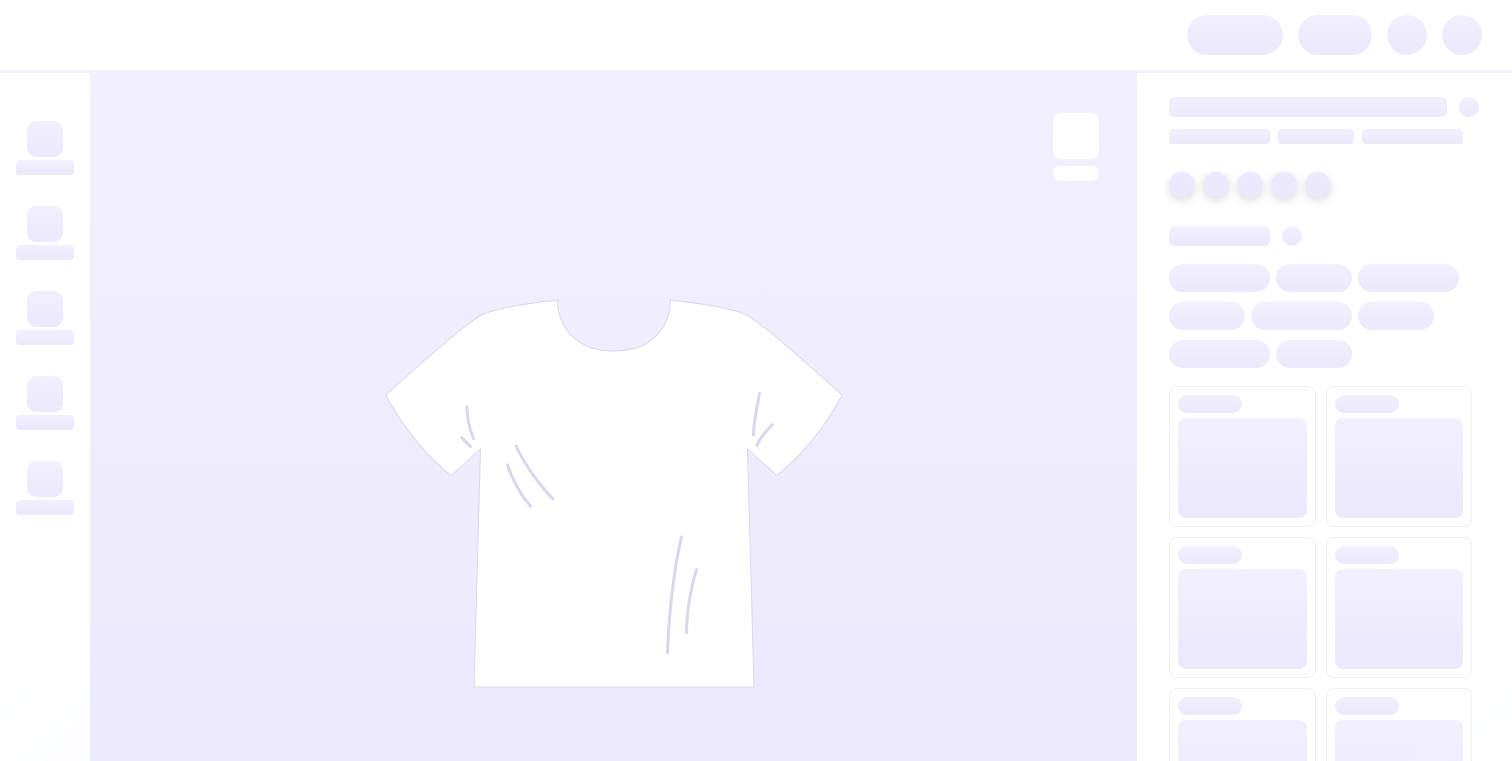 scroll, scrollTop: 0, scrollLeft: 0, axis: both 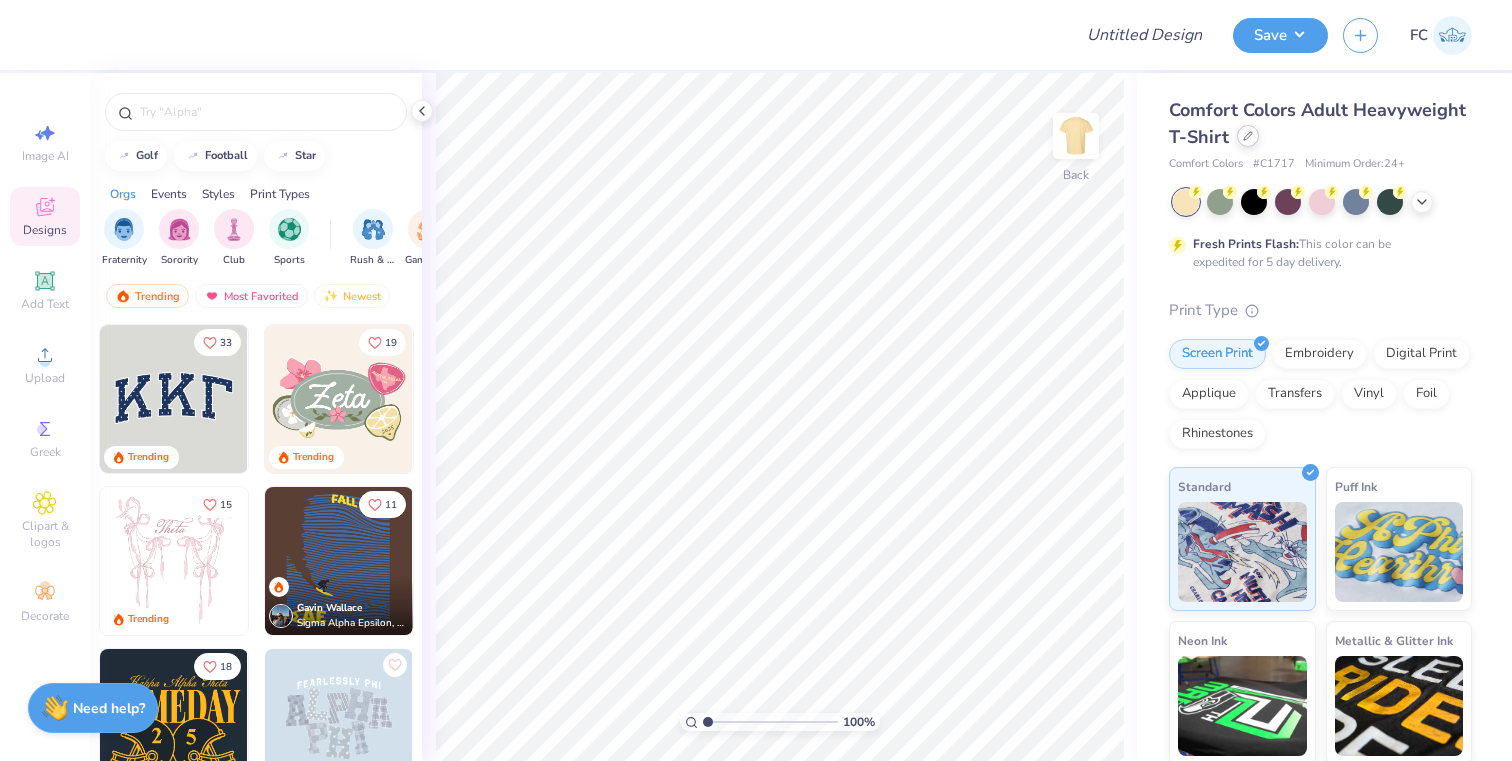 click 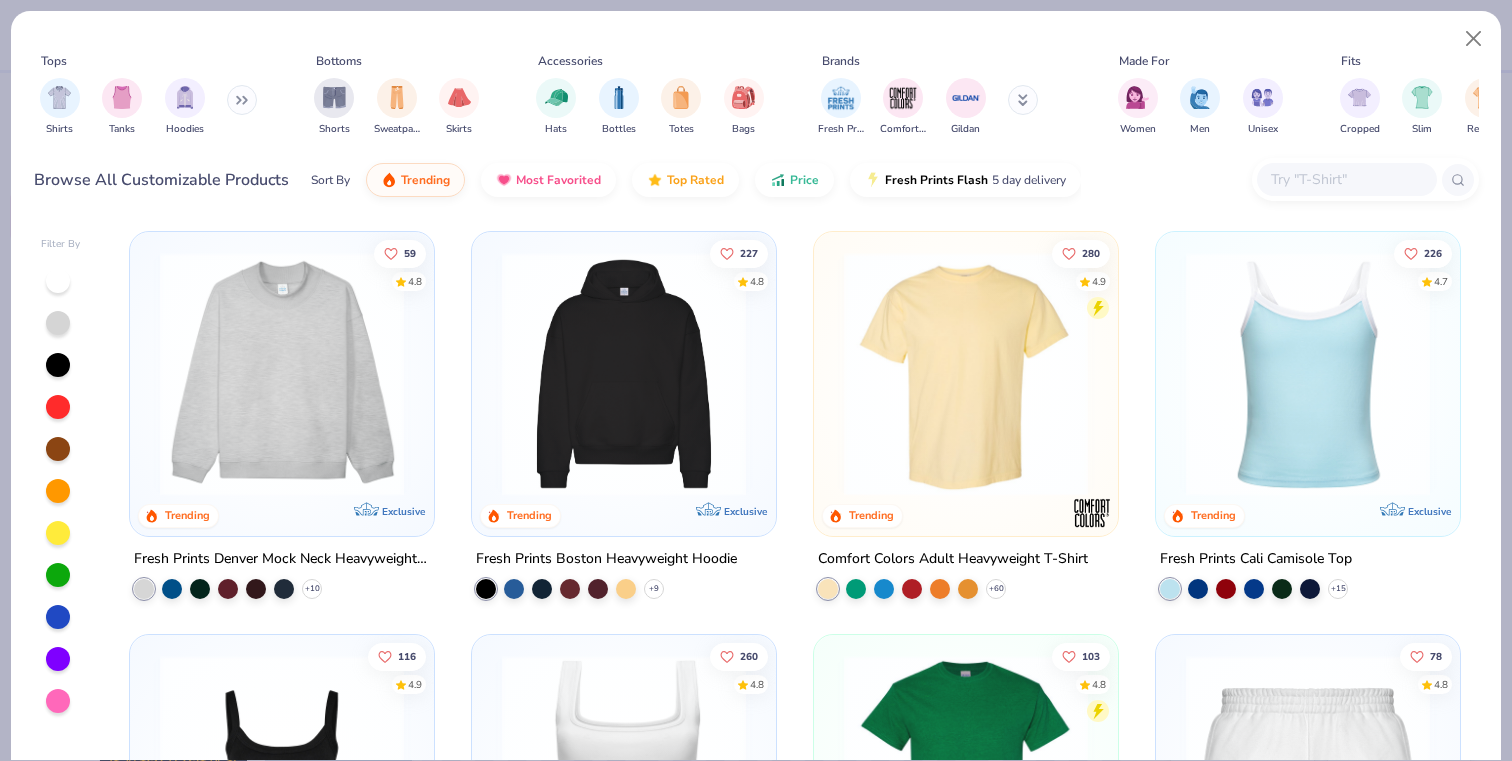click at bounding box center (1346, 179) 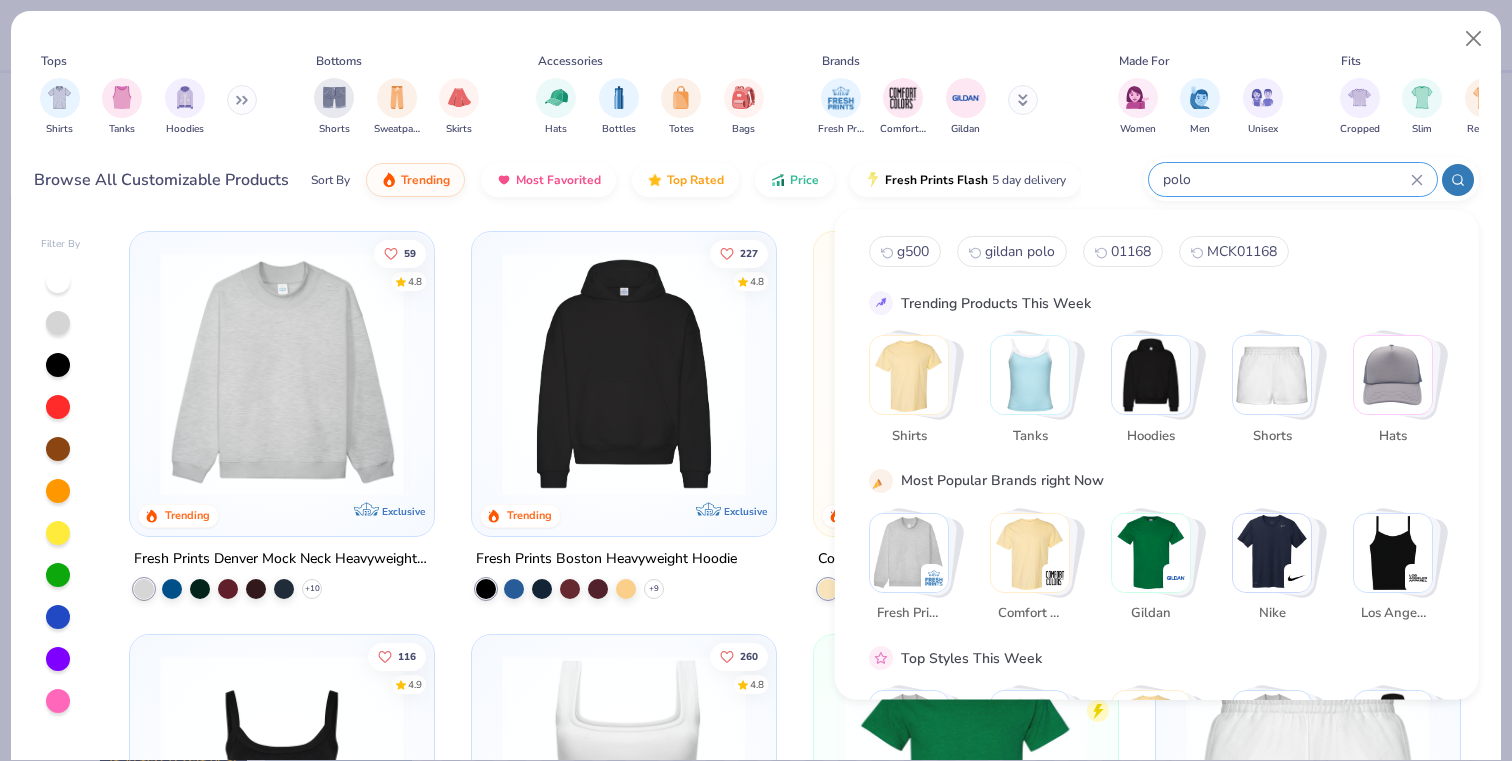 type on "polo" 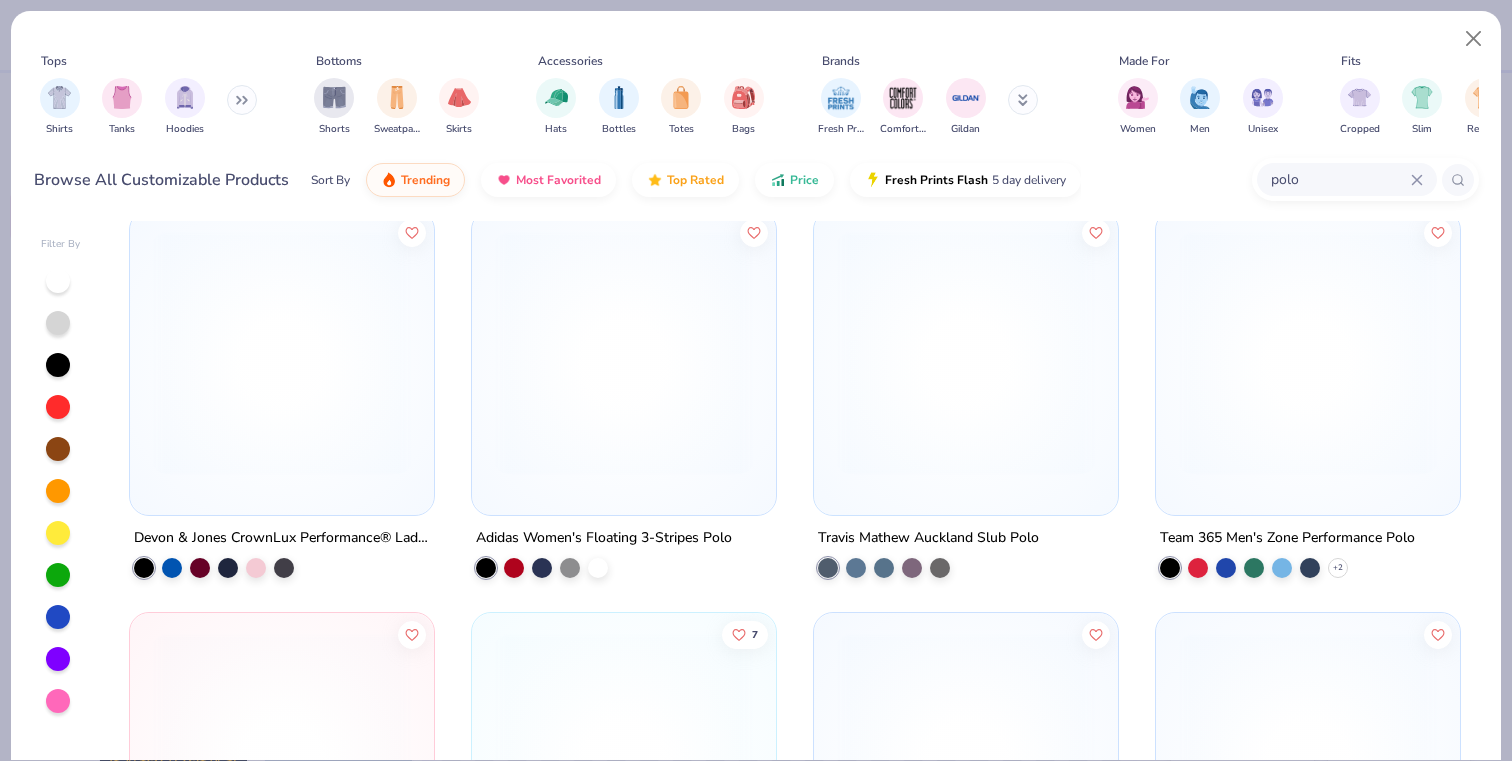 scroll, scrollTop: 828, scrollLeft: 0, axis: vertical 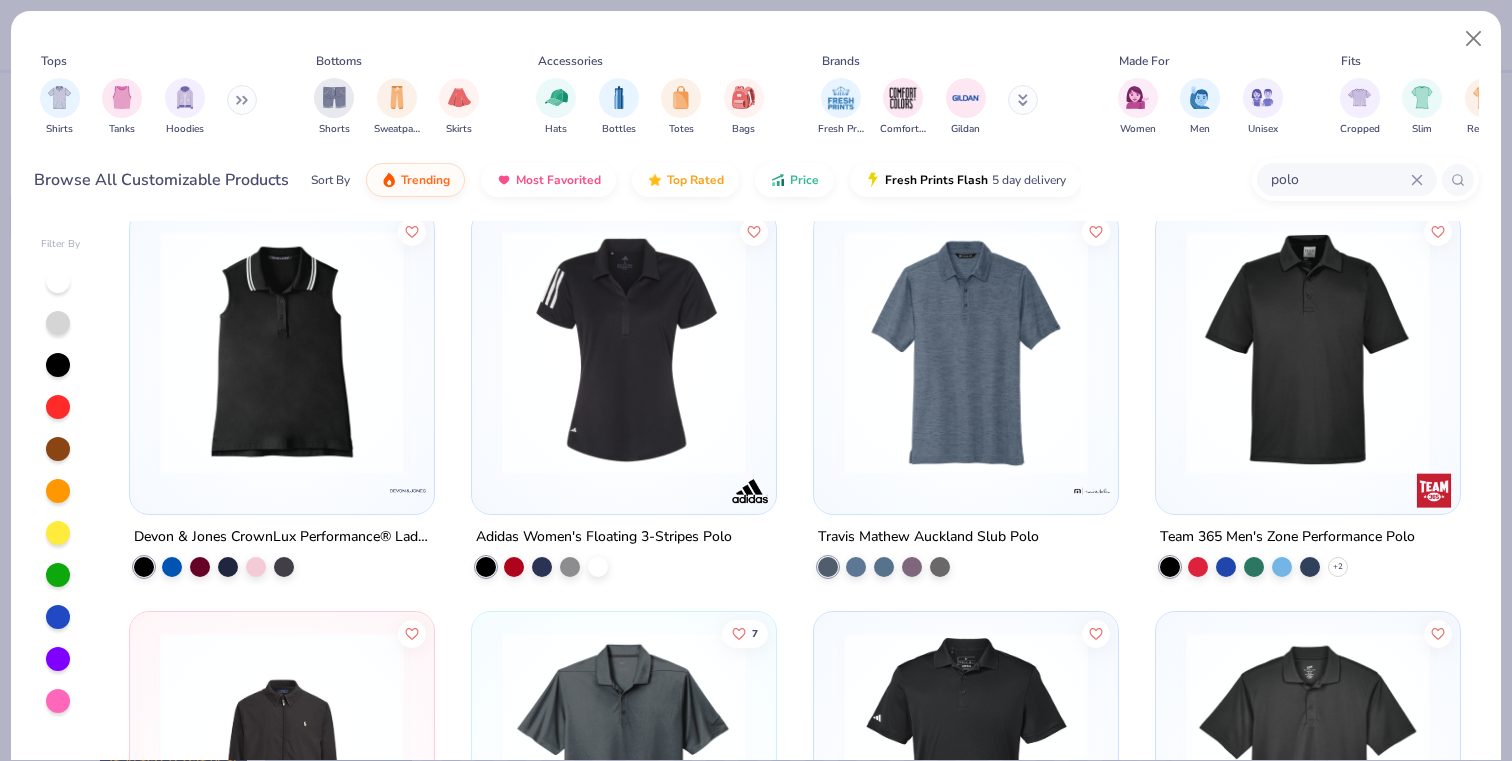 click at bounding box center (1308, 351) 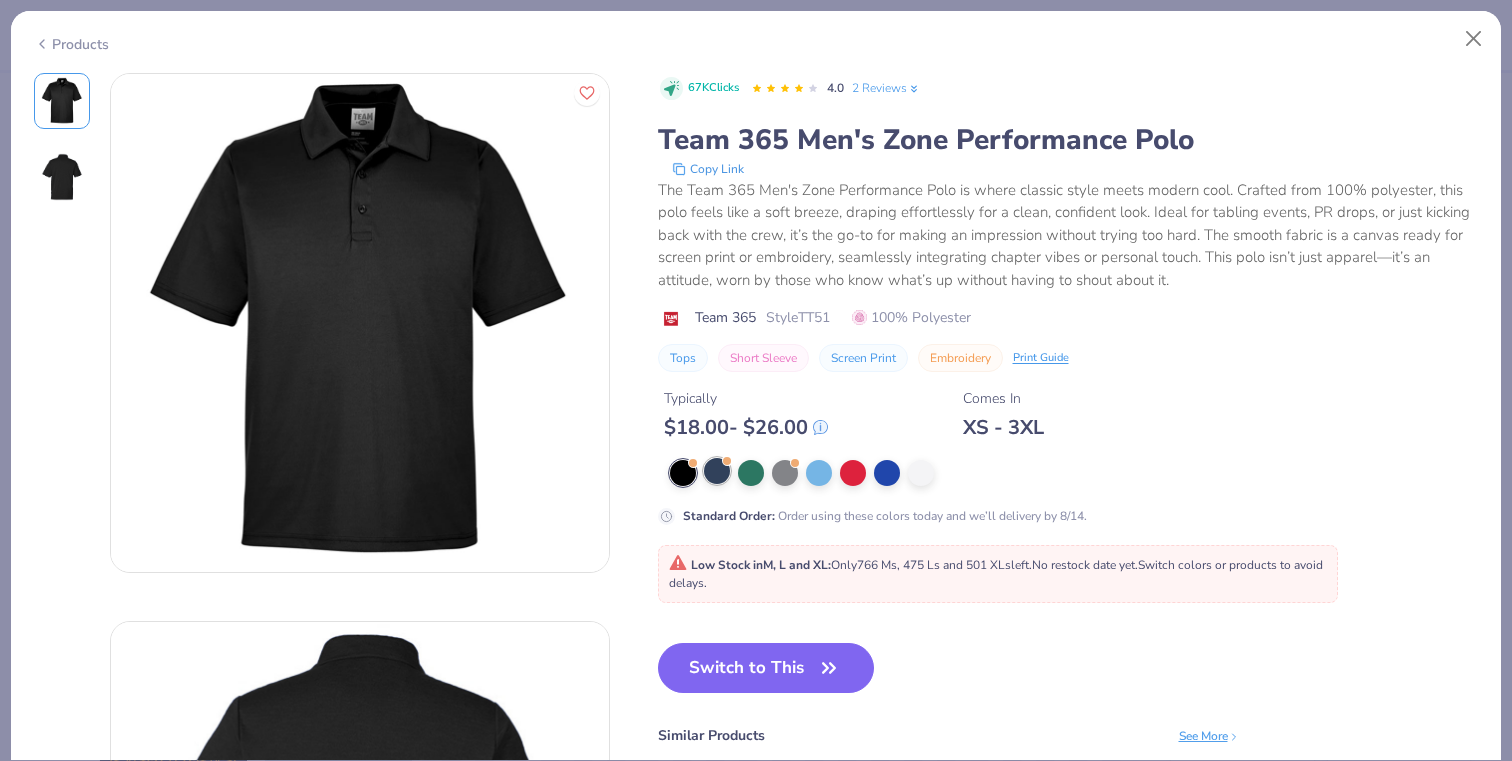 click at bounding box center (717, 471) 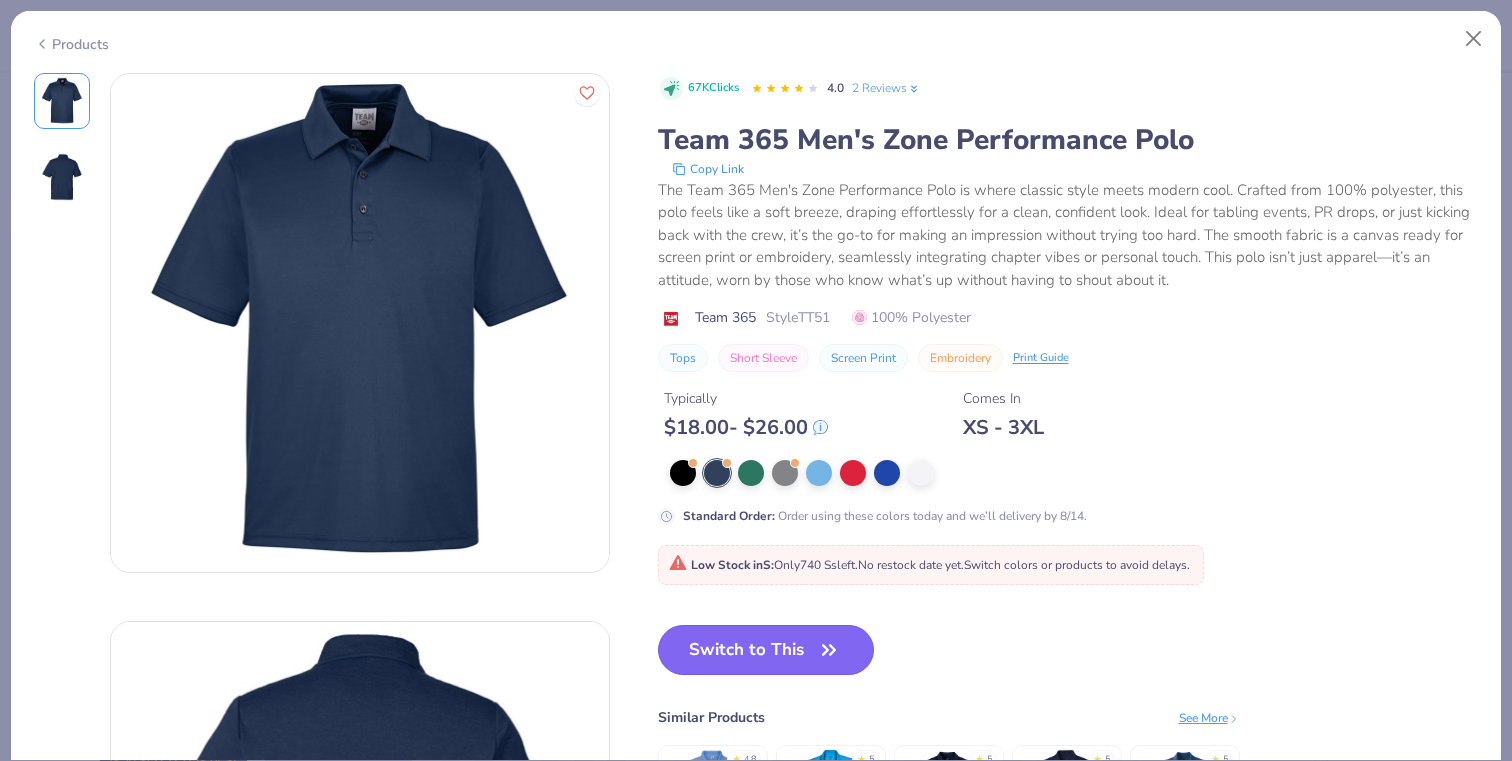 click on "Switch to This" at bounding box center [766, 650] 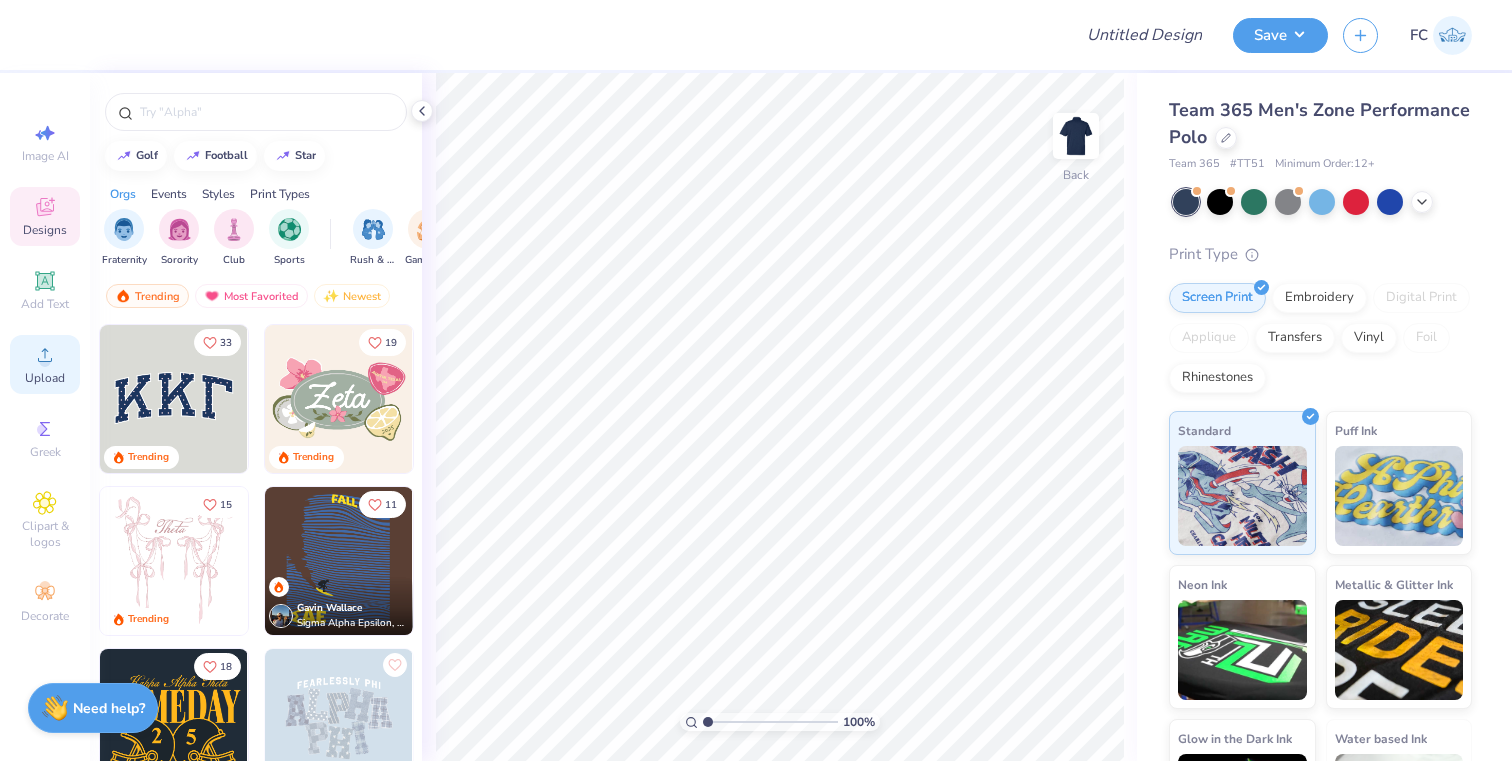 click 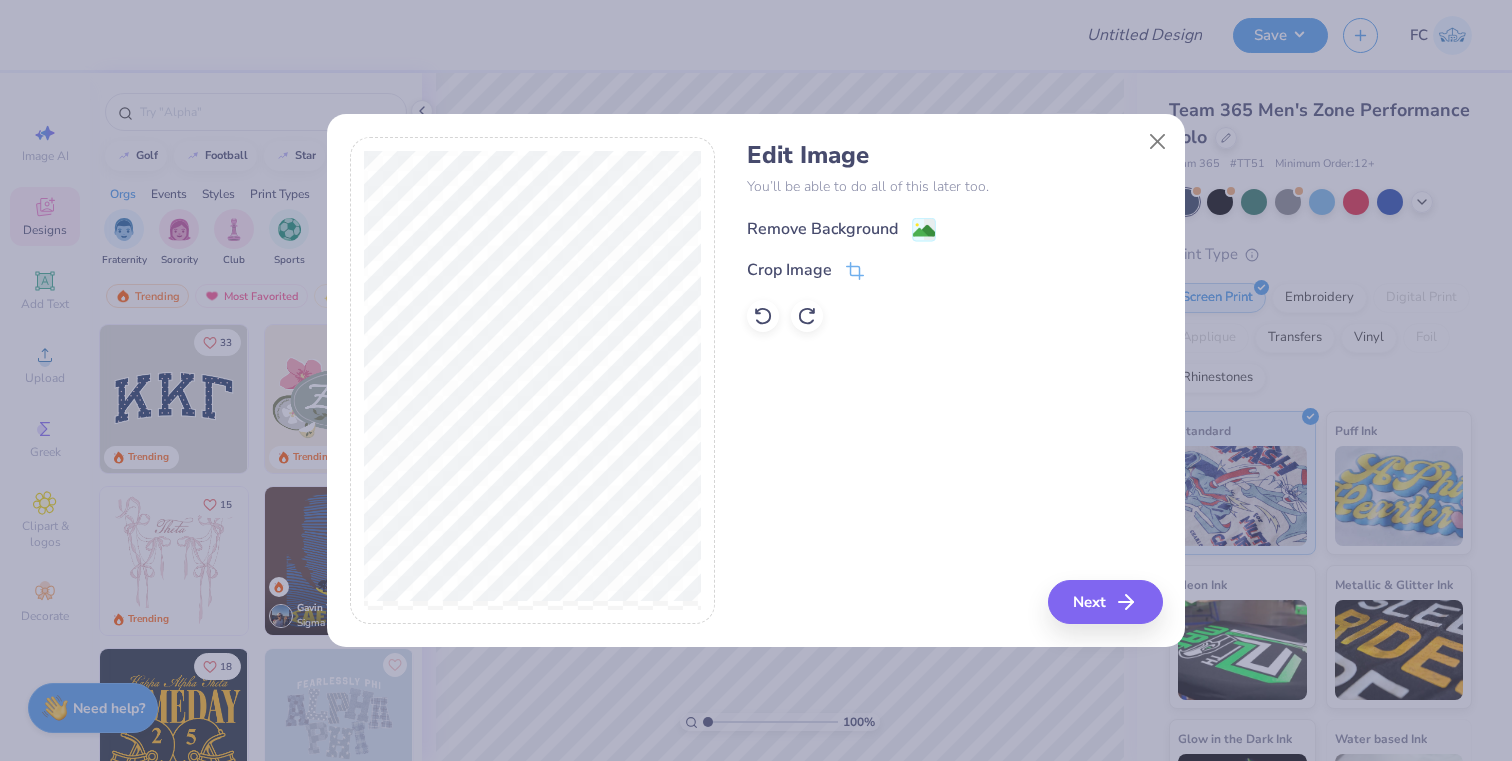 click on "Remove Background" at bounding box center [841, 229] 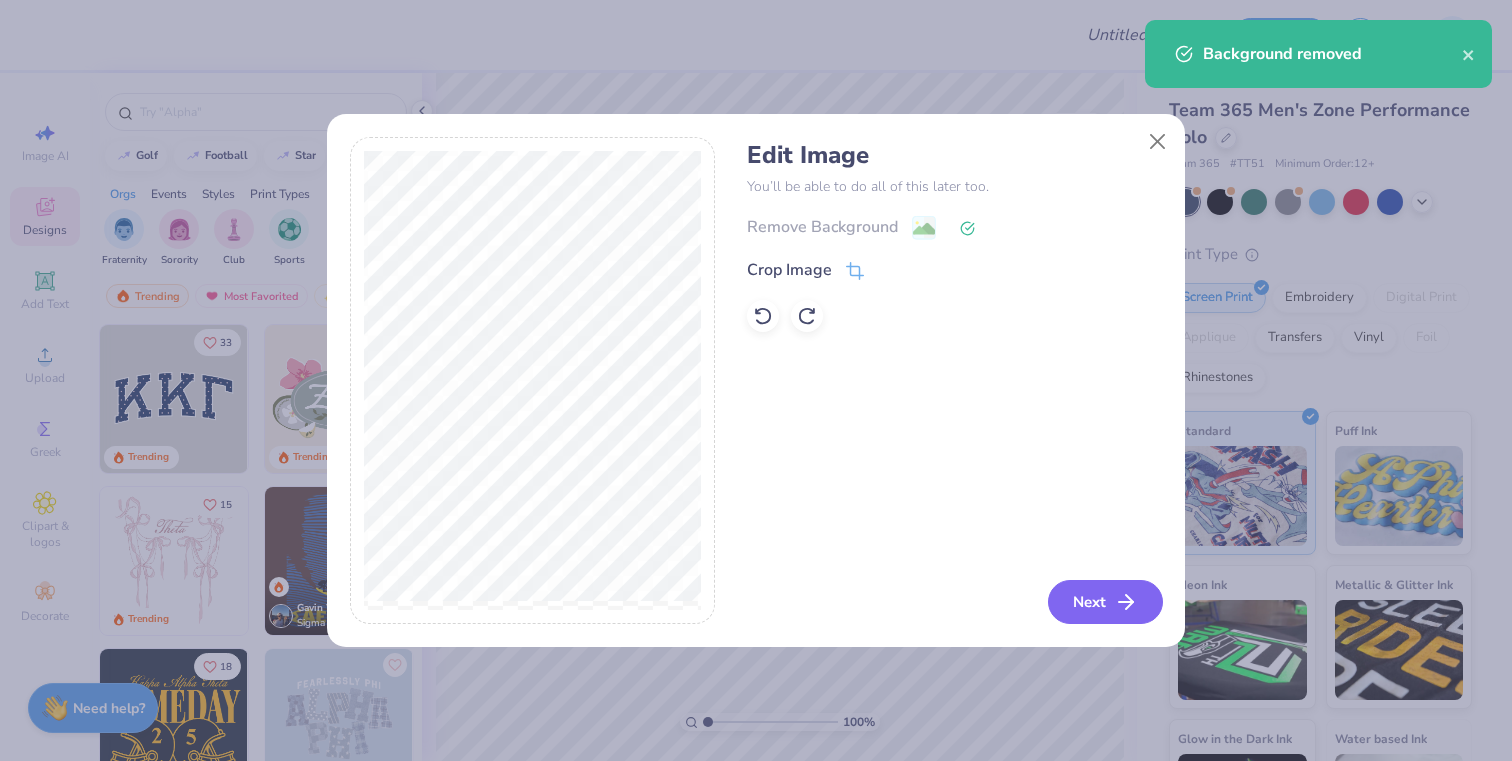 click on "Next" at bounding box center (1105, 602) 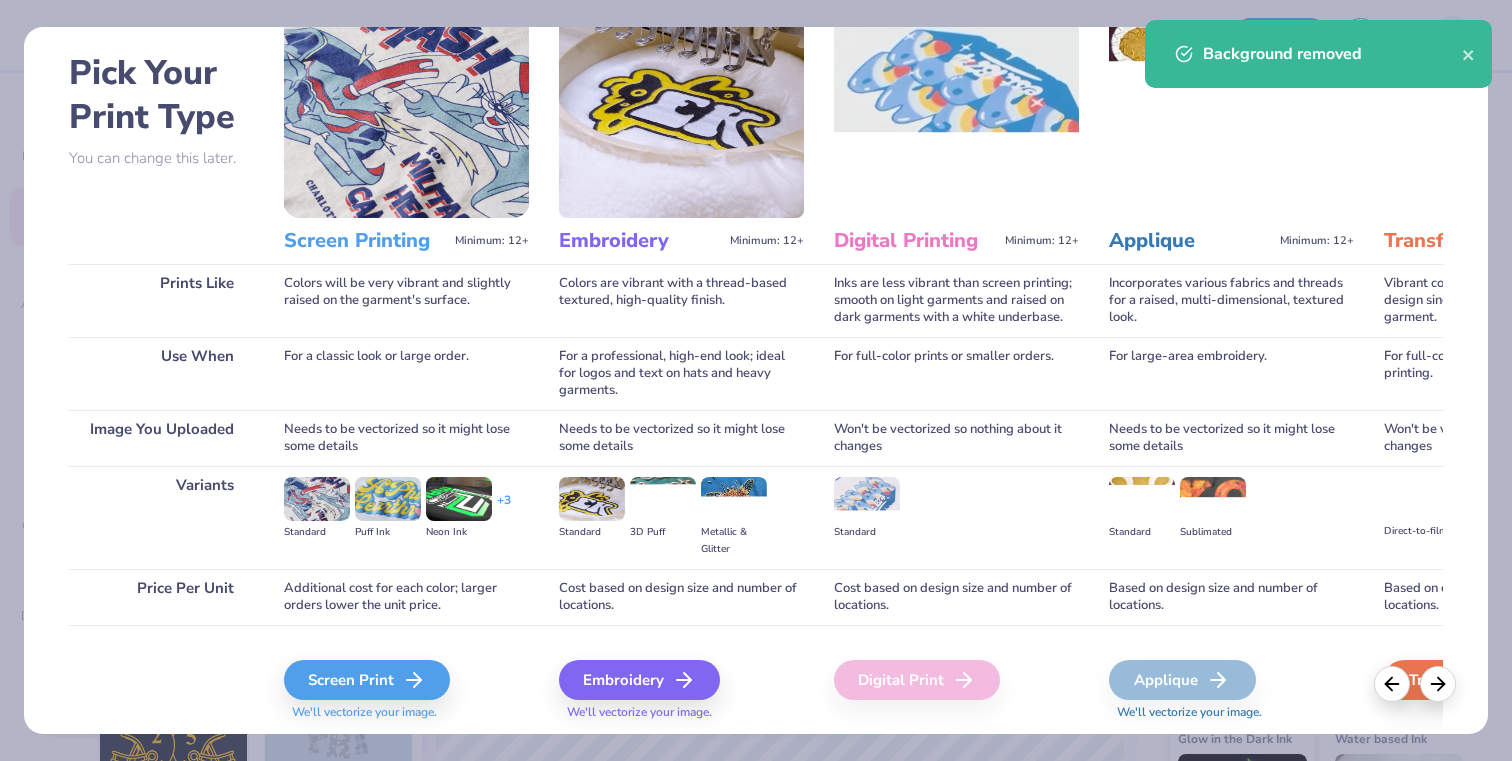 scroll, scrollTop: 89, scrollLeft: 0, axis: vertical 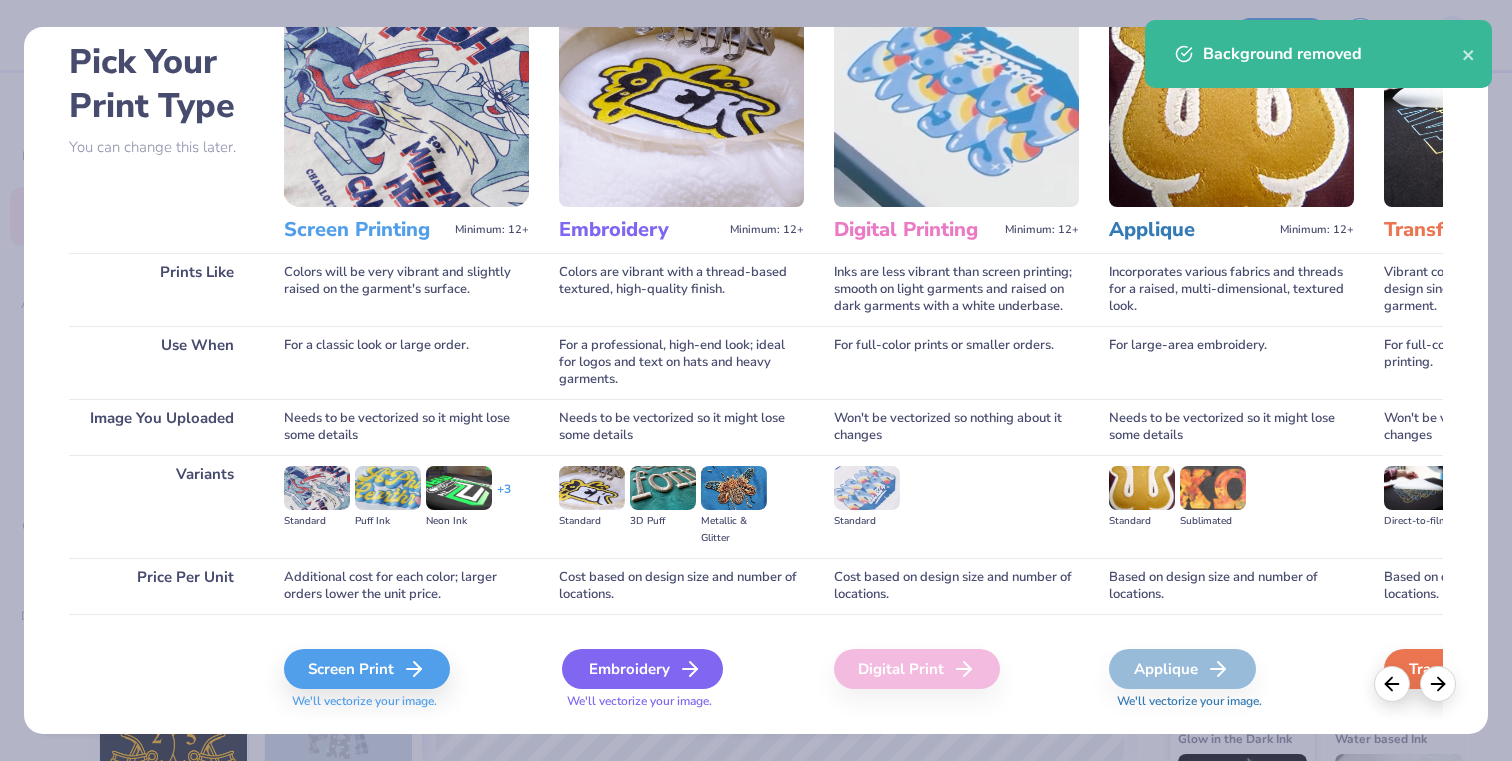 click 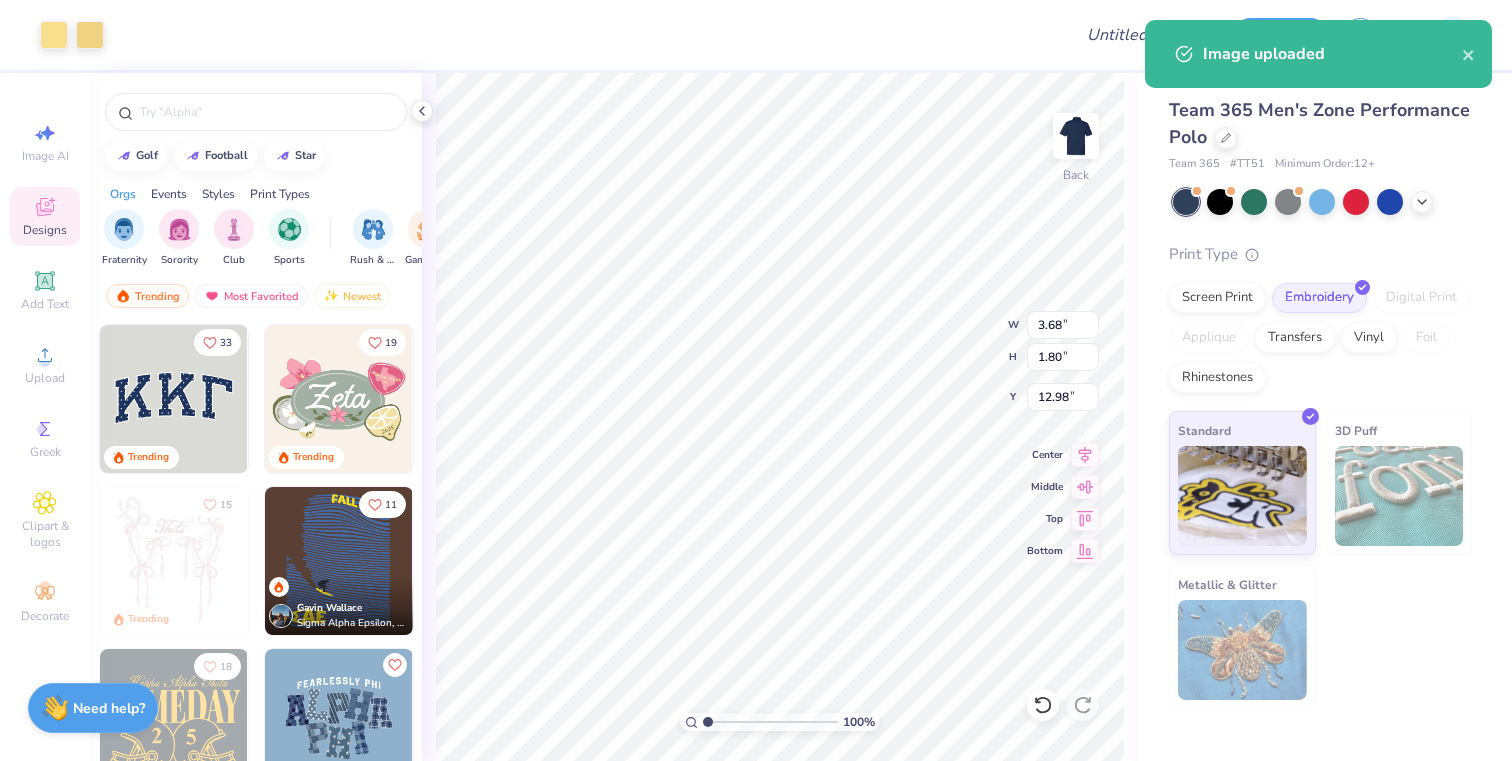 type on "3.68" 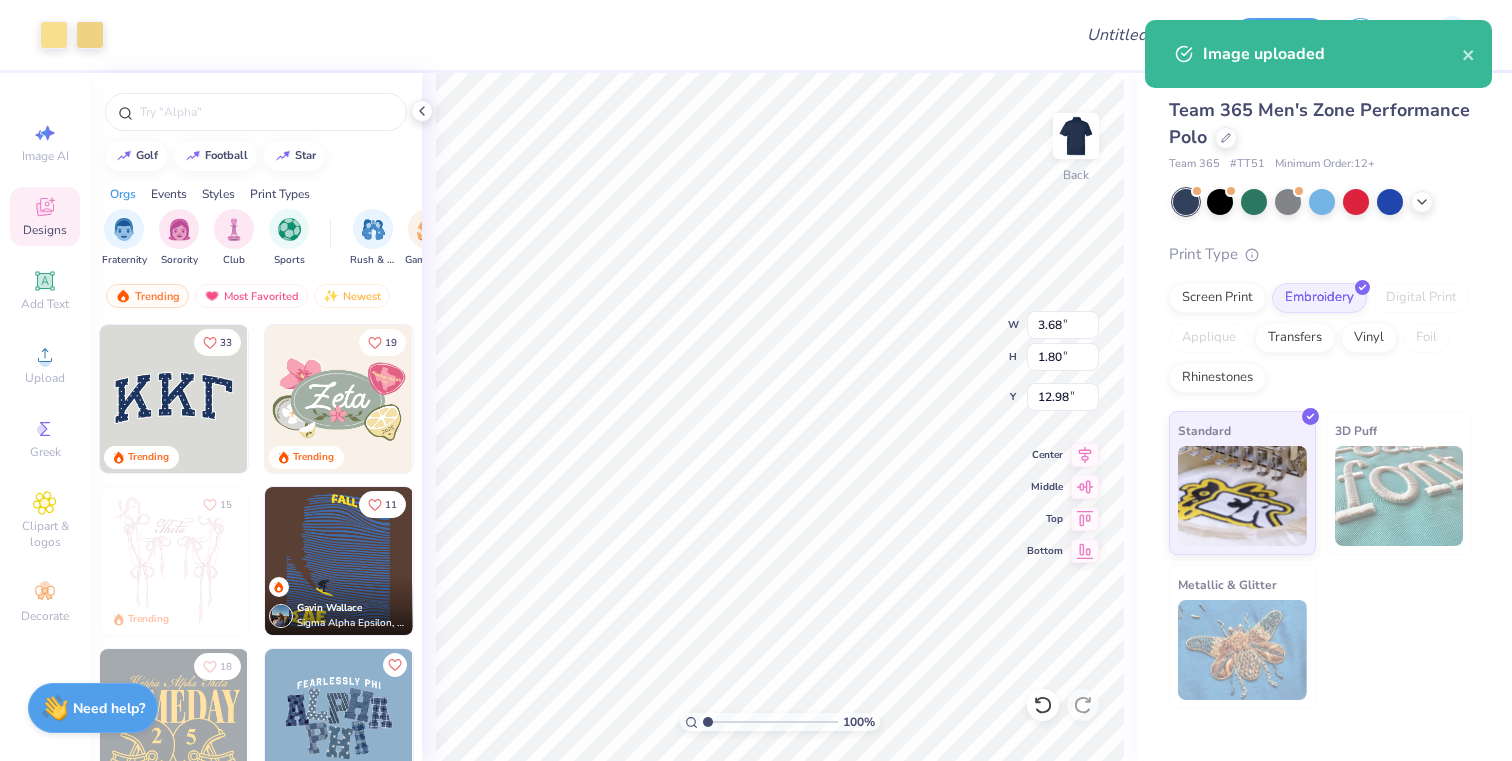 type on "1.80" 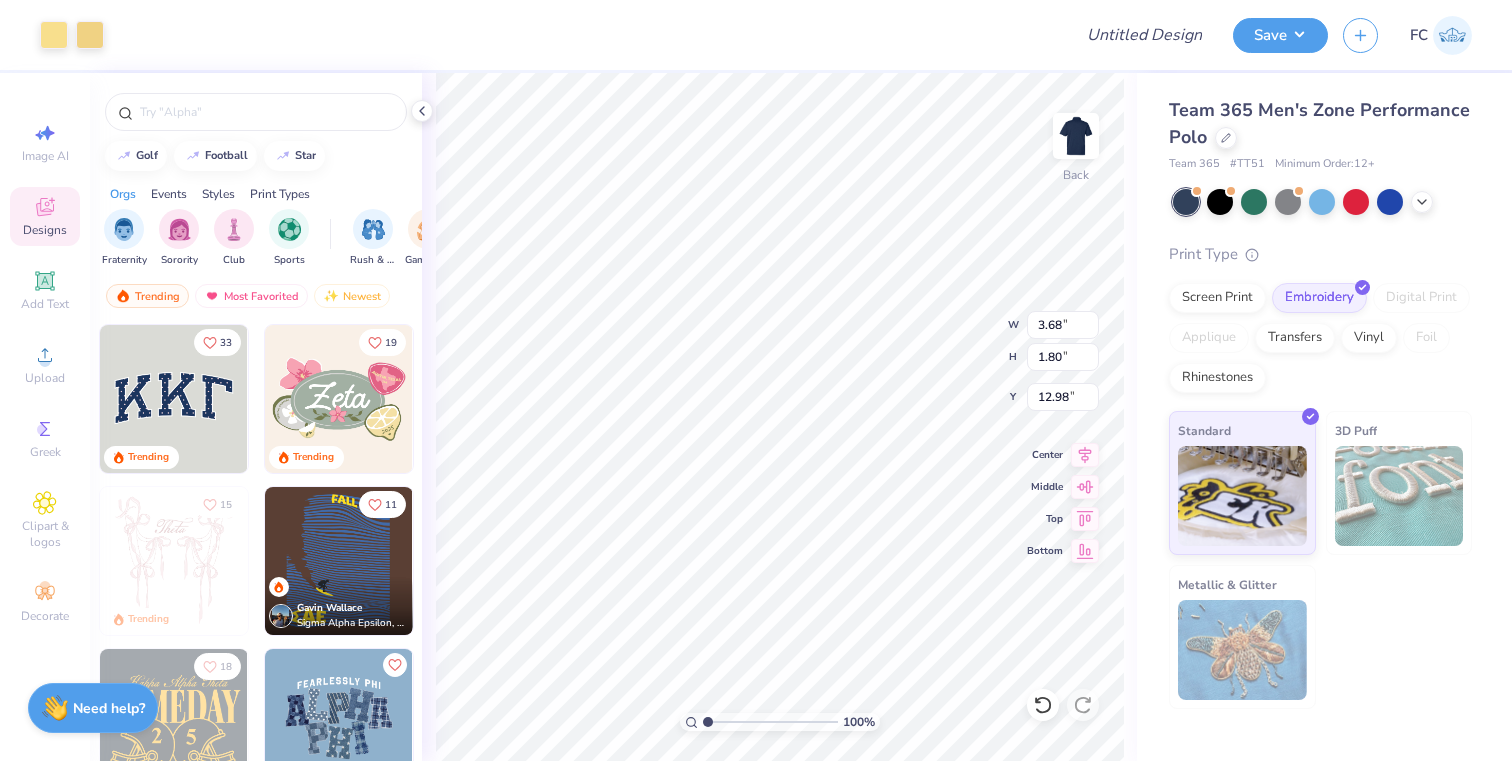 type on "4.01" 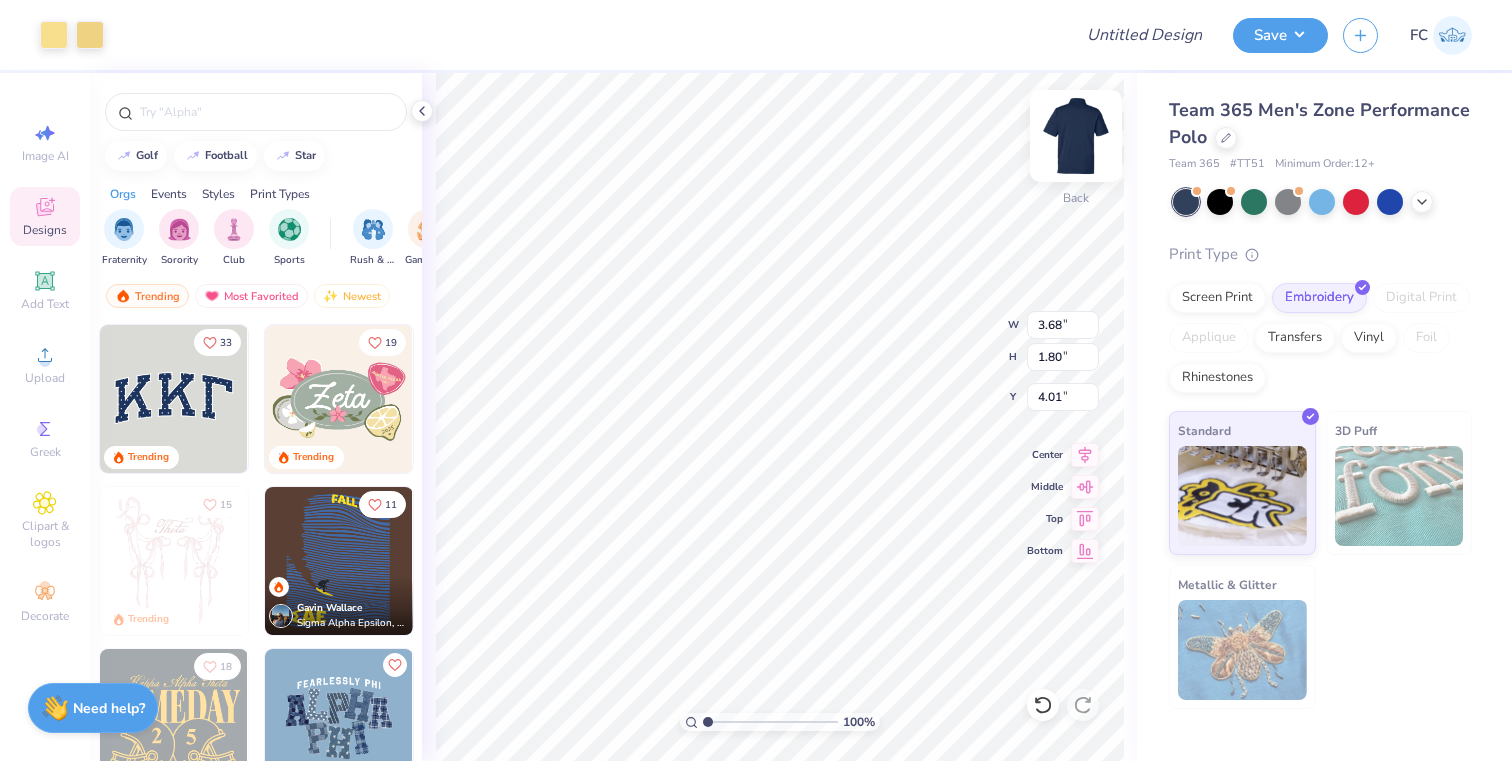 click at bounding box center (1076, 136) 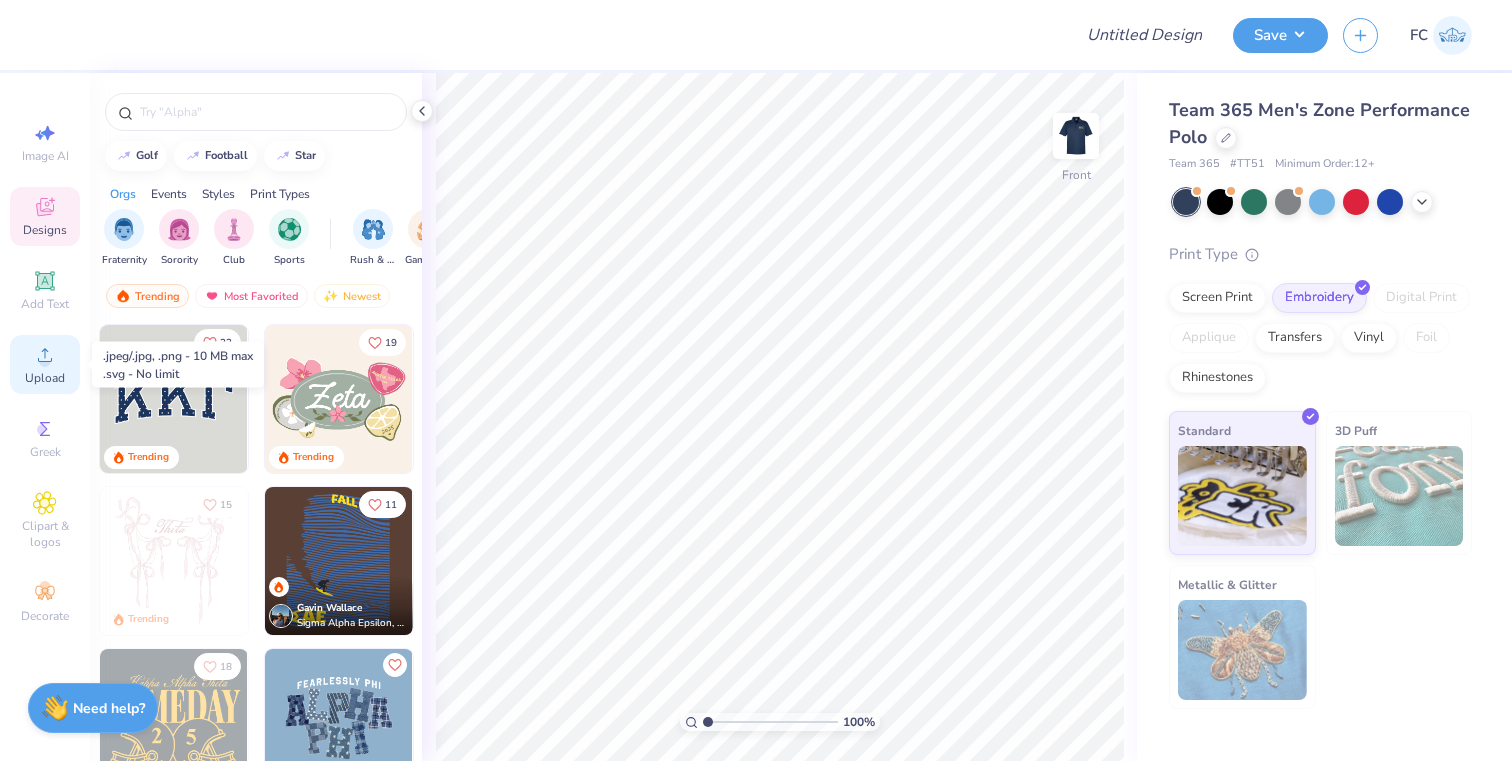 click 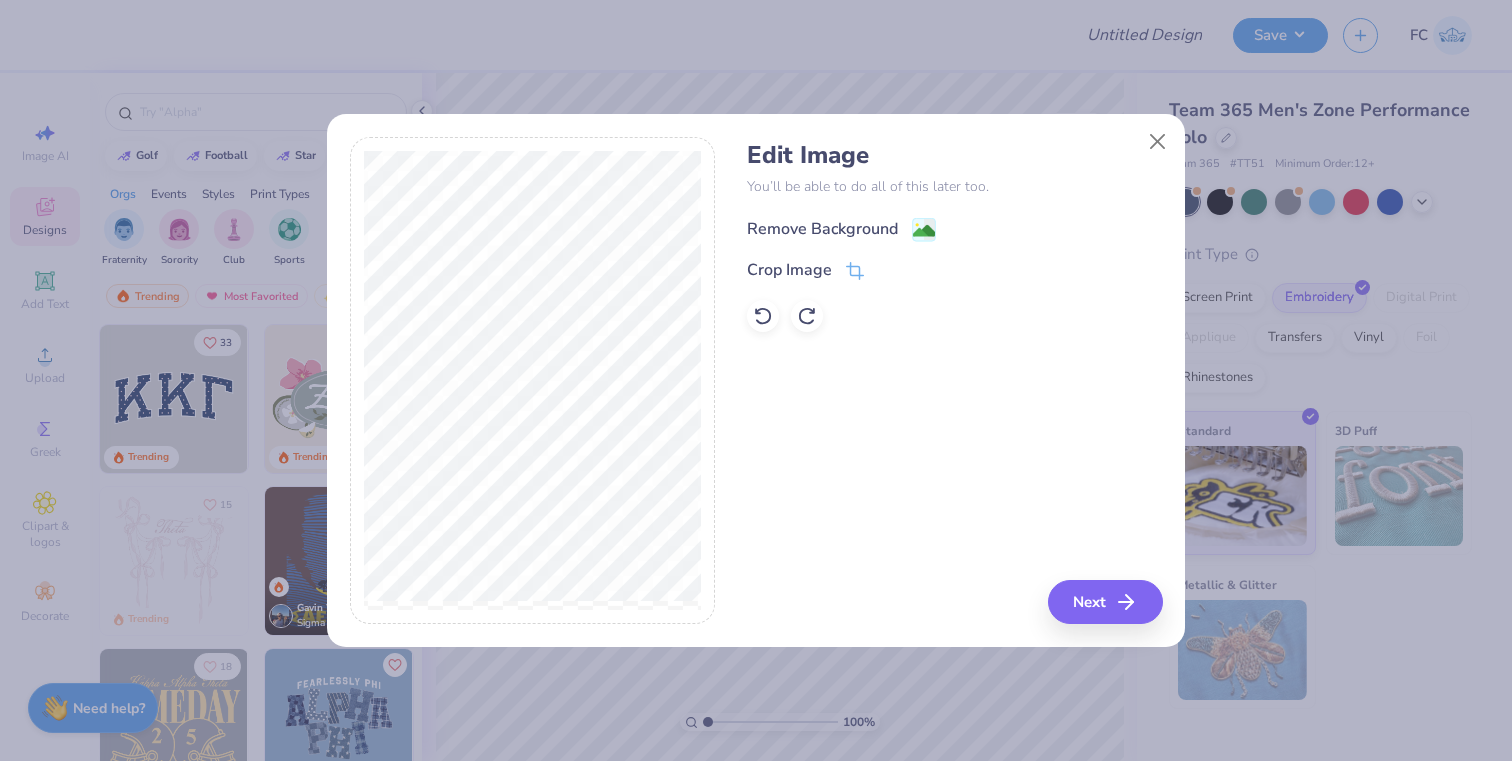 click on "Remove Background" at bounding box center [841, 229] 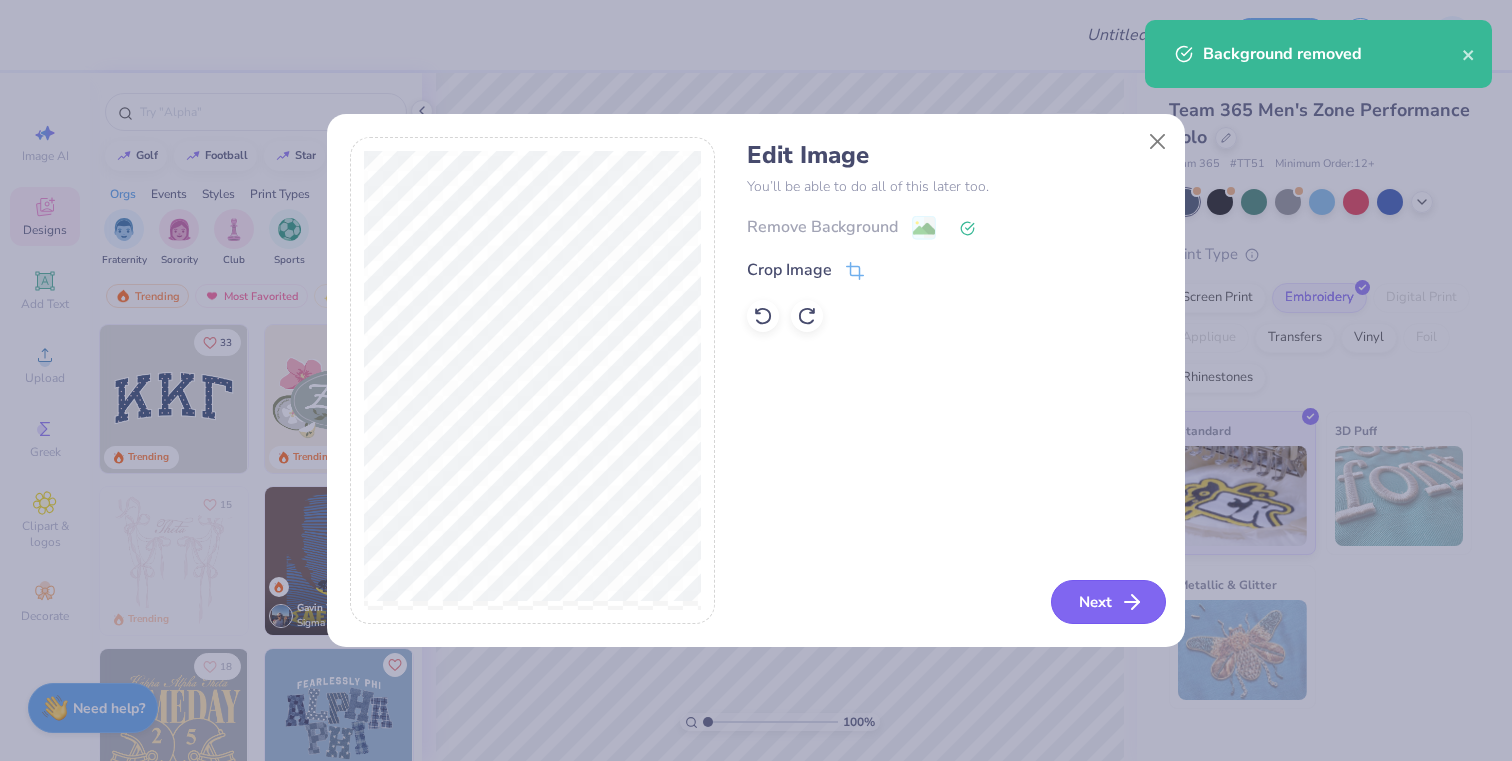 click on "Next" at bounding box center [1108, 602] 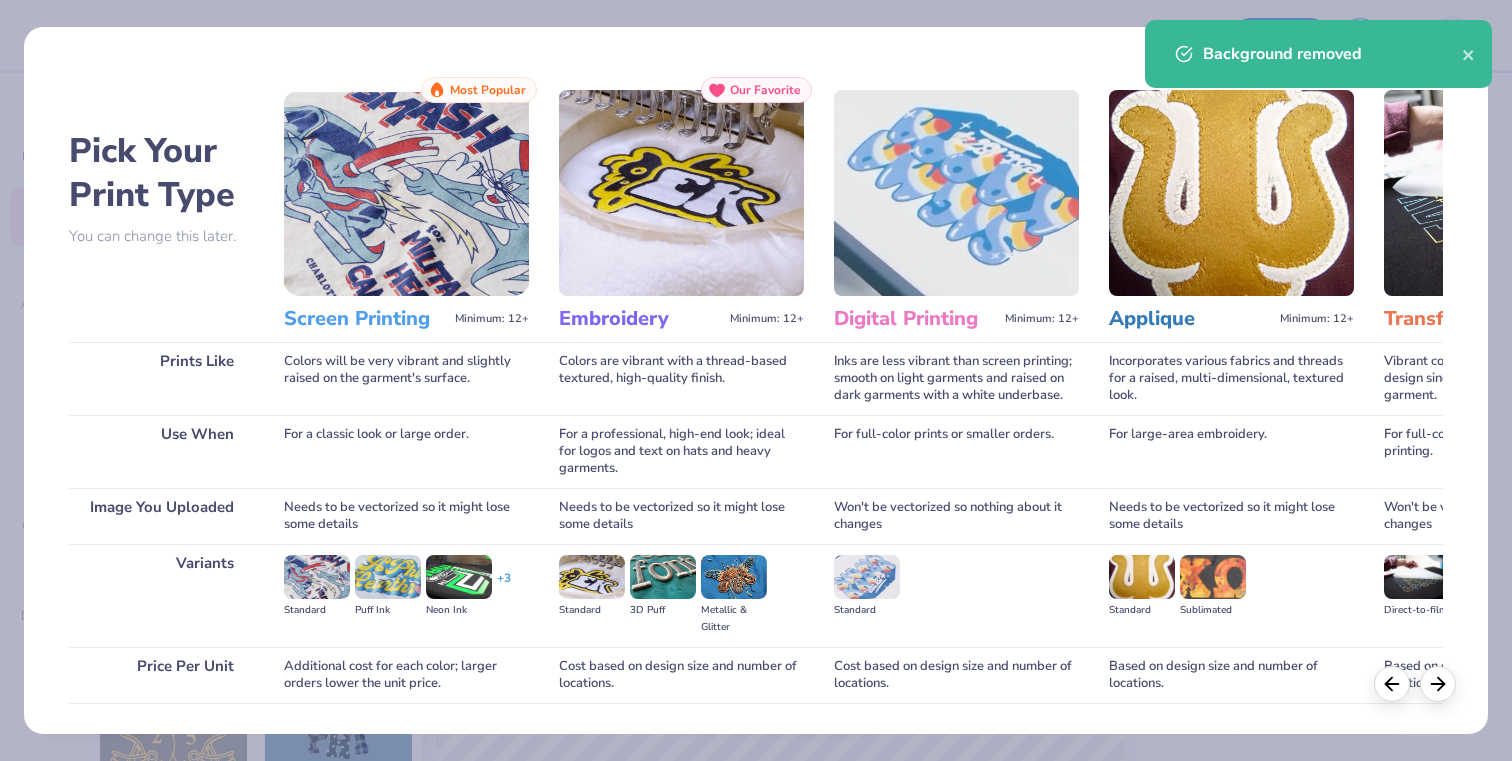 scroll, scrollTop: 127, scrollLeft: 0, axis: vertical 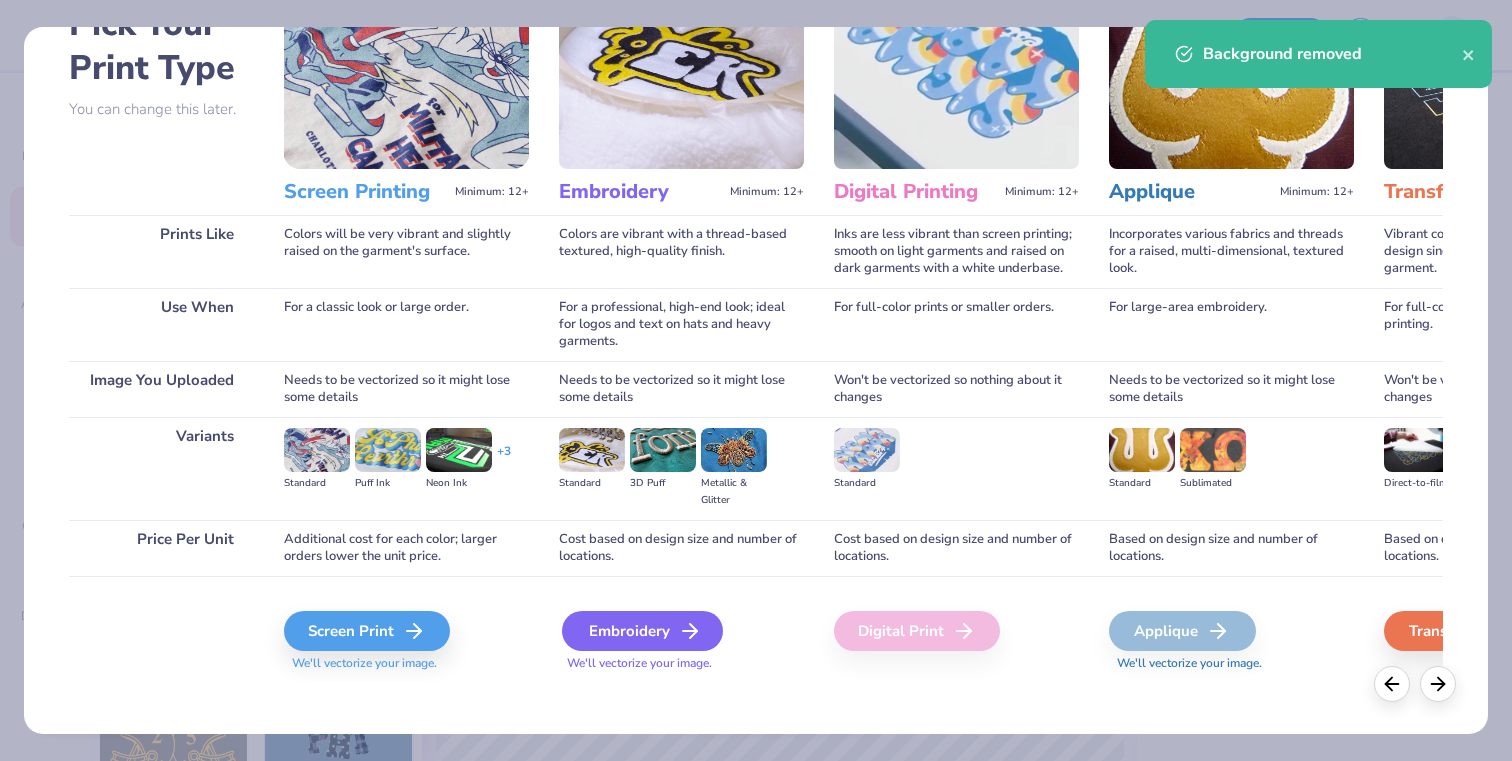 click on "Embroidery" at bounding box center [642, 631] 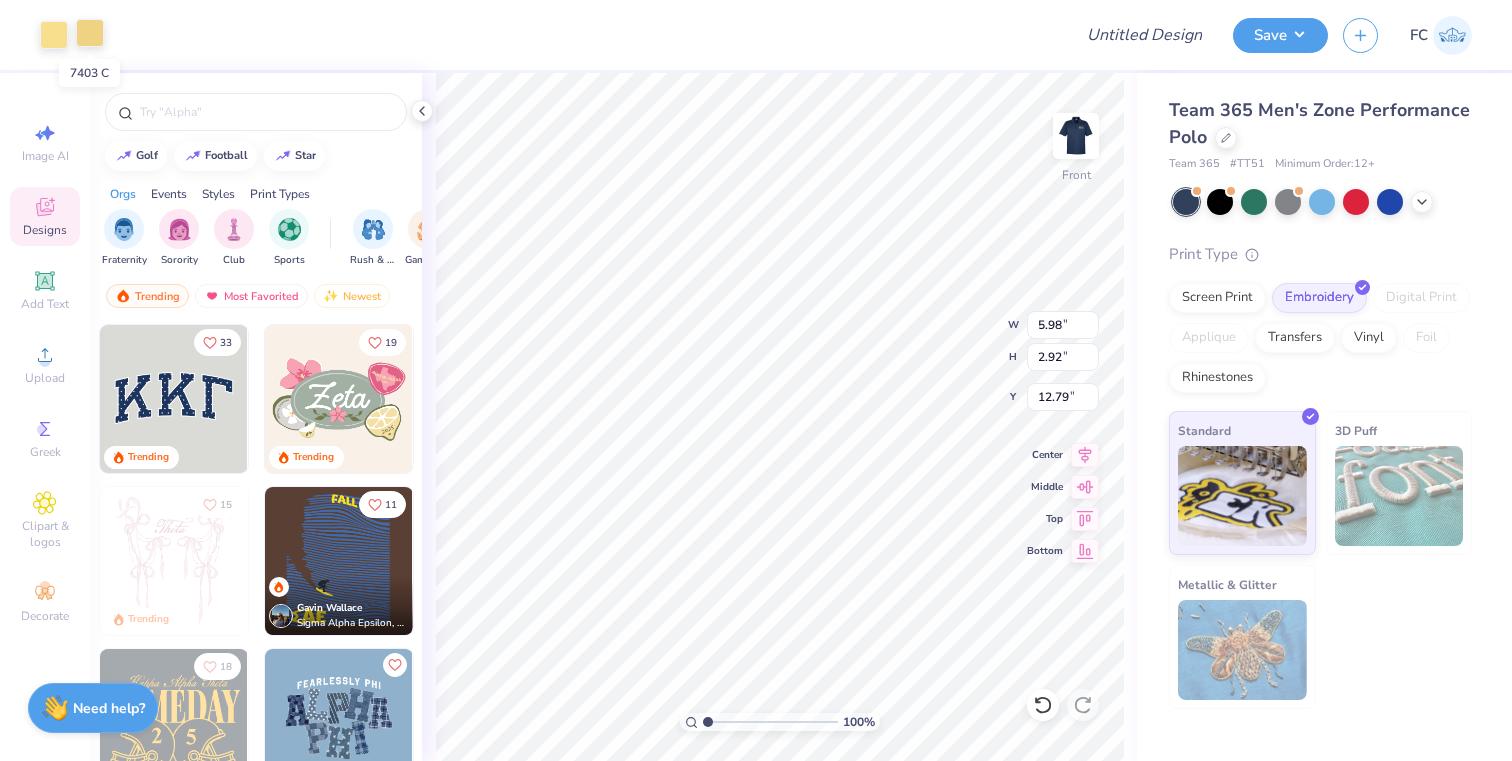 click at bounding box center [90, 33] 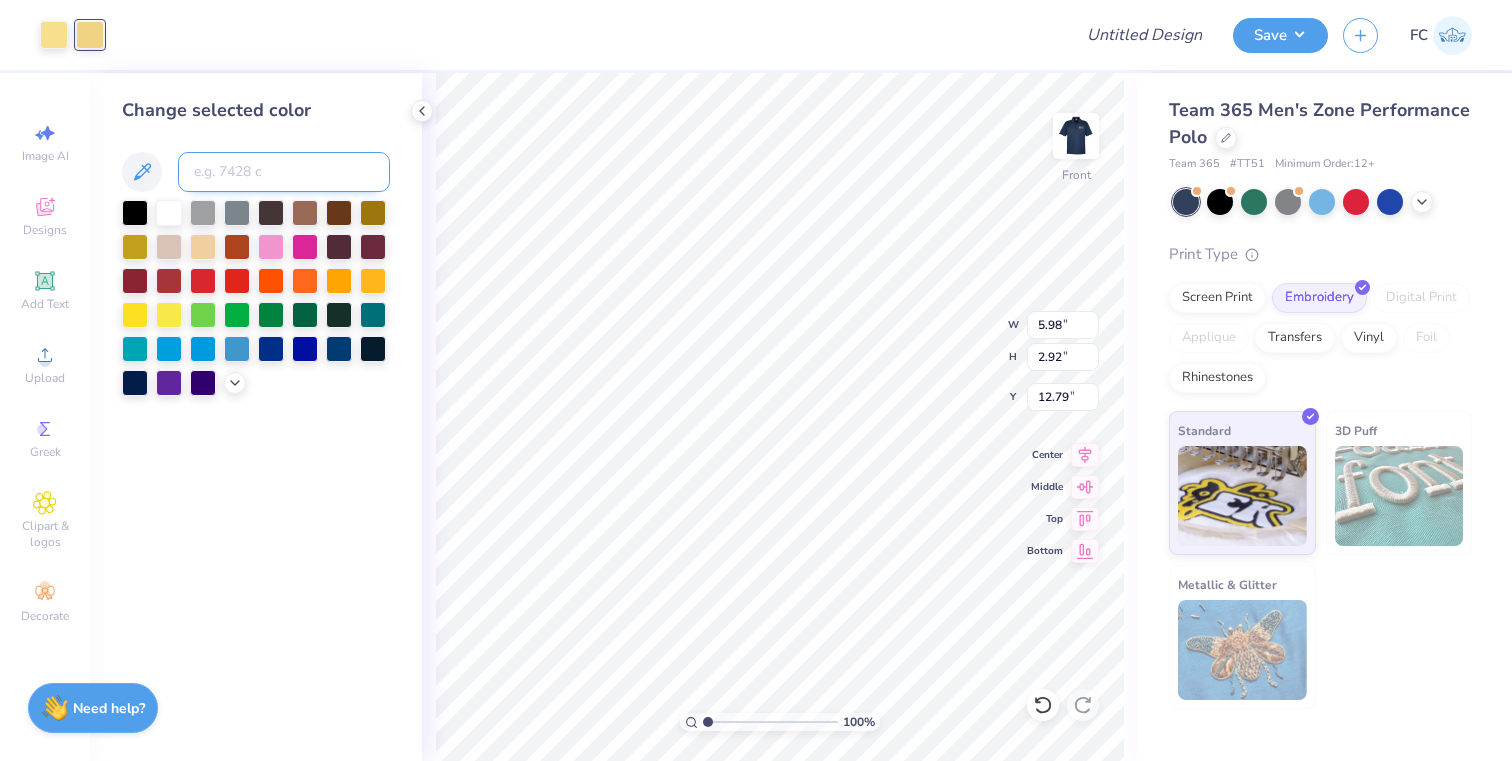 click at bounding box center [284, 172] 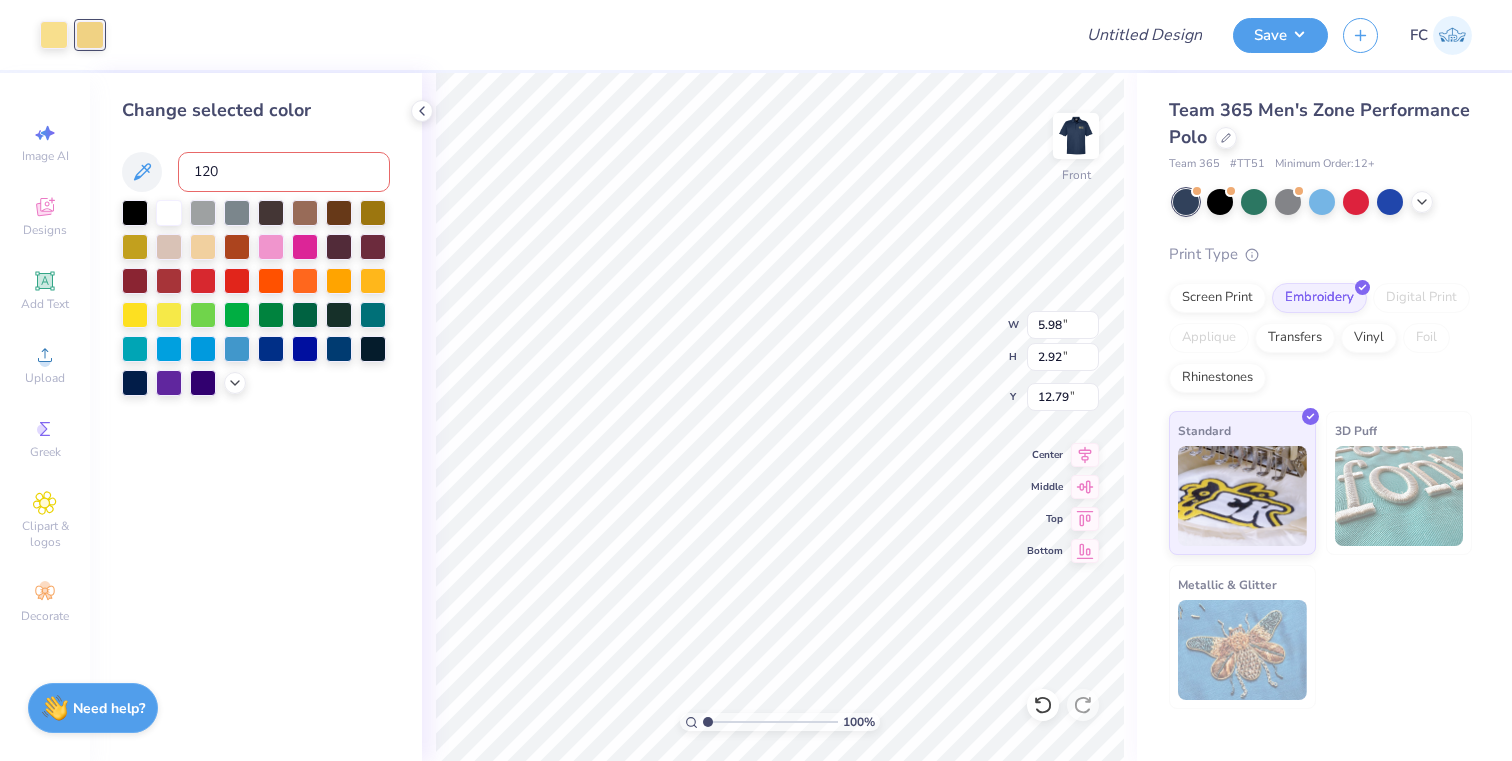 type on "1205" 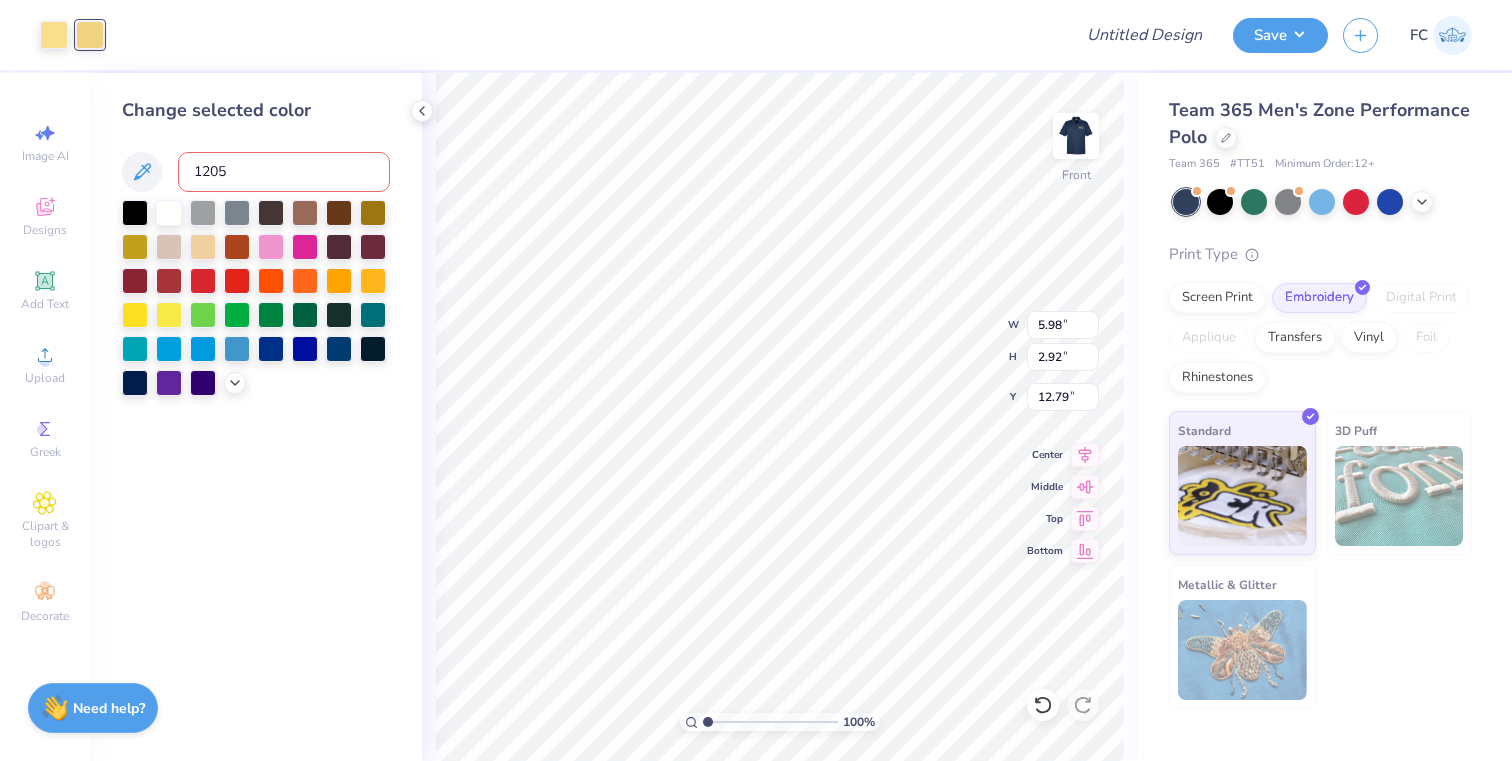 type 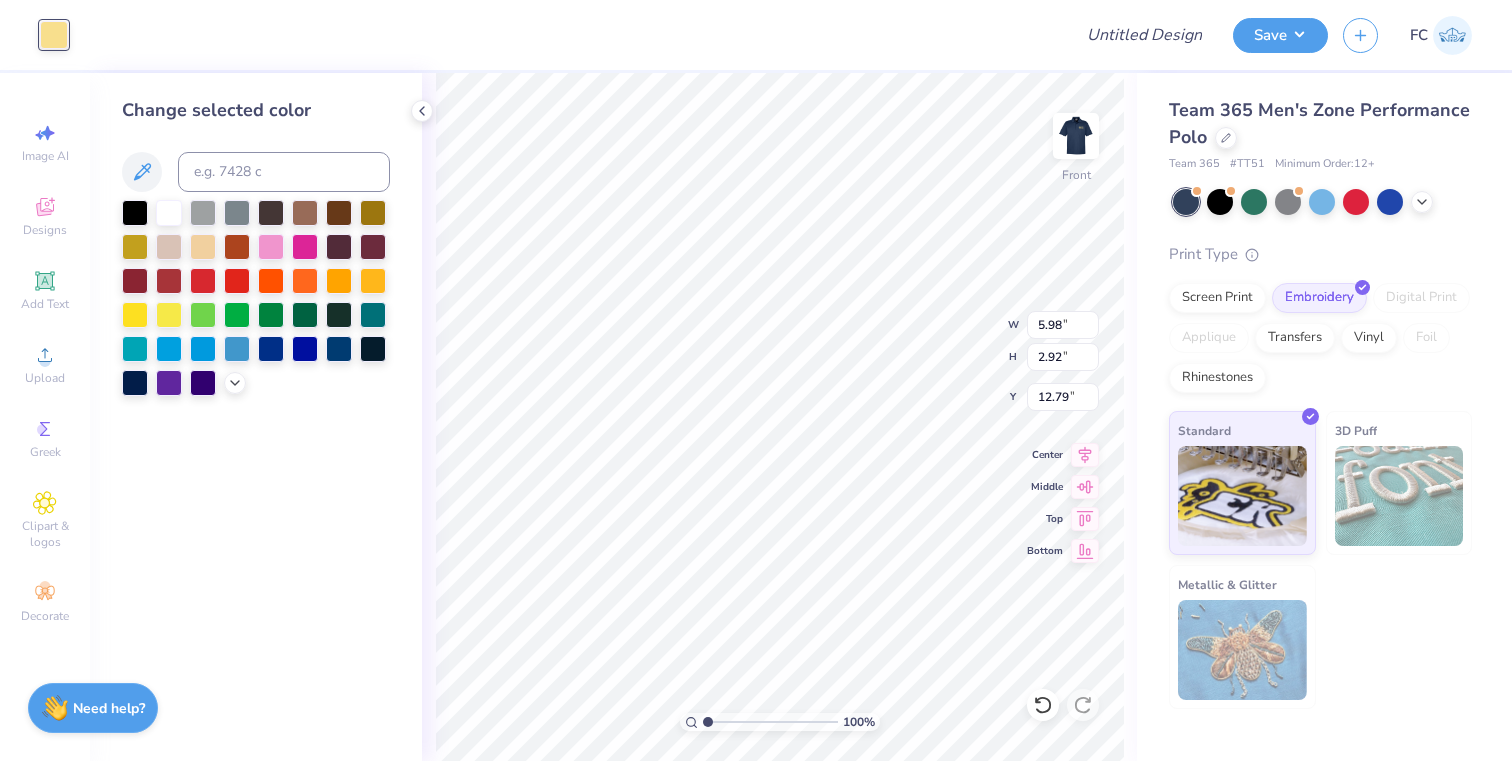 type on "4.06" 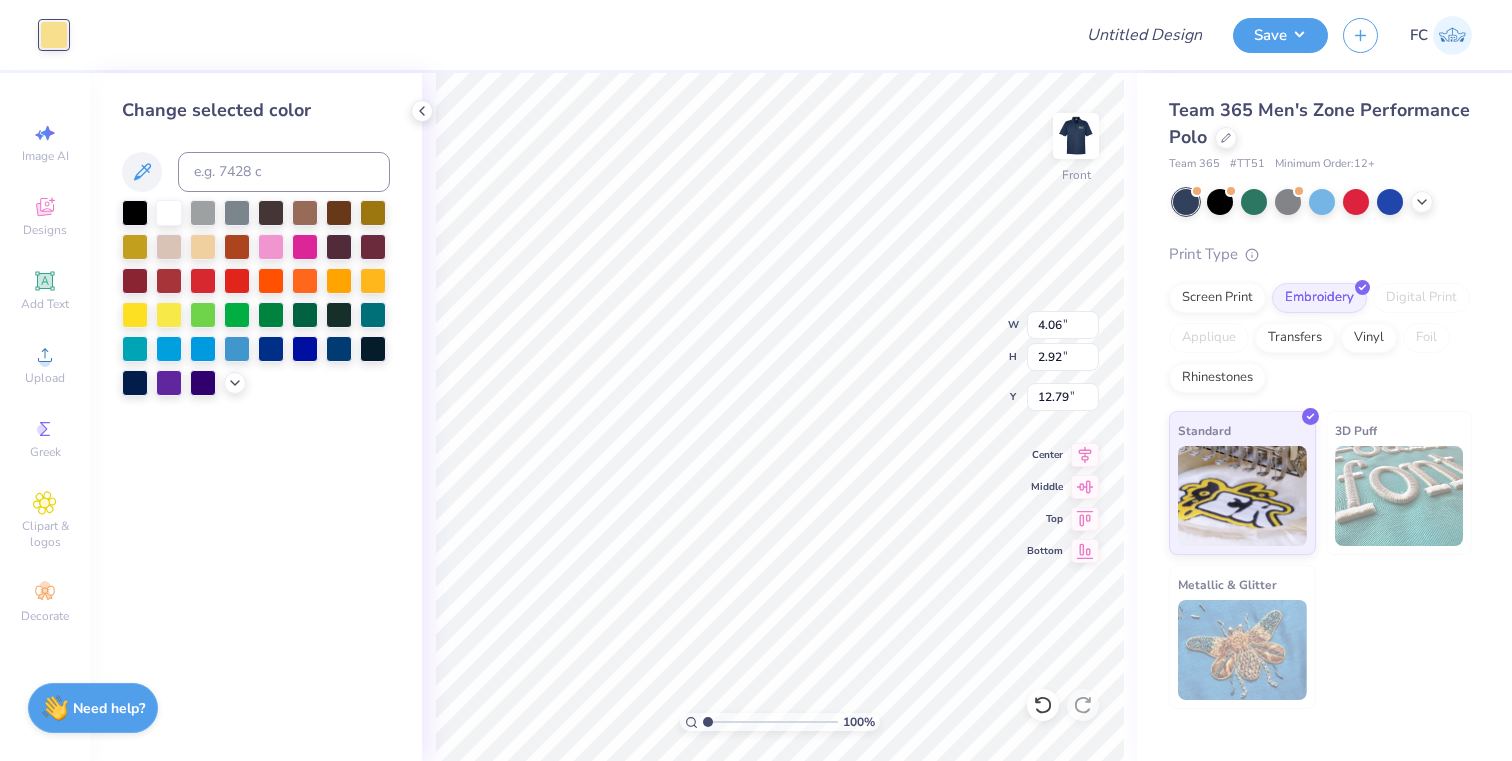 type on "1.98" 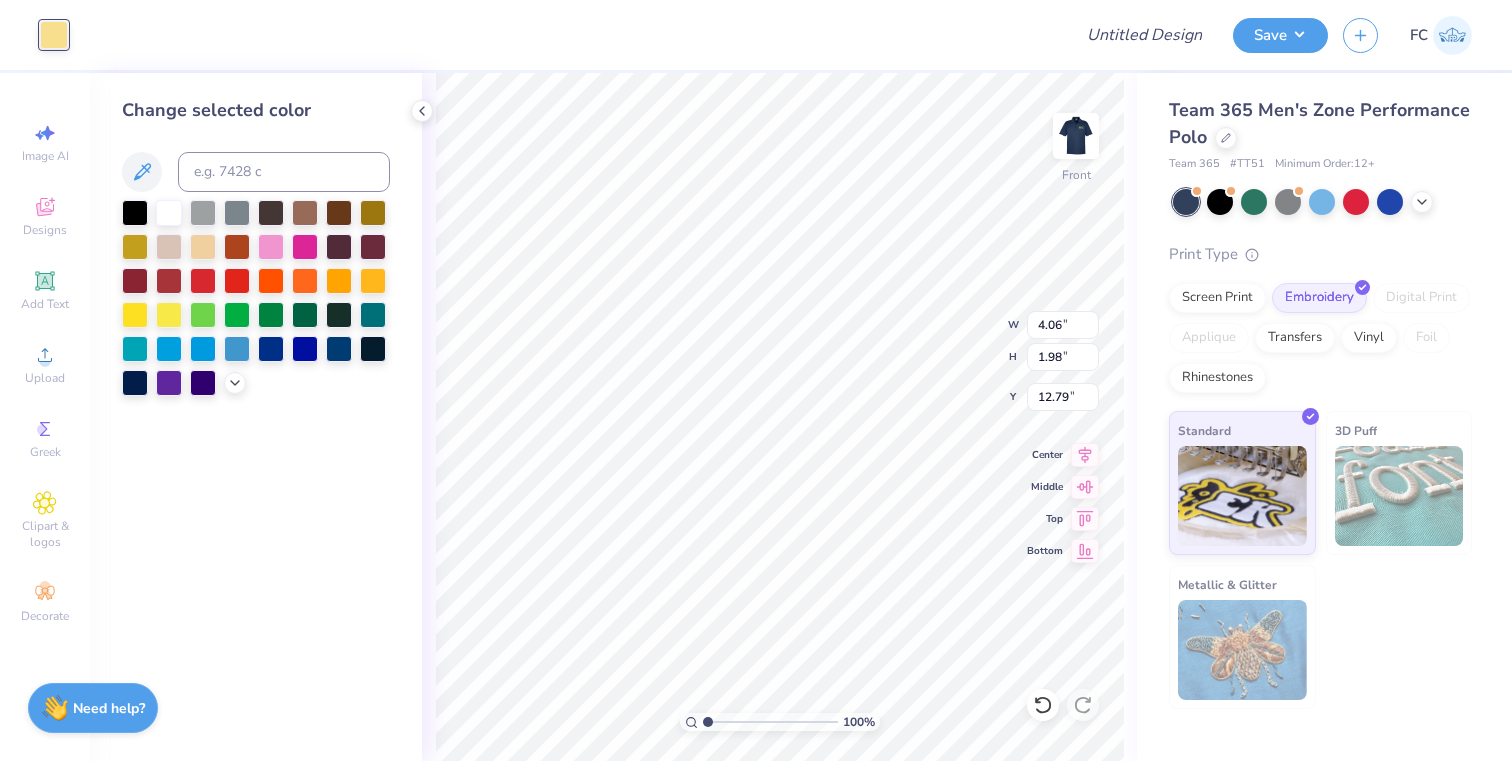 type on "2.01" 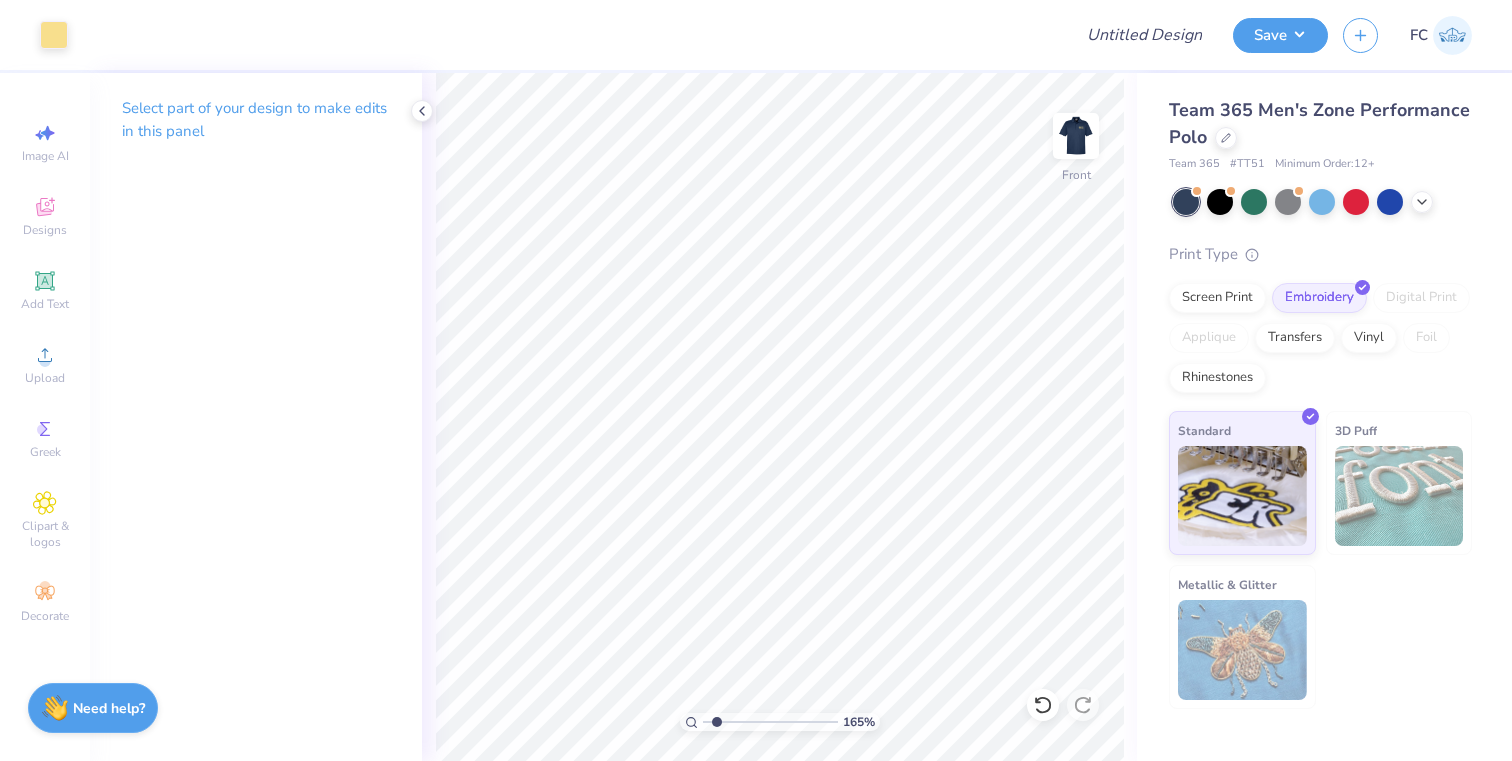 type on "1.65" 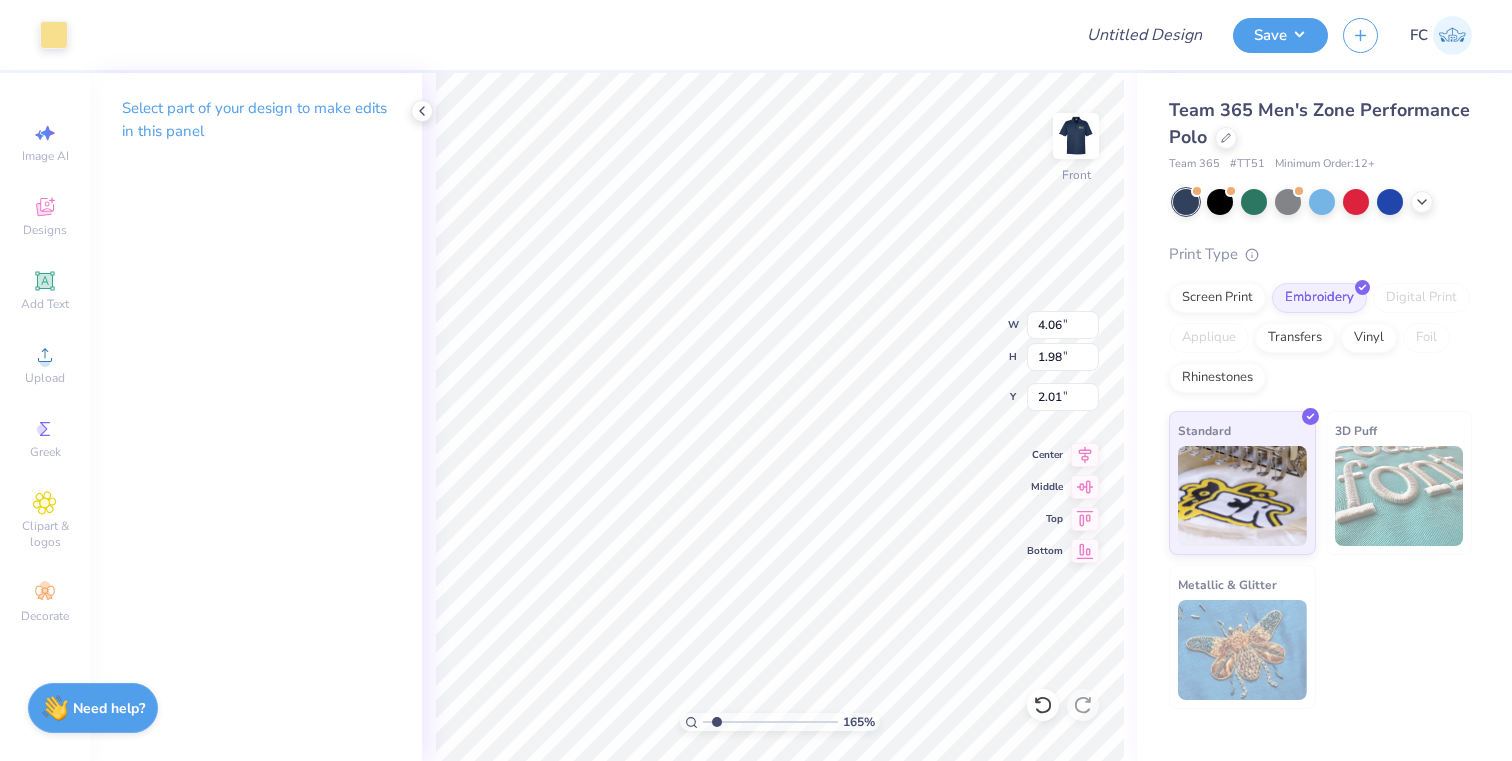 type on "3.50" 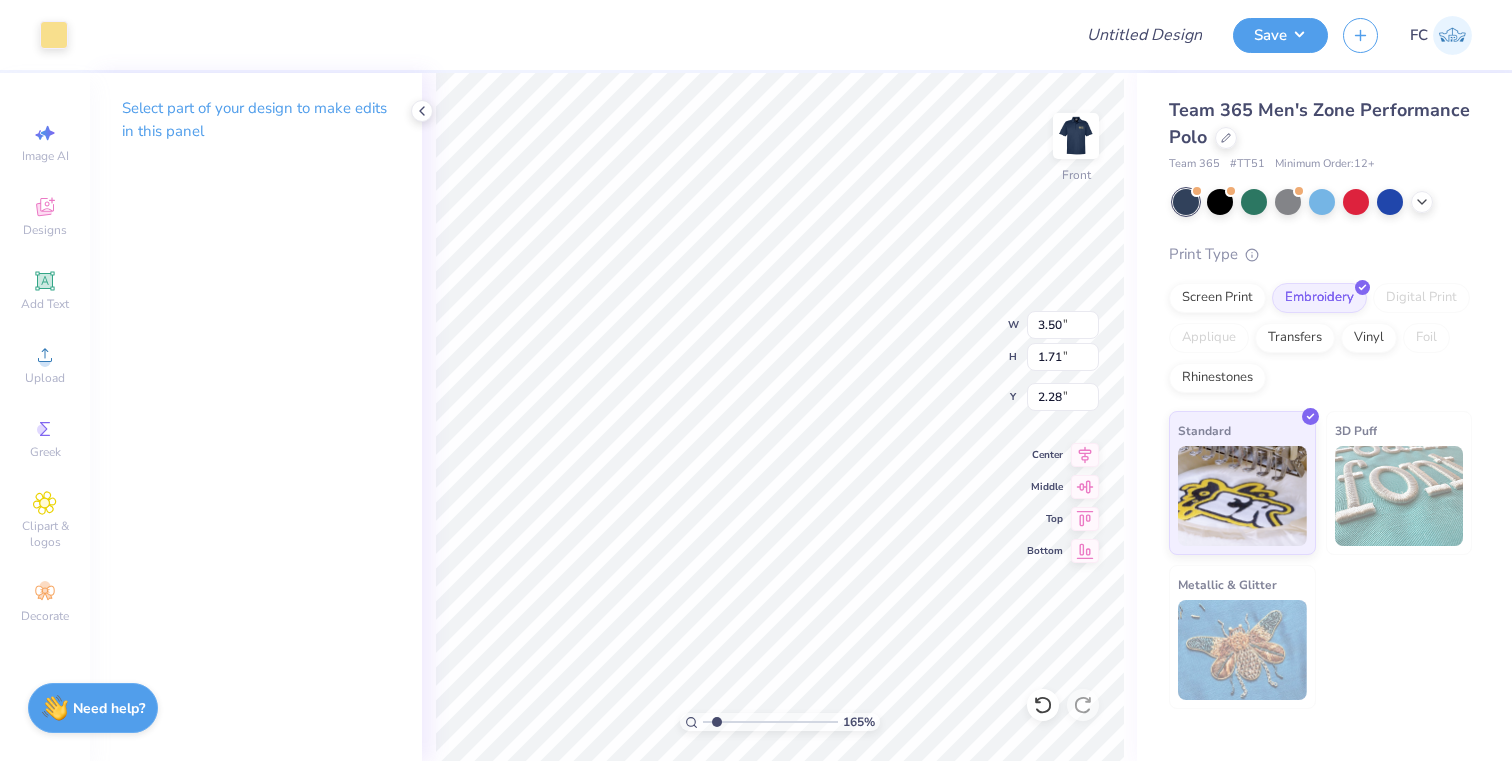 type on "2.37" 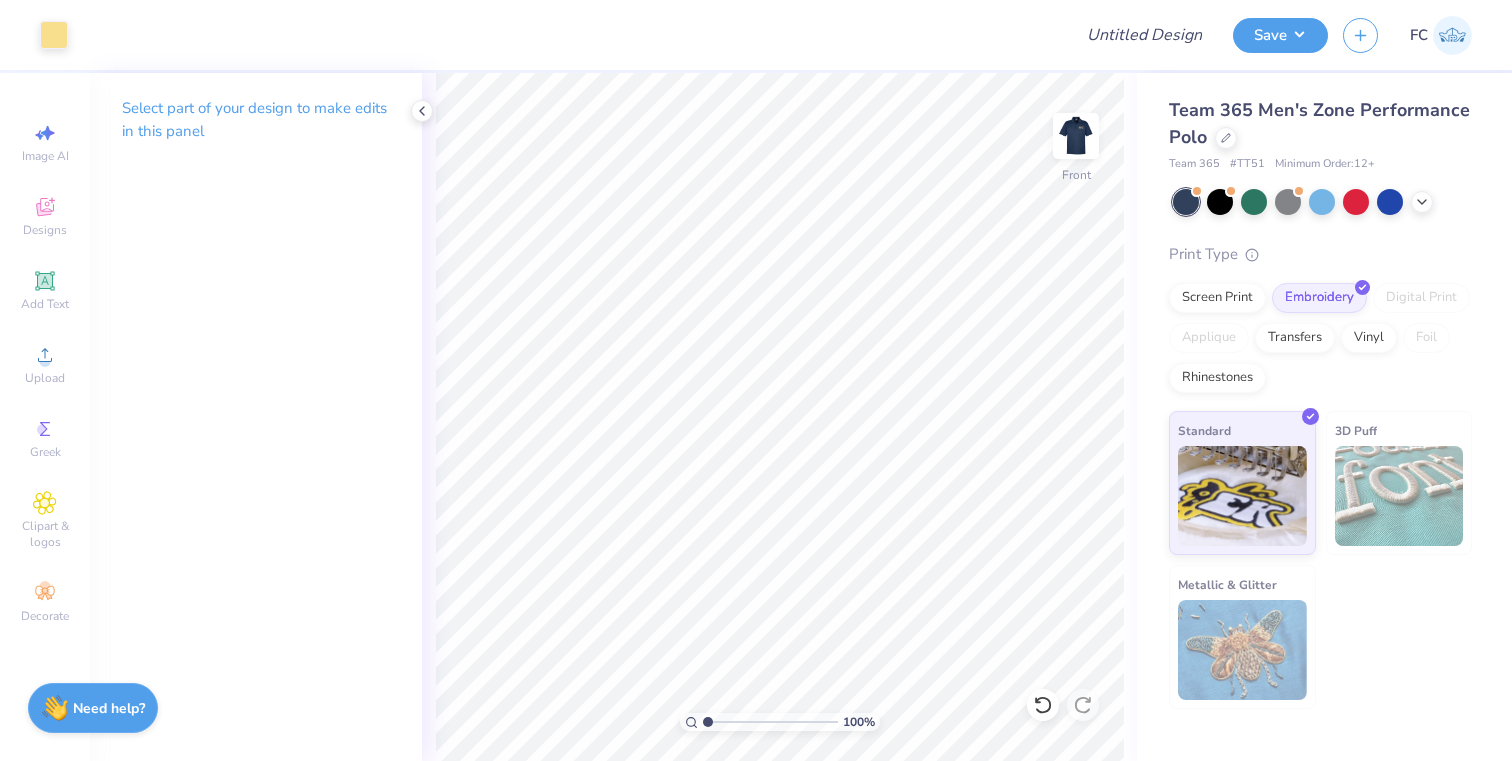 drag, startPoint x: 715, startPoint y: 723, endPoint x: 693, endPoint y: 723, distance: 22 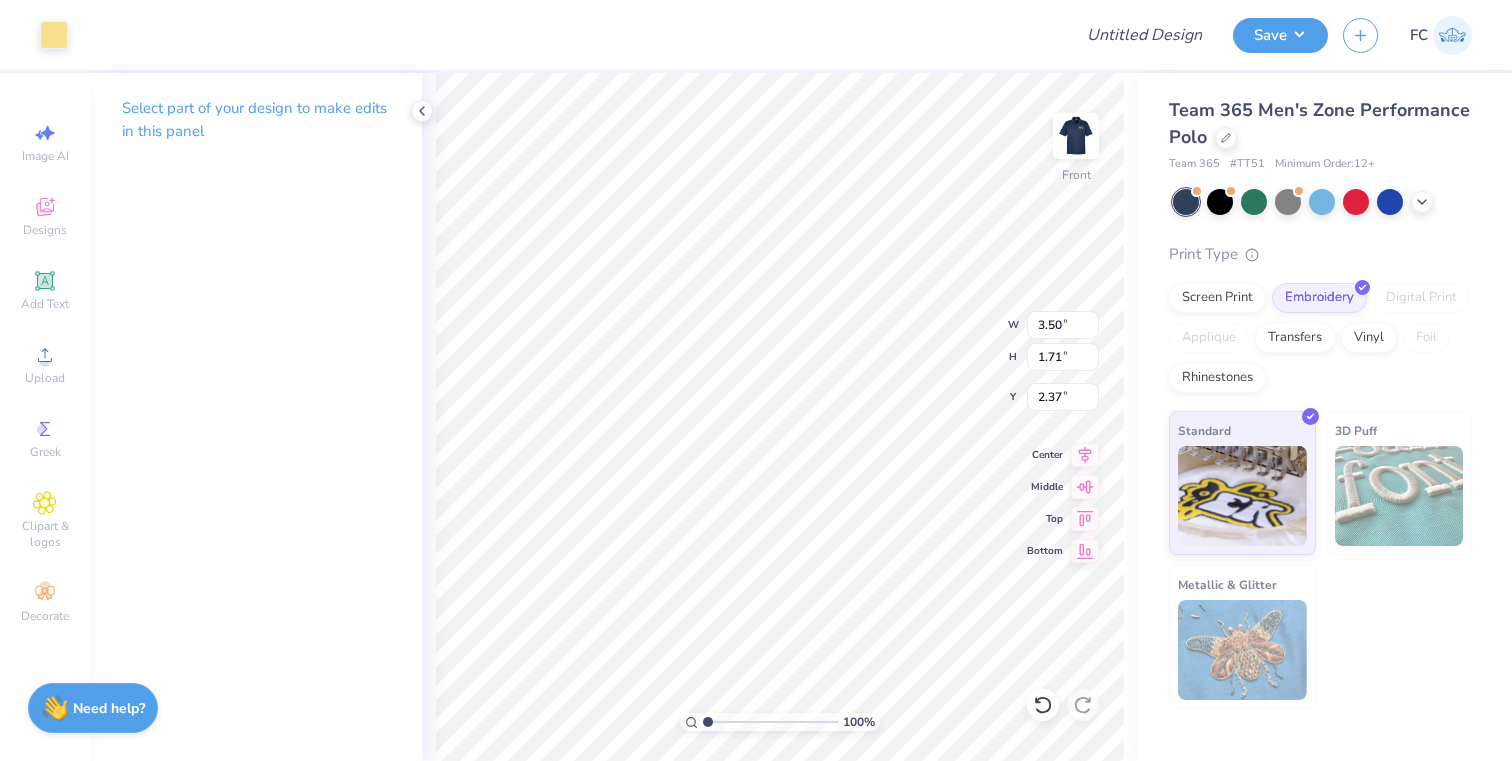 type on "2.51" 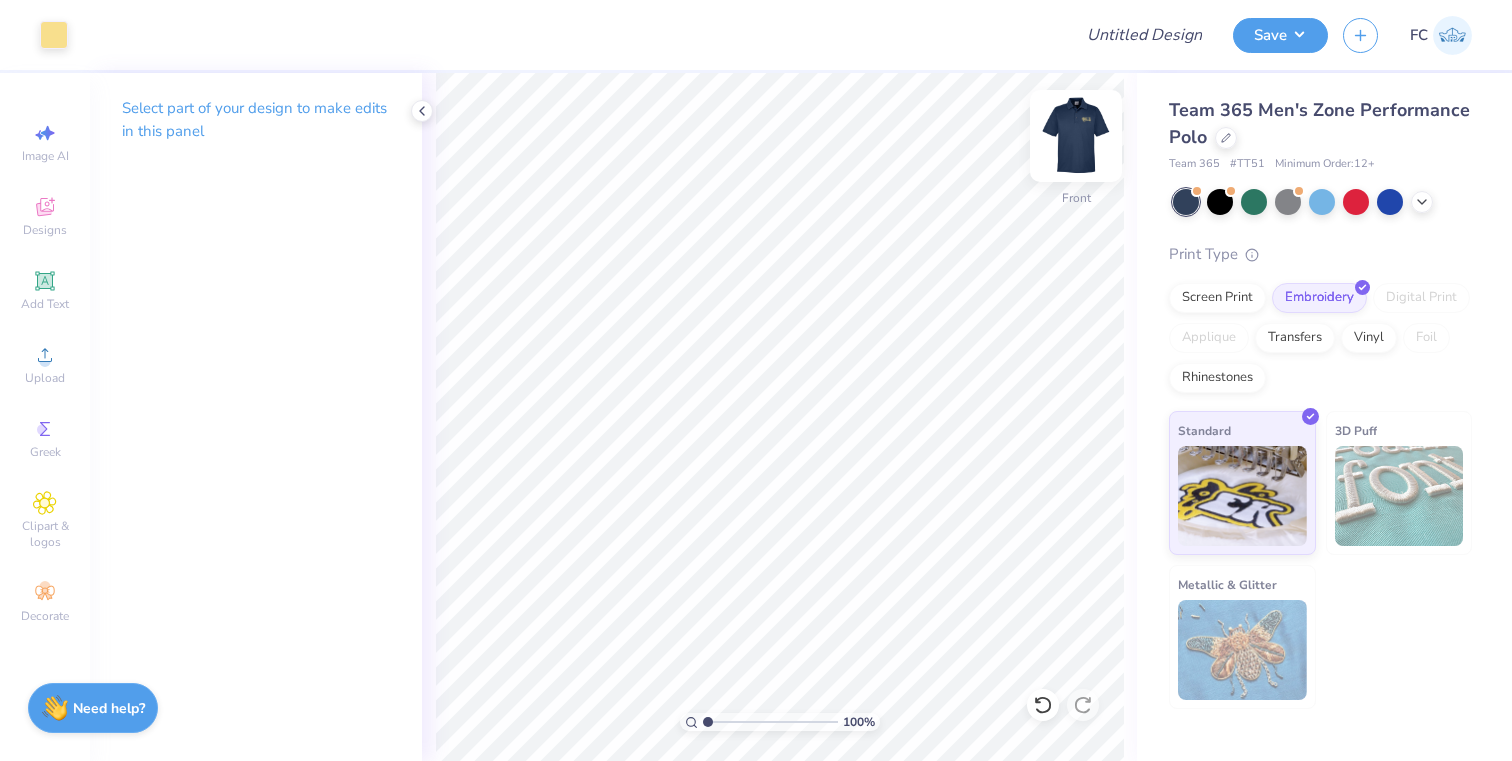 click at bounding box center [1076, 136] 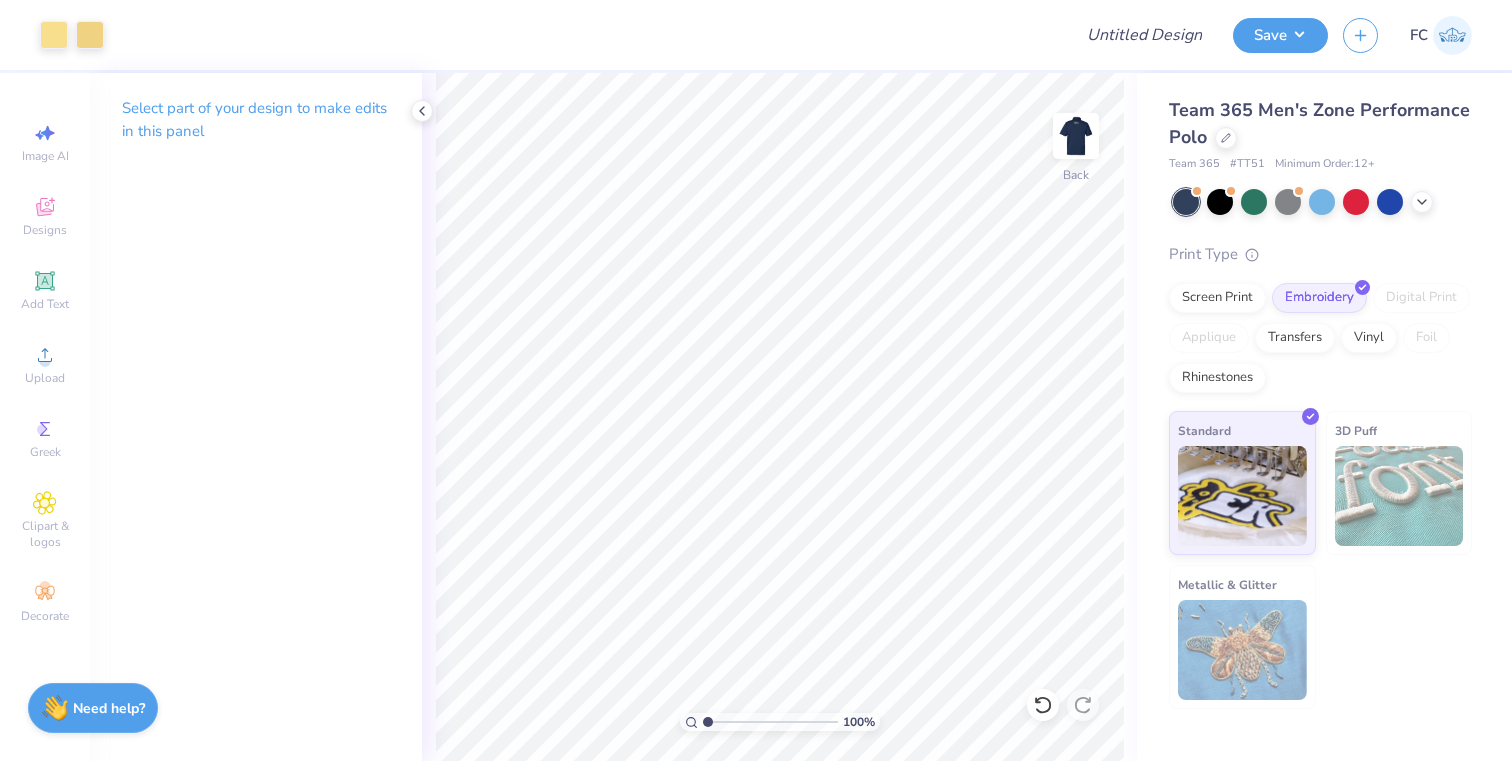 click at bounding box center (1076, 136) 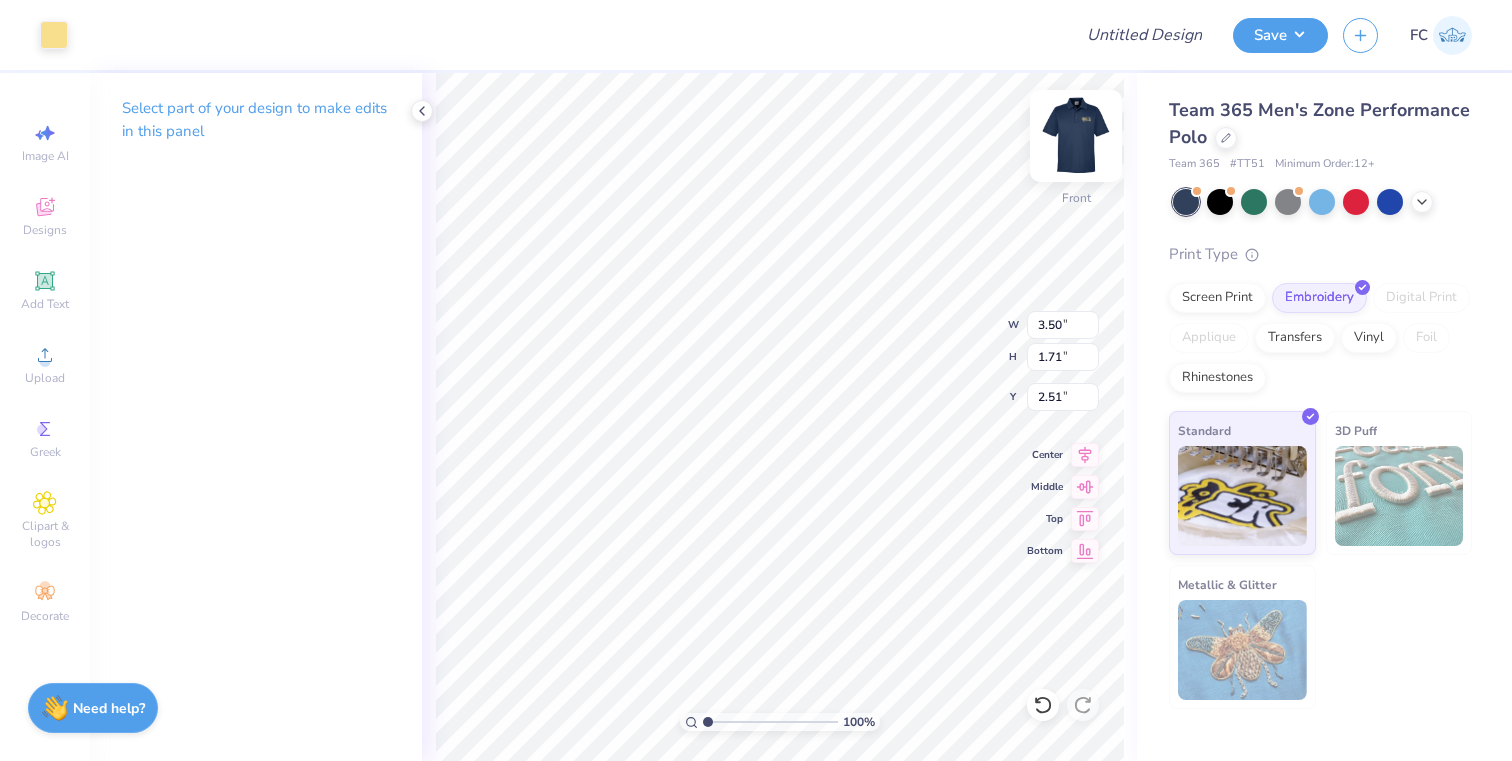 type on "2.42" 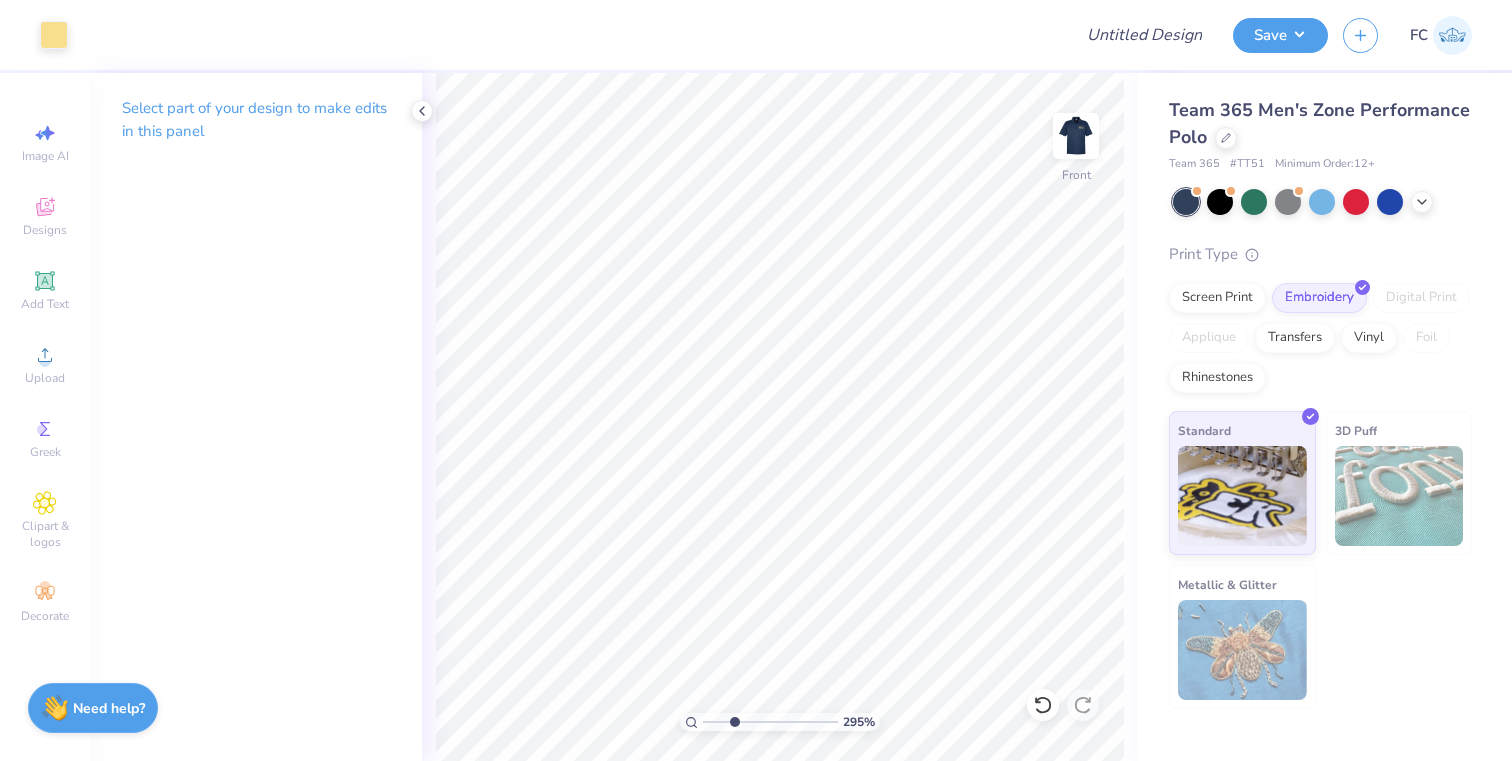 drag, startPoint x: 711, startPoint y: 719, endPoint x: 733, endPoint y: 713, distance: 22.803509 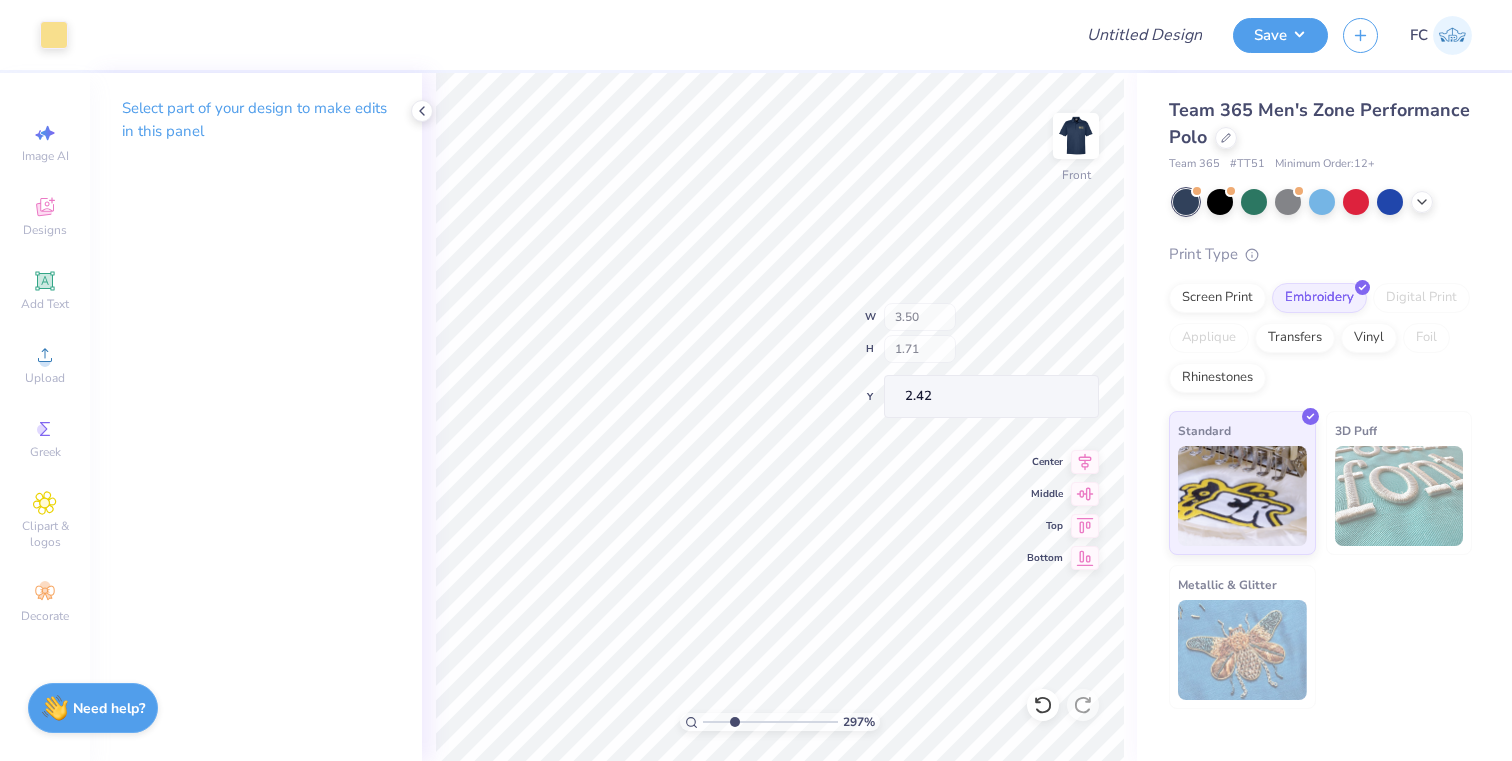 type on "0.16" 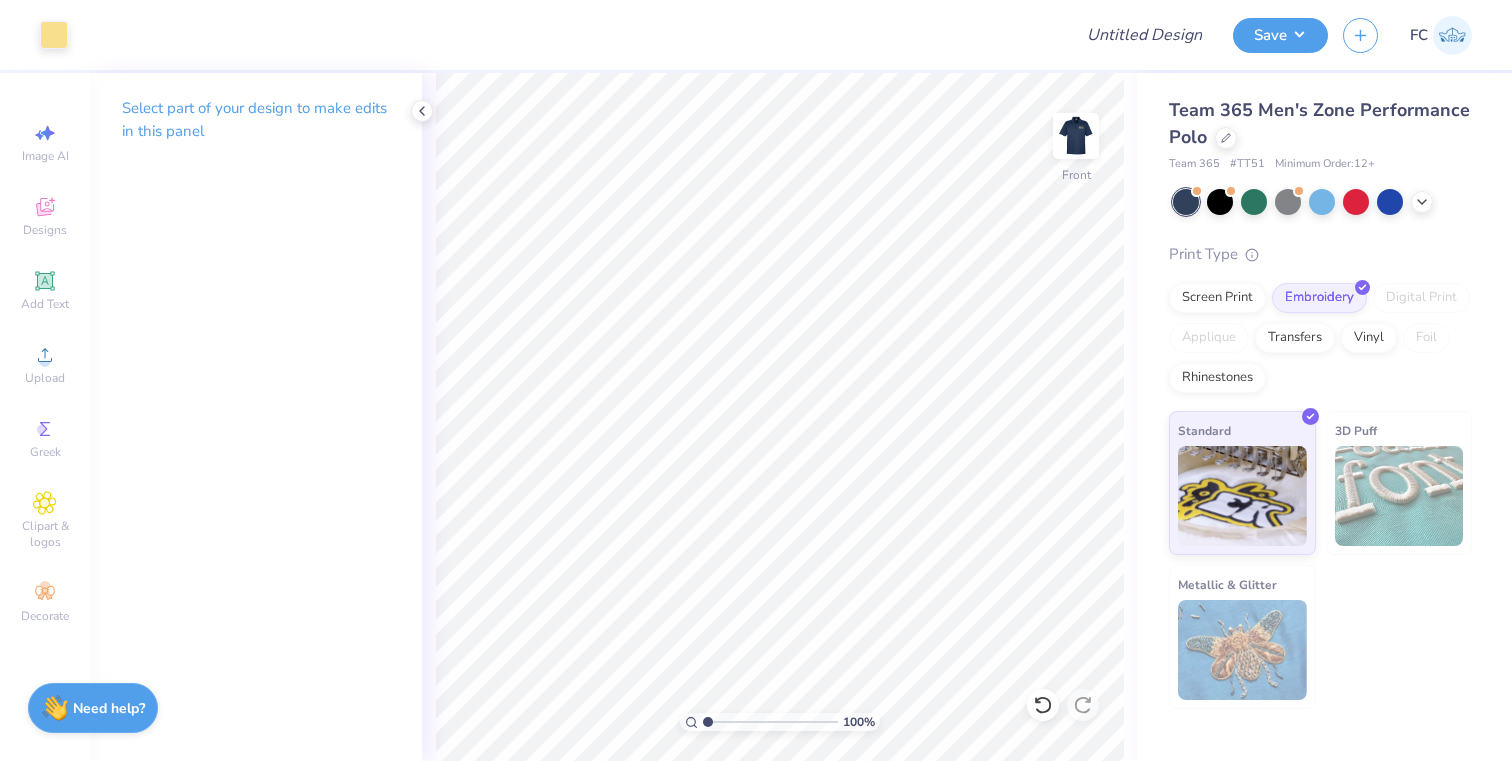 drag, startPoint x: 730, startPoint y: 720, endPoint x: 672, endPoint y: 721, distance: 58.00862 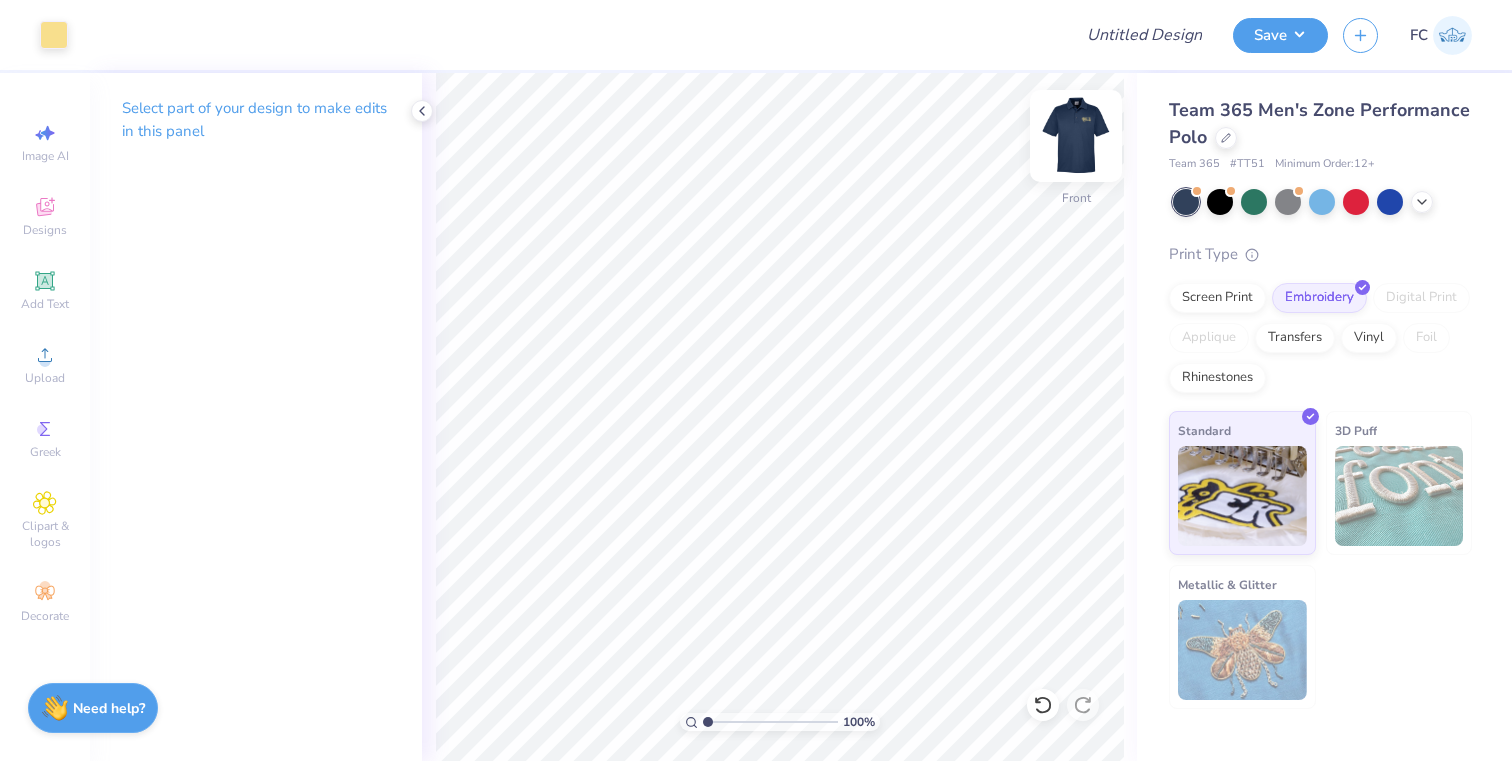 click at bounding box center (1076, 136) 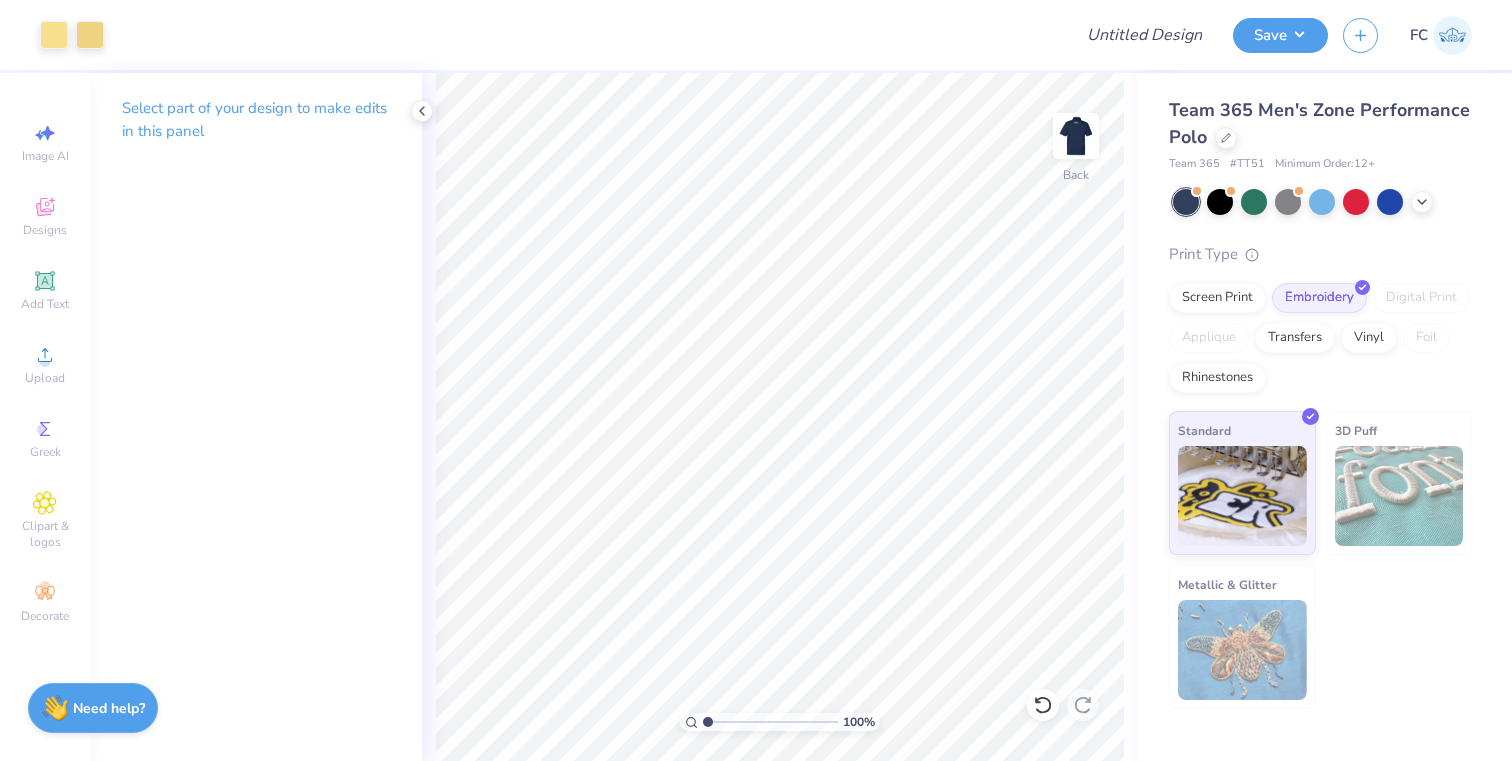 click at bounding box center (1076, 136) 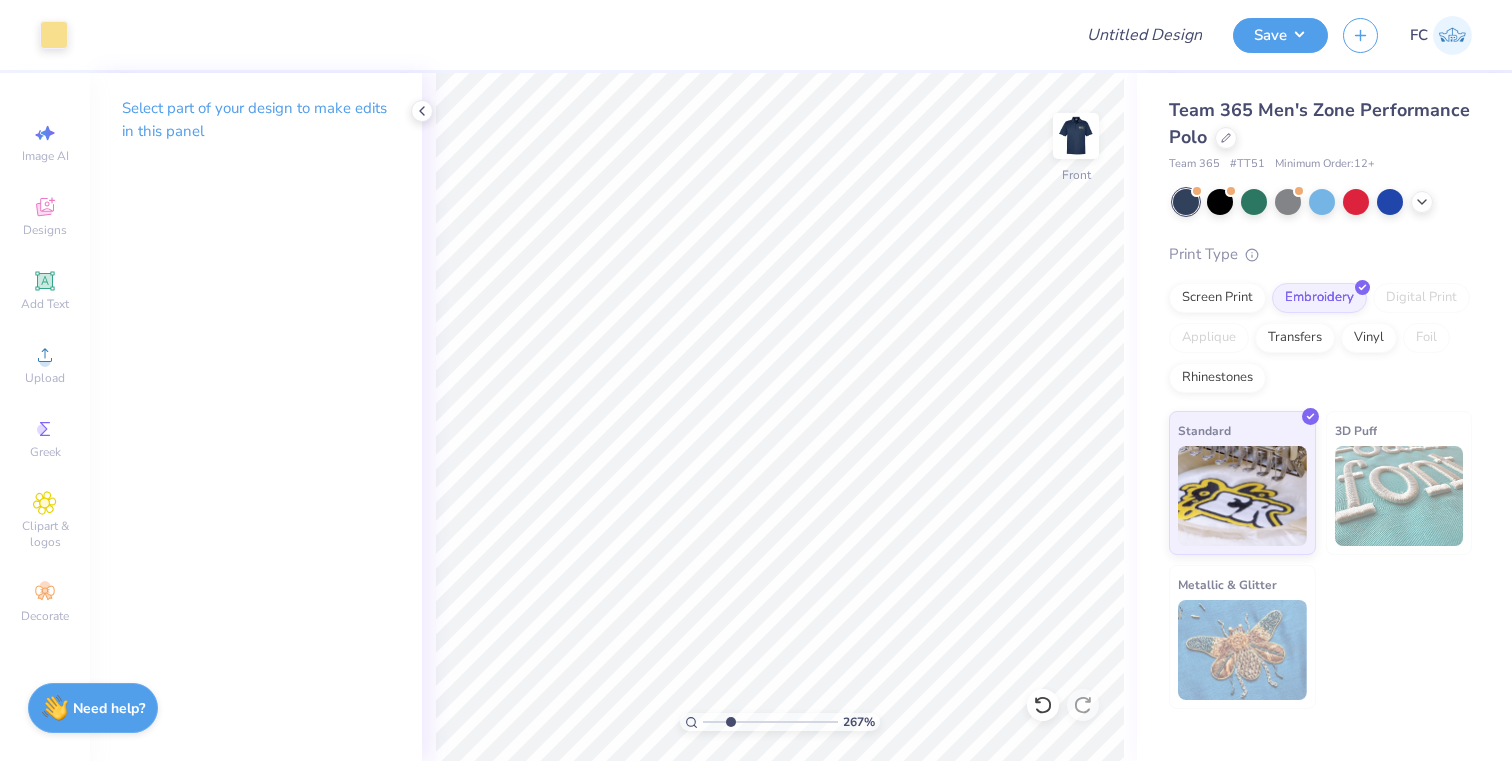 type on "2.67" 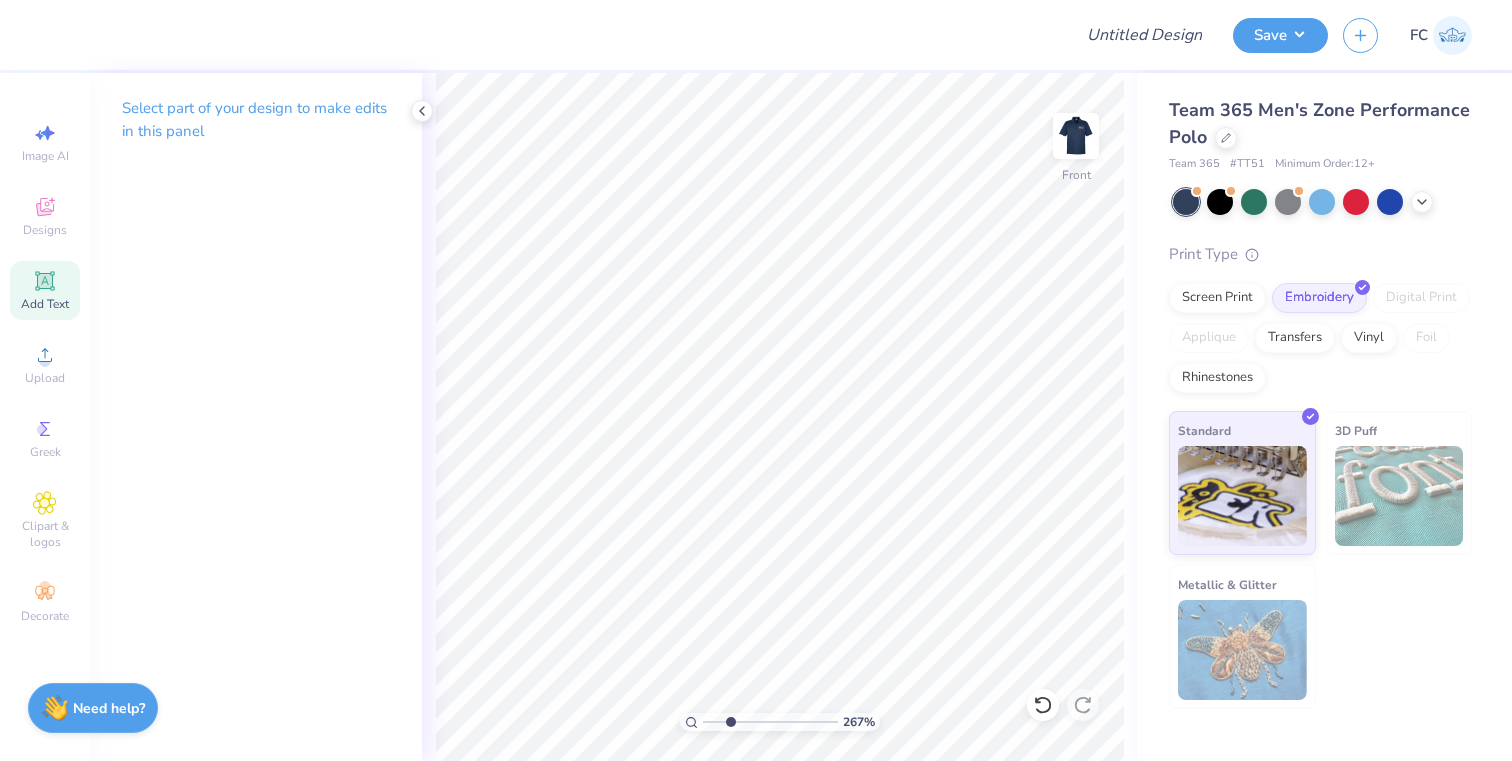 click on "Add Text" at bounding box center (45, 304) 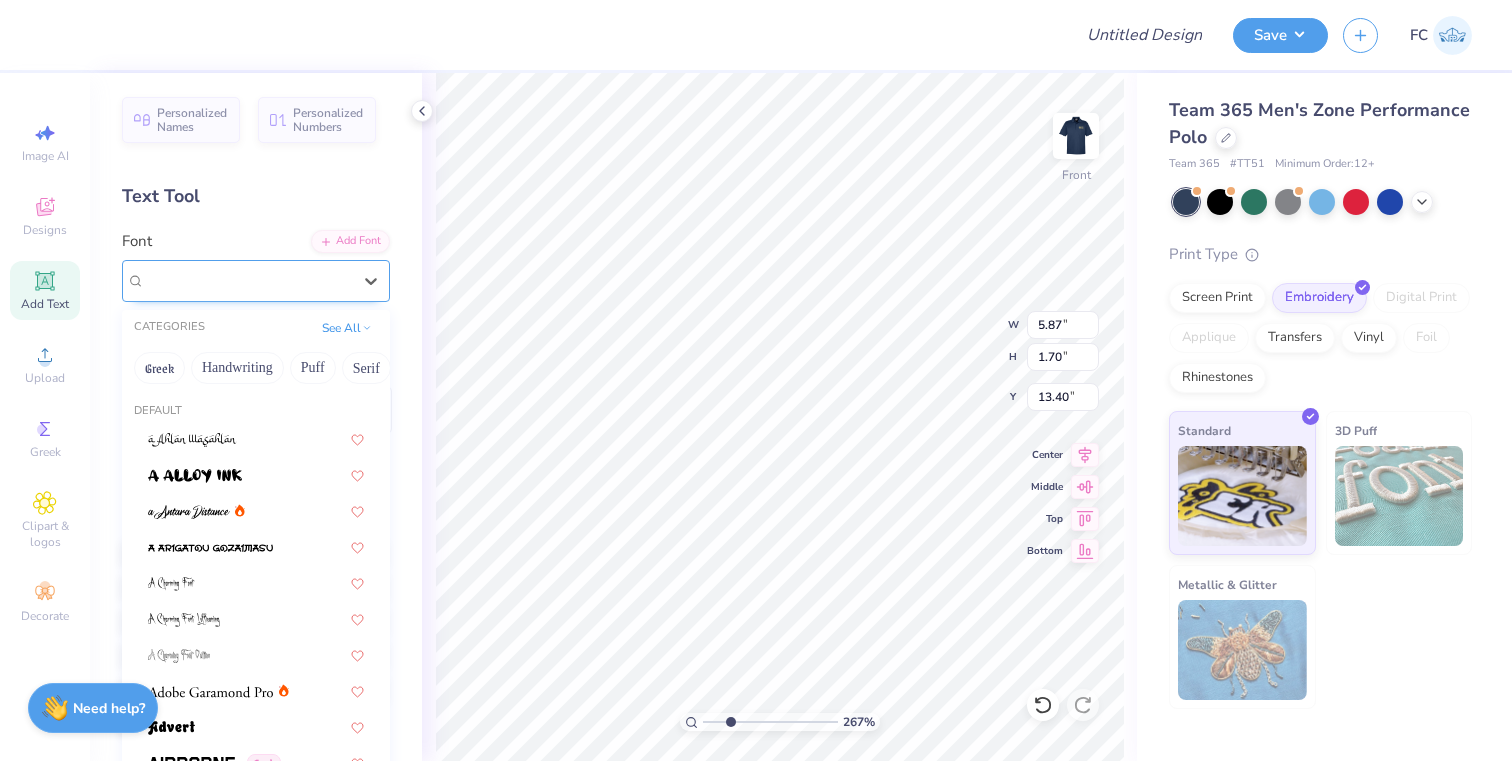 click on "Super Dream" at bounding box center (248, 280) 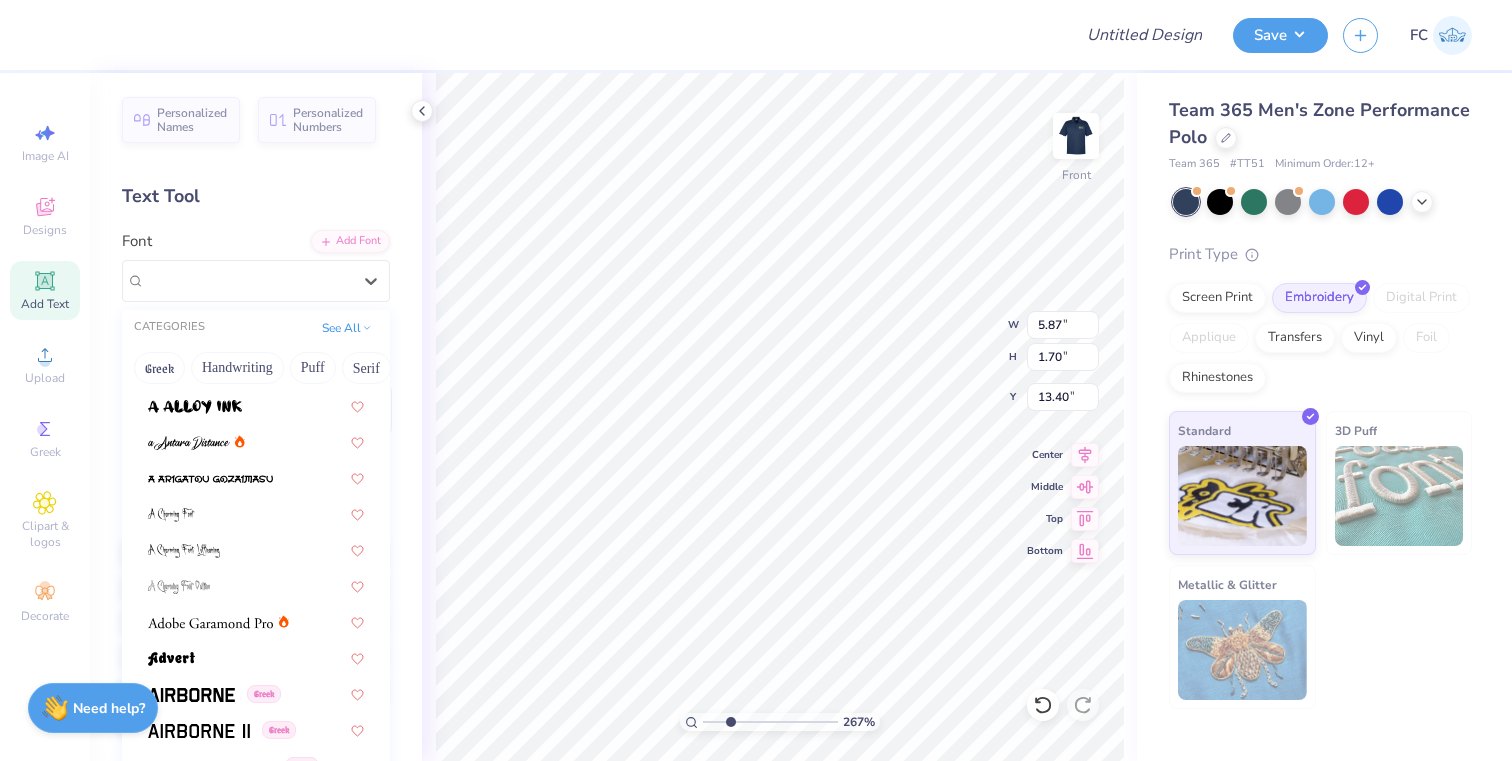 scroll, scrollTop: 79, scrollLeft: 0, axis: vertical 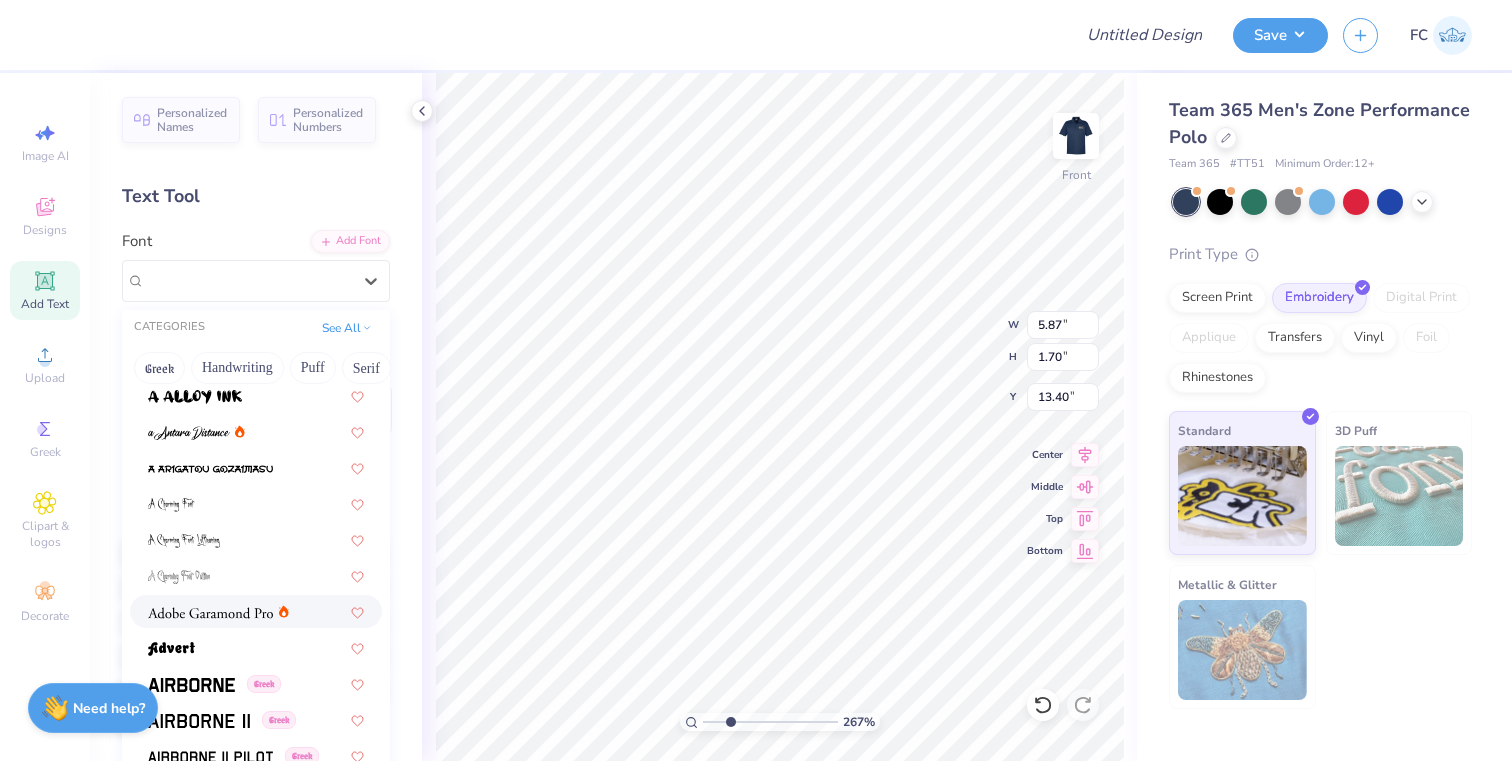 click at bounding box center [210, 611] 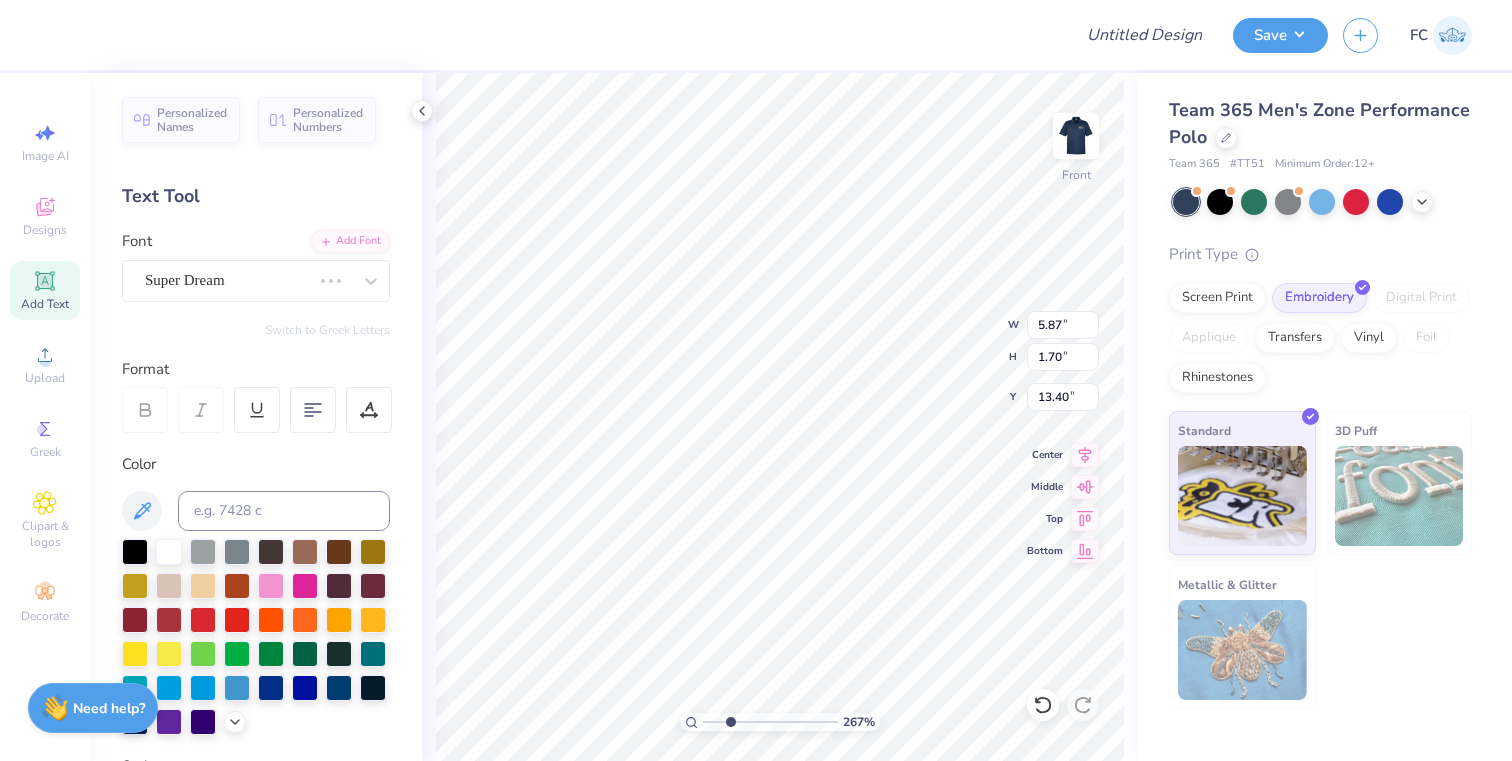 type on "6.13" 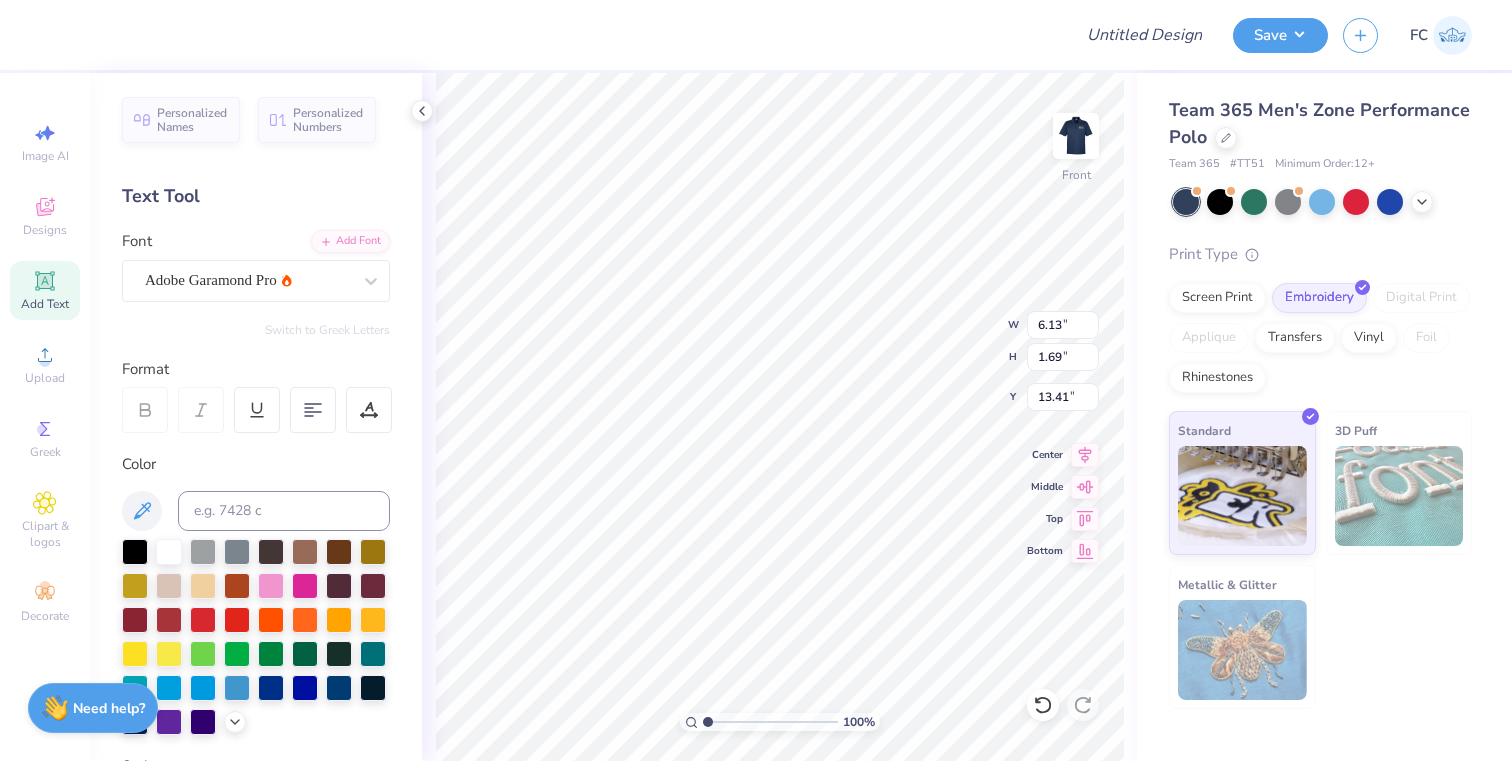 drag, startPoint x: 728, startPoint y: 722, endPoint x: 689, endPoint y: 719, distance: 39.115215 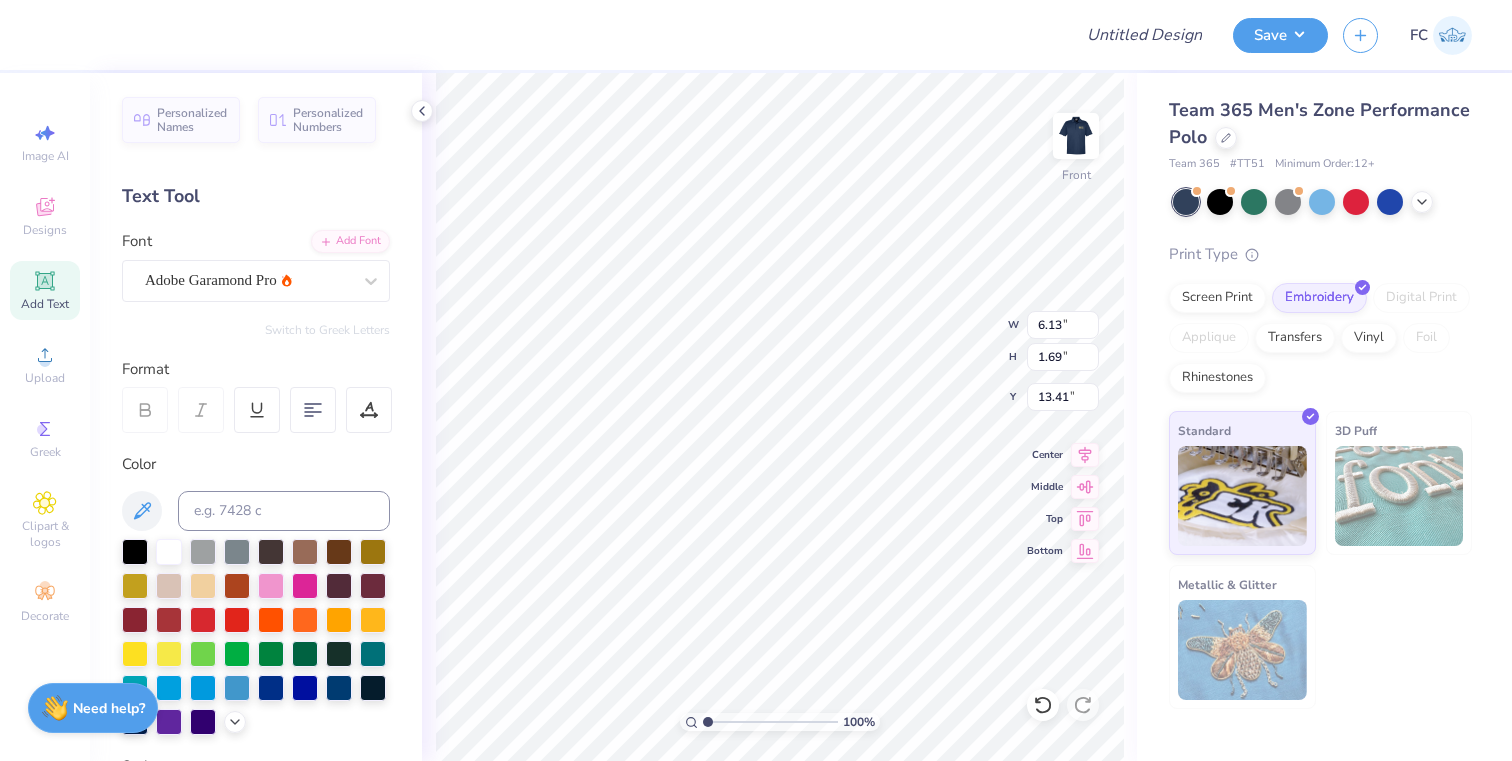 type on "1" 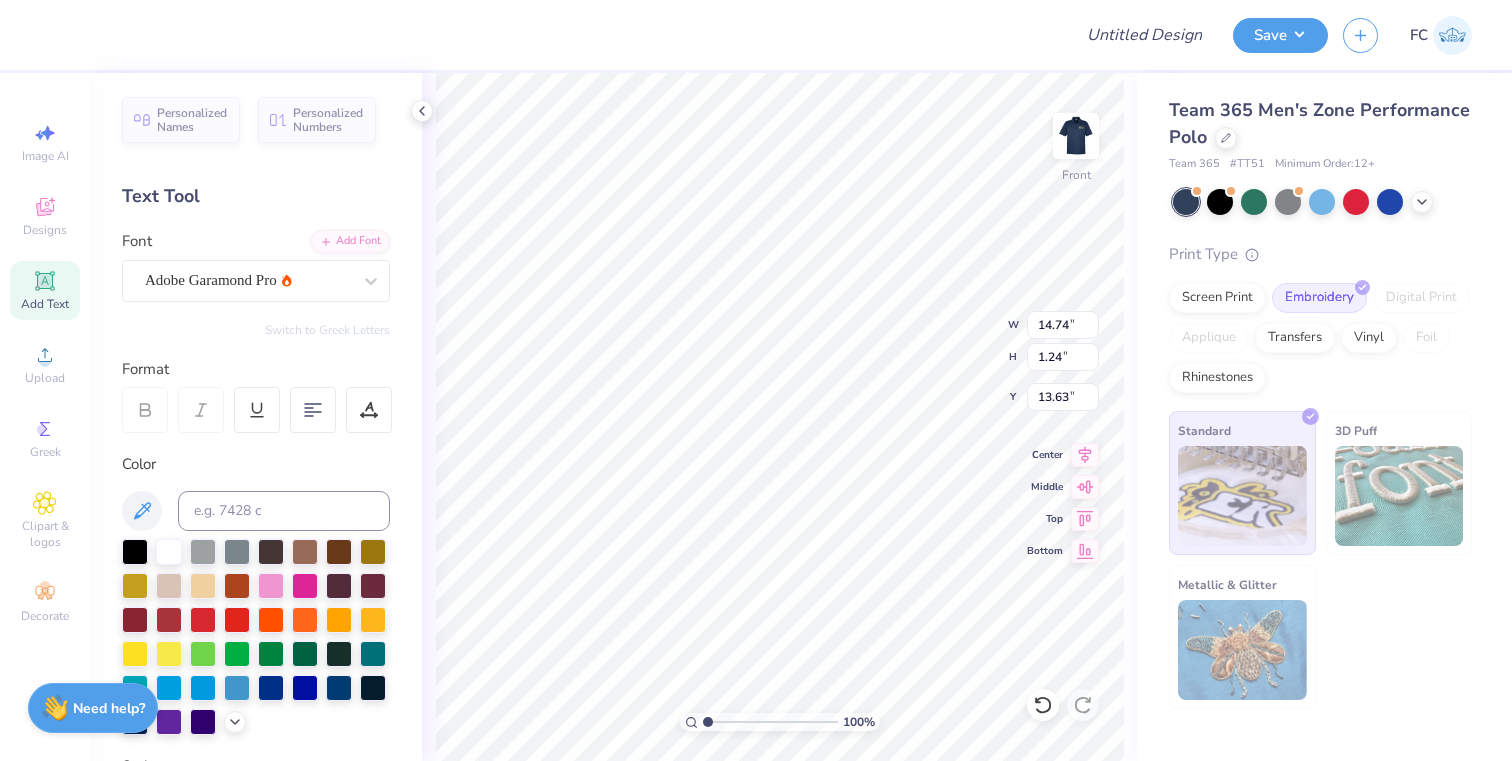 type on "4.15" 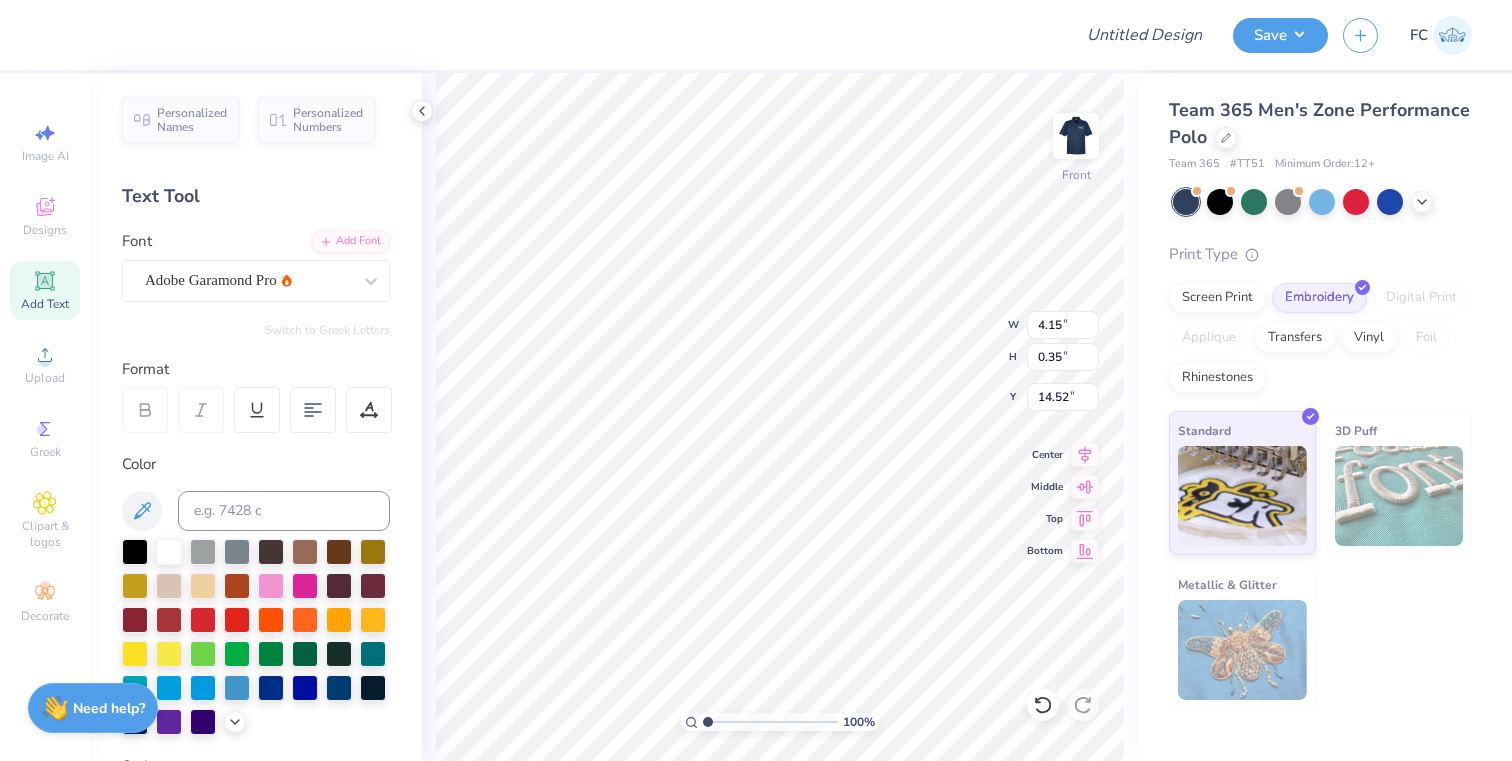 type on "2.65" 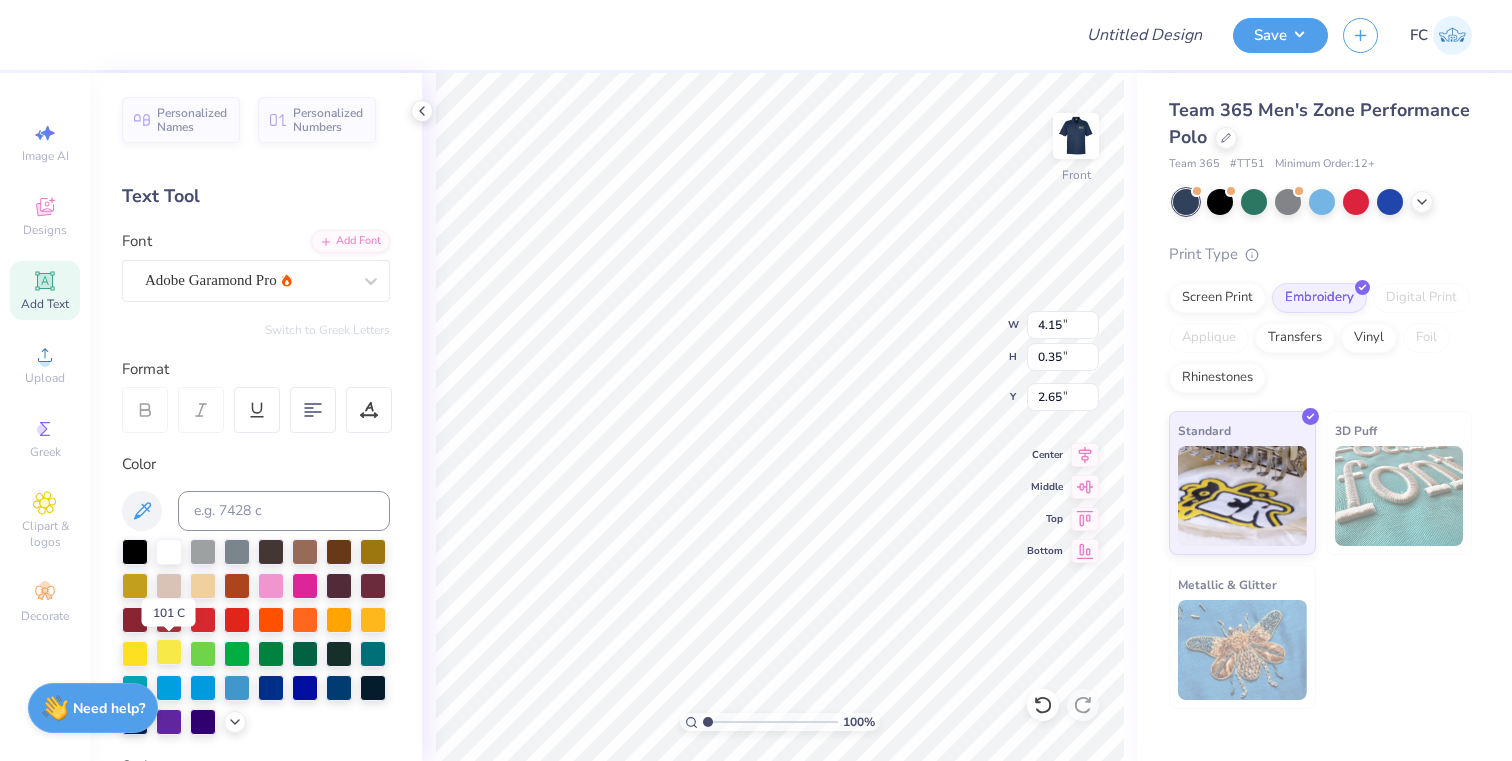 click at bounding box center [169, 652] 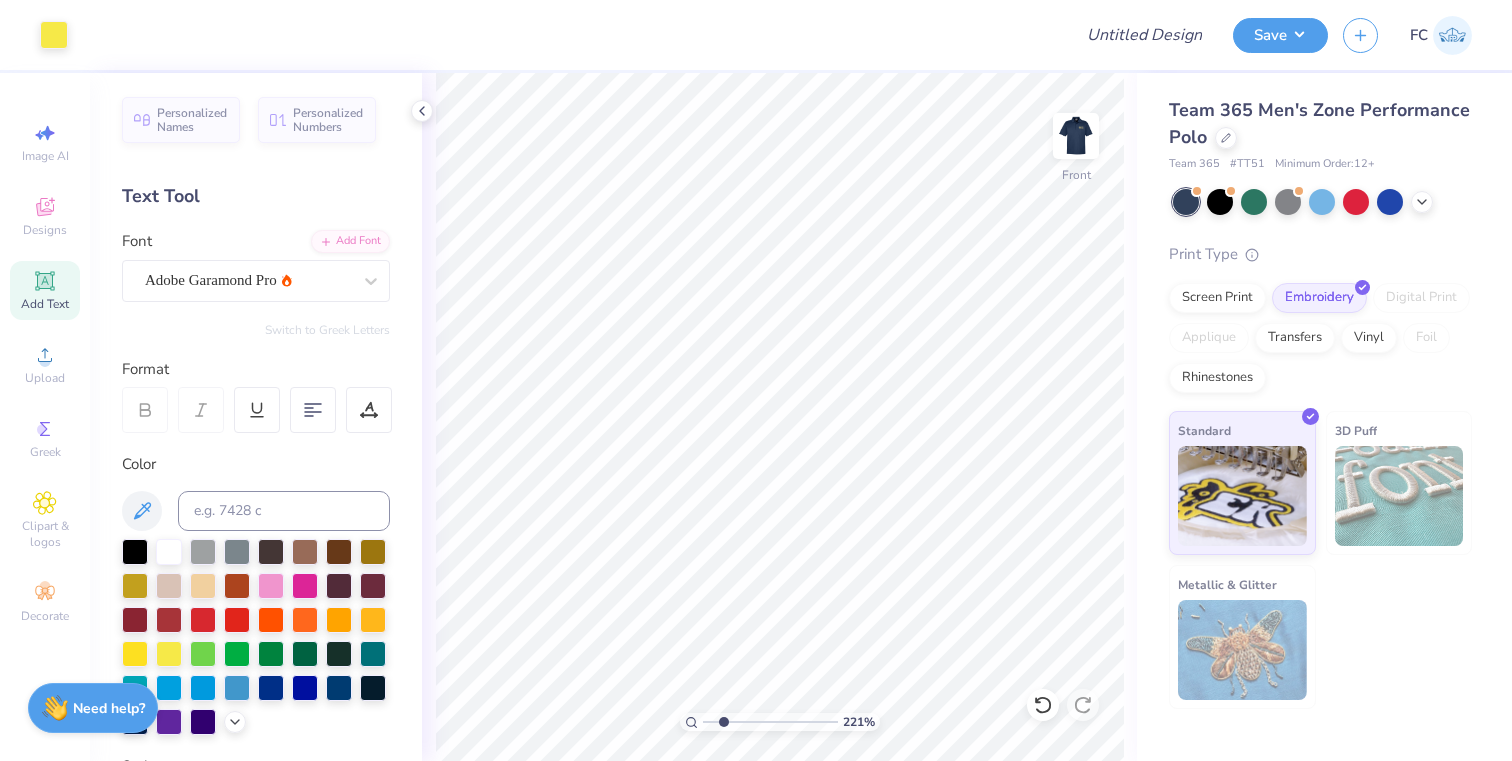 type on "2.21" 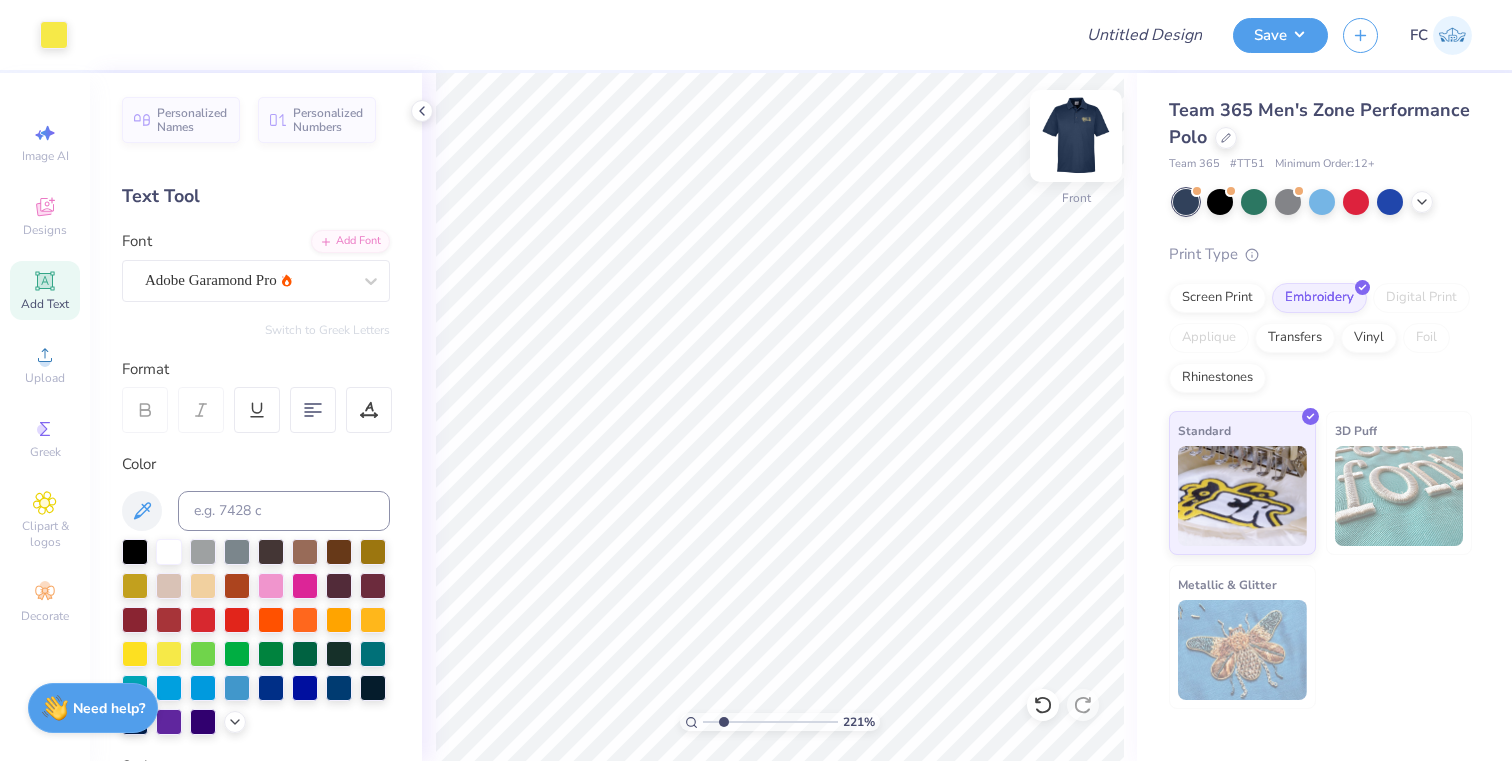 click at bounding box center (1076, 136) 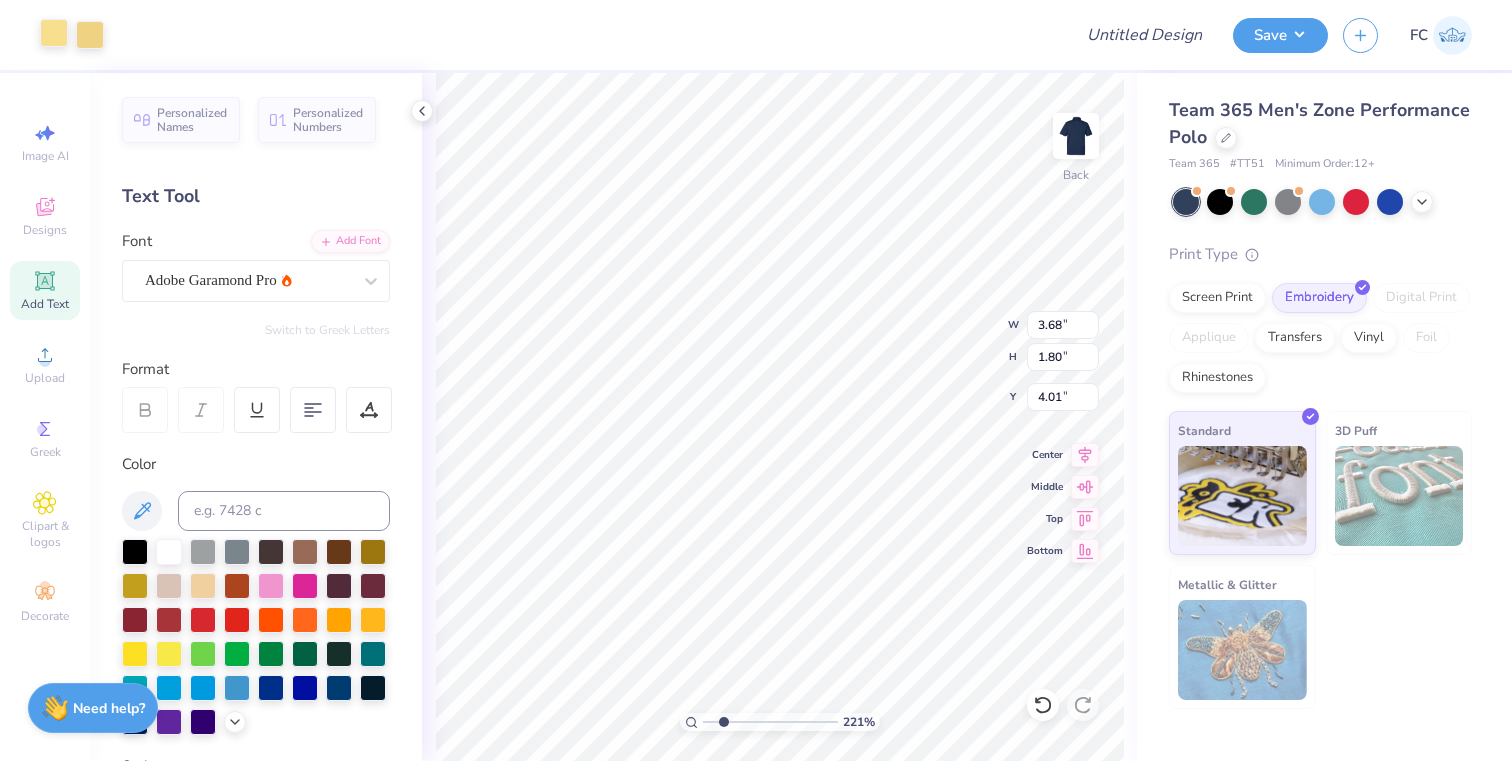 click at bounding box center (54, 33) 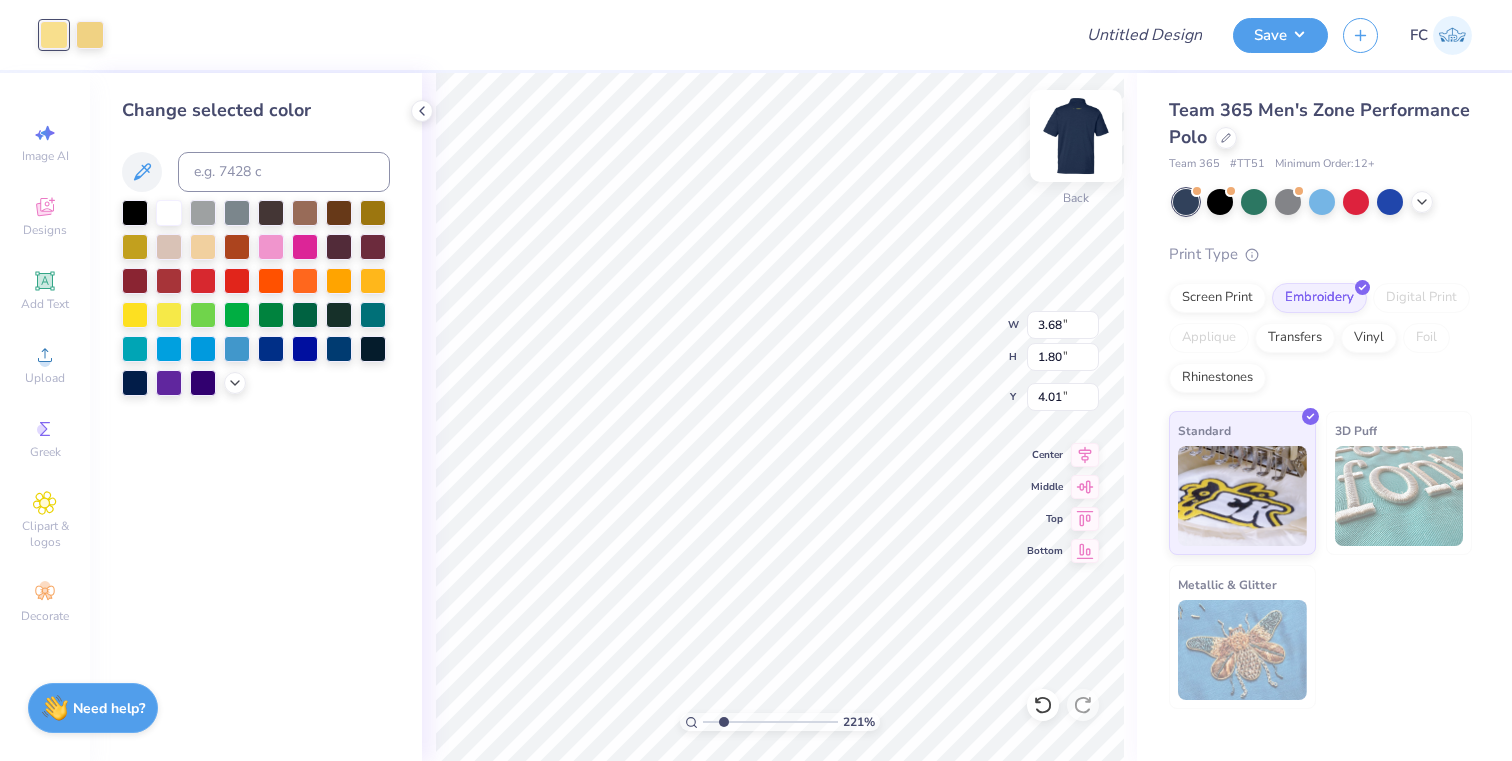 click at bounding box center (1076, 136) 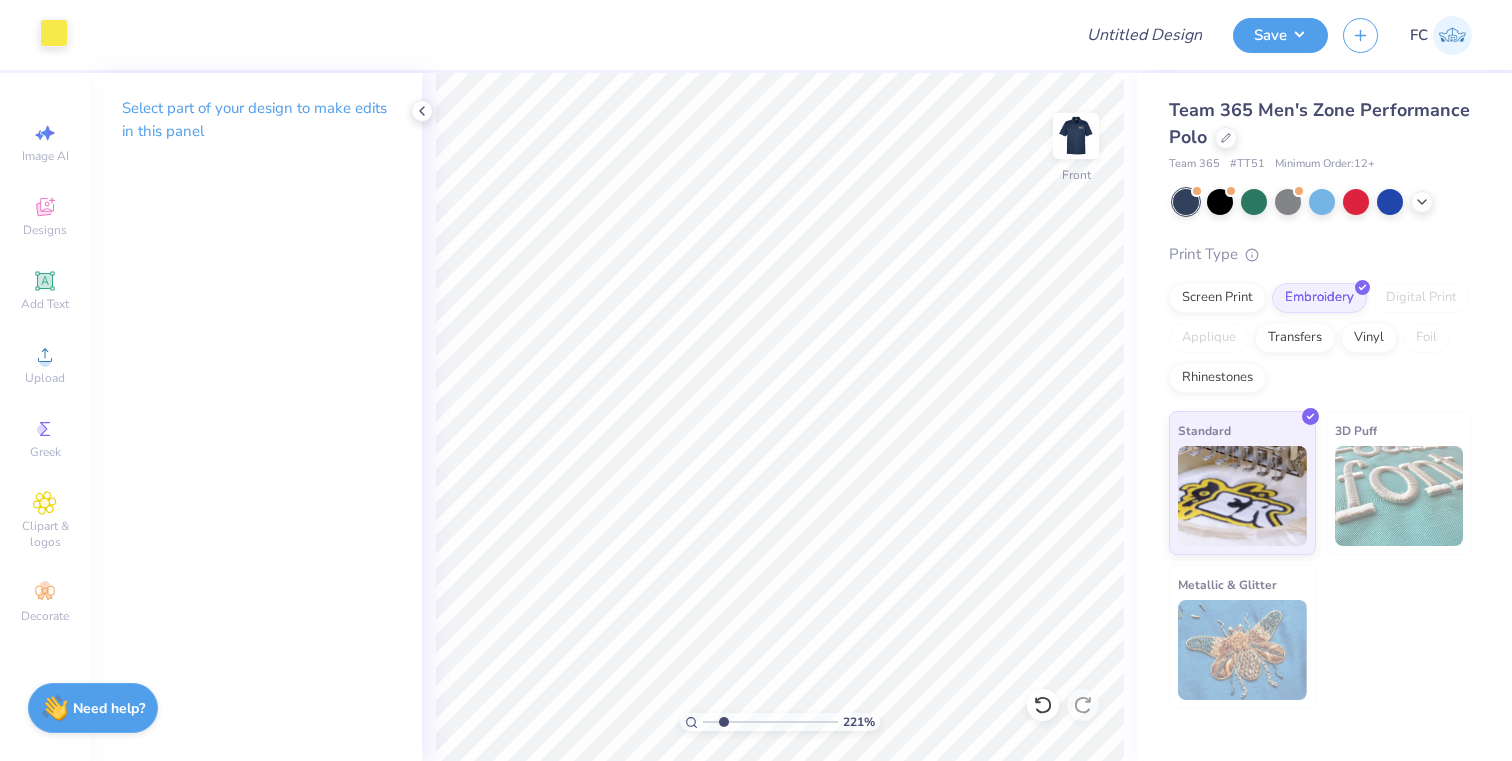 click at bounding box center (54, 33) 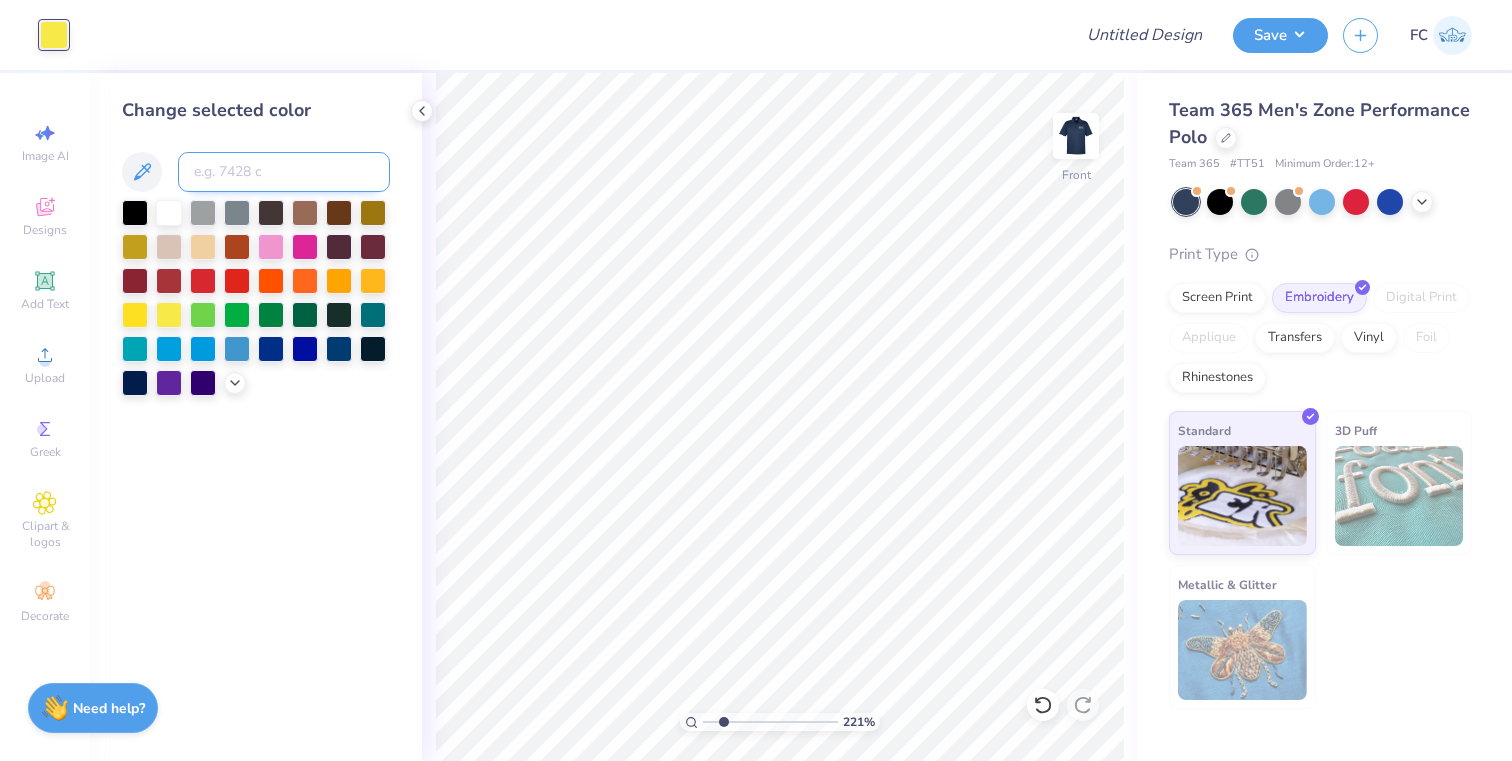 click at bounding box center (284, 172) 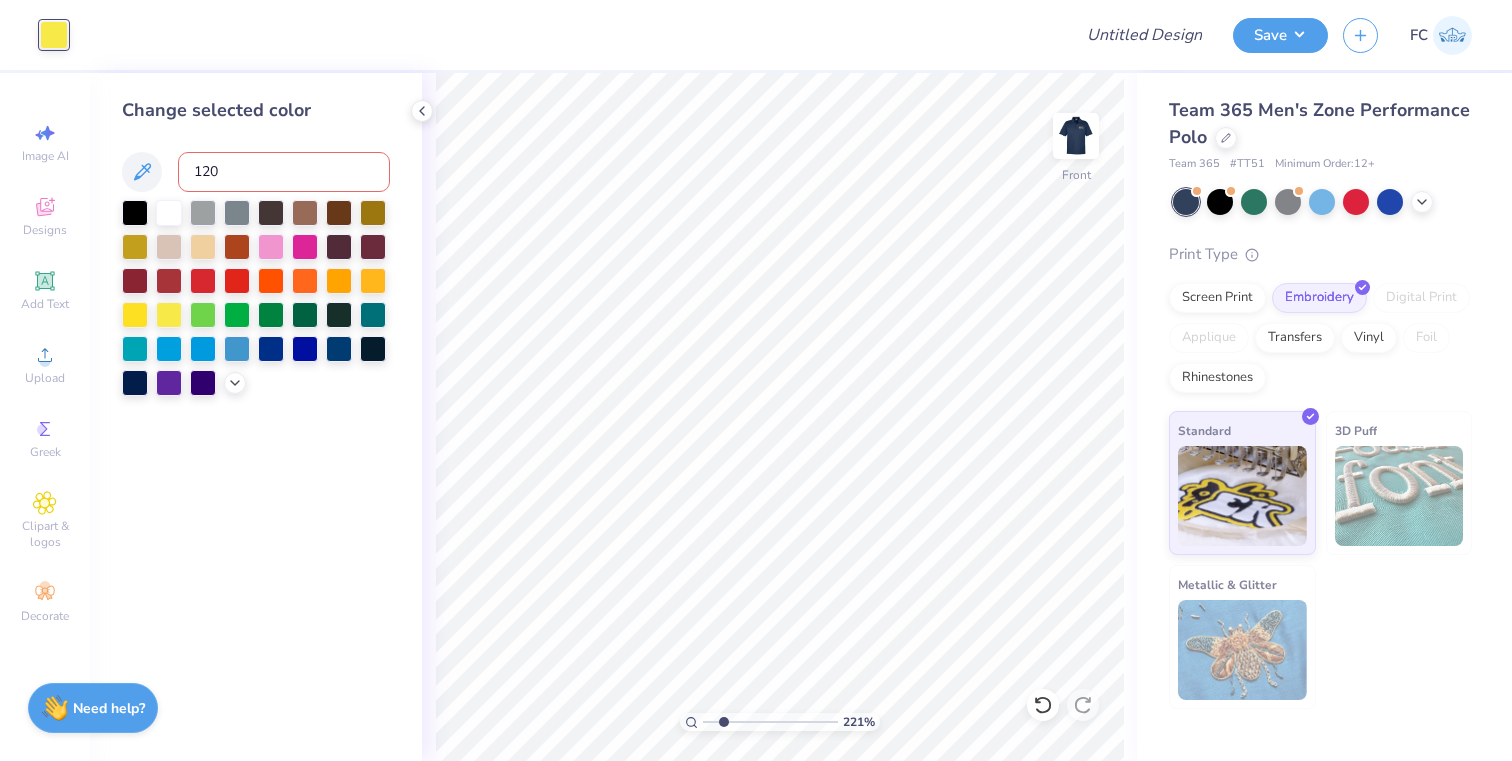 type on "1205" 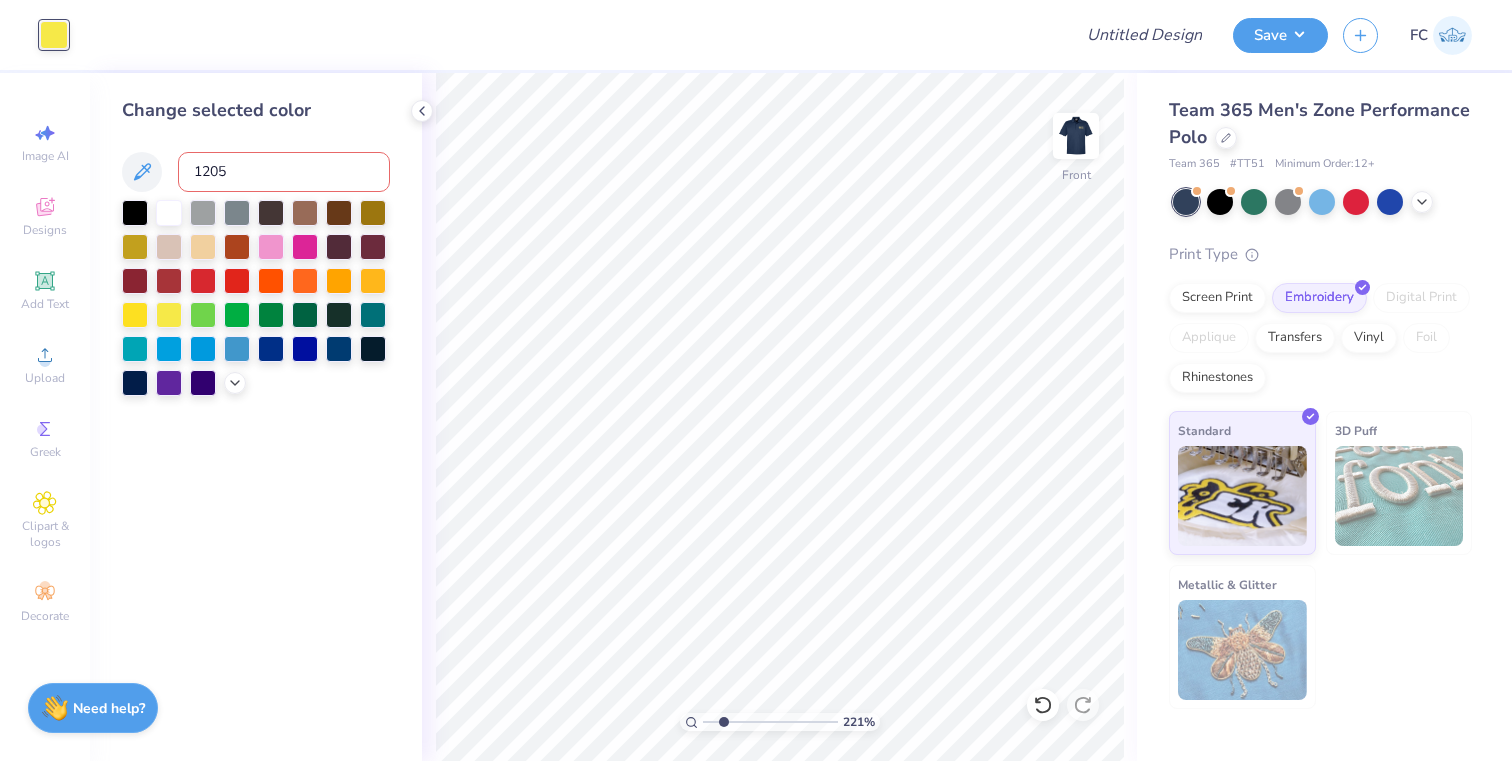 type 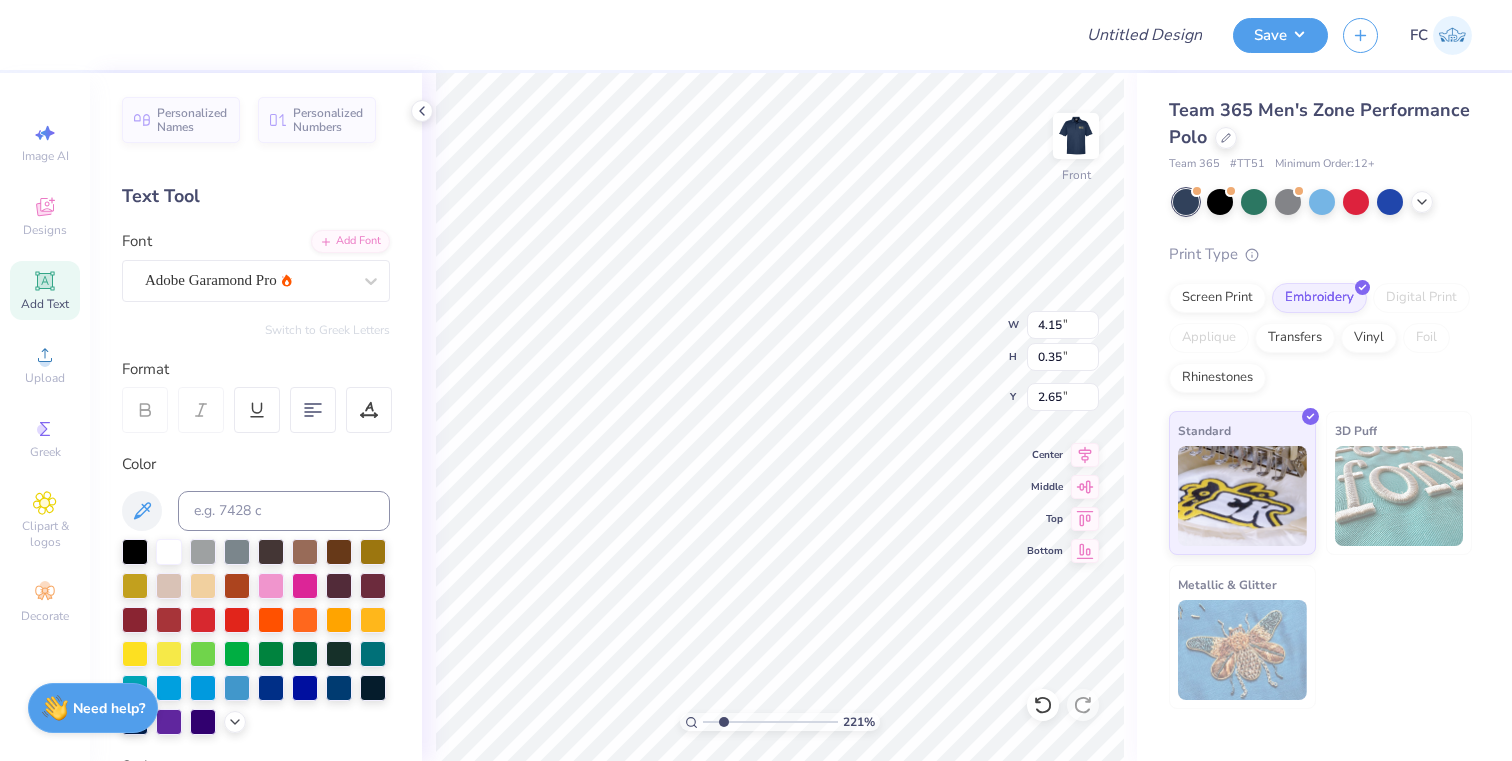 scroll, scrollTop: 0, scrollLeft: 4, axis: horizontal 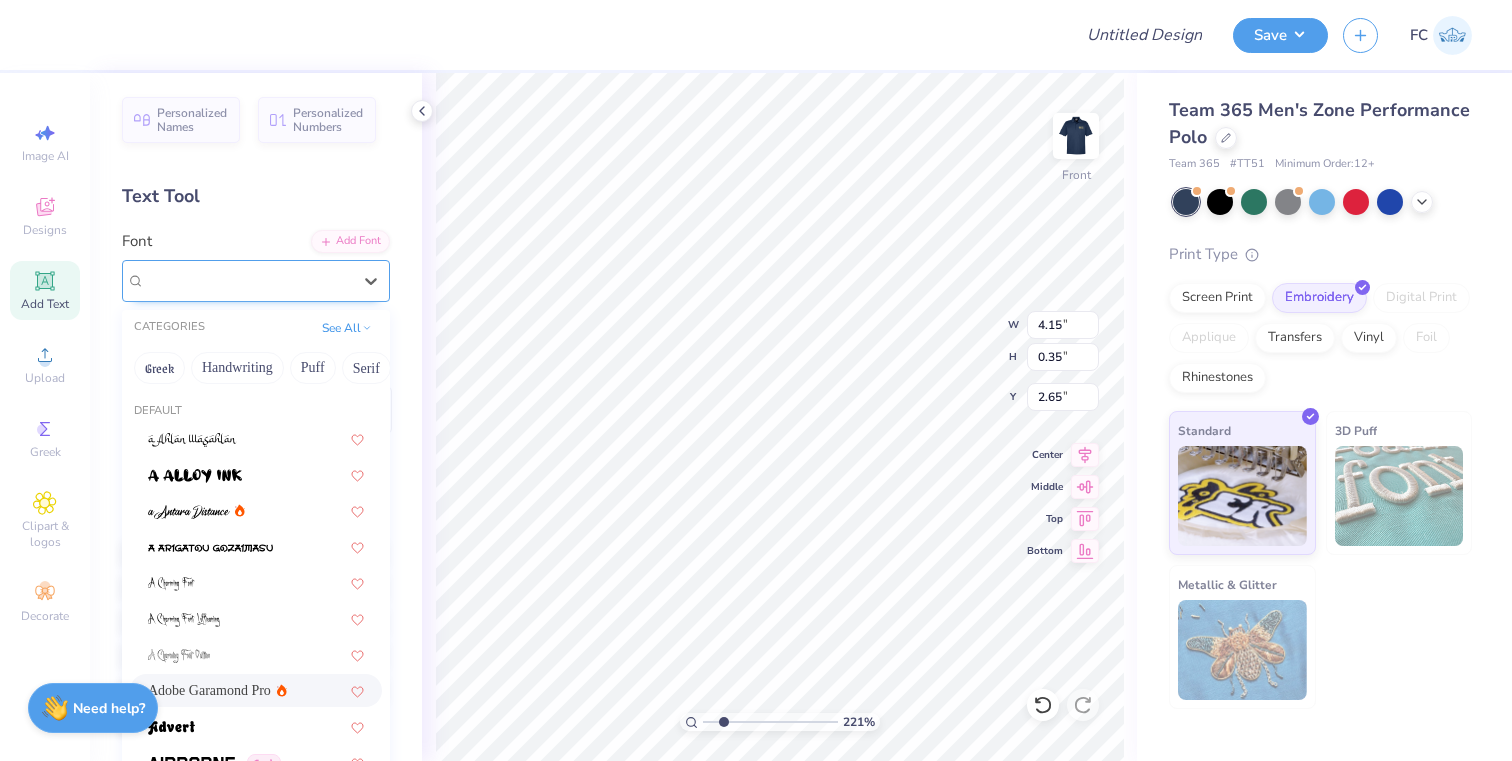 click at bounding box center [248, 280] 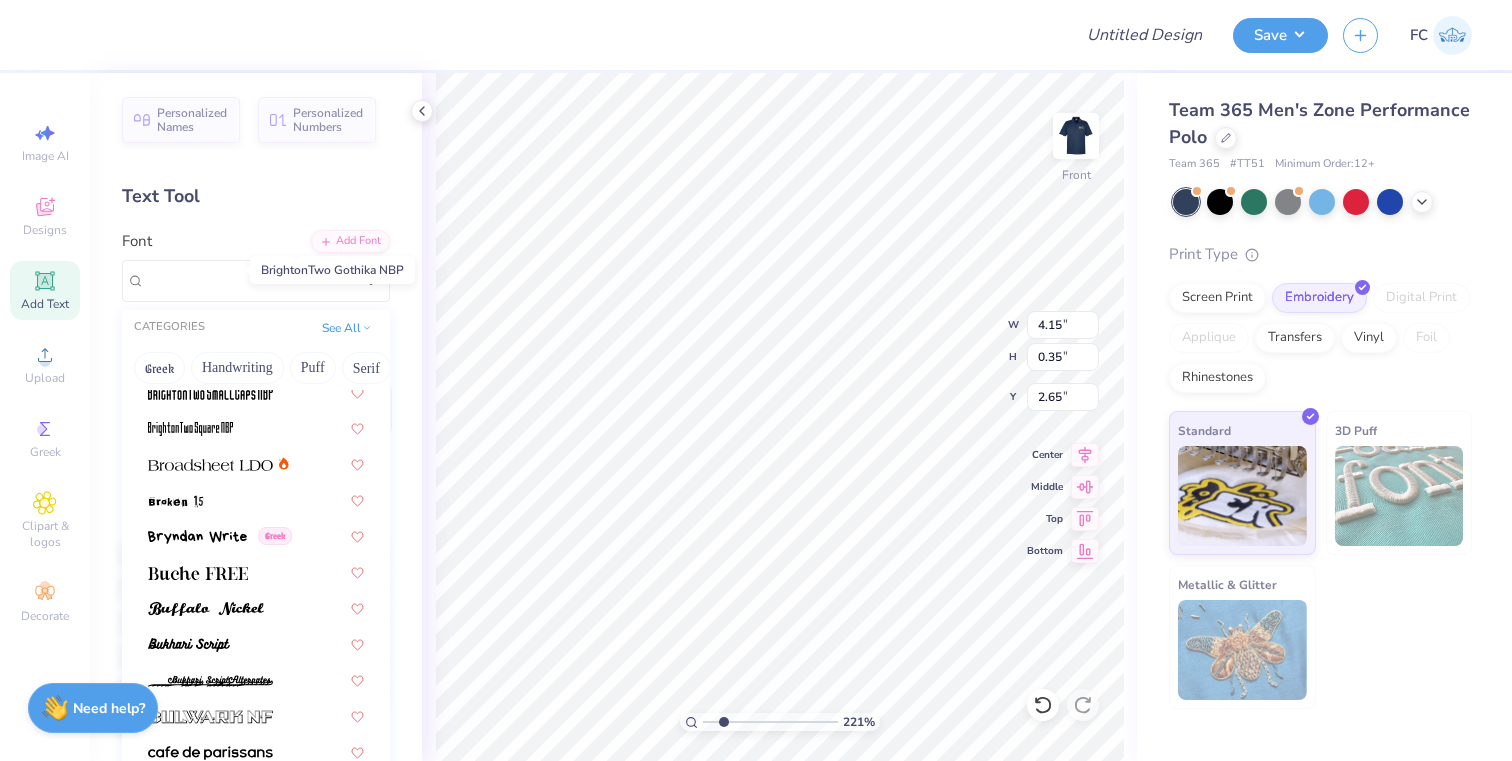 scroll, scrollTop: 1693, scrollLeft: 0, axis: vertical 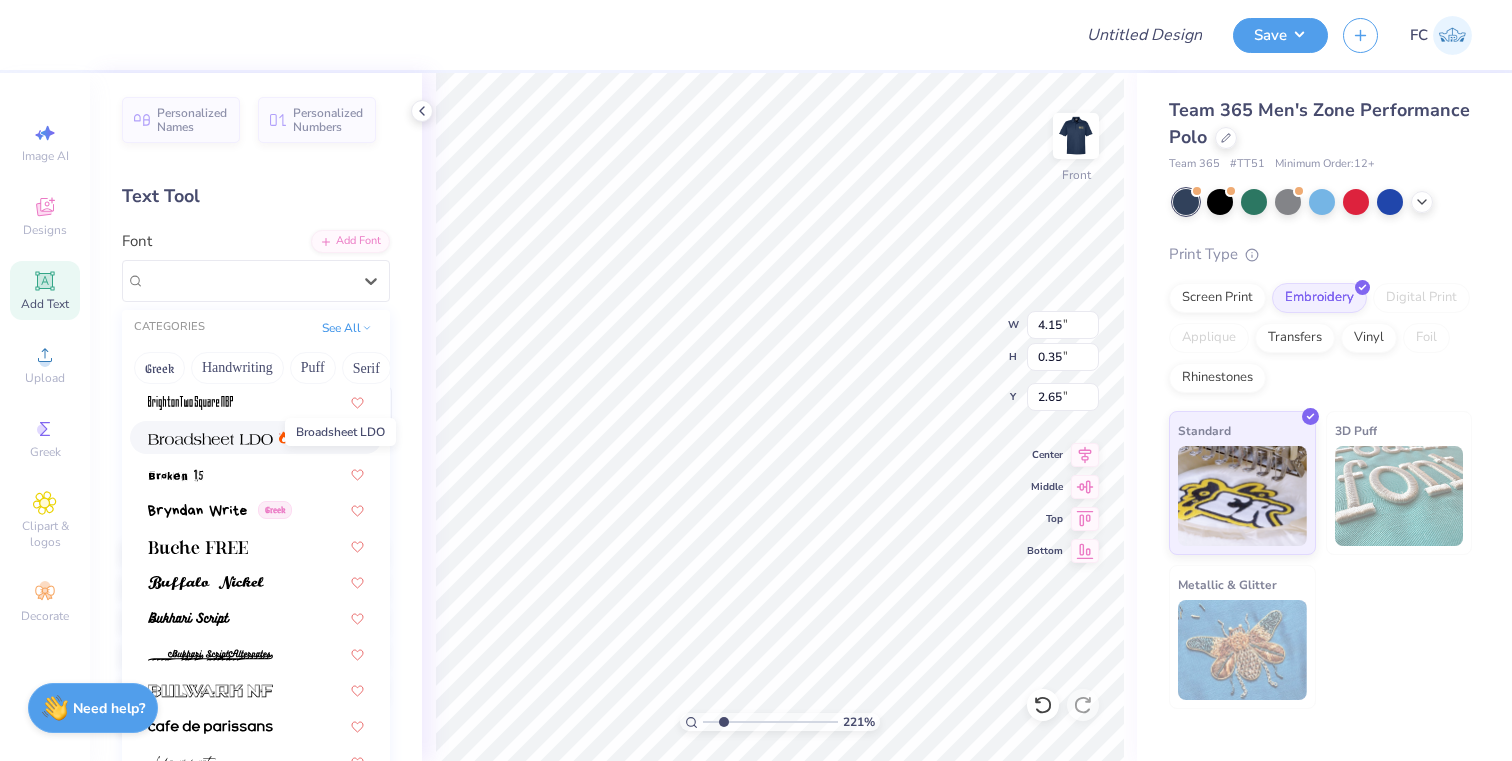 click at bounding box center (210, 439) 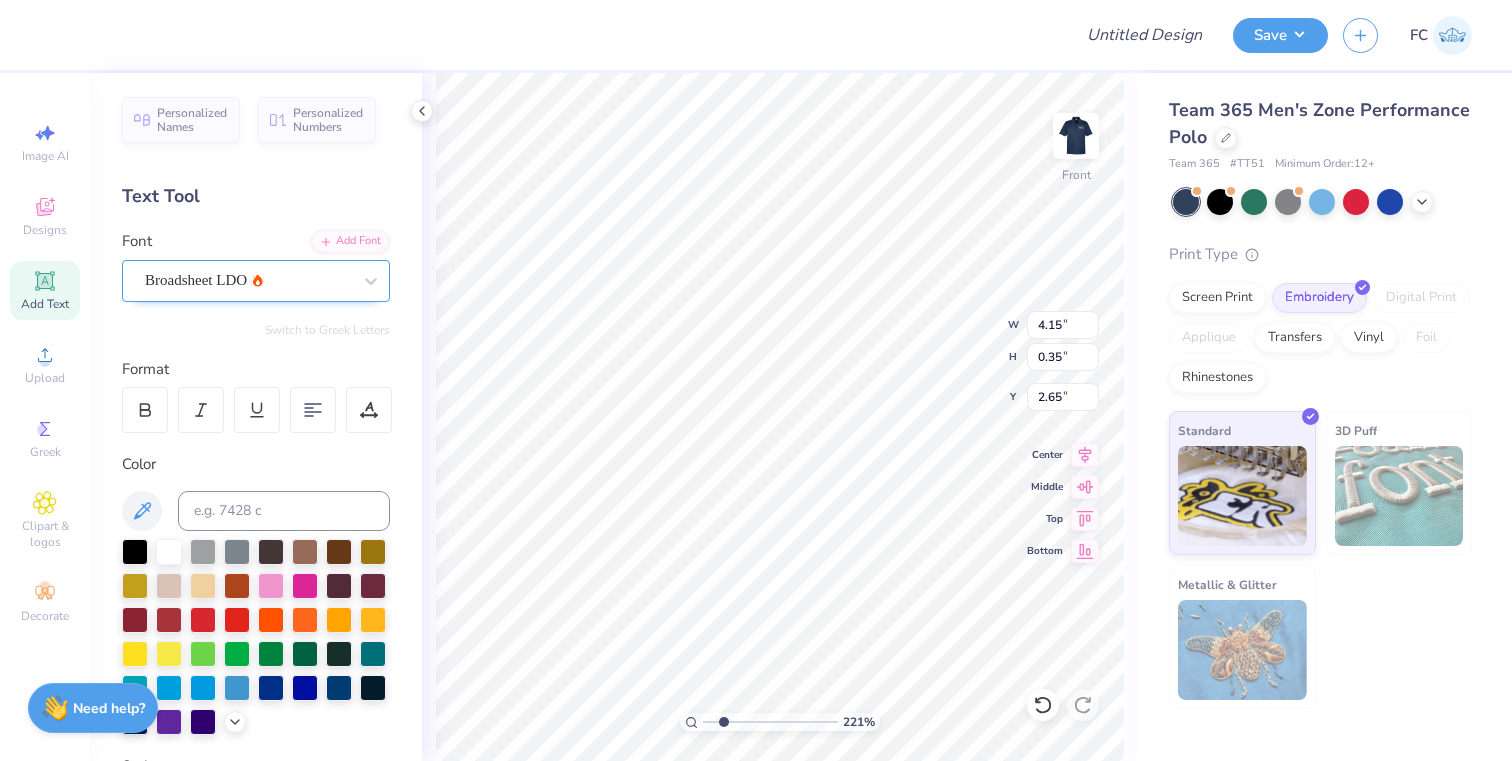 click on "Broadsheet LDO" at bounding box center (248, 280) 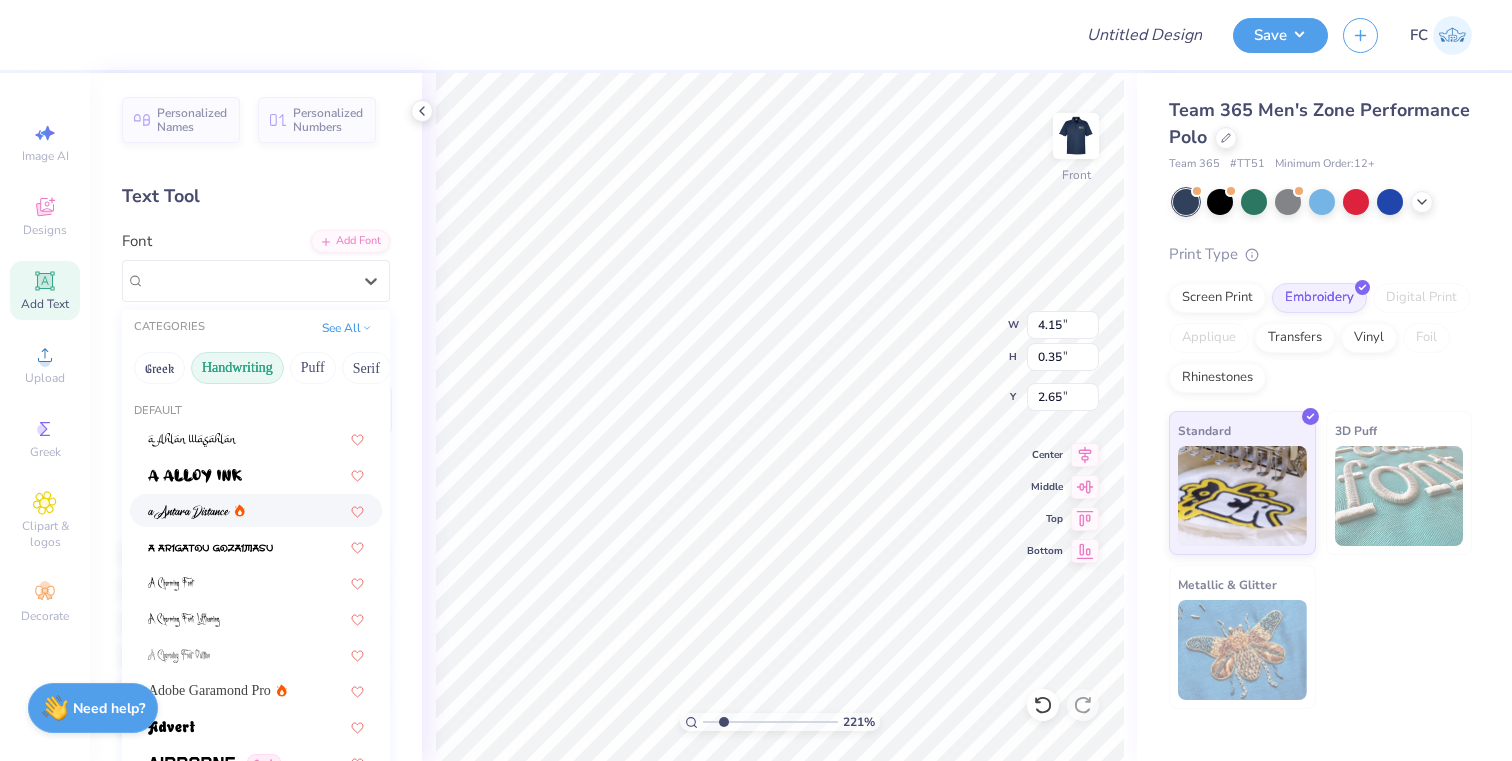 click on "Handwriting" at bounding box center (237, 368) 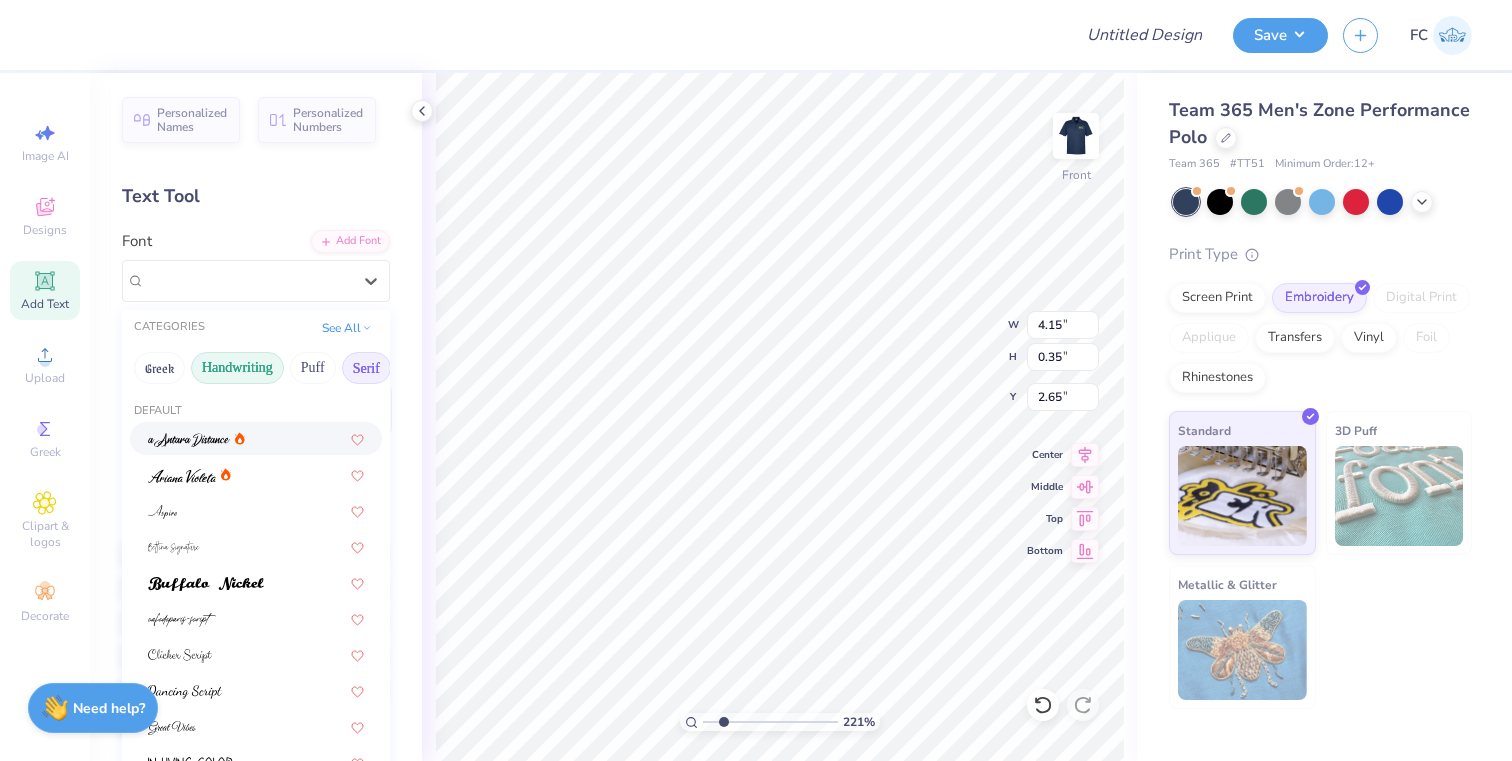 click on "Serif" at bounding box center (366, 368) 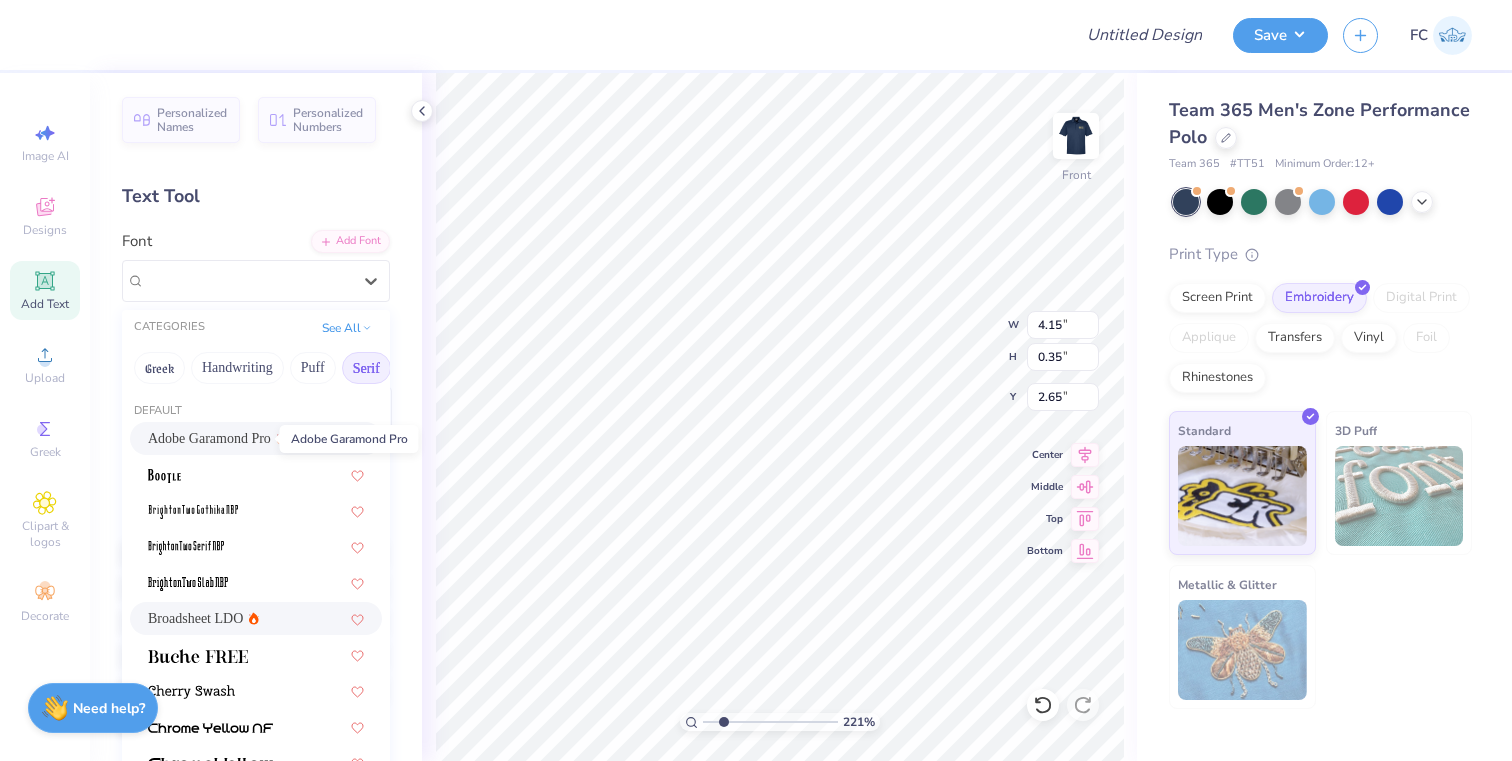 click on "Adobe Garamond Pro" at bounding box center [209, 438] 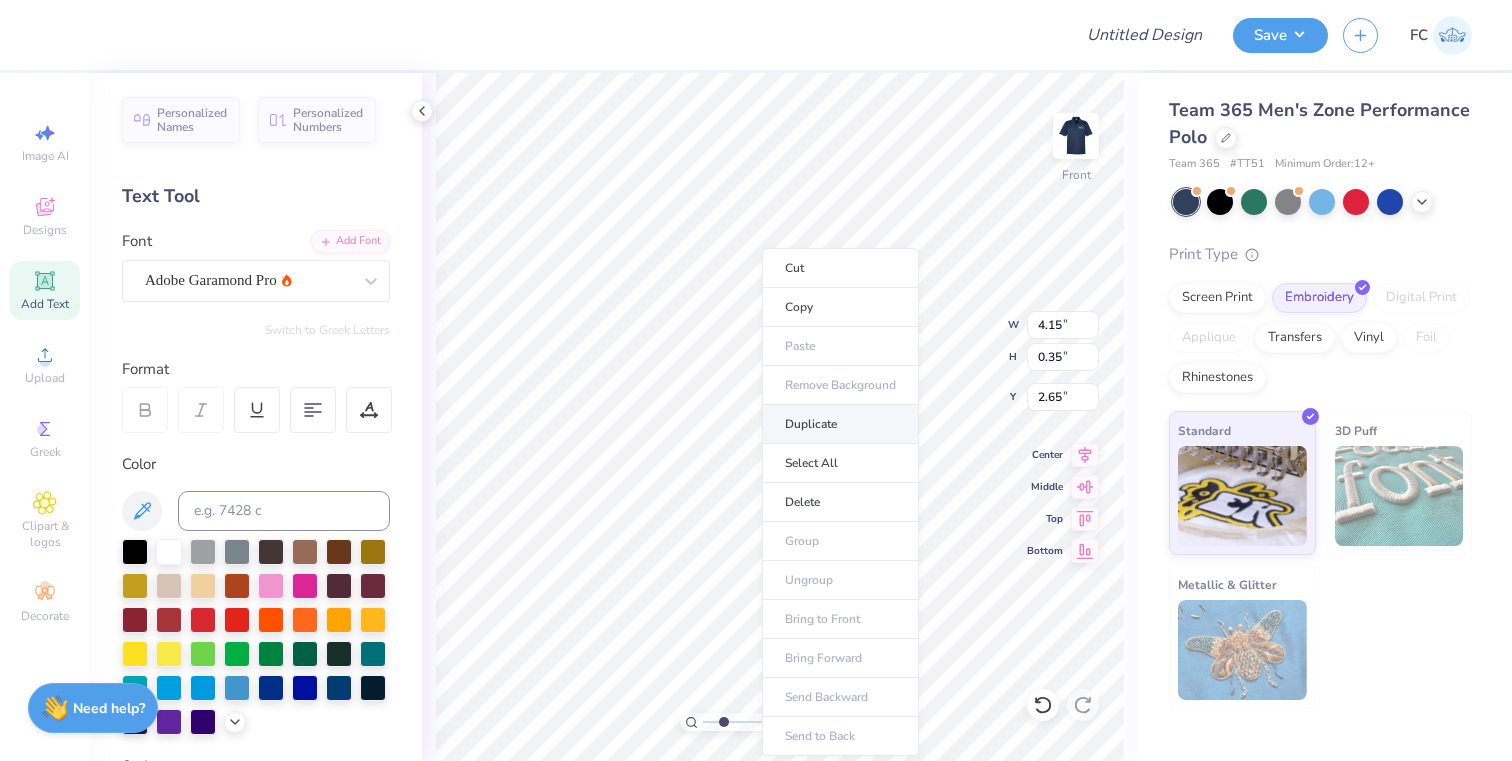 click on "Duplicate" at bounding box center (840, 424) 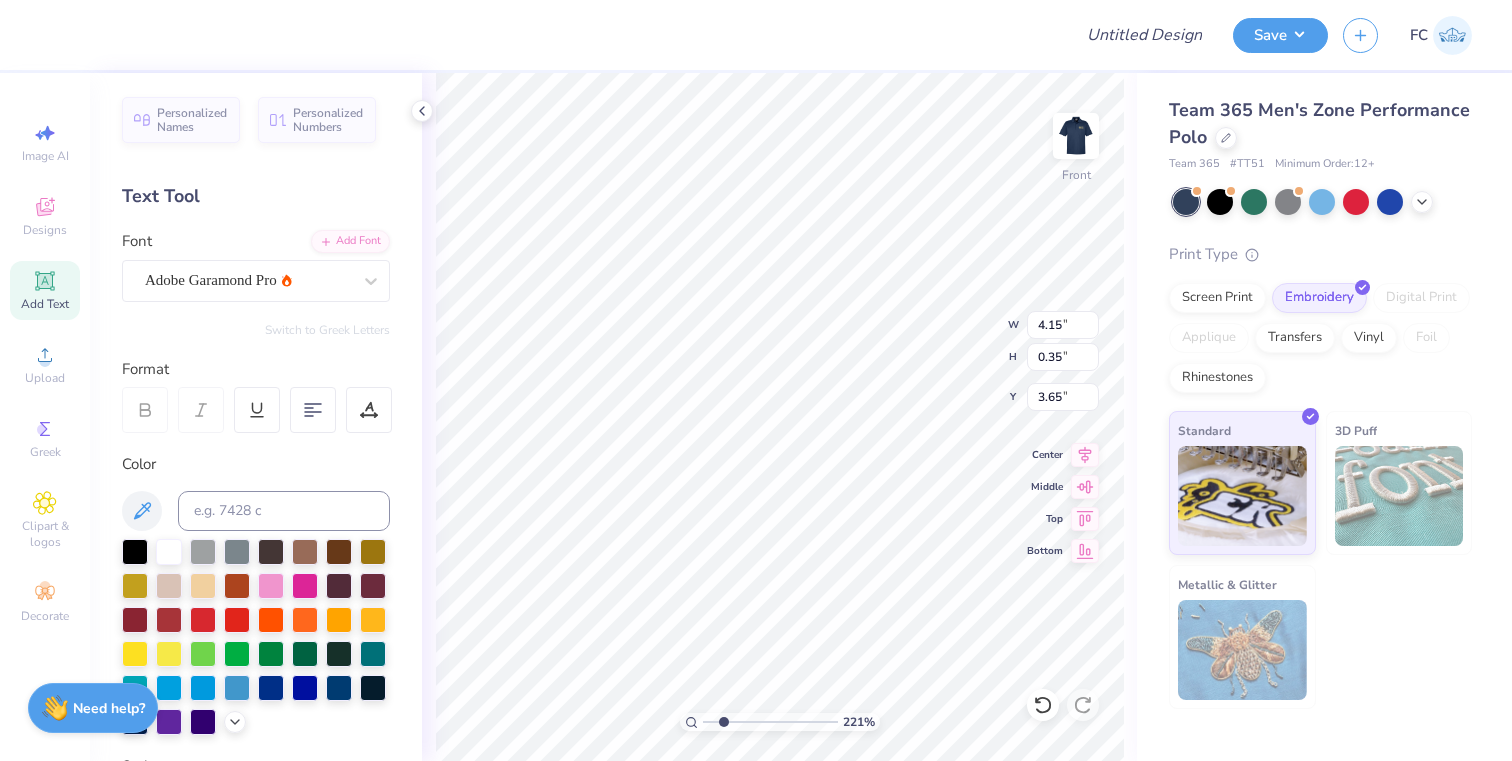 type on "3.66" 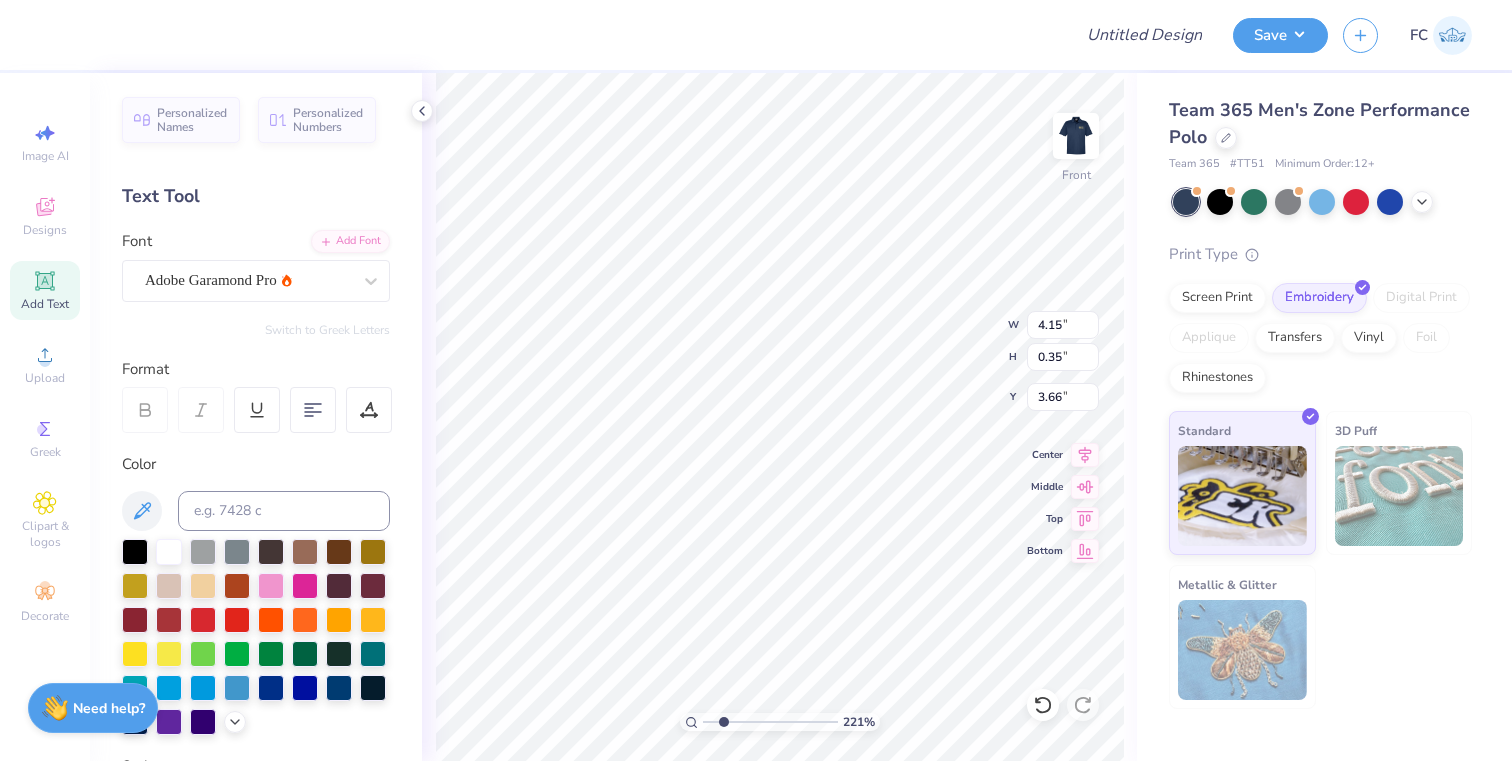 scroll, scrollTop: 0, scrollLeft: 4, axis: horizontal 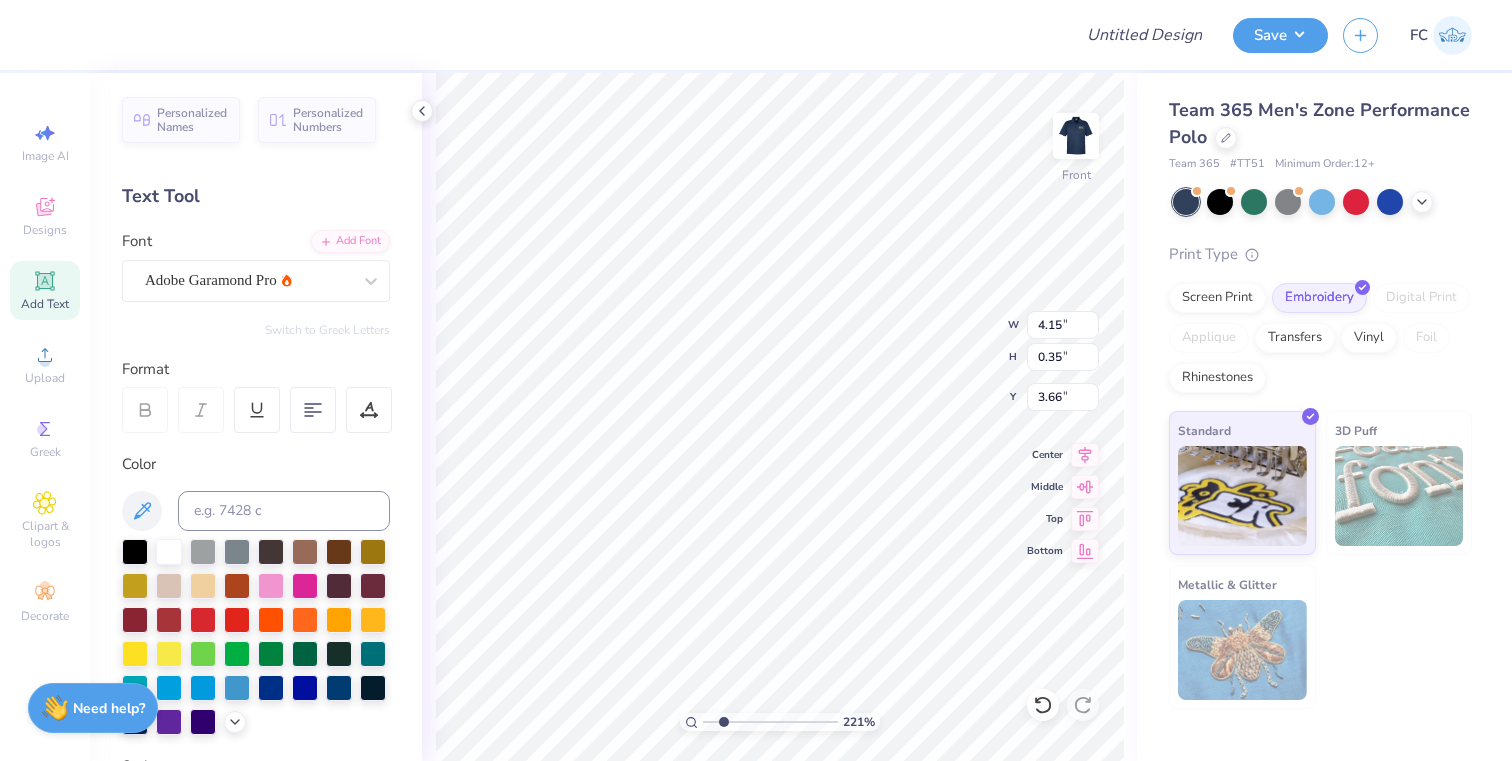 type on "BERKELEY, CALIFORNIA" 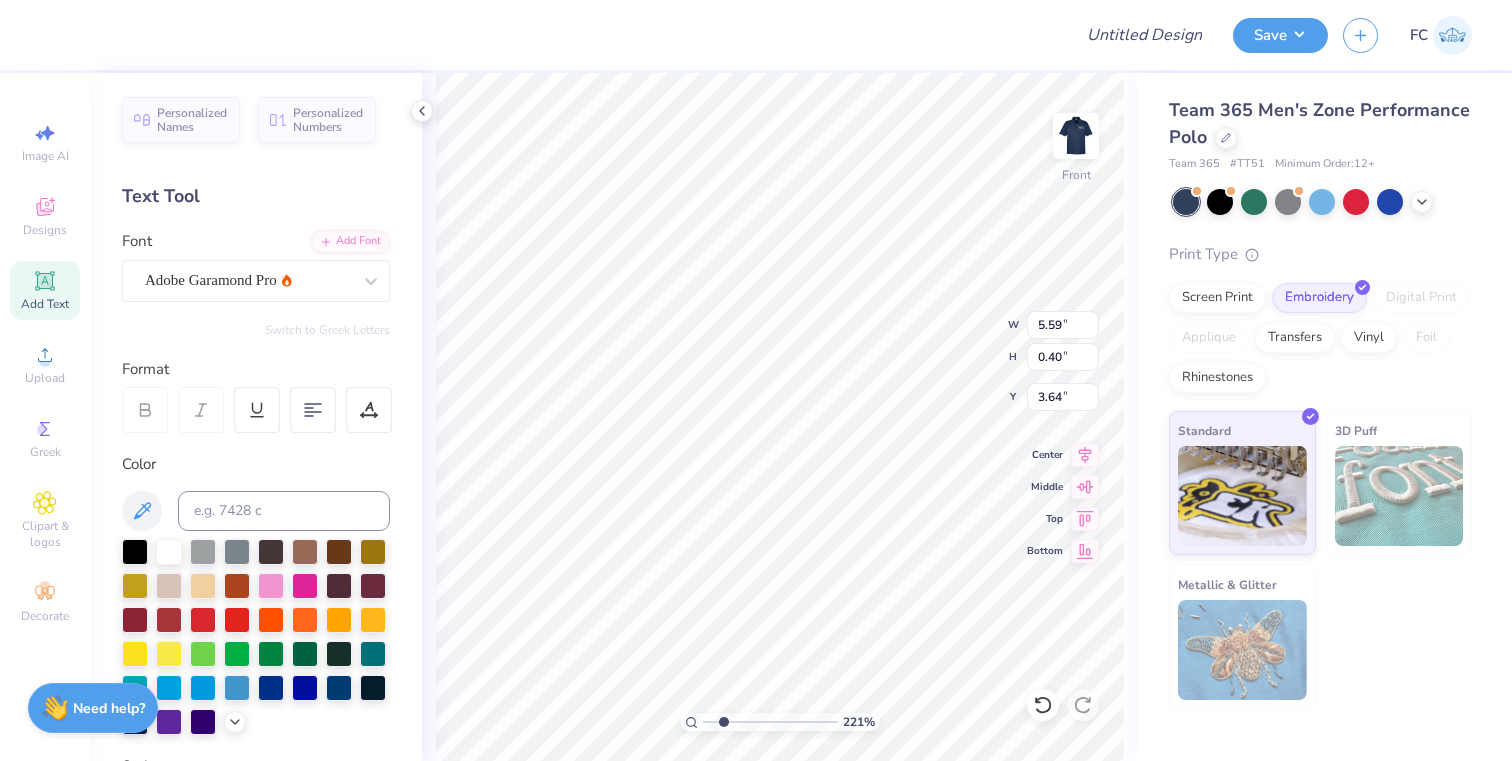 type on "3.94" 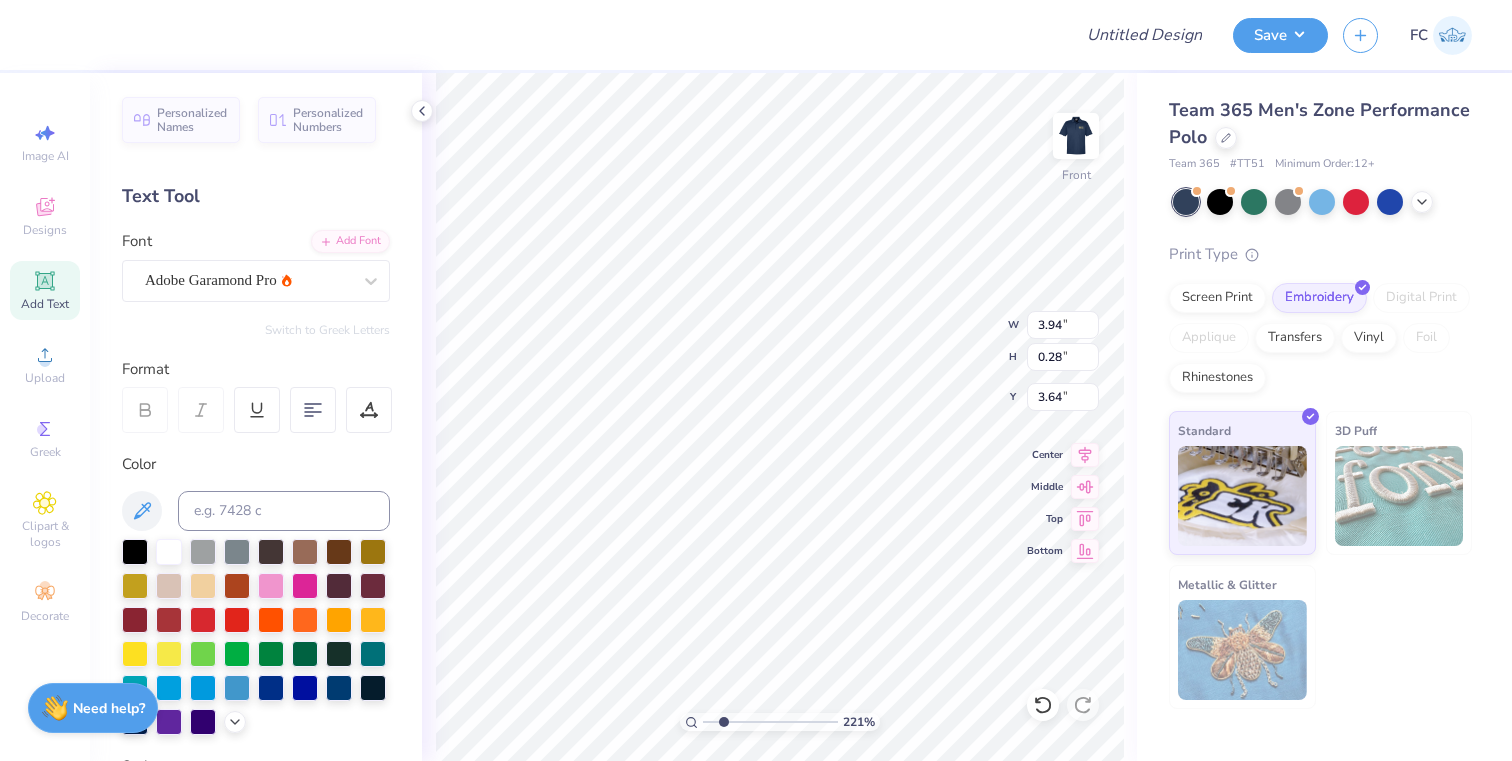 type on "3.26" 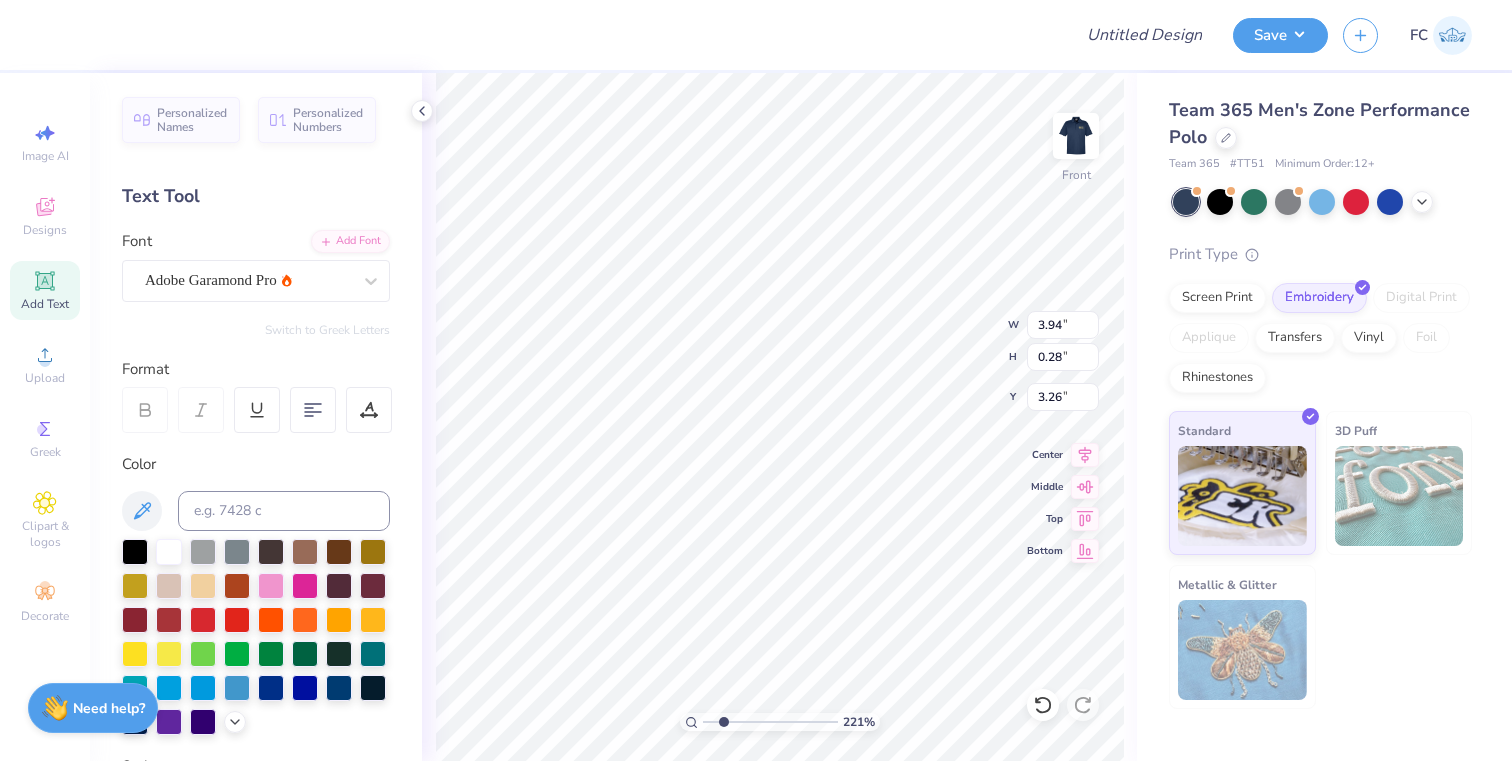 type on "4.13" 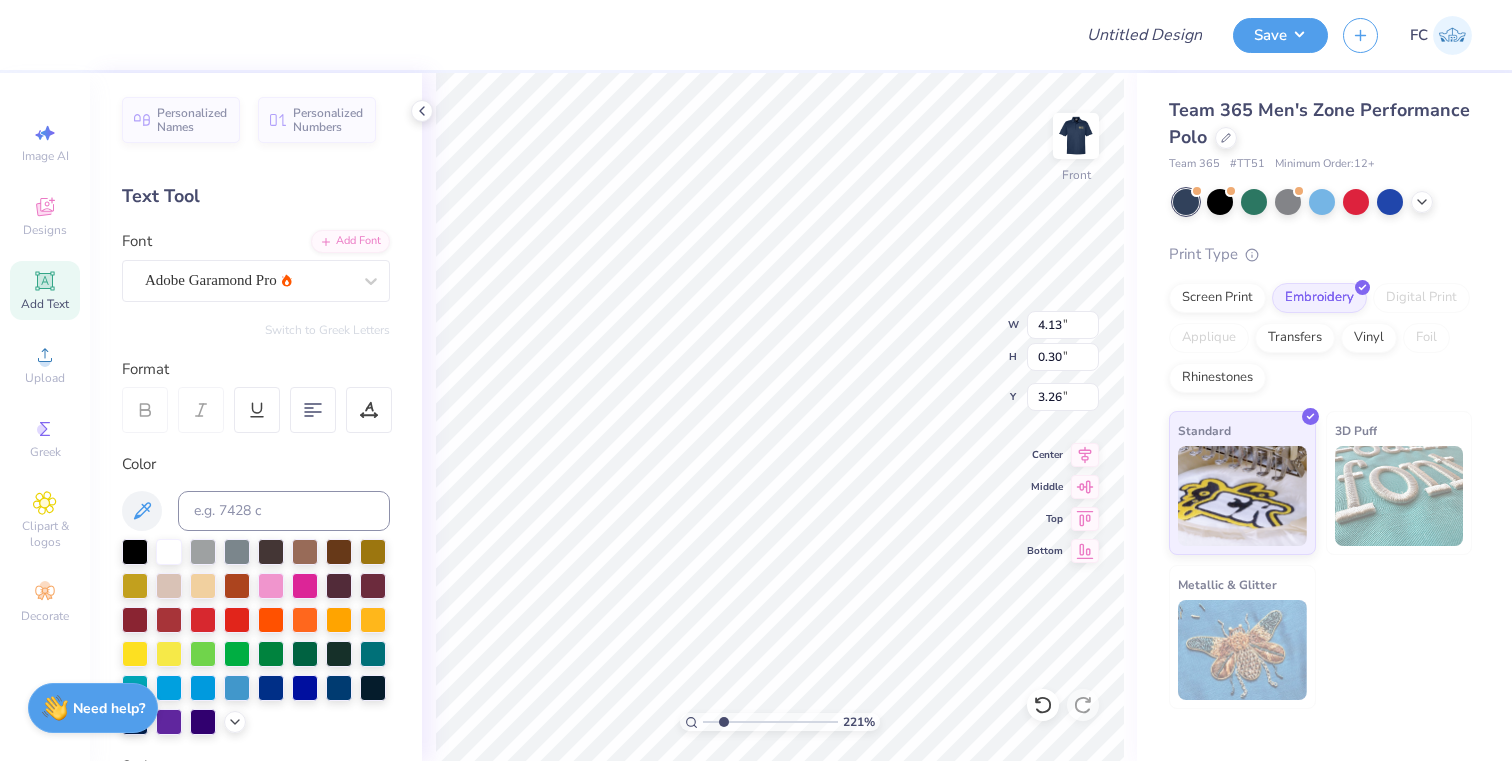 type on "3.22" 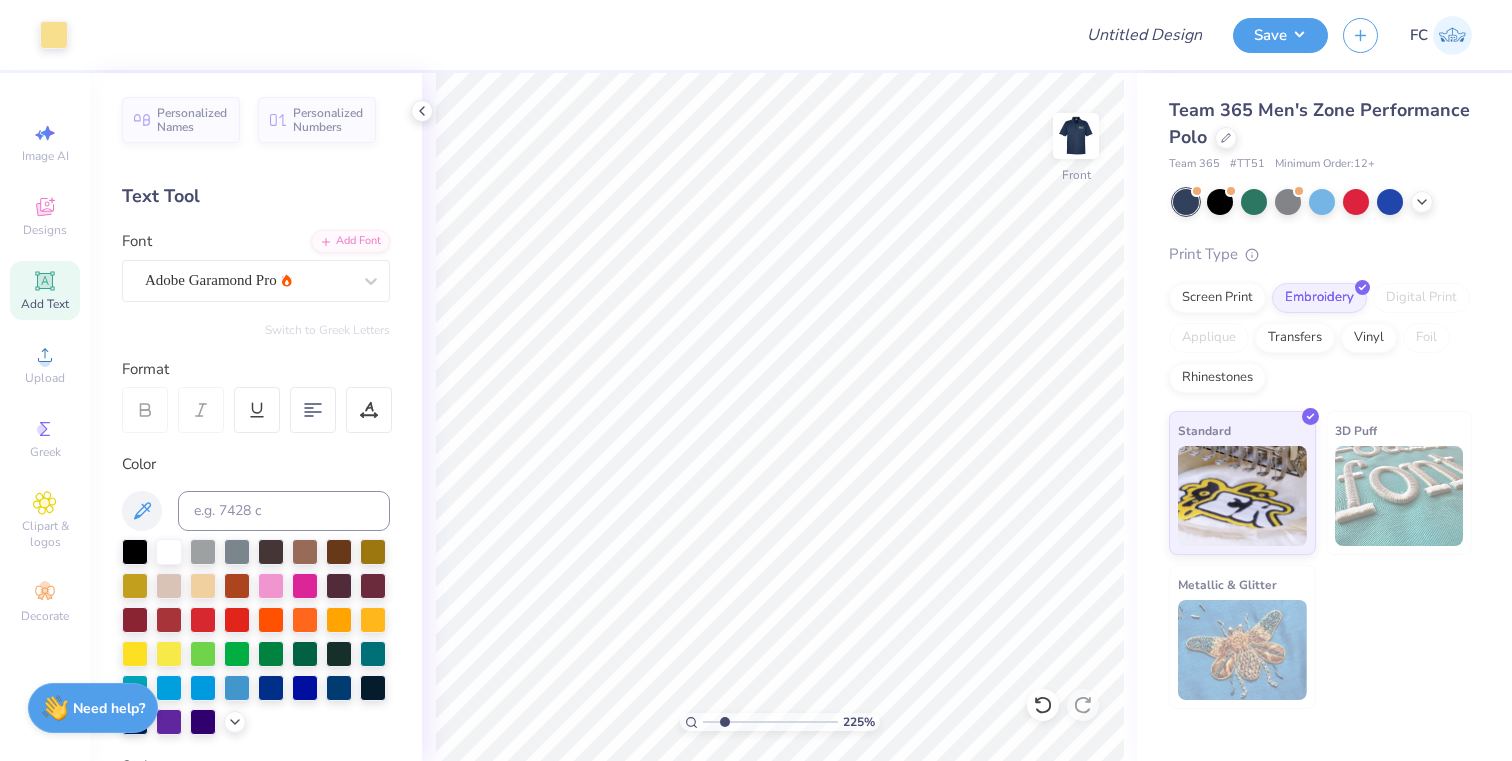 click at bounding box center [770, 722] 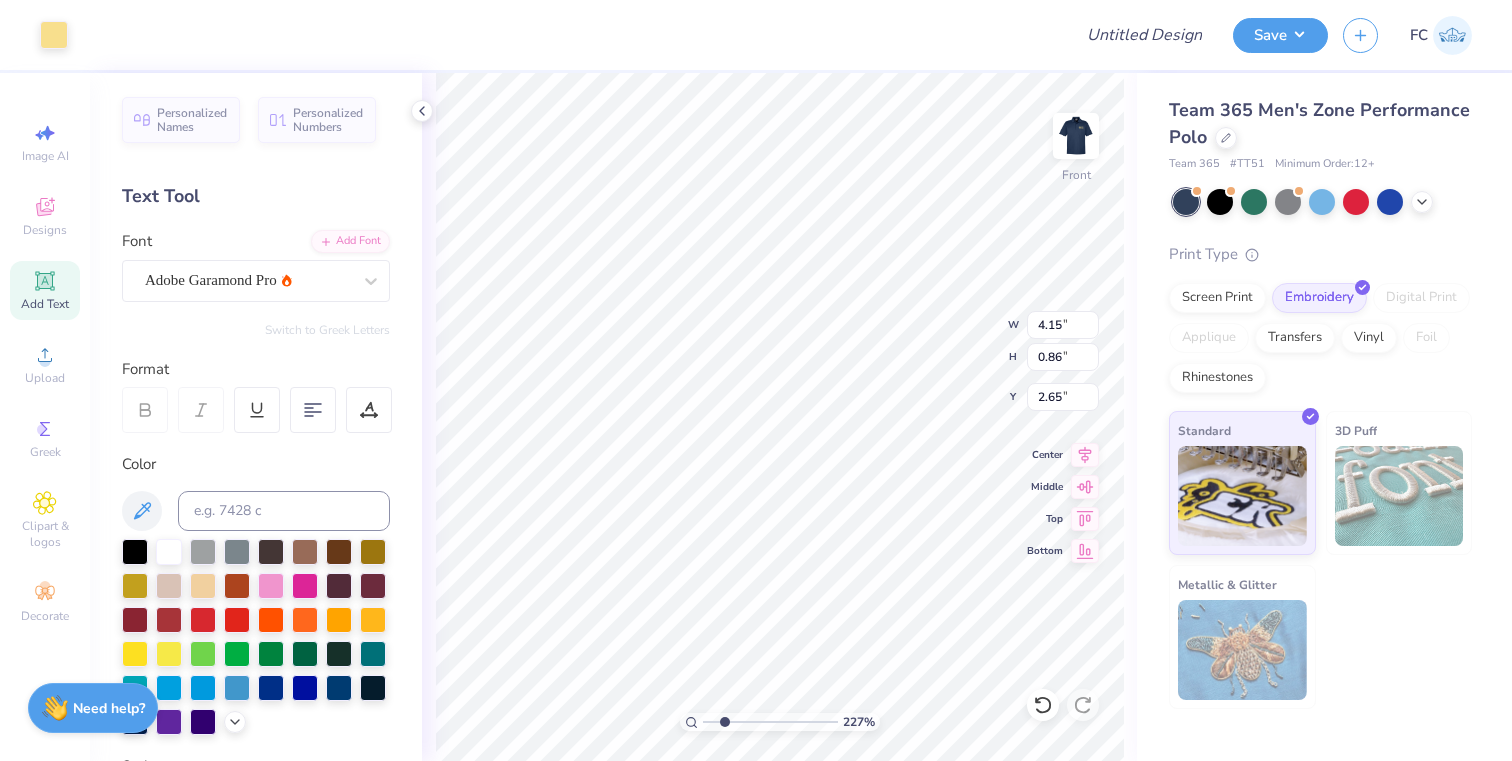 type on "4.95" 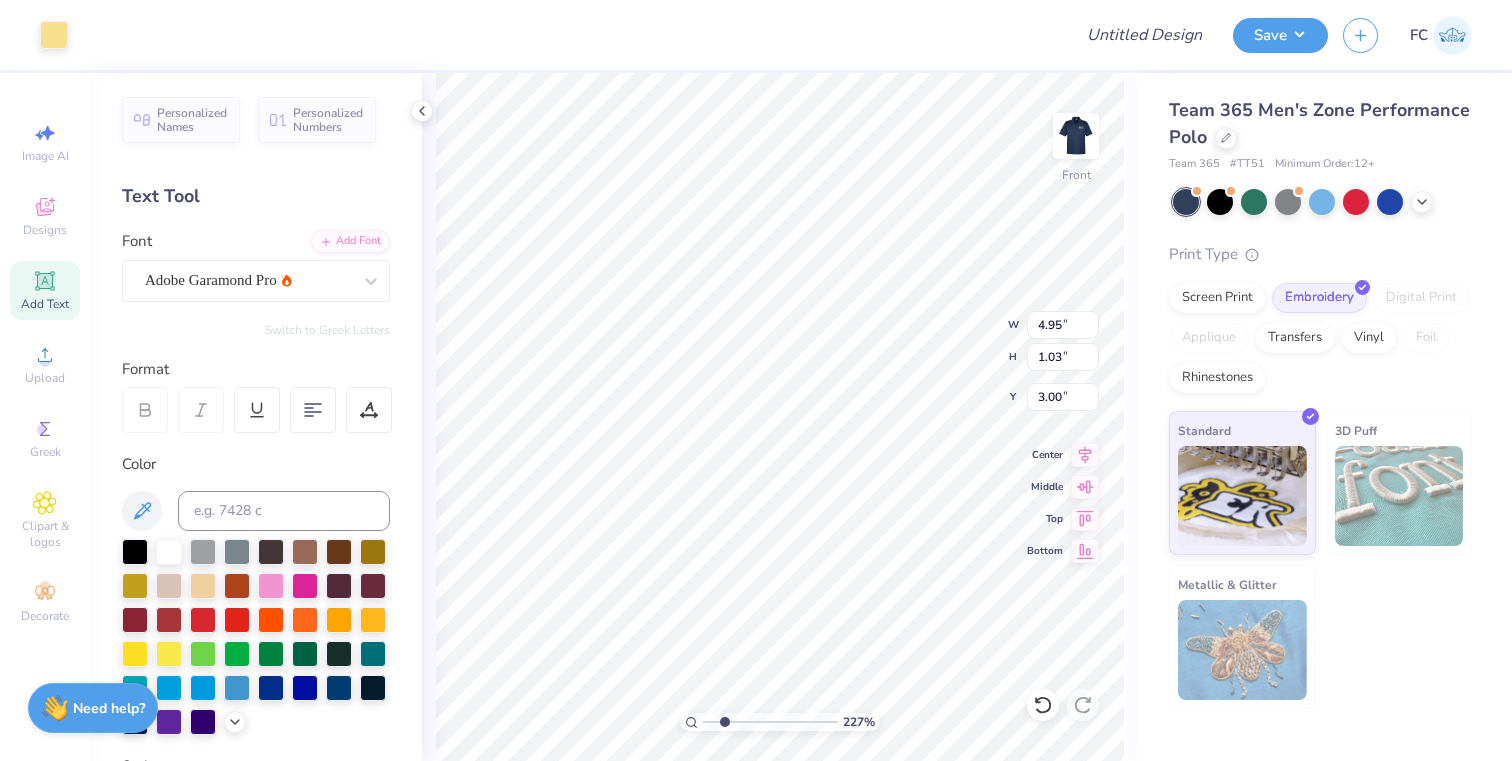 type on "3.00" 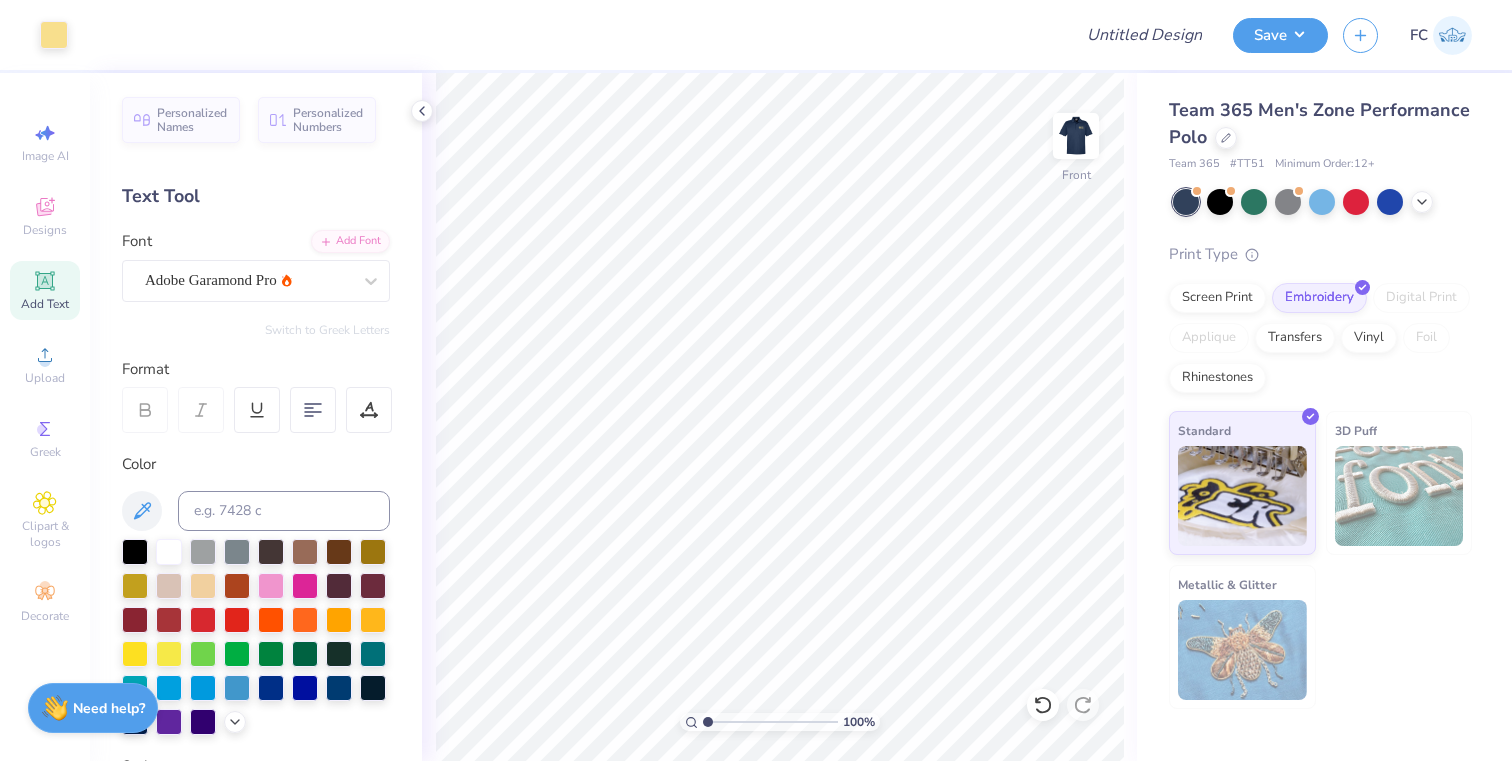 drag, startPoint x: 721, startPoint y: 722, endPoint x: 690, endPoint y: 722, distance: 31 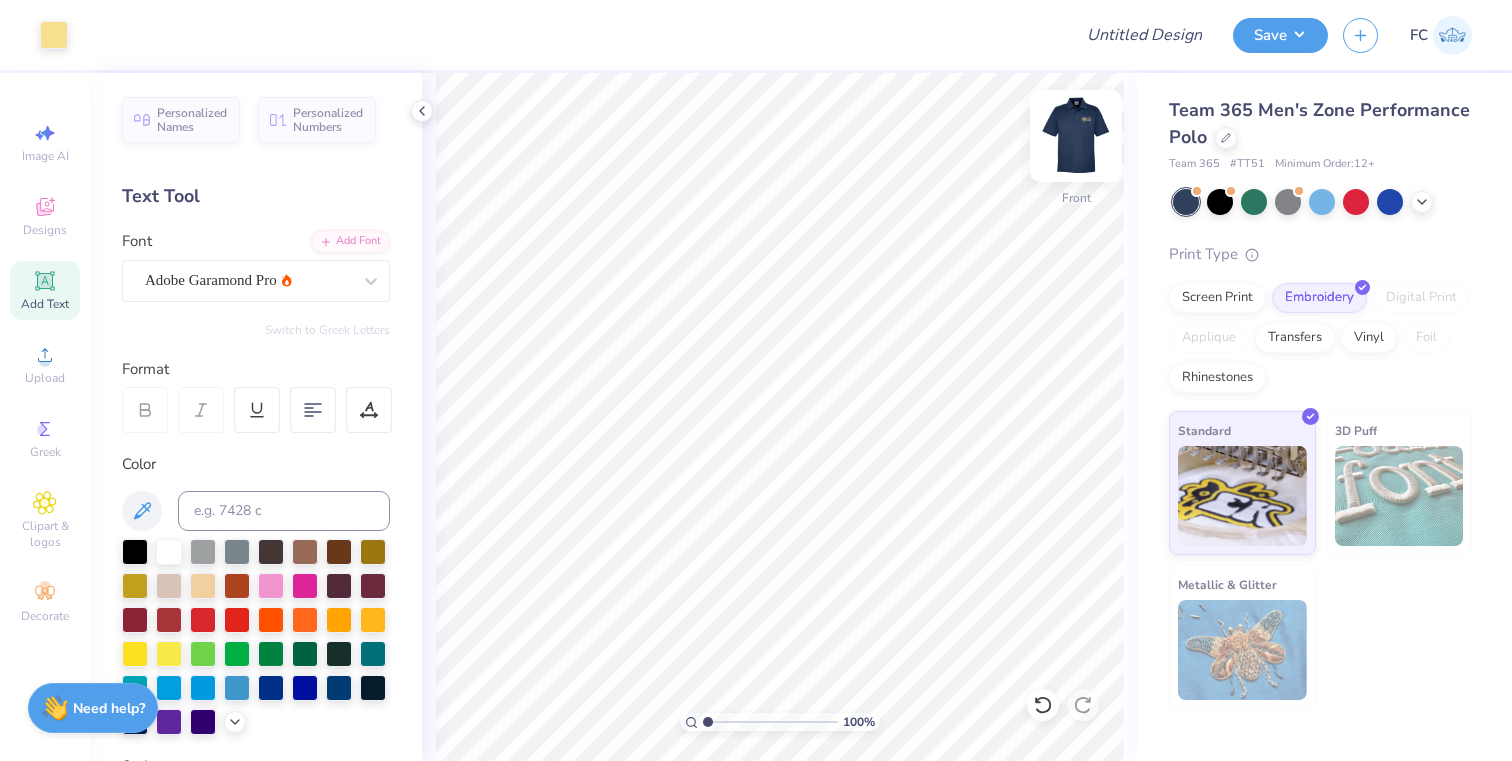 click at bounding box center (1076, 136) 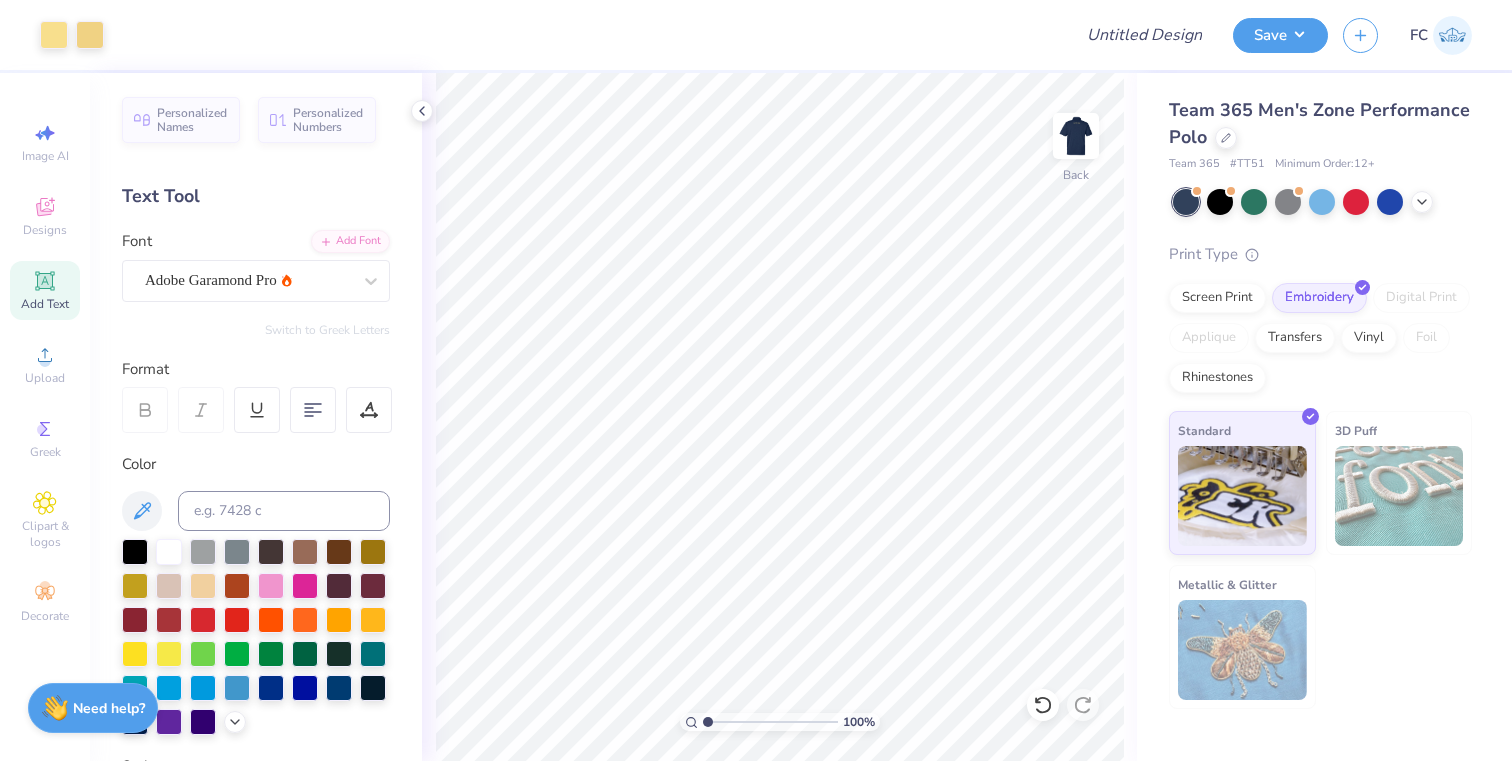 click at bounding box center [1076, 136] 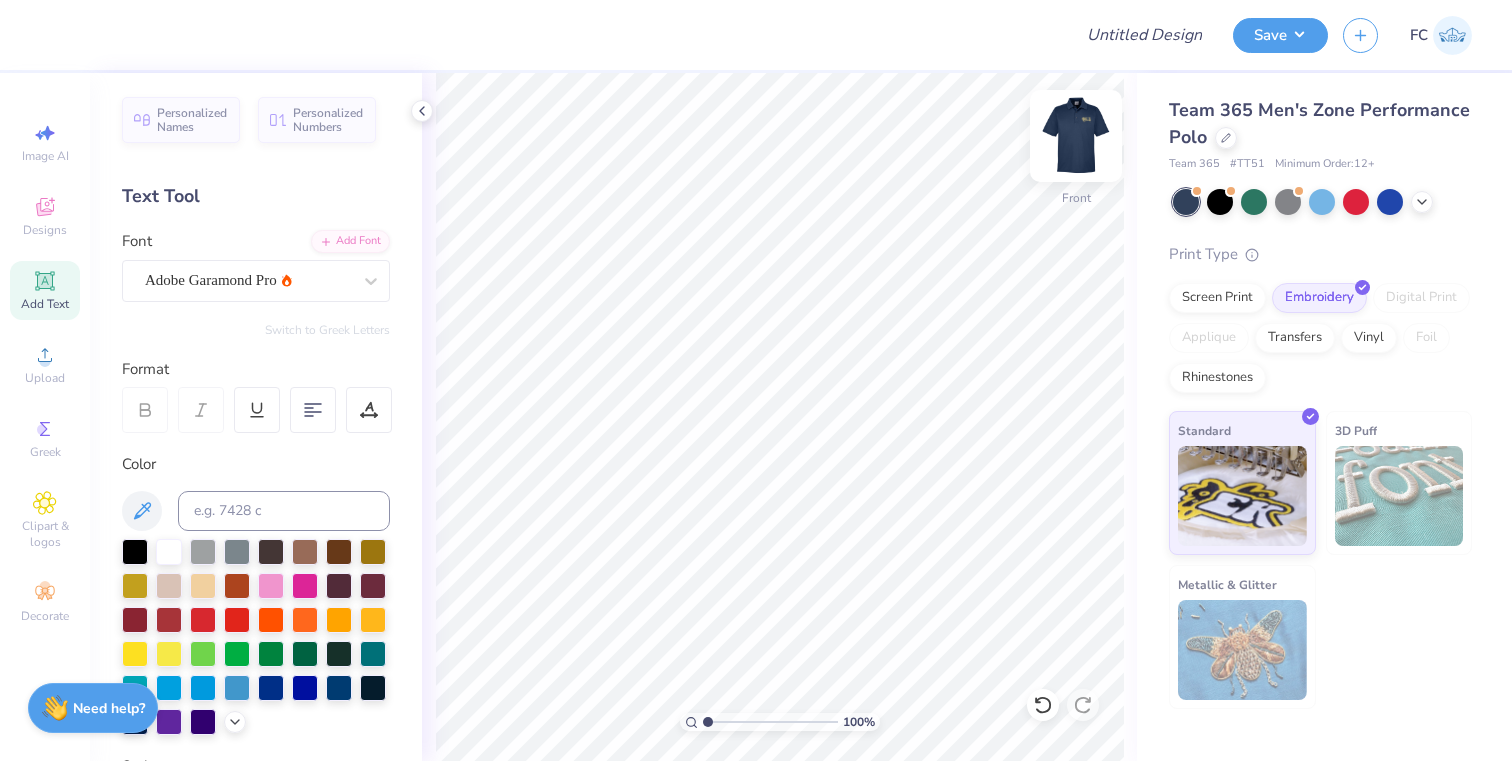click at bounding box center [1076, 136] 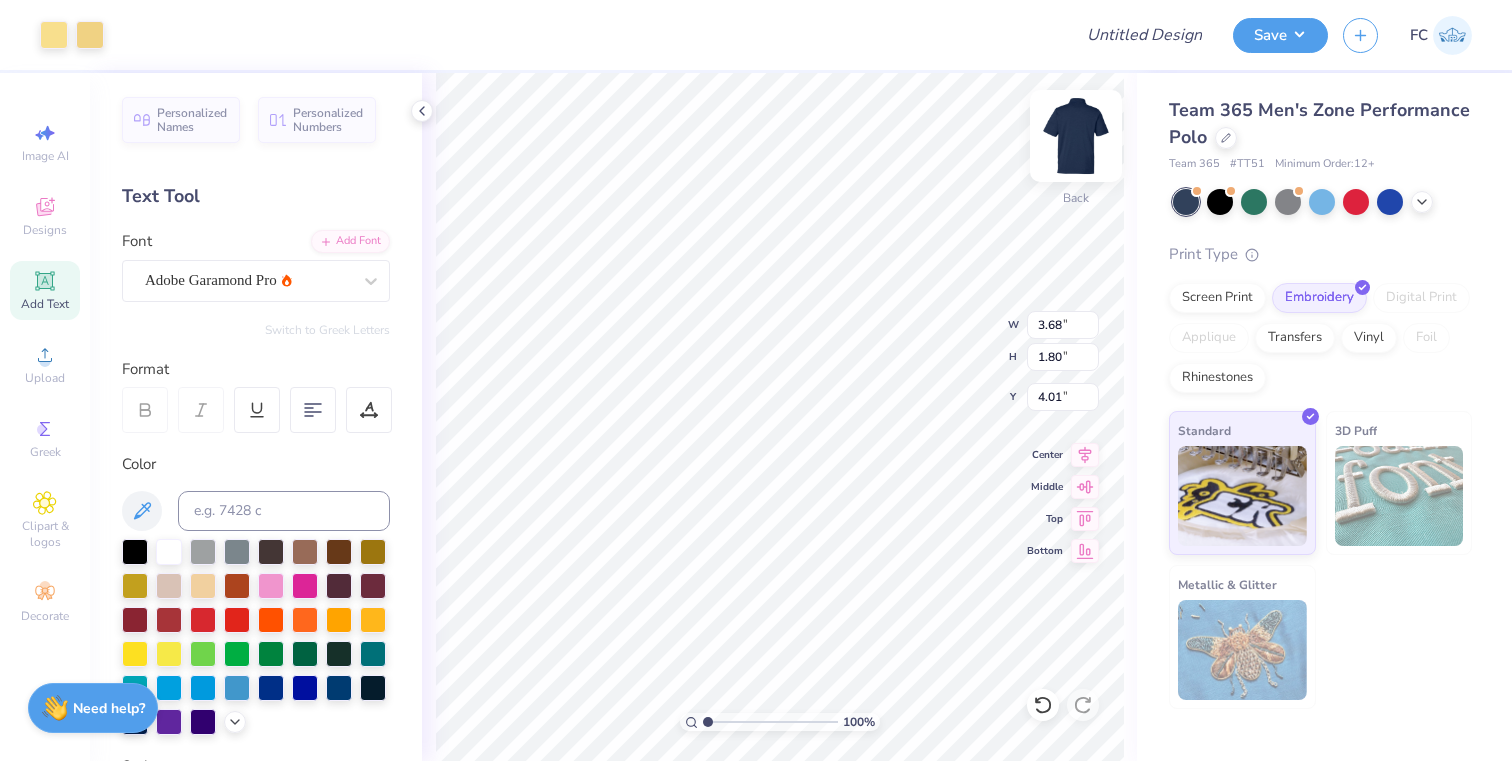 click at bounding box center (1076, 136) 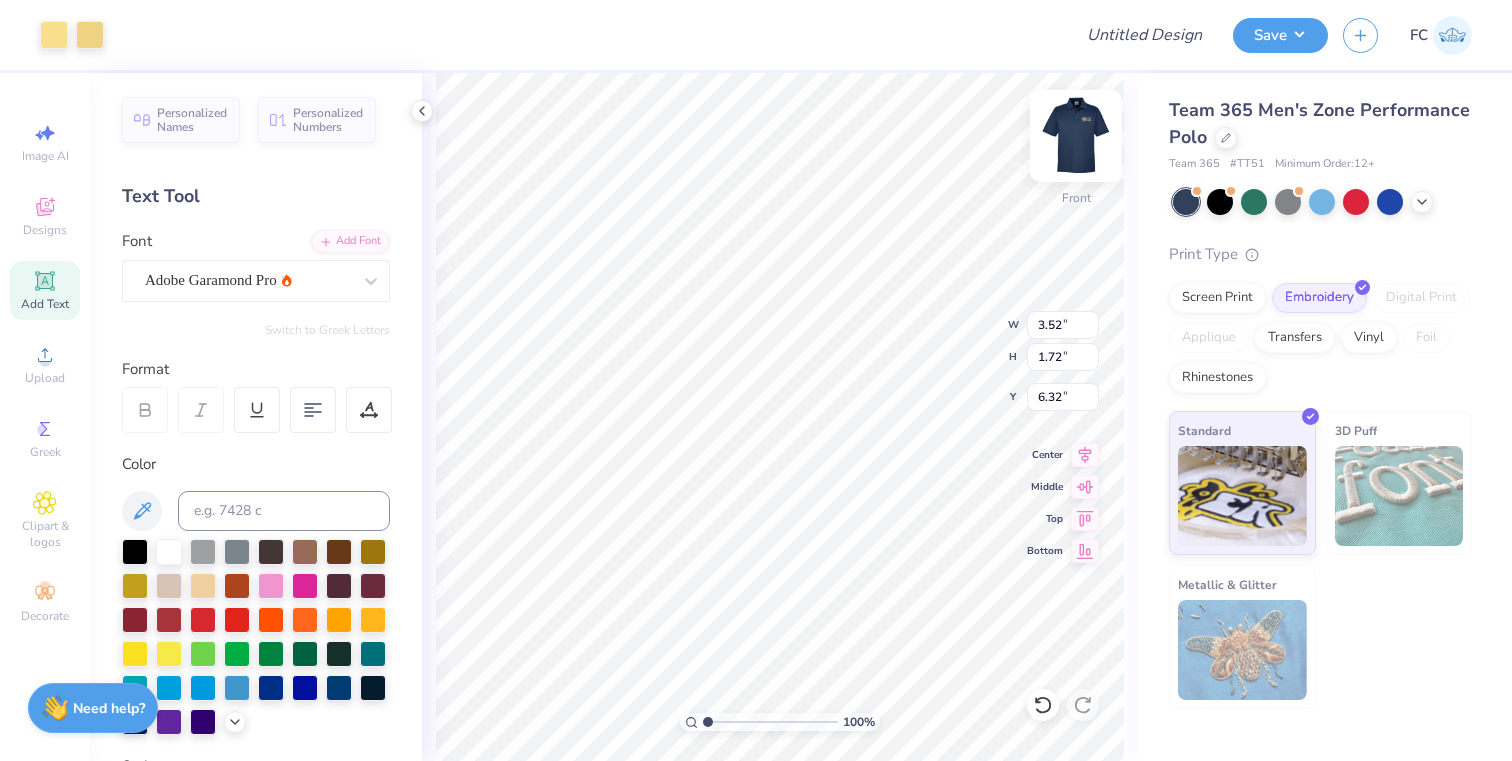 type on "2.72" 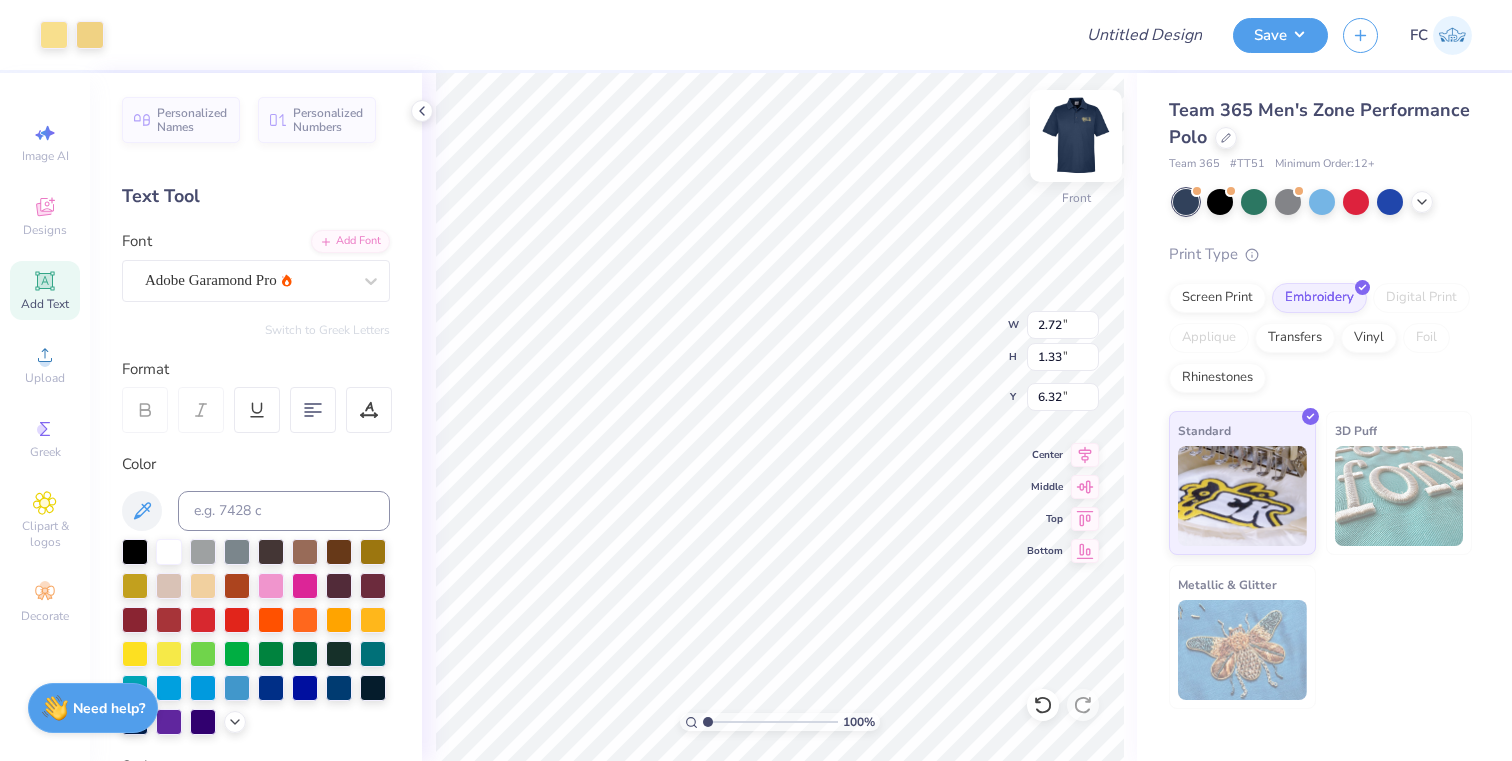 type on "2.34" 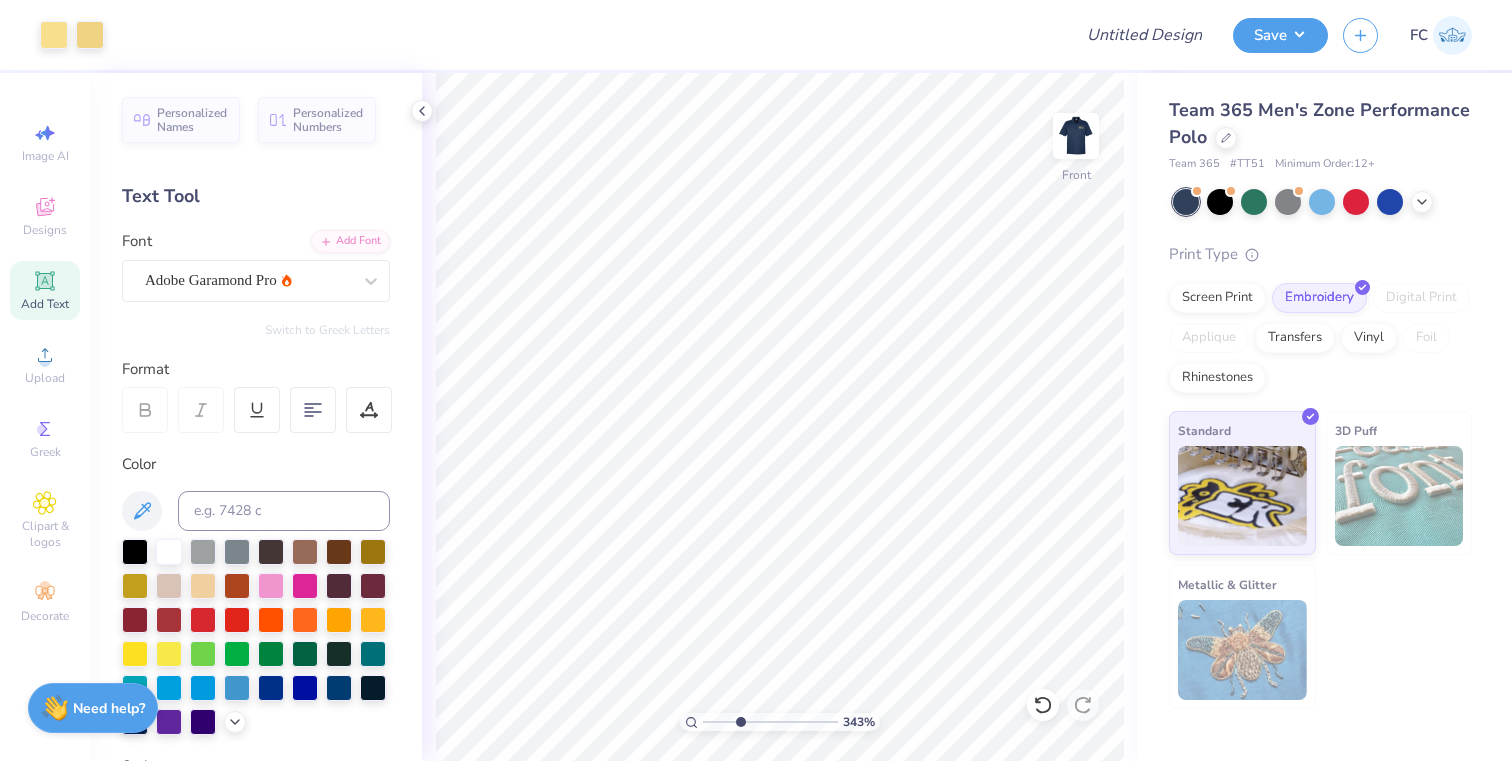 type on "3.43" 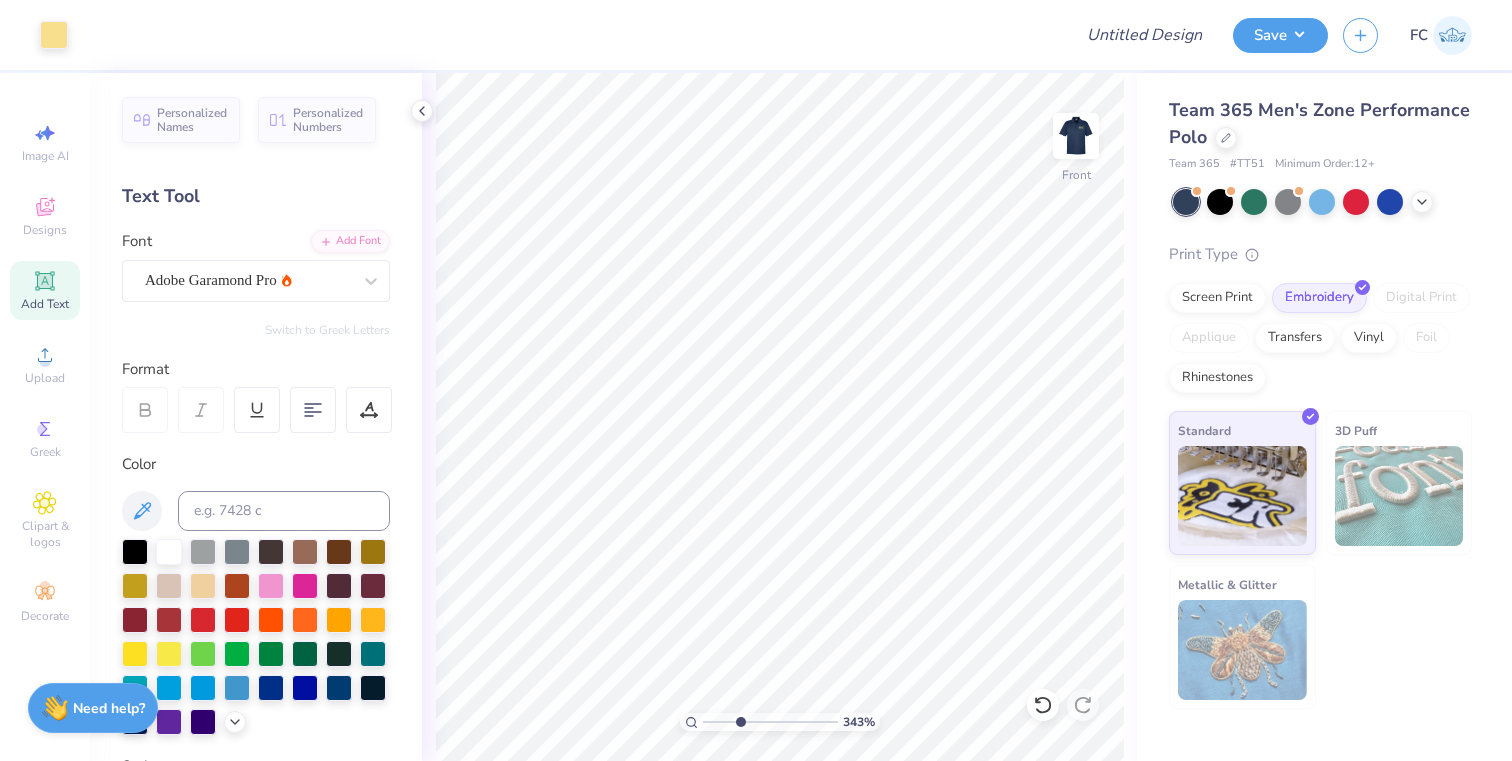 click 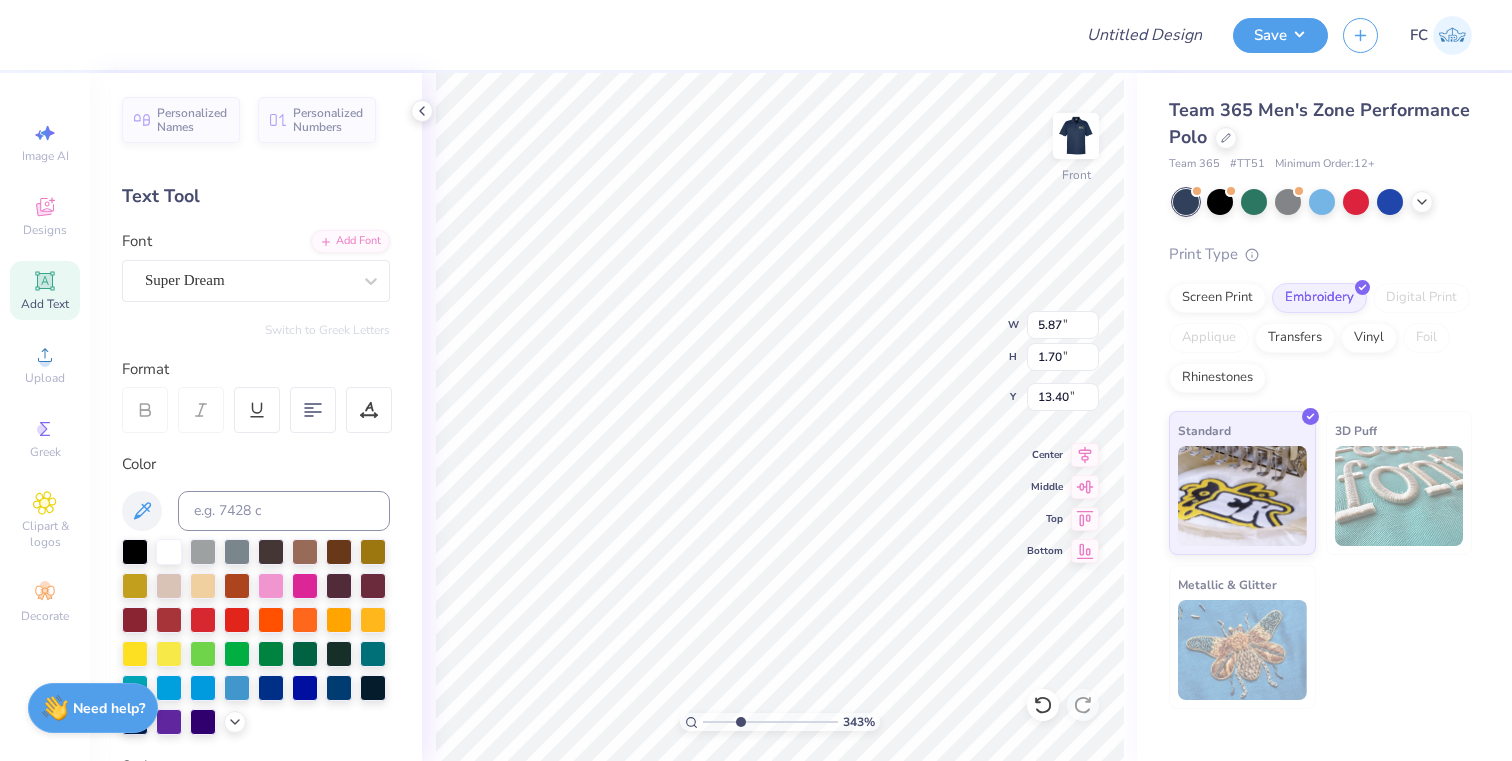 scroll, scrollTop: 0, scrollLeft: 4, axis: horizontal 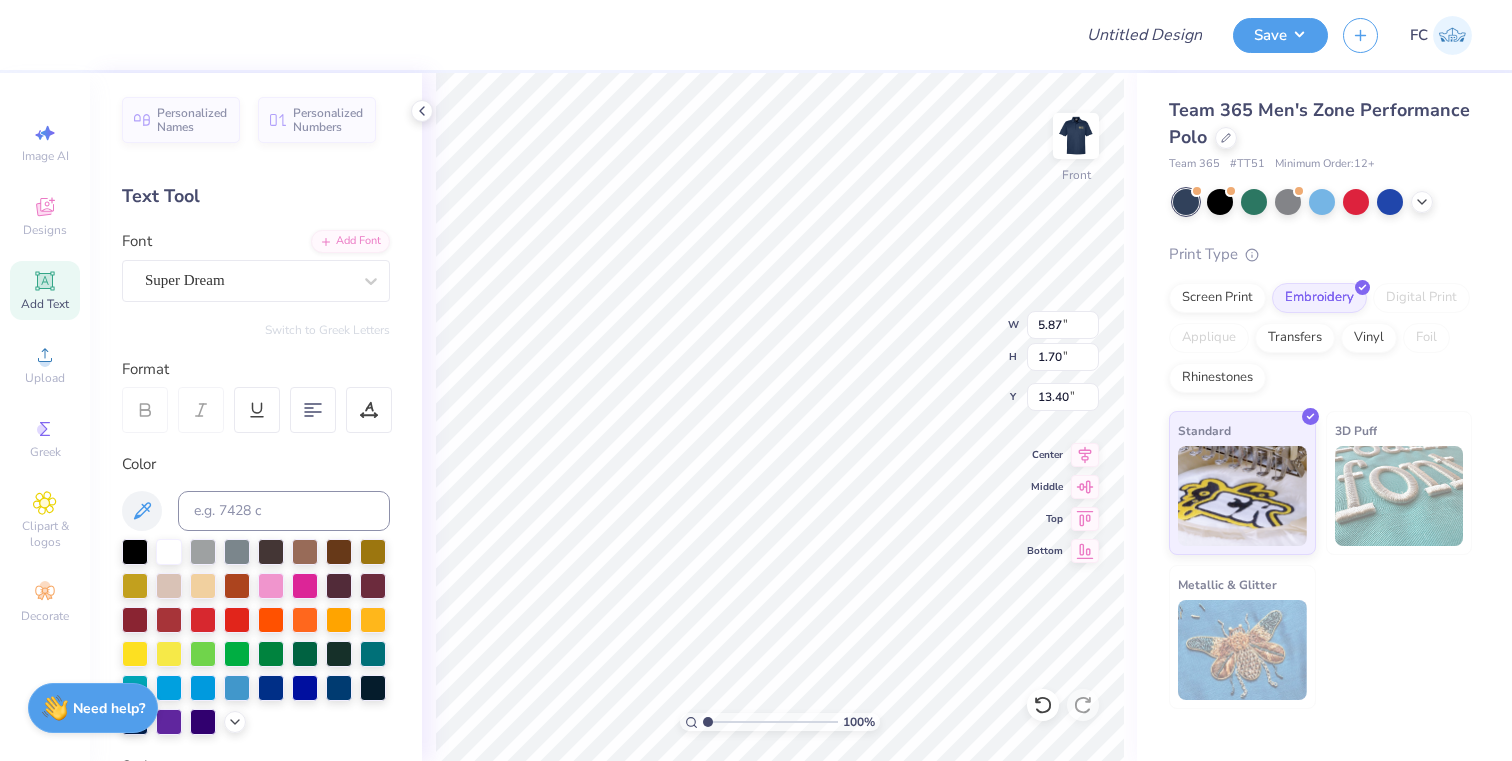 type on "1" 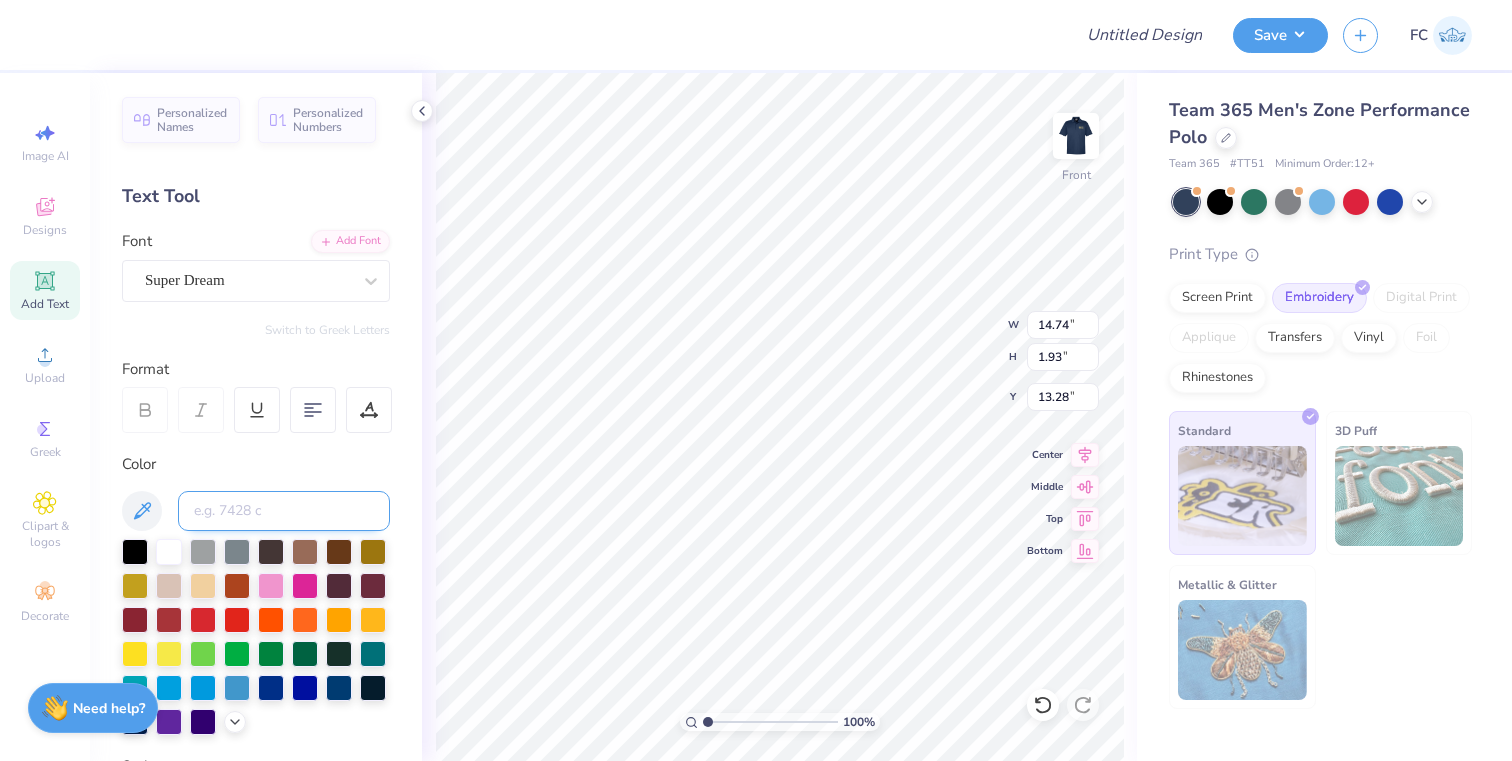 click at bounding box center (284, 511) 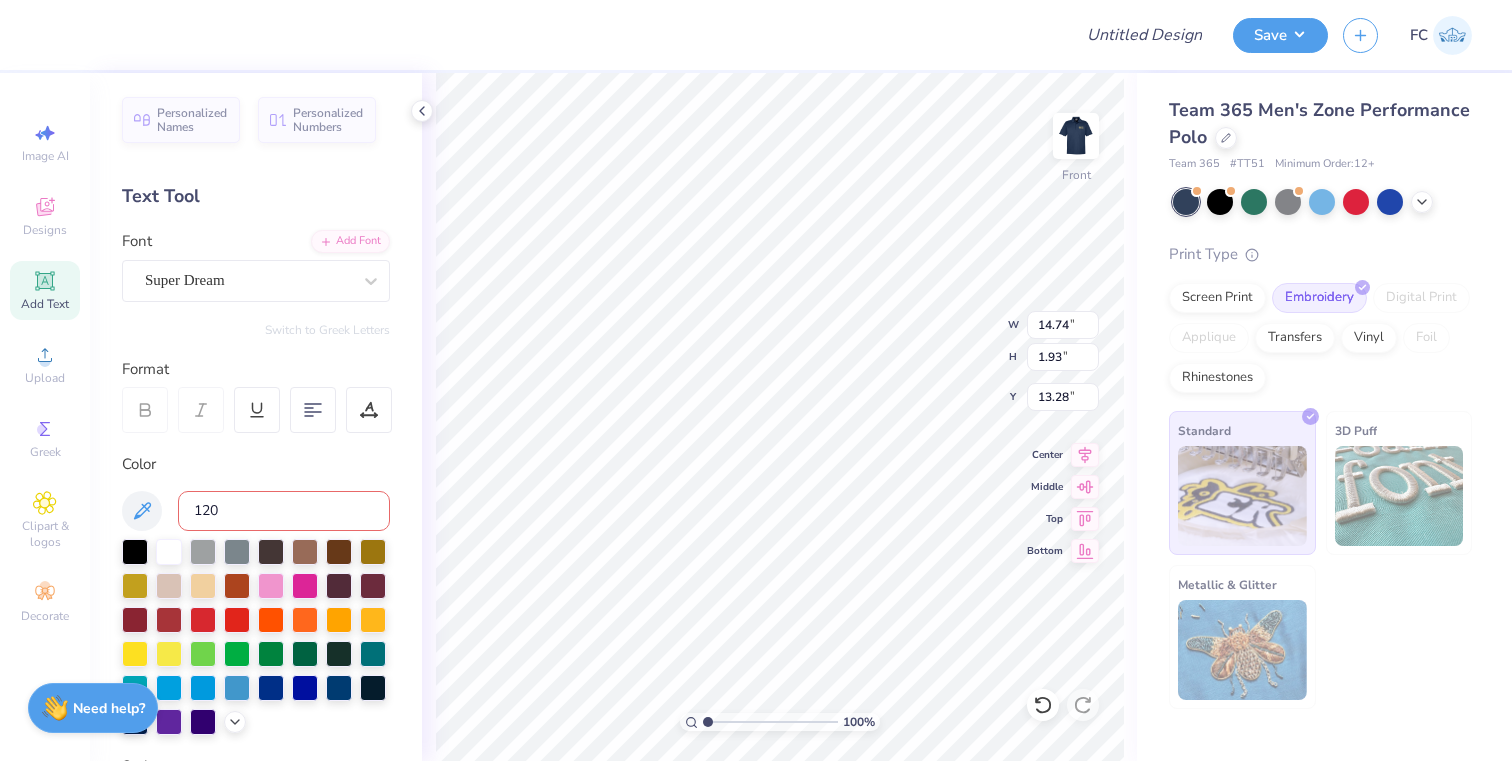 type on "1205" 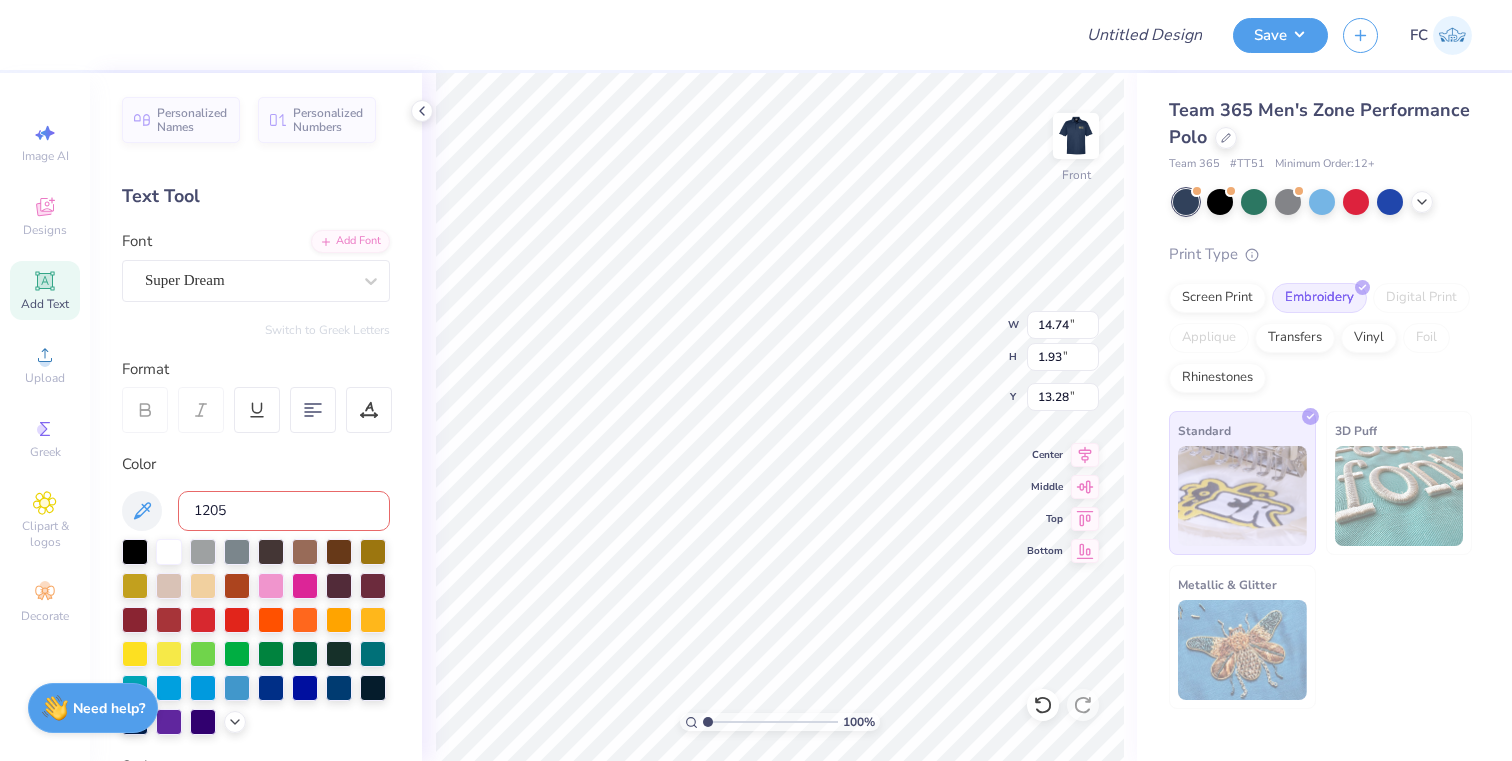 type 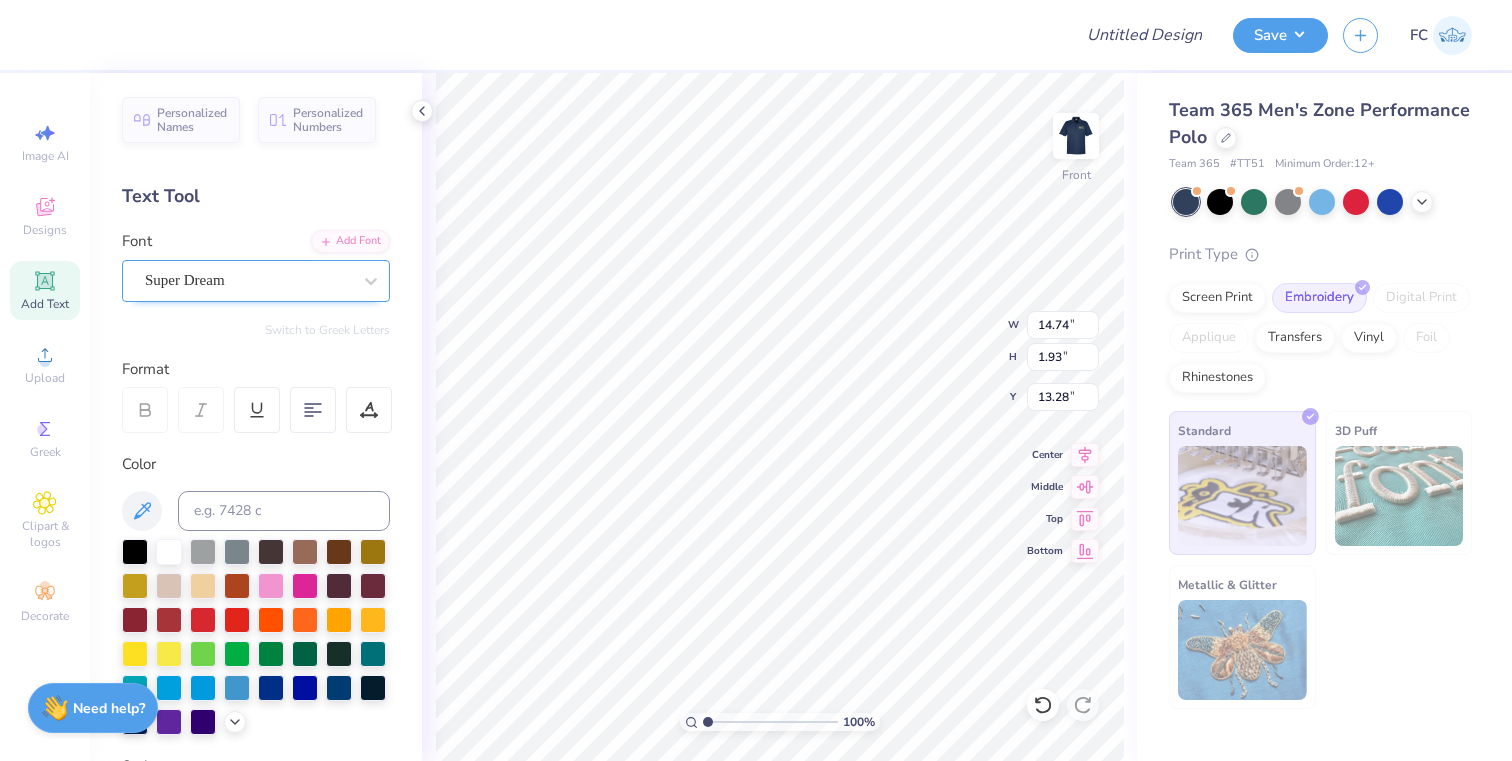 click on "Super Dream" at bounding box center (248, 280) 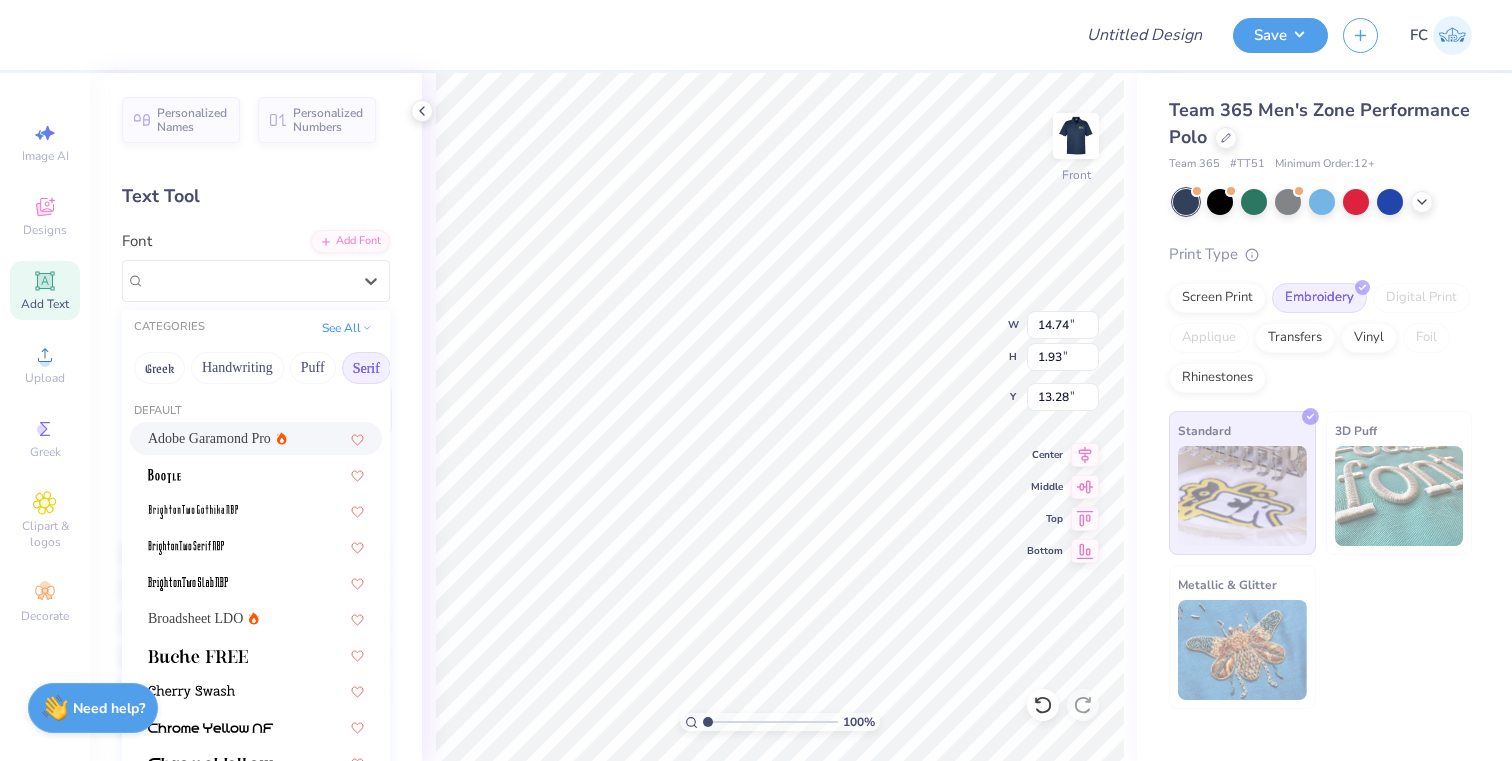 click on "Adobe Garamond Pro" at bounding box center [209, 438] 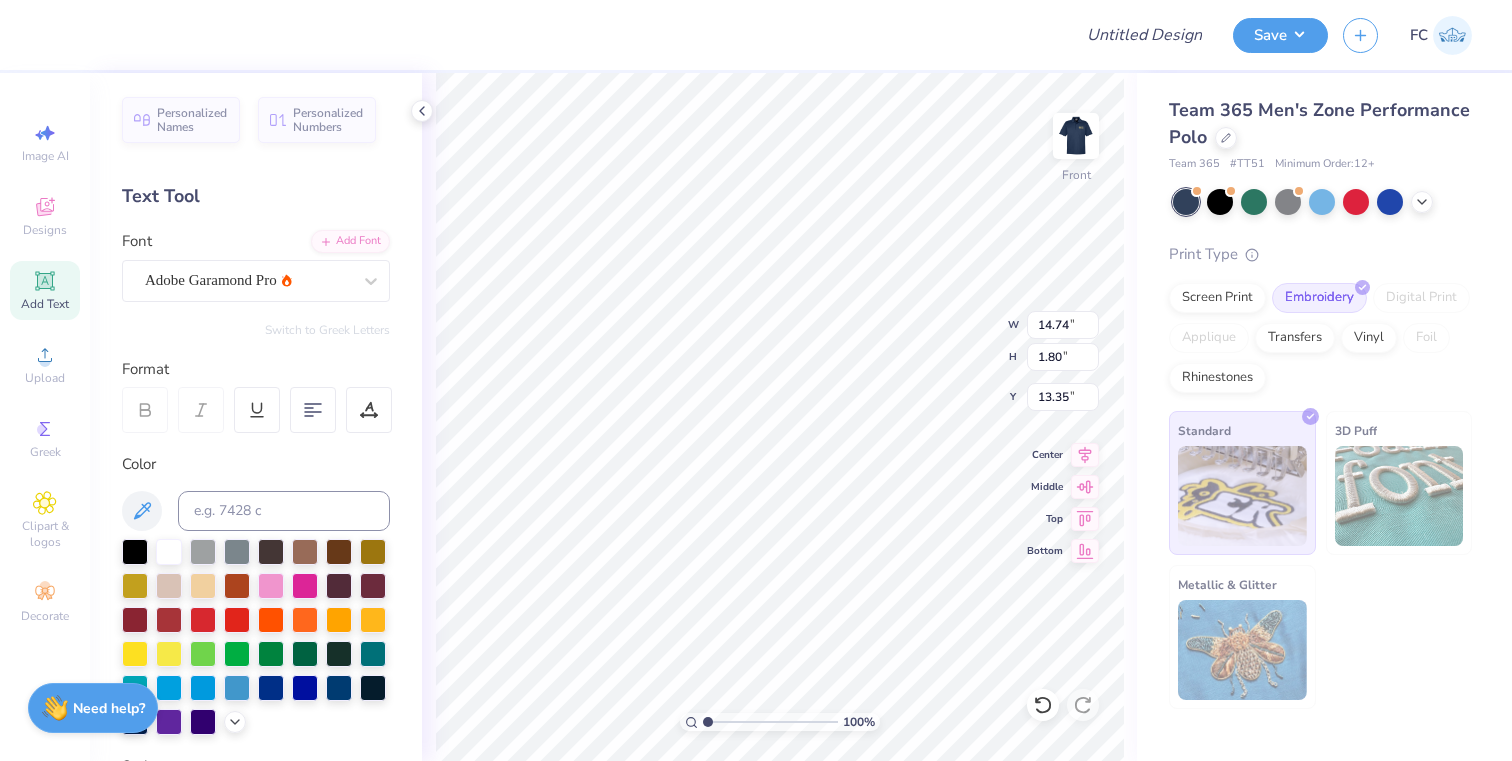 type on "1.80" 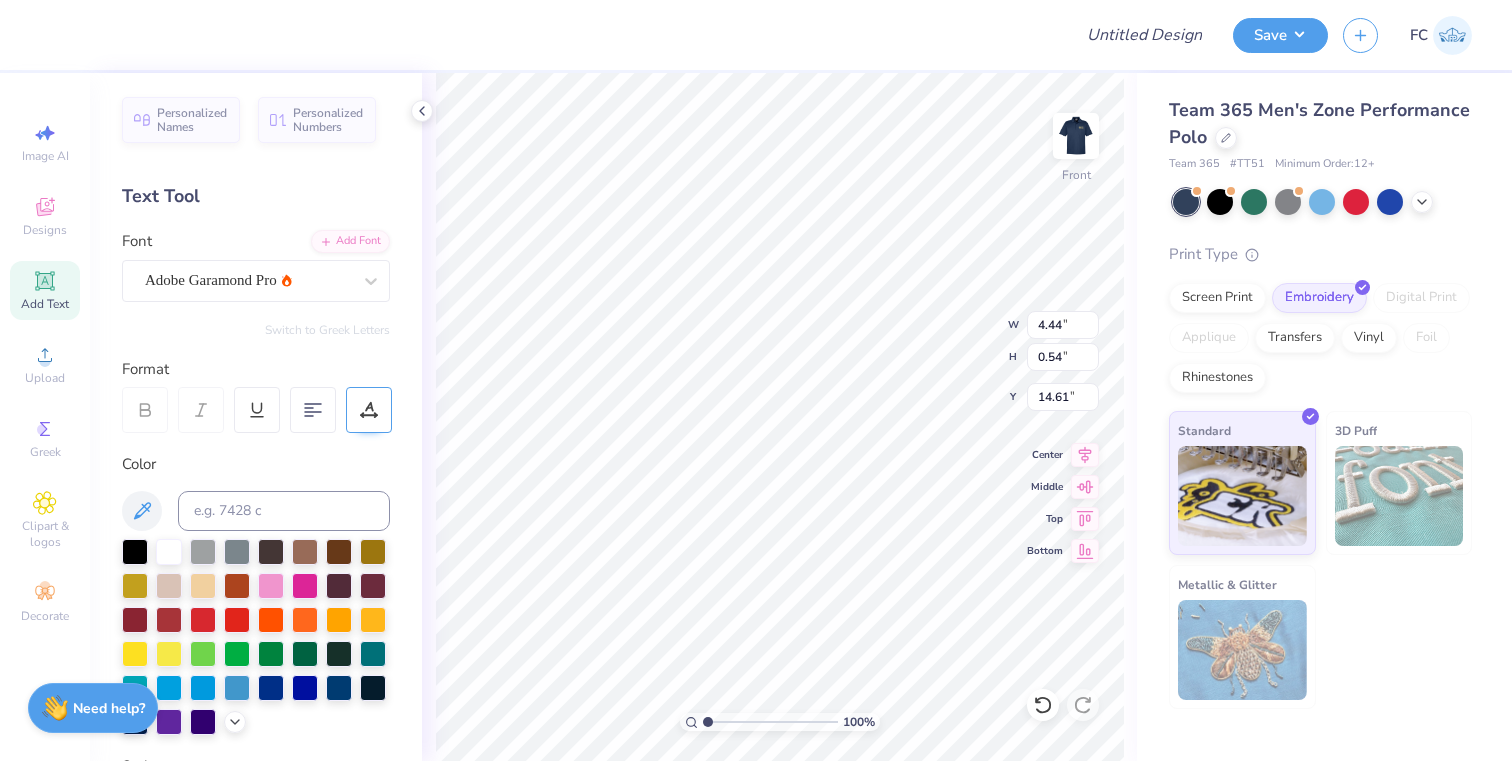 type on "4.44" 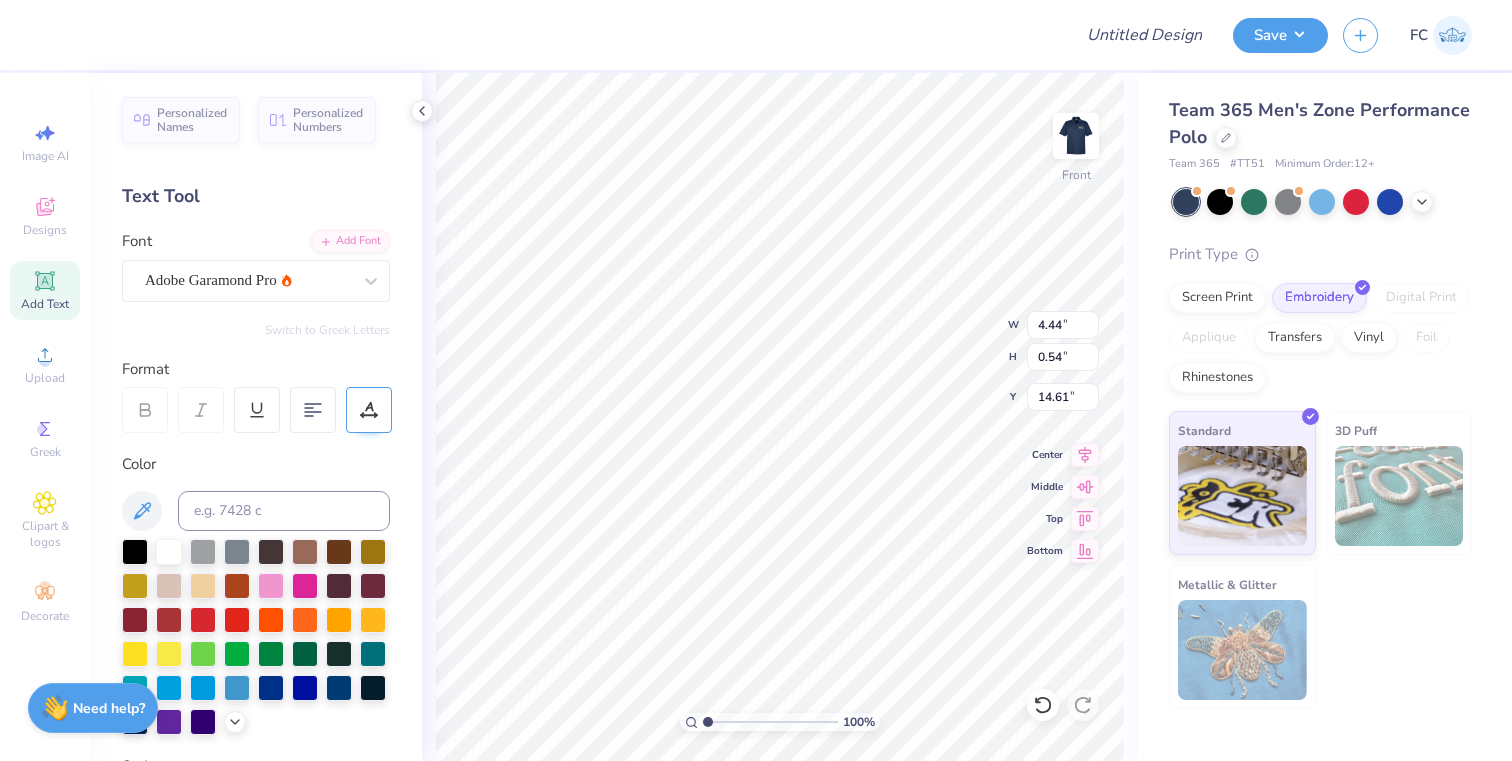 type on "3.80" 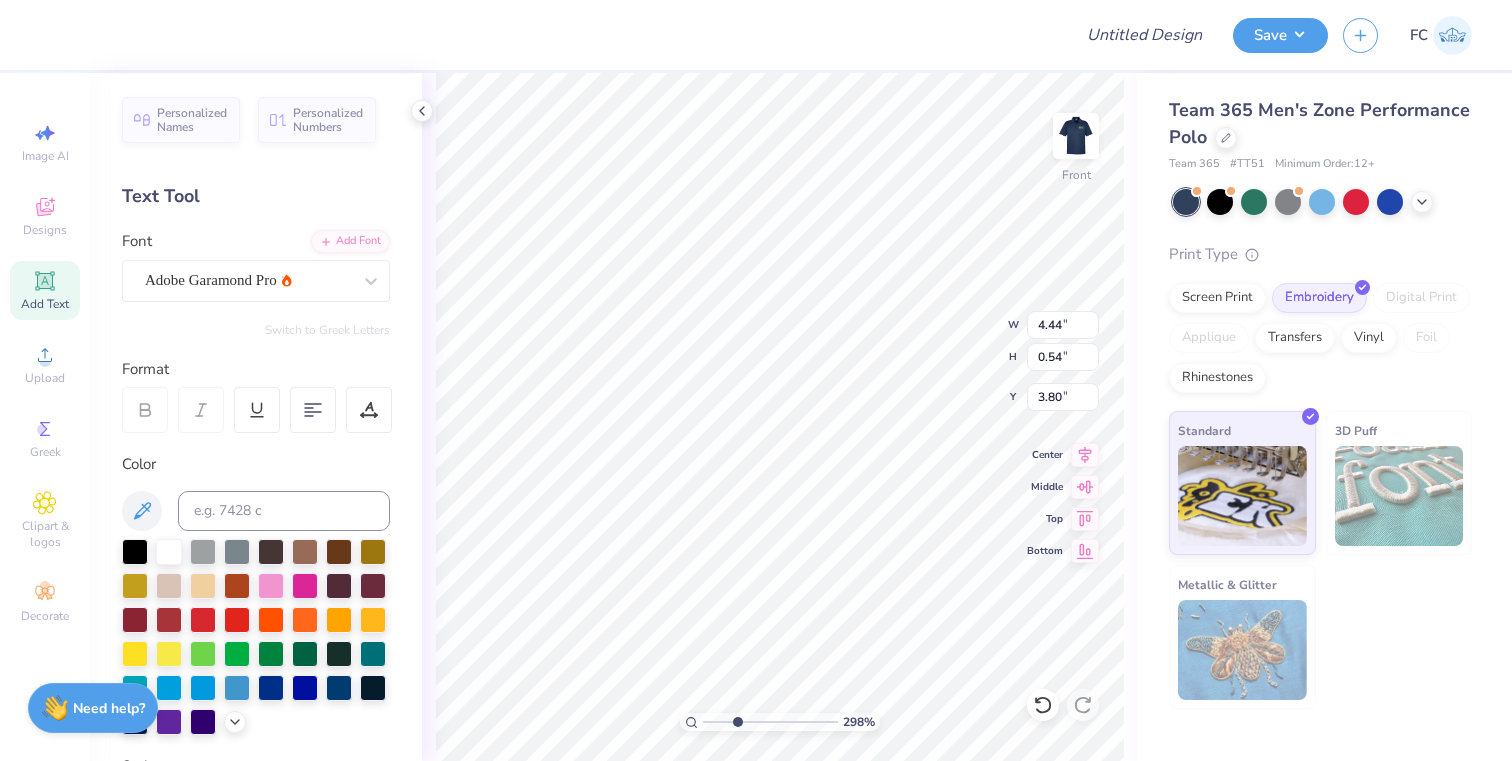 drag, startPoint x: 712, startPoint y: 714, endPoint x: 737, endPoint y: 710, distance: 25.317978 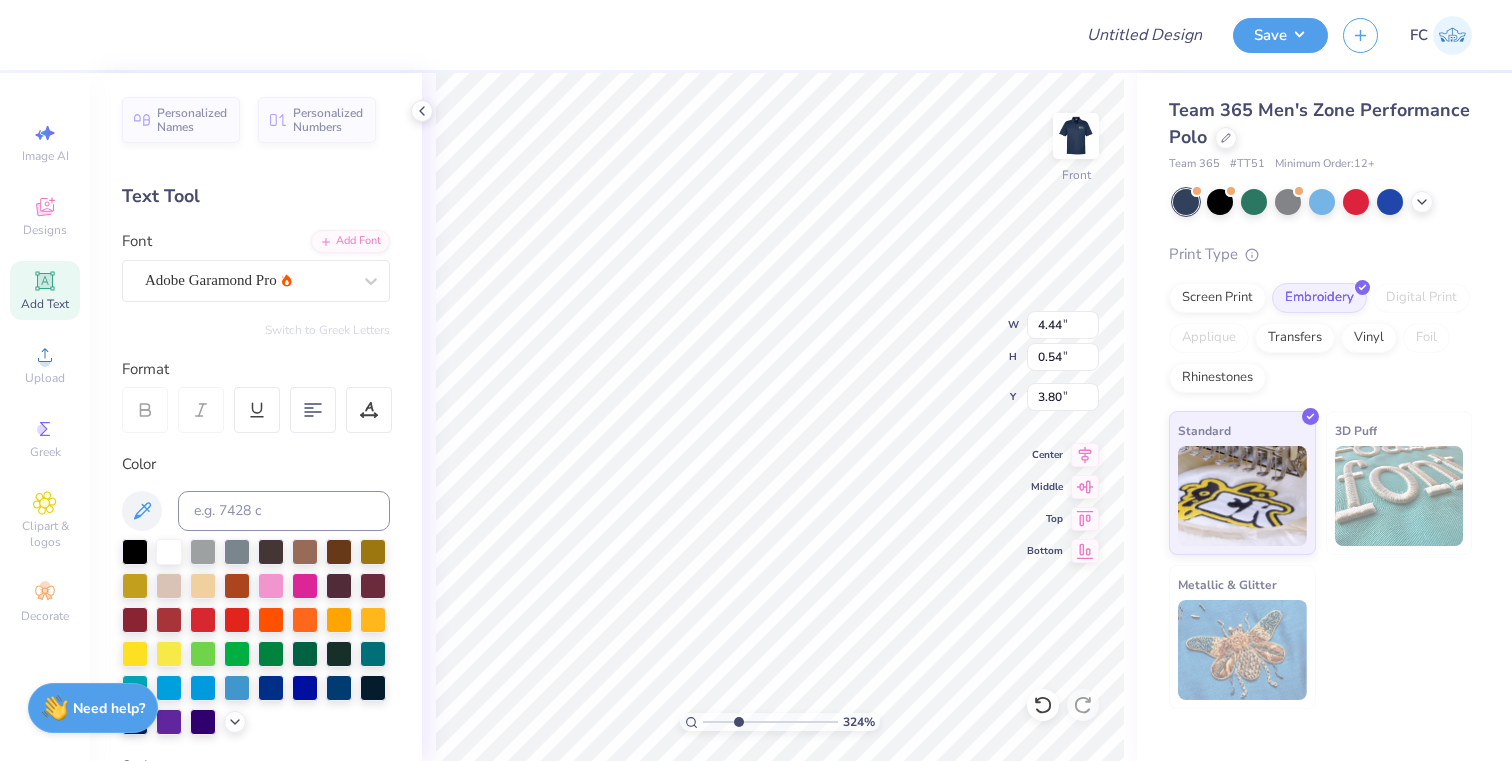 type on "3.48" 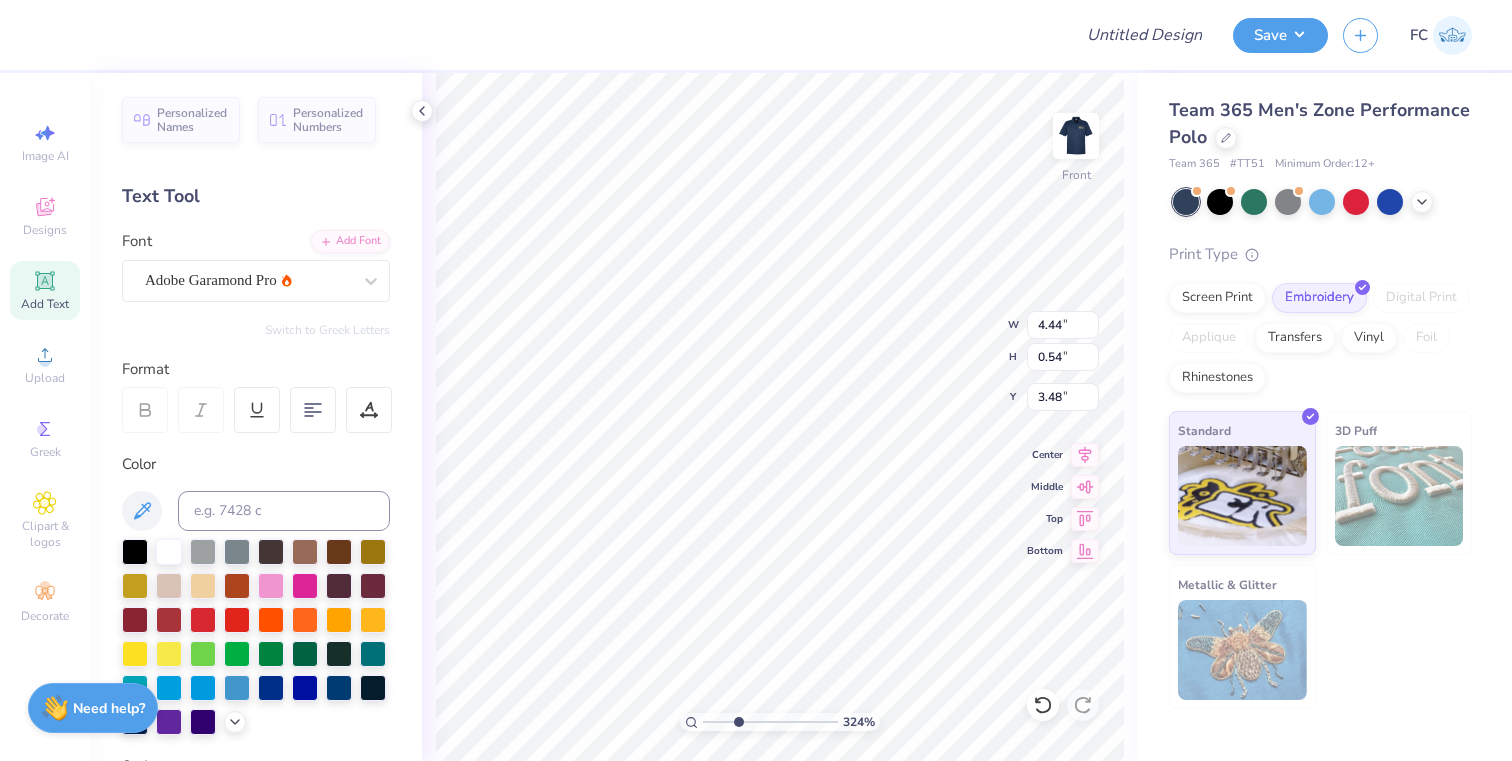 type on "2.72" 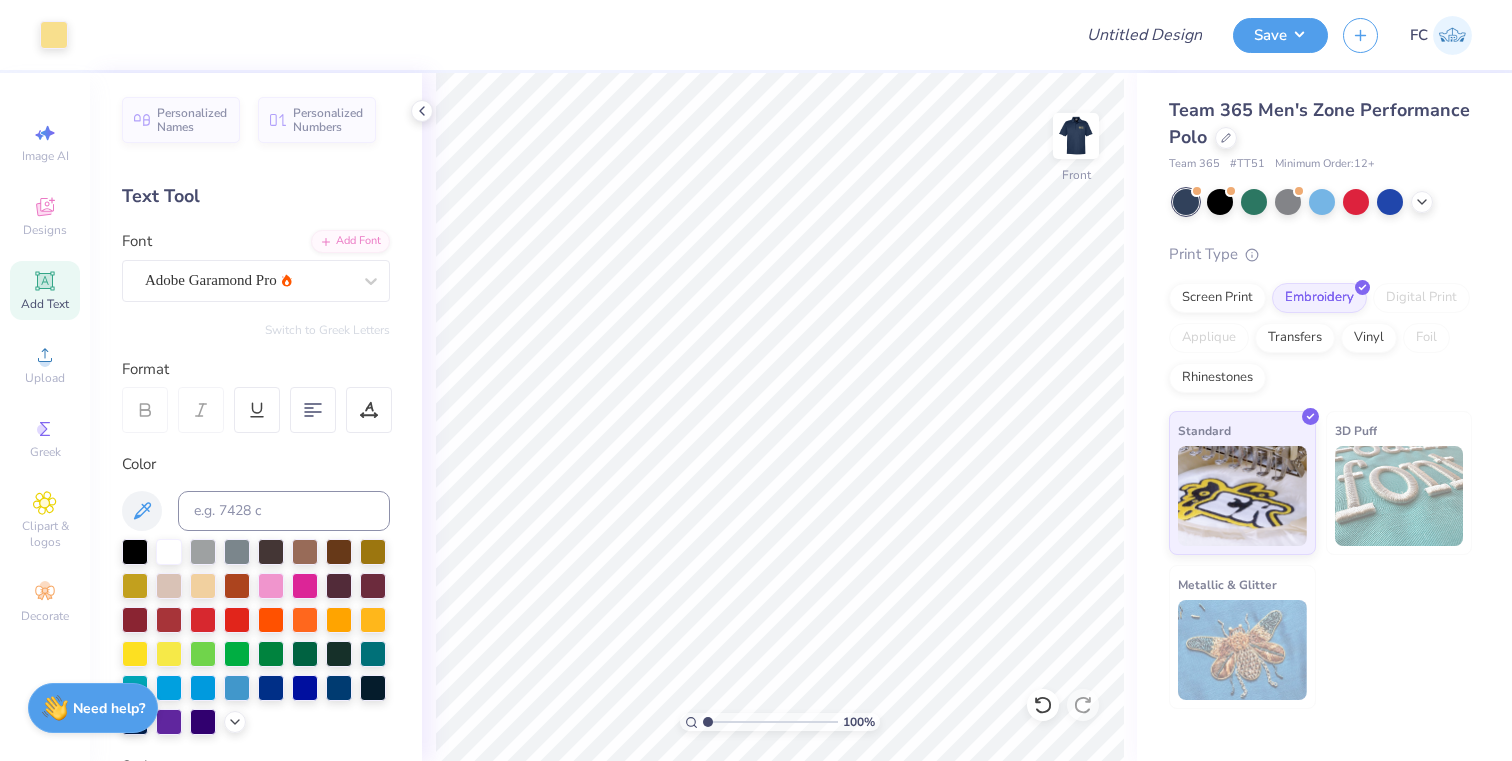 drag, startPoint x: 739, startPoint y: 722, endPoint x: 687, endPoint y: 719, distance: 52.086468 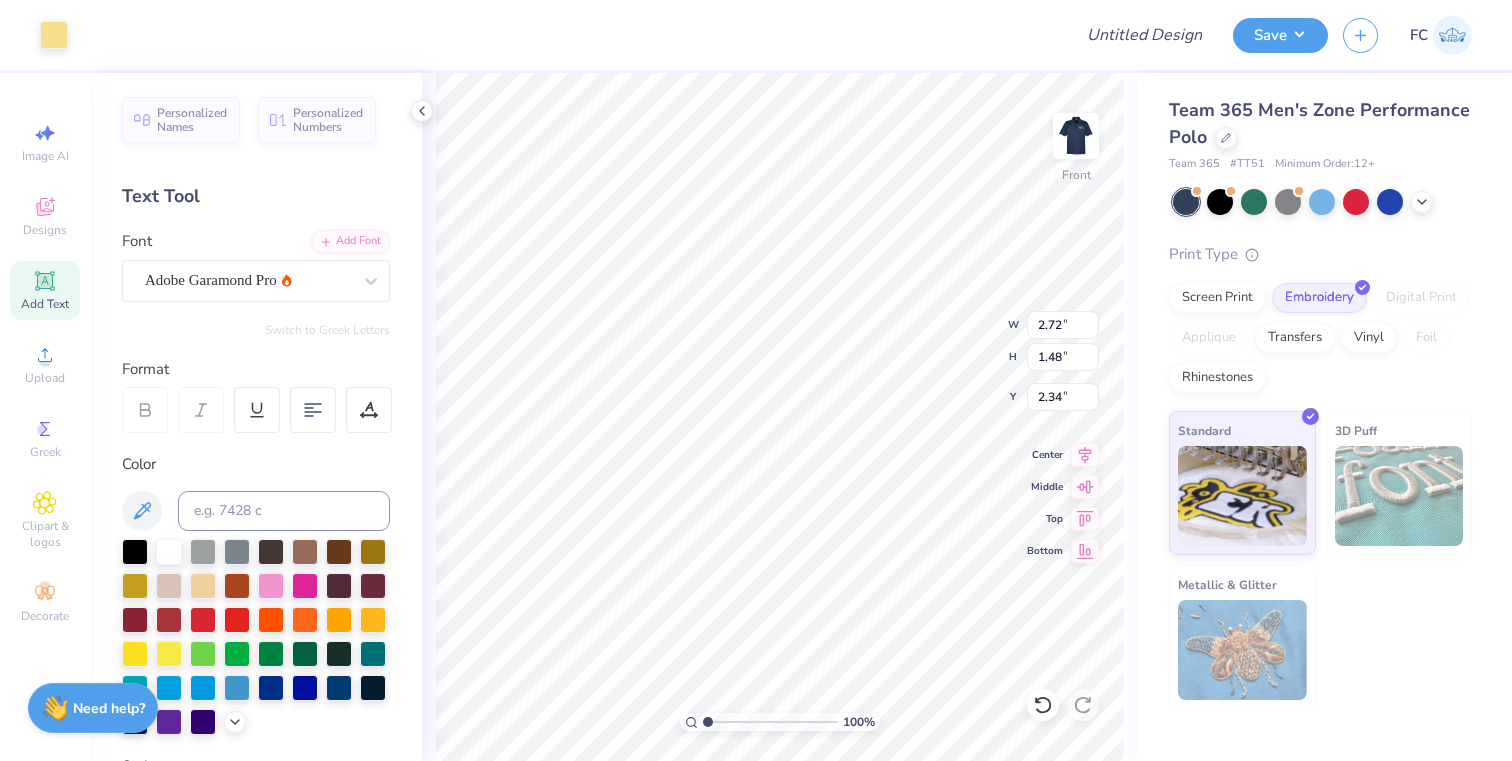 type on "1.86" 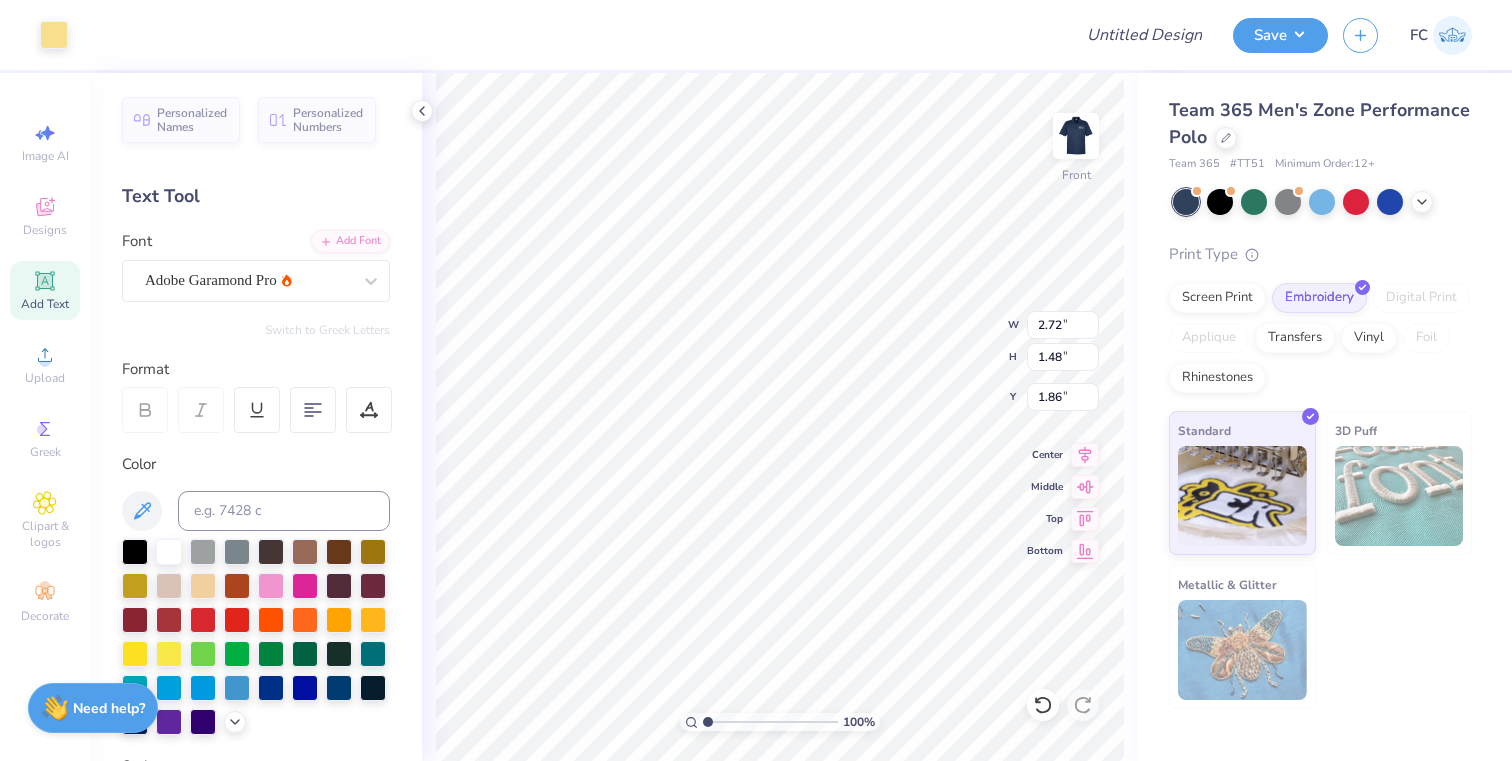 type on "2.80" 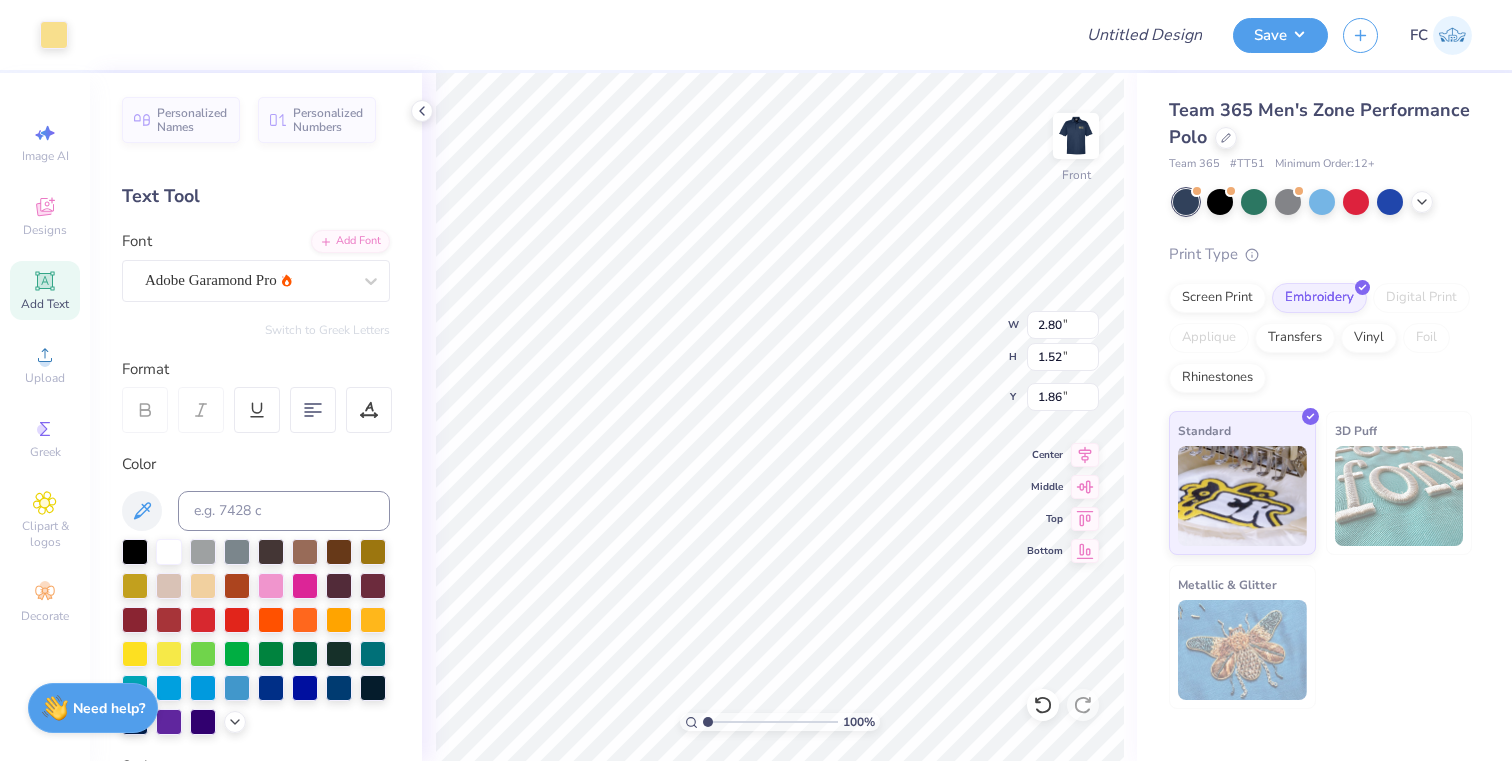type on "1.74" 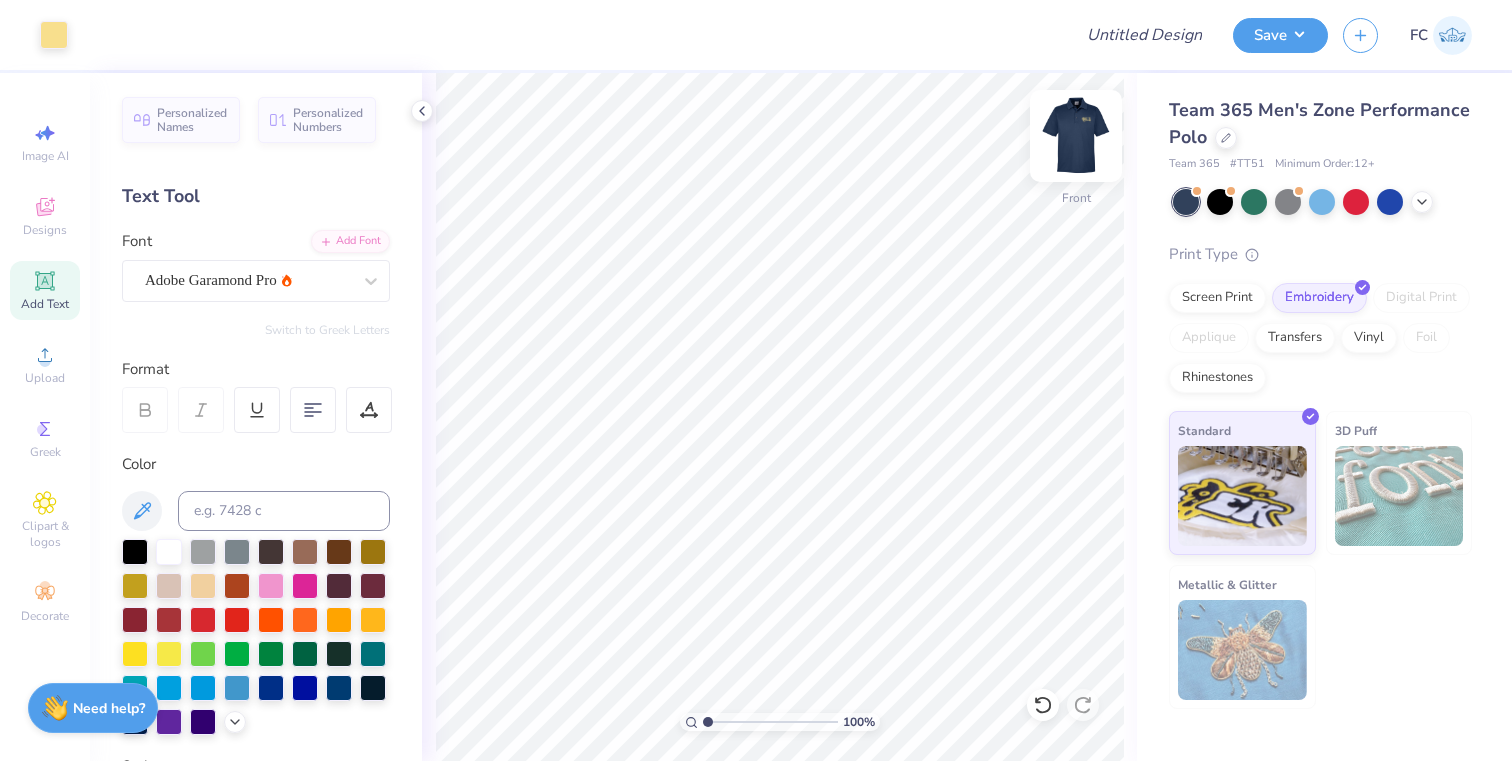 click at bounding box center [1076, 136] 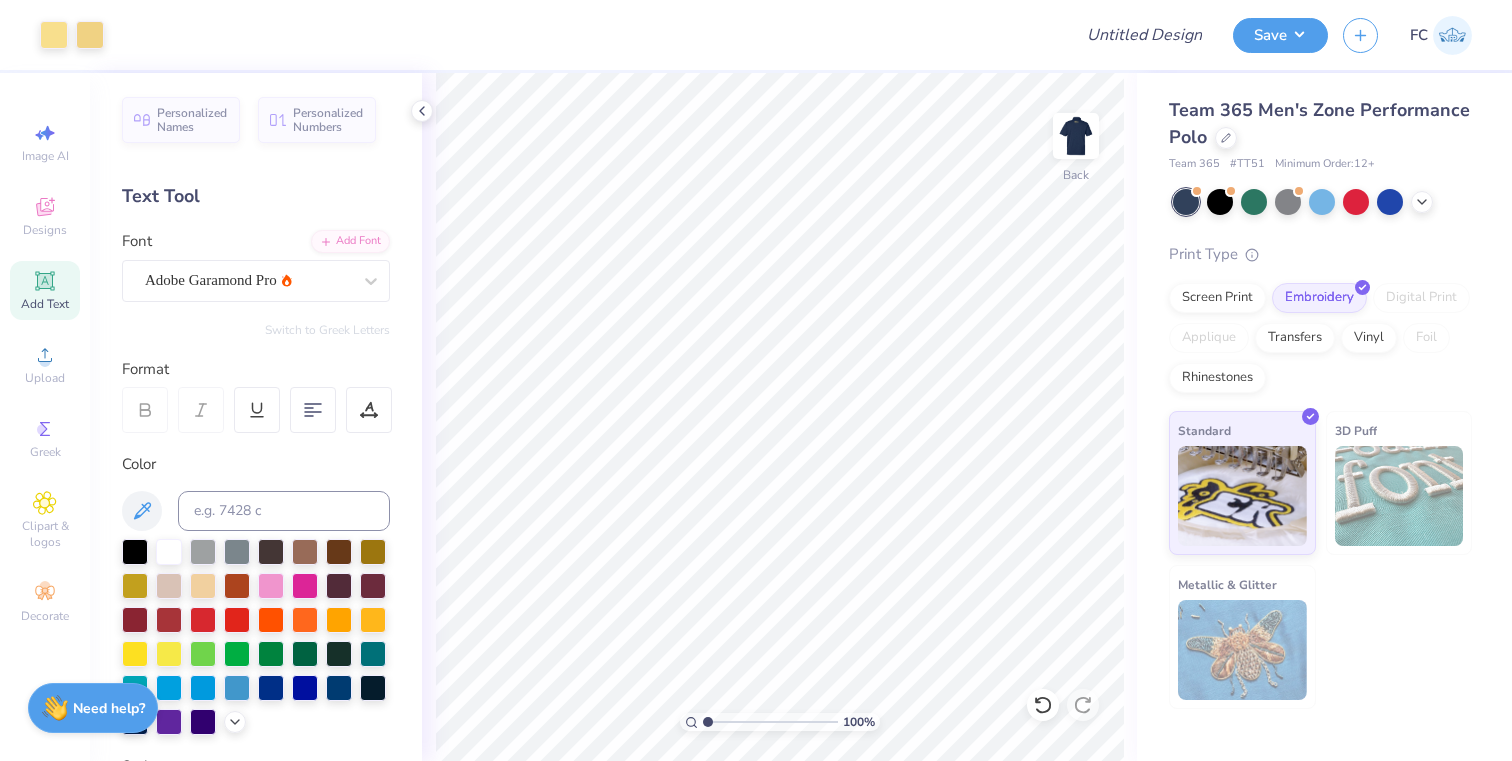 click at bounding box center (1076, 136) 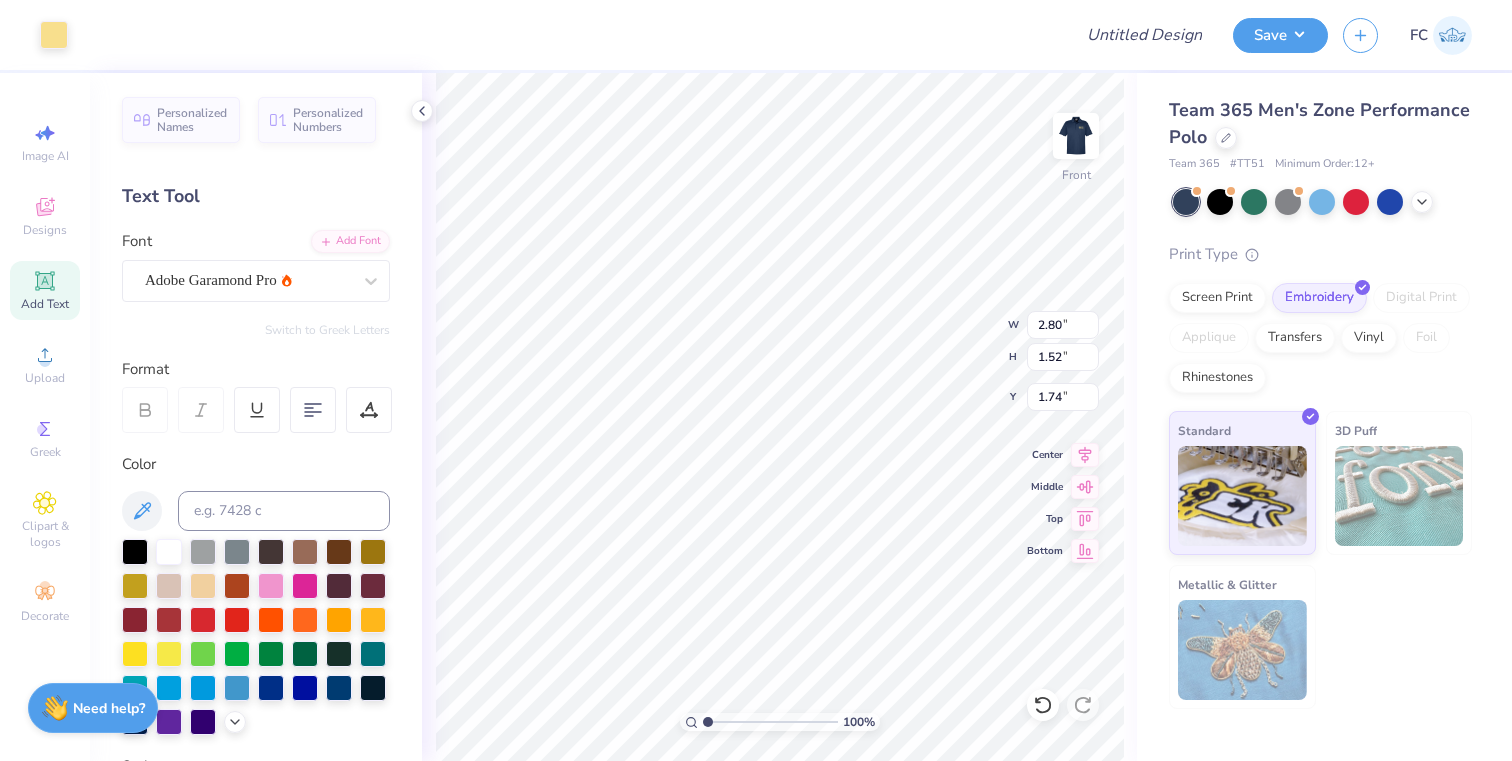 type on "24.90" 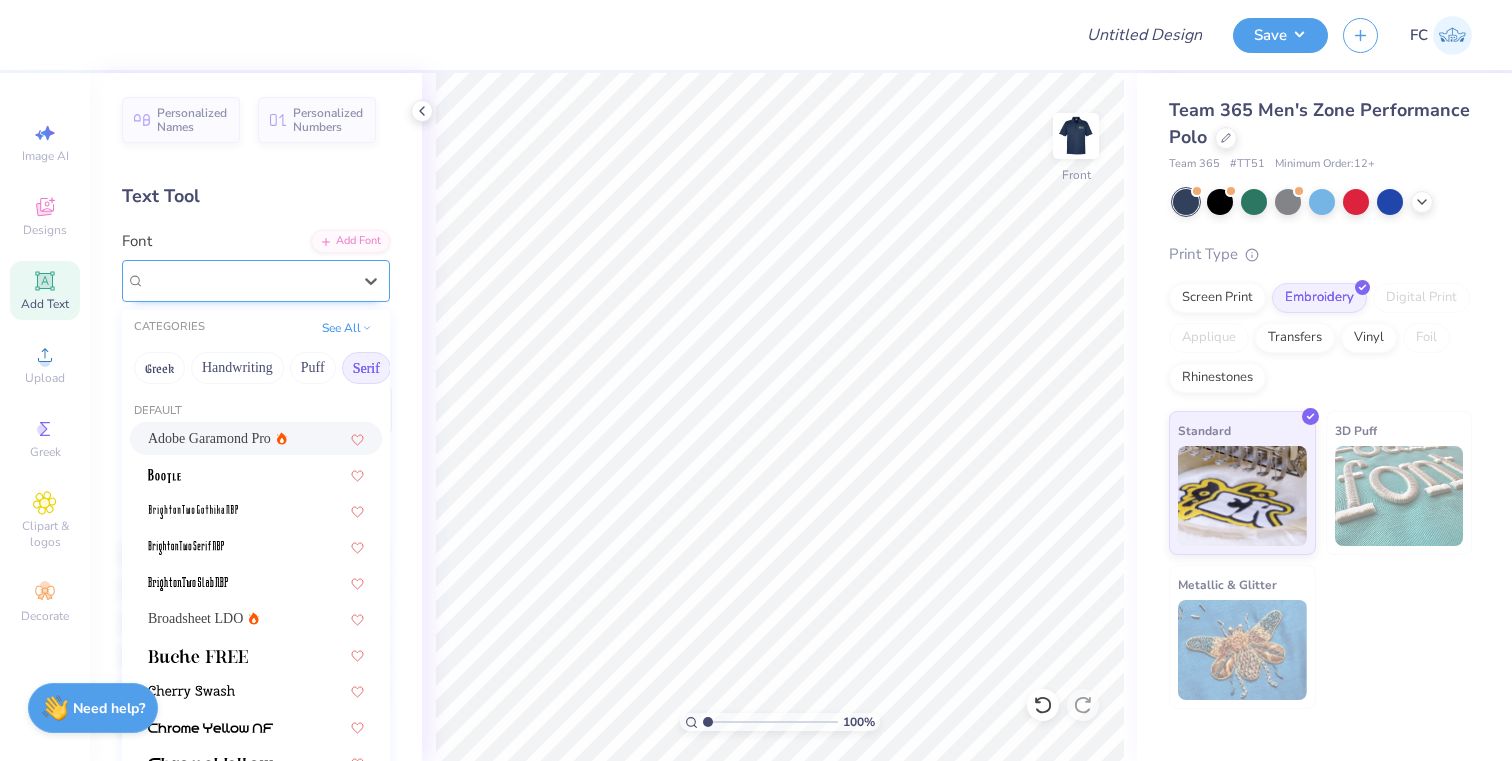 click on "Adobe Garamond Pro" at bounding box center (248, 280) 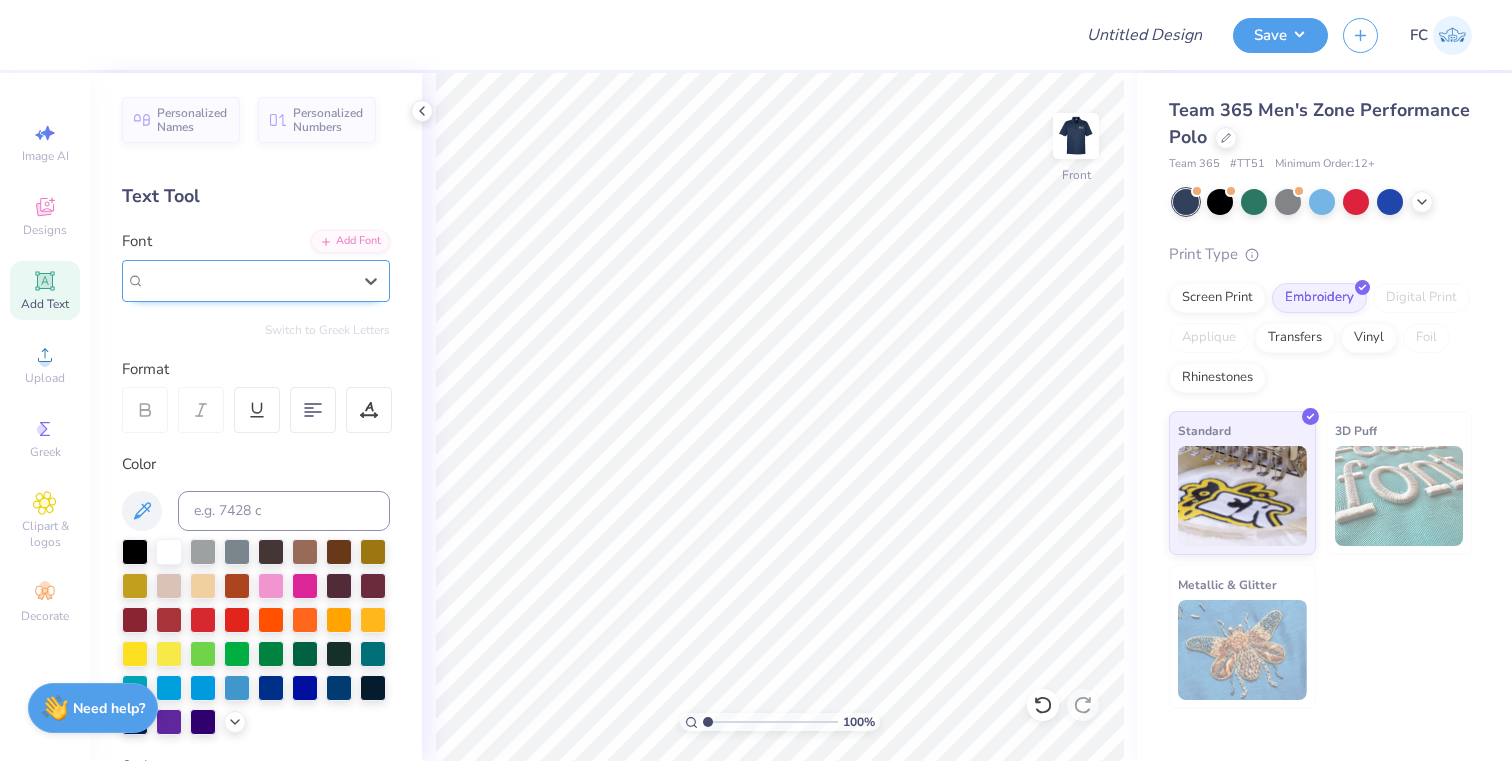 click on "Adobe Garamond Pro" at bounding box center [211, 280] 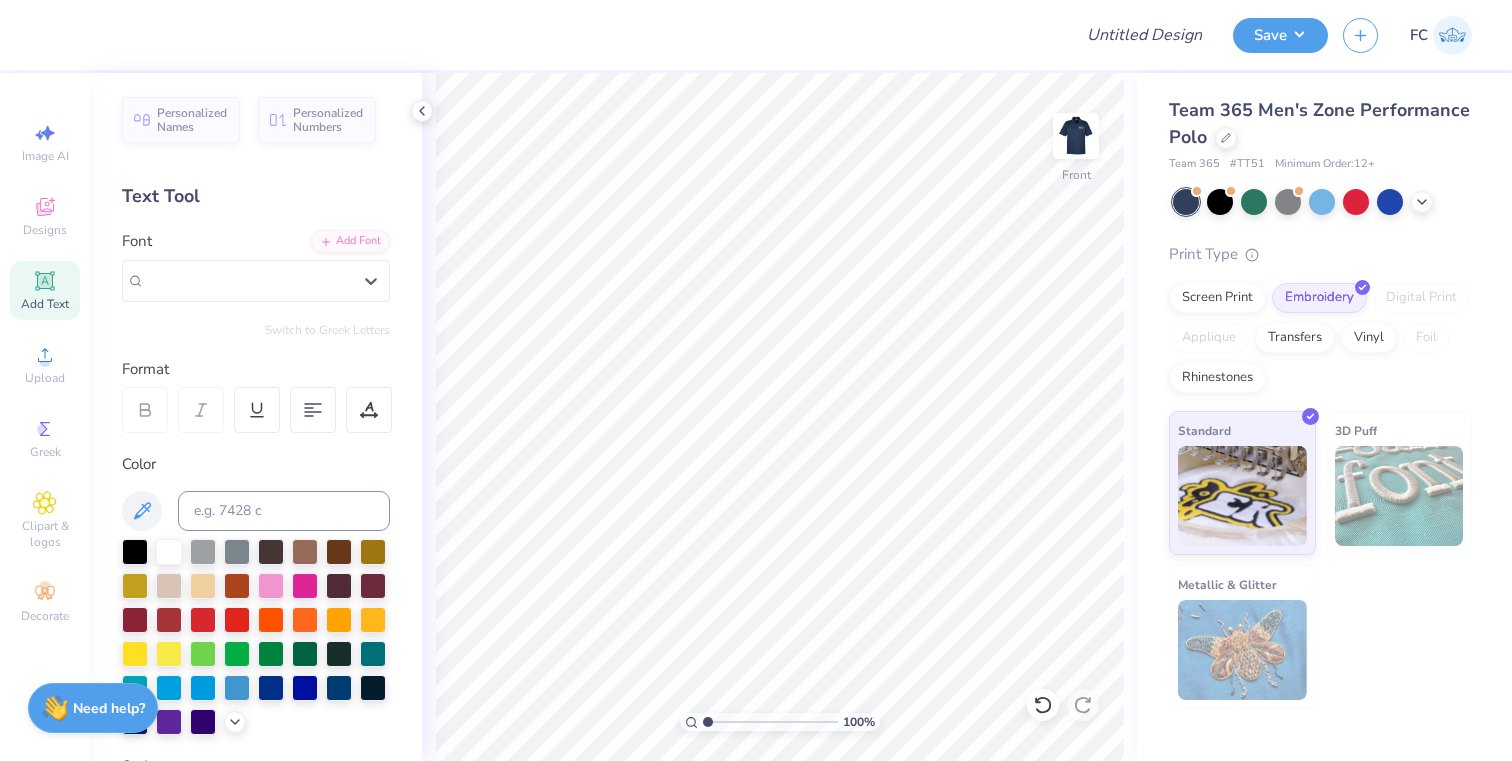 click 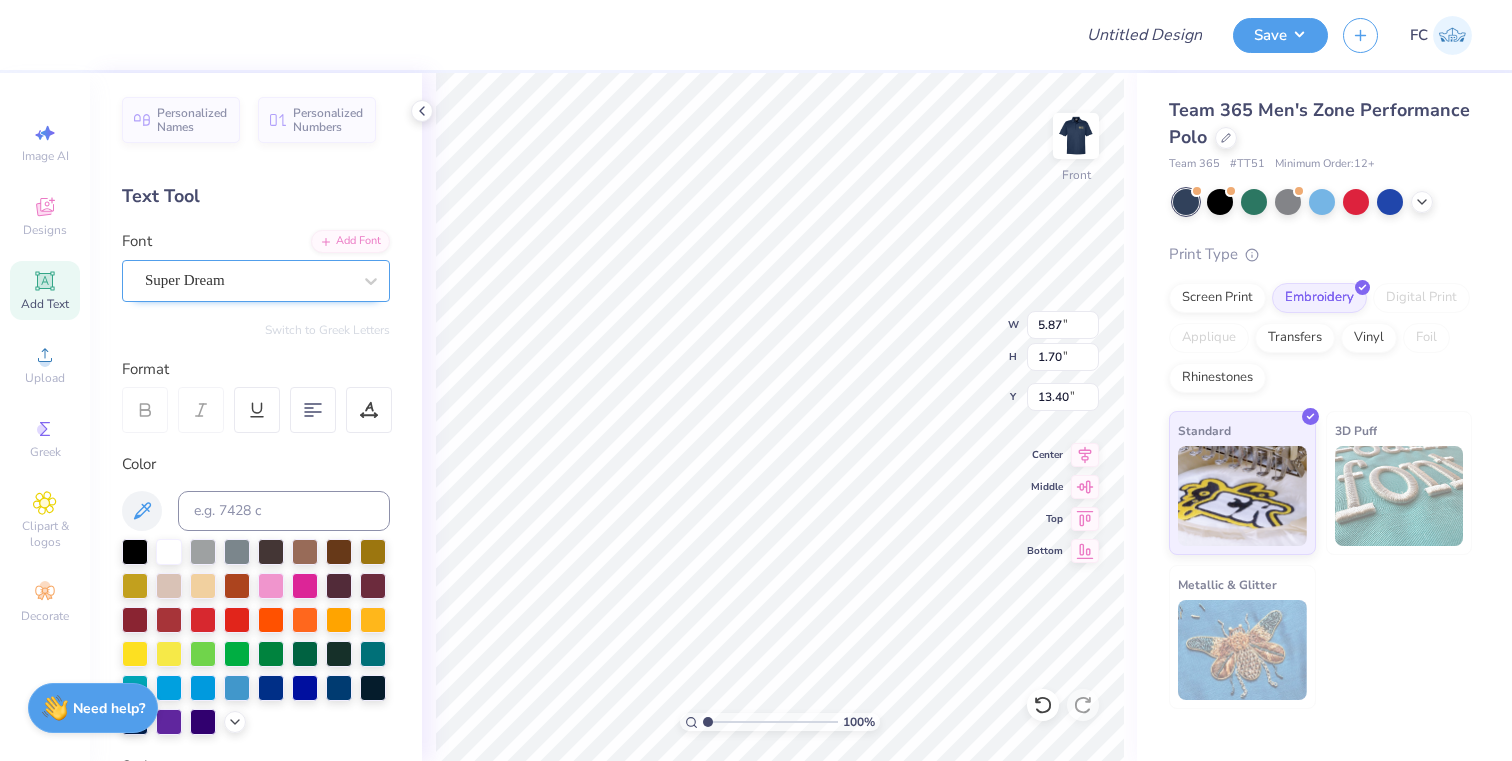 scroll, scrollTop: 0, scrollLeft: 6, axis: horizontal 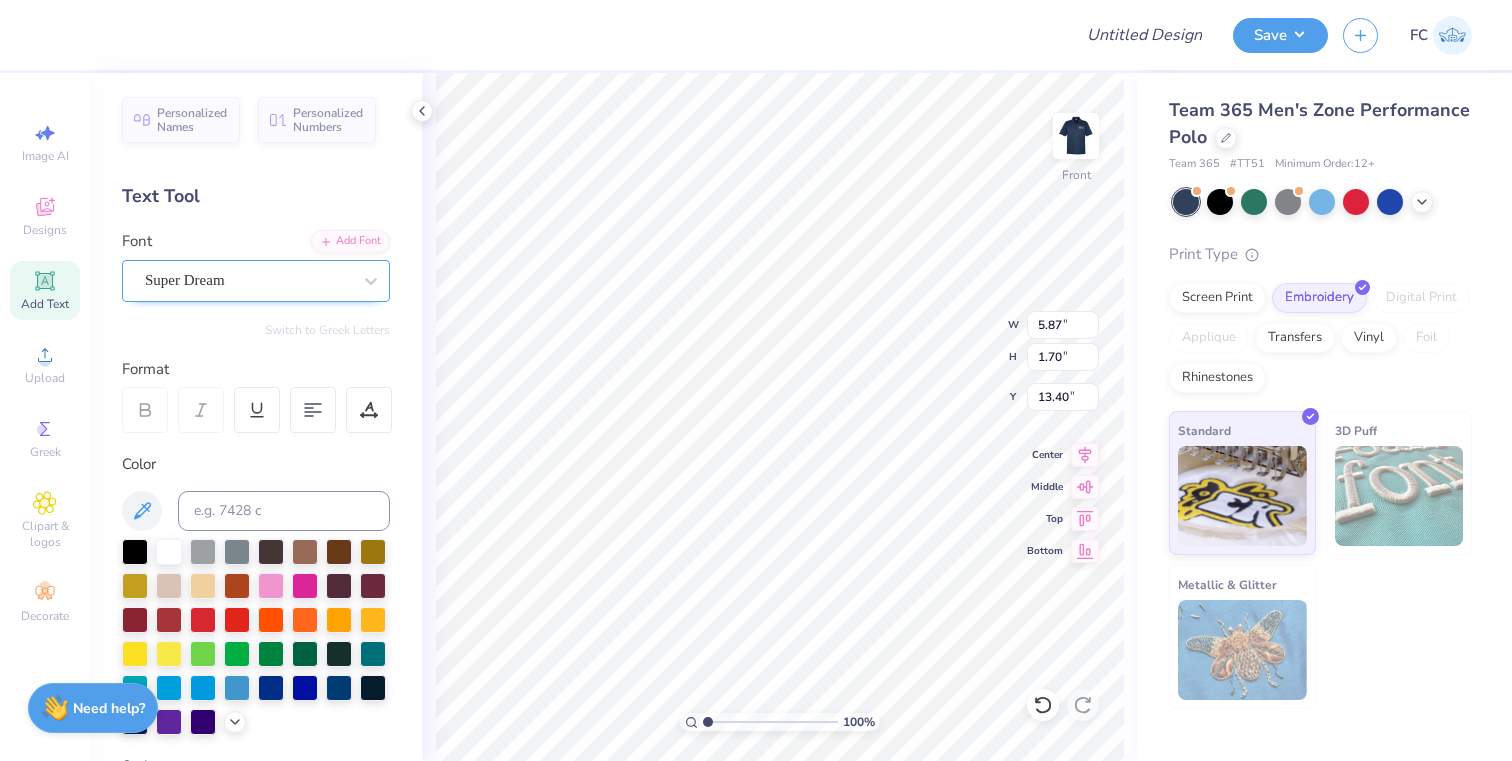 type on "PHI KAPPA SIGMA" 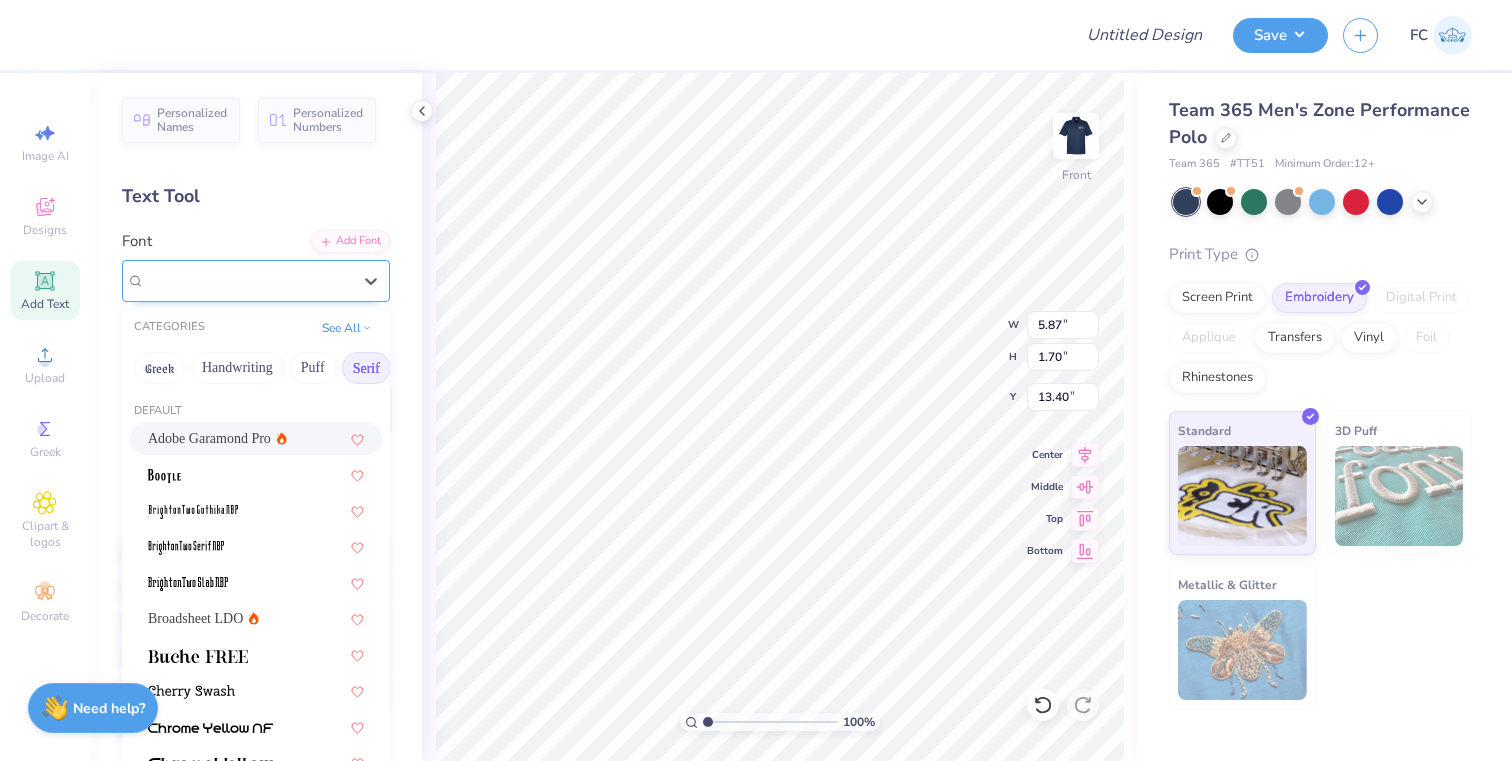 click on "Super Dream" at bounding box center (248, 280) 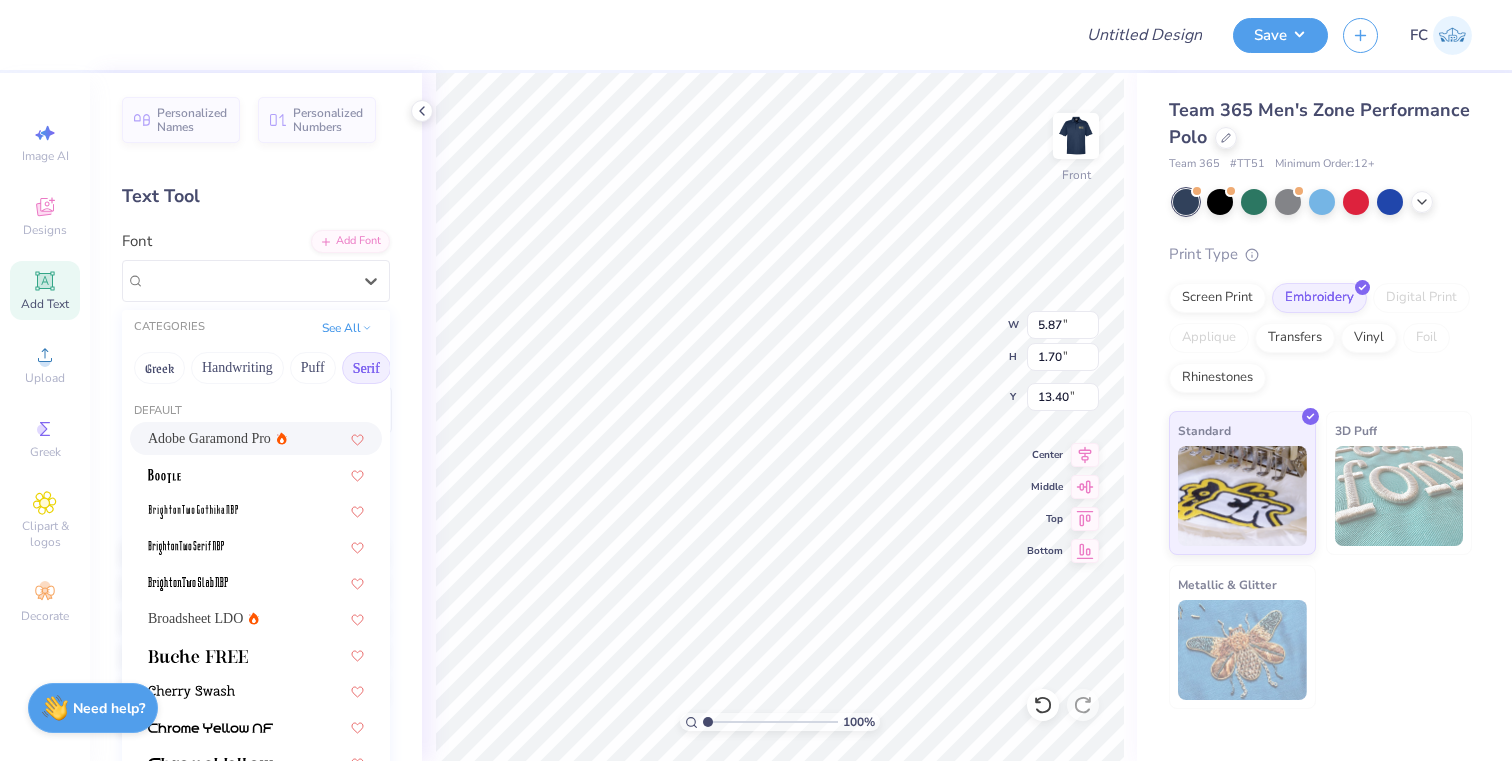 click on "Adobe Garamond Pro" at bounding box center (209, 438) 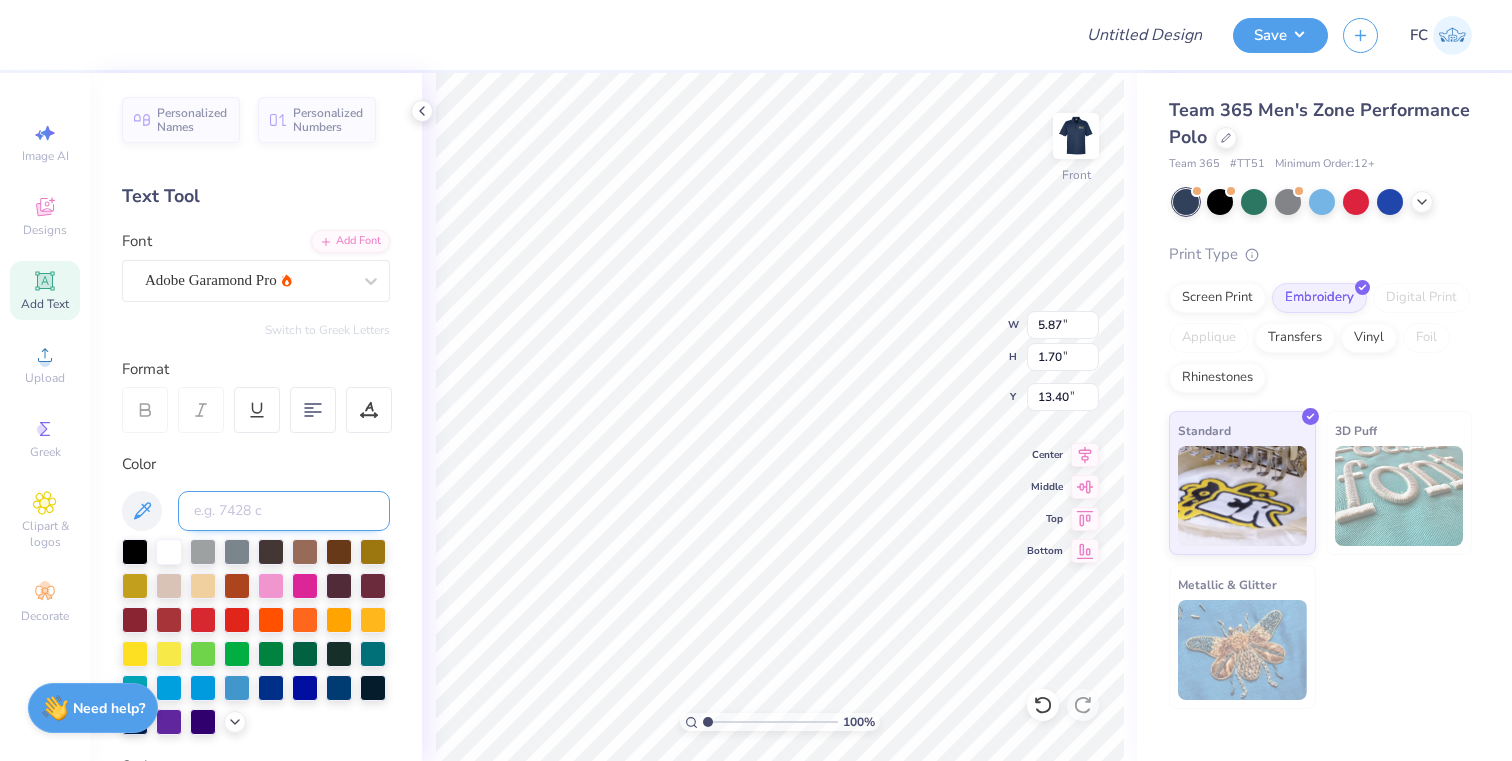 click at bounding box center (284, 511) 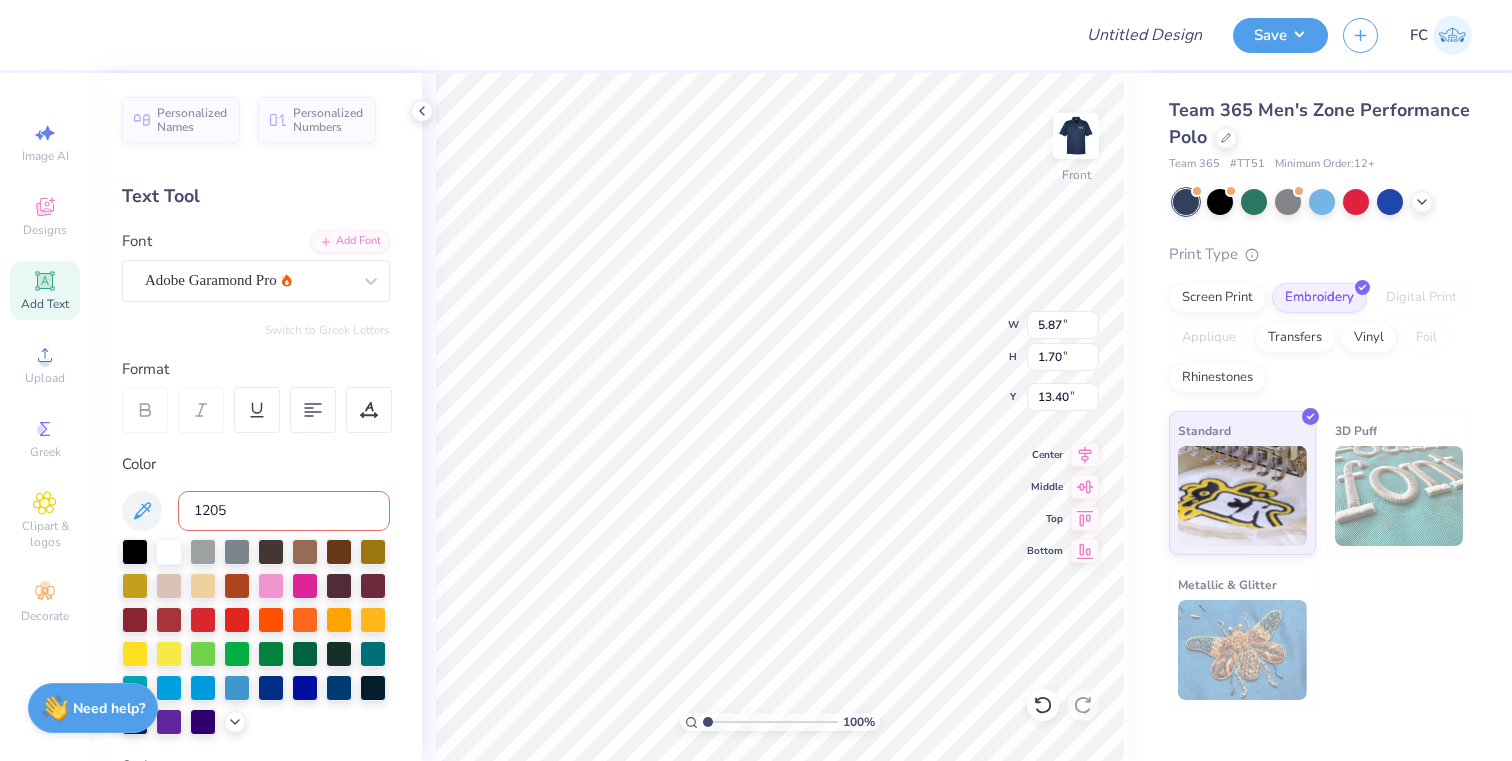 type on "1205c" 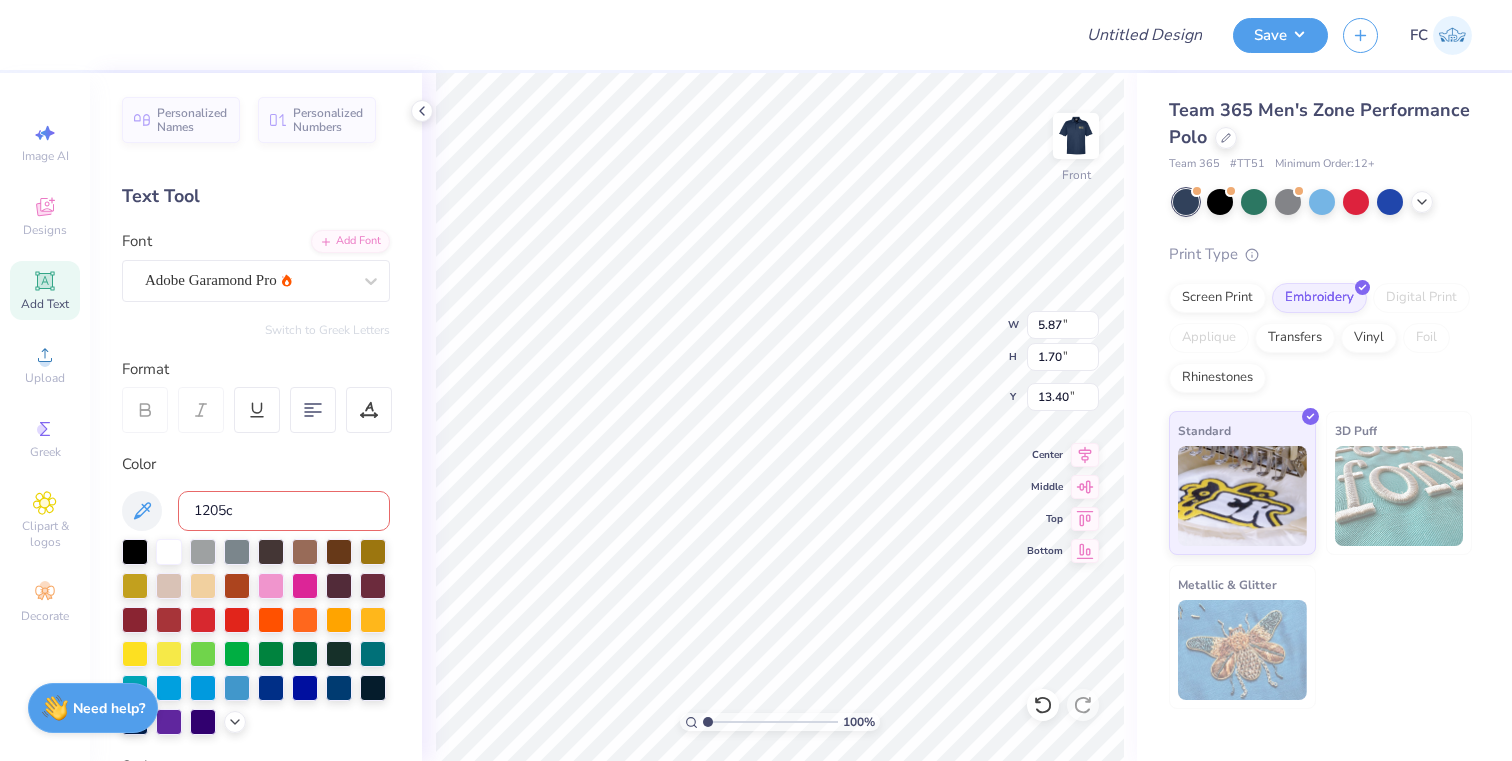 type 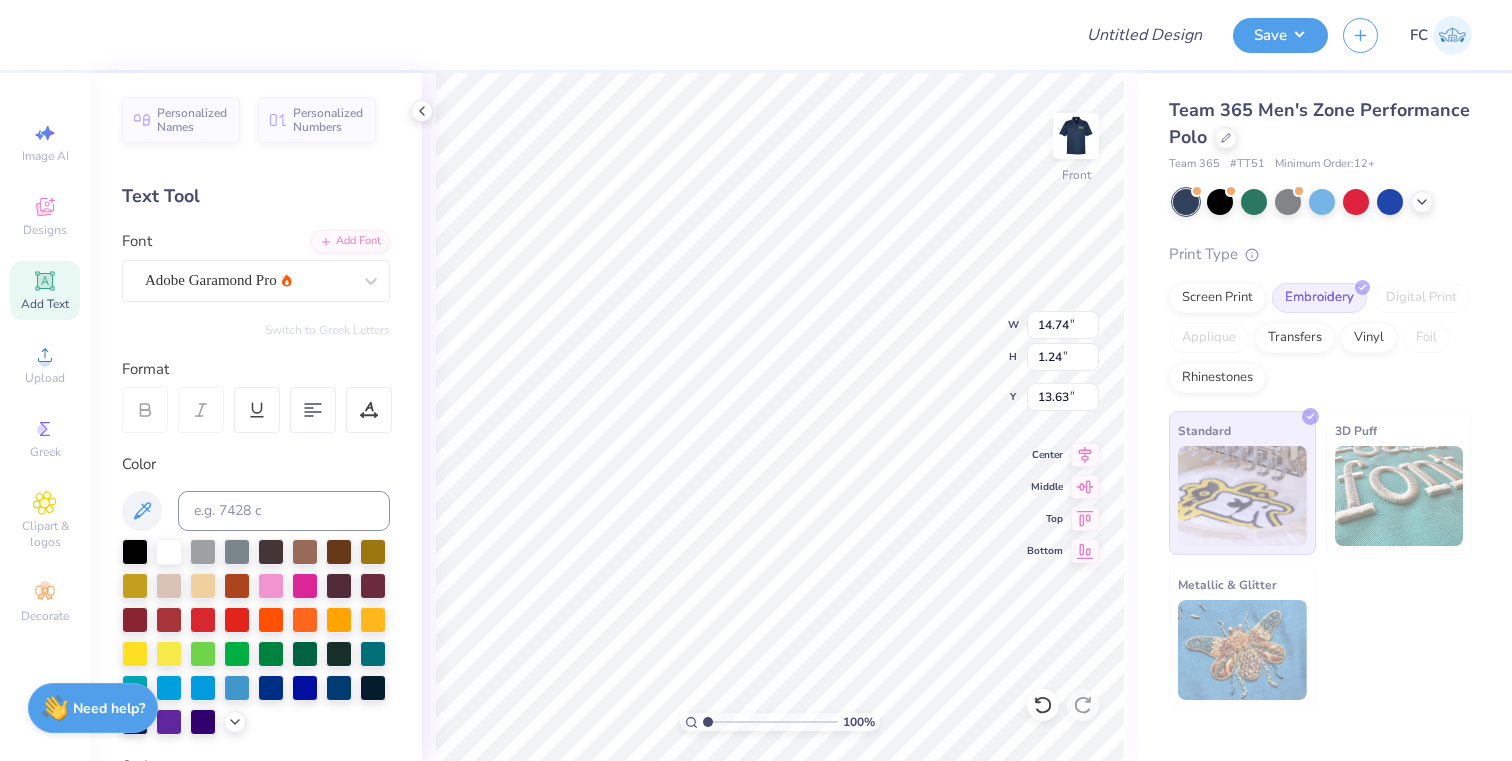 type on "9.98" 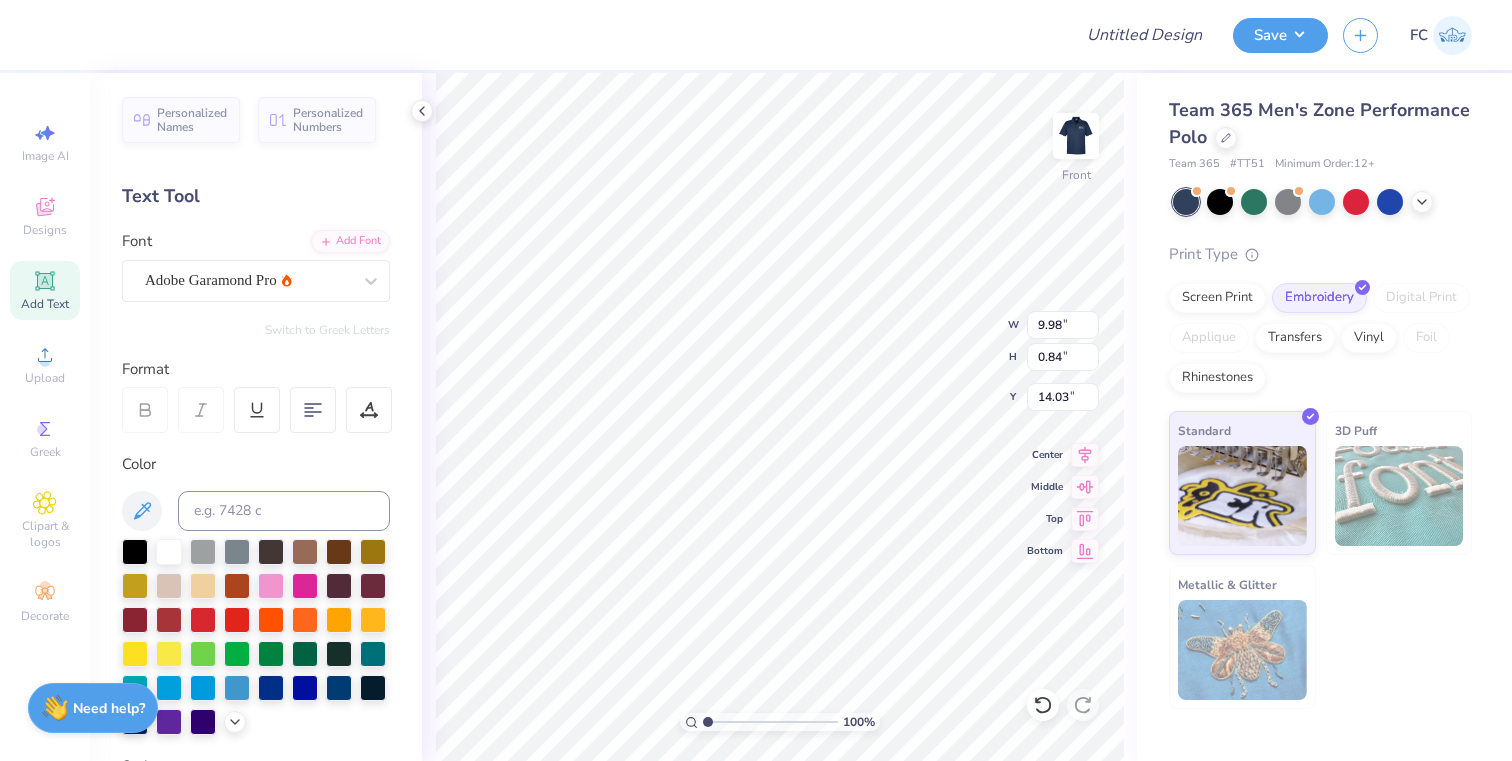 type on "6.73" 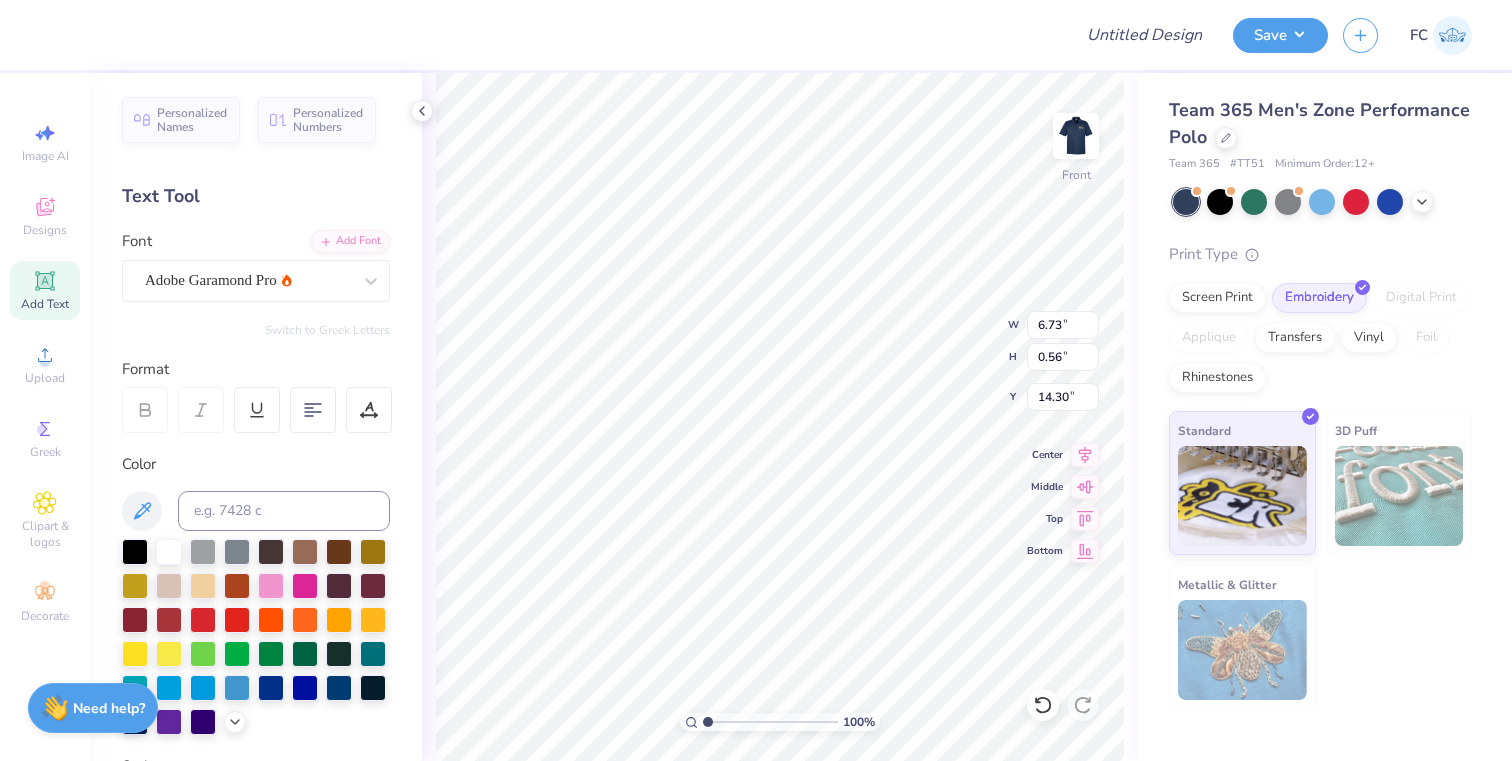 type on "26.85" 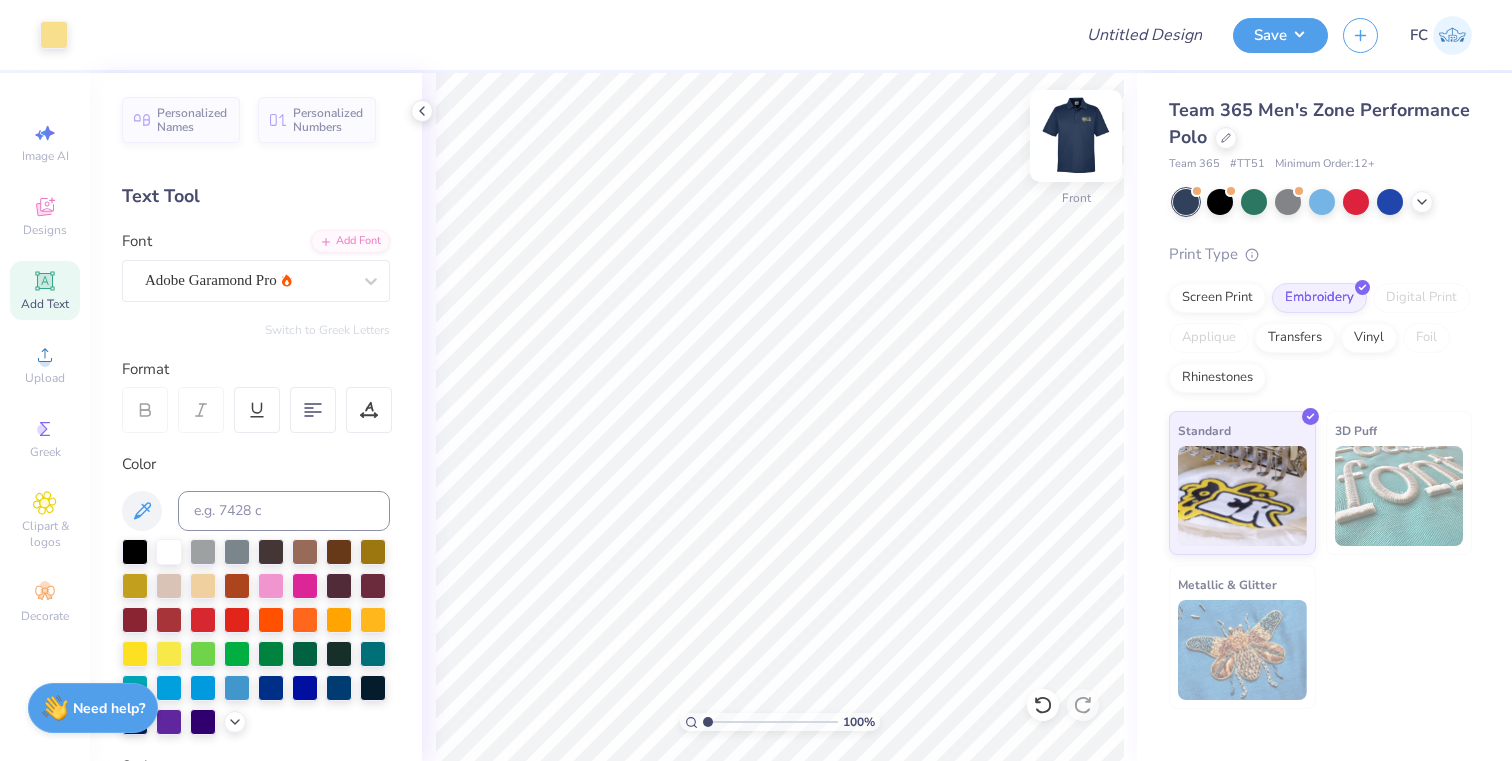 click at bounding box center (1076, 136) 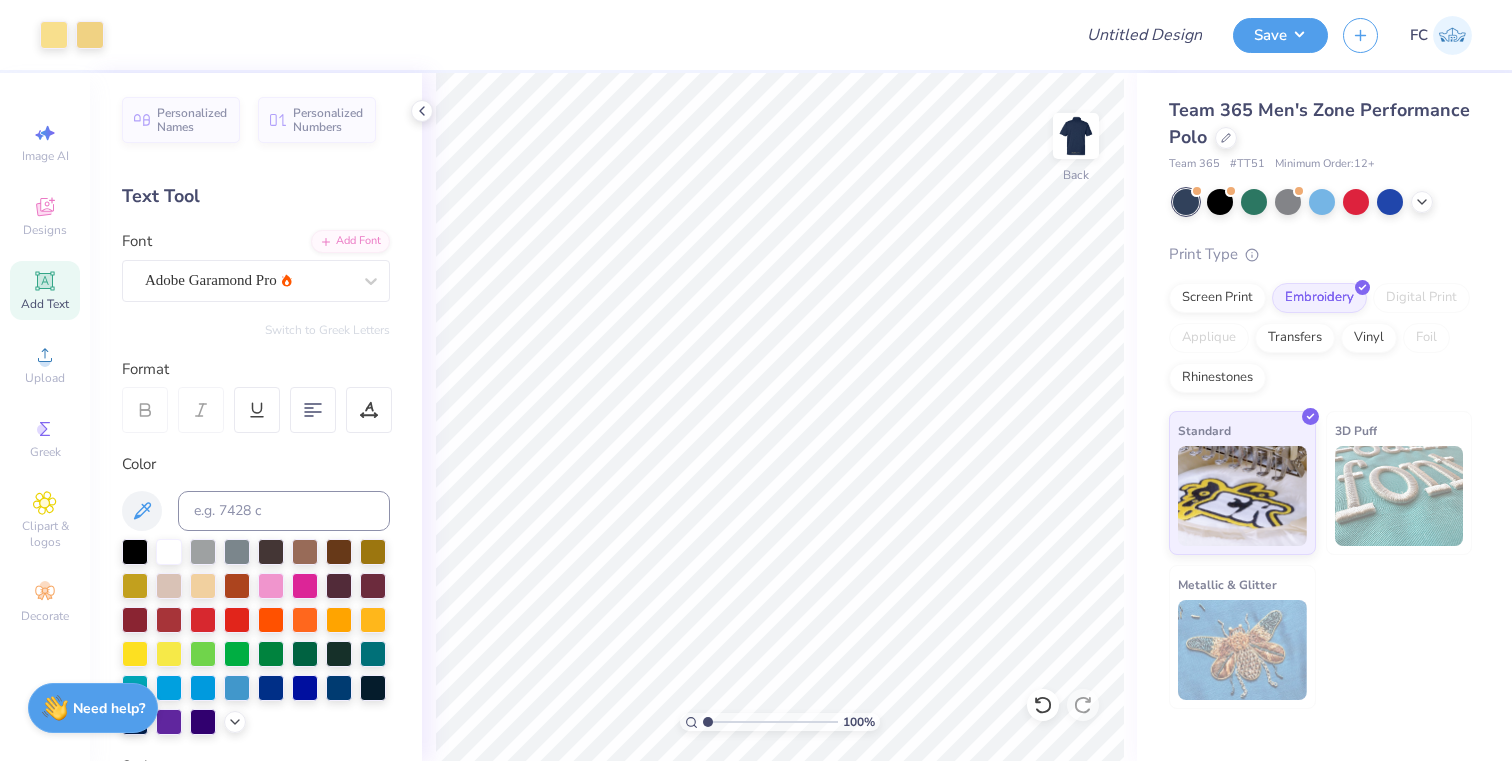 click at bounding box center (1076, 136) 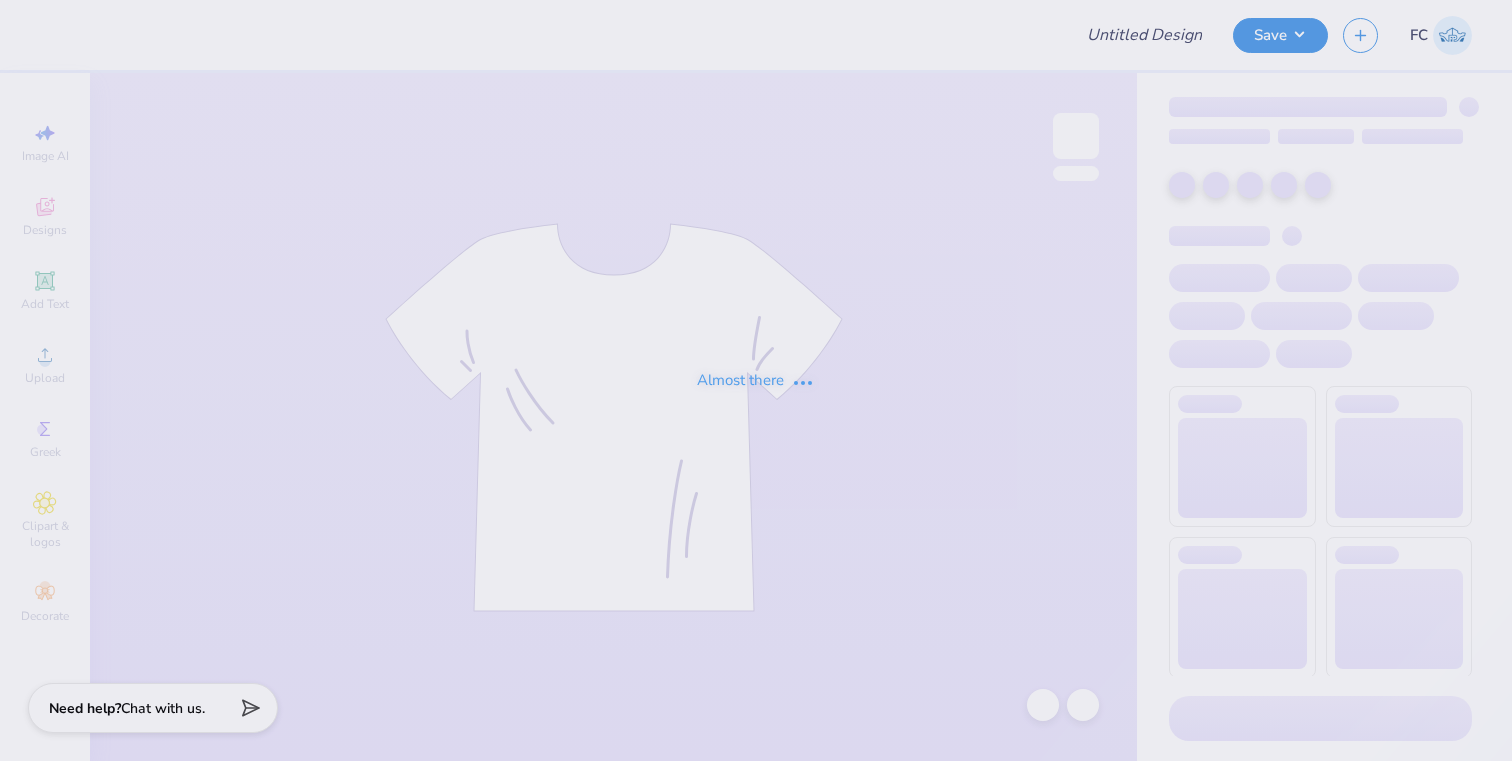 scroll, scrollTop: 0, scrollLeft: 0, axis: both 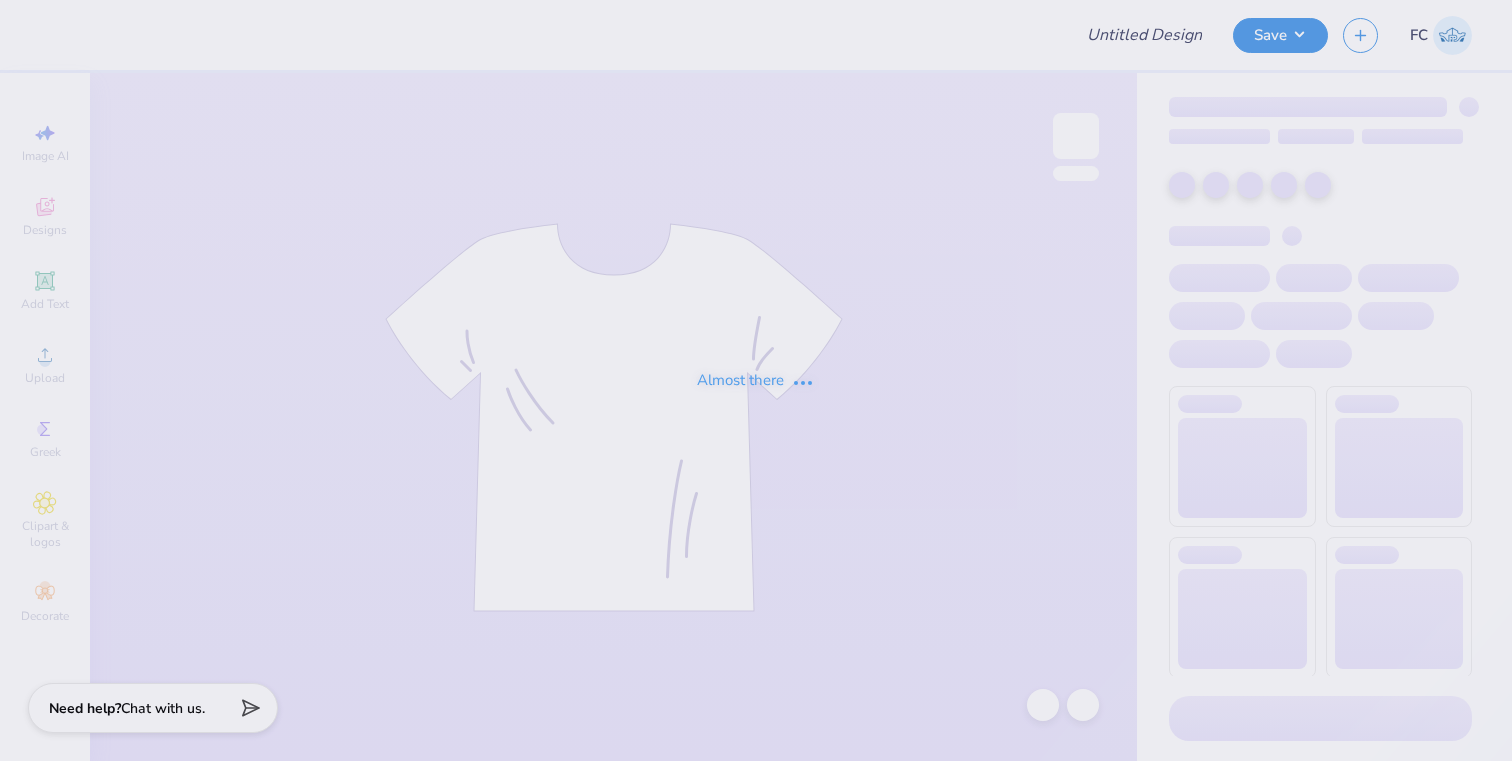 type on "PKS Game Day Shirts" 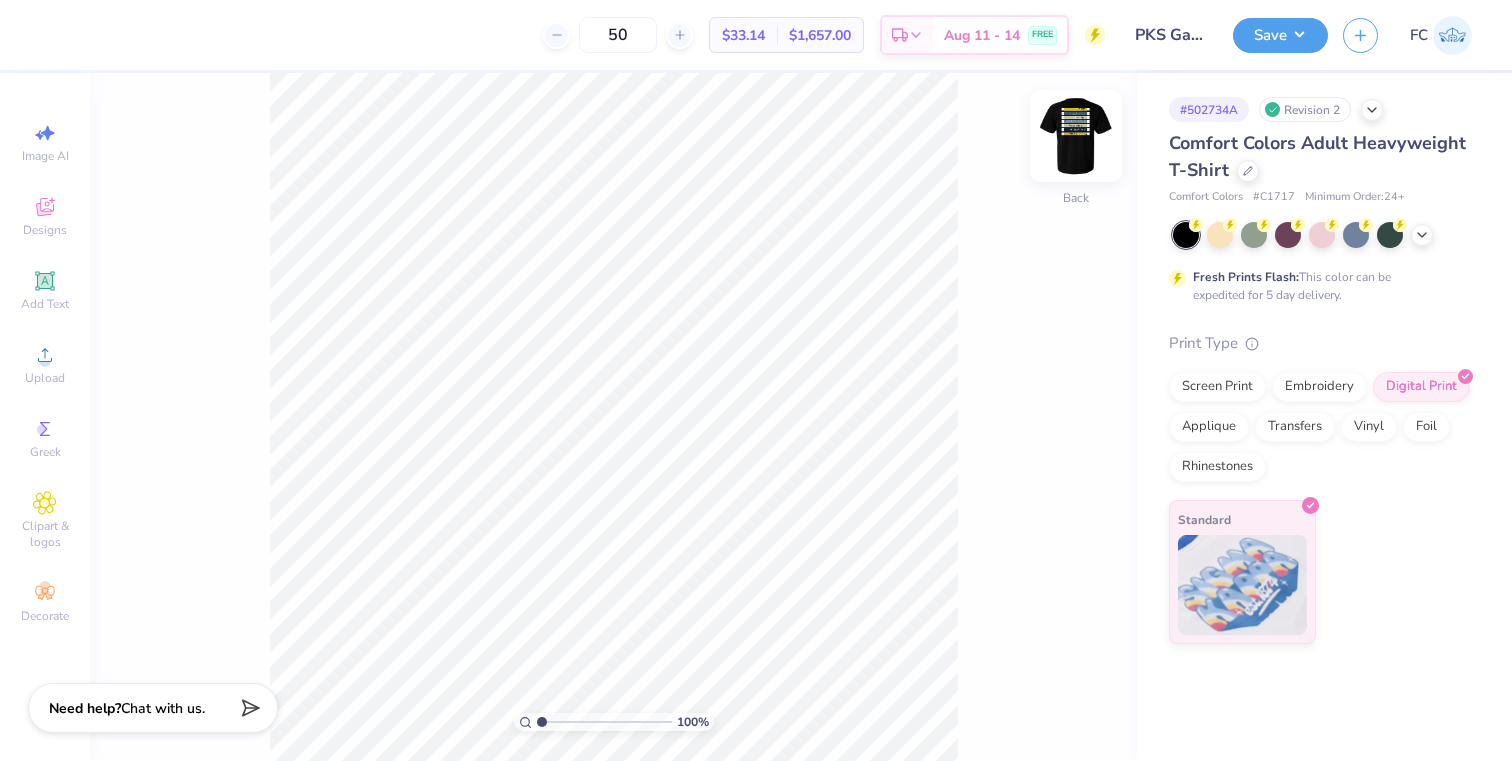 click at bounding box center (1076, 136) 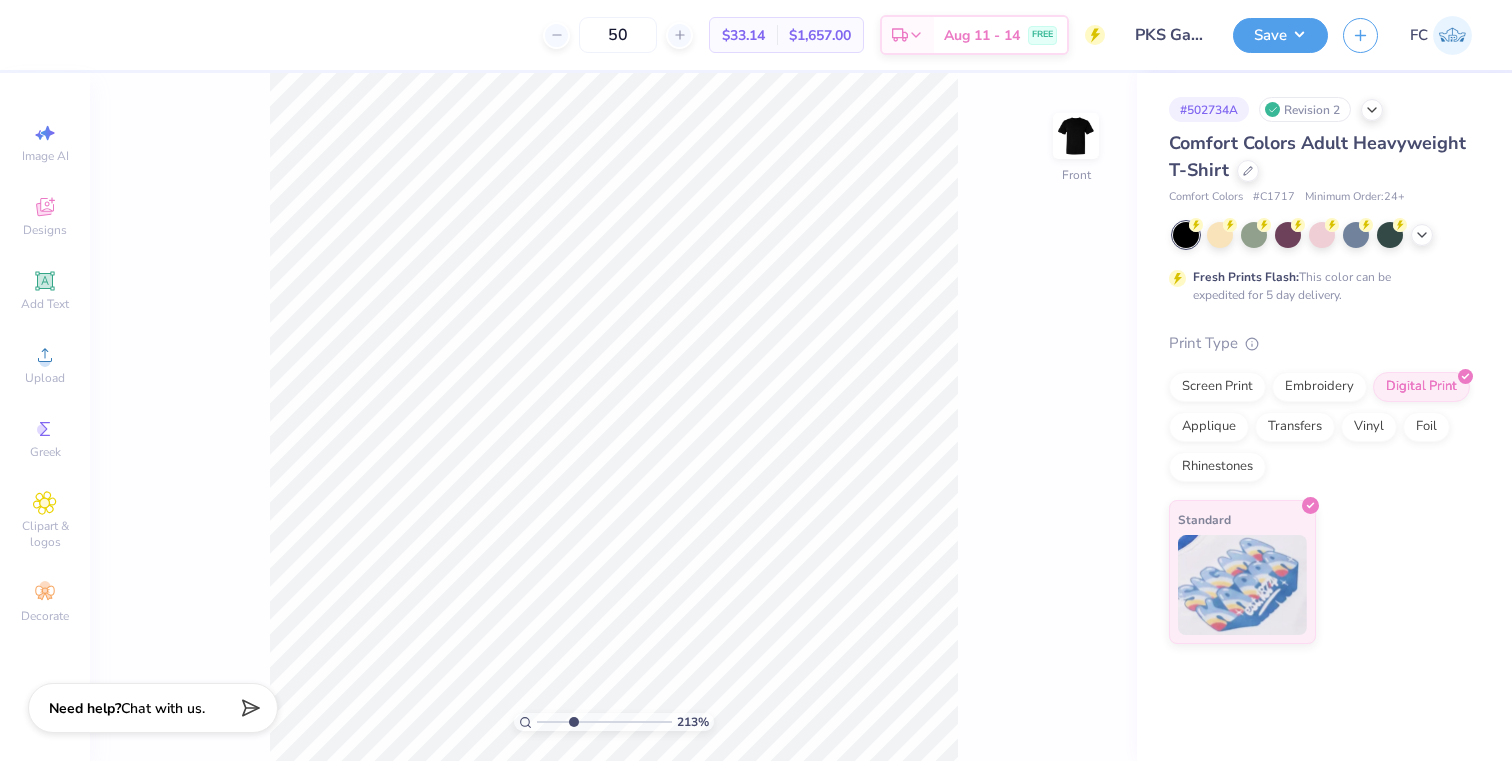 drag, startPoint x: 541, startPoint y: 726, endPoint x: 572, endPoint y: 718, distance: 32.01562 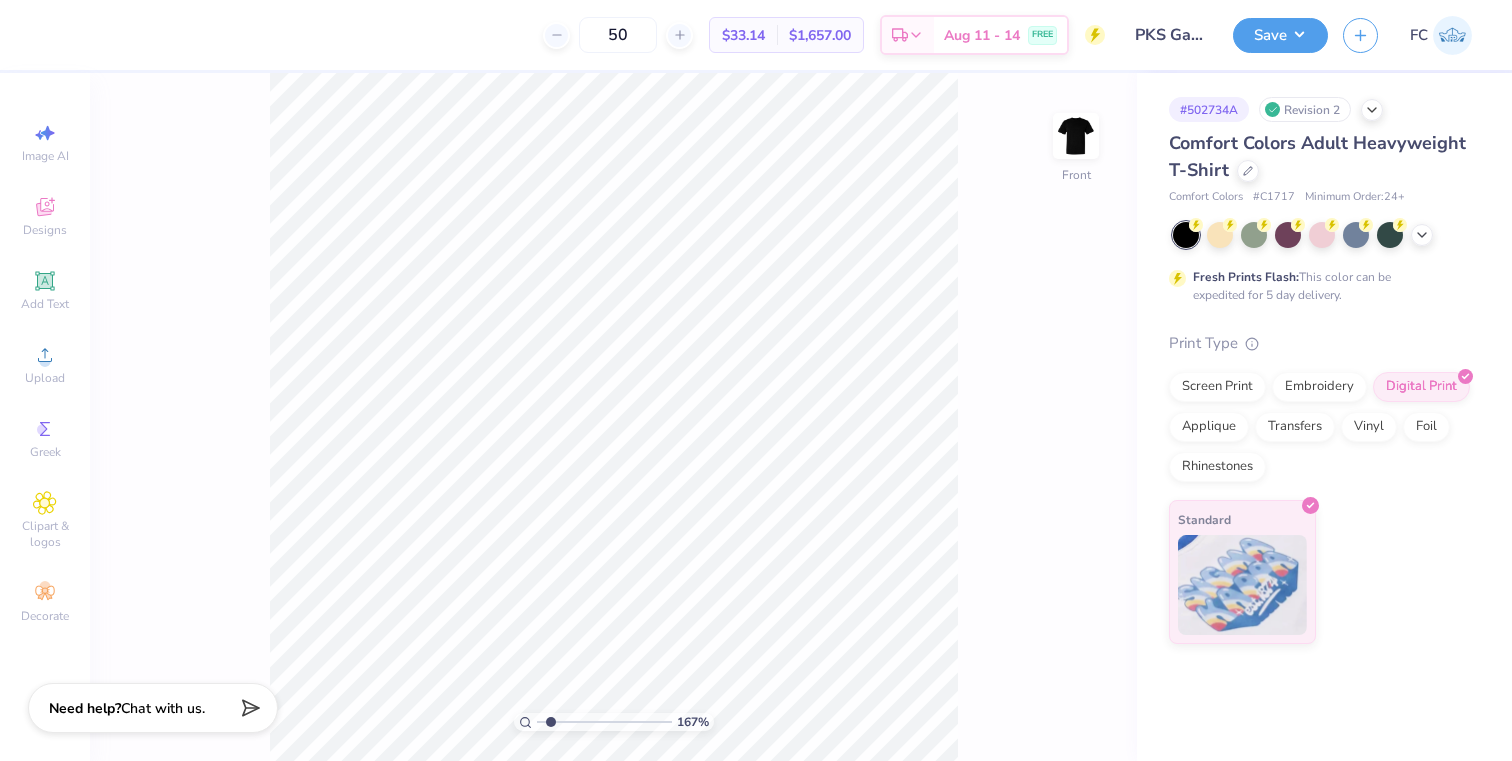 drag, startPoint x: 569, startPoint y: 725, endPoint x: 550, endPoint y: 719, distance: 19.924858 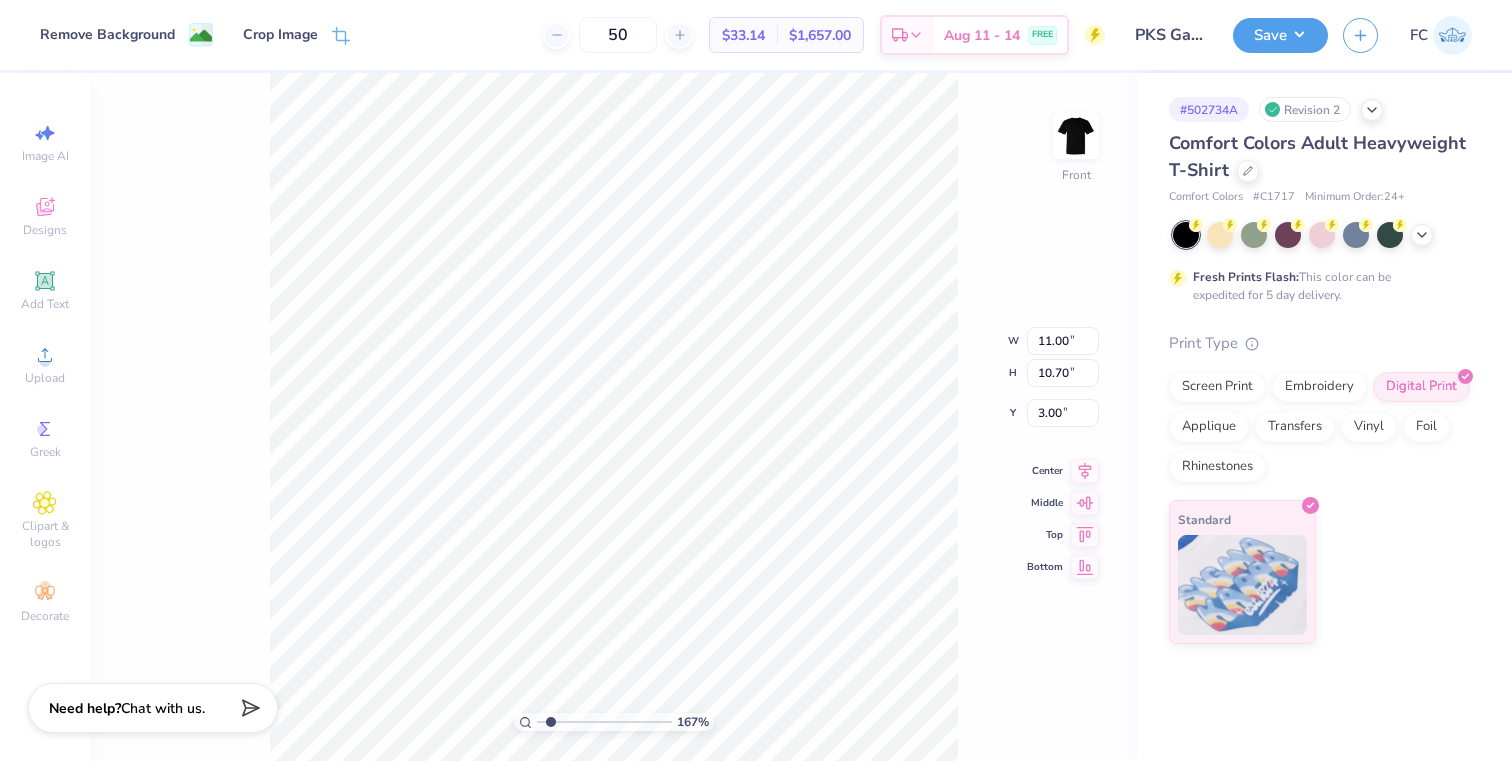 type on "3.79" 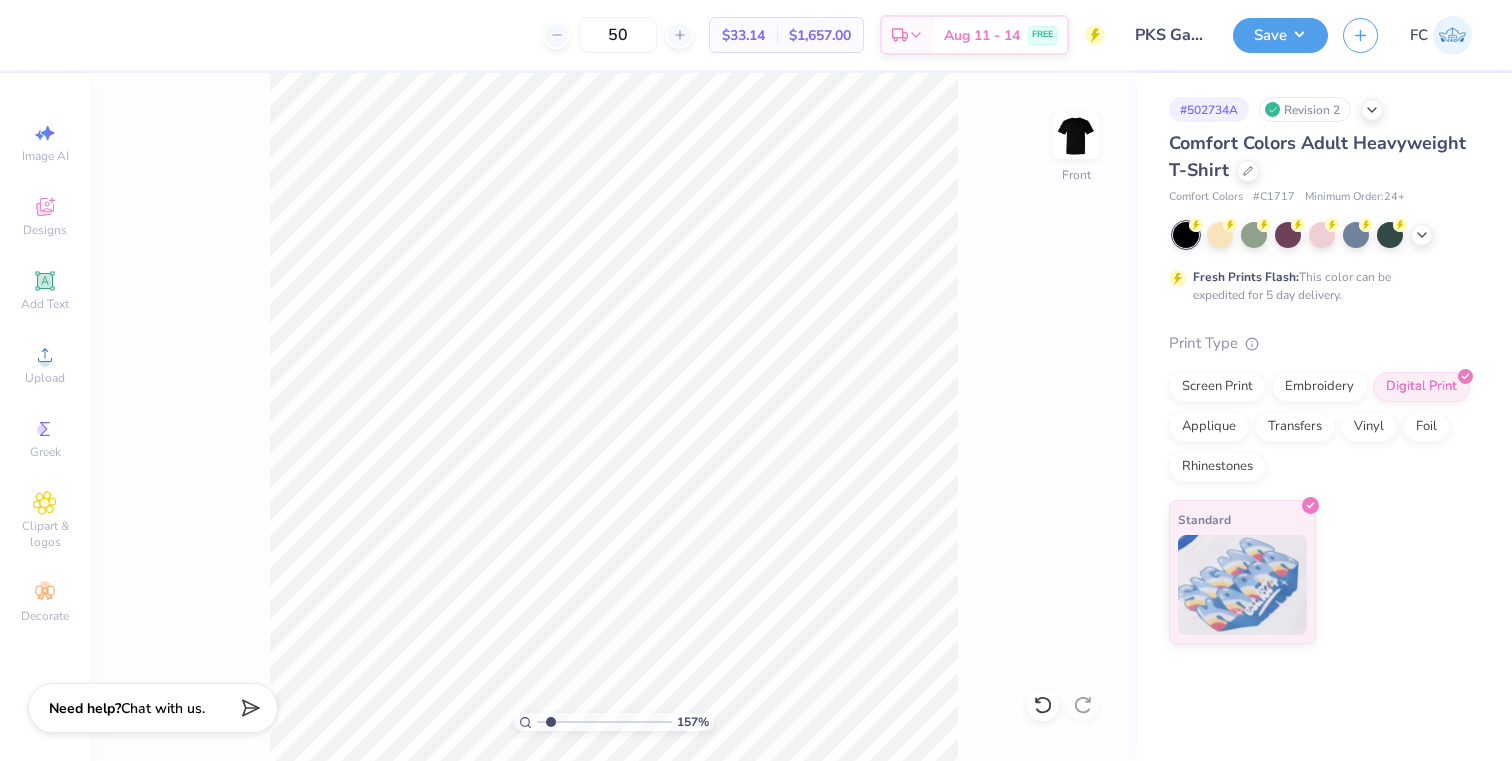 click at bounding box center [604, 722] 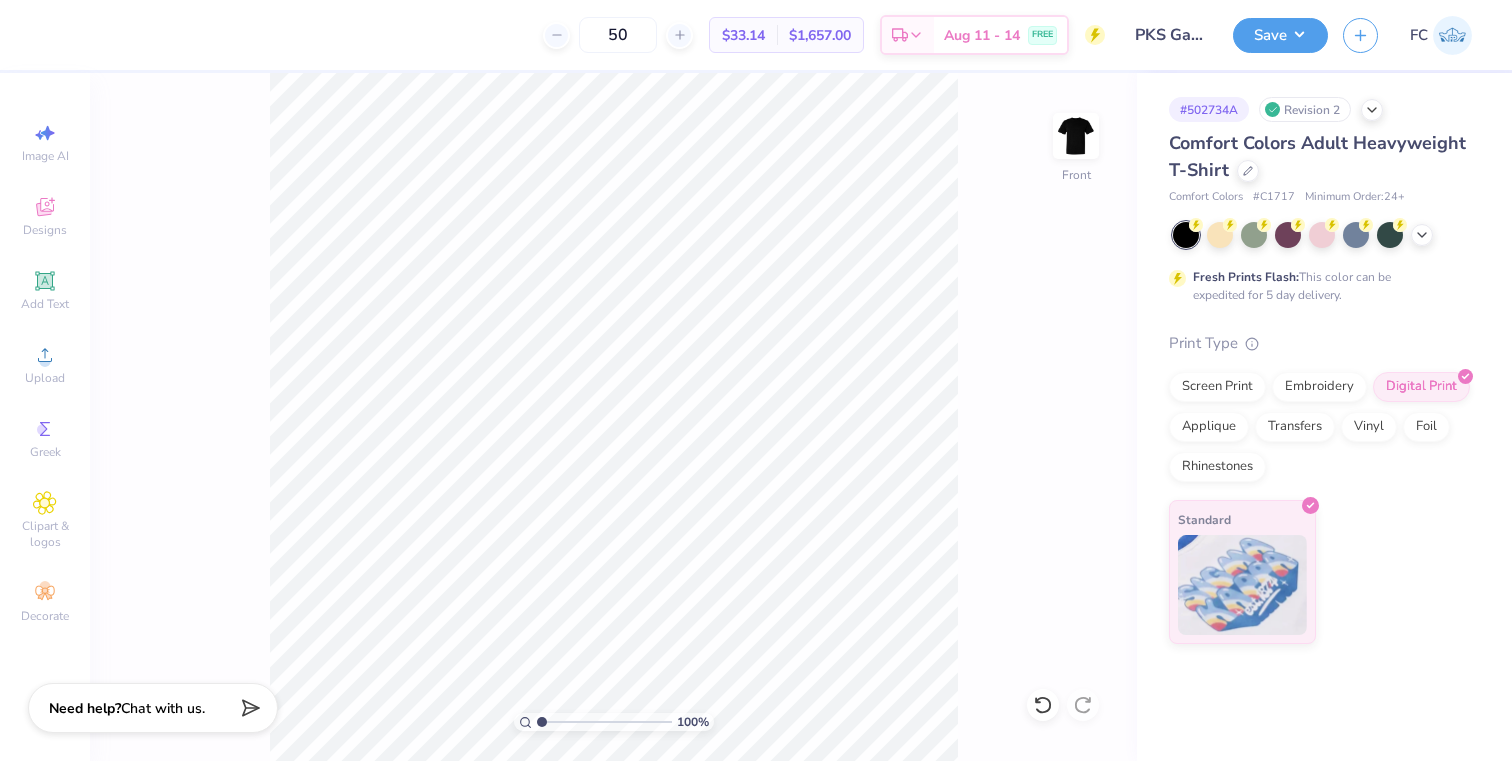 drag, startPoint x: 549, startPoint y: 719, endPoint x: 538, endPoint y: 719, distance: 11 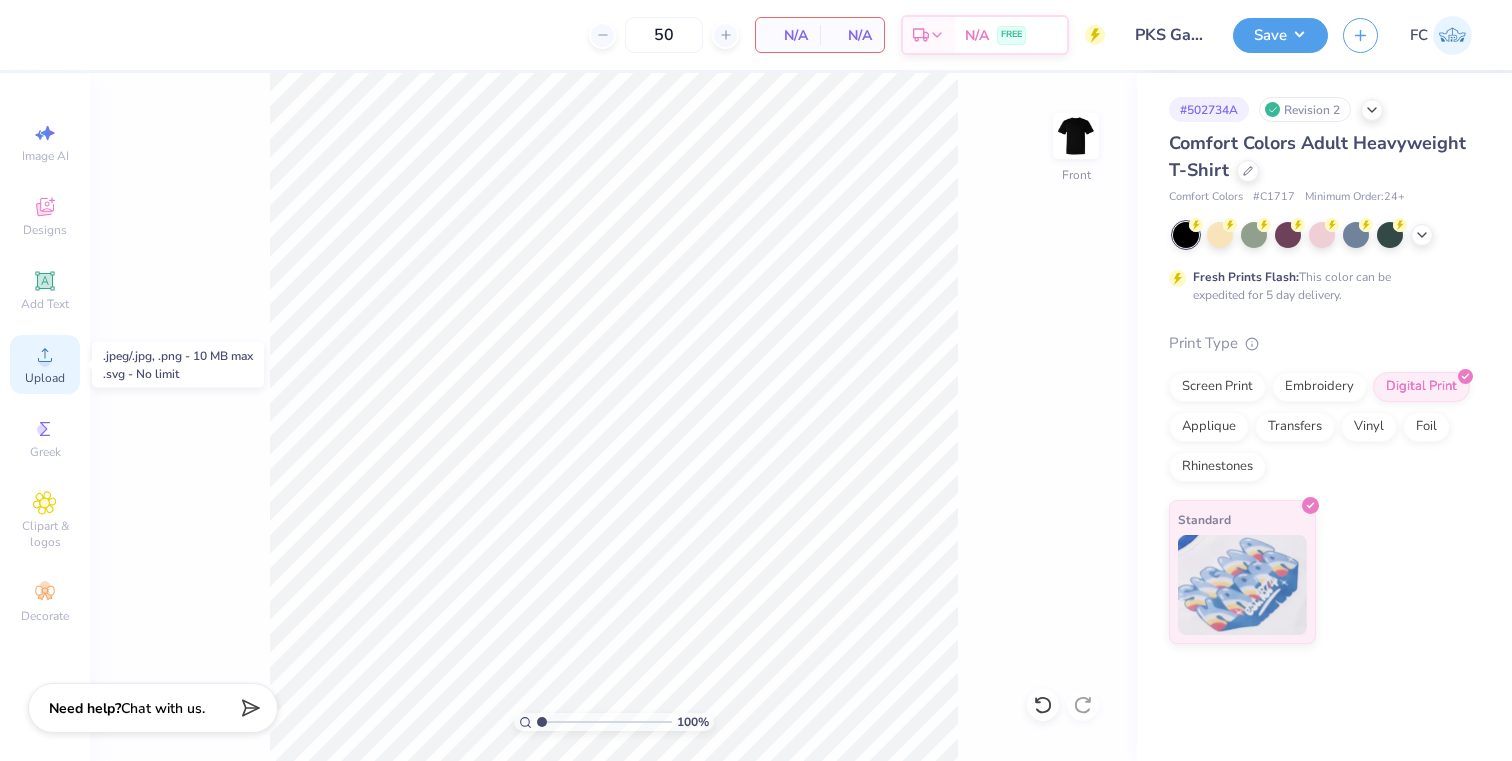 click 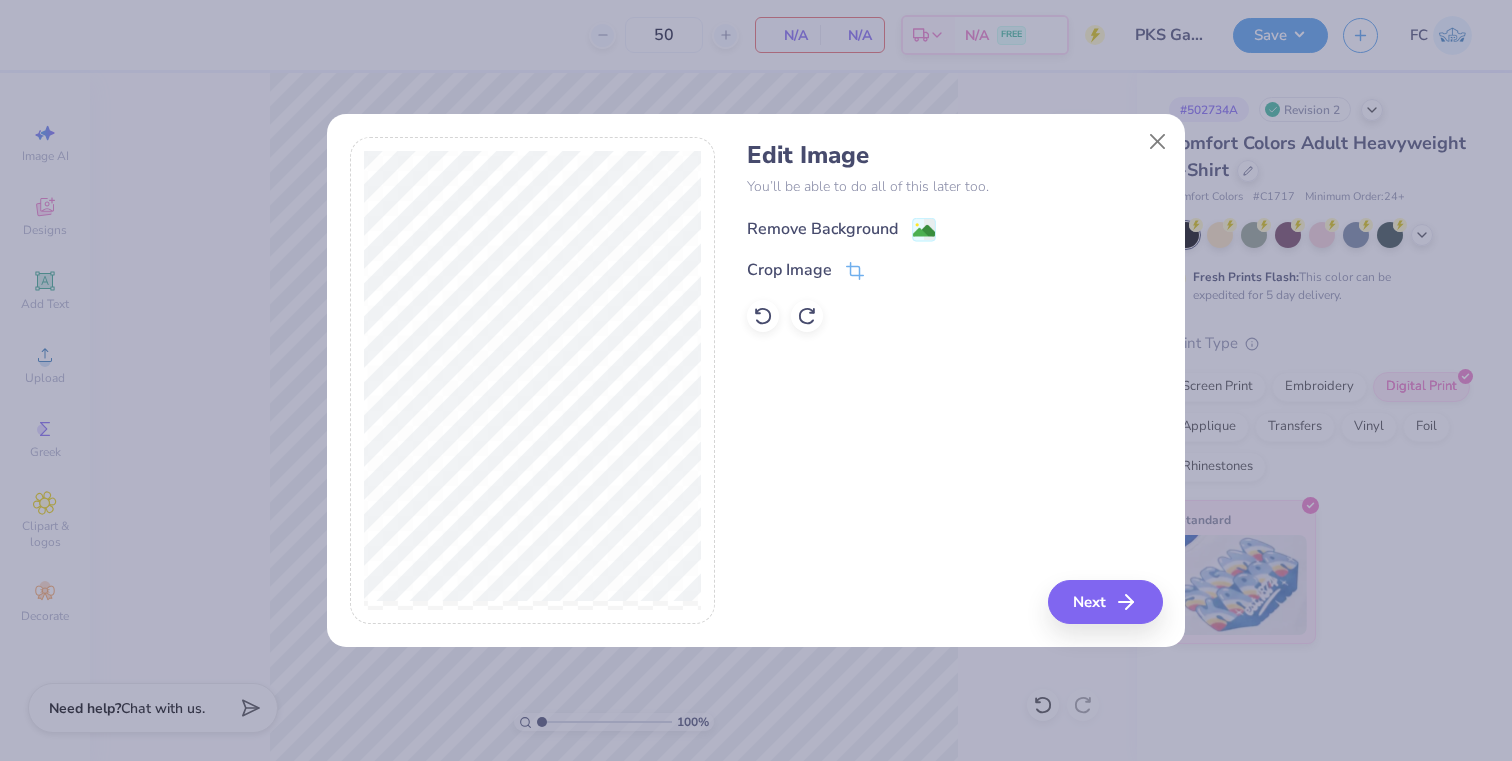 click 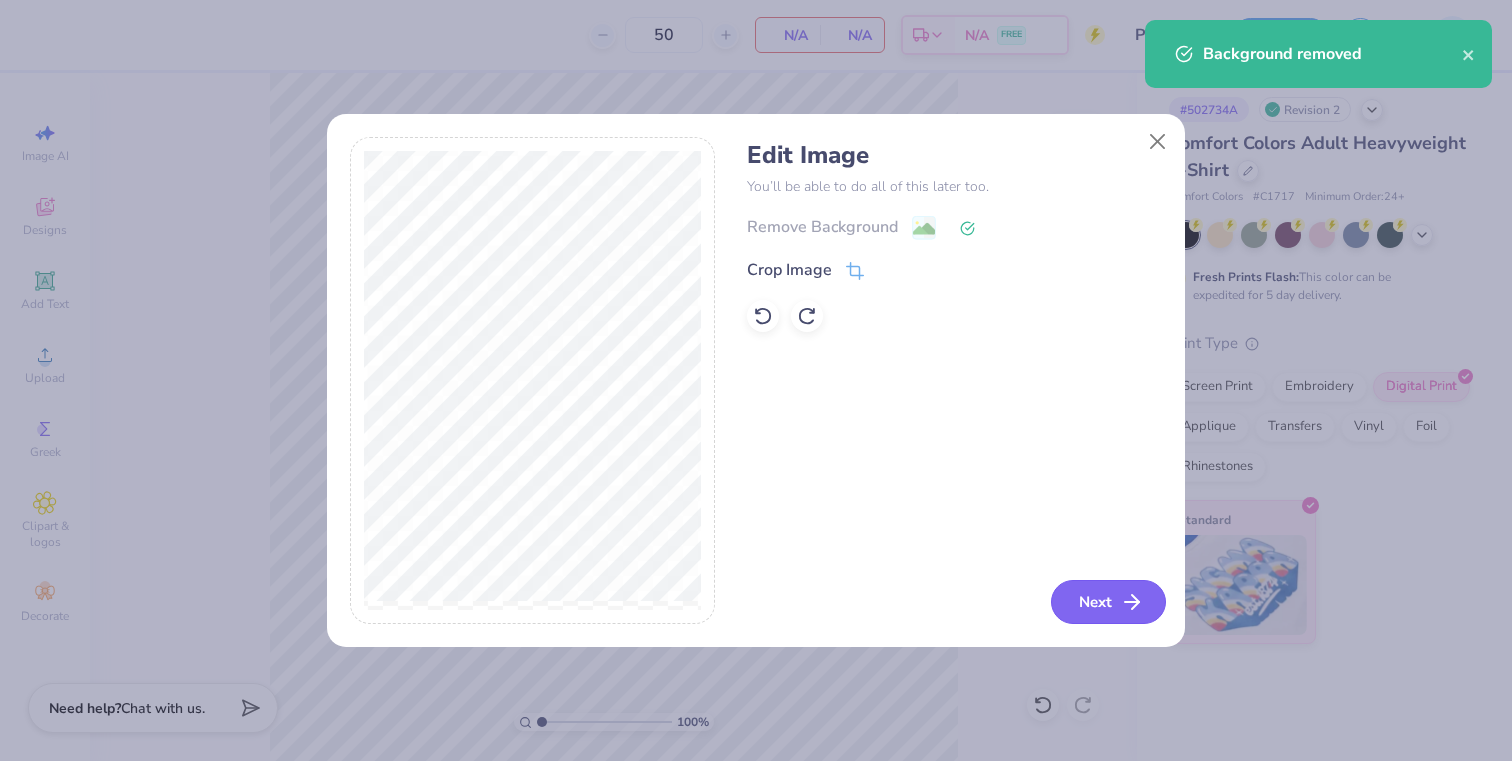 click on "Next" at bounding box center [1108, 602] 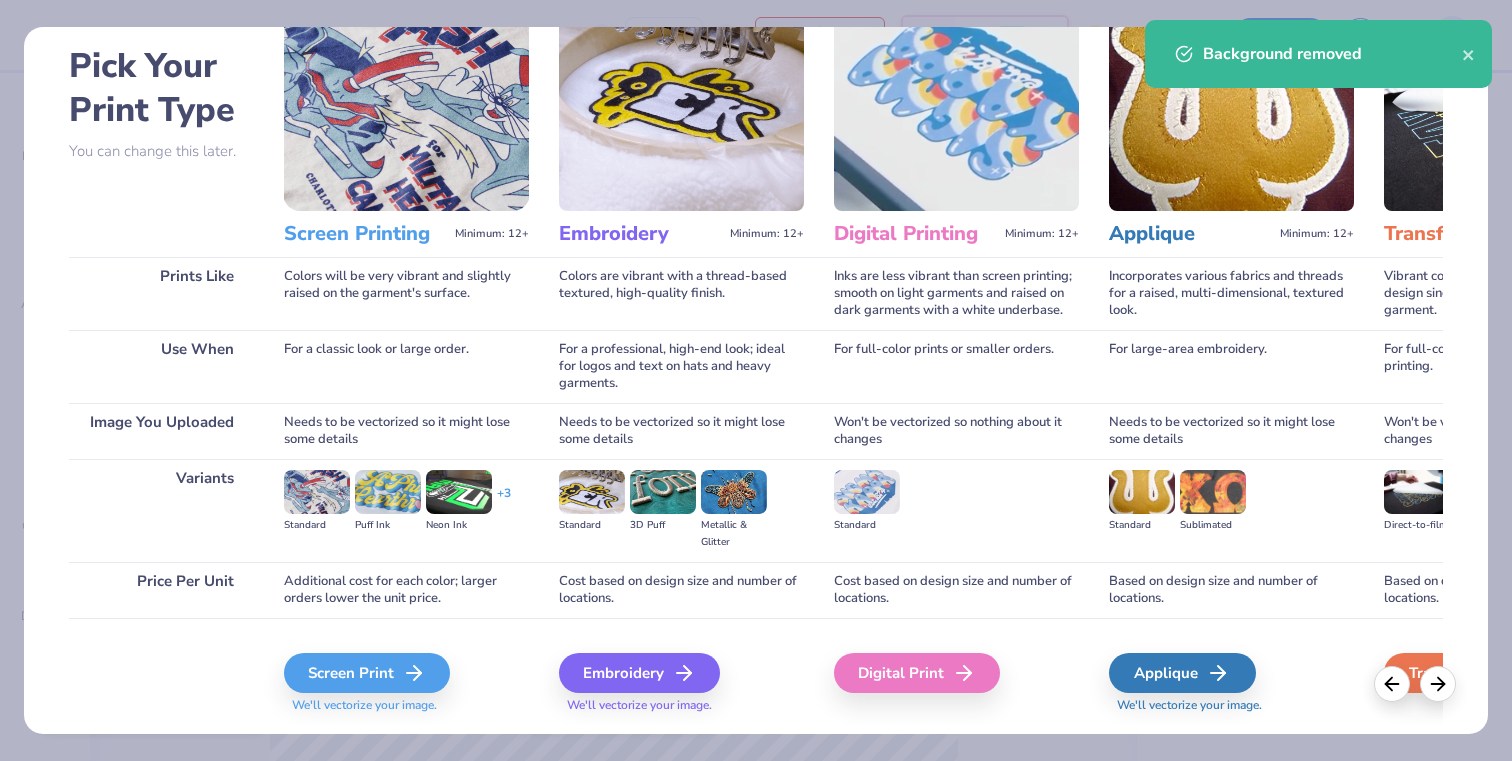 scroll, scrollTop: 93, scrollLeft: 0, axis: vertical 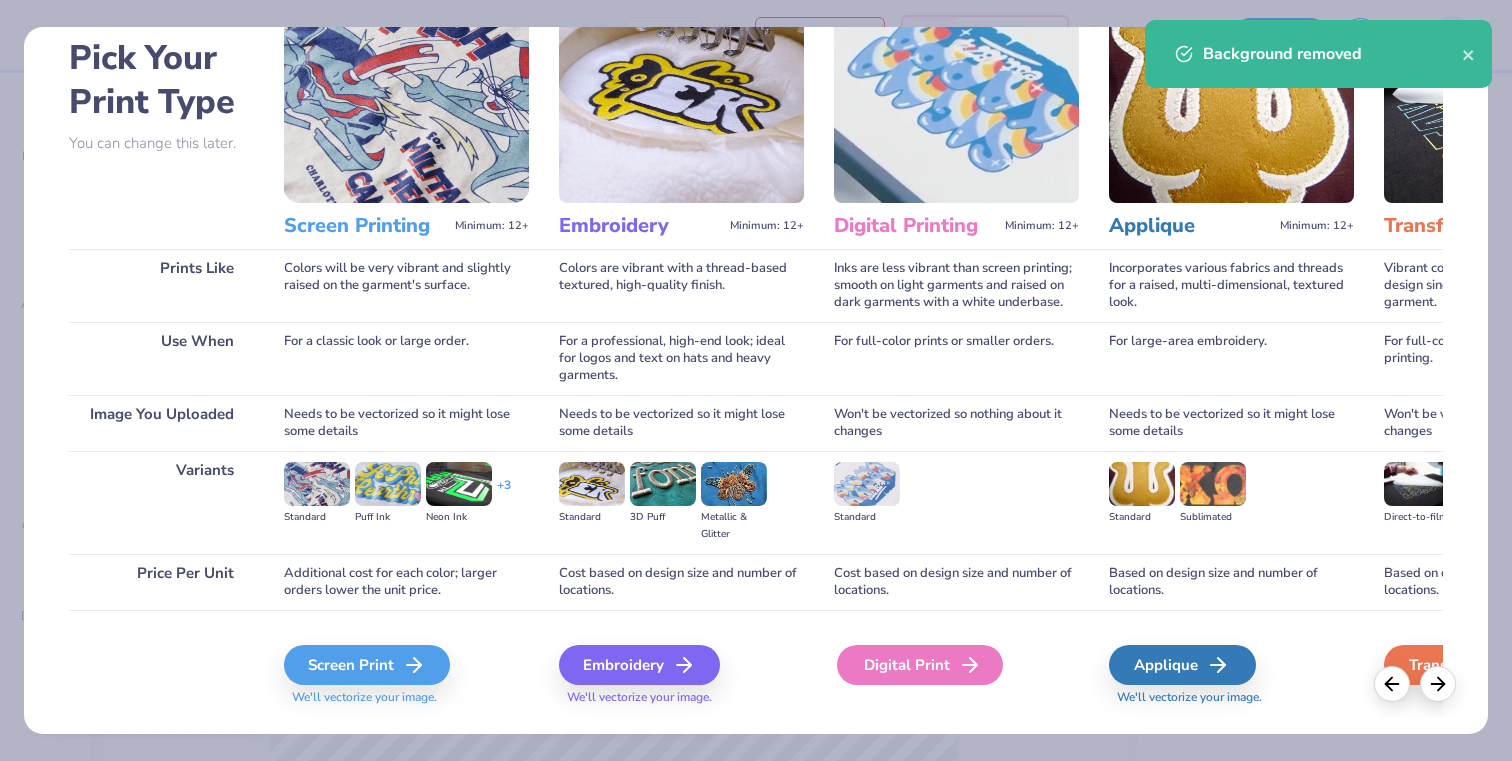 click 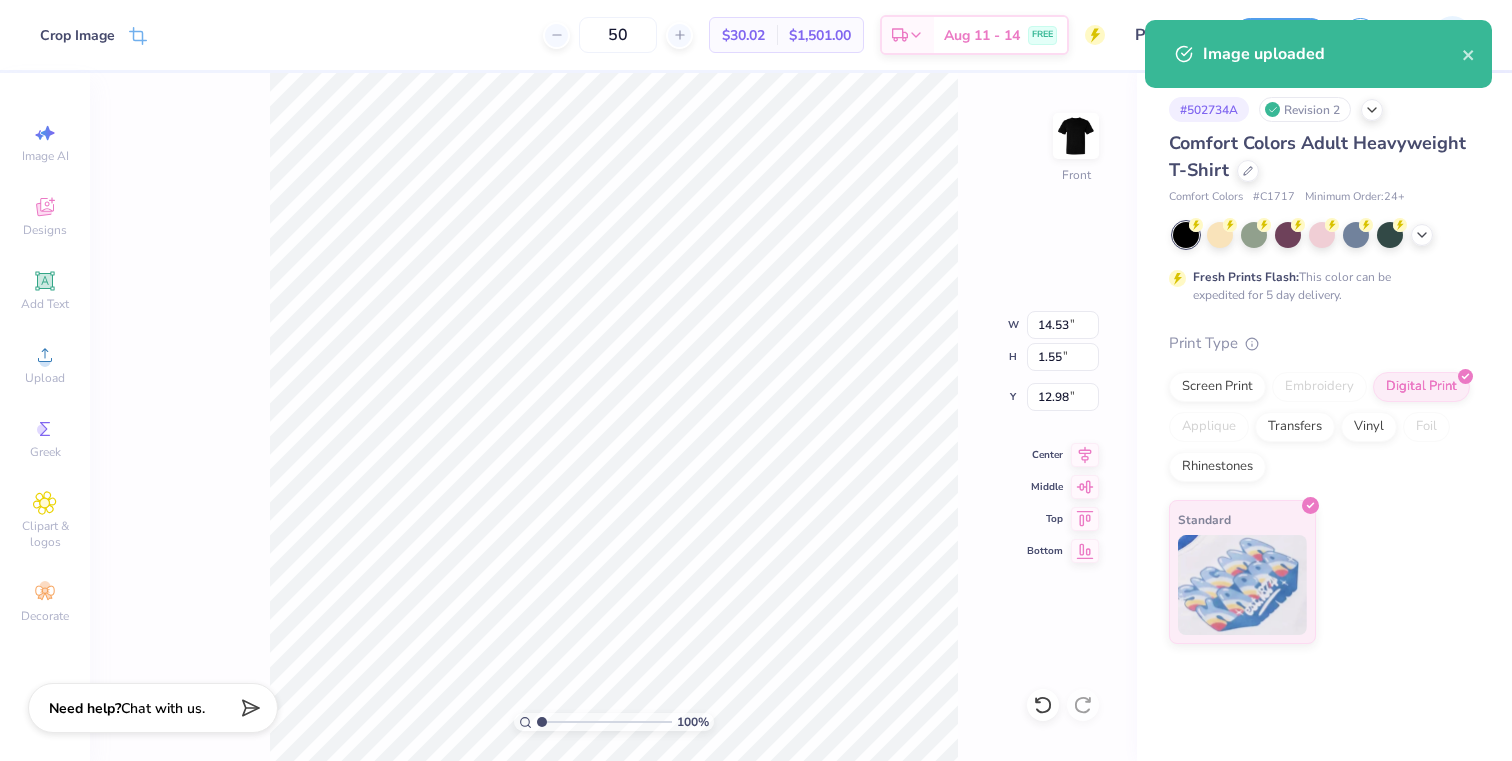 type on "10.74" 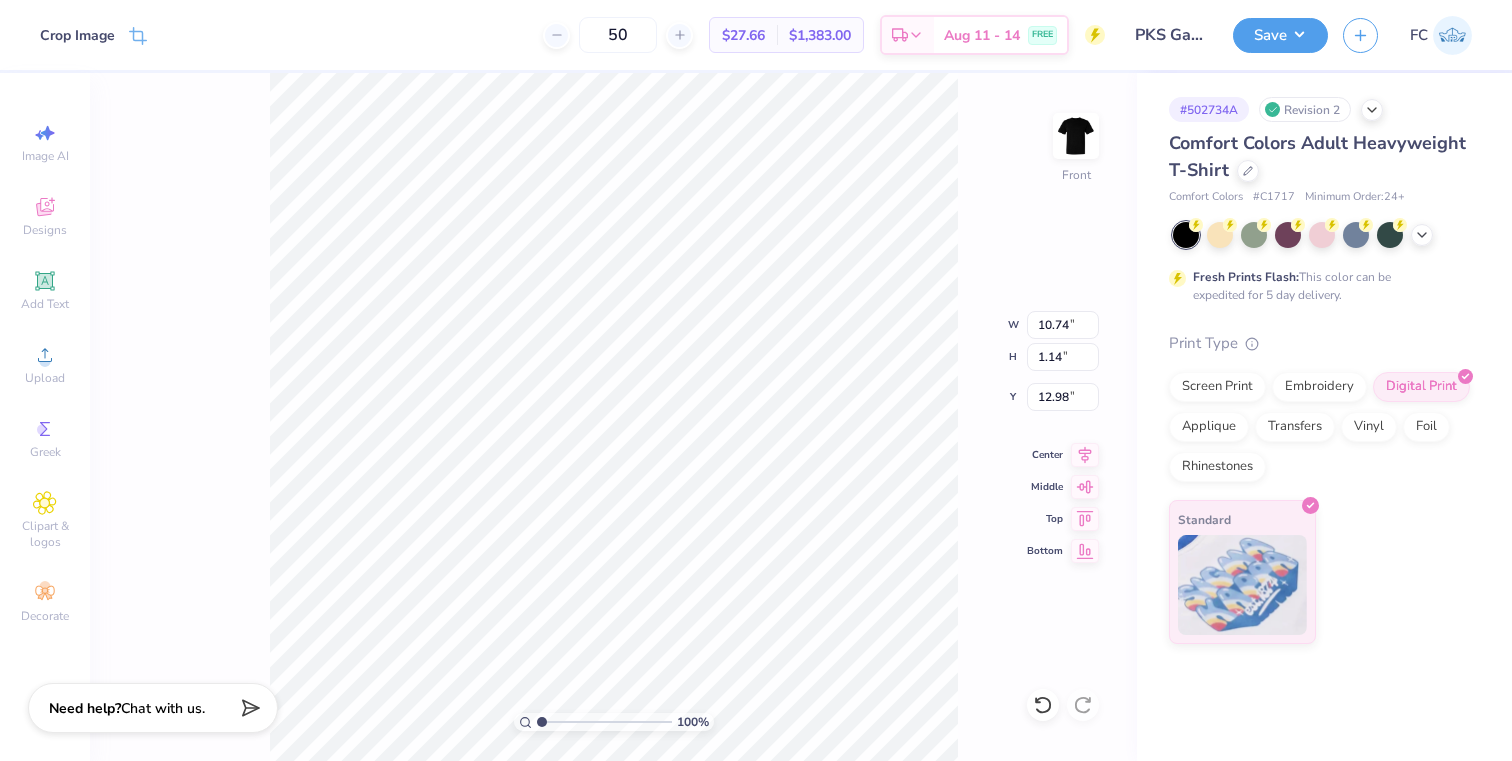 type on "4.47" 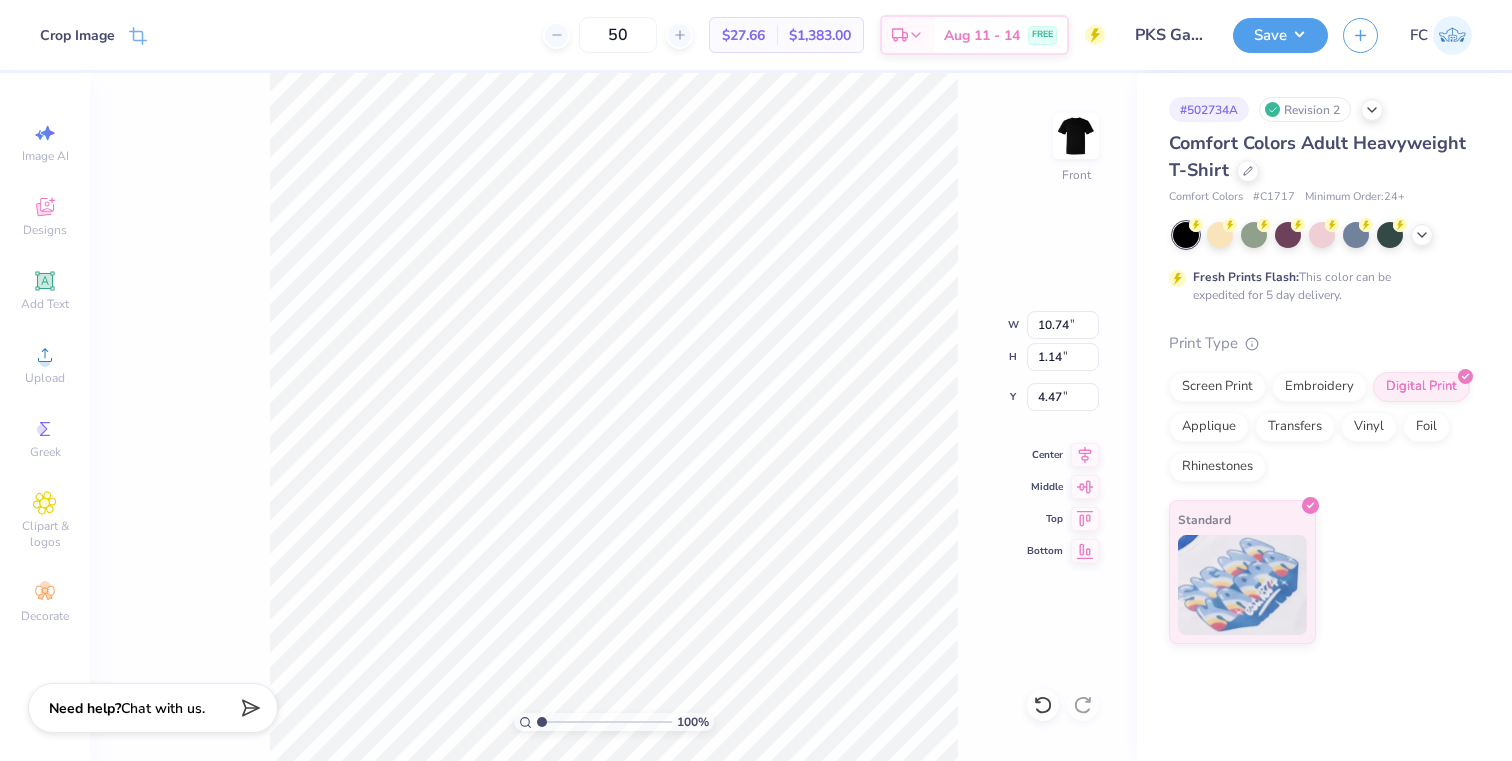 type on "10.75" 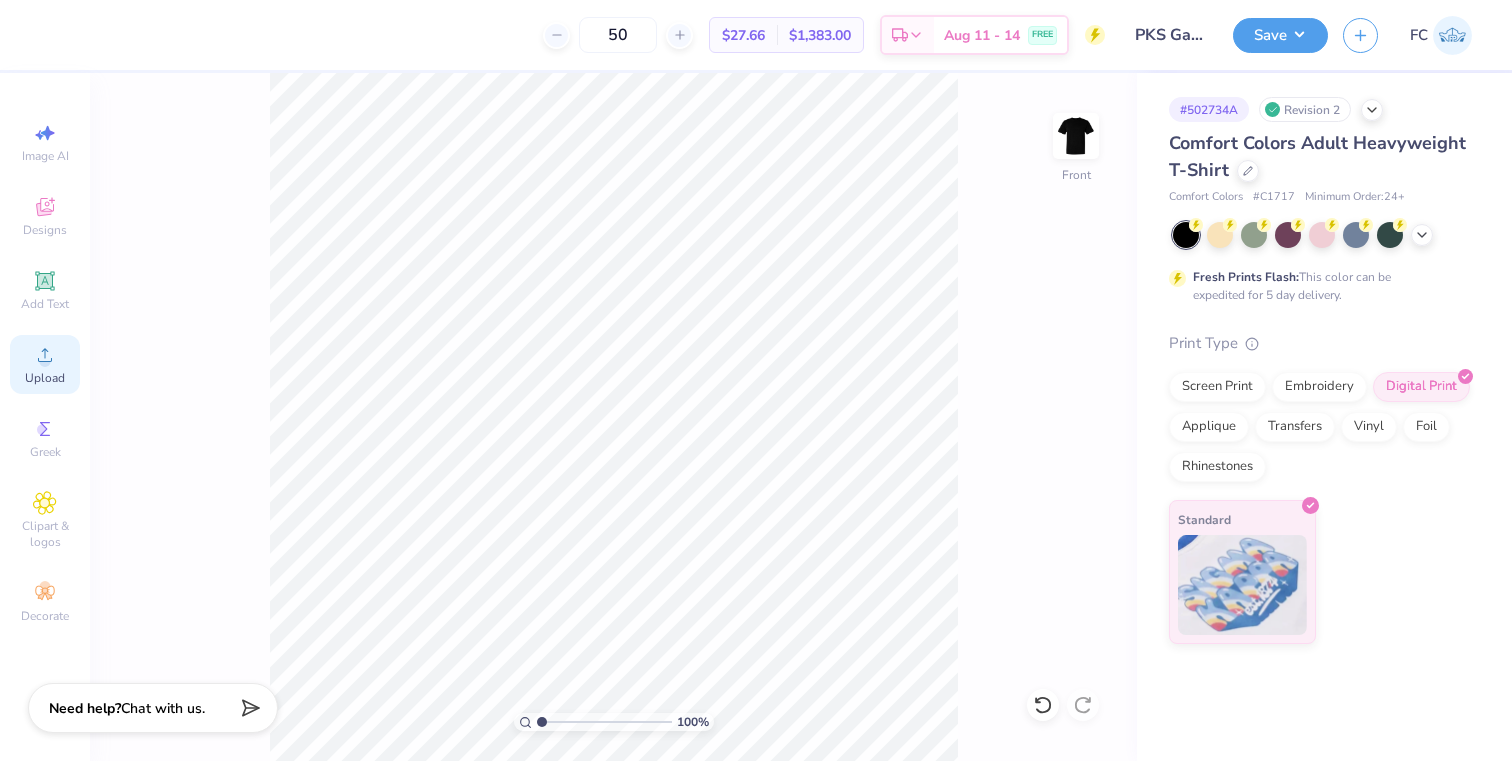 click 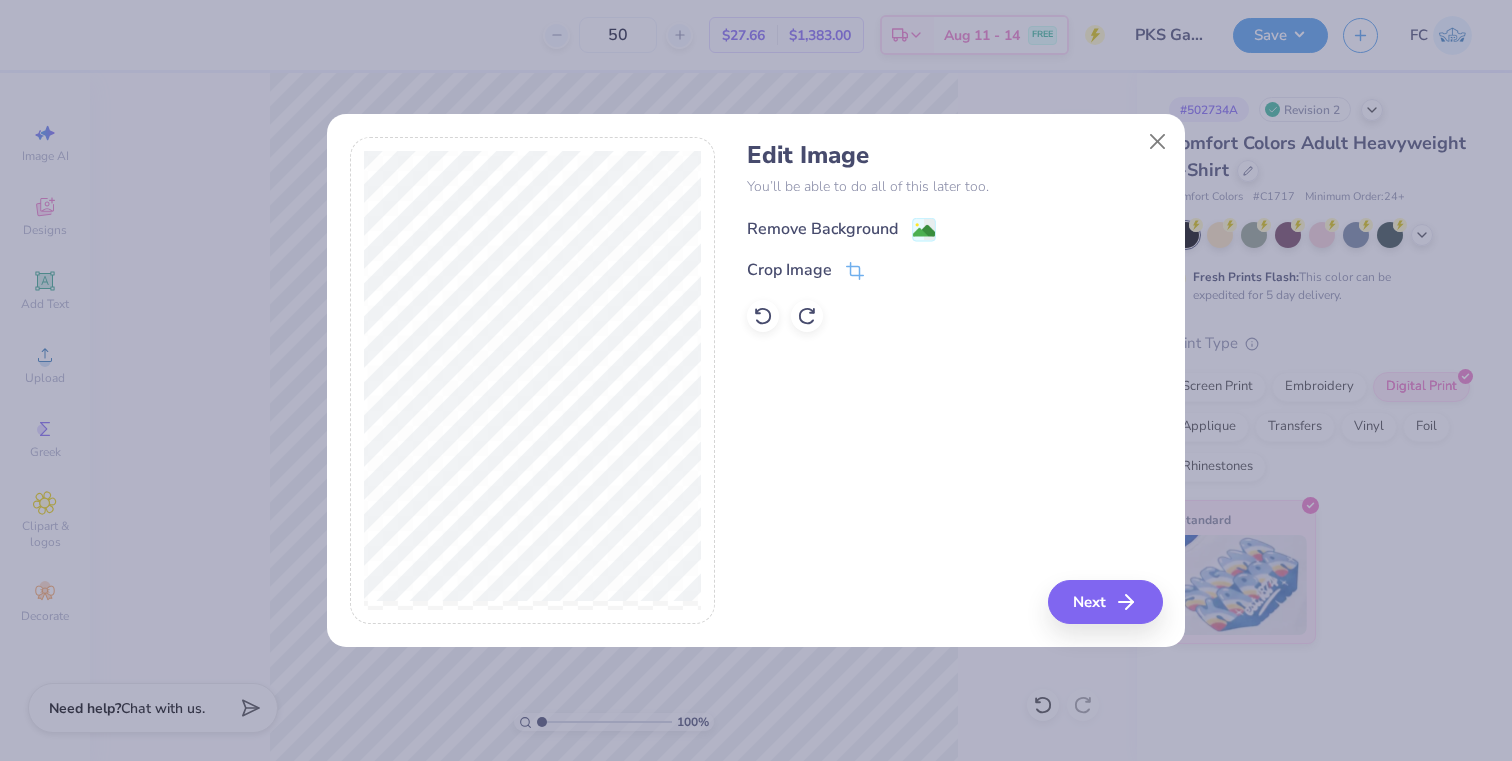 click on "Remove Background" at bounding box center [841, 229] 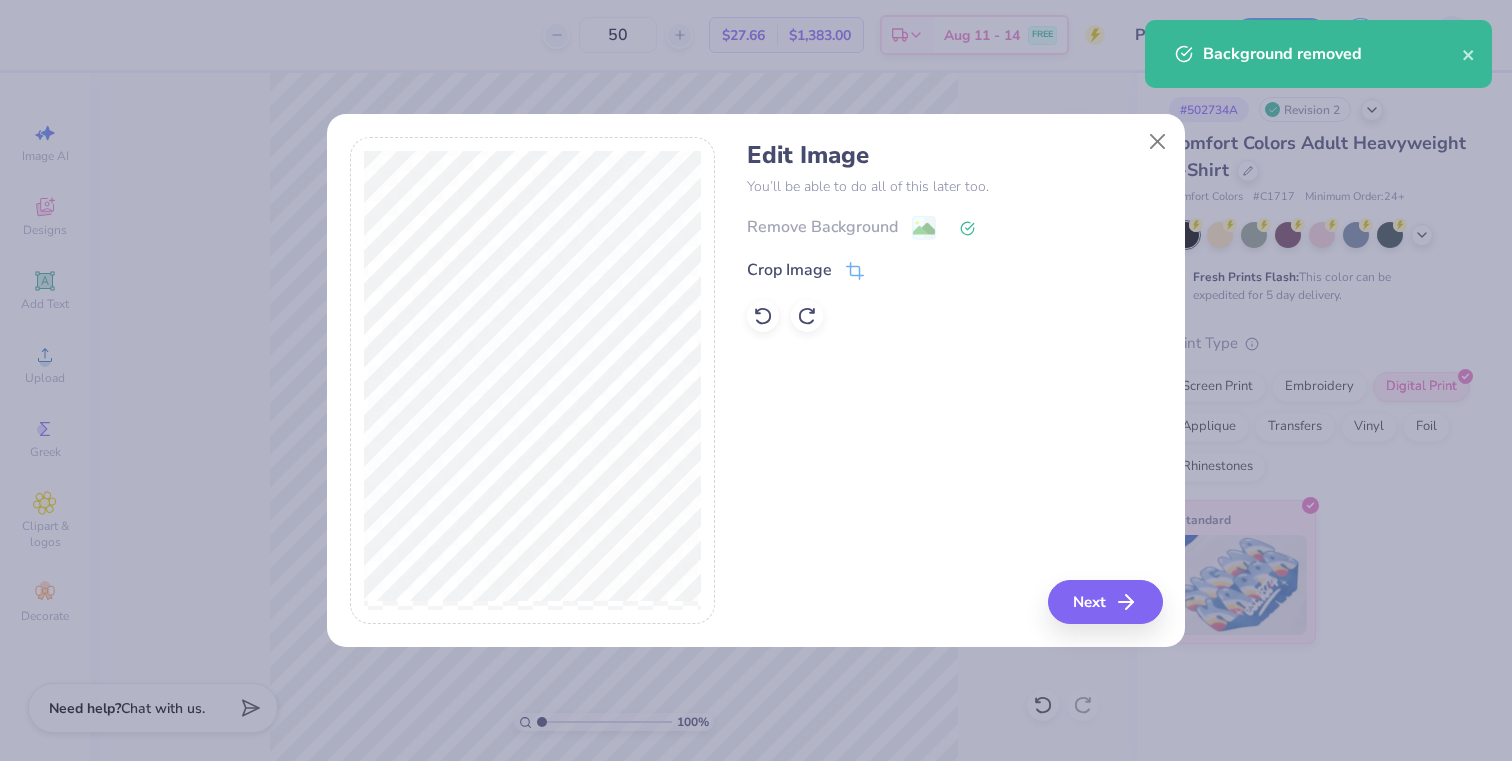 click on "Edit Image You’ll be able to do all of this later too. Remove Background Crop Image Next" at bounding box center (954, 381) 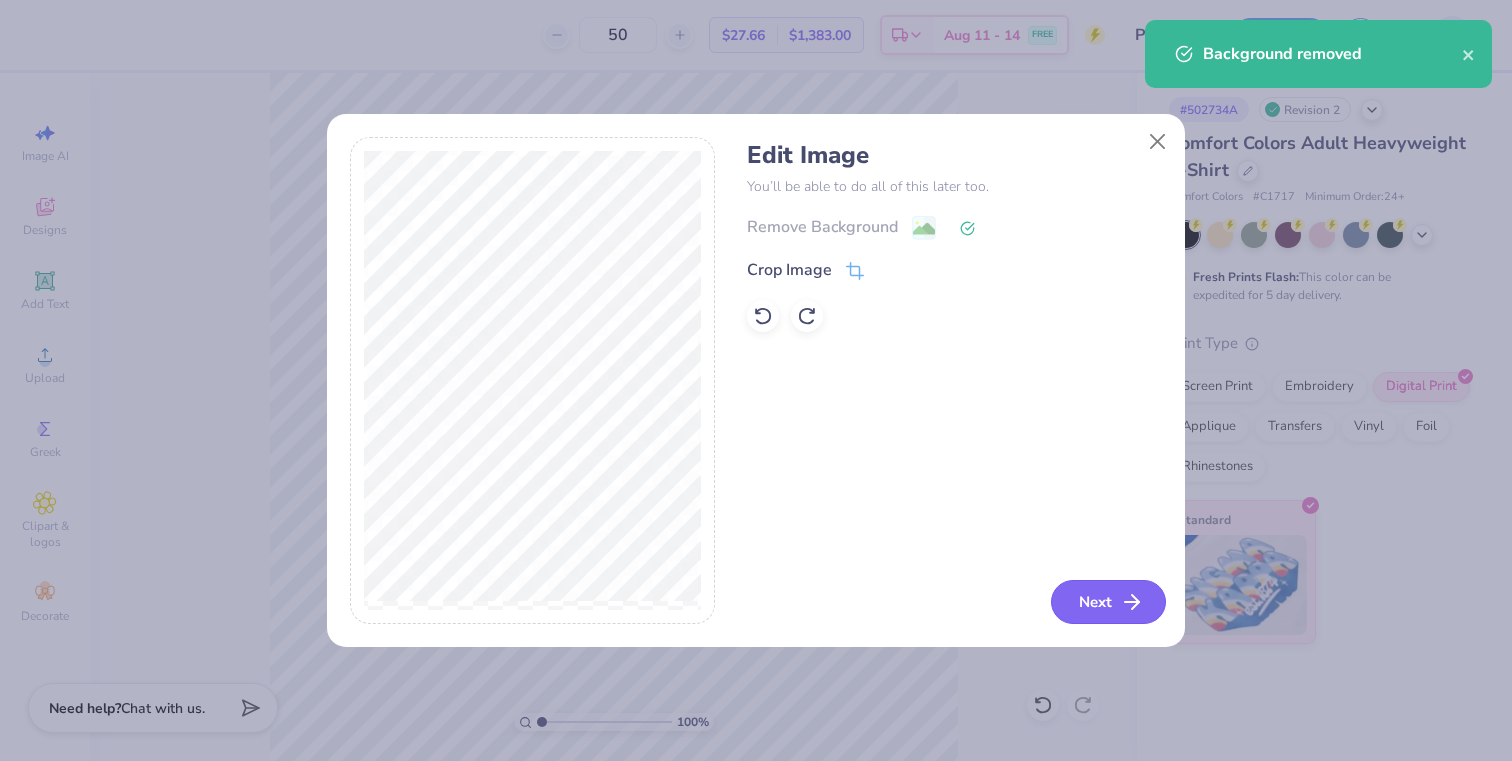 click on "Next" at bounding box center (1108, 602) 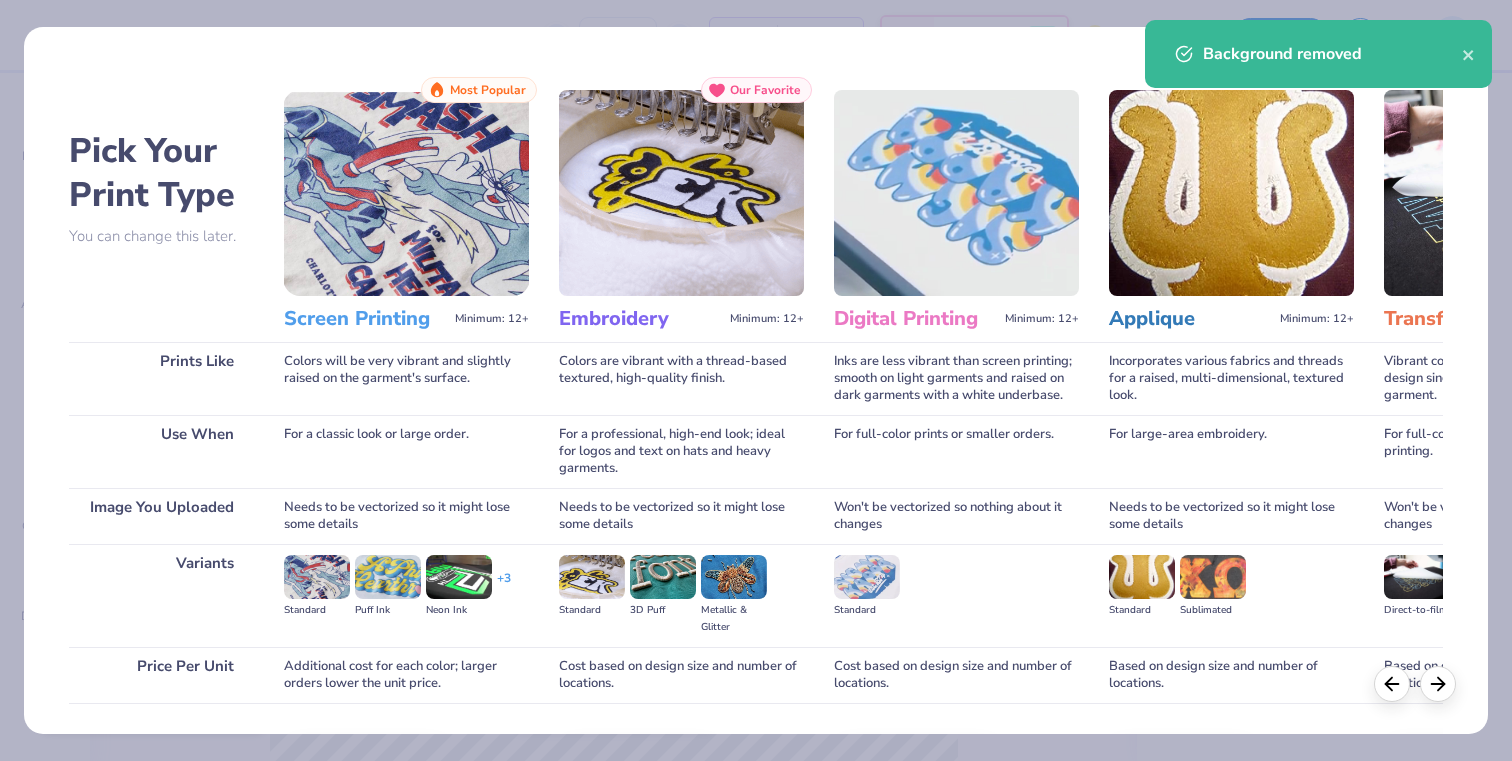 scroll, scrollTop: 125, scrollLeft: 0, axis: vertical 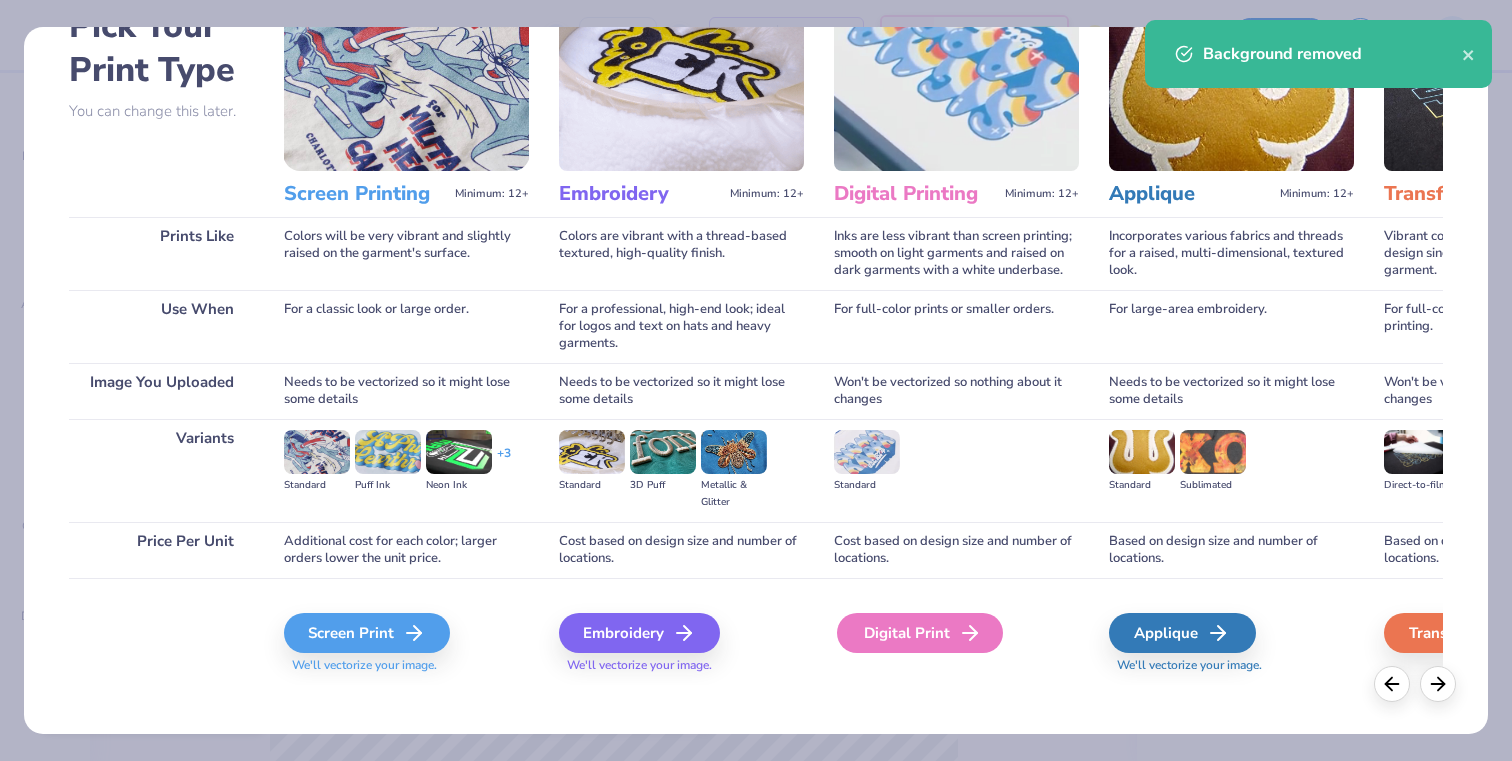 click on "Digital Print" at bounding box center [920, 633] 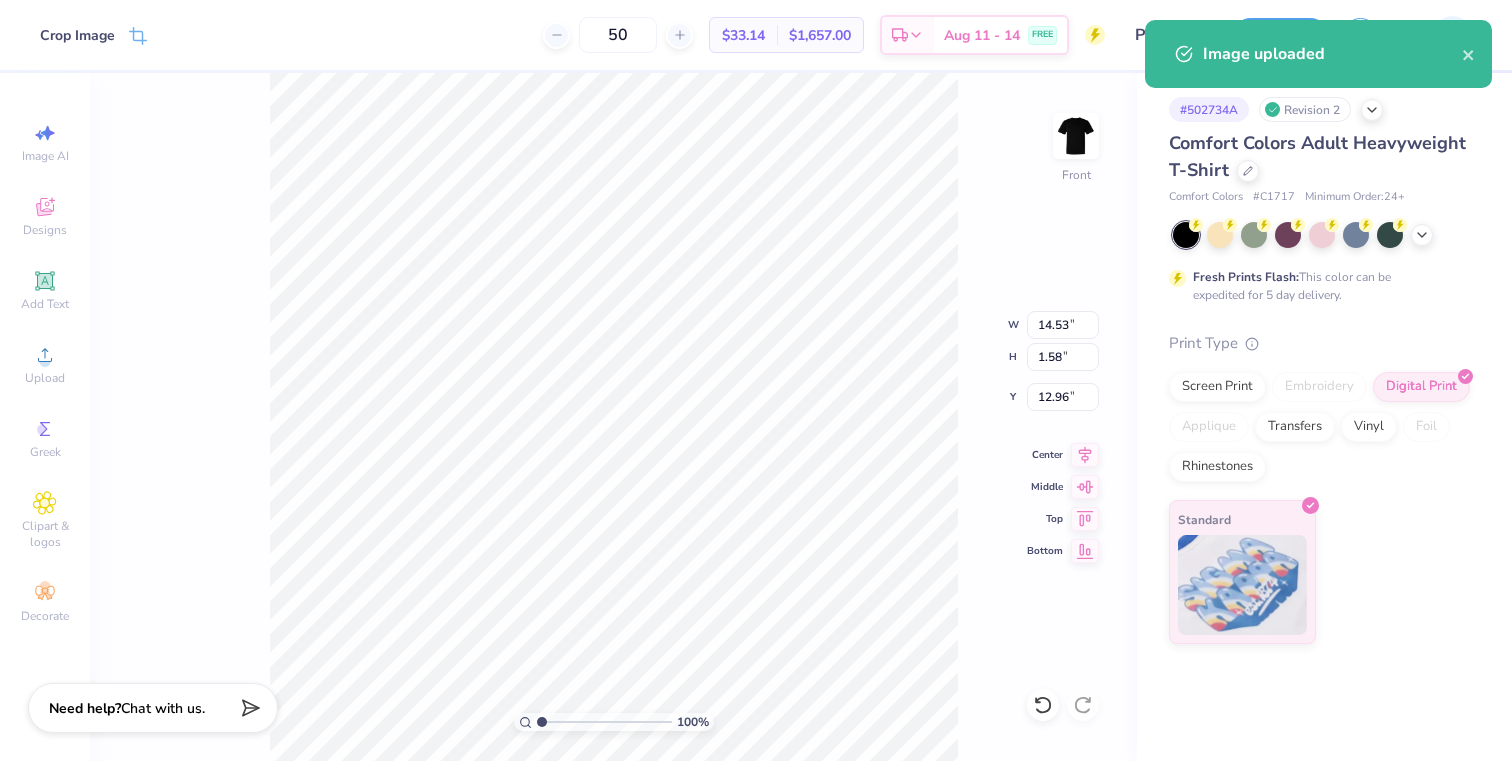 type on "11.33" 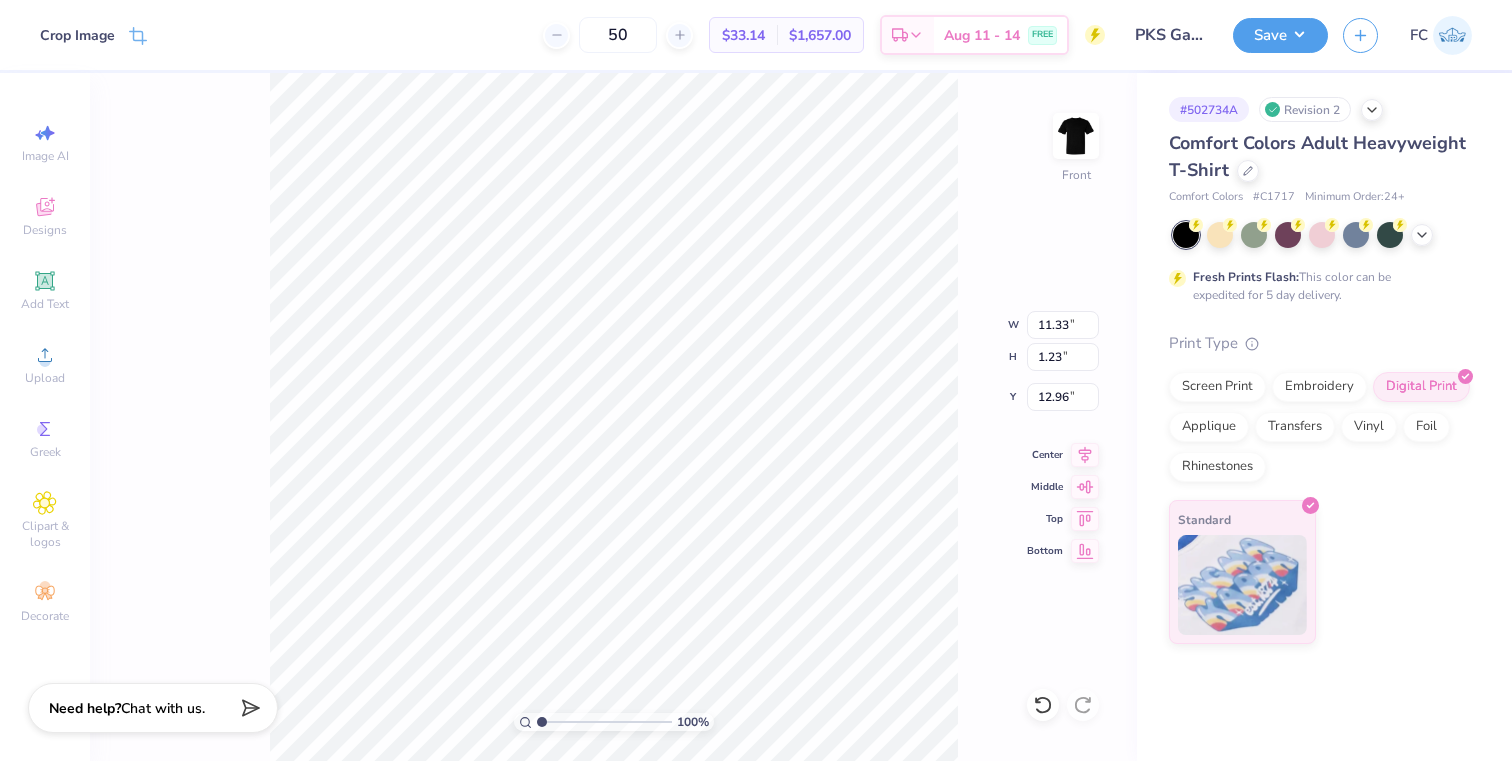 type on "6.47" 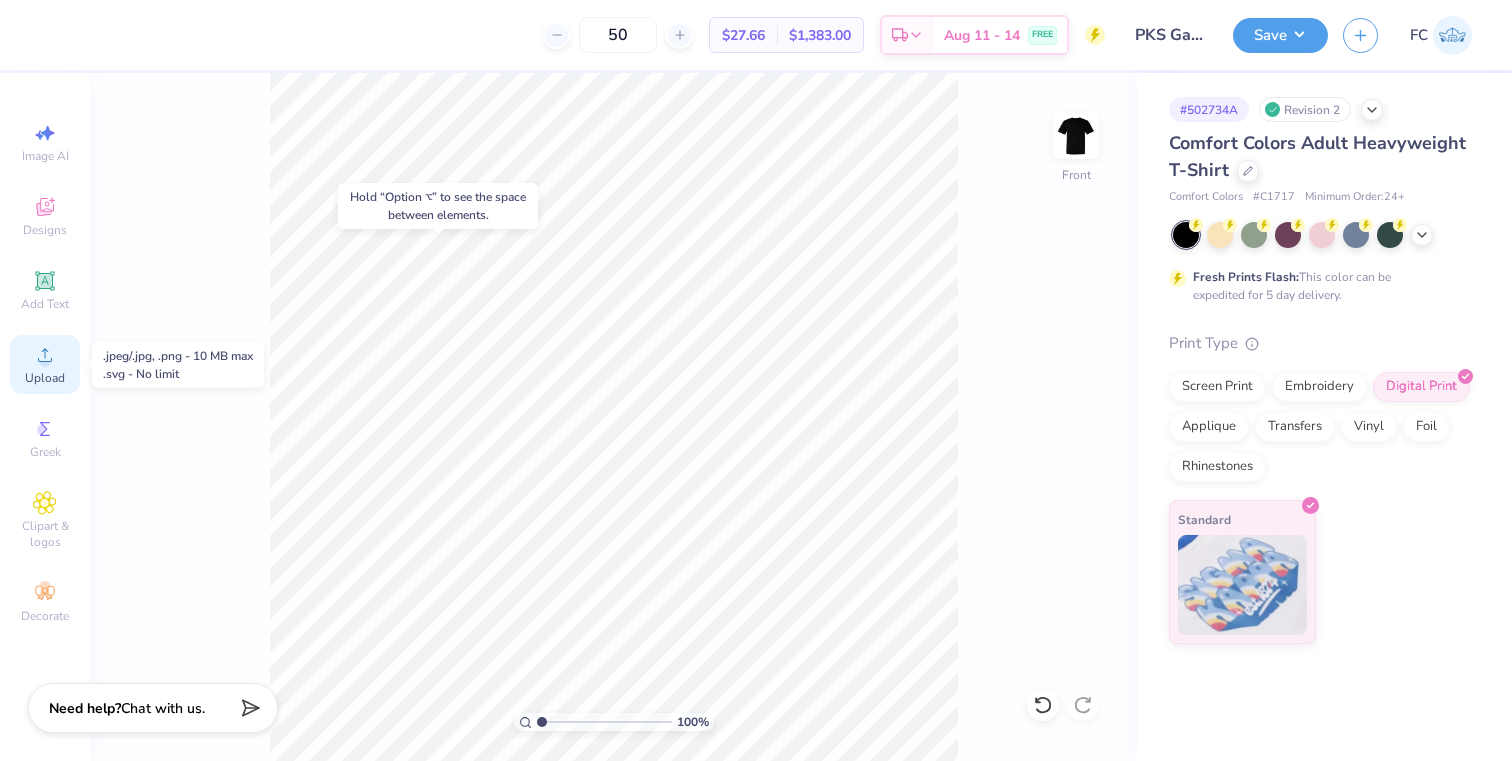 click 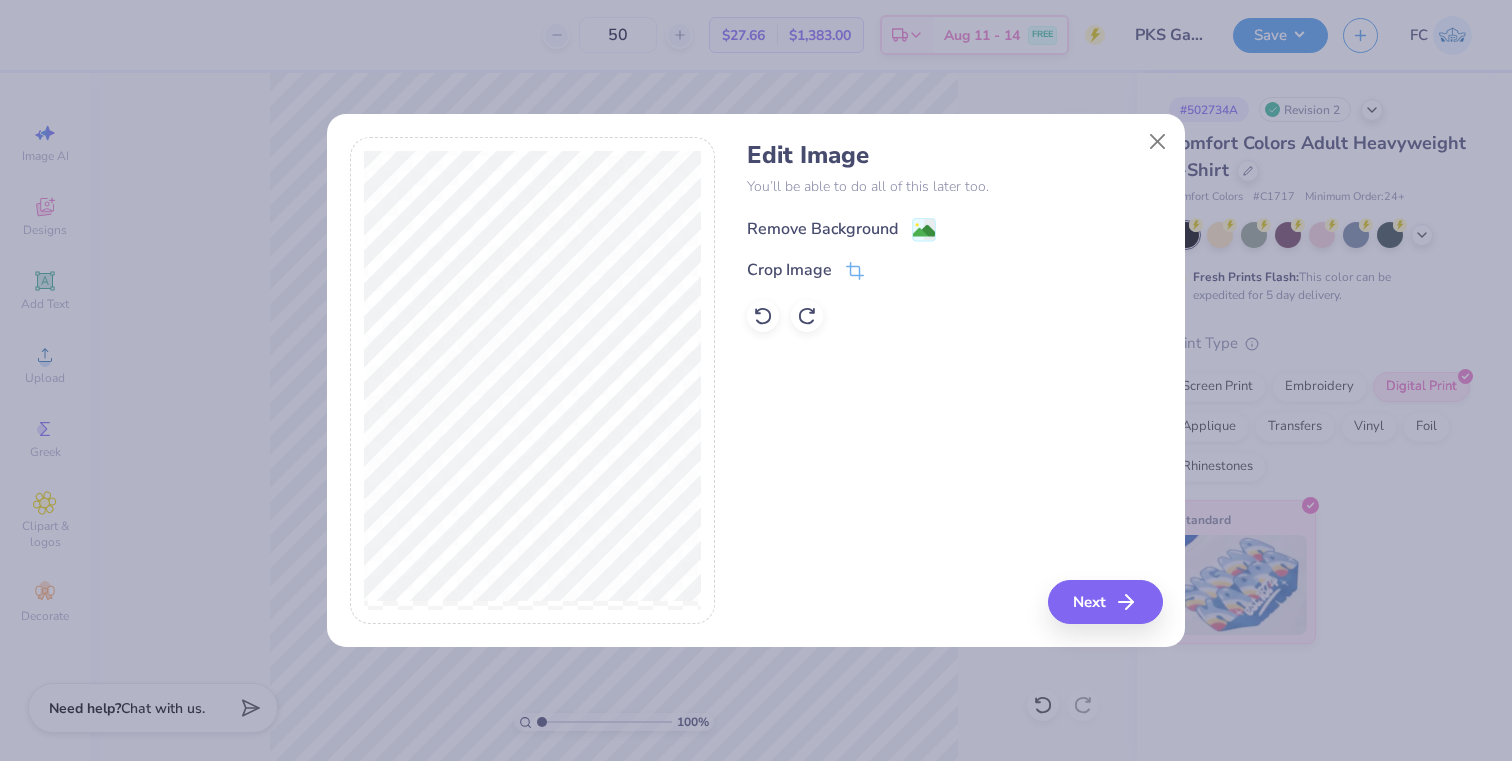 click 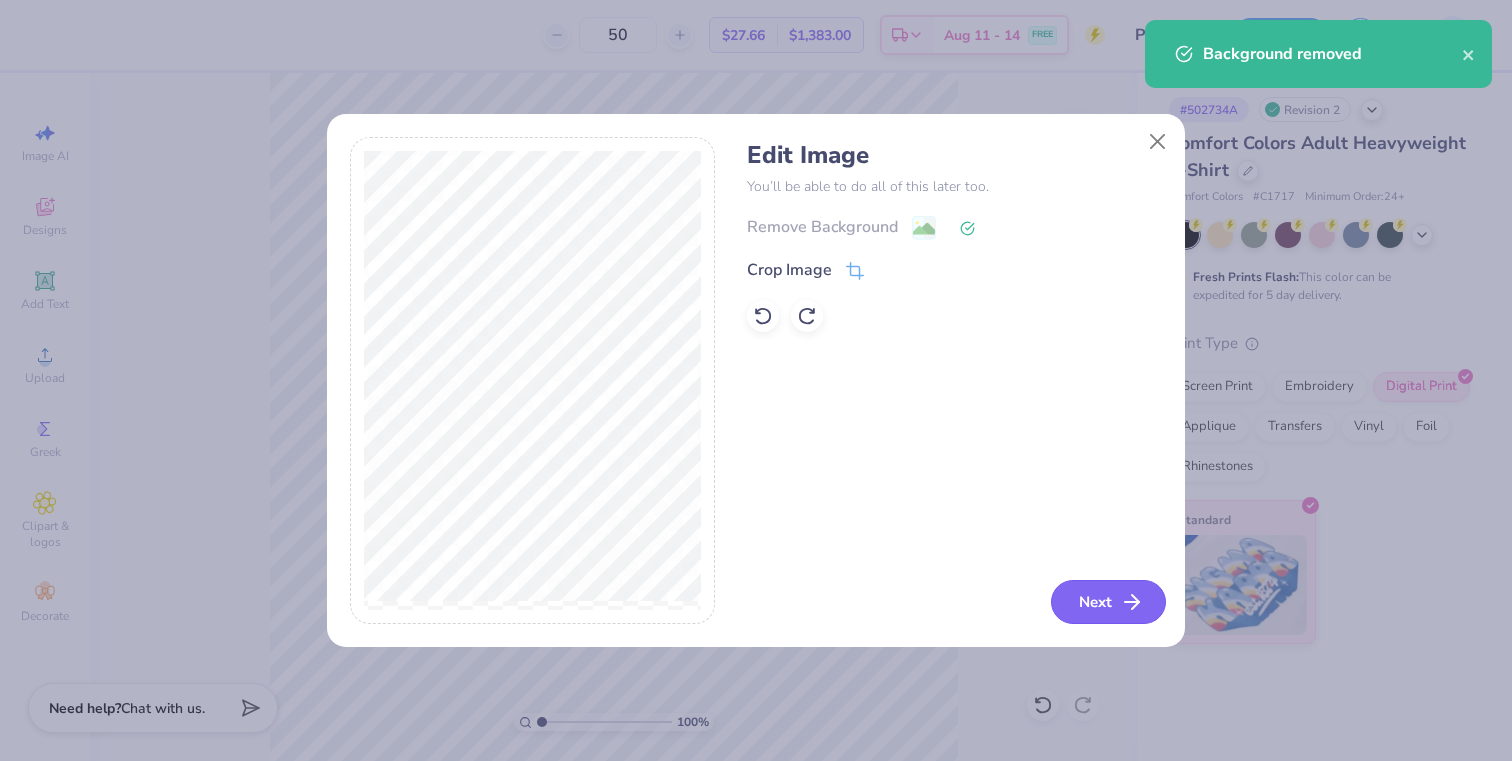 click on "Next" at bounding box center (1108, 602) 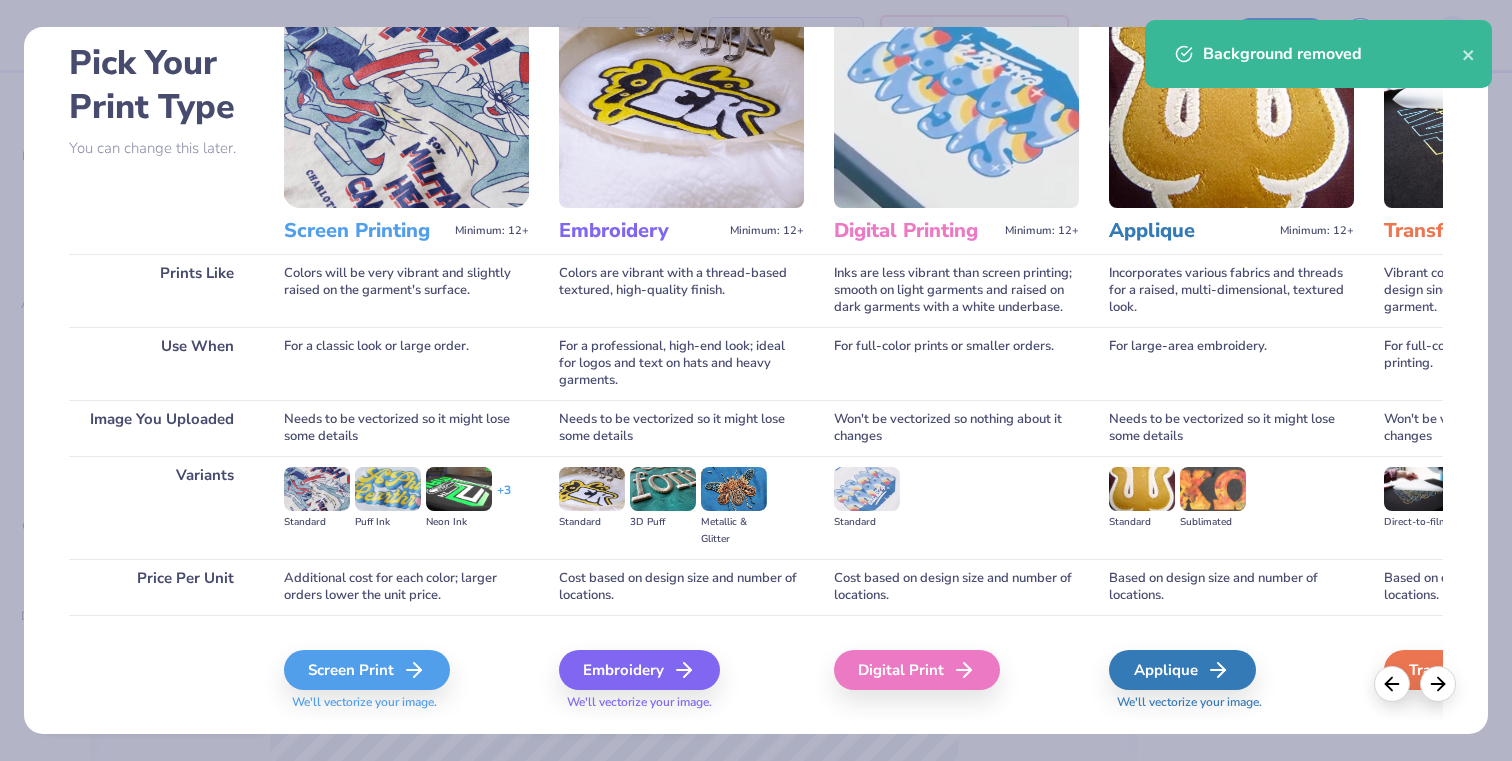 scroll, scrollTop: 116, scrollLeft: 0, axis: vertical 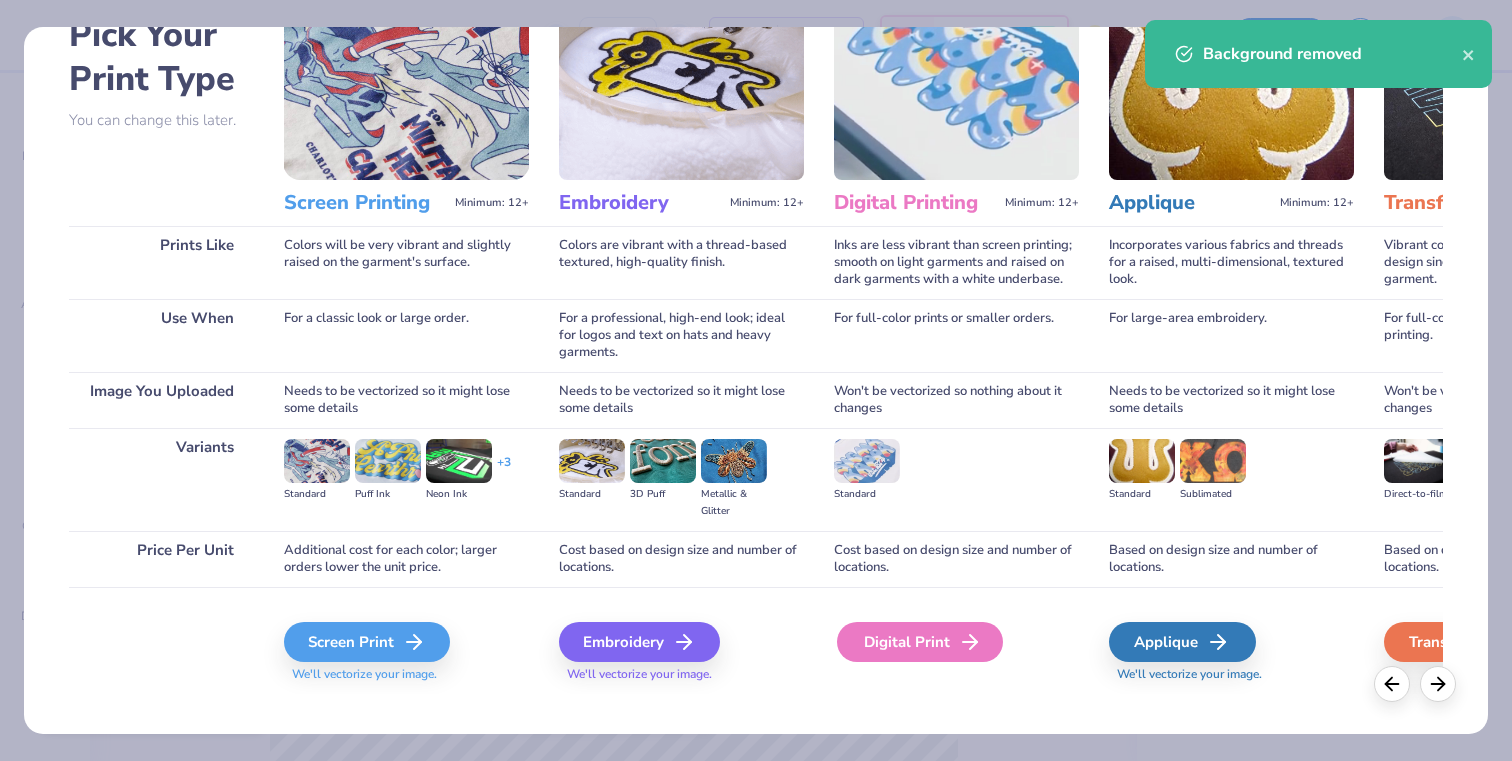 click on "Digital Print" at bounding box center (920, 642) 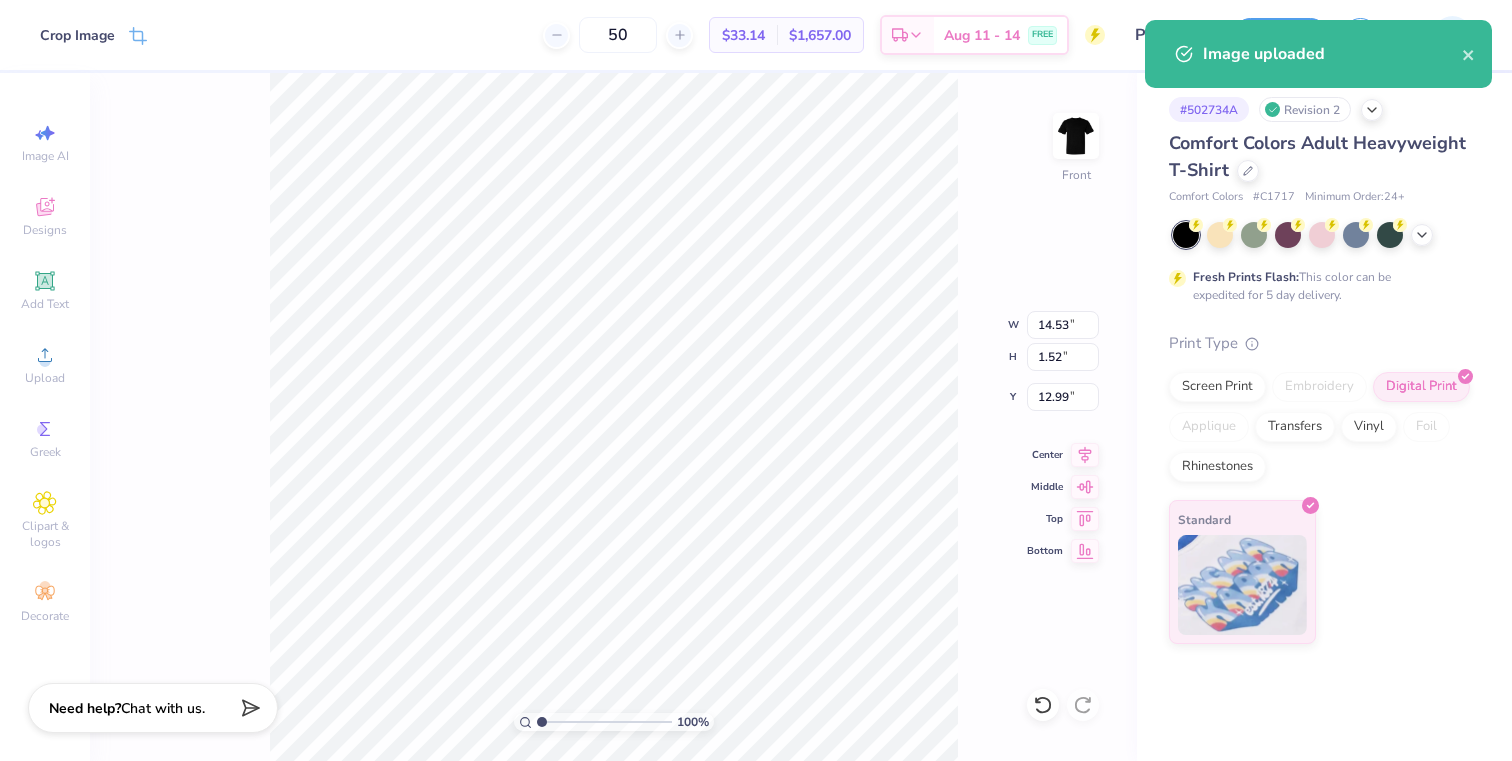 type on "10.60" 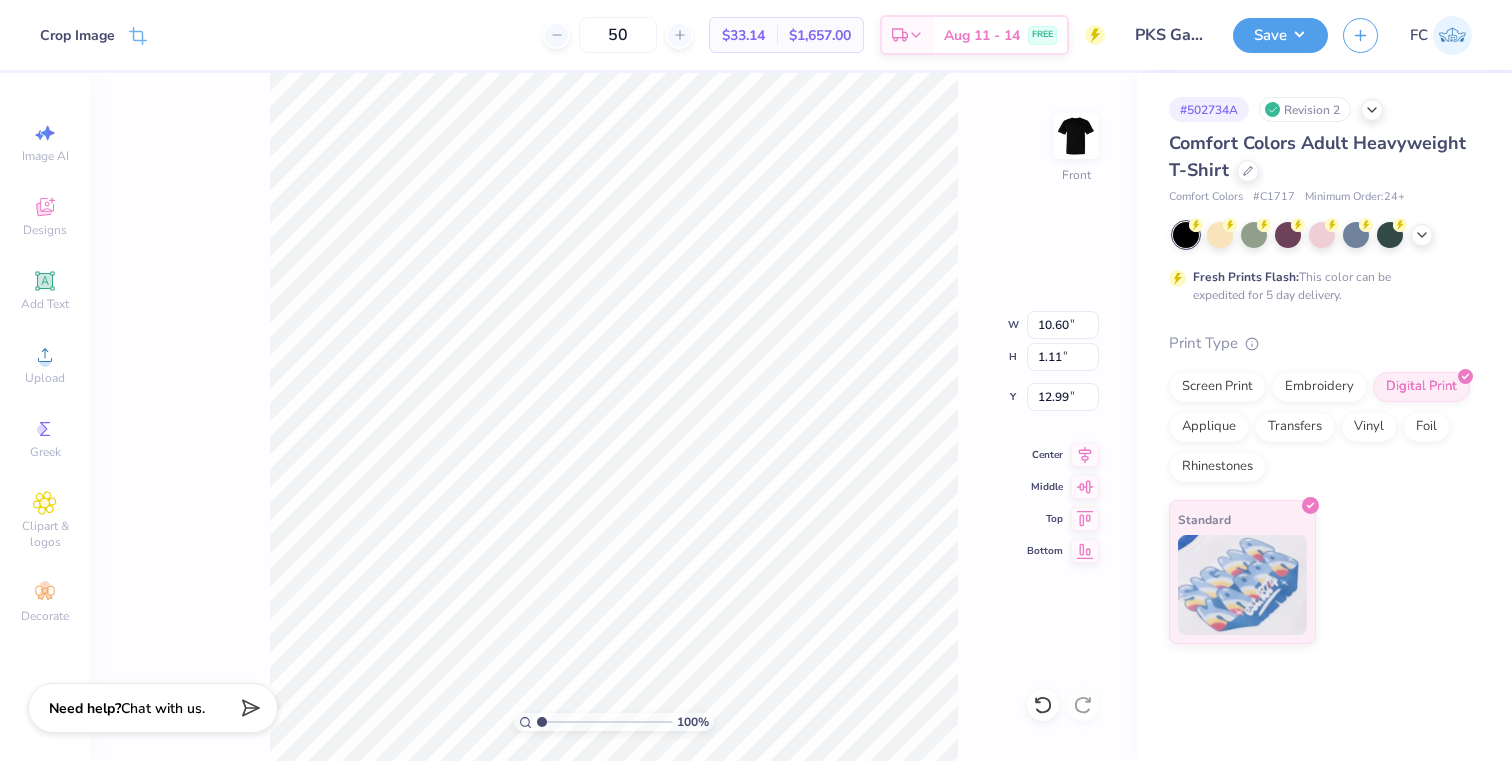 type on "8.53" 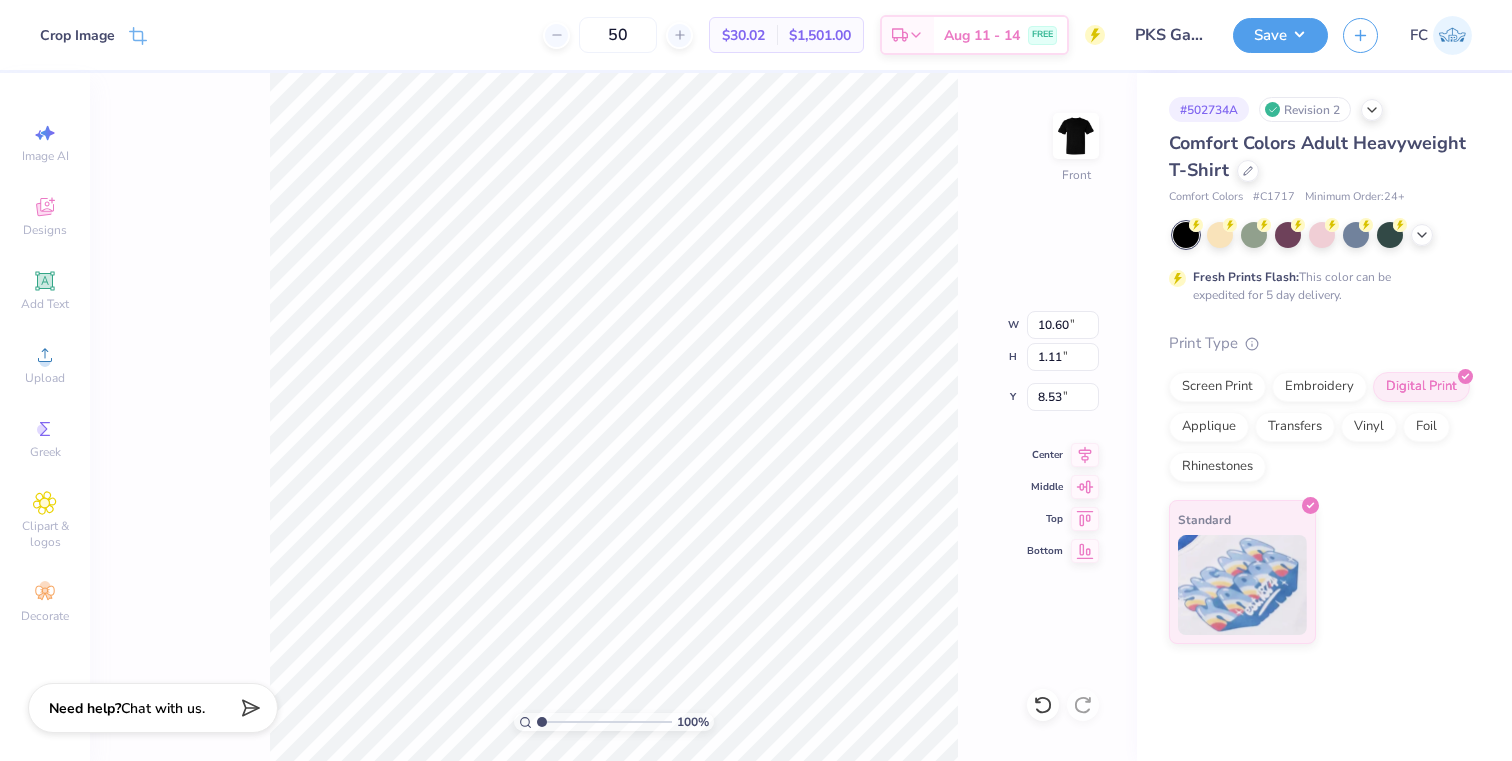 type on "10.61" 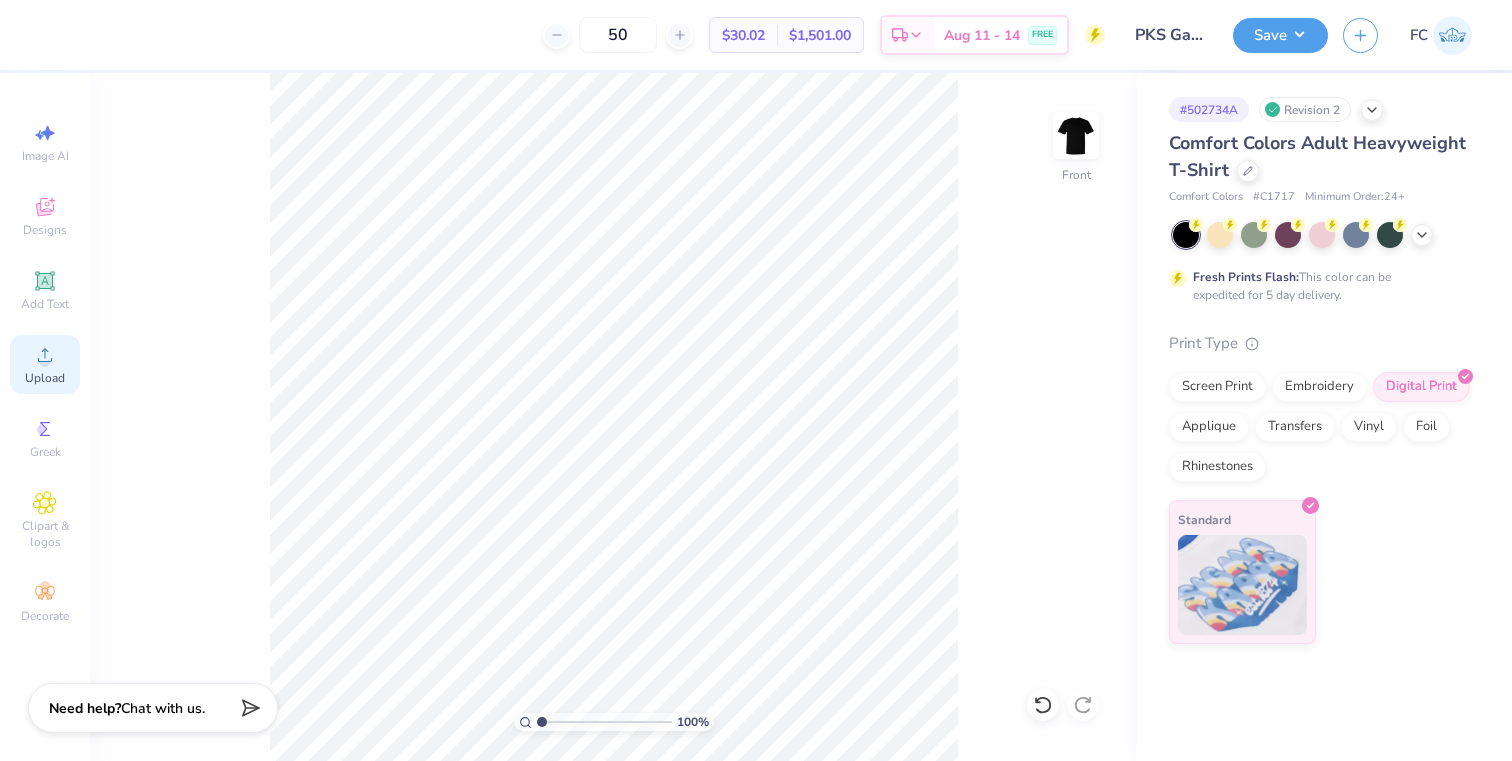 click 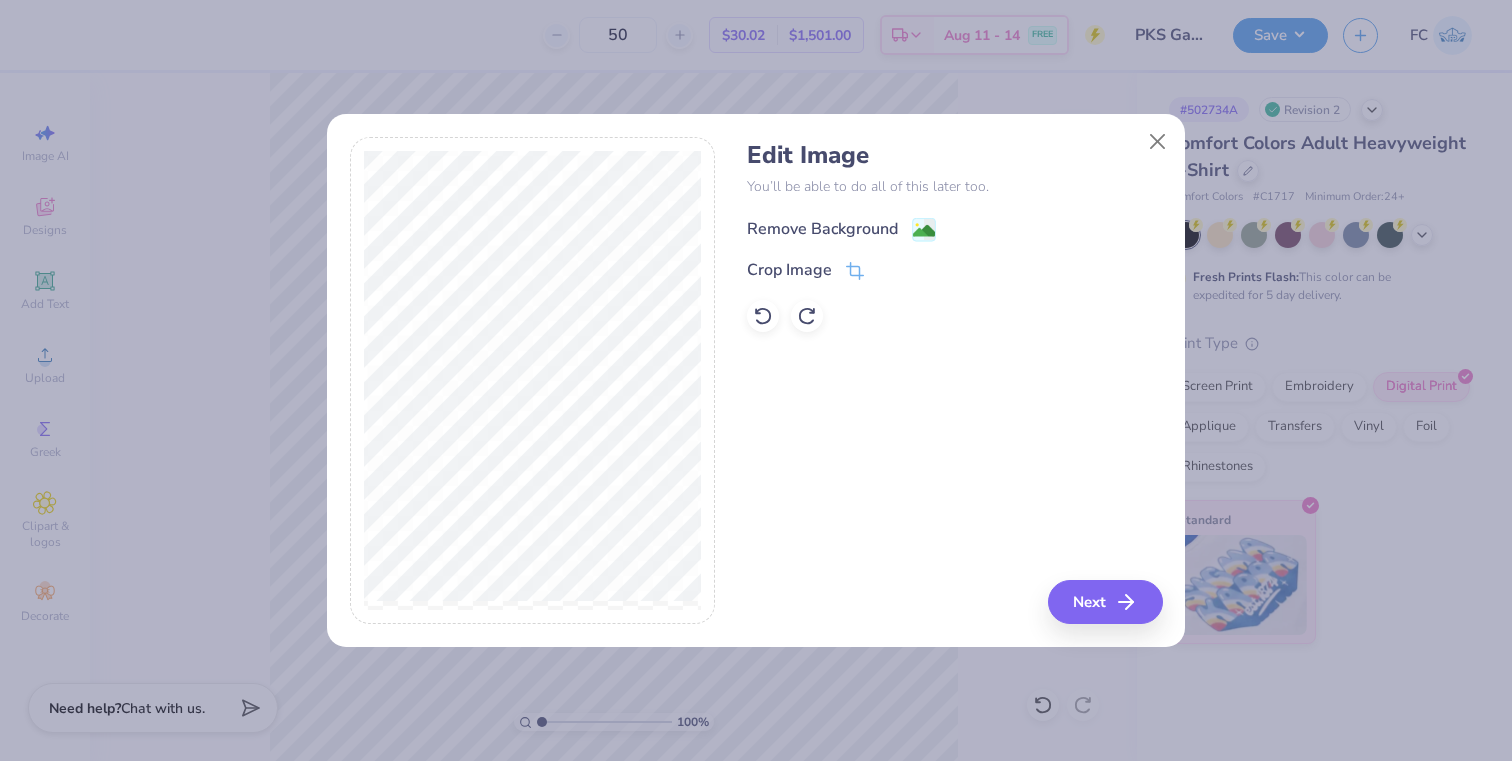 click on "Remove Background" at bounding box center (822, 229) 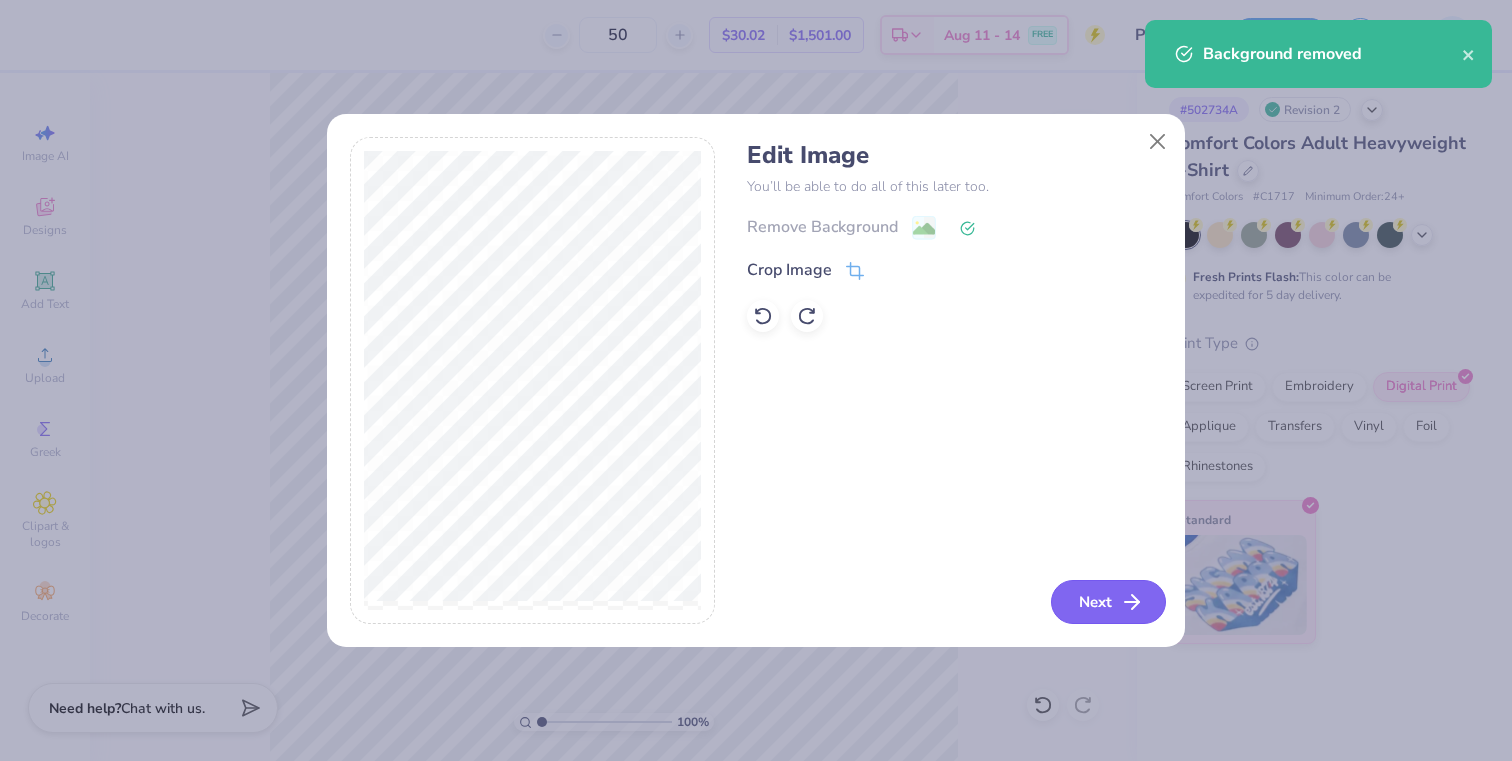 click on "Next" at bounding box center [1108, 602] 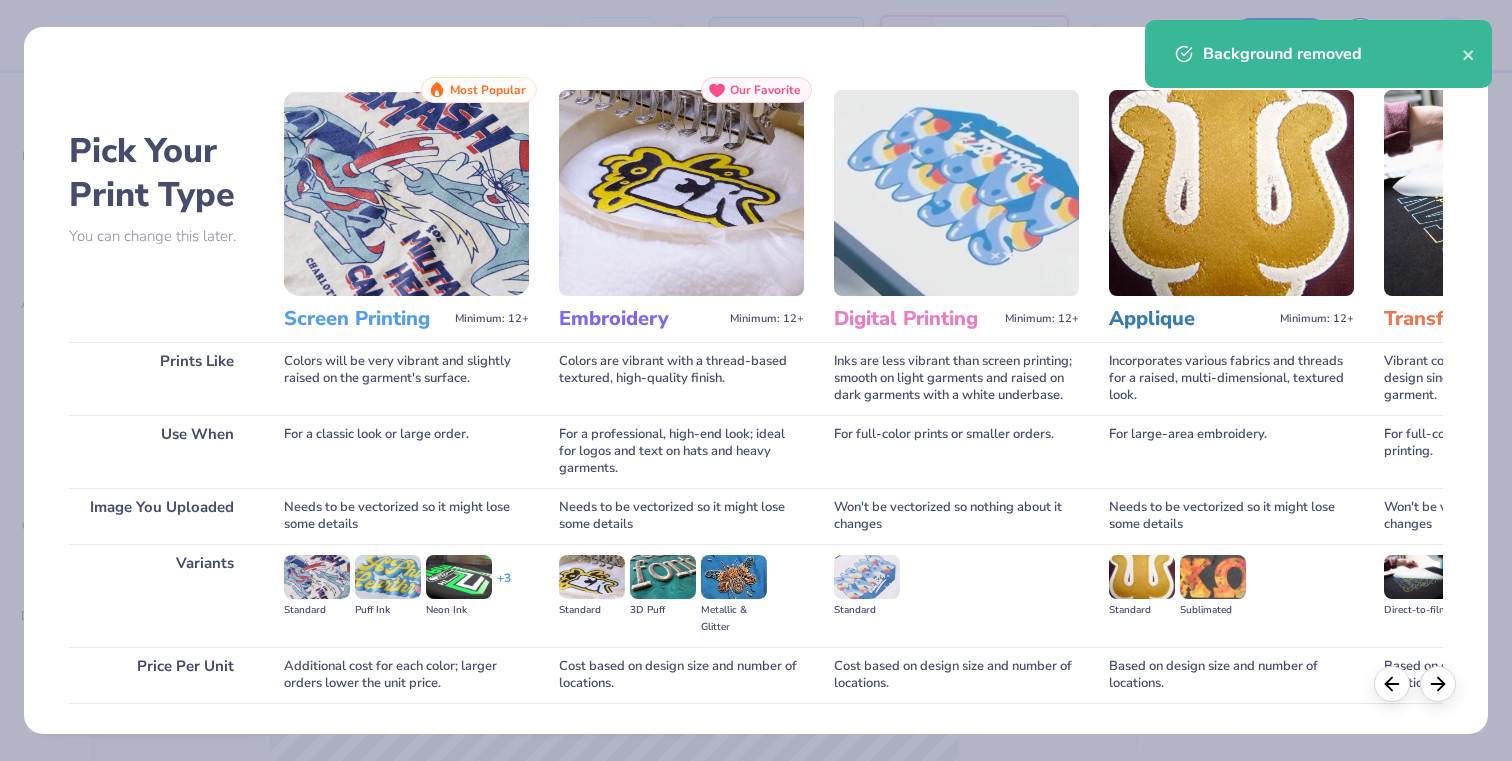 scroll, scrollTop: 136, scrollLeft: 0, axis: vertical 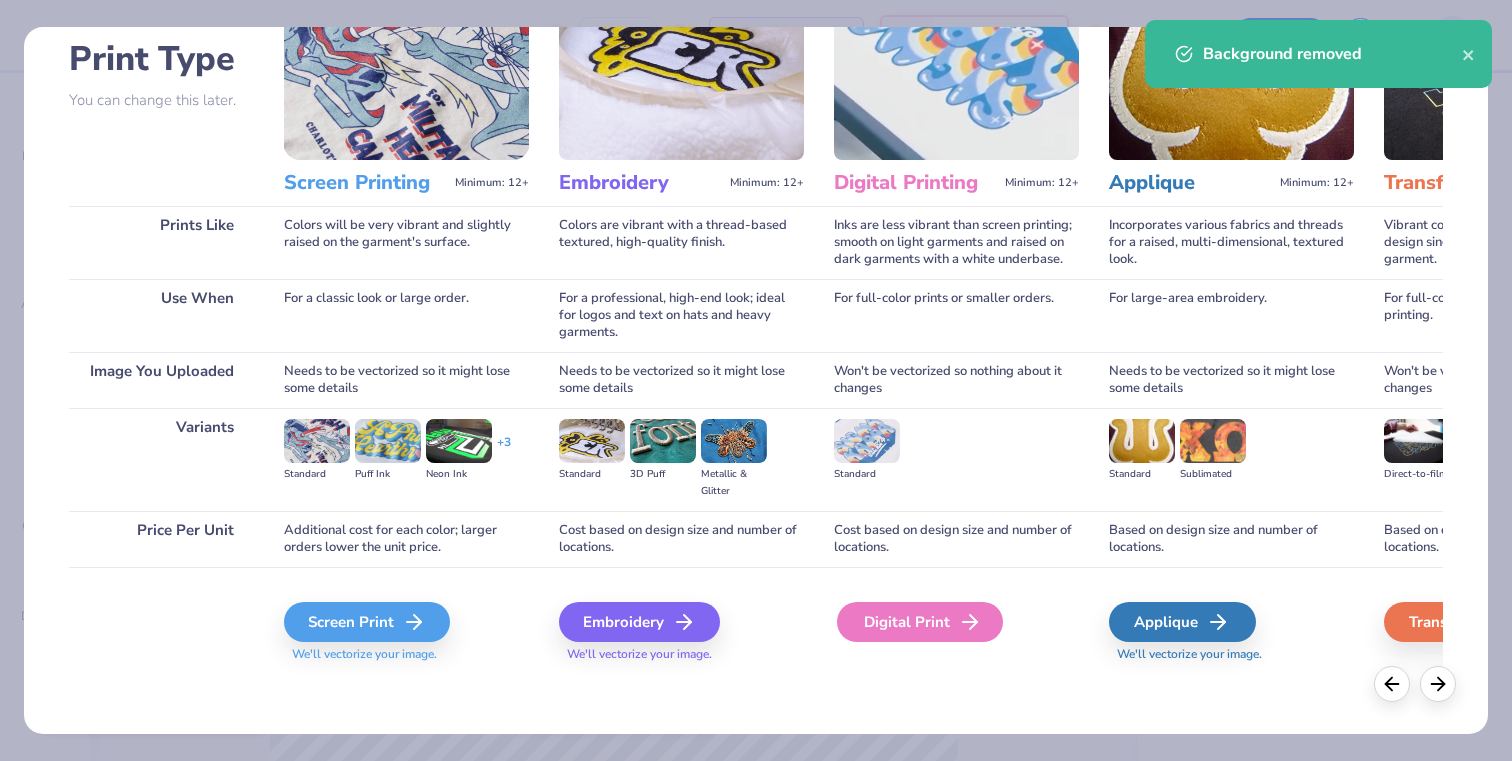 click on "Digital Print" at bounding box center (920, 622) 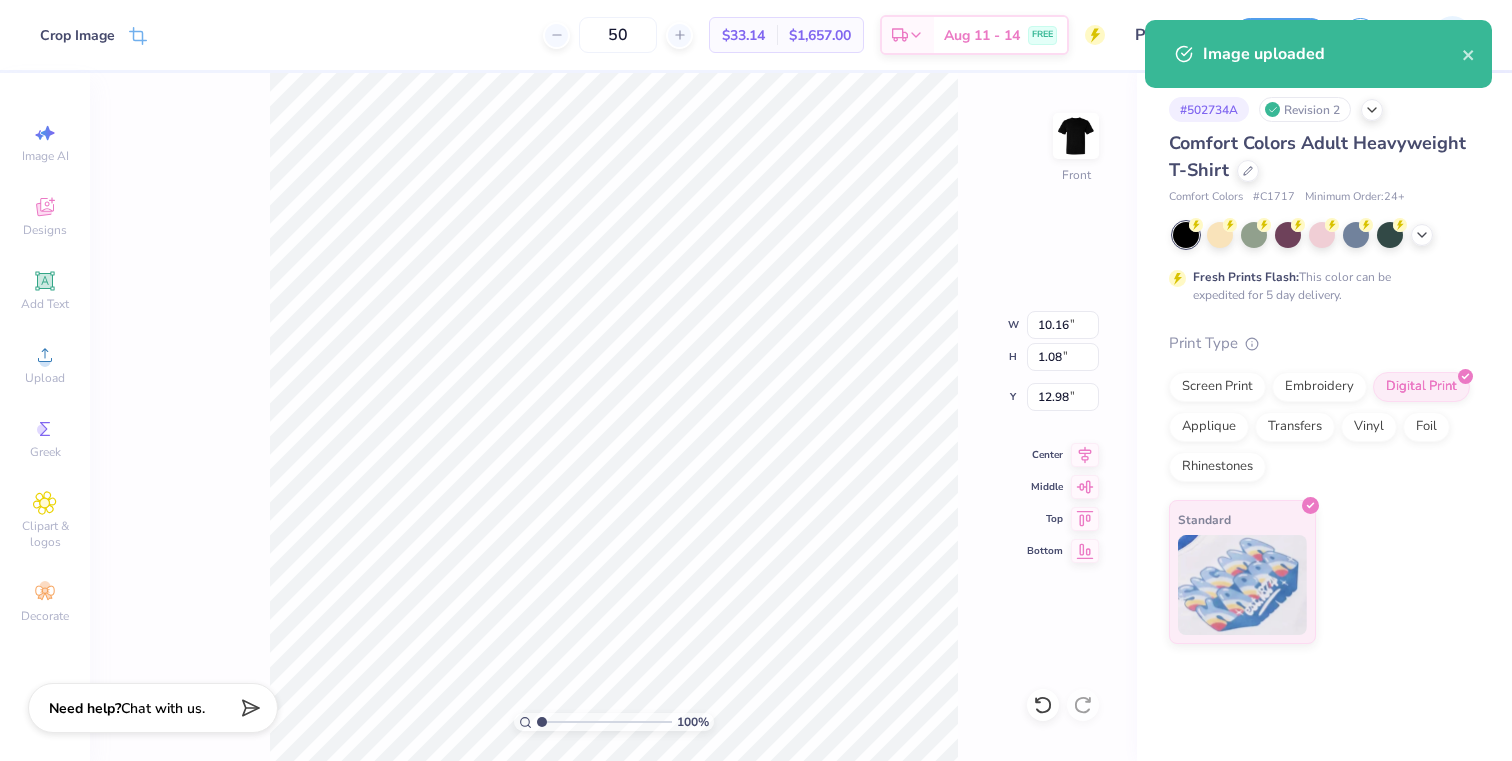 type on "10.16" 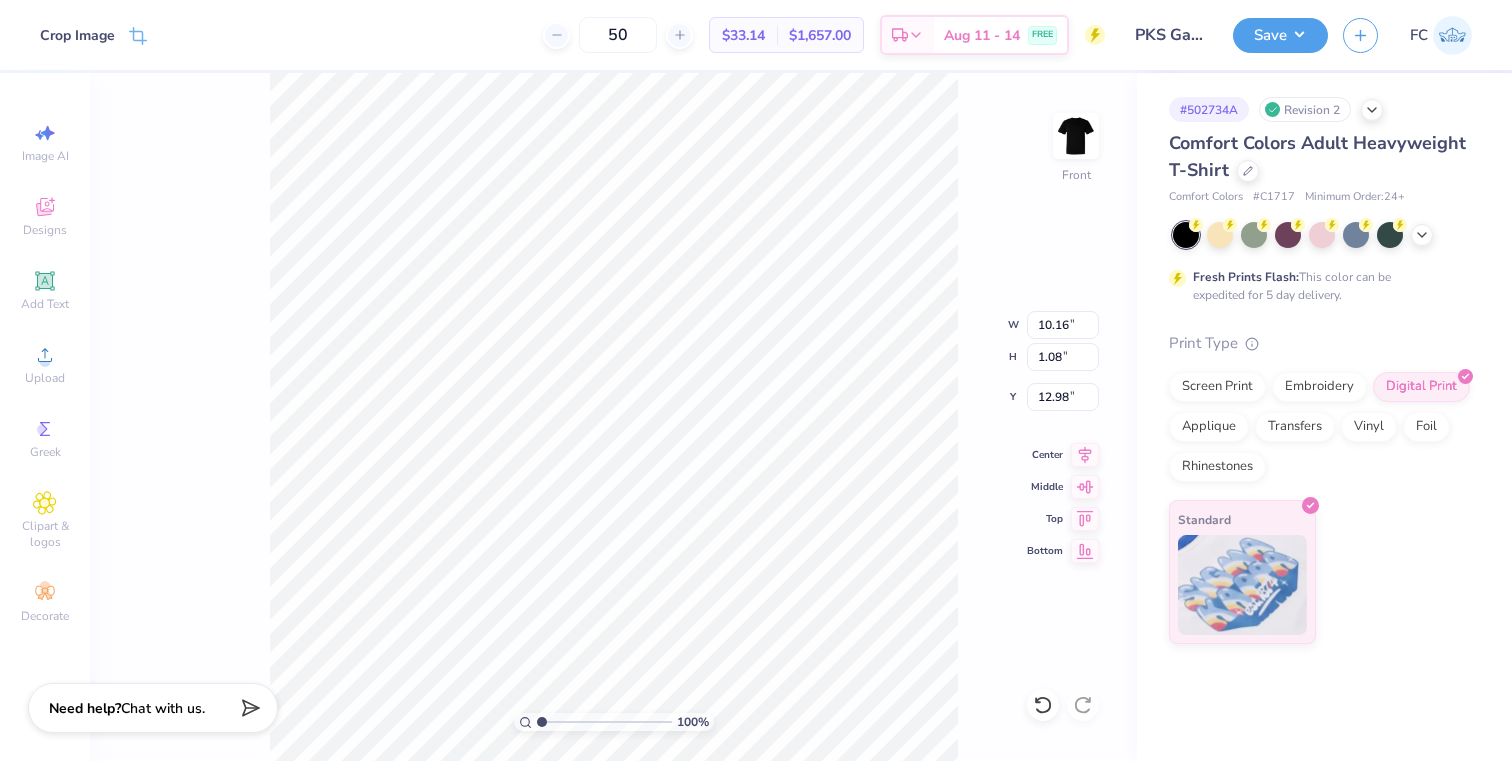 type on "10.62" 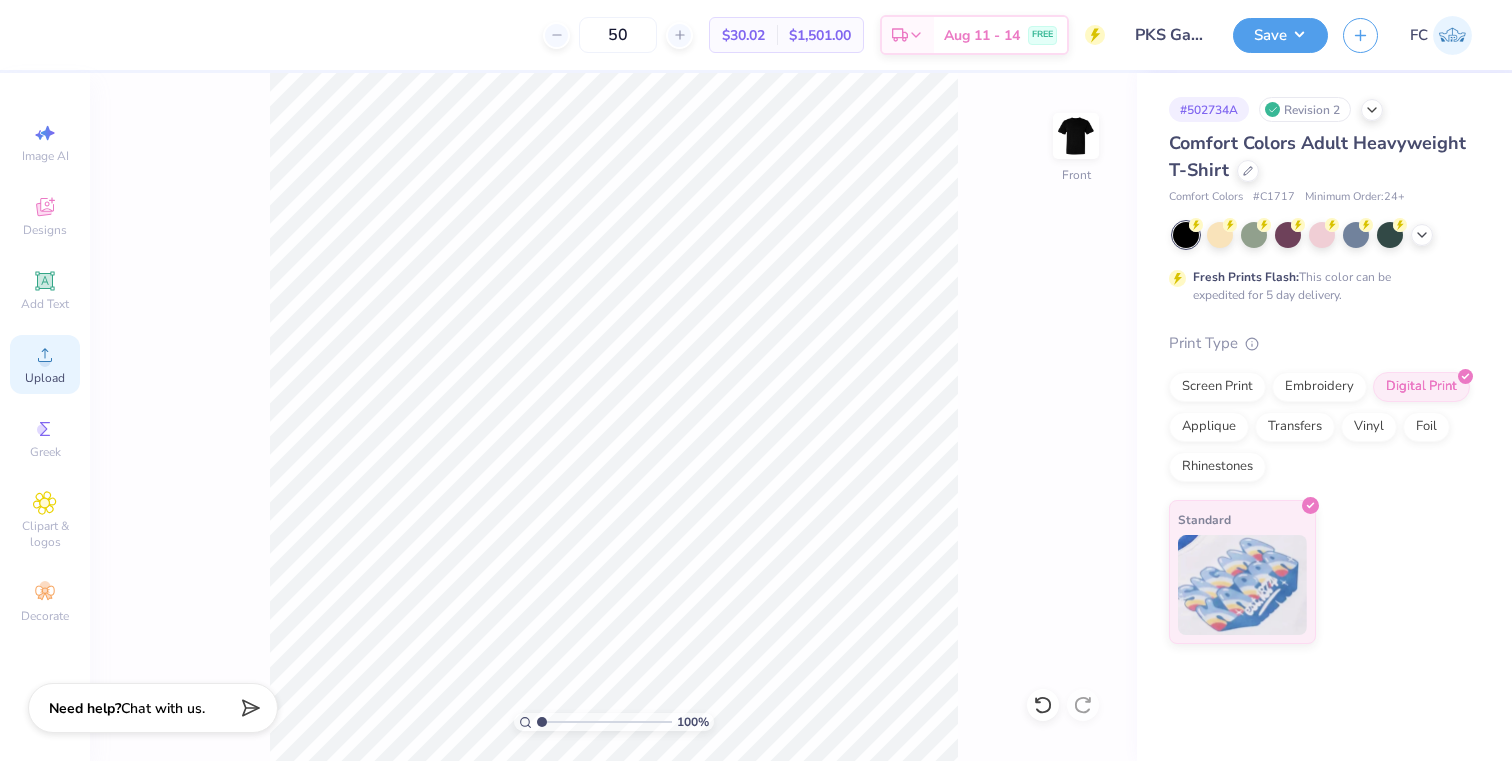 click 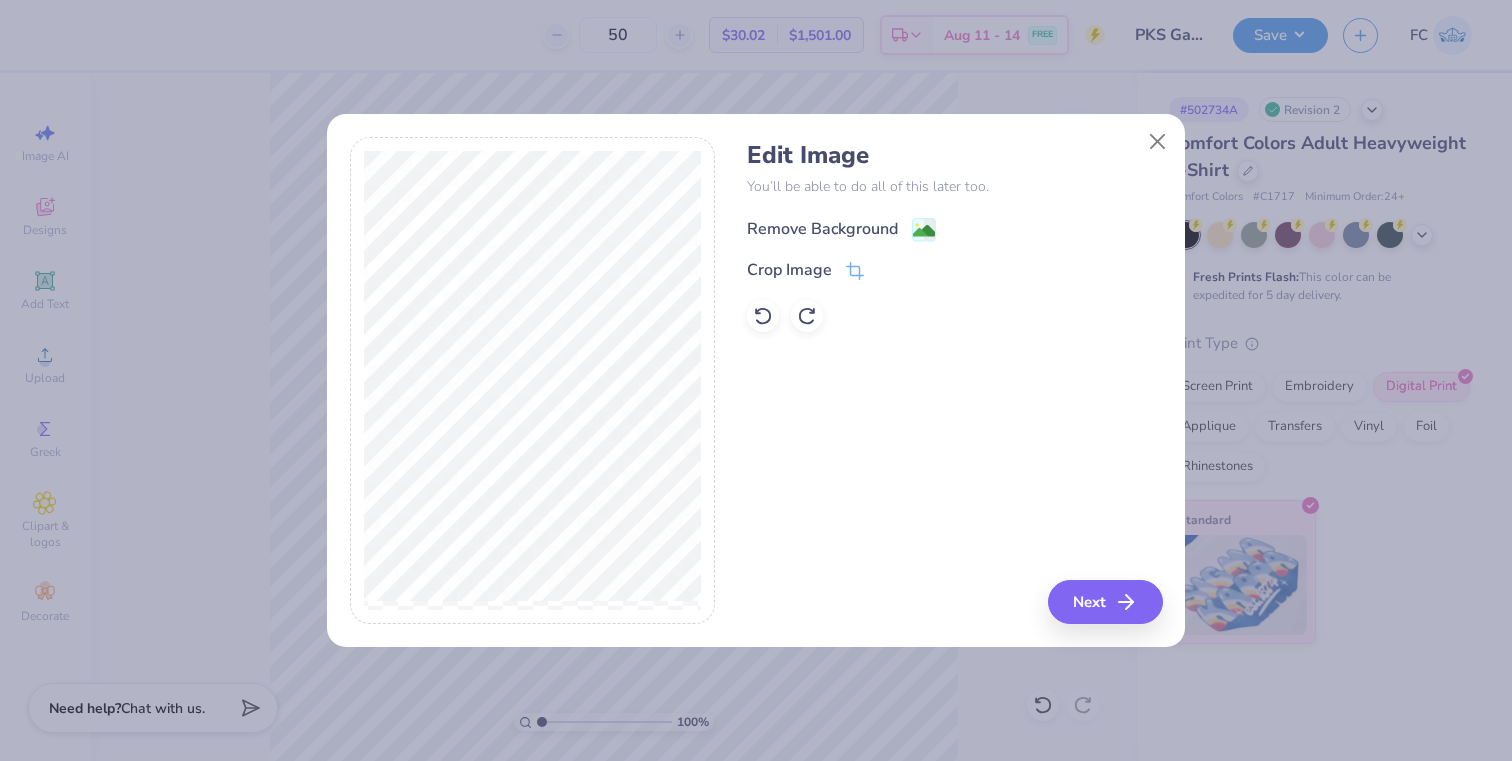 click 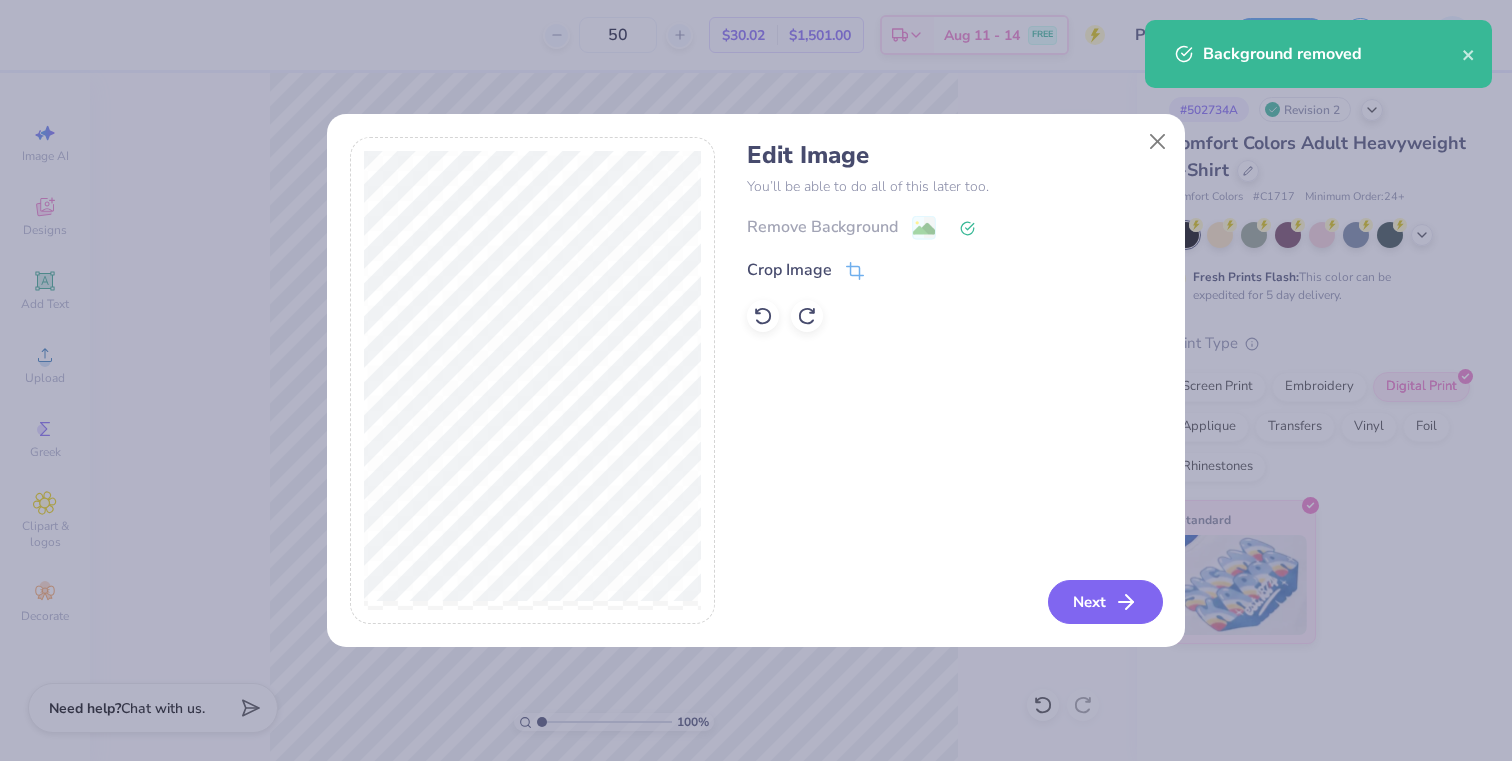 click on "Next" at bounding box center (1105, 602) 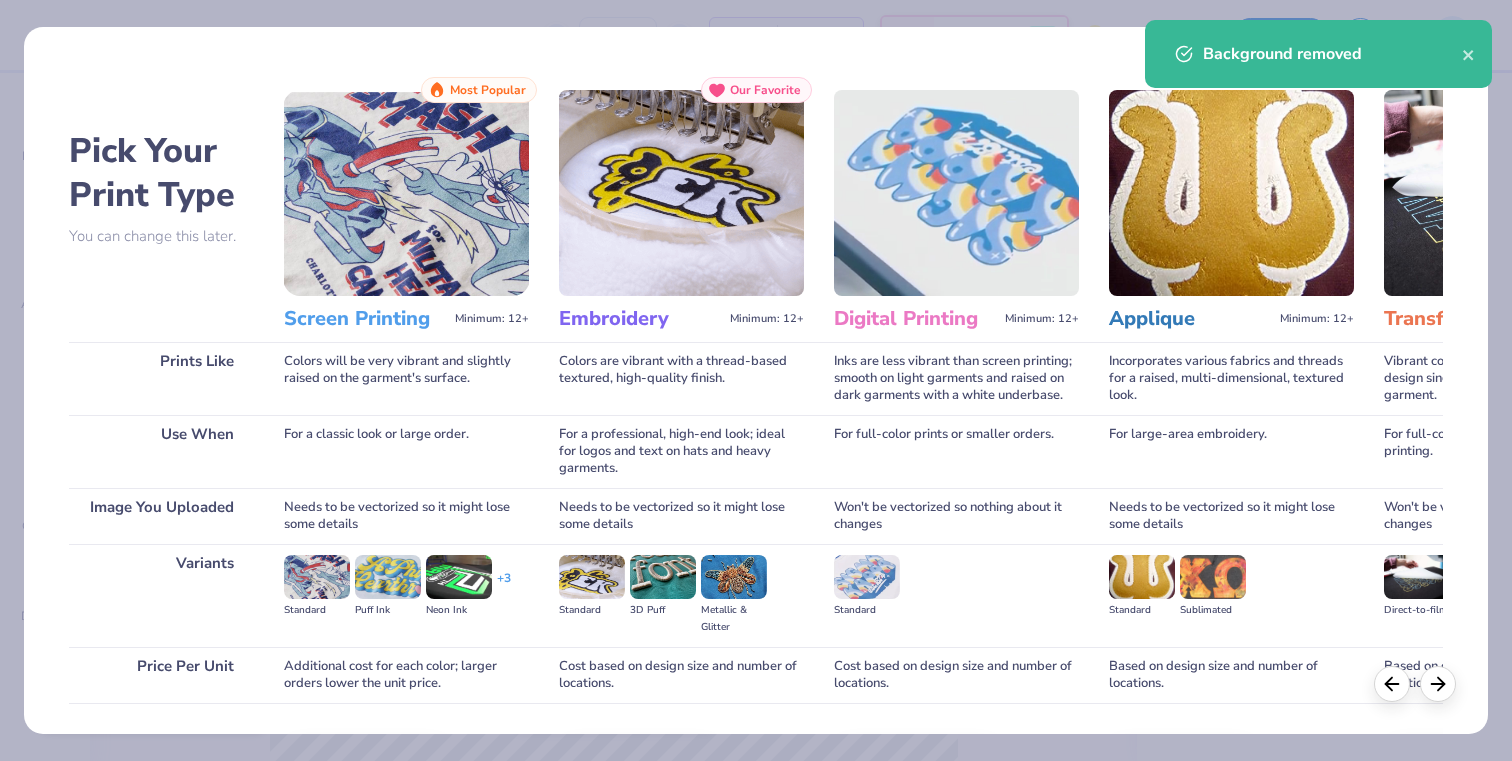 scroll, scrollTop: 136, scrollLeft: 0, axis: vertical 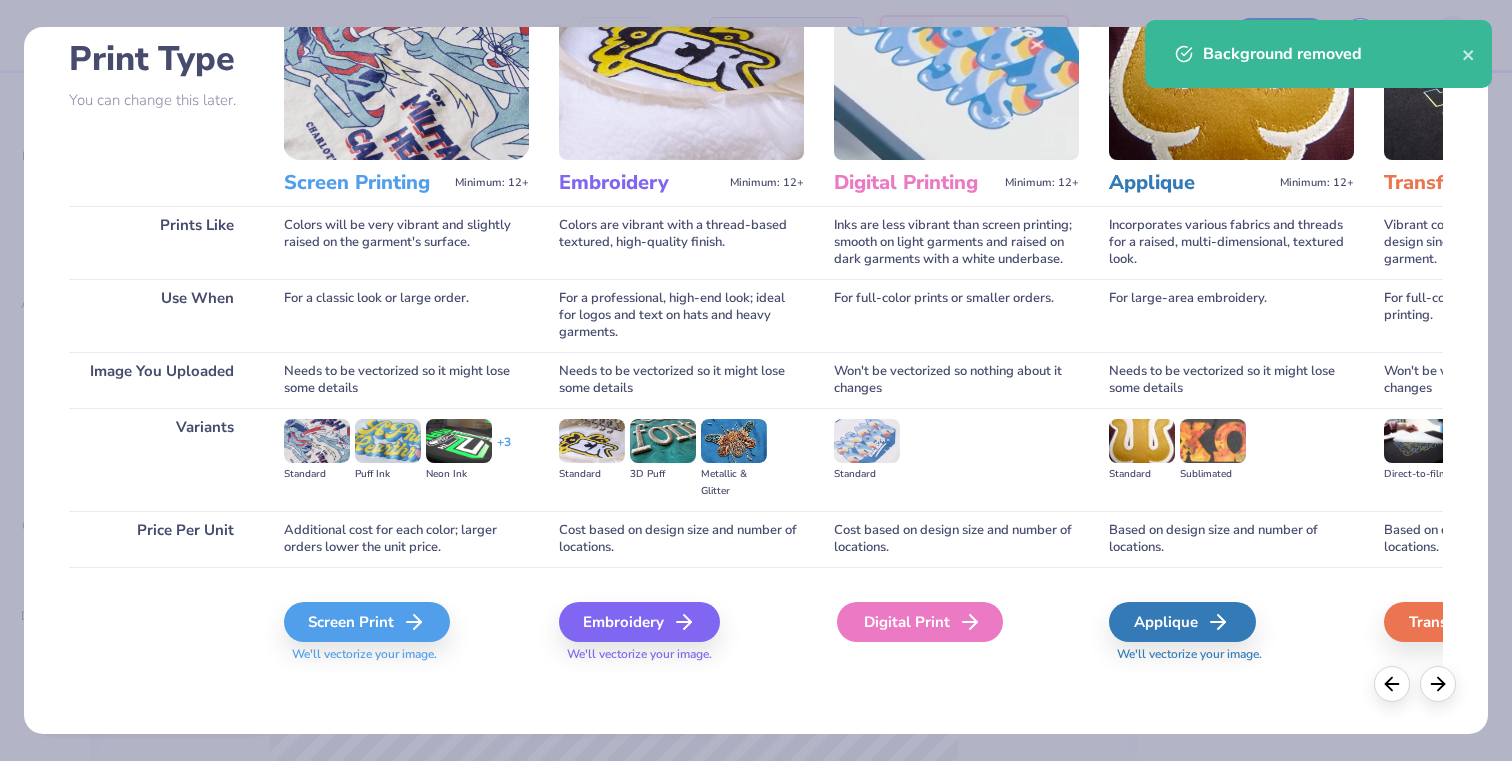 click on "Digital Print" at bounding box center [920, 622] 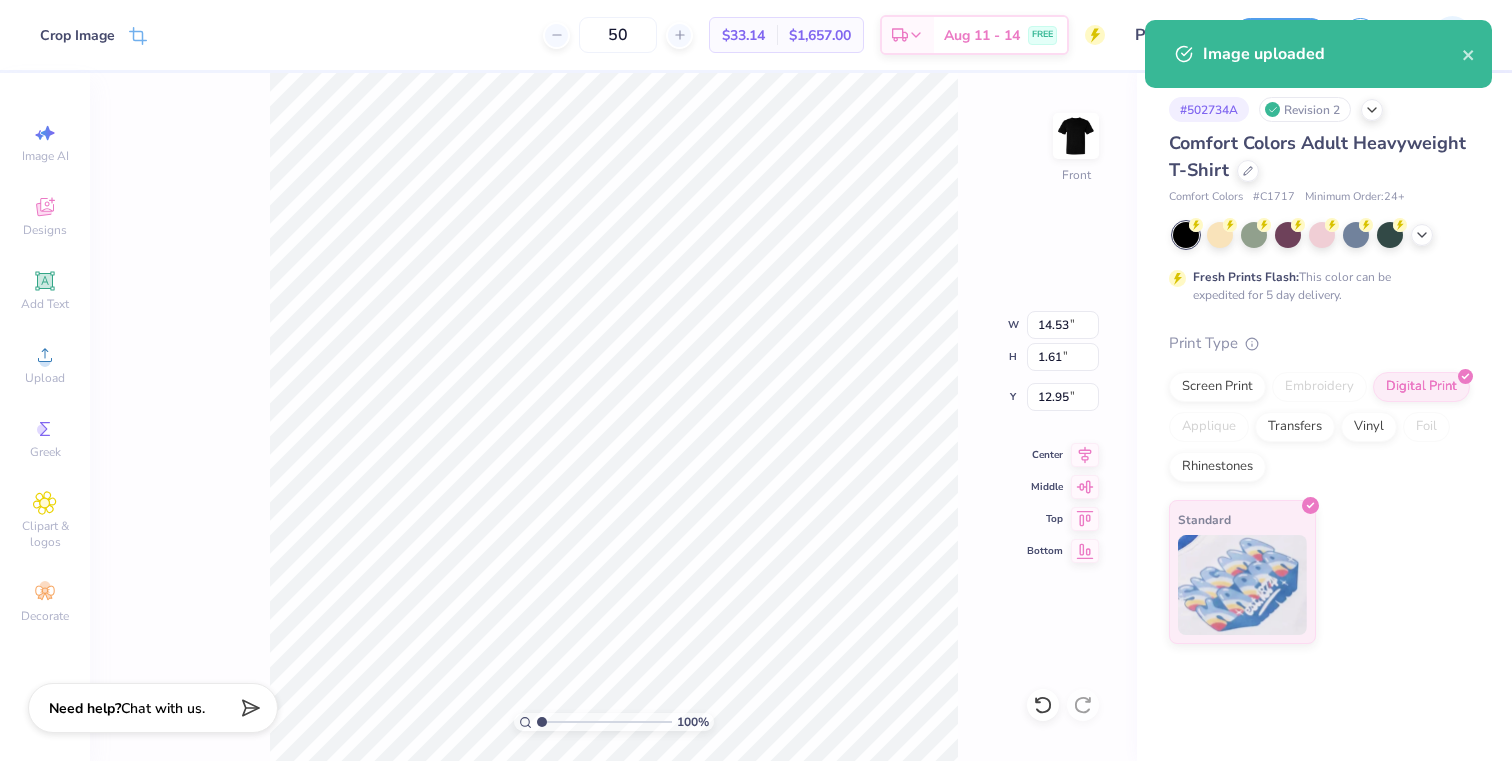 type on "11.15" 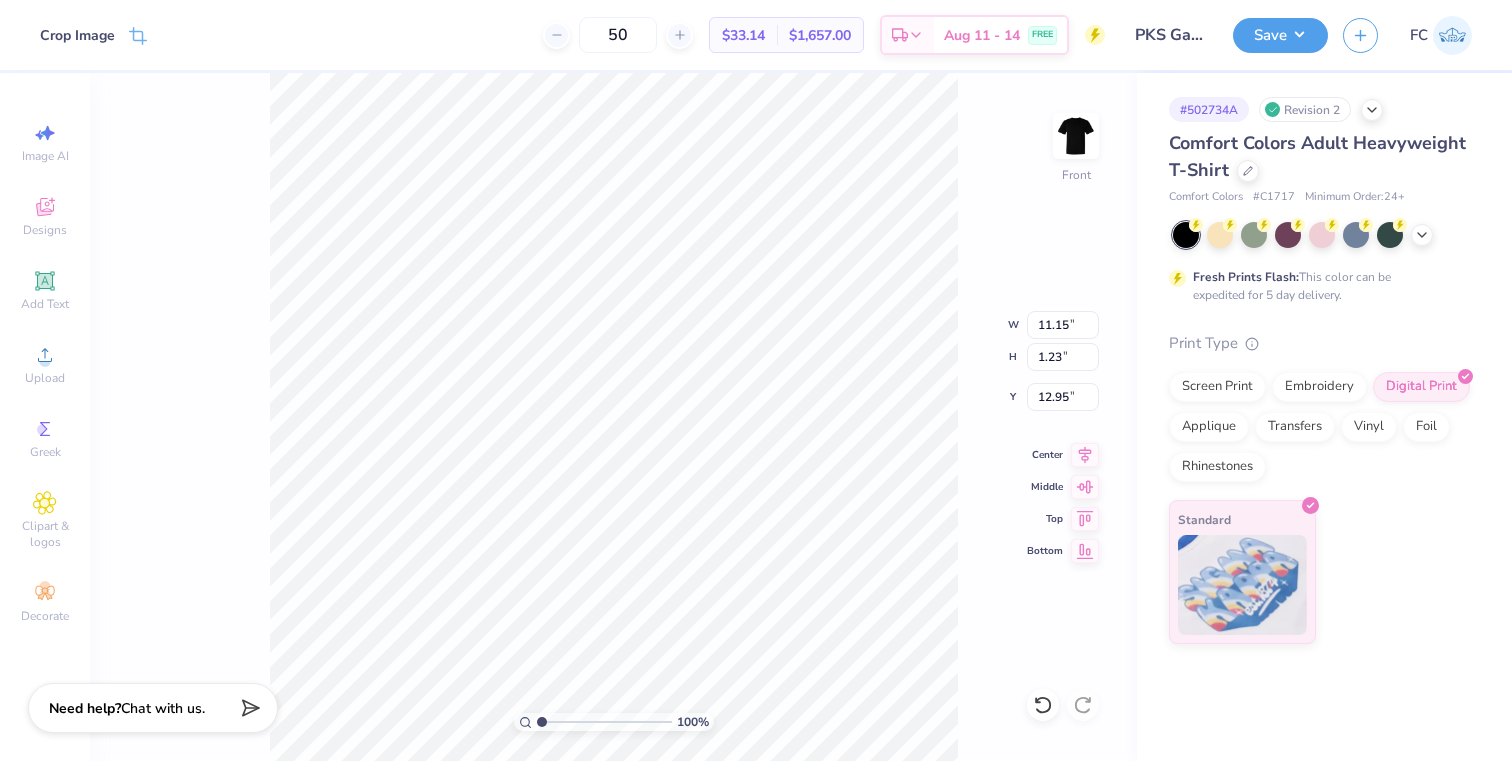 type on "12.52" 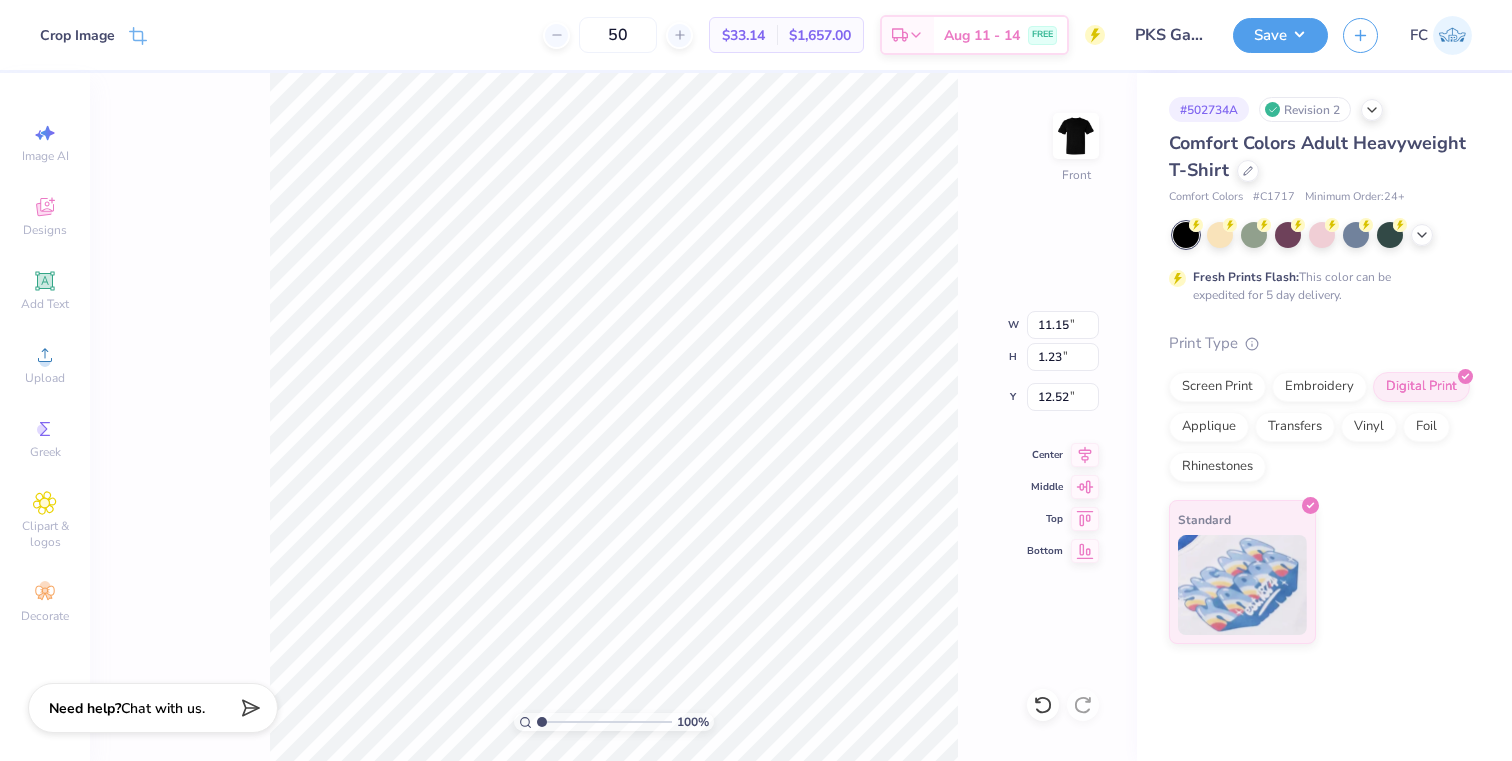 type on "10.69" 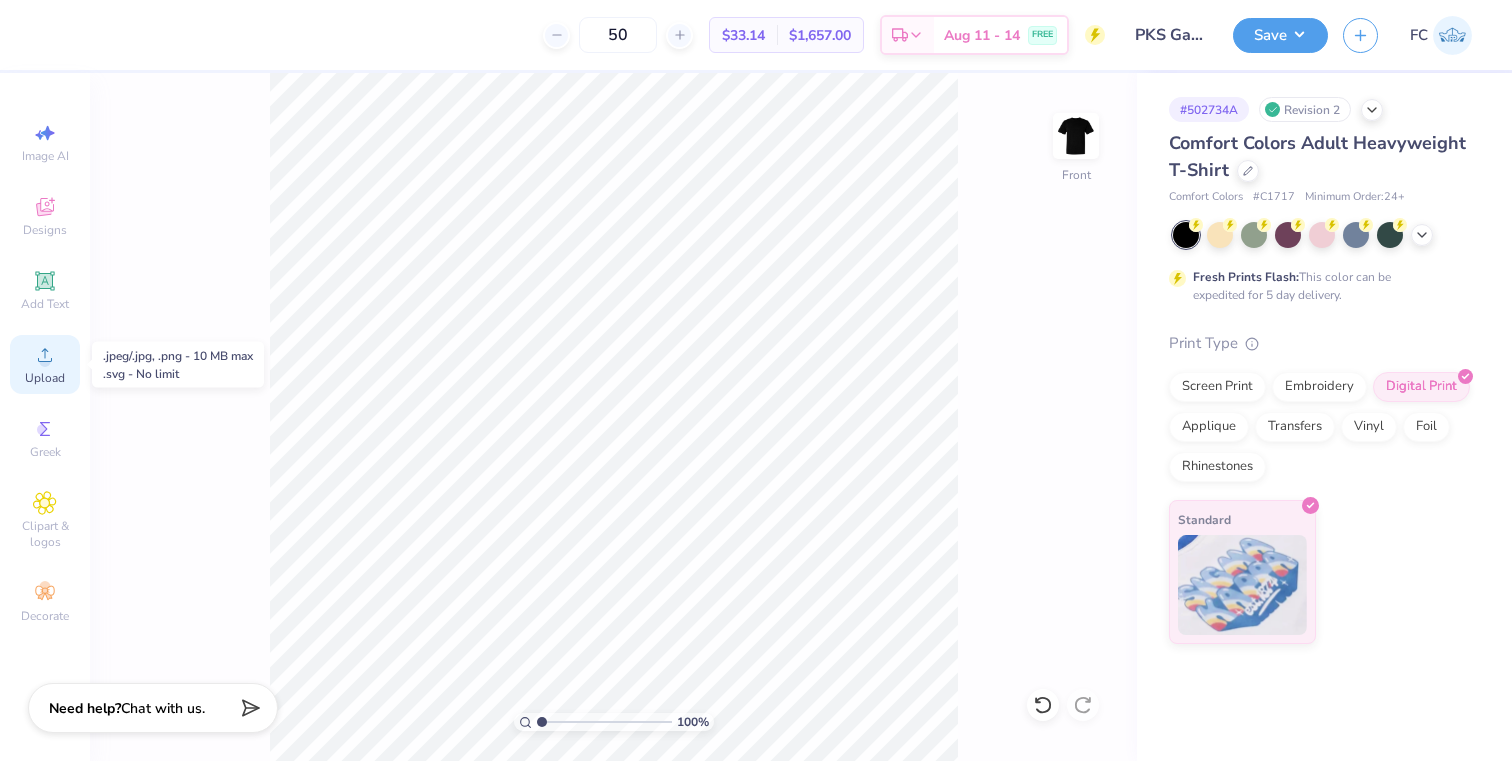 click 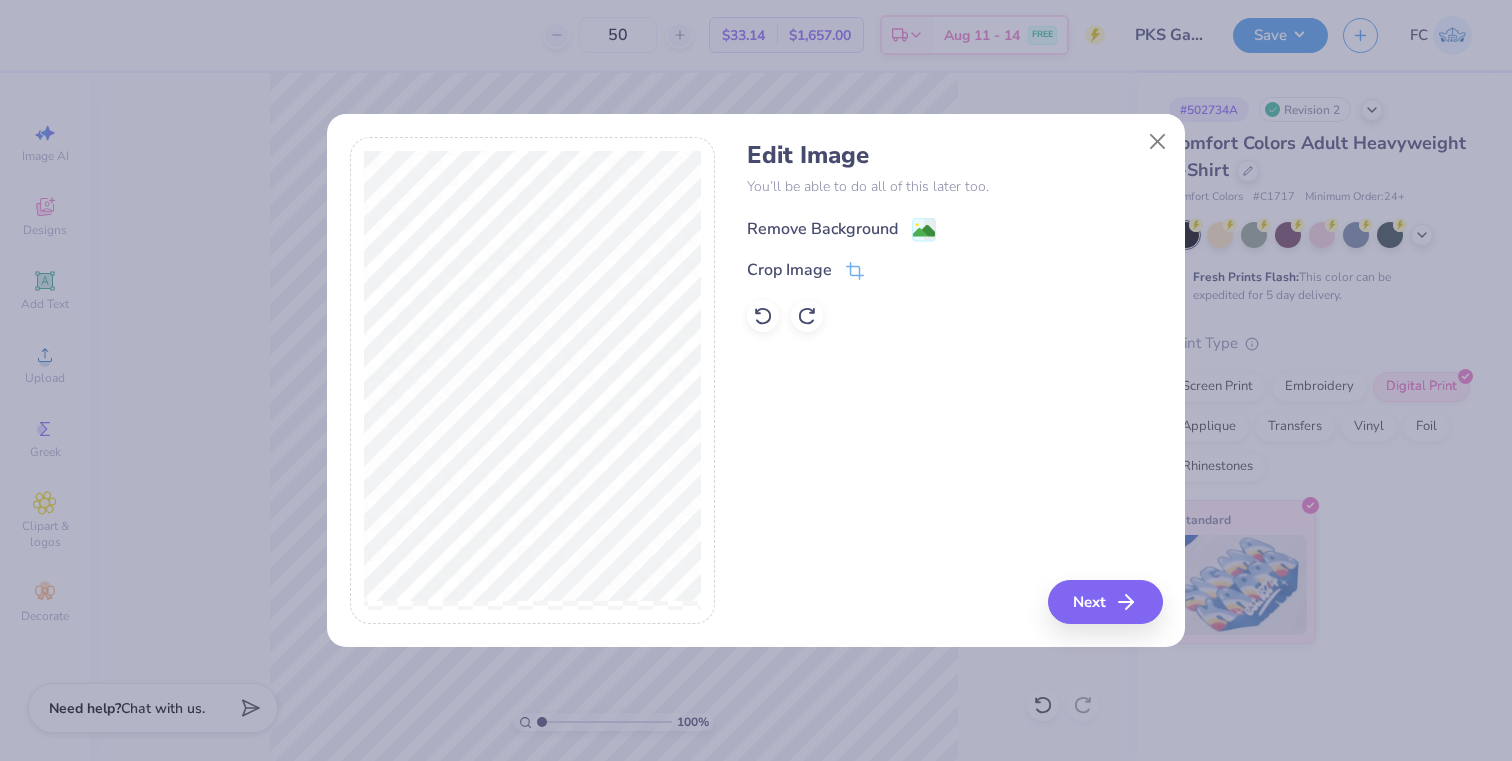 click on "Remove Background" at bounding box center [841, 229] 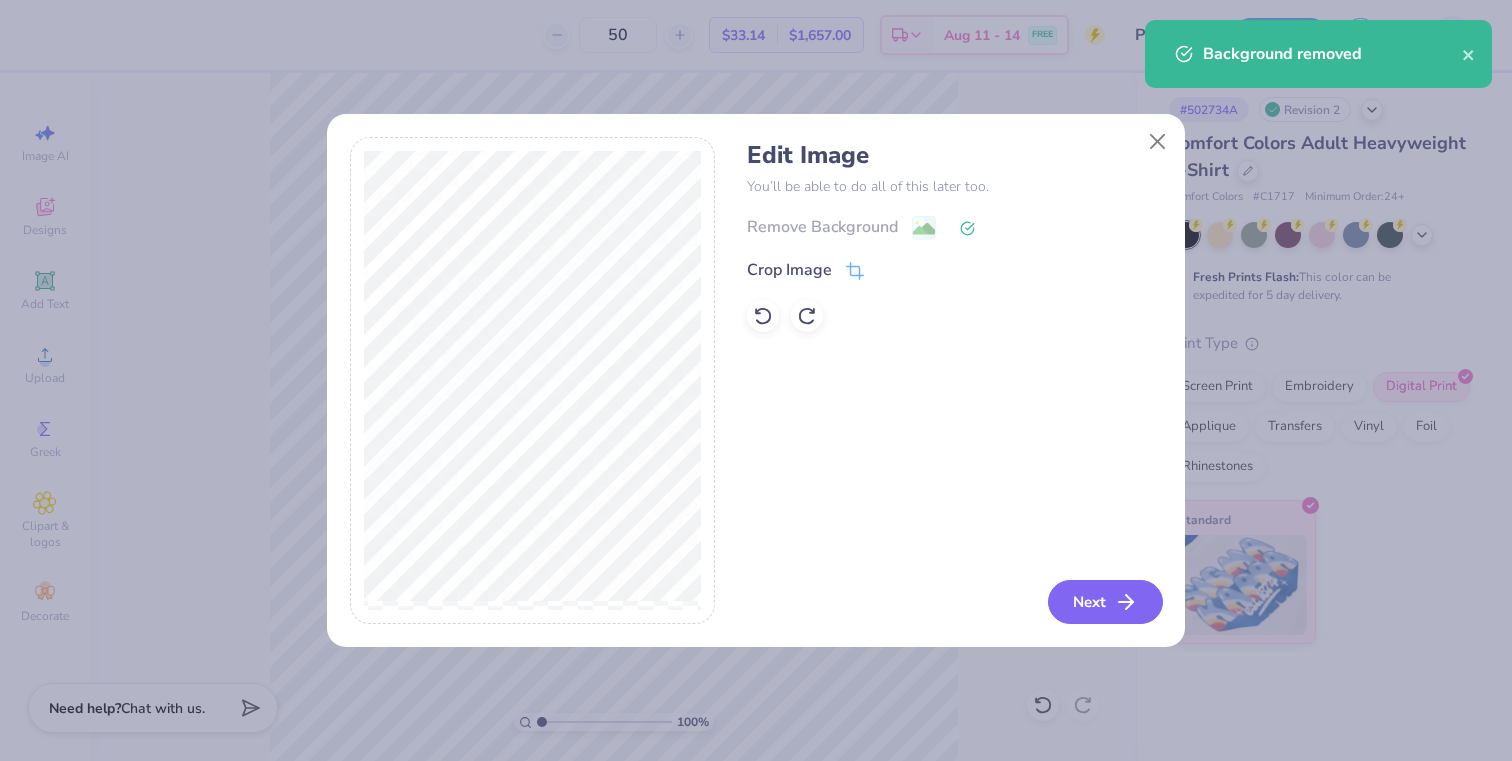 click on "Next" at bounding box center [1105, 602] 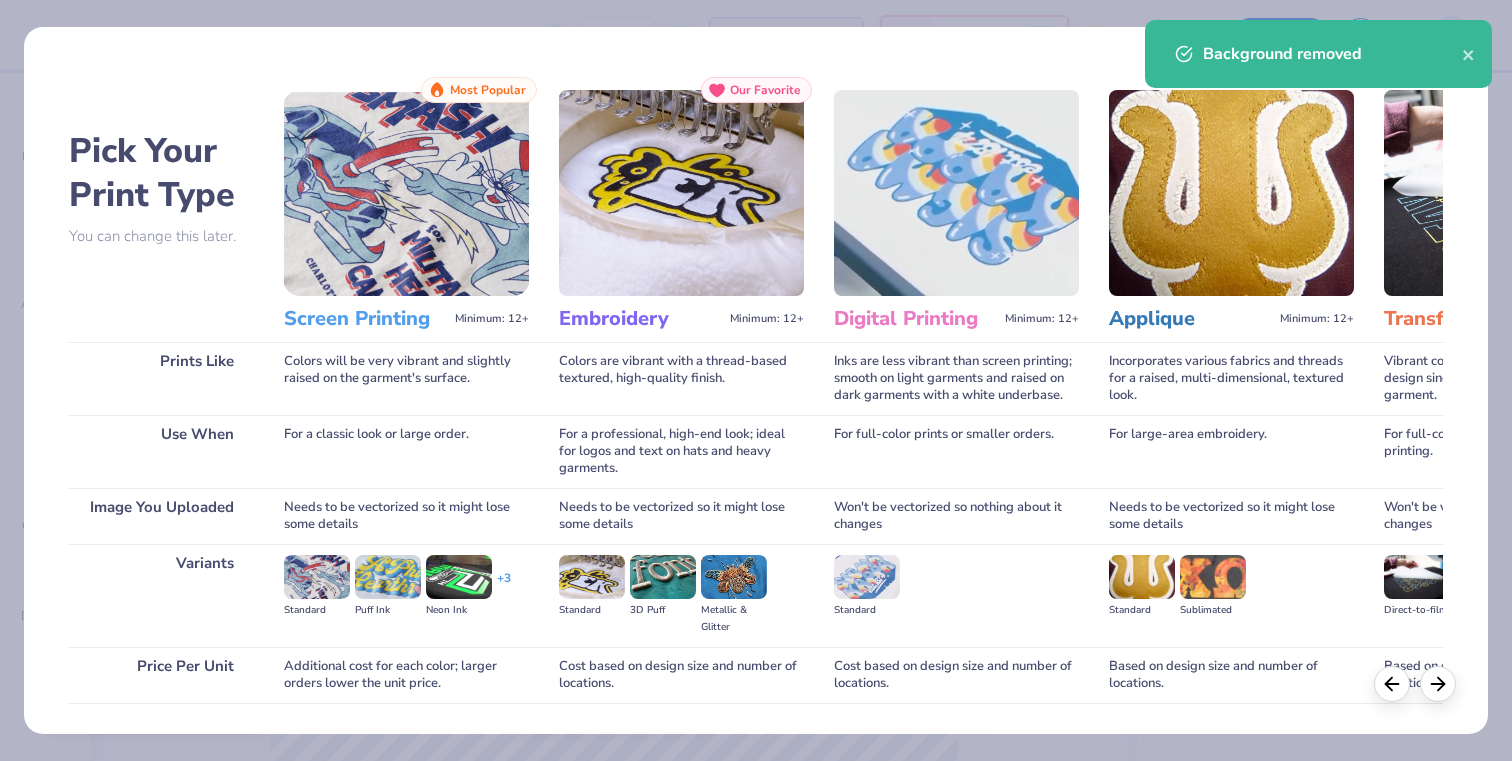 scroll, scrollTop: 136, scrollLeft: 0, axis: vertical 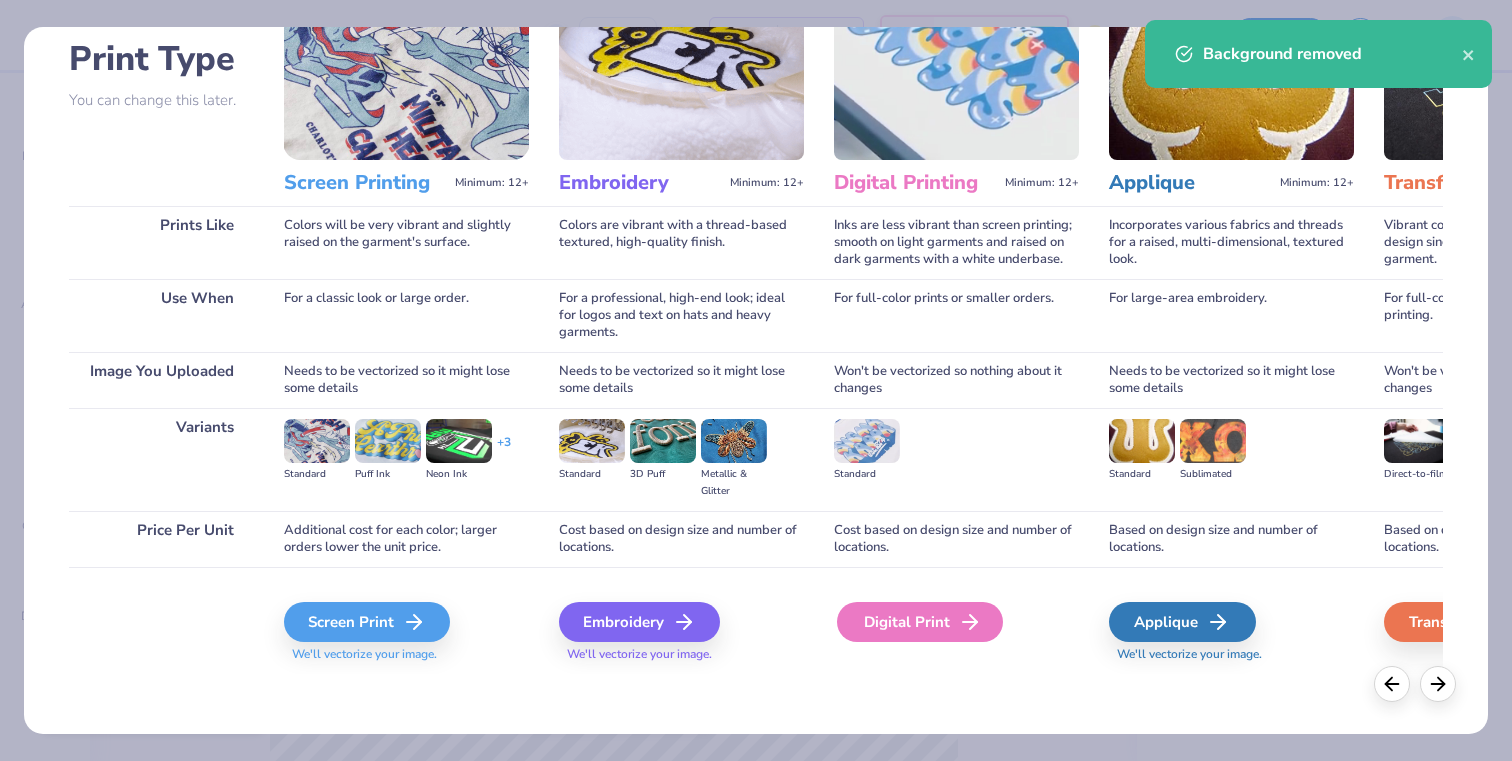 click on "Digital Print" at bounding box center (920, 622) 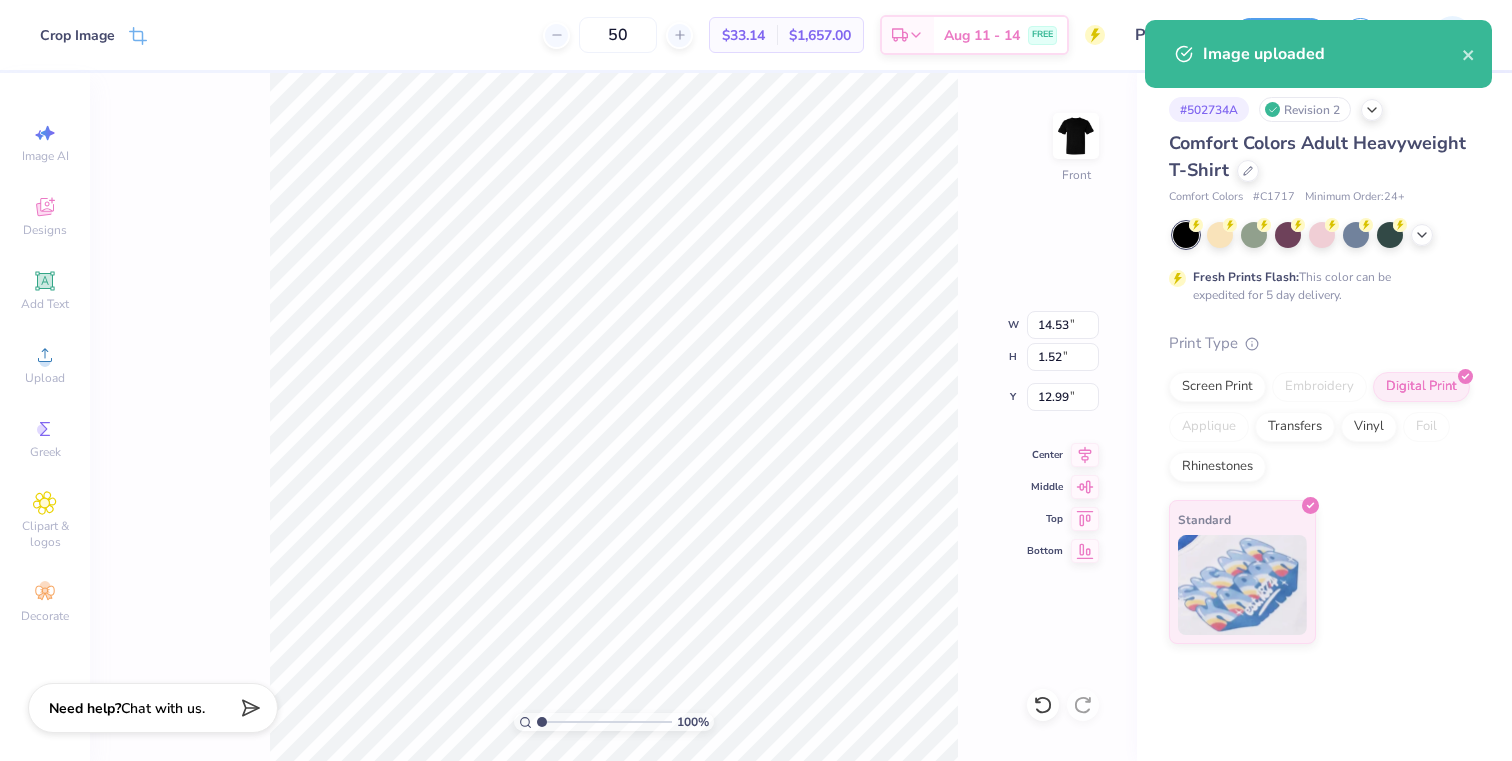 type on "10.19" 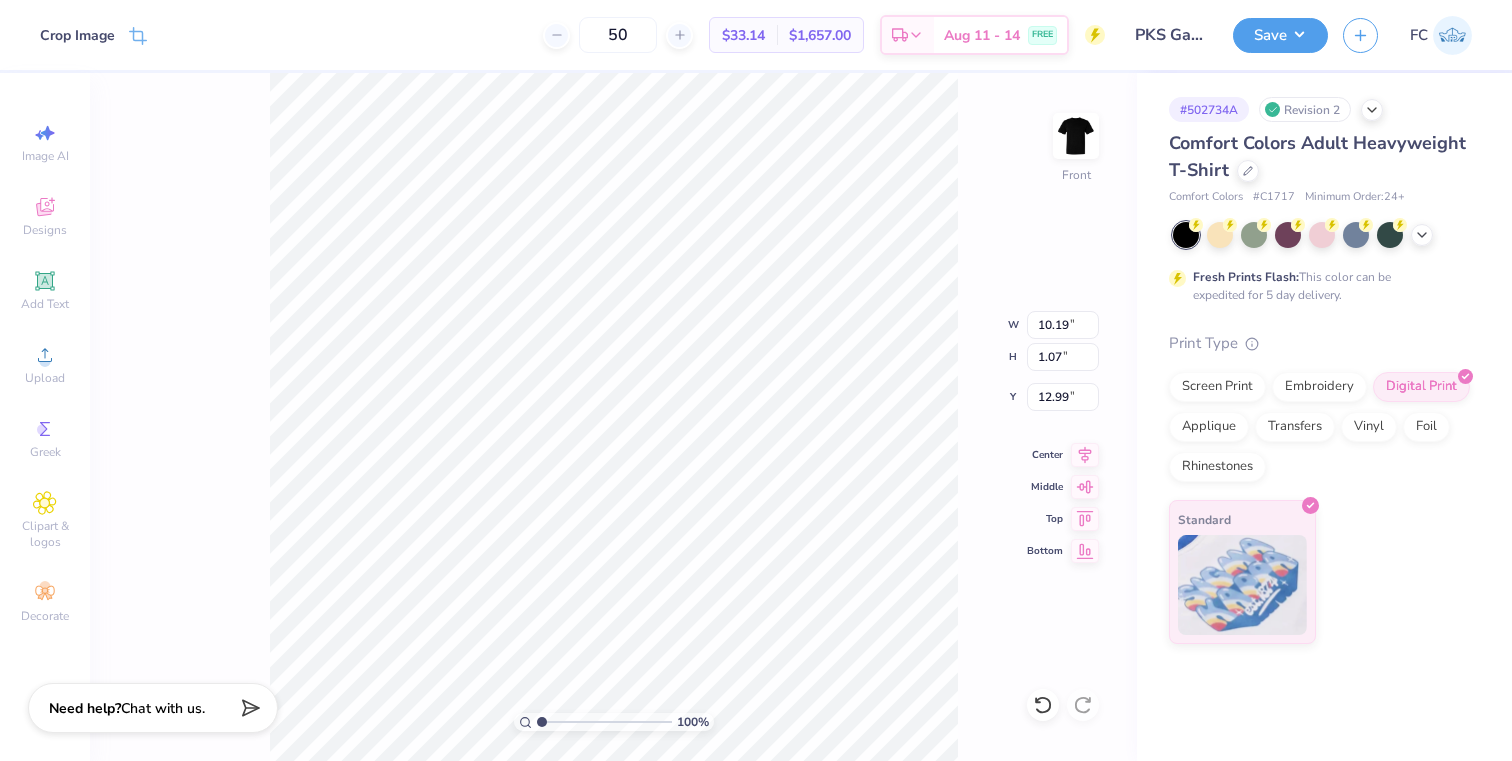 type on "16.06" 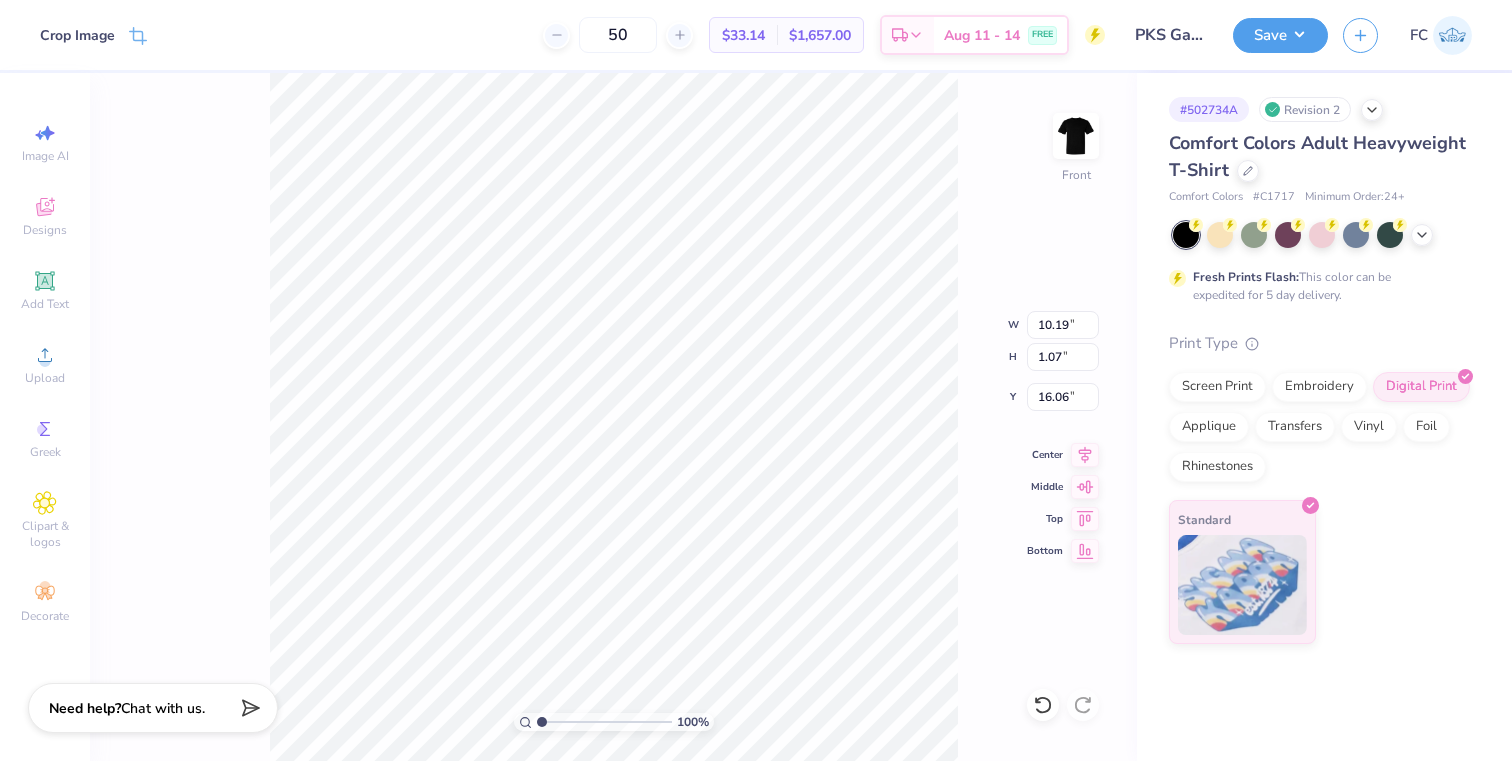 type on "10.22" 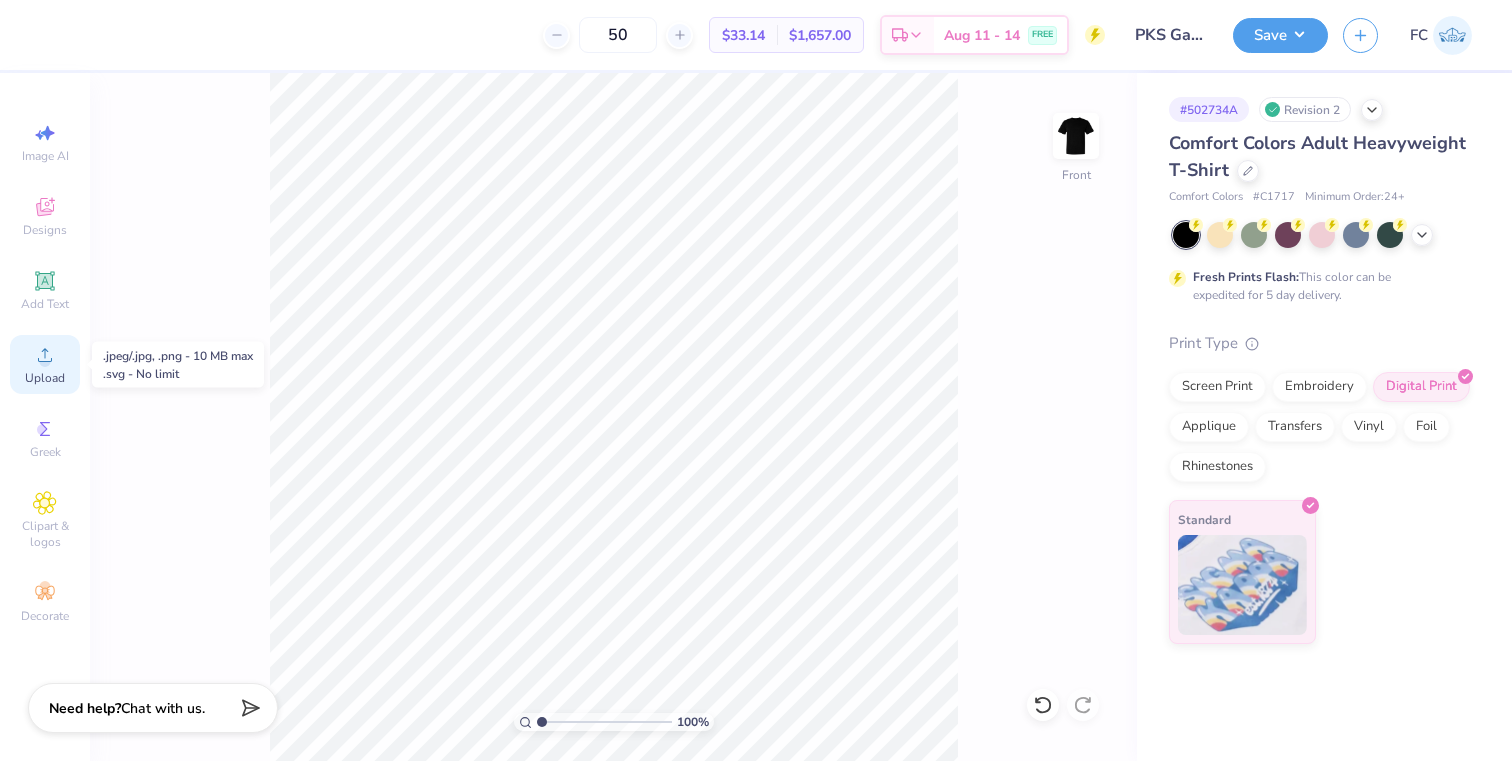 click on "Upload" at bounding box center [45, 378] 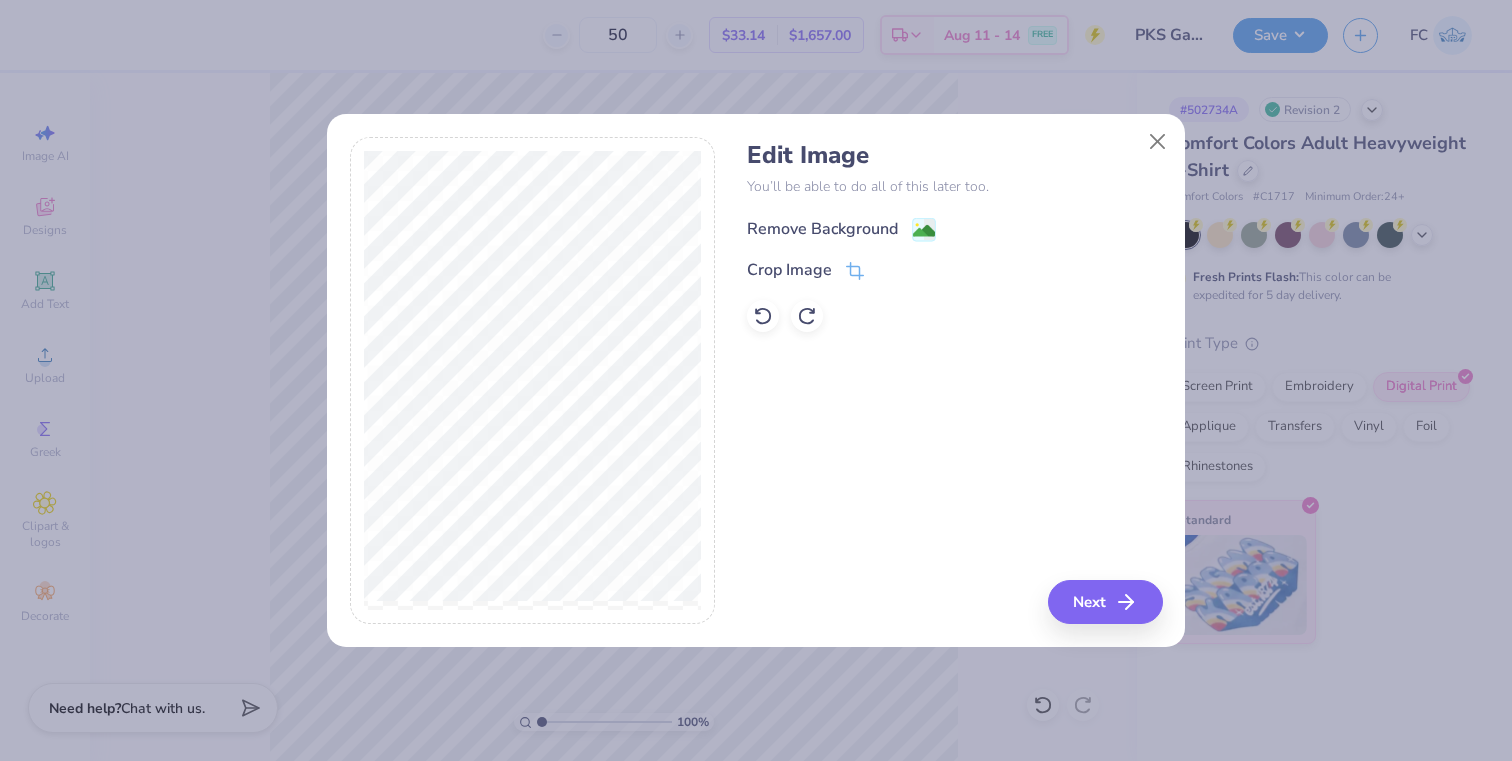 click 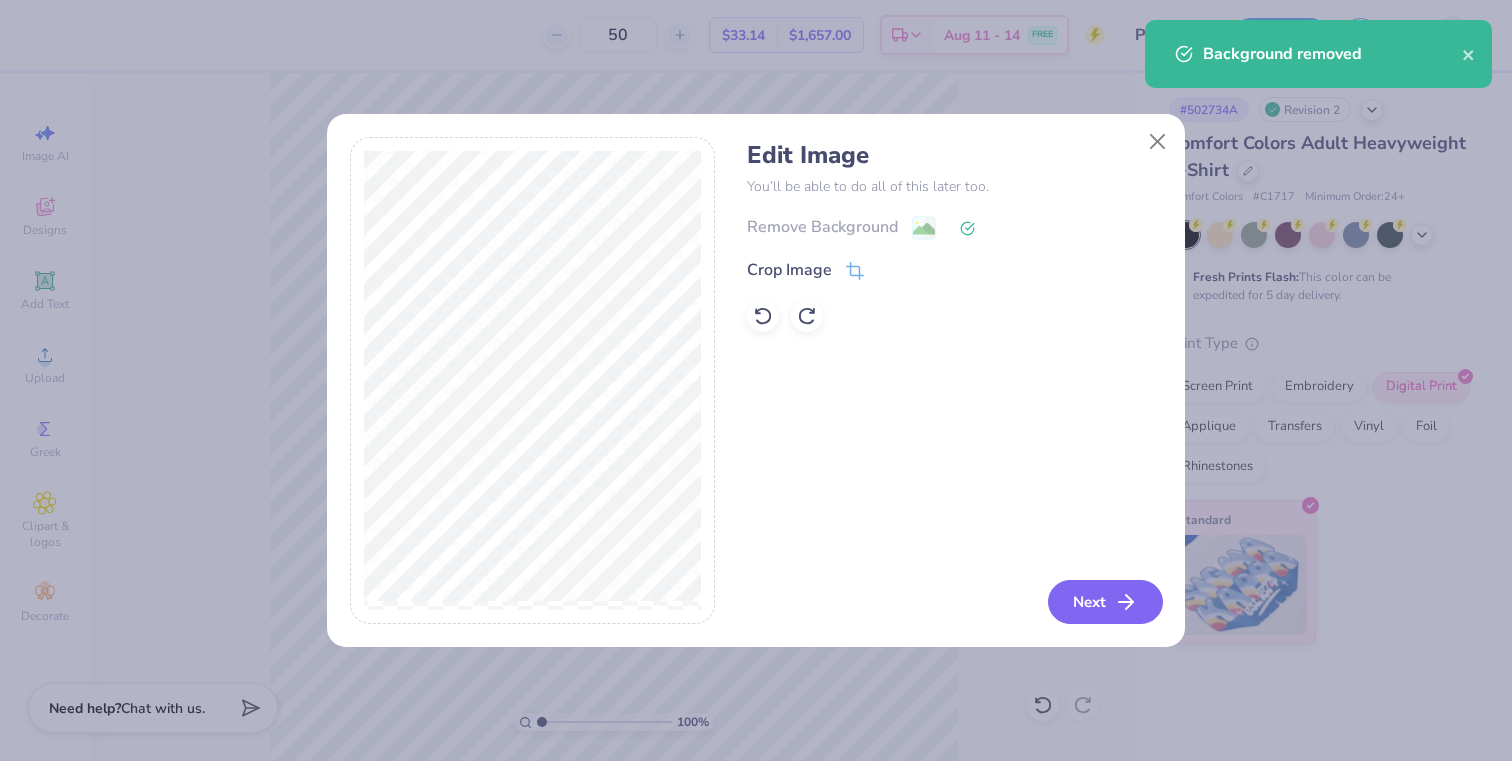 click on "Next" at bounding box center (1105, 602) 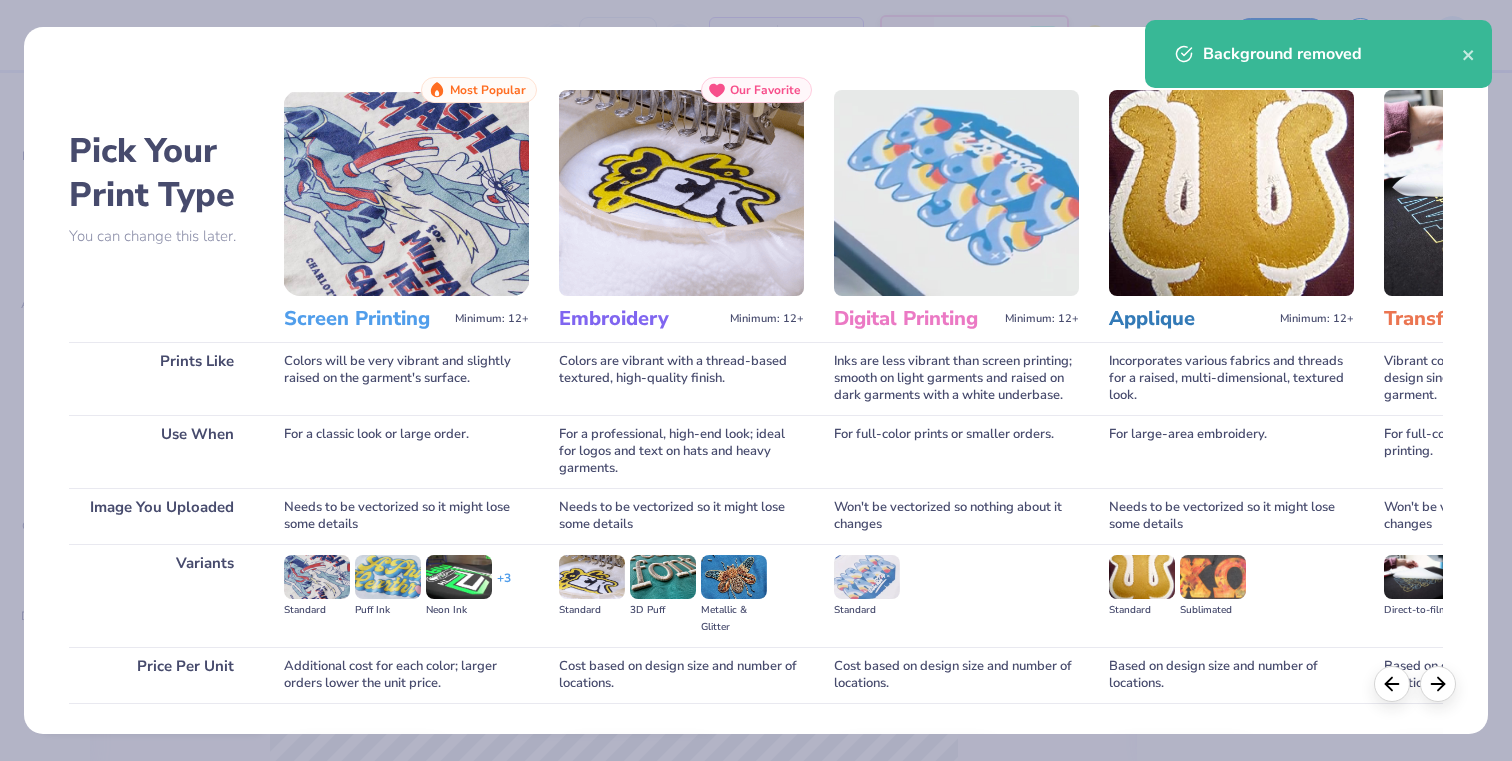 scroll, scrollTop: 136, scrollLeft: 0, axis: vertical 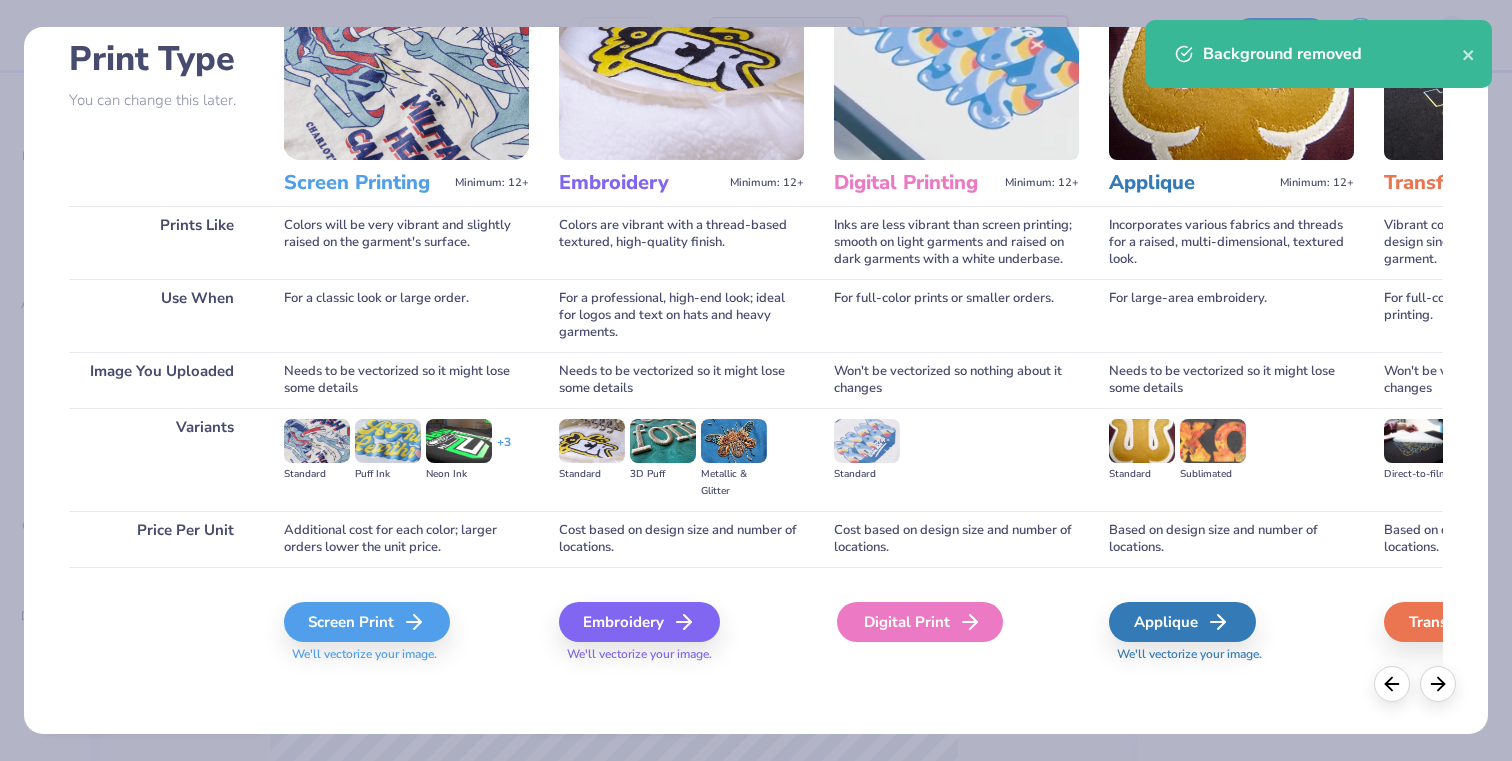 click 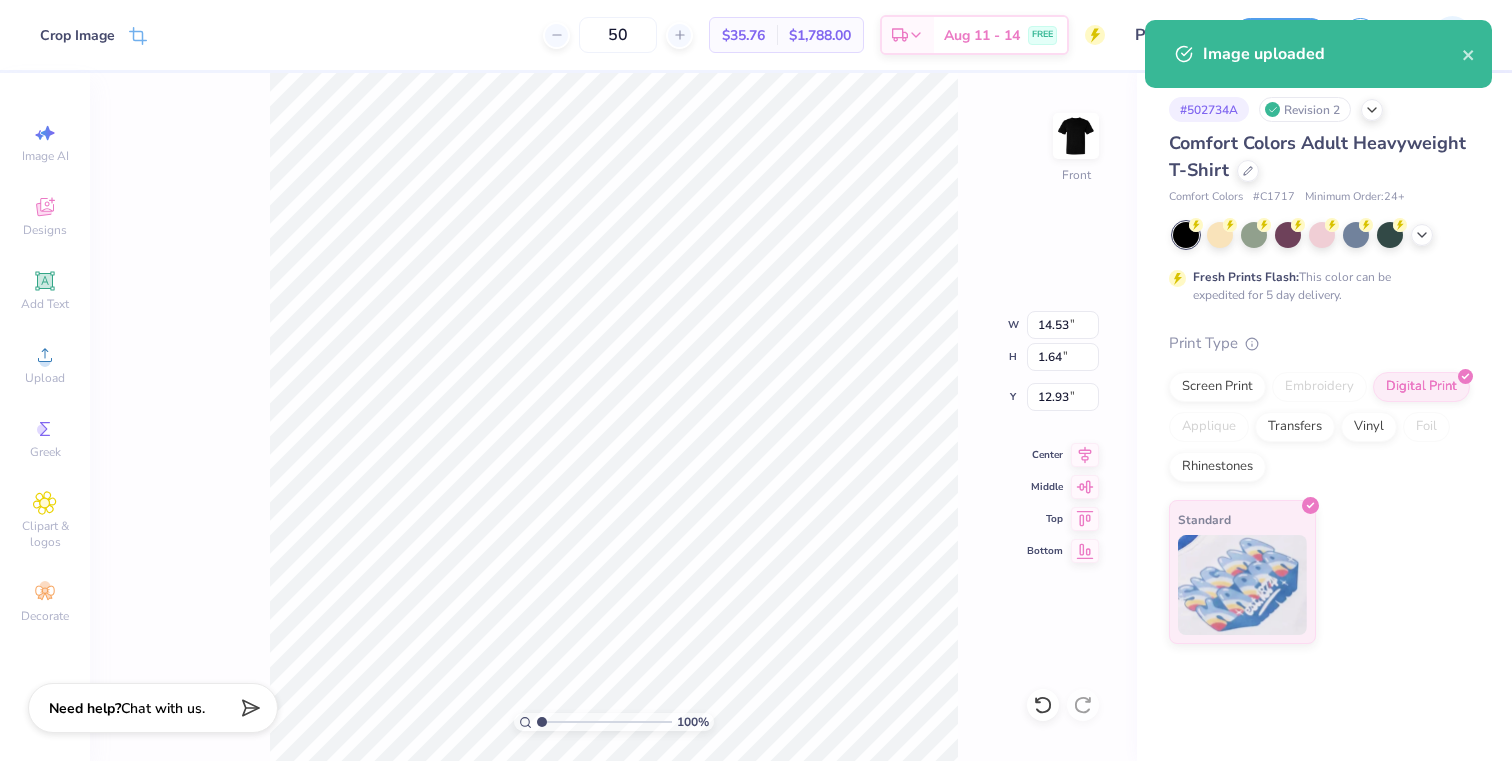 type on "10.86" 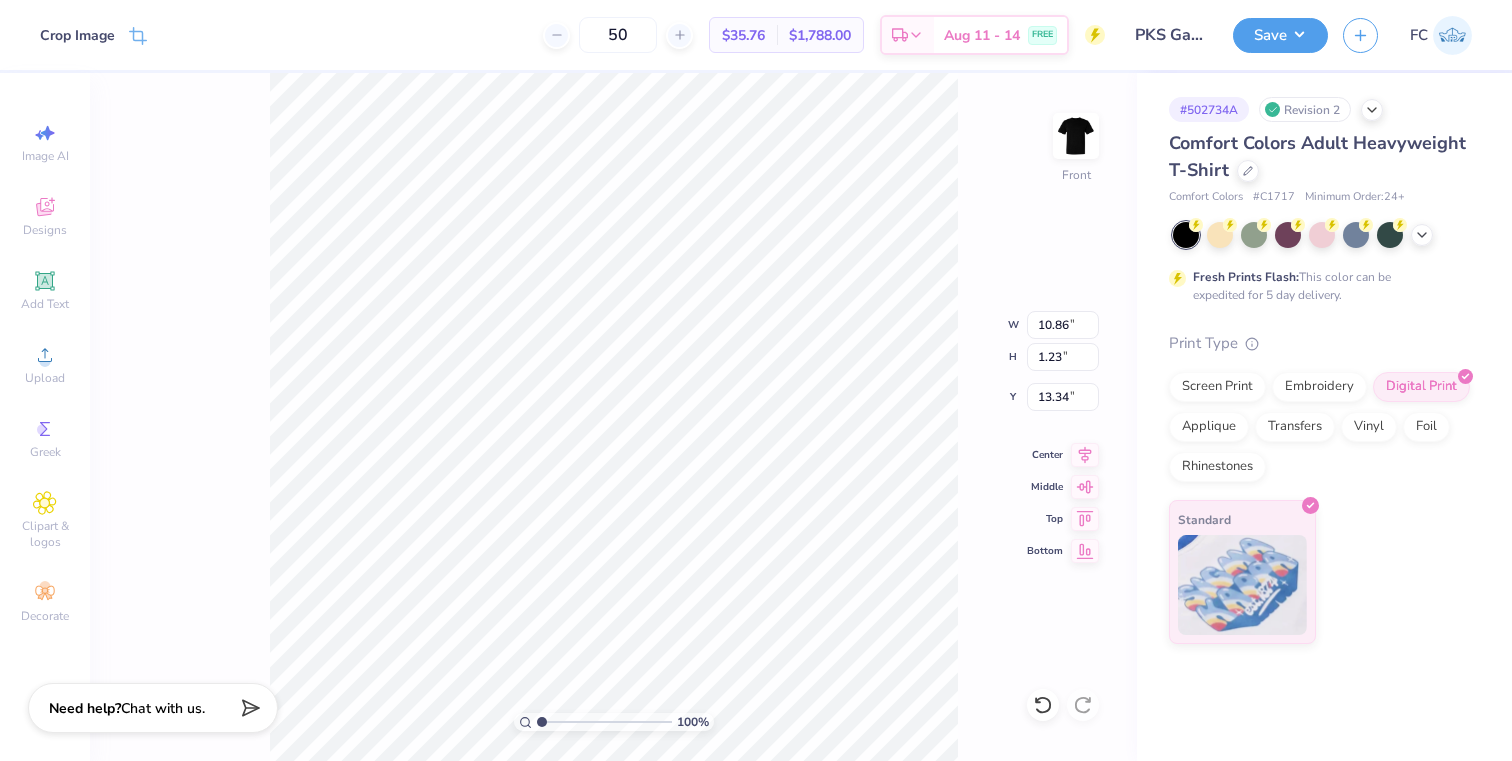 type on "14.24" 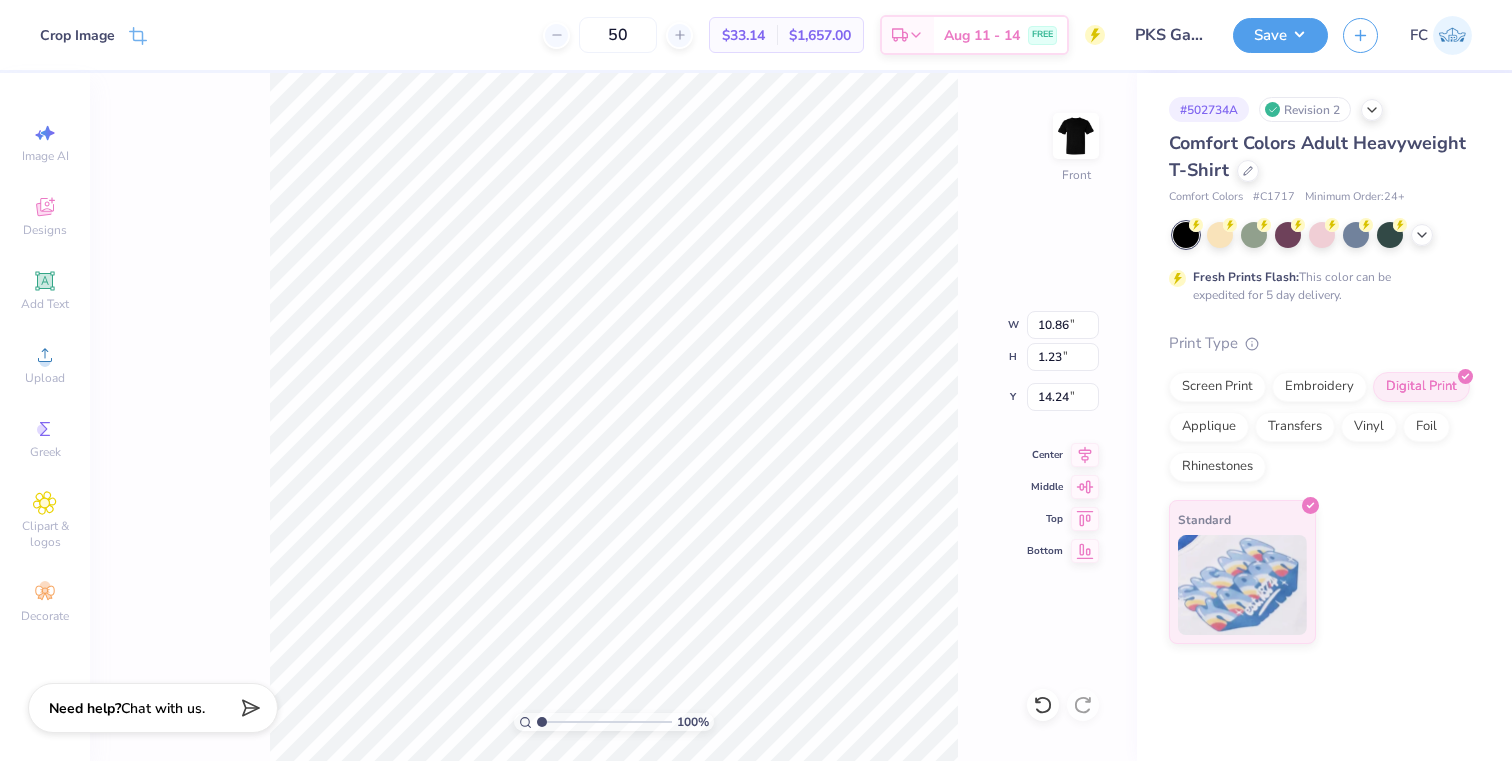 type on "10.87" 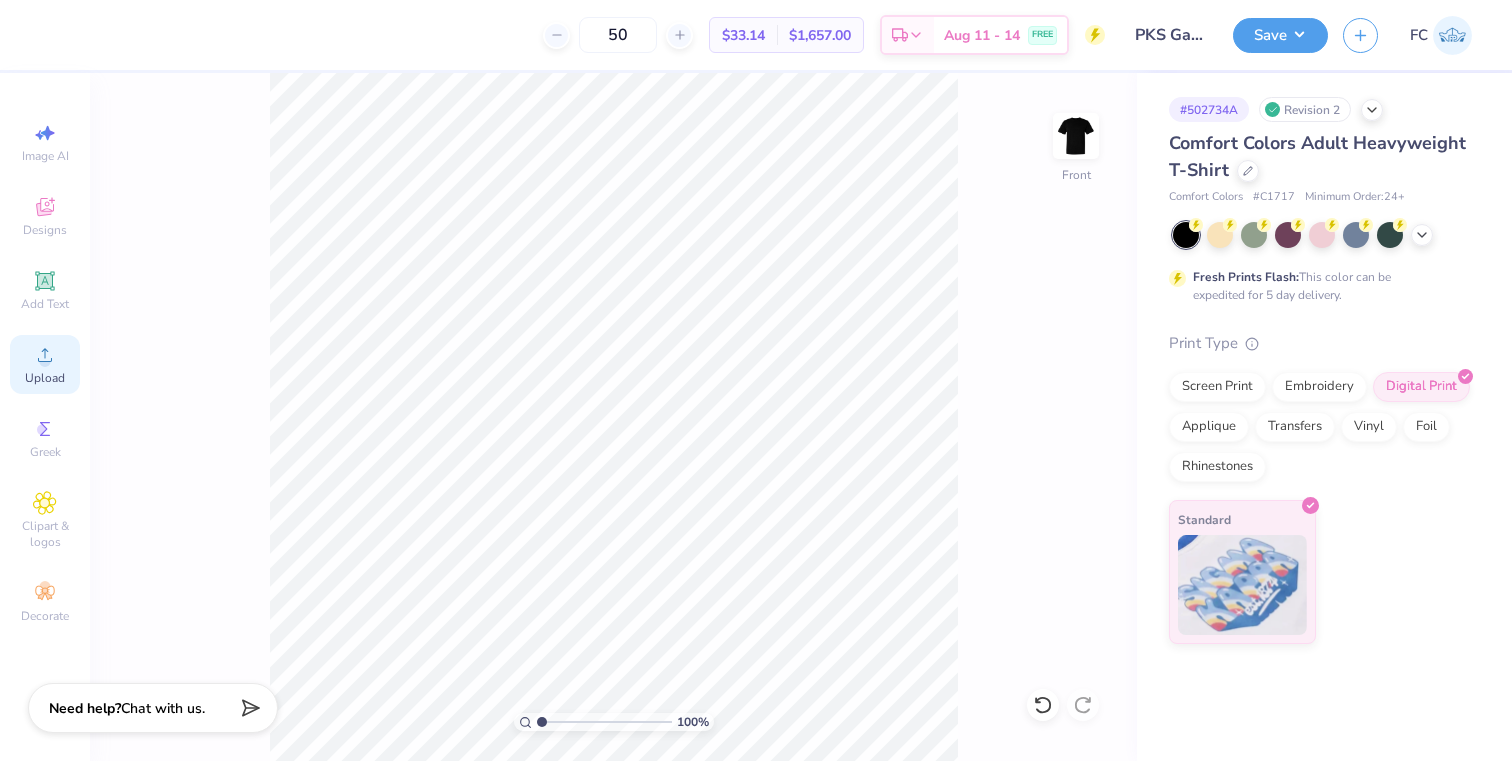 click 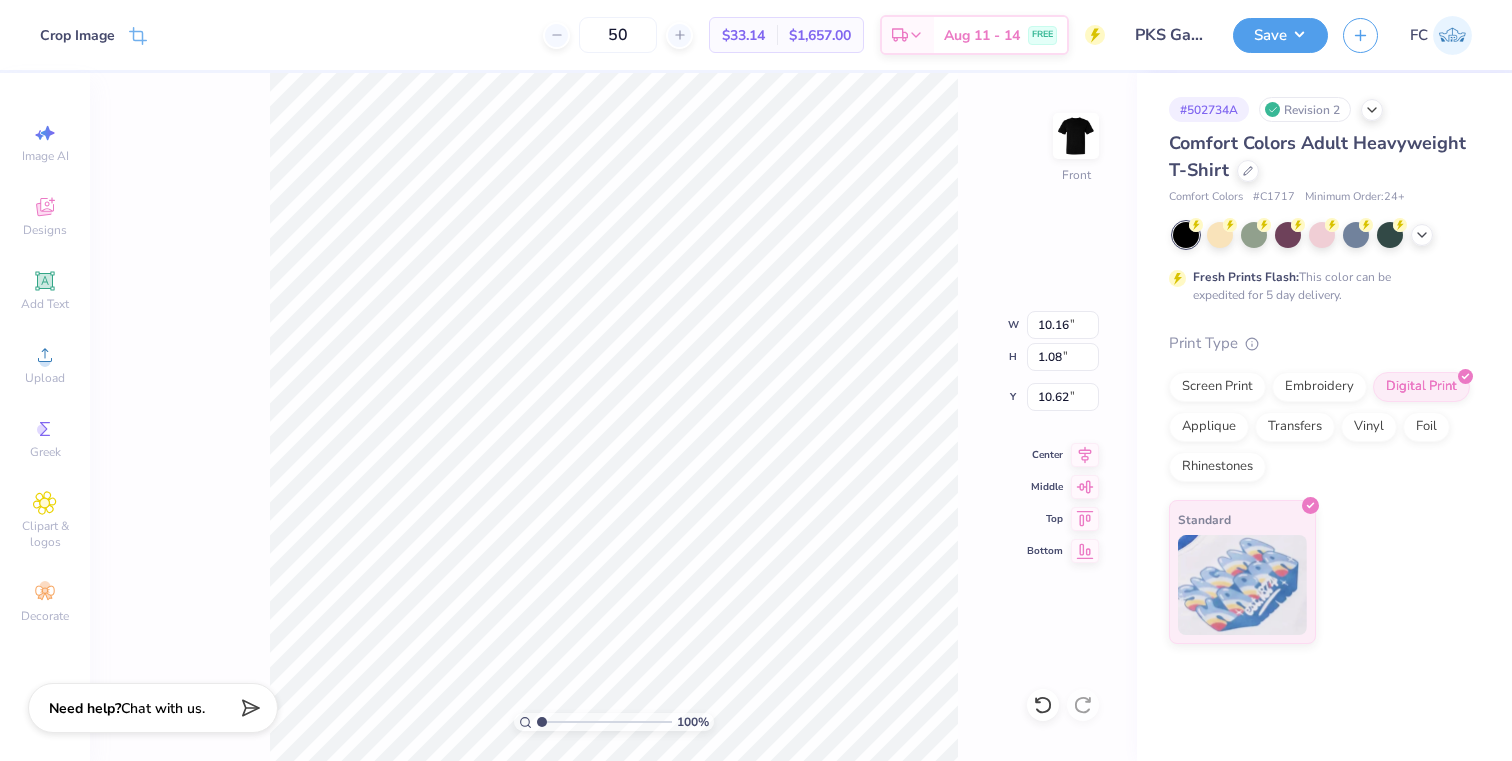 type on "10.89" 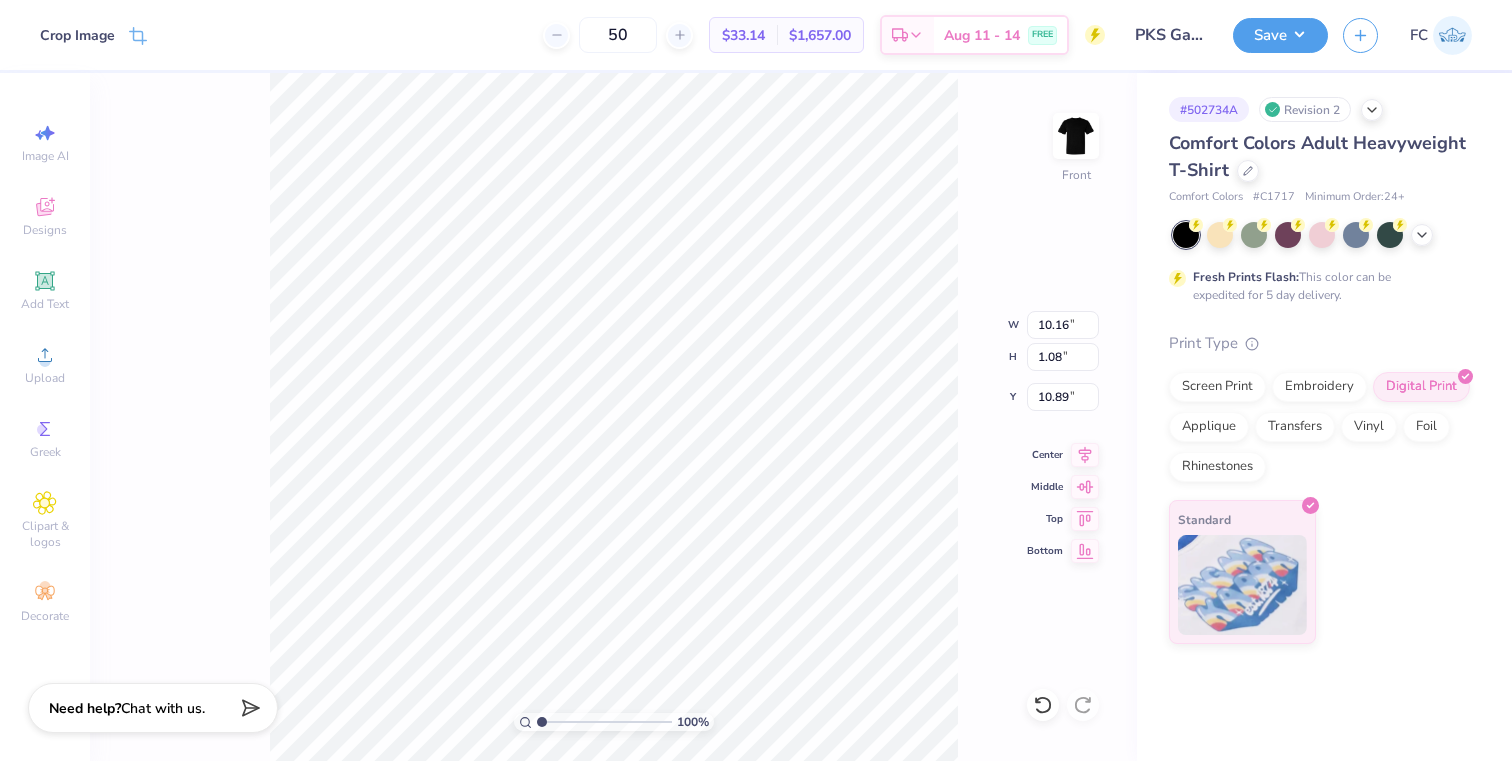 type on "10.61" 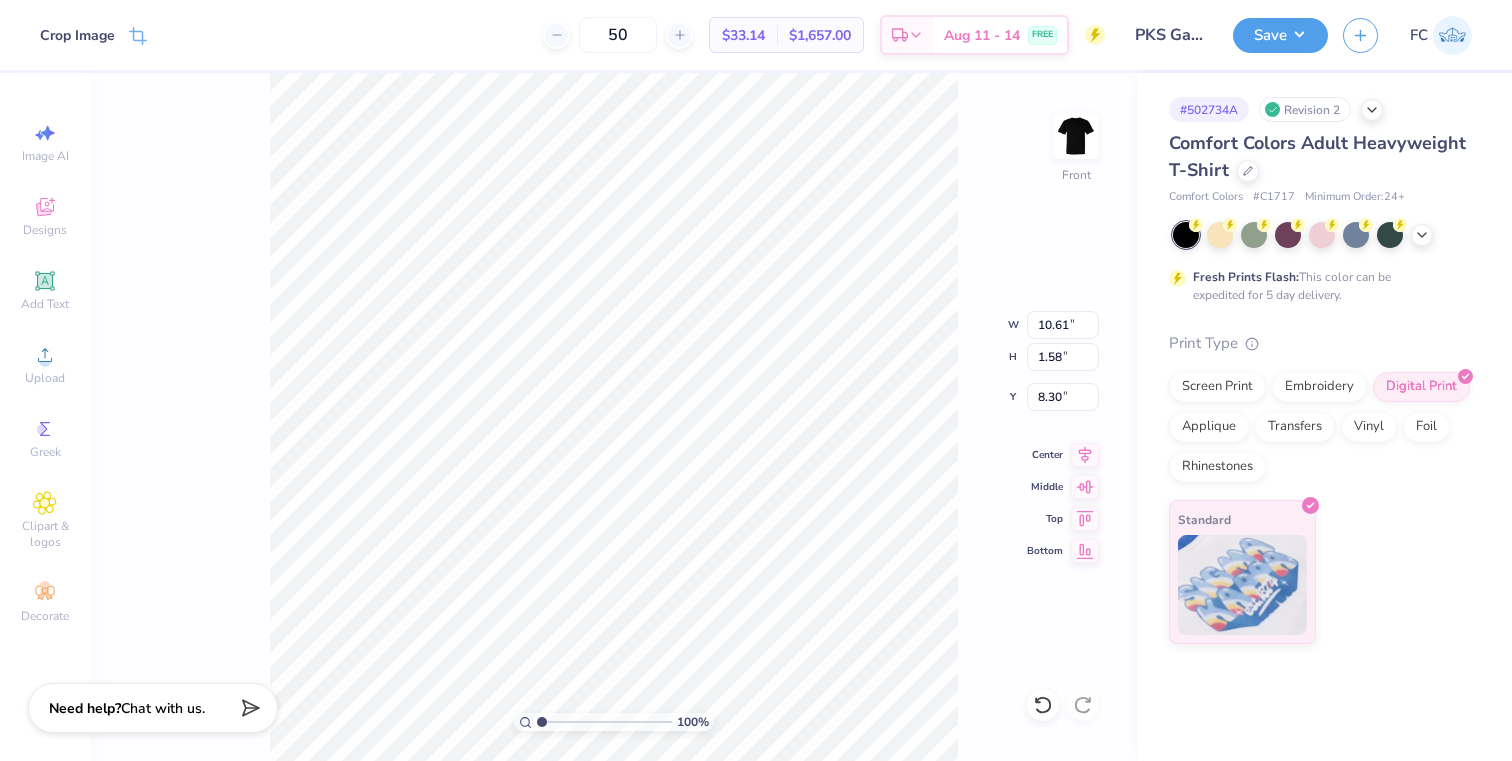 type on "8.84" 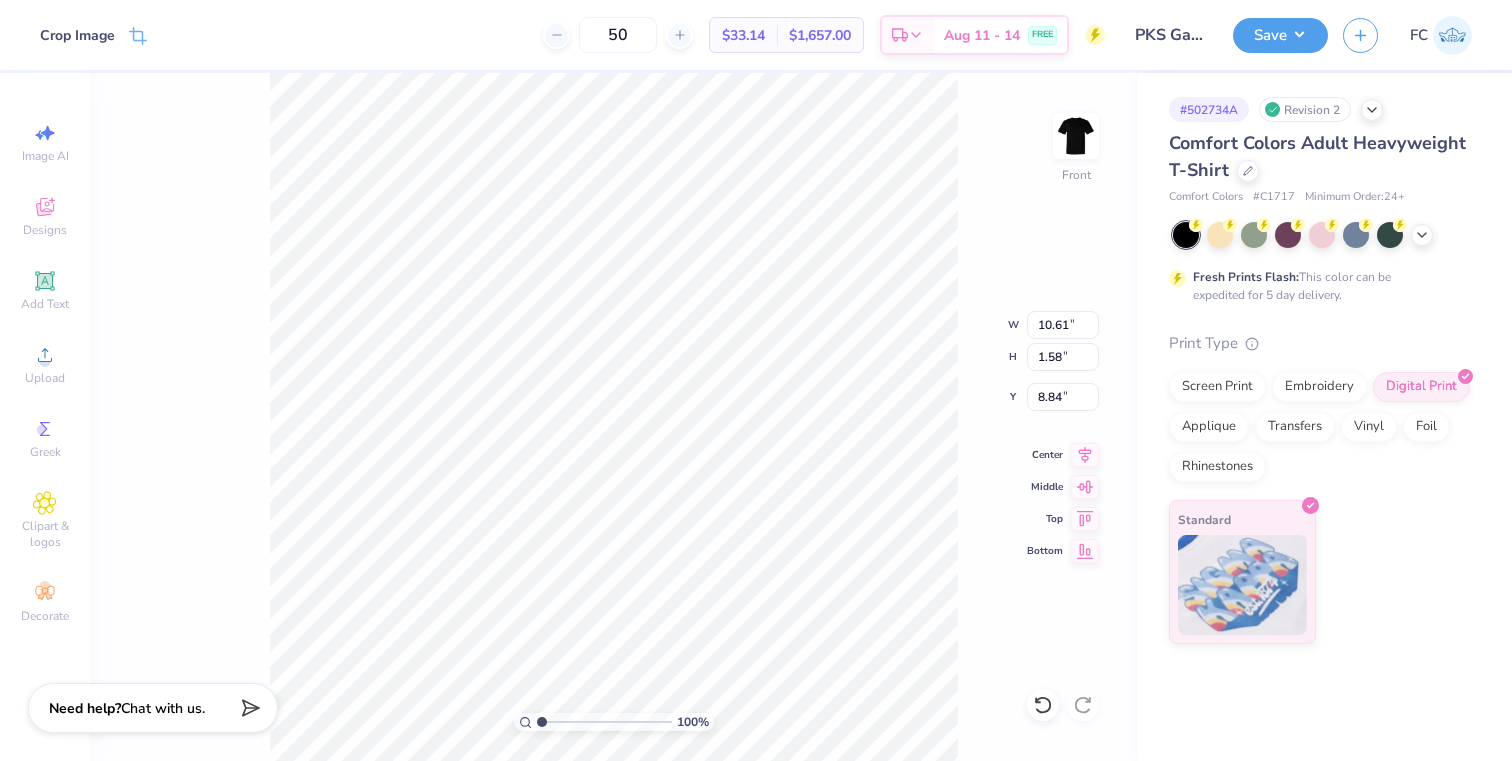 type on "11.33" 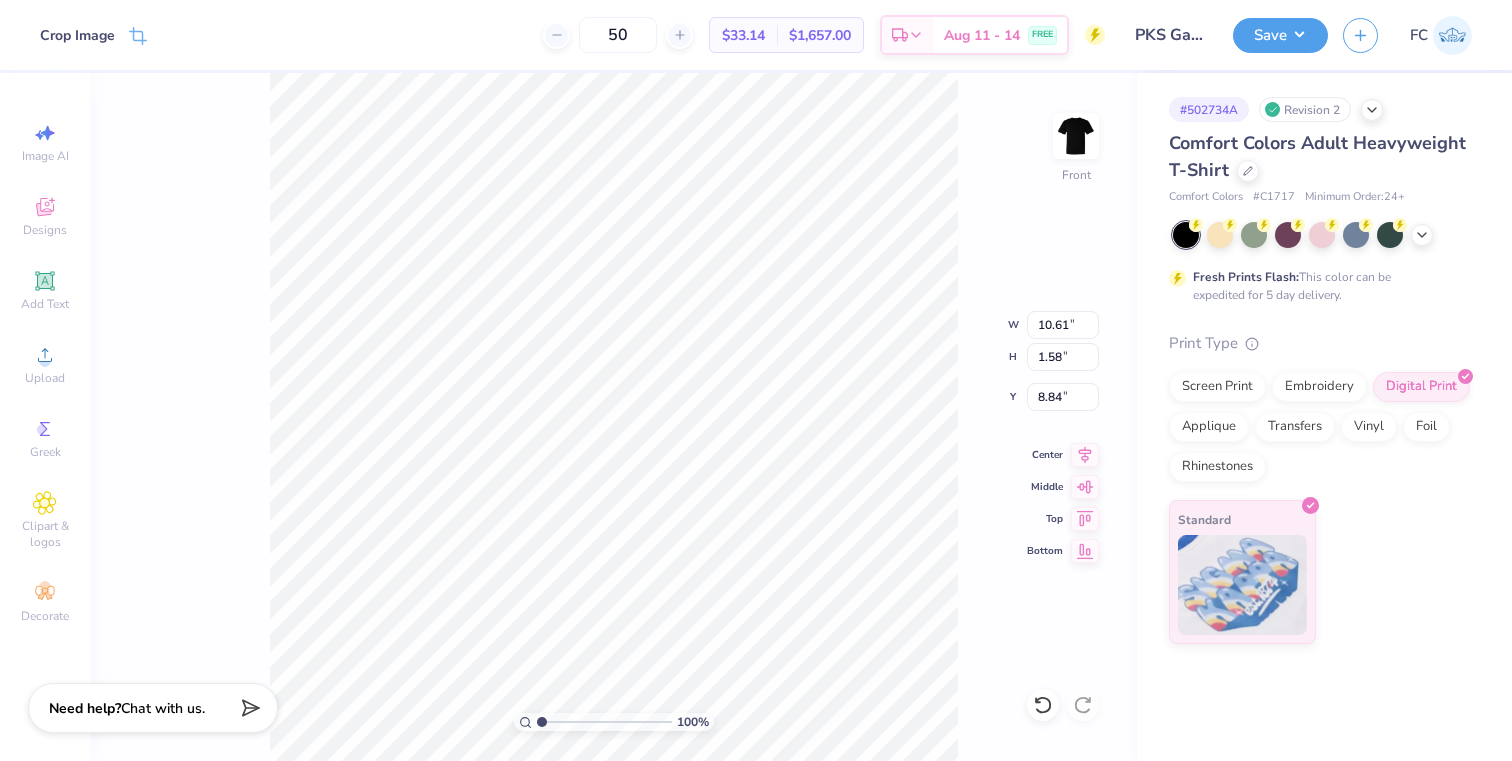 type on "1.23" 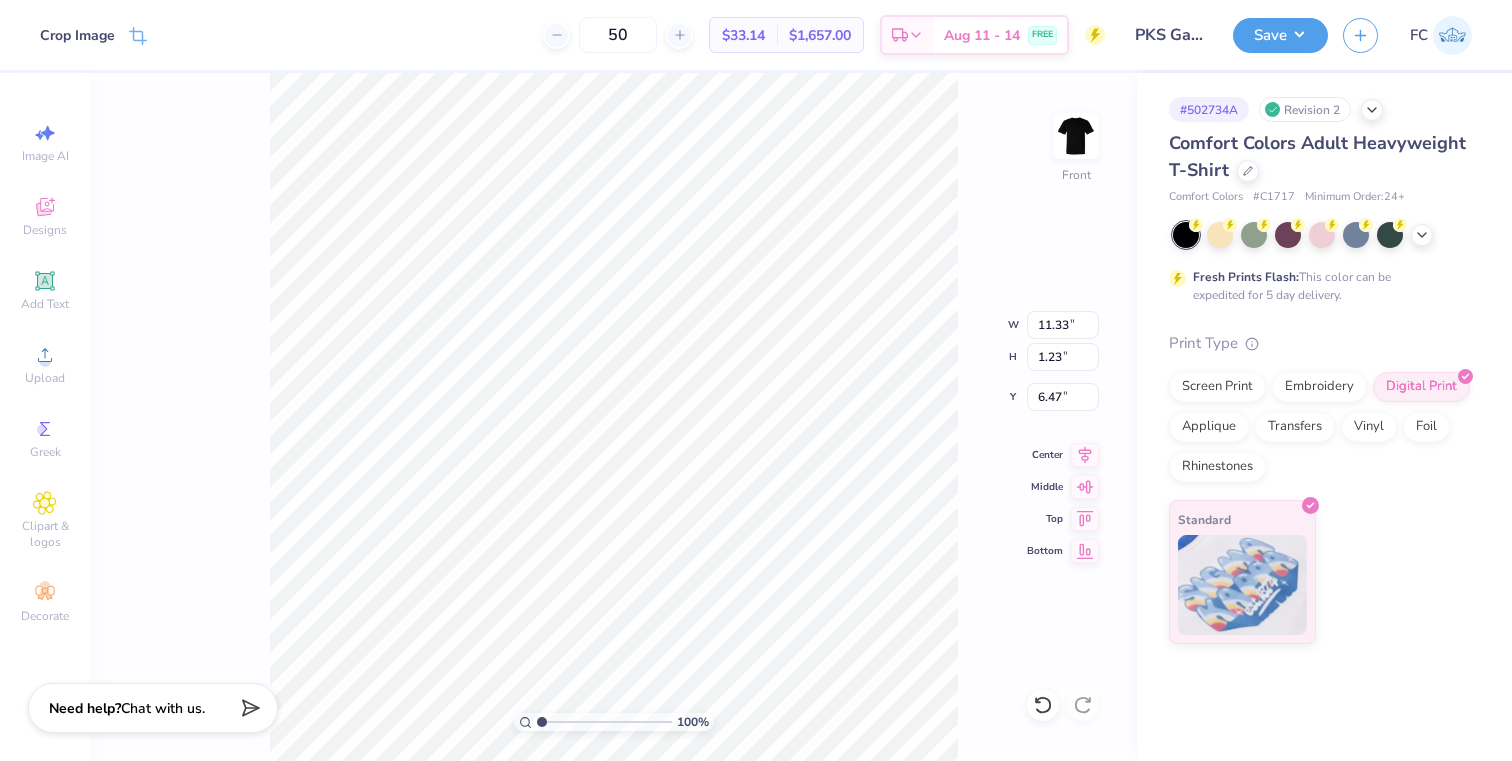 type on "7.07" 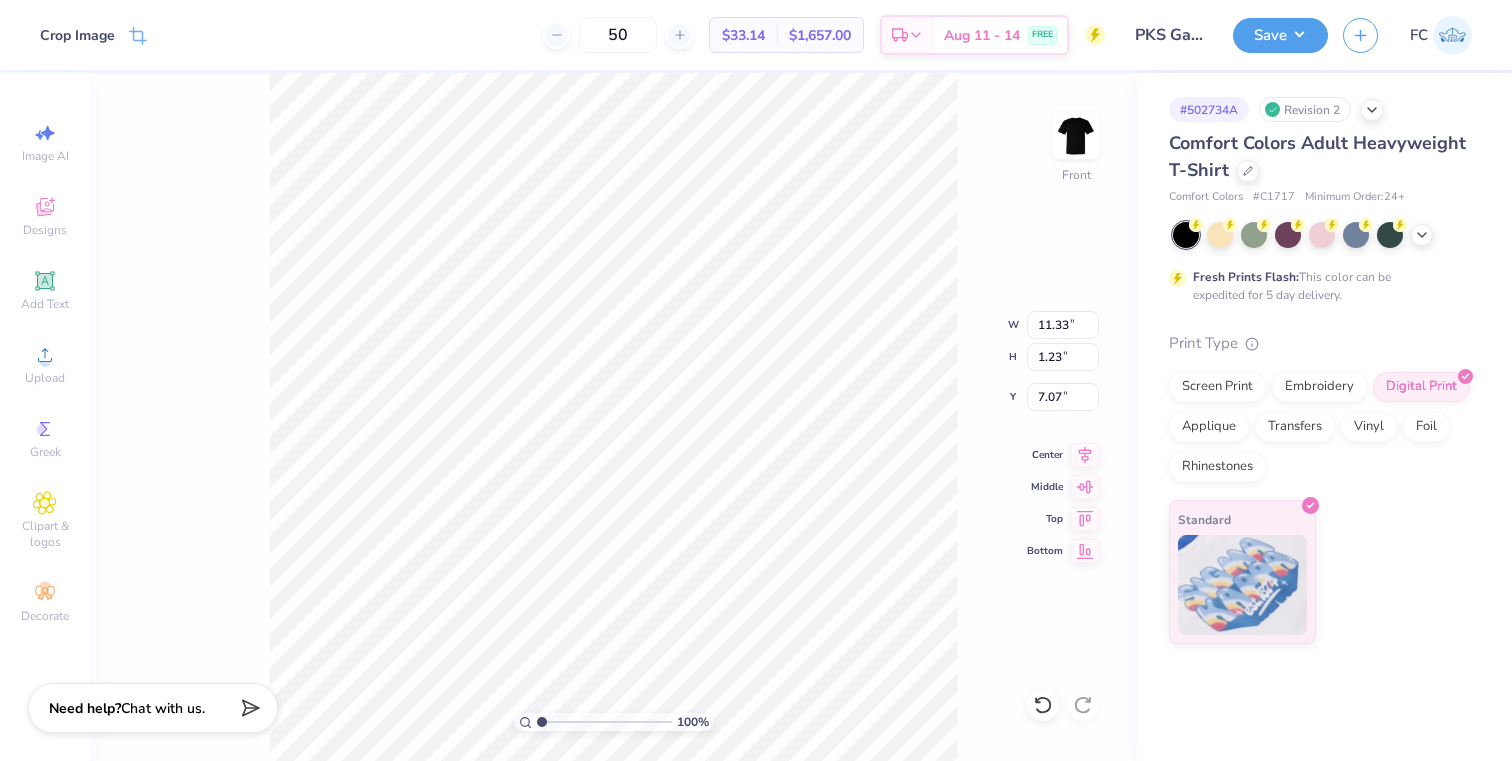 type on "10.75" 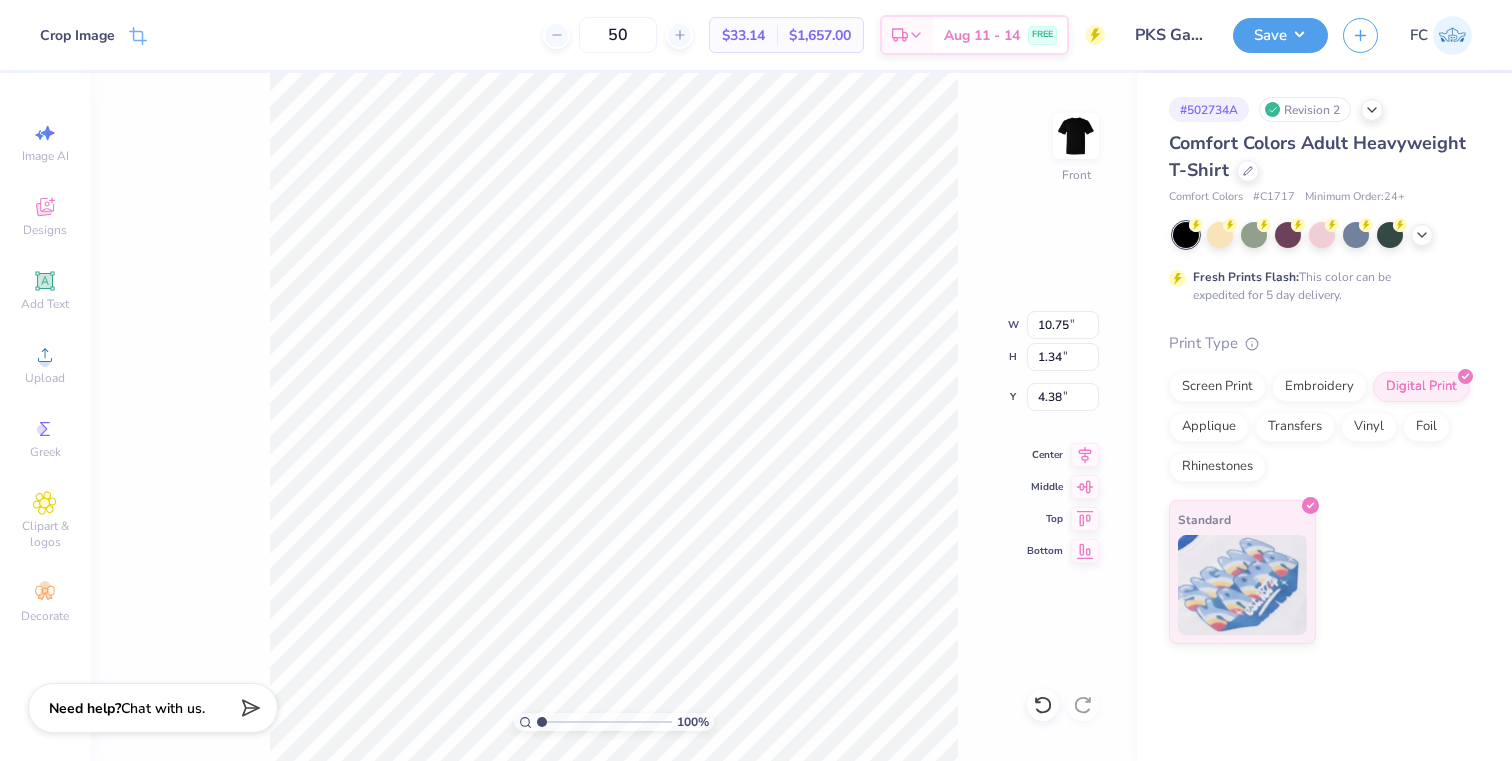 type on "5.13" 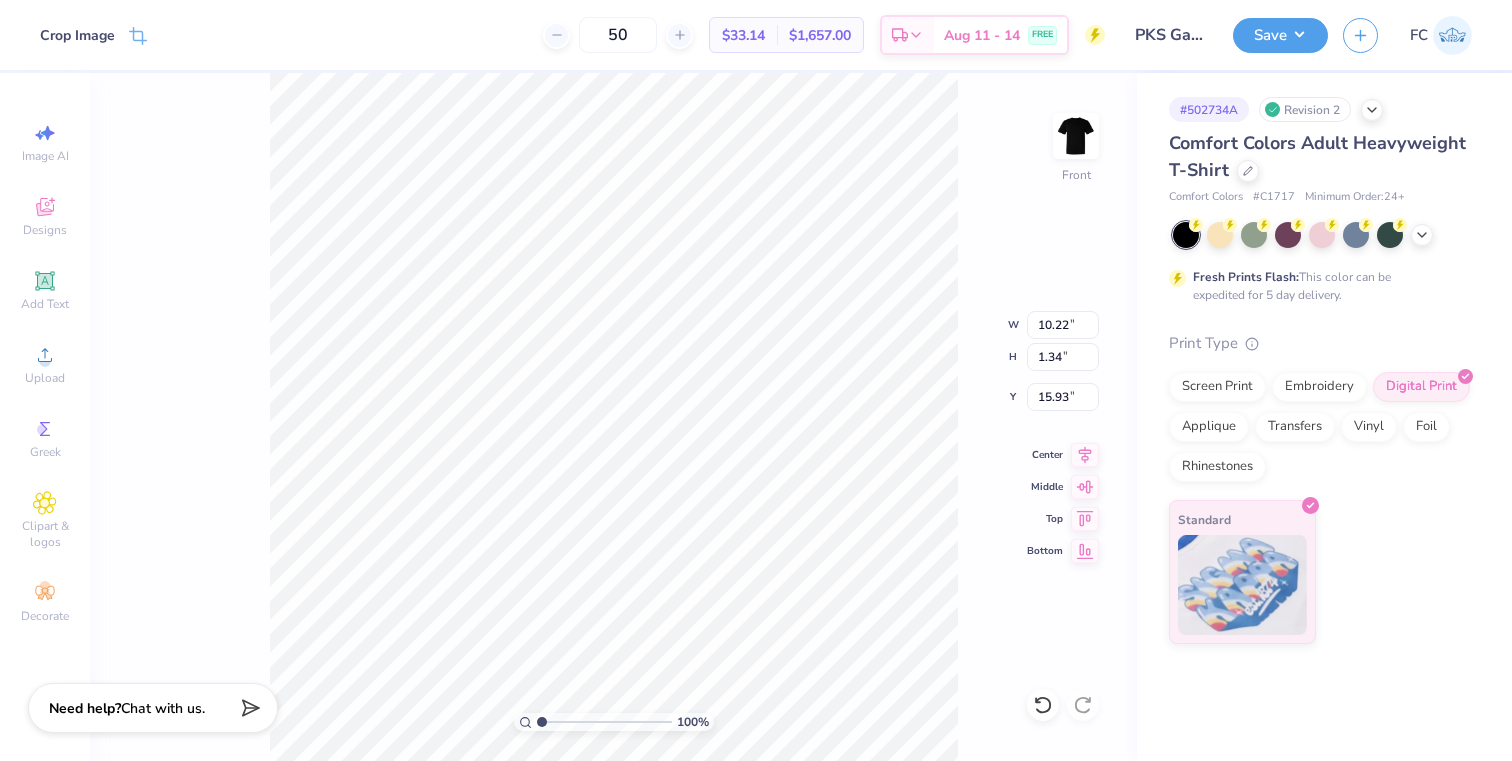 type on "16.93" 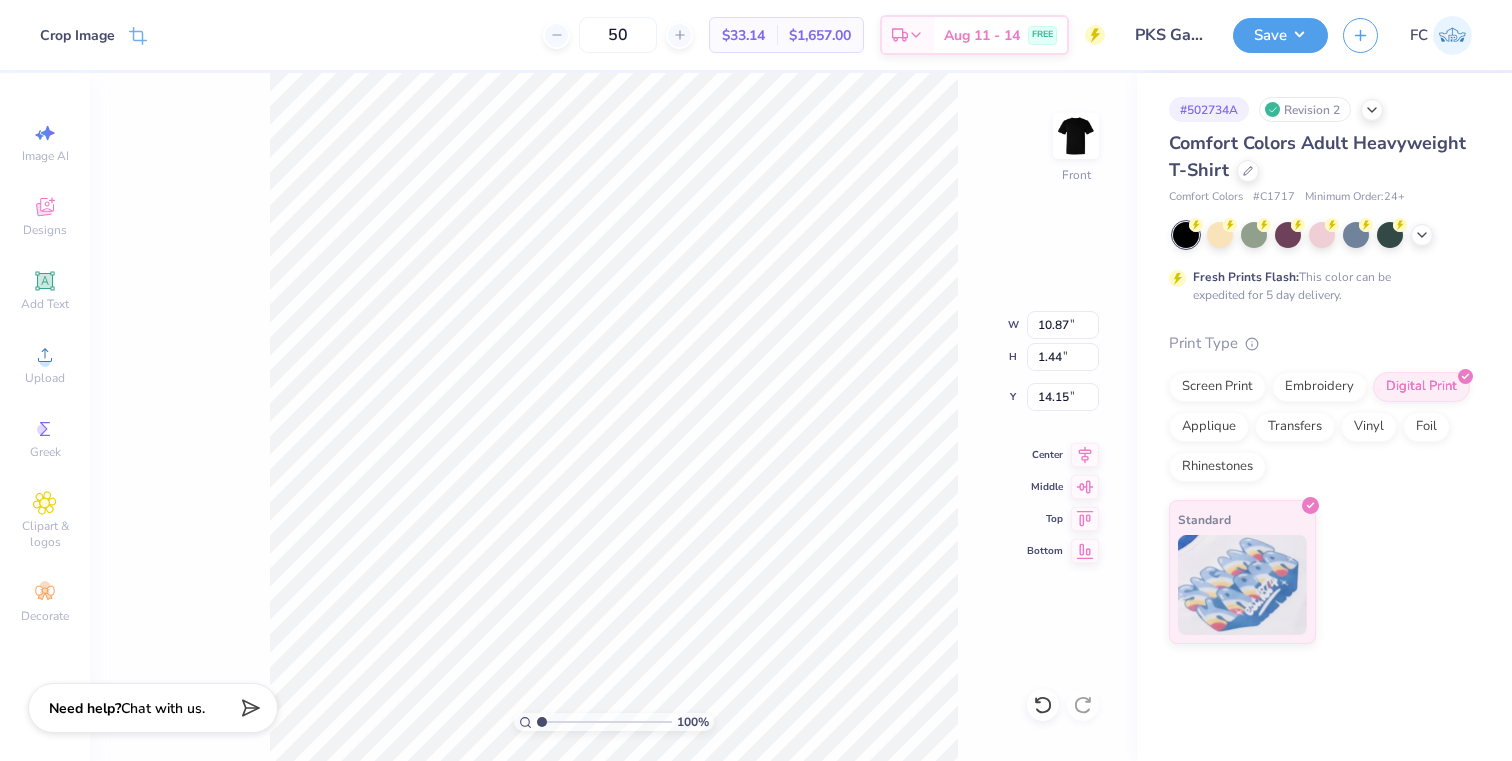type on "14.79" 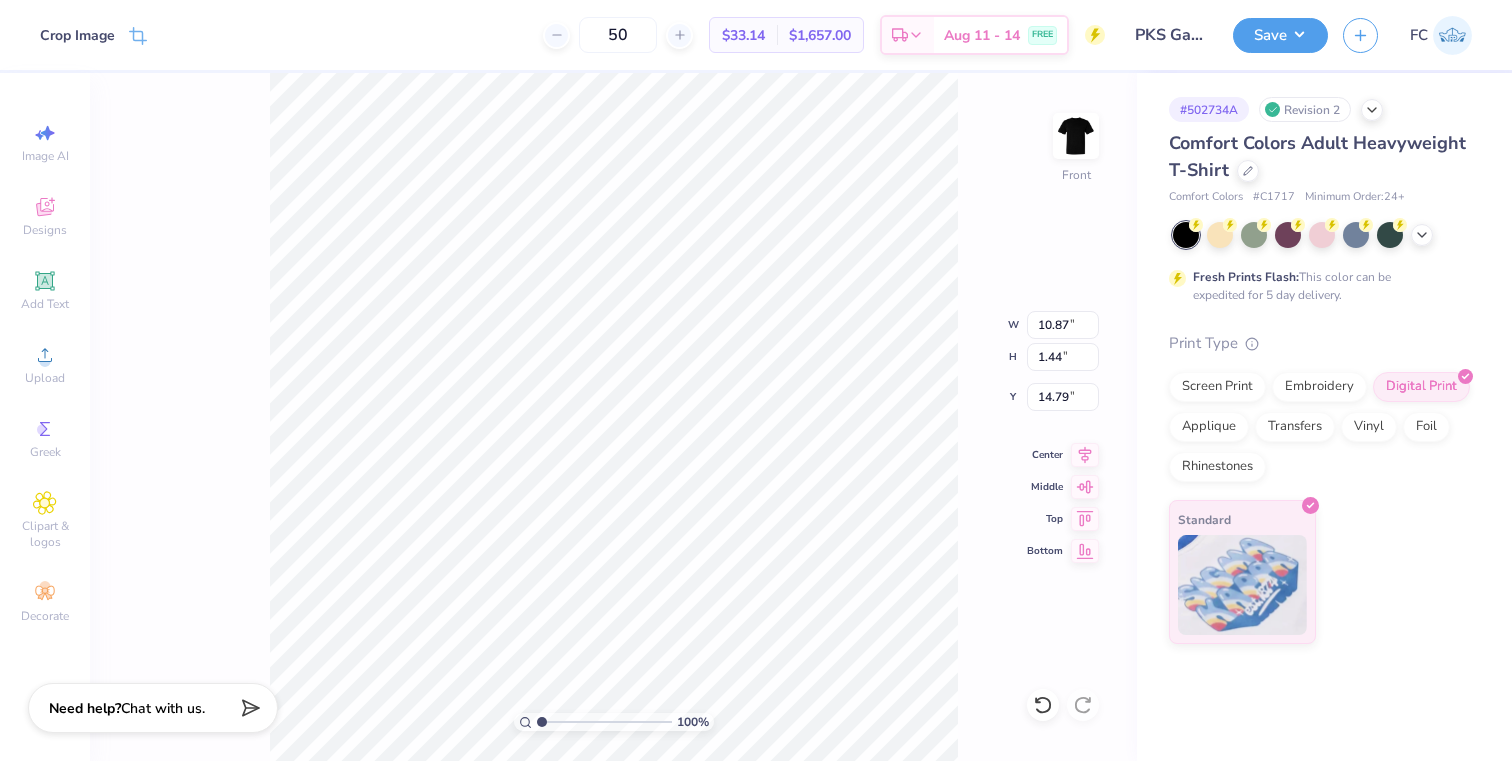 type on "10.69" 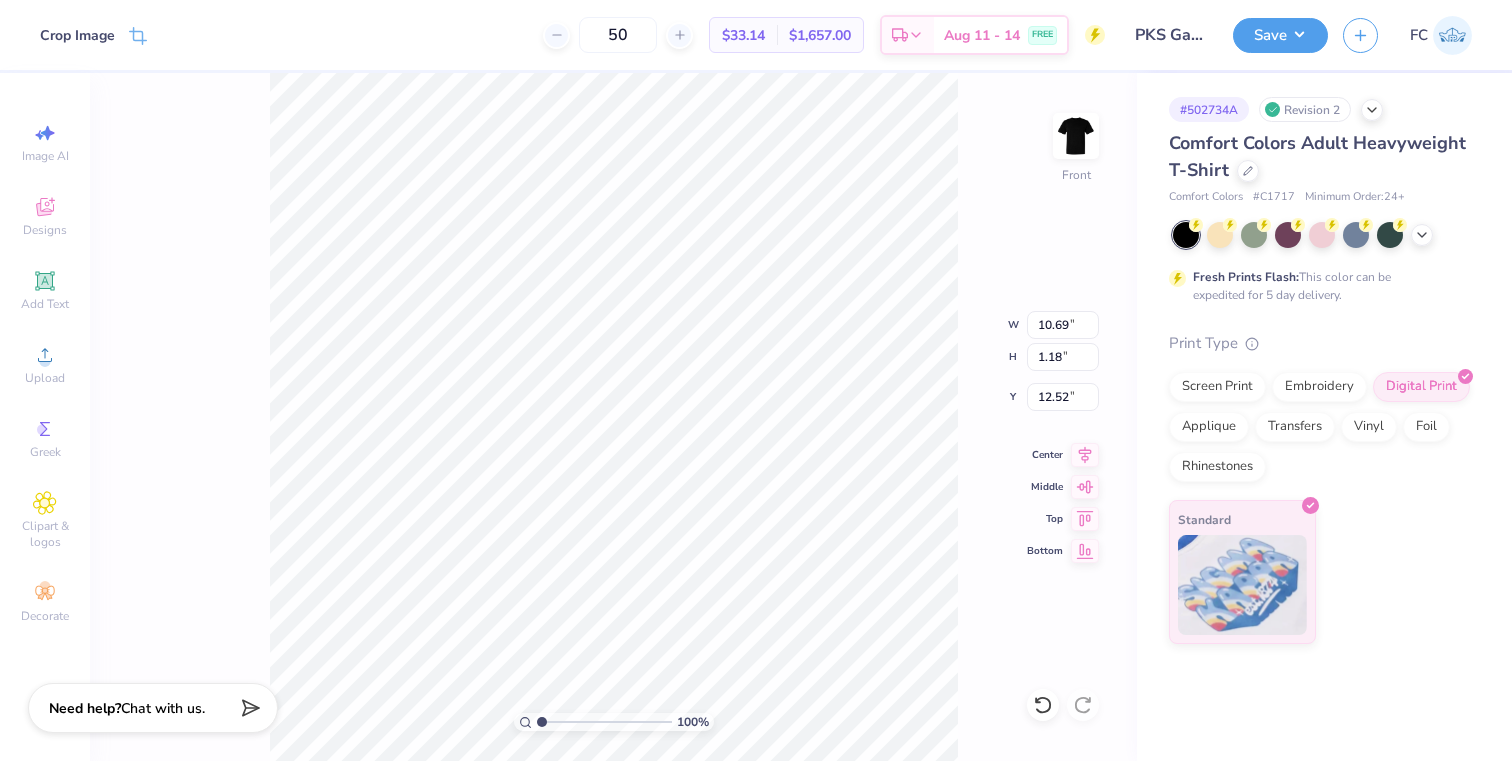 type on "13.16" 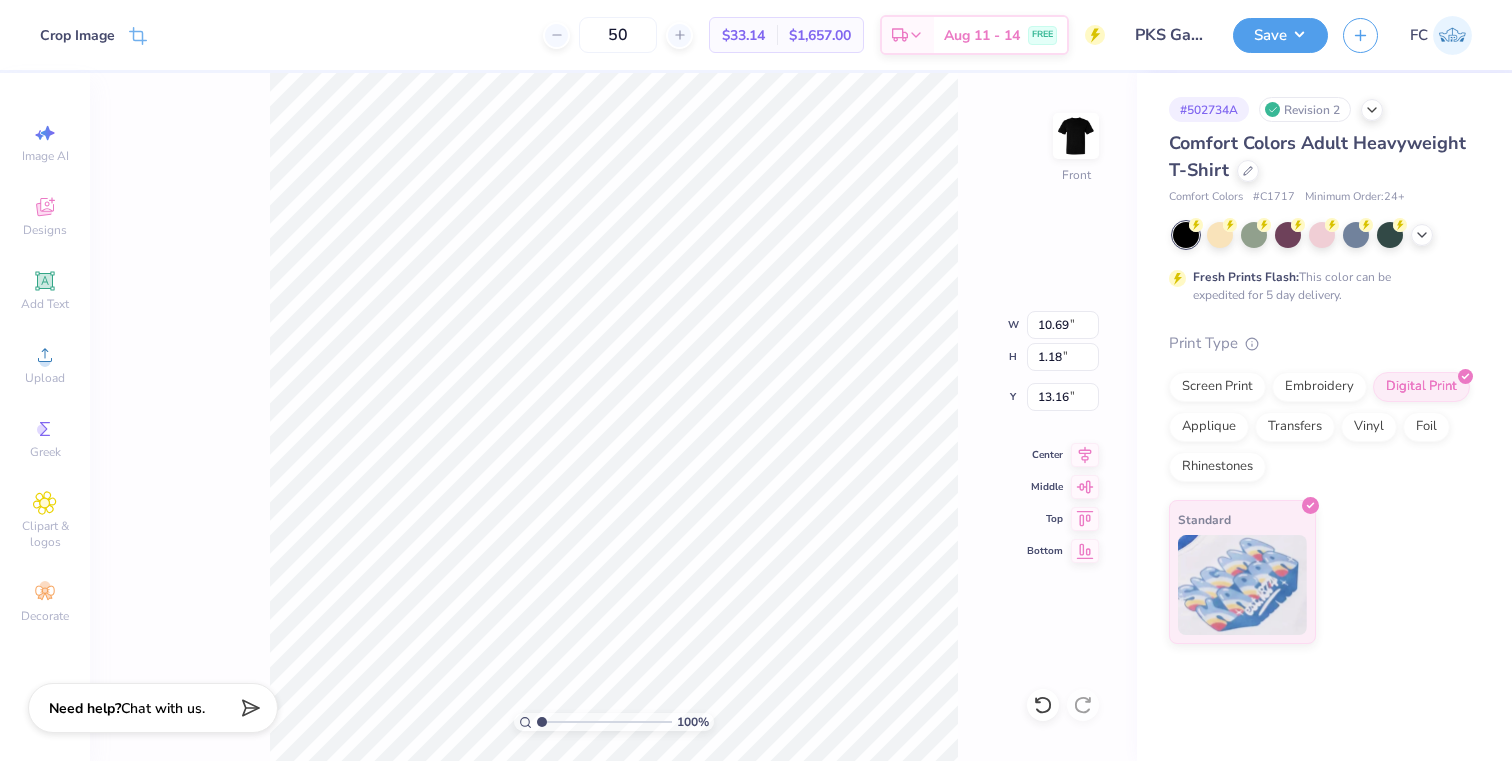 type on "10.16" 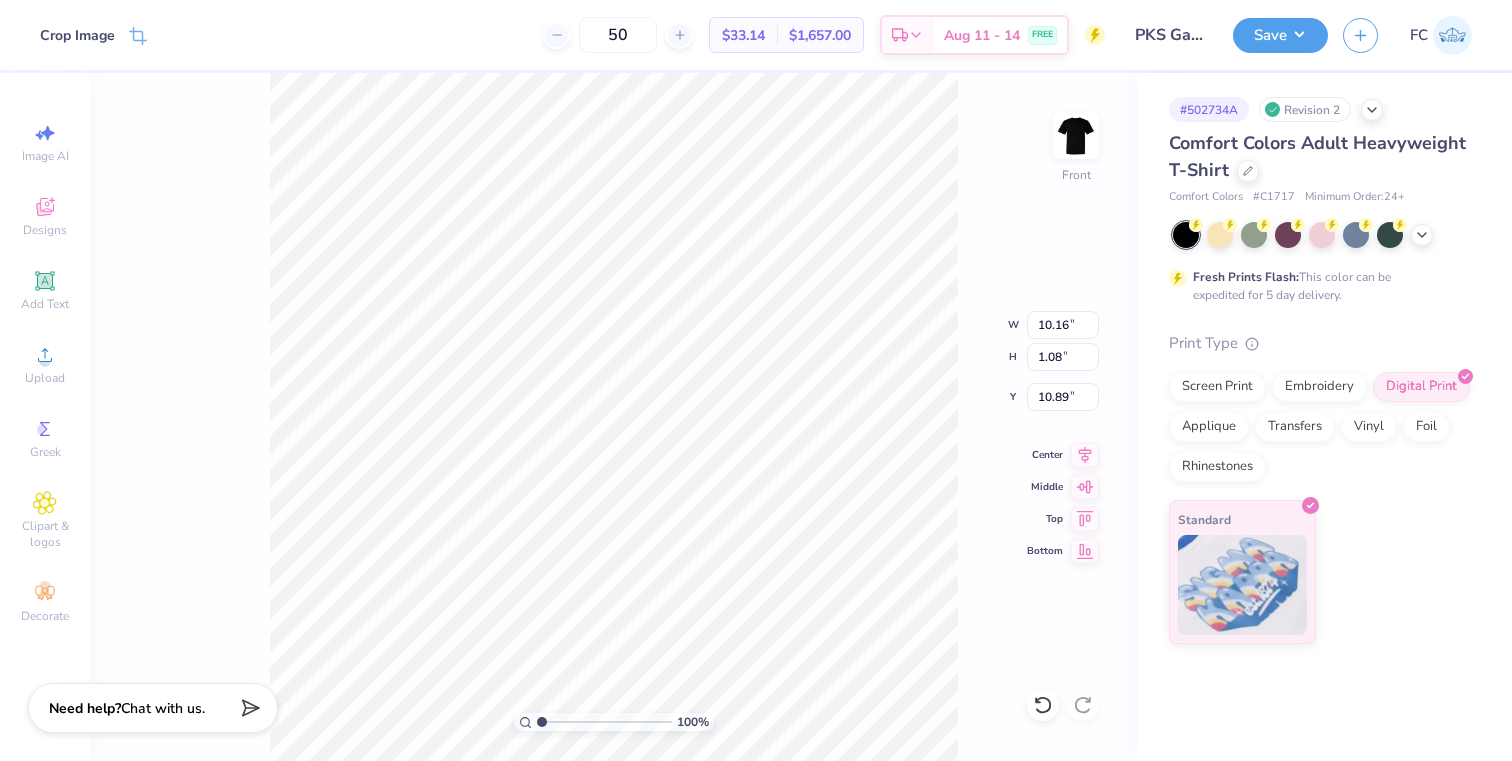 type on "11.42" 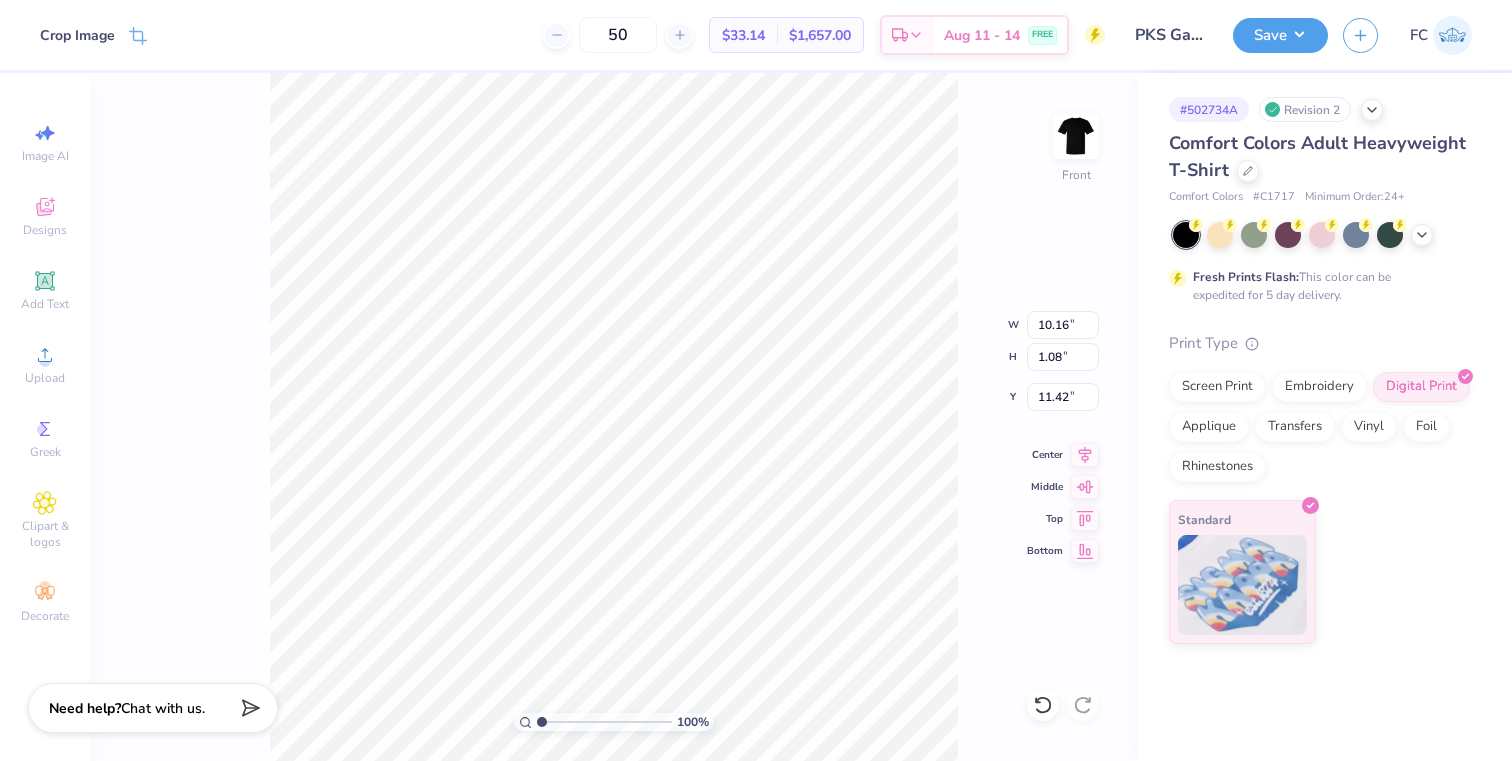 type on "10.61" 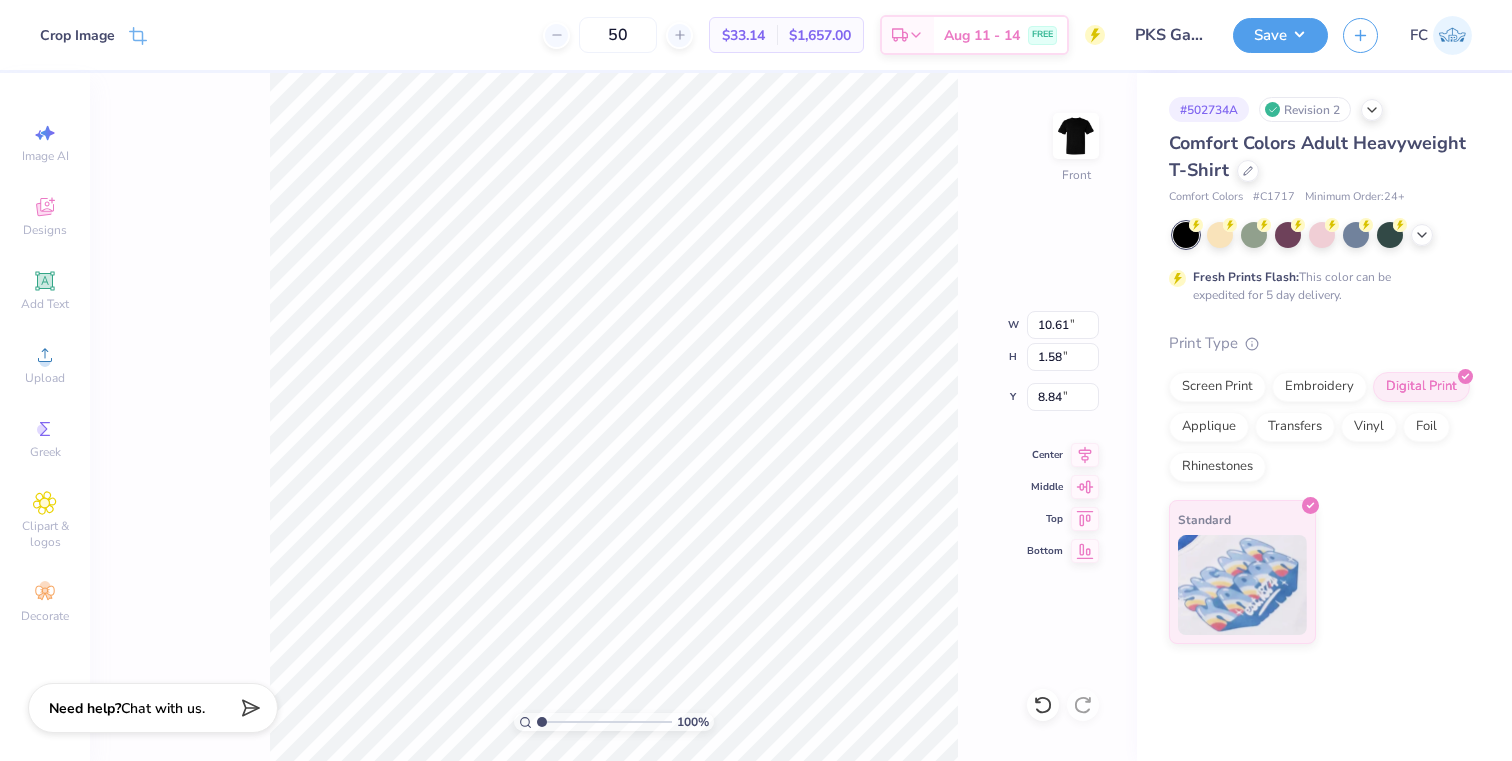 type on "9.20" 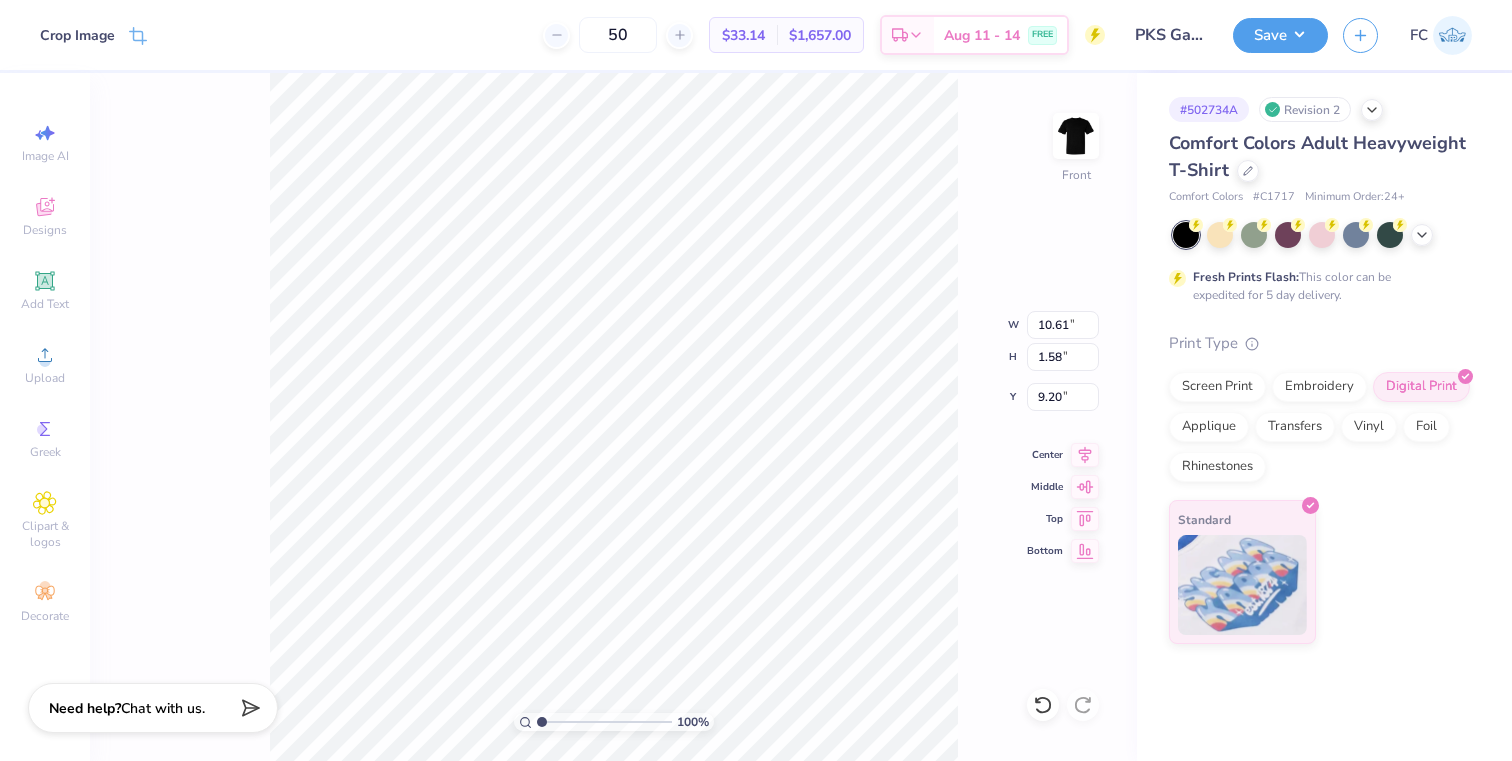 type on "11.33" 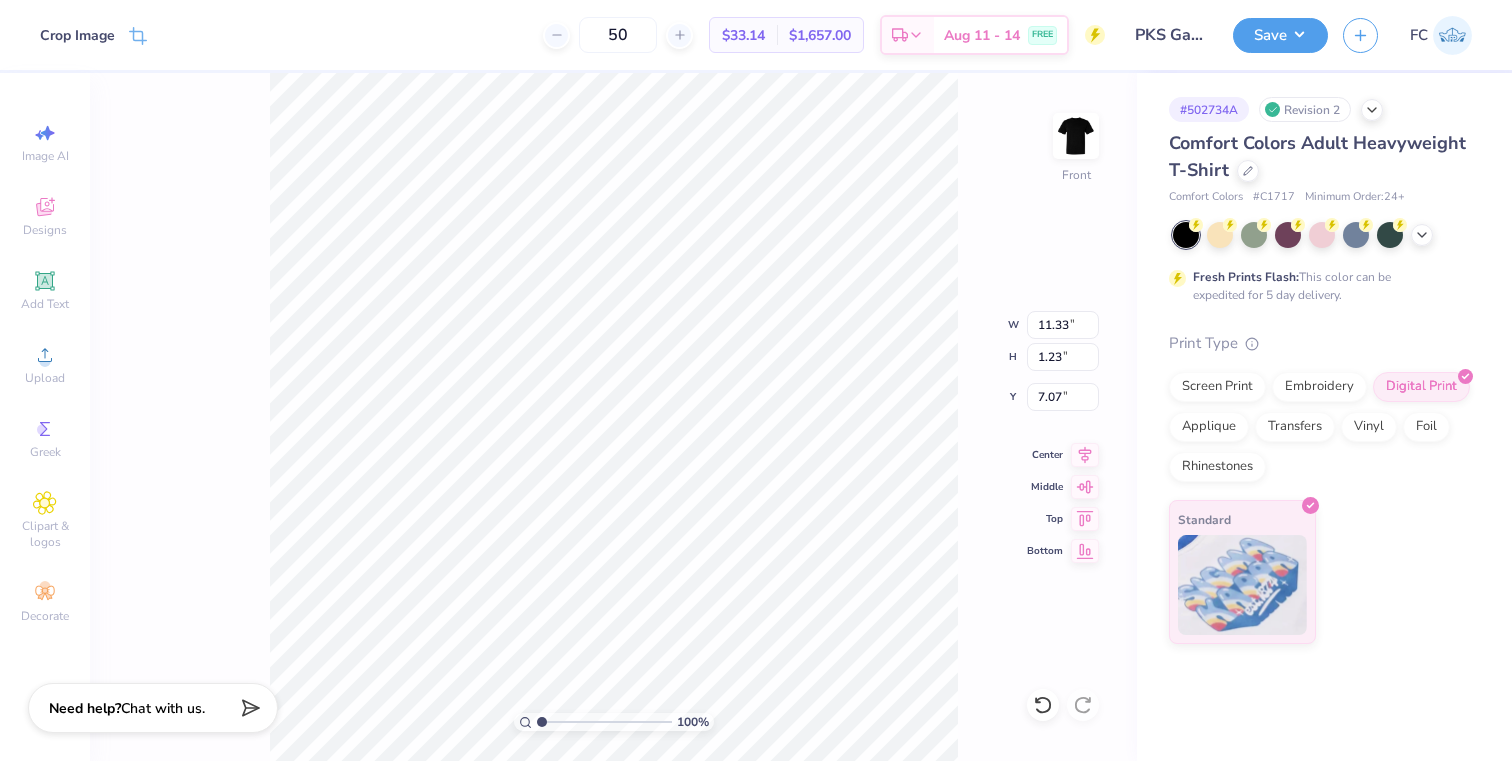type on "7.18" 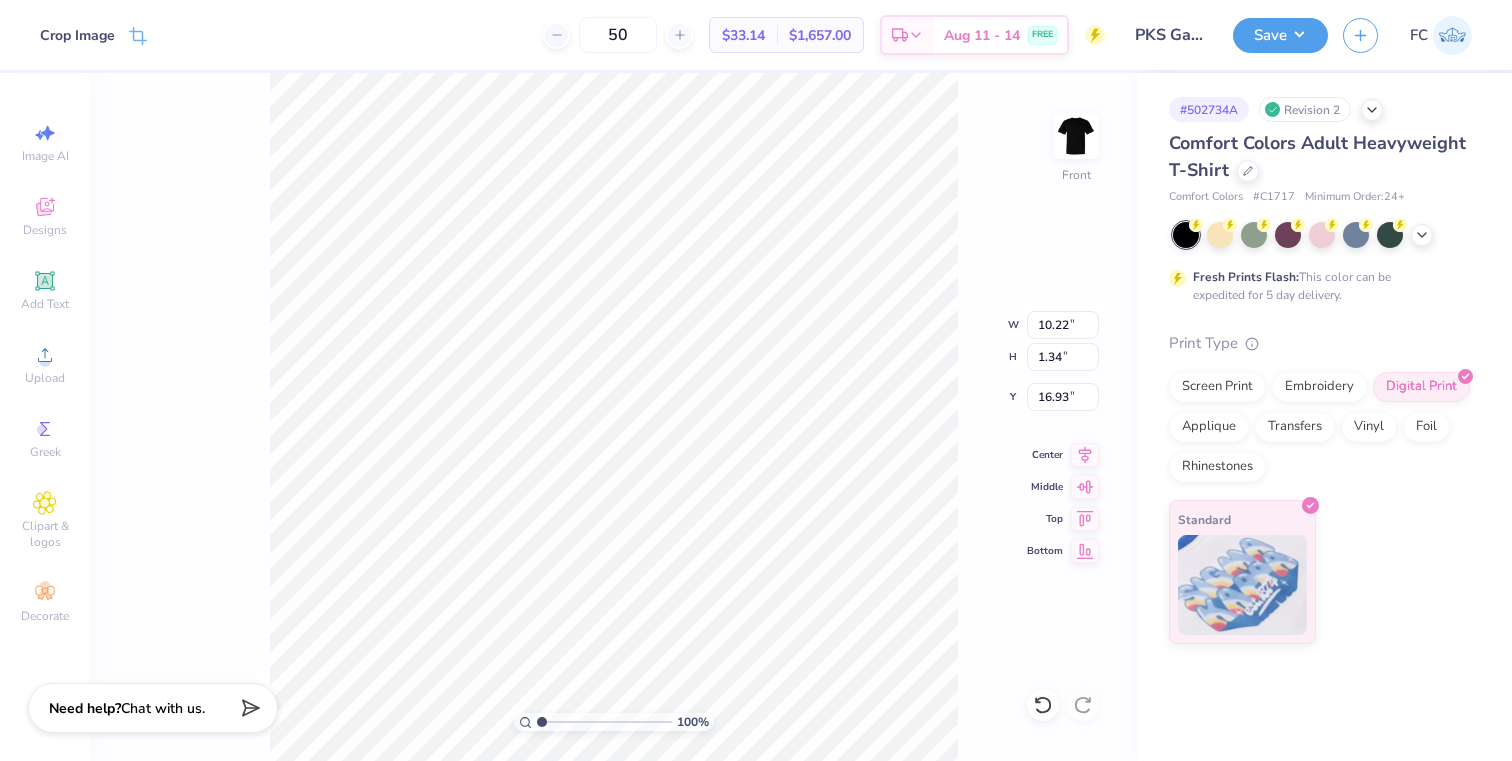 type on "17.17" 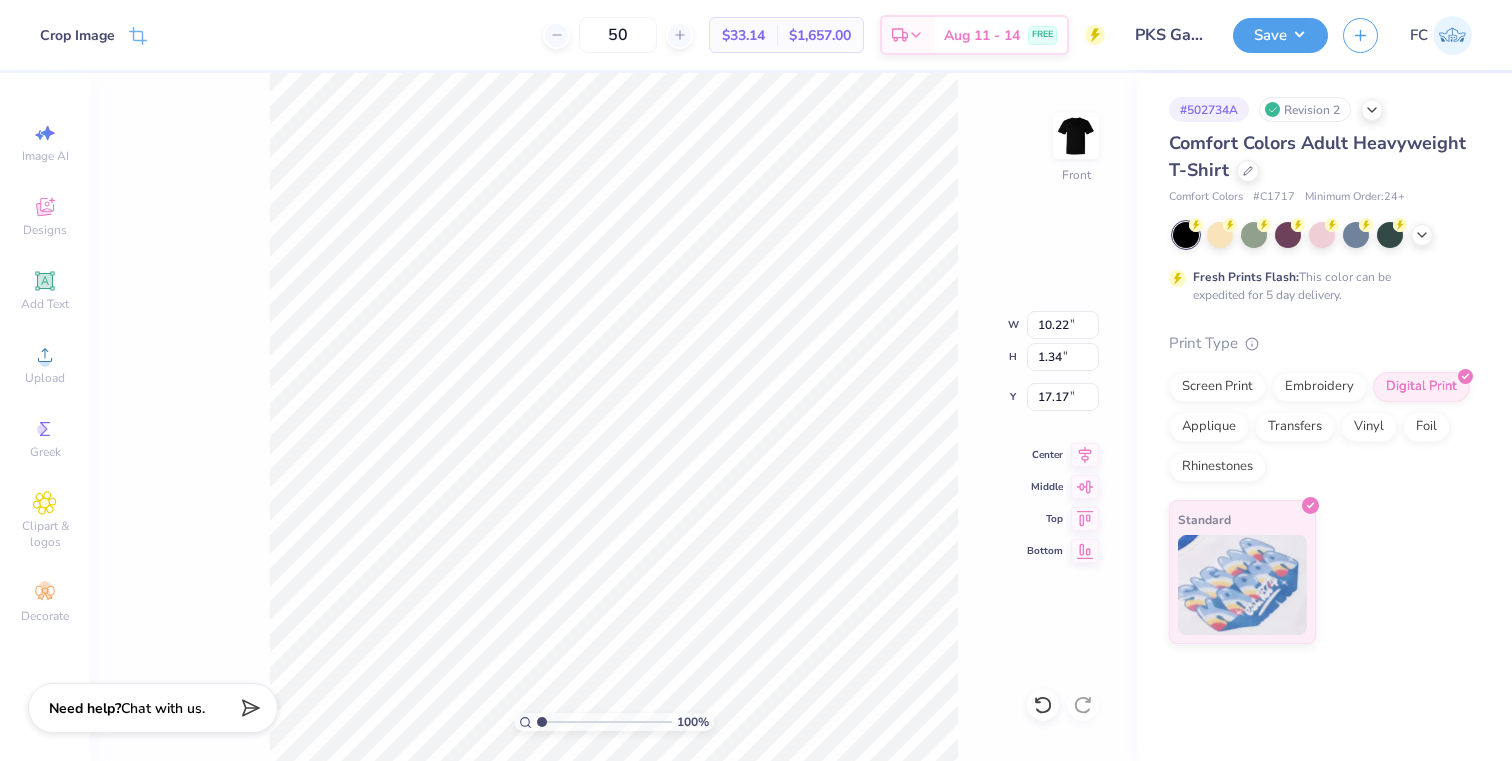 type on "10.87" 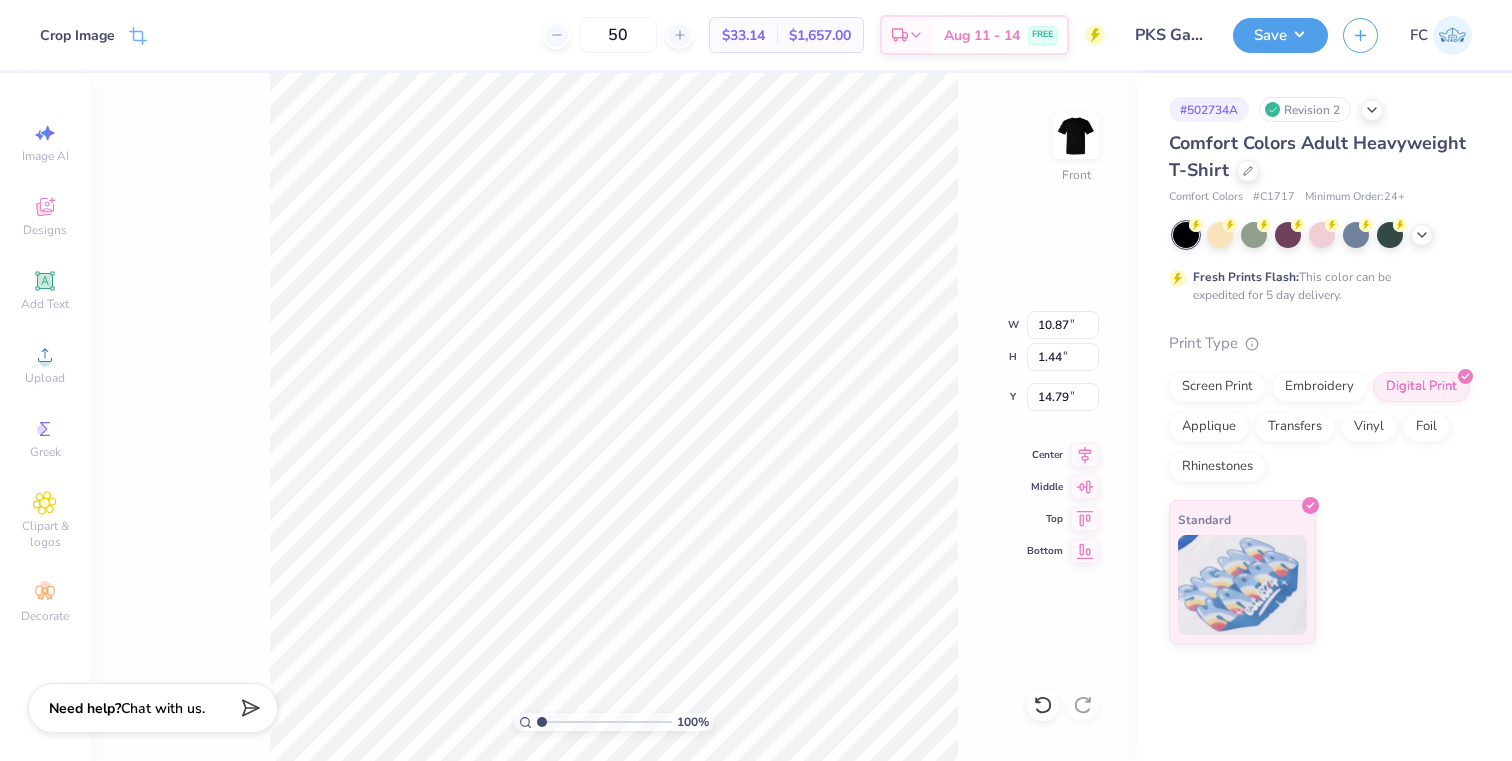 type on "14.99" 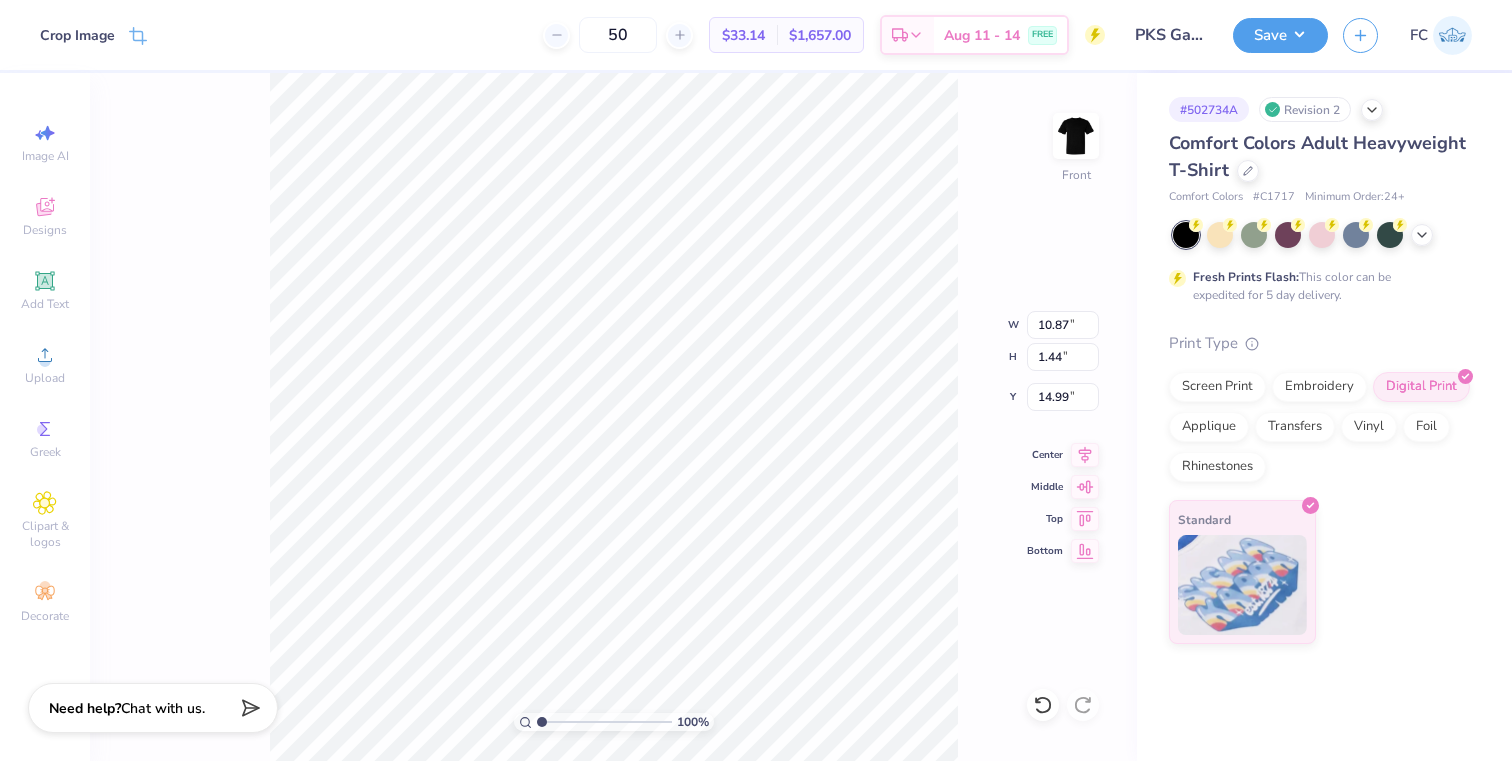 type on "10.69" 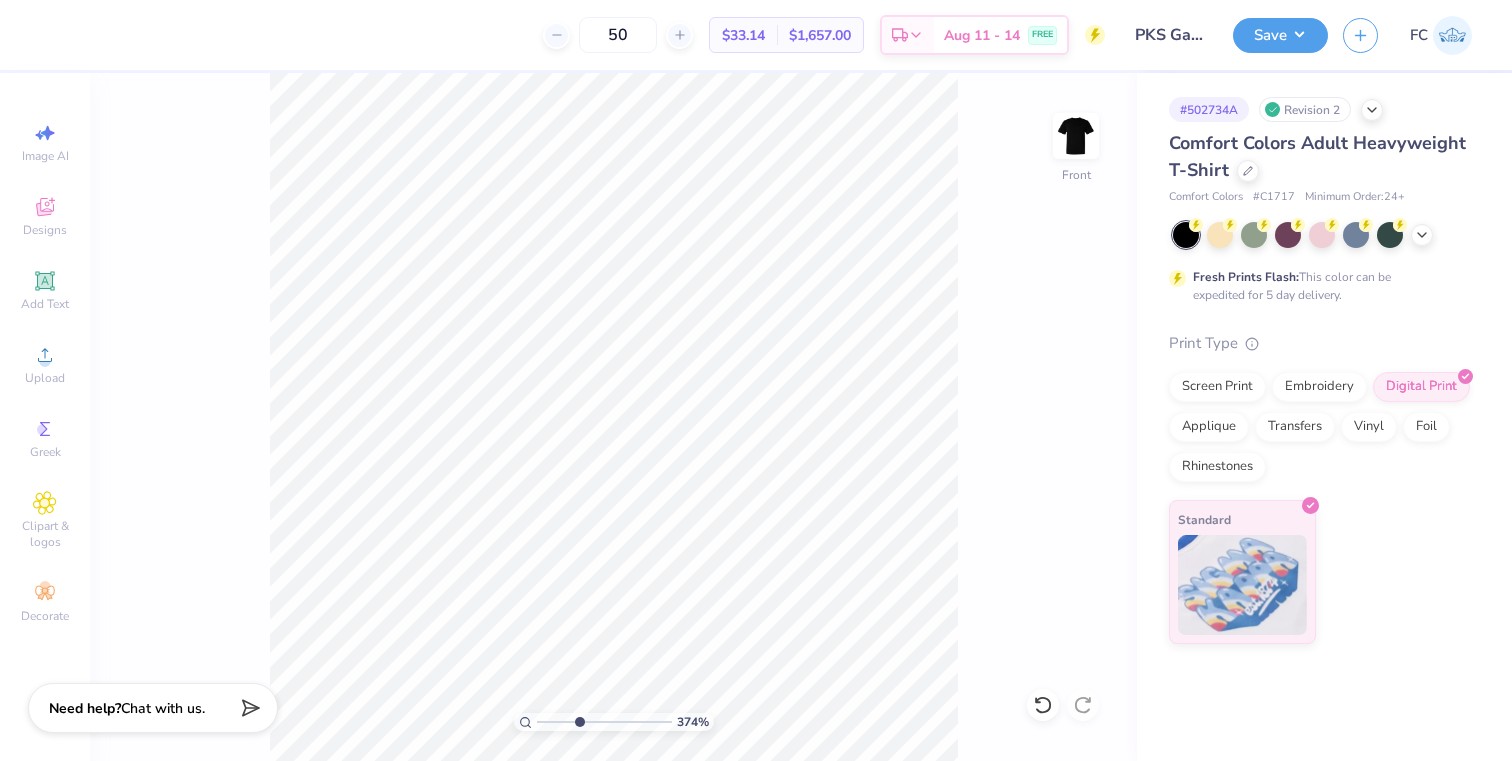 drag, startPoint x: 538, startPoint y: 720, endPoint x: 578, endPoint y: 714, distance: 40.4475 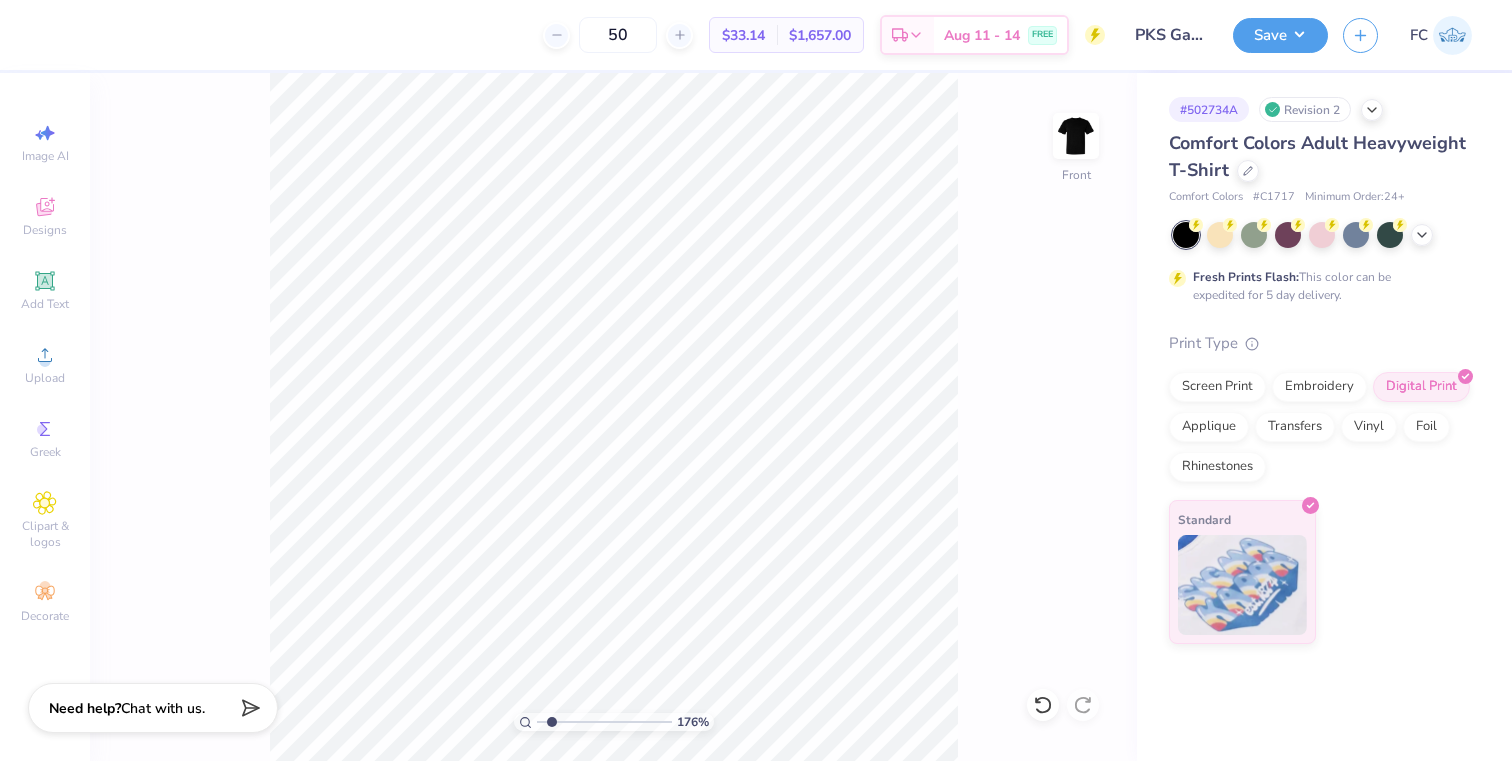 drag, startPoint x: 578, startPoint y: 722, endPoint x: 551, endPoint y: 722, distance: 27 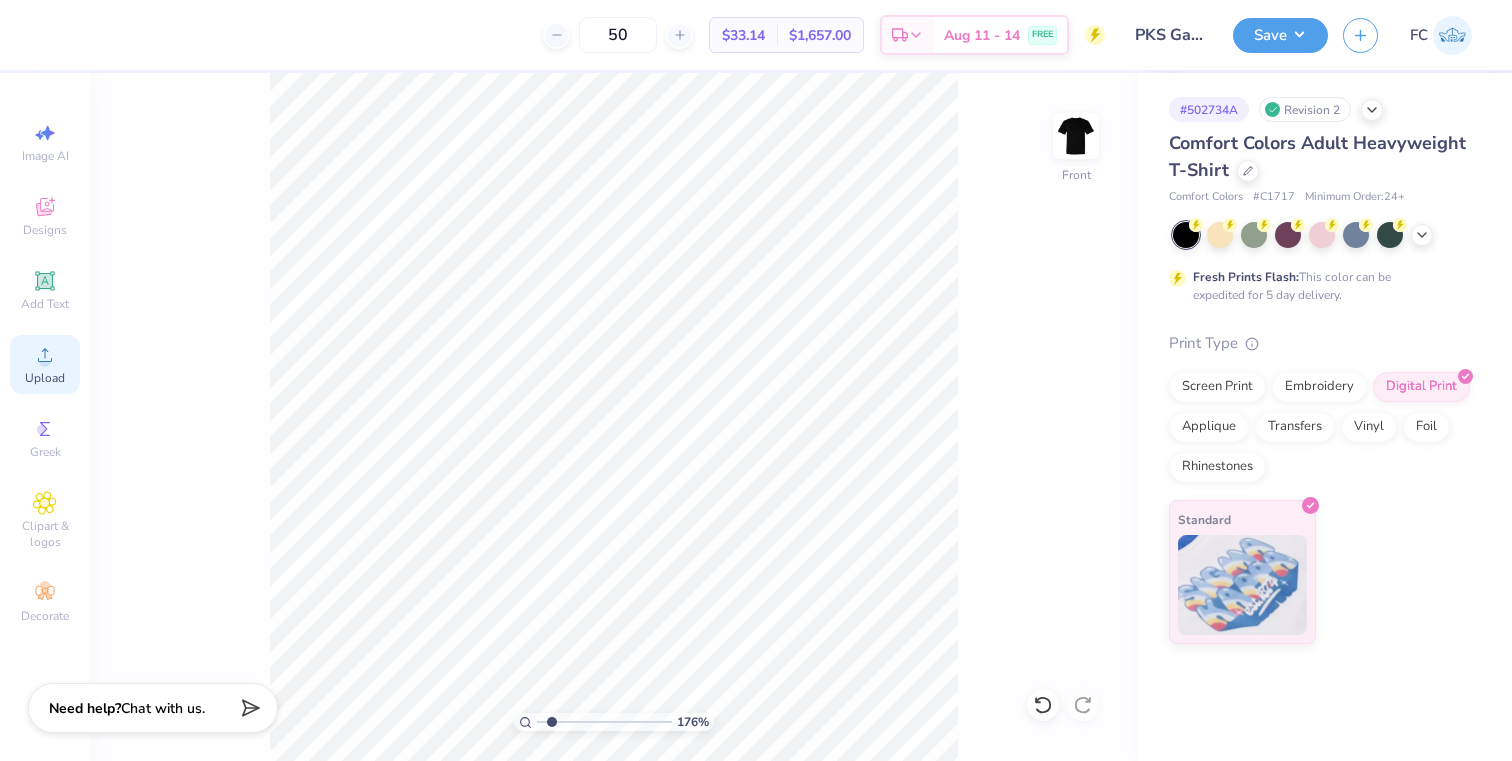 click on "Upload" at bounding box center (45, 378) 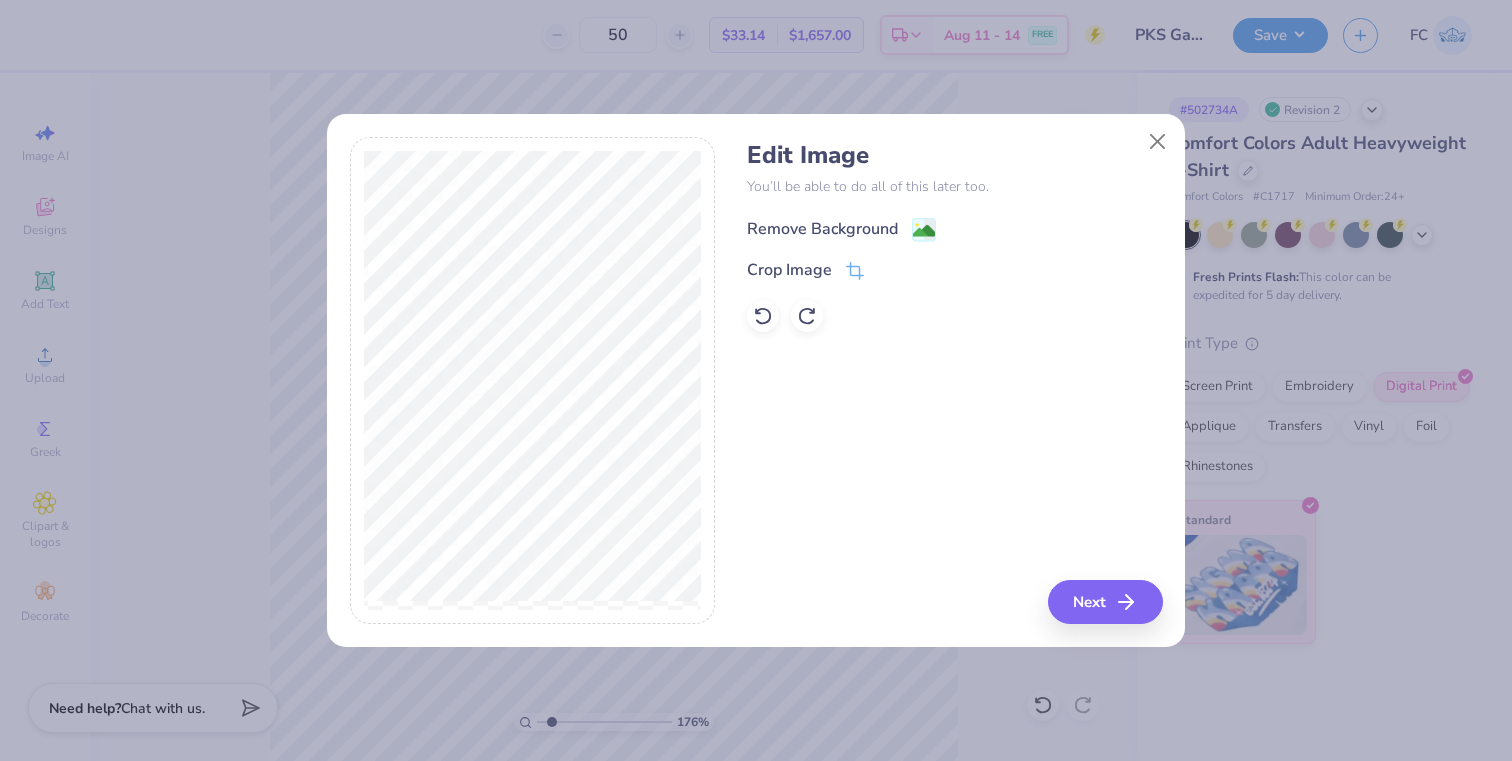 click 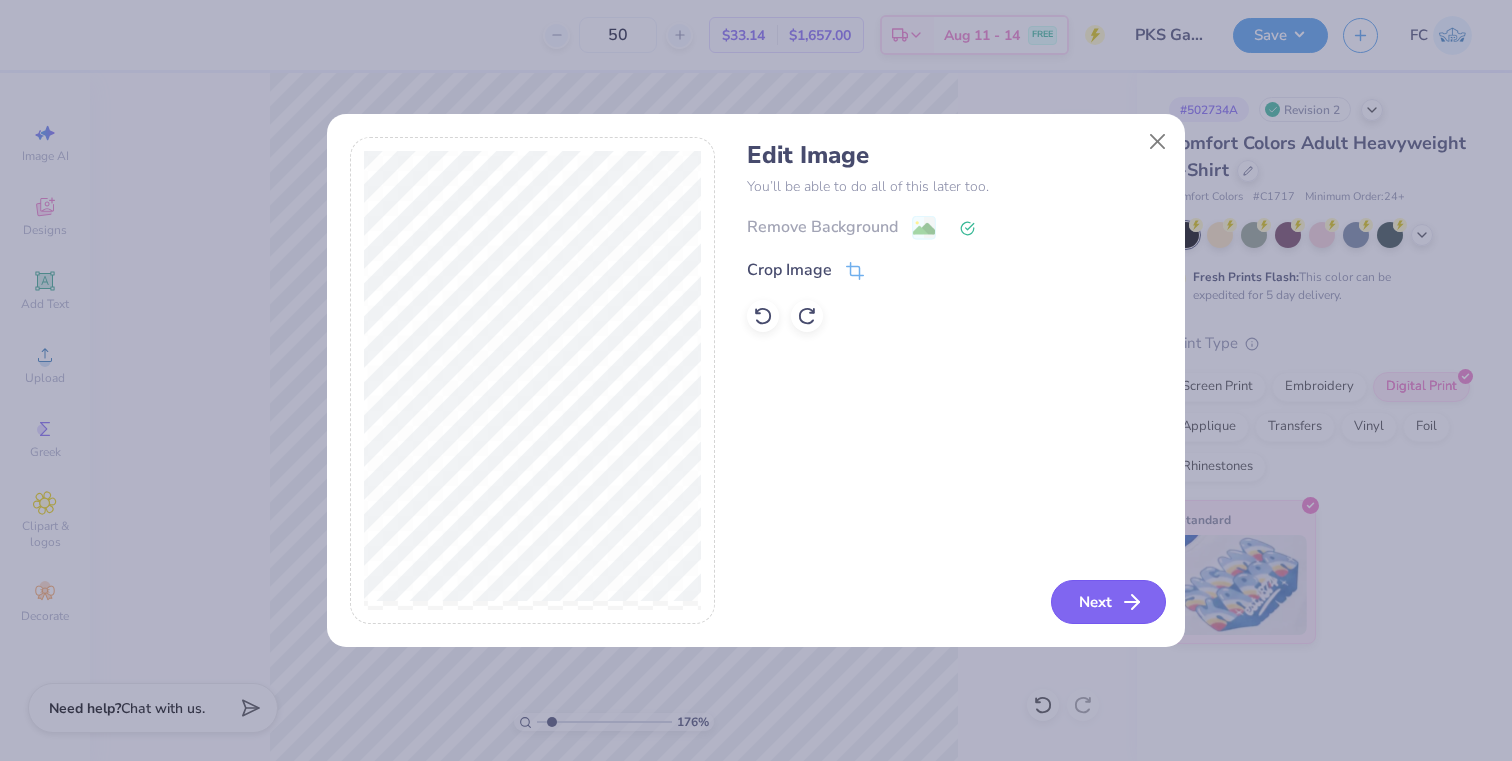 click on "Next" at bounding box center (1108, 602) 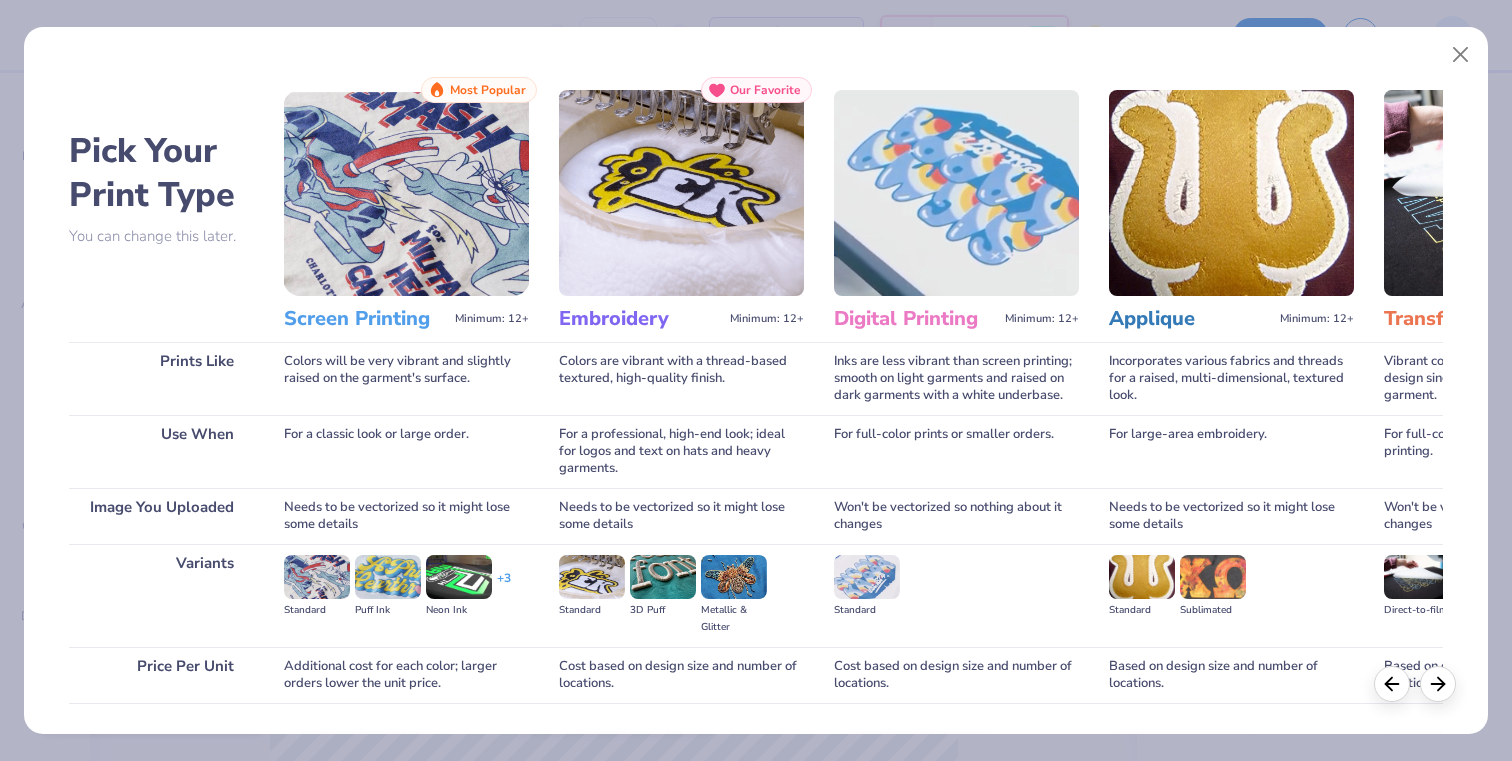 scroll, scrollTop: 136, scrollLeft: 0, axis: vertical 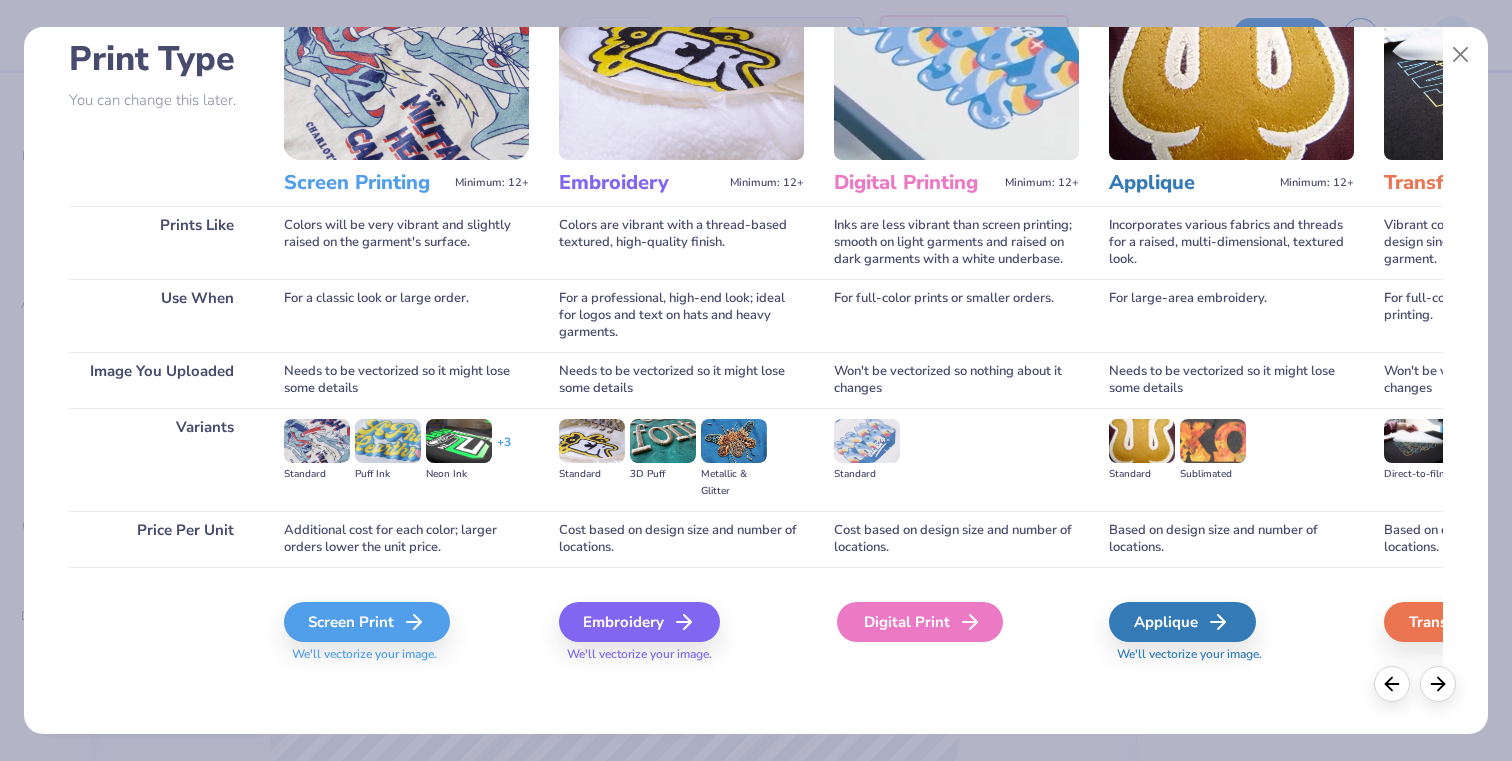 click 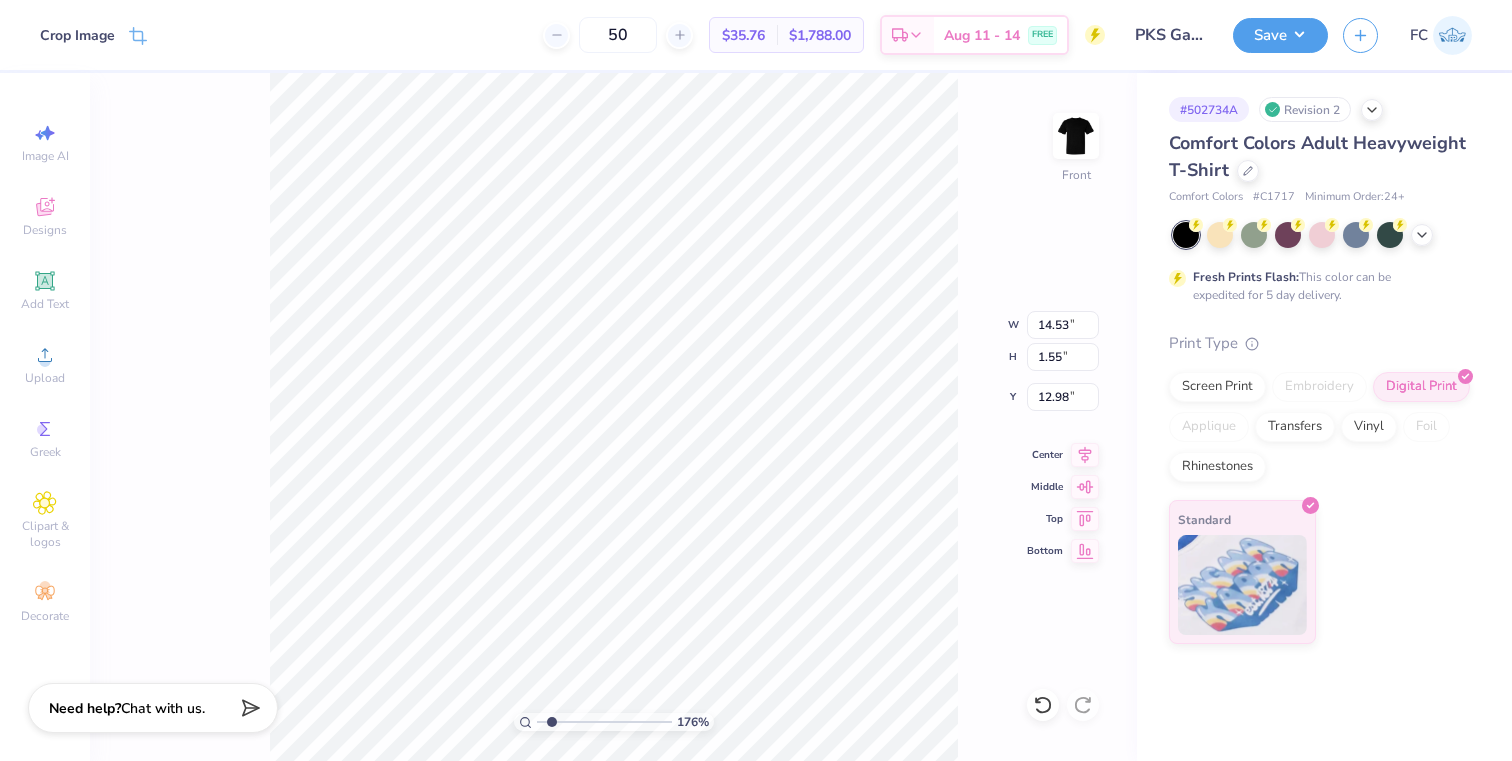 type on "10.28" 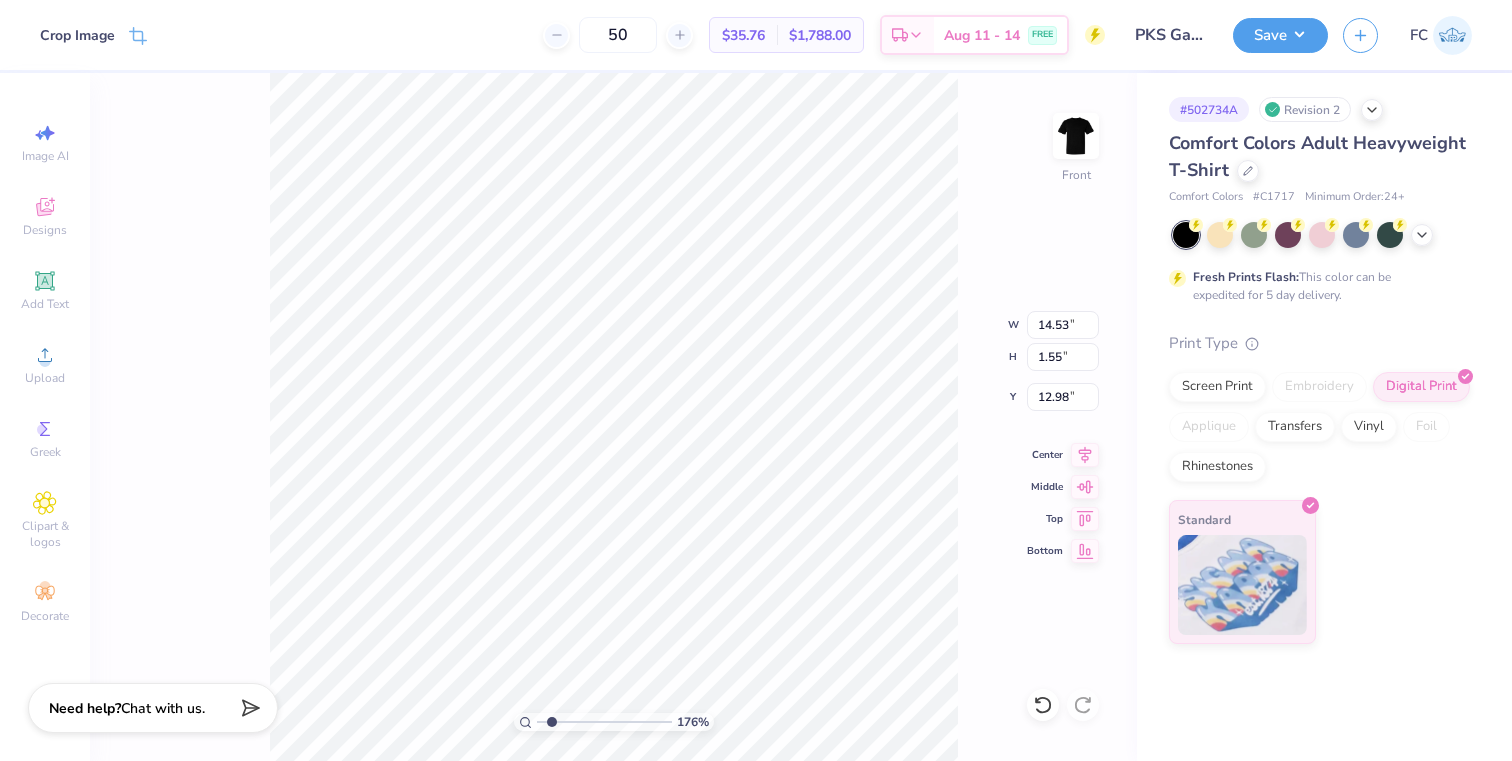 type on "1.09" 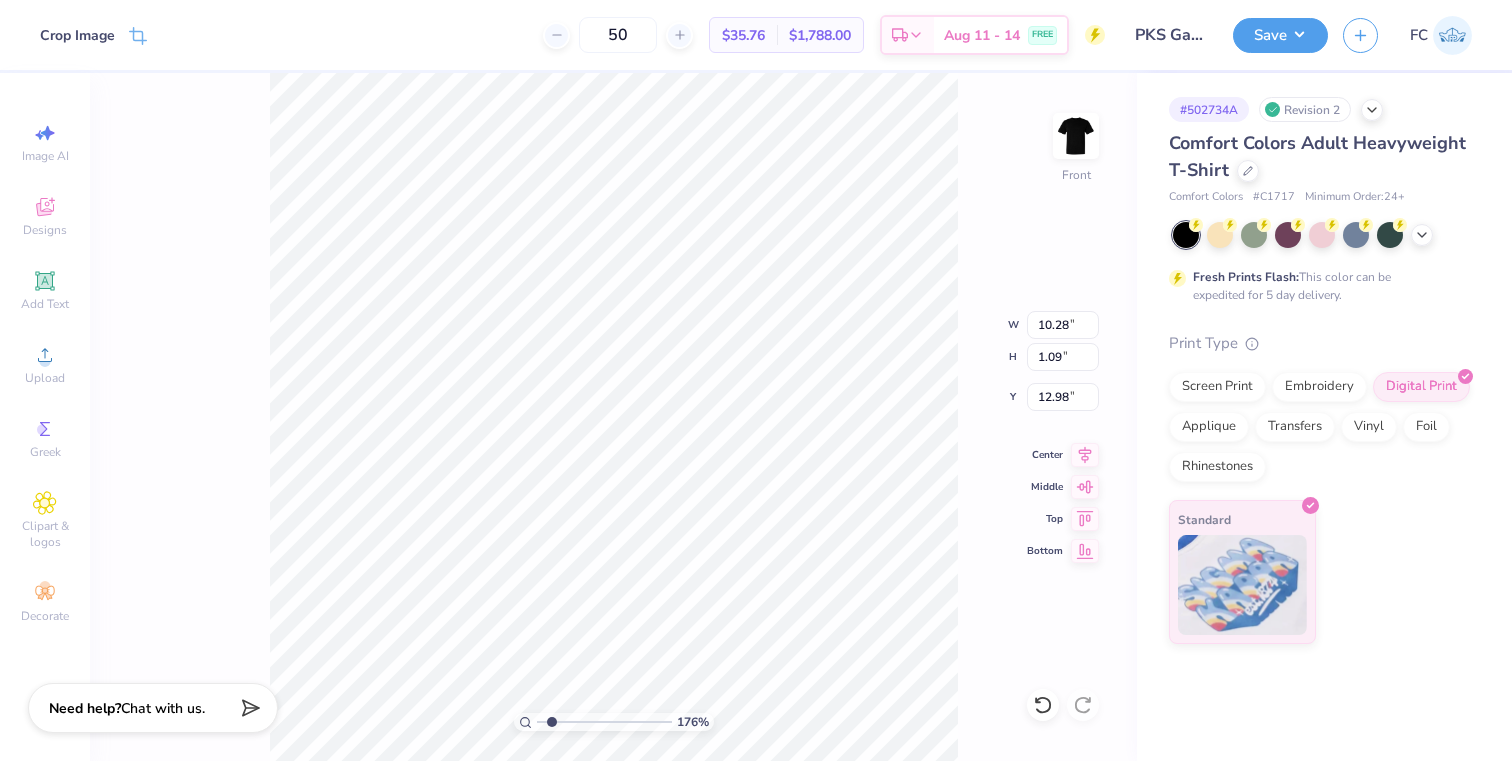 type on "10.31" 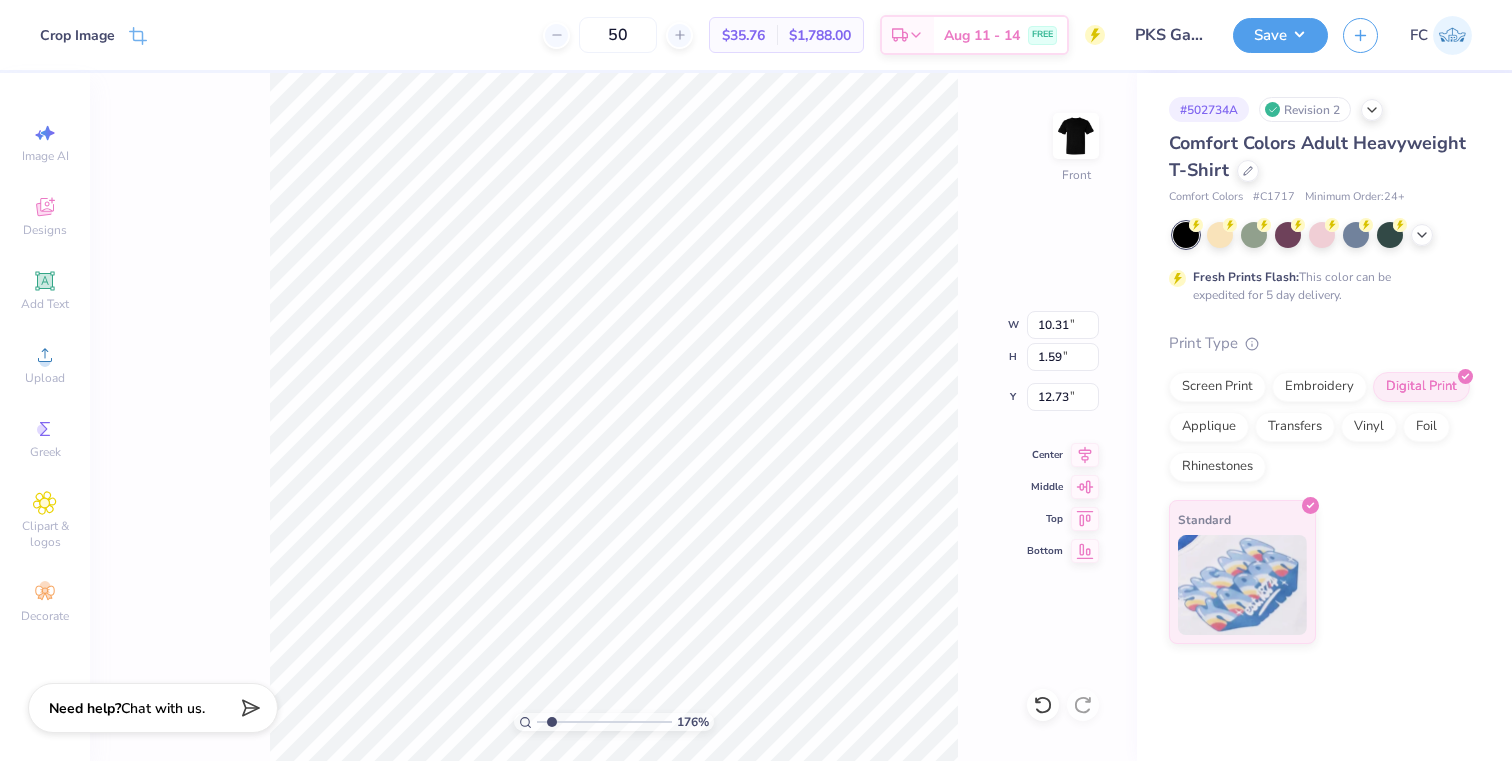 type on "11.26" 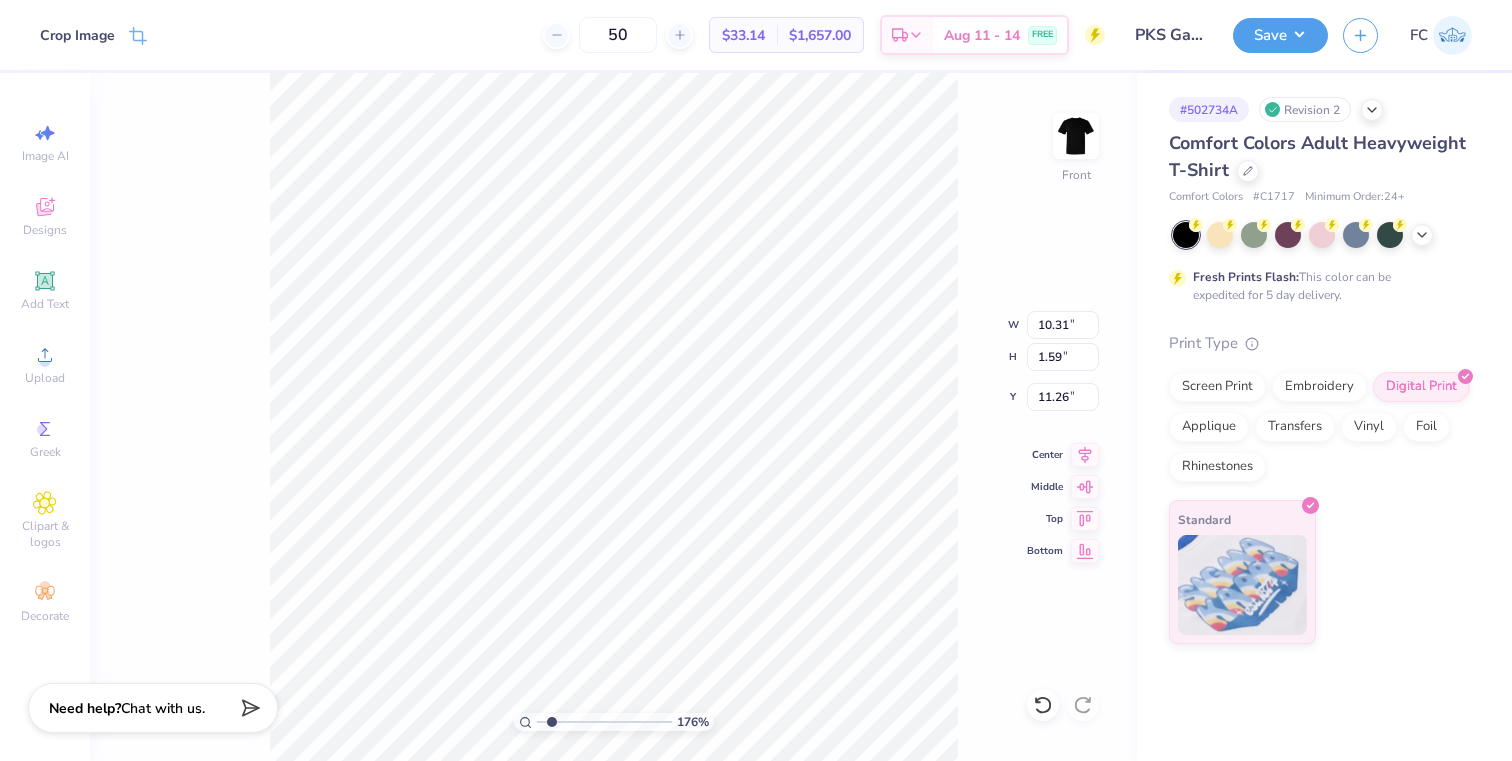 type on "10.71" 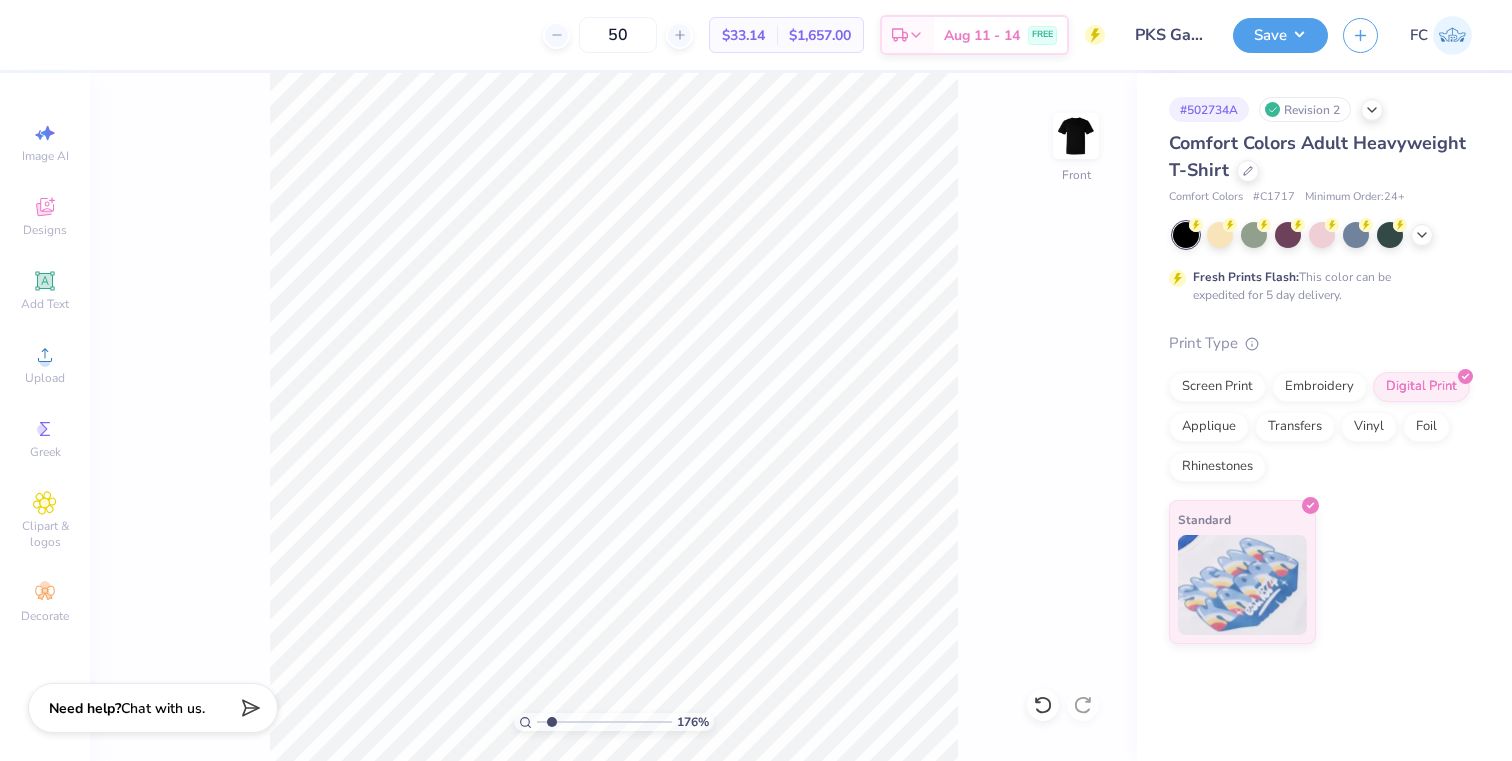 scroll, scrollTop: 0, scrollLeft: 0, axis: both 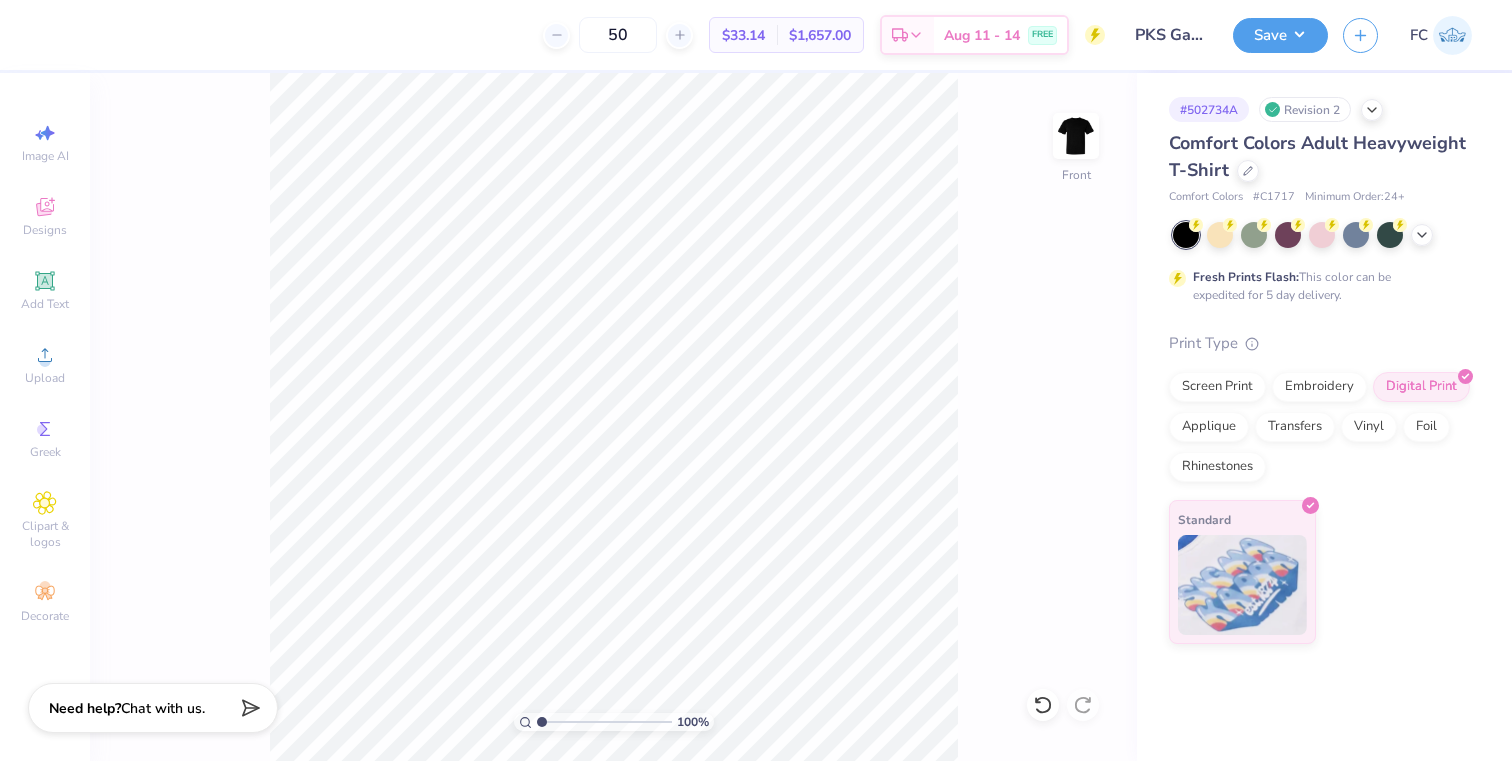 drag, startPoint x: 553, startPoint y: 720, endPoint x: 524, endPoint y: 717, distance: 29.15476 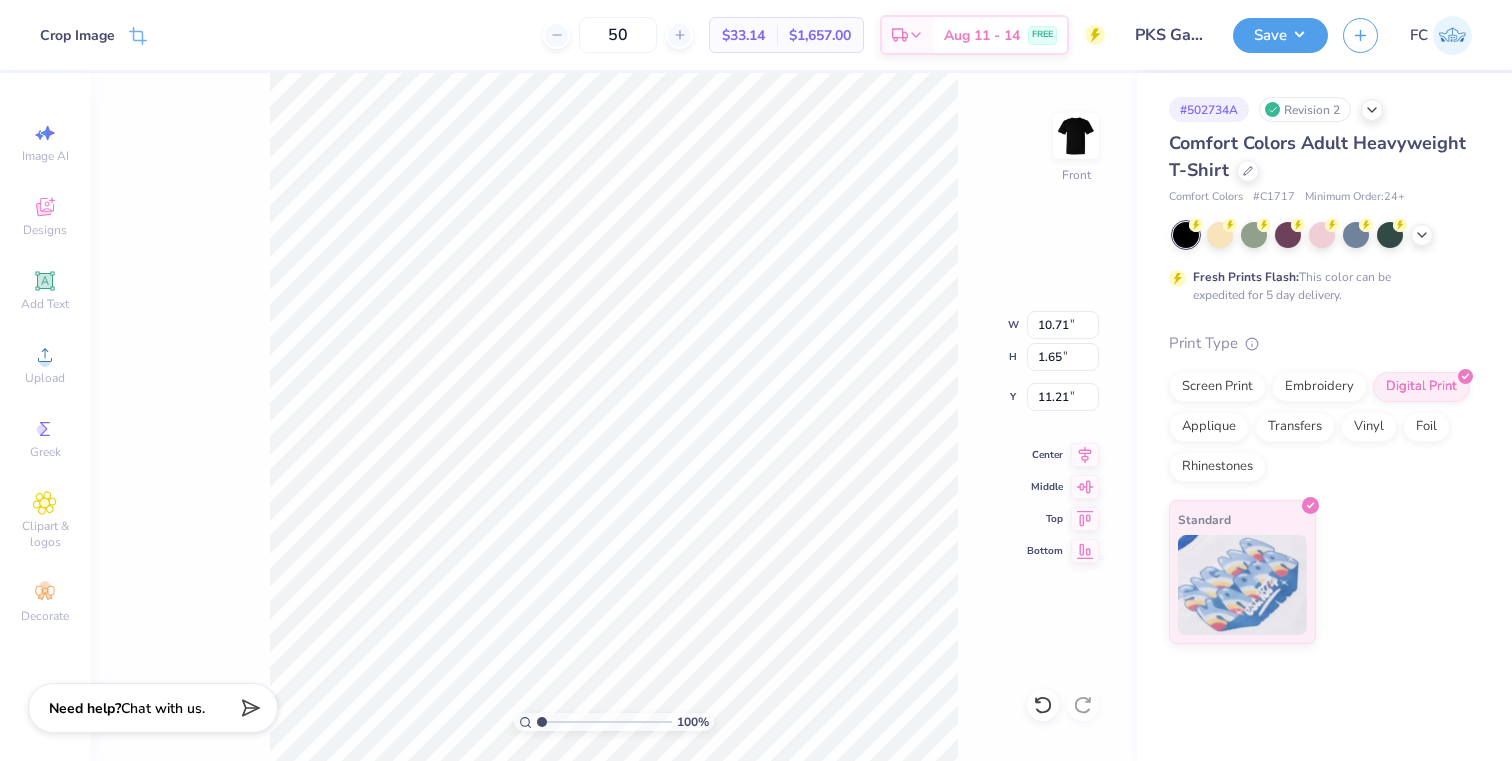 type on "11.23" 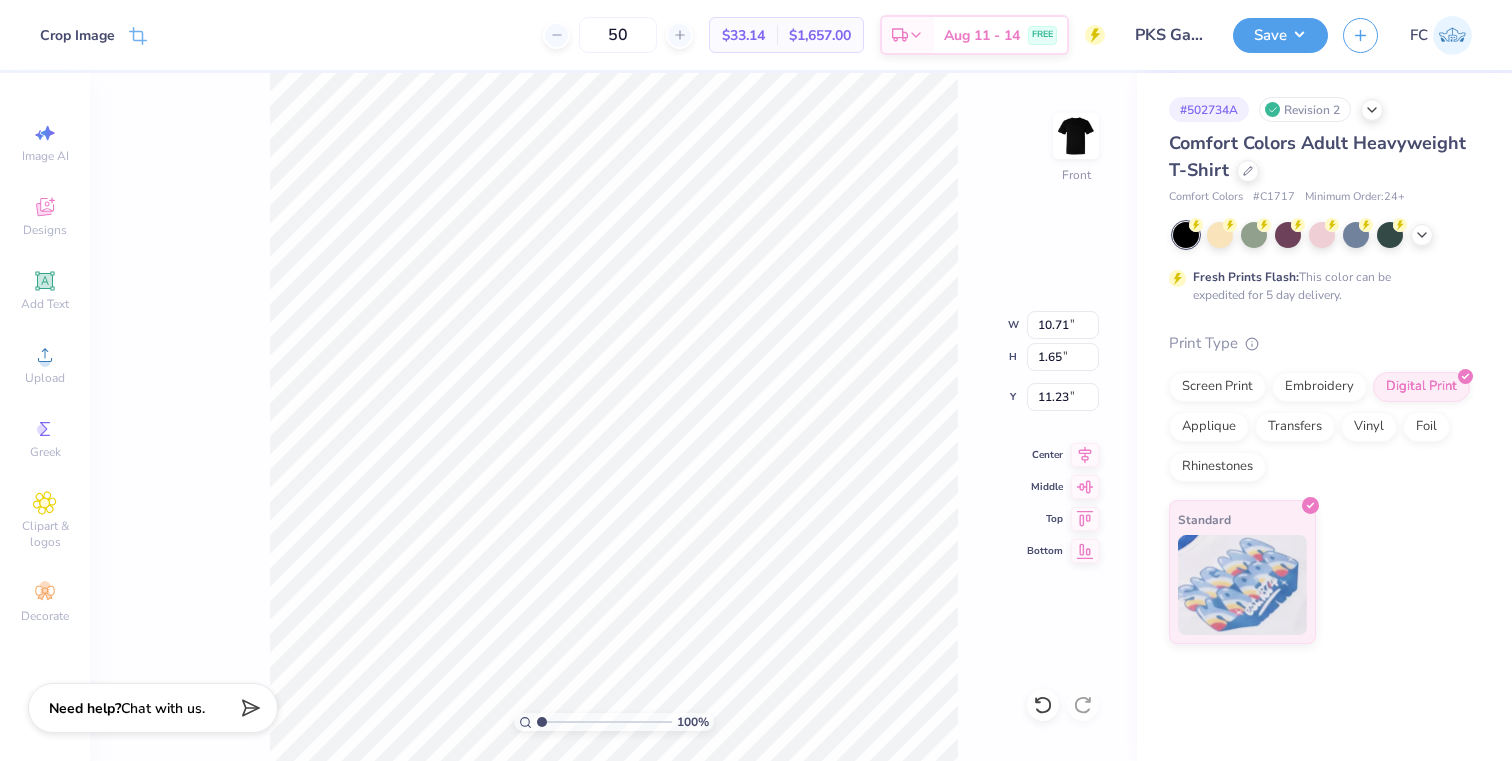 type on "10.70" 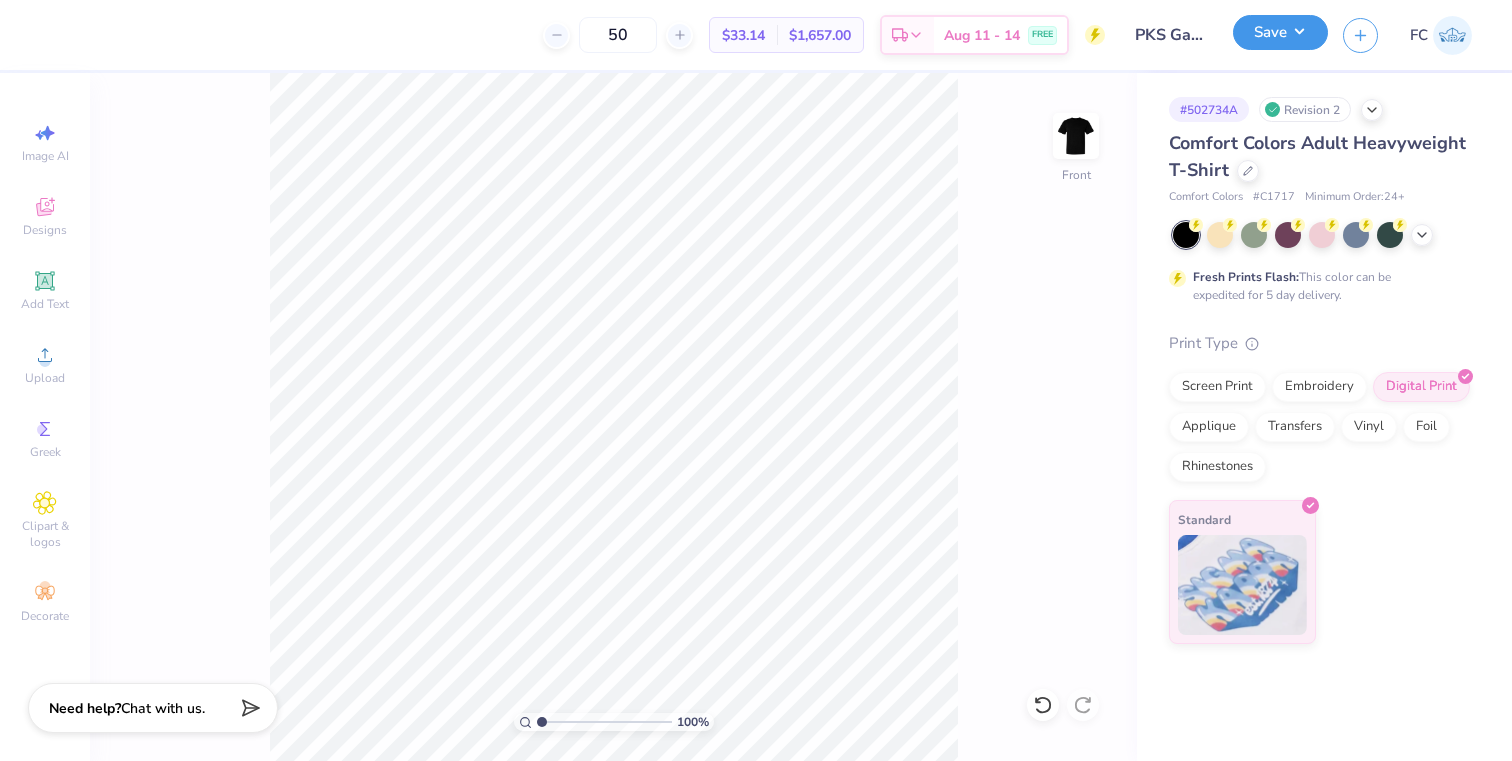click on "Save" at bounding box center [1280, 32] 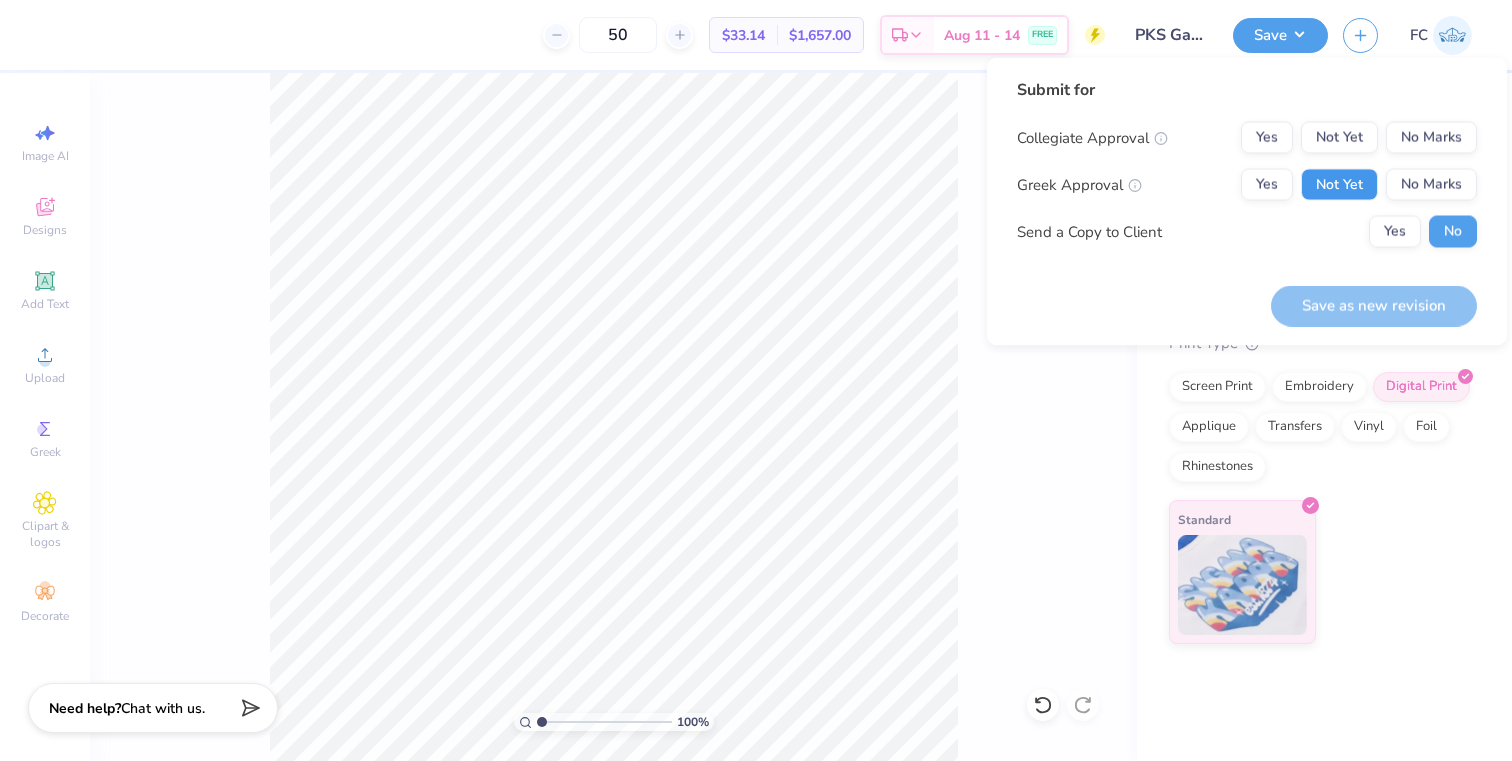 click on "Not Yet" at bounding box center [1339, 185] 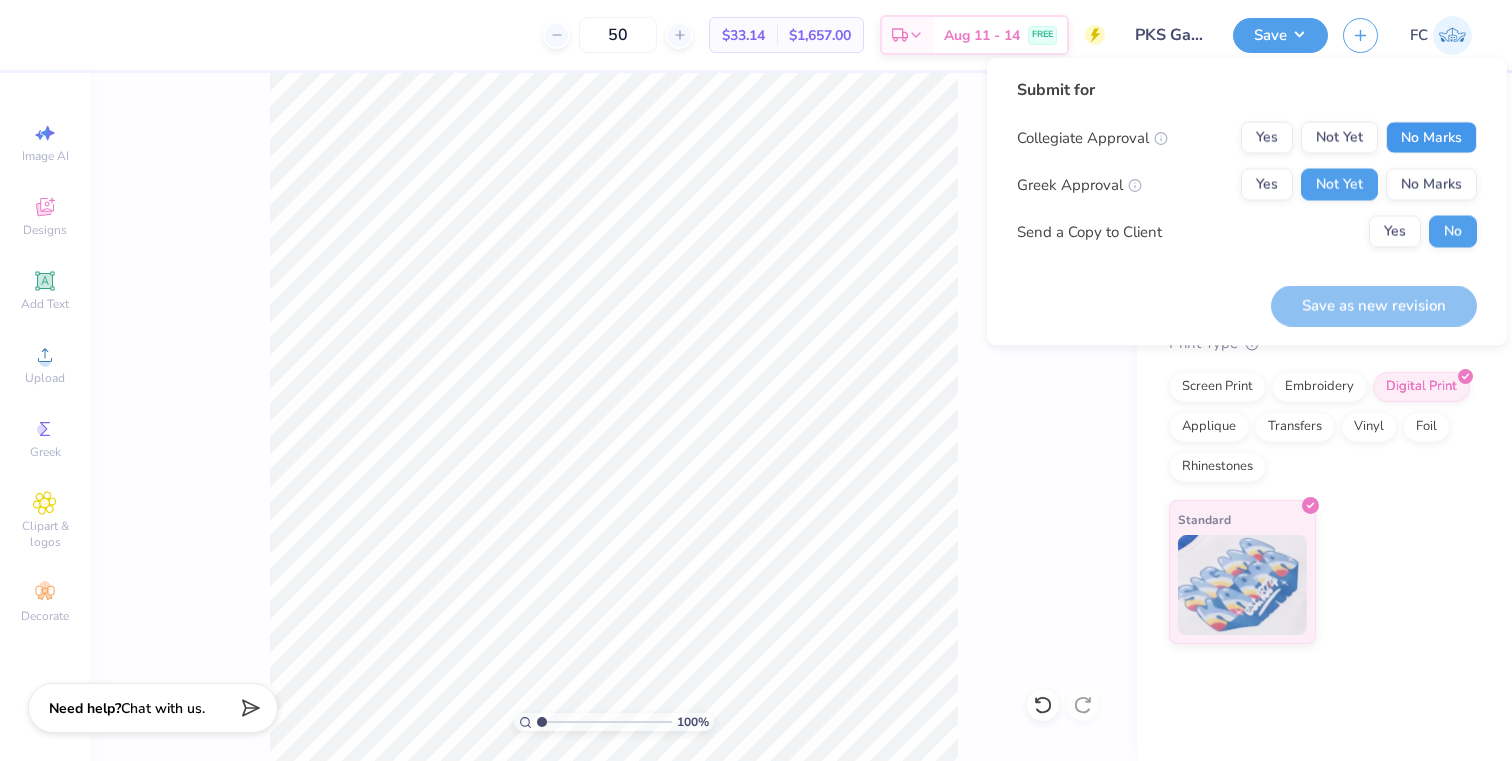 click on "No Marks" at bounding box center [1431, 138] 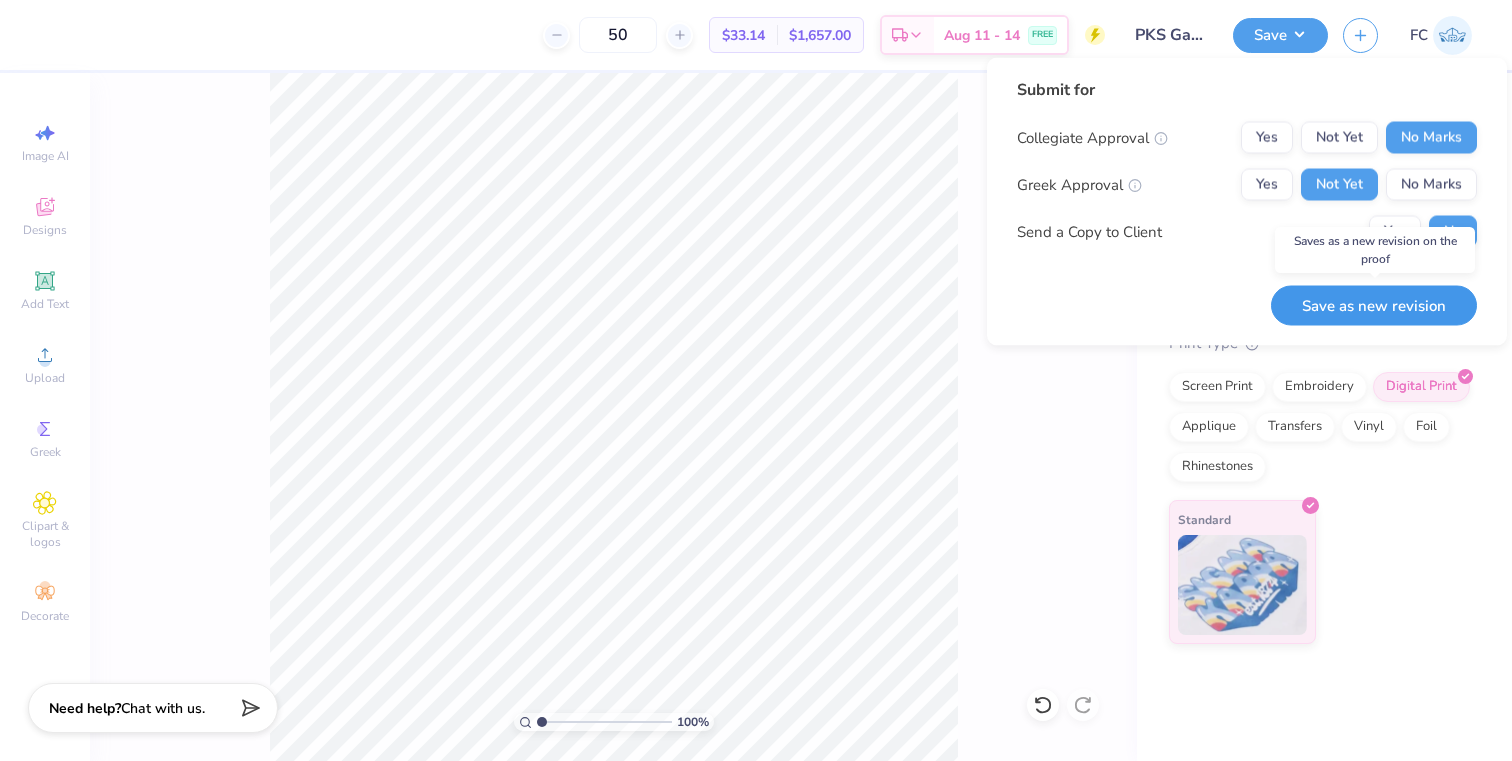 click on "Save as new revision" at bounding box center [1374, 305] 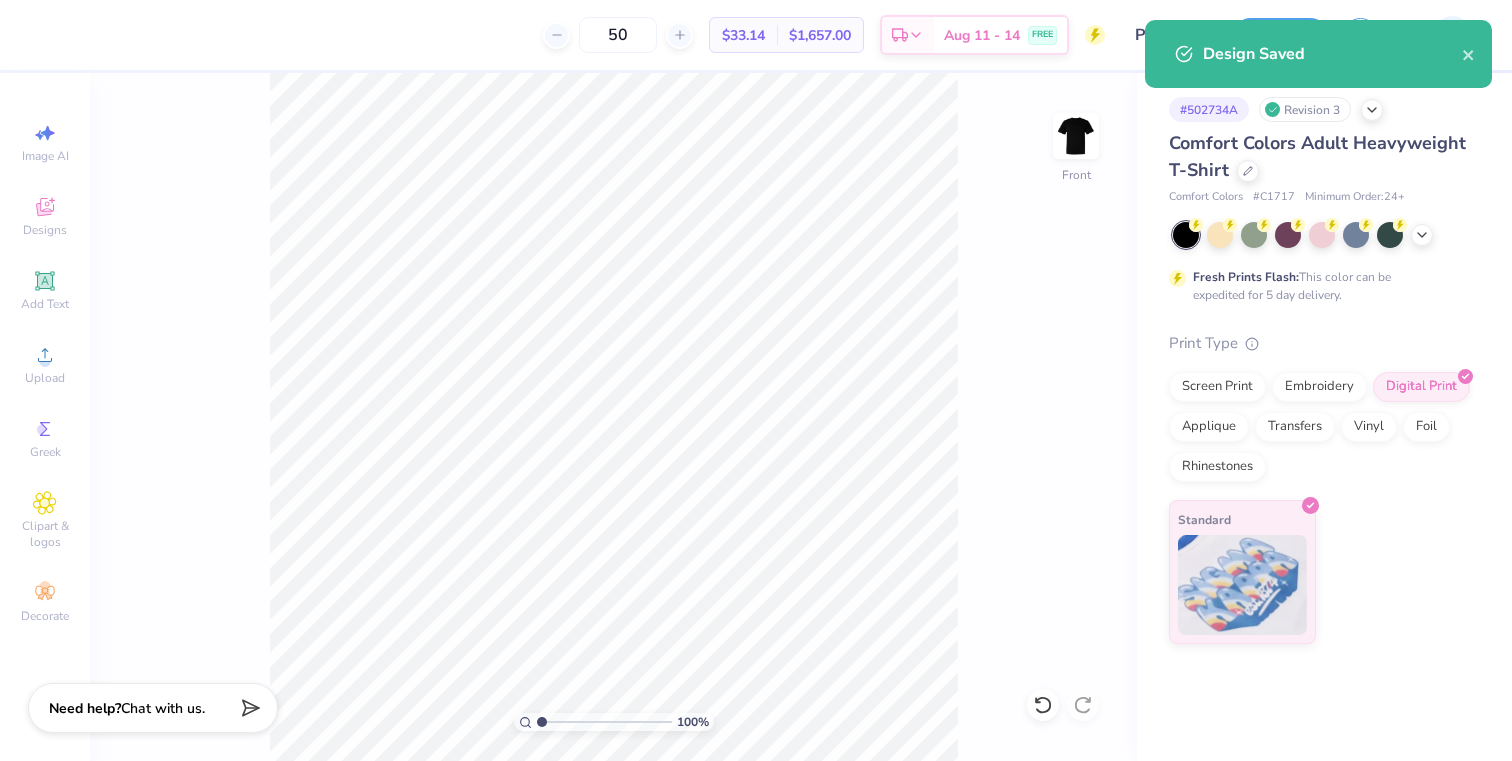 click on "100  % Front" at bounding box center (613, 417) 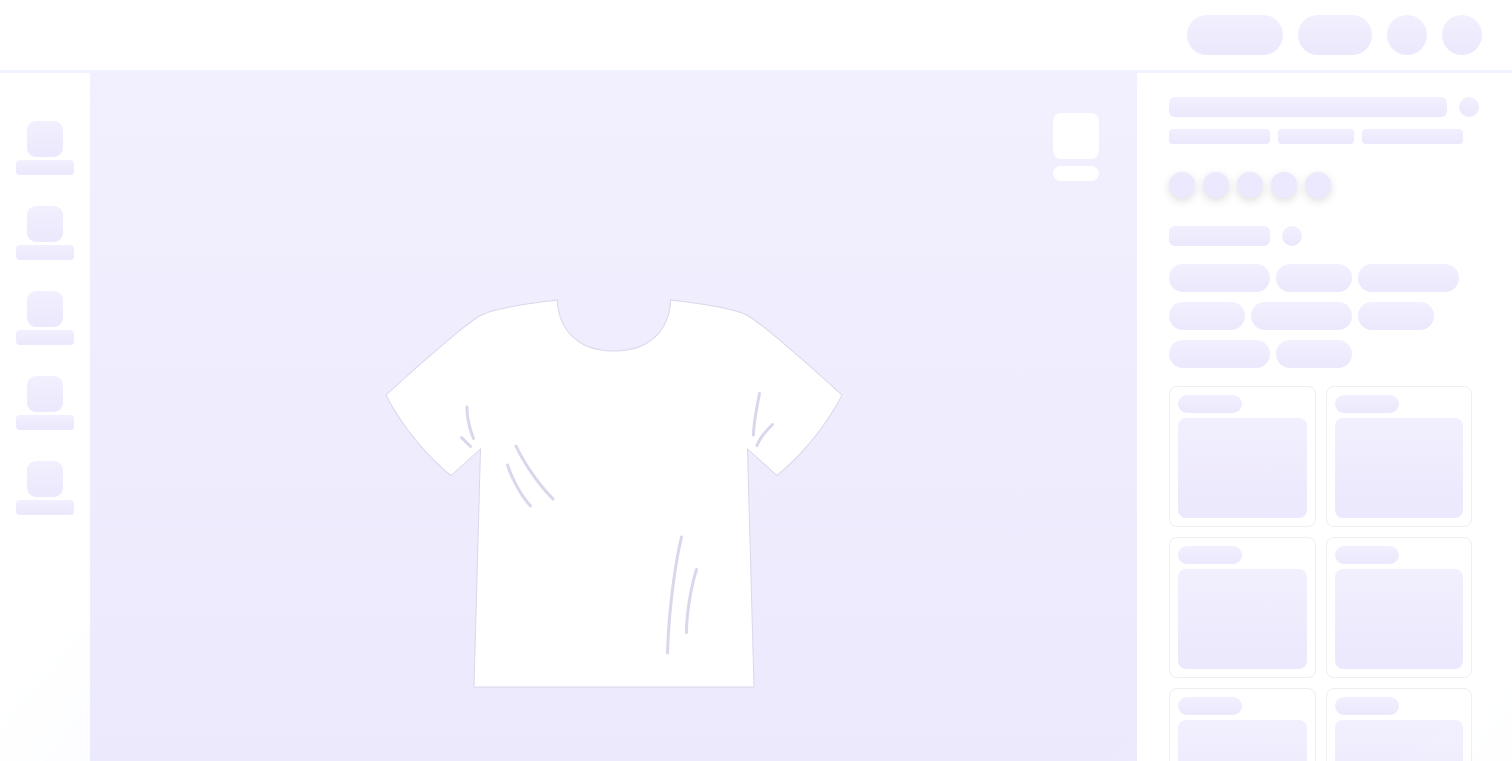 scroll, scrollTop: 0, scrollLeft: 0, axis: both 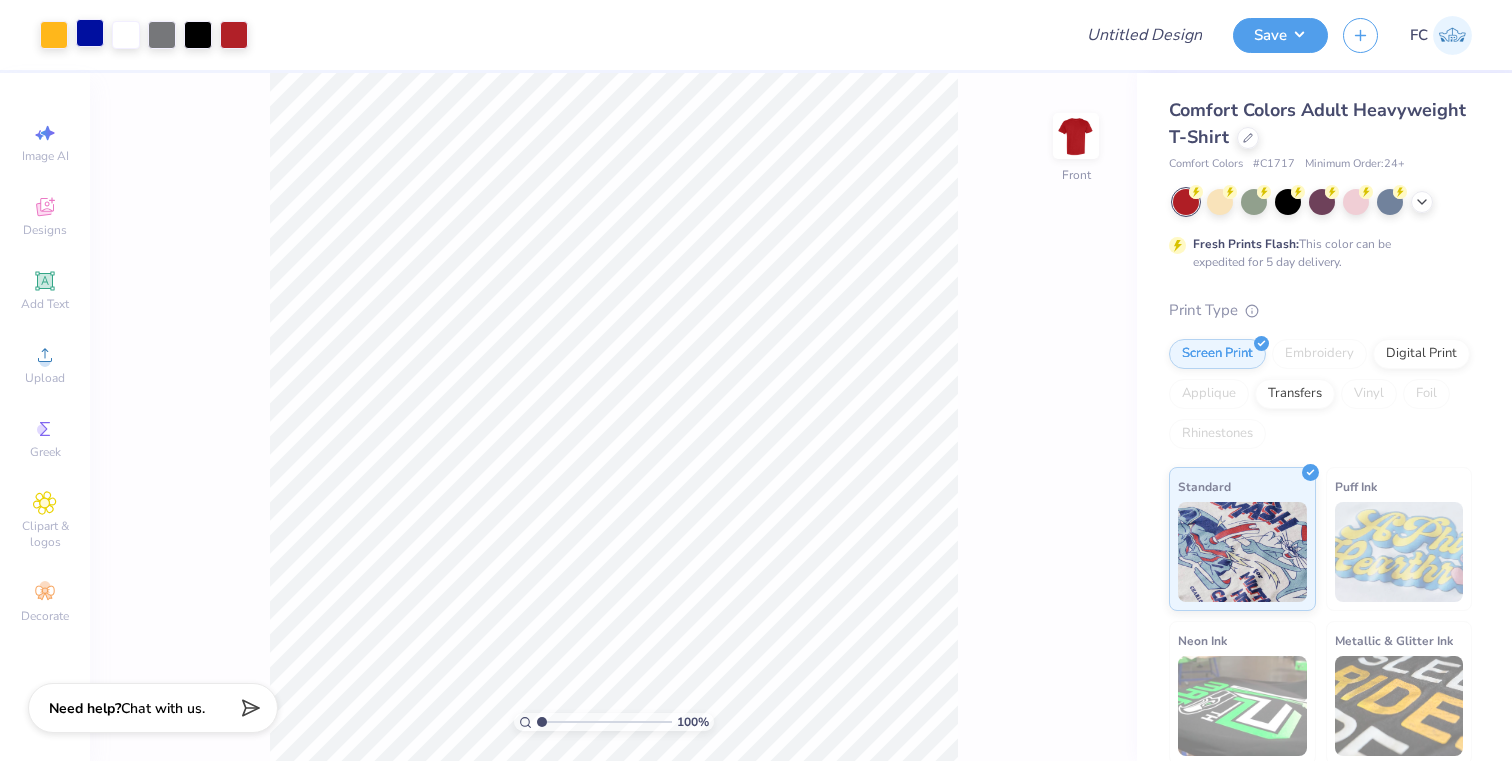 click at bounding box center (90, 33) 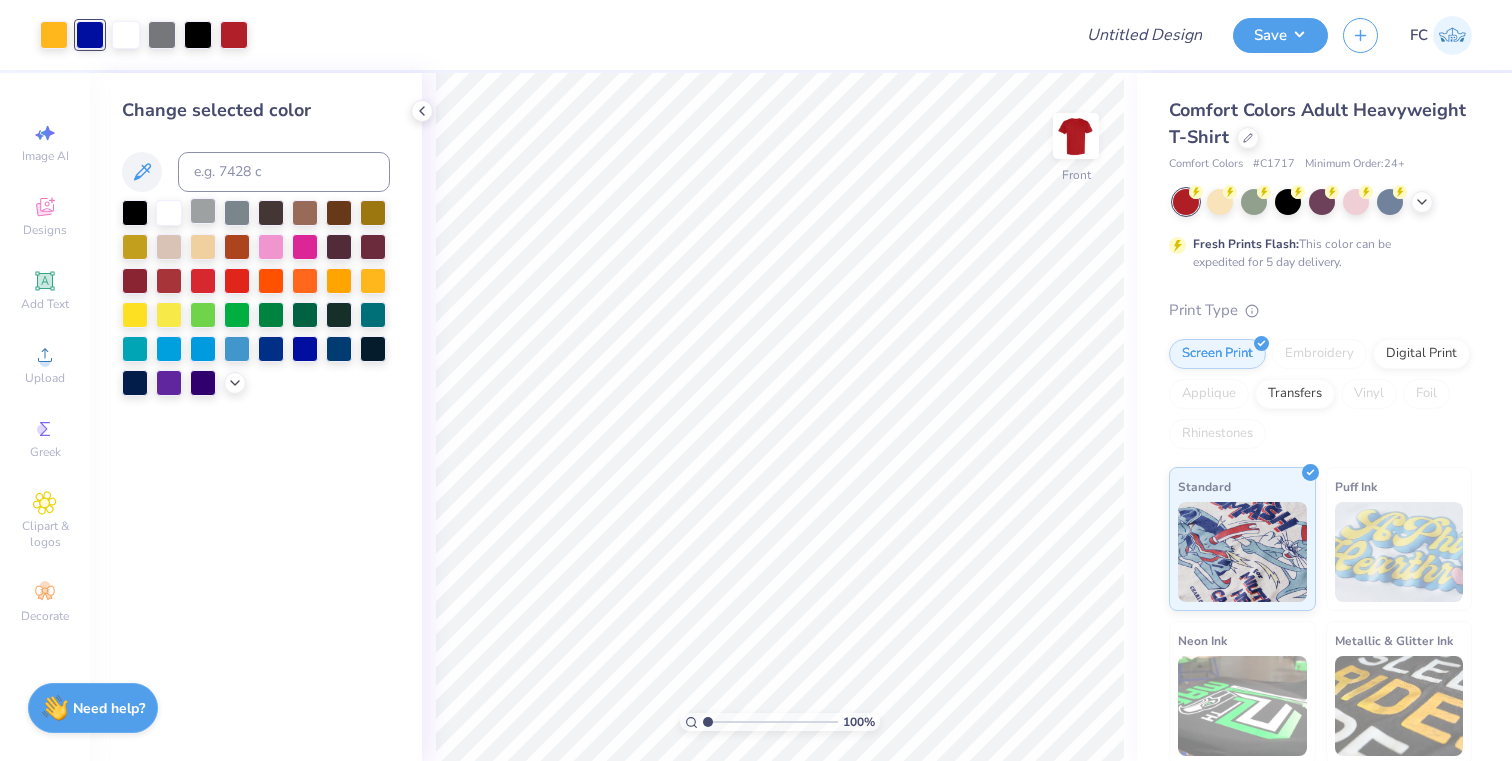 click at bounding box center (203, 211) 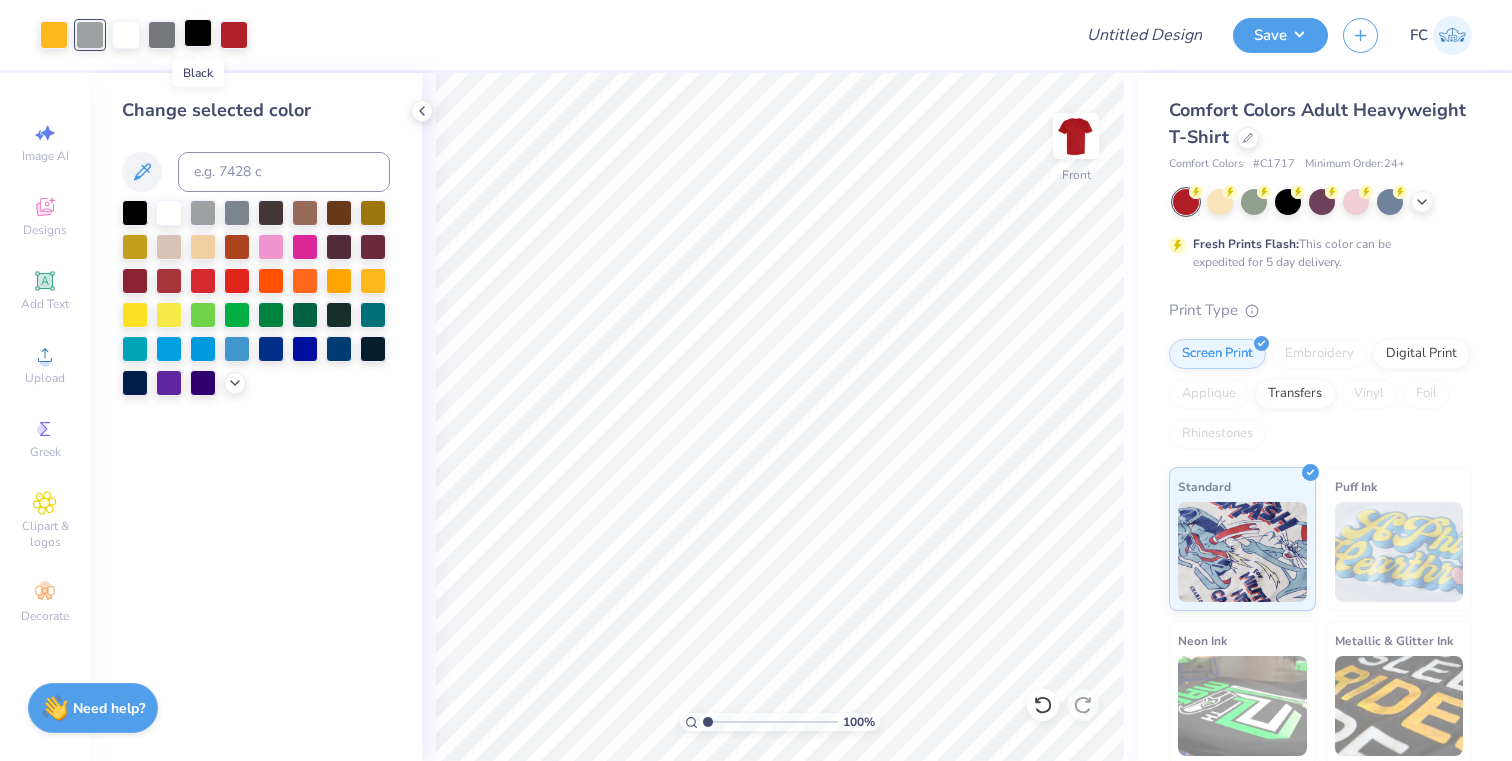 click at bounding box center [198, 33] 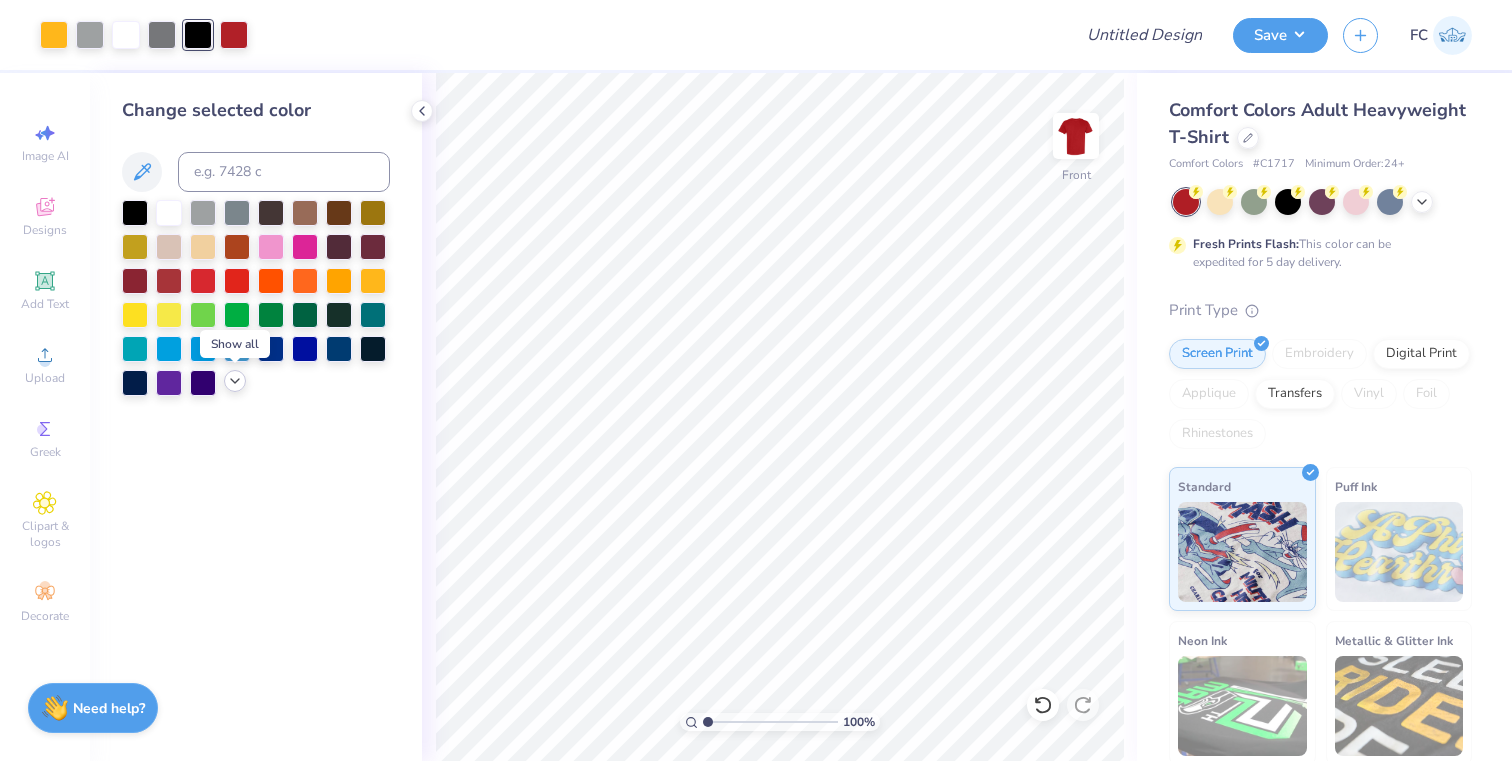click at bounding box center [235, 381] 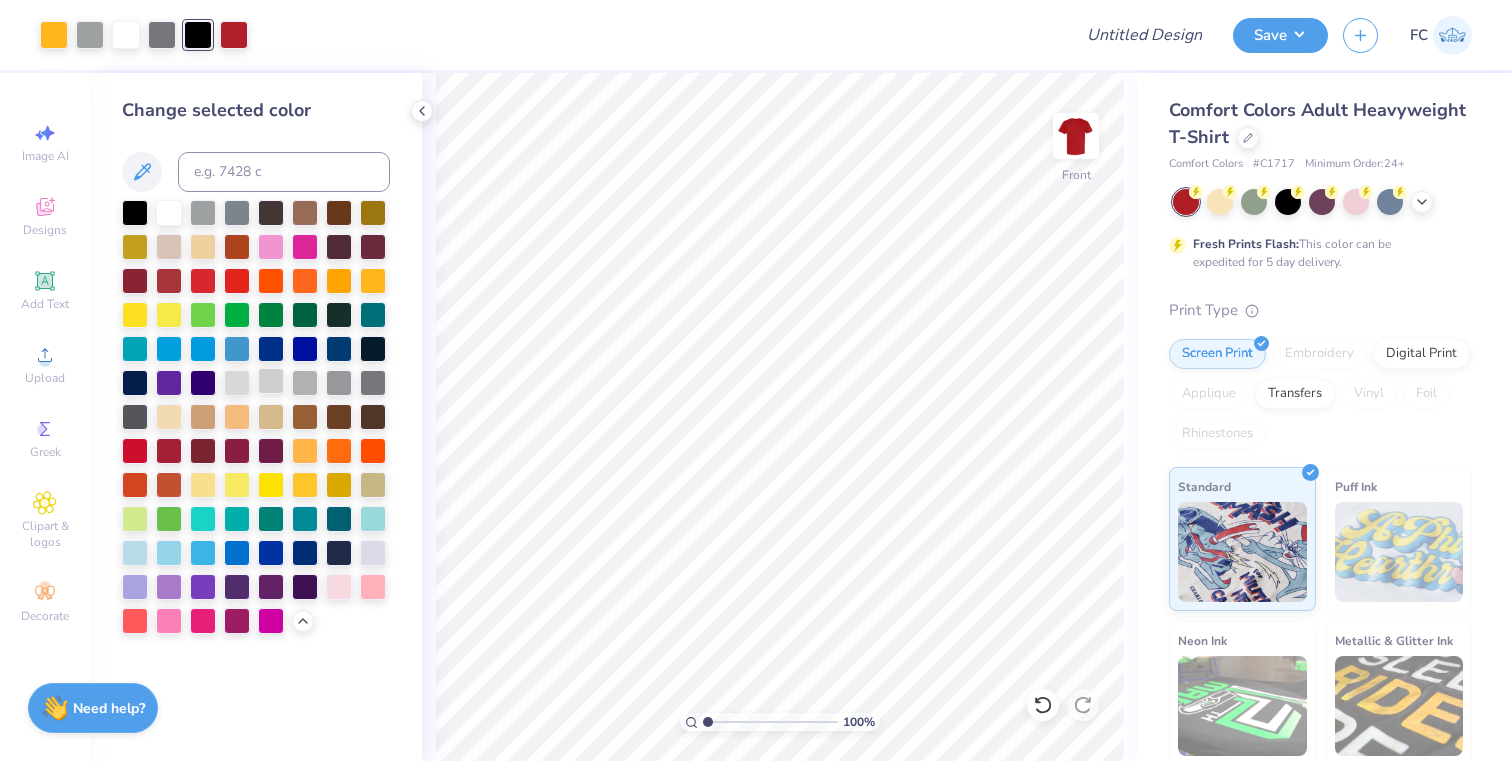 click at bounding box center [271, 381] 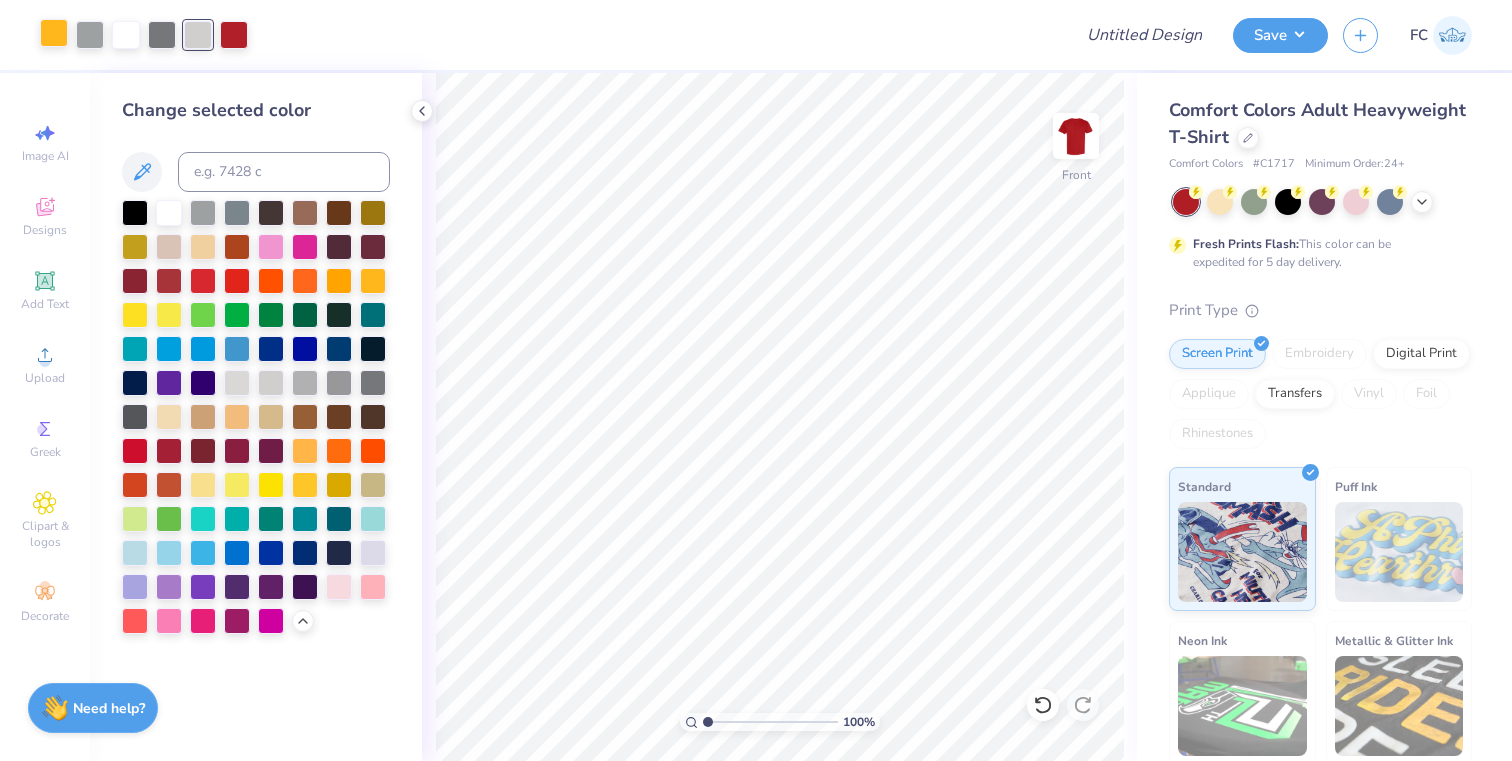 click at bounding box center (54, 33) 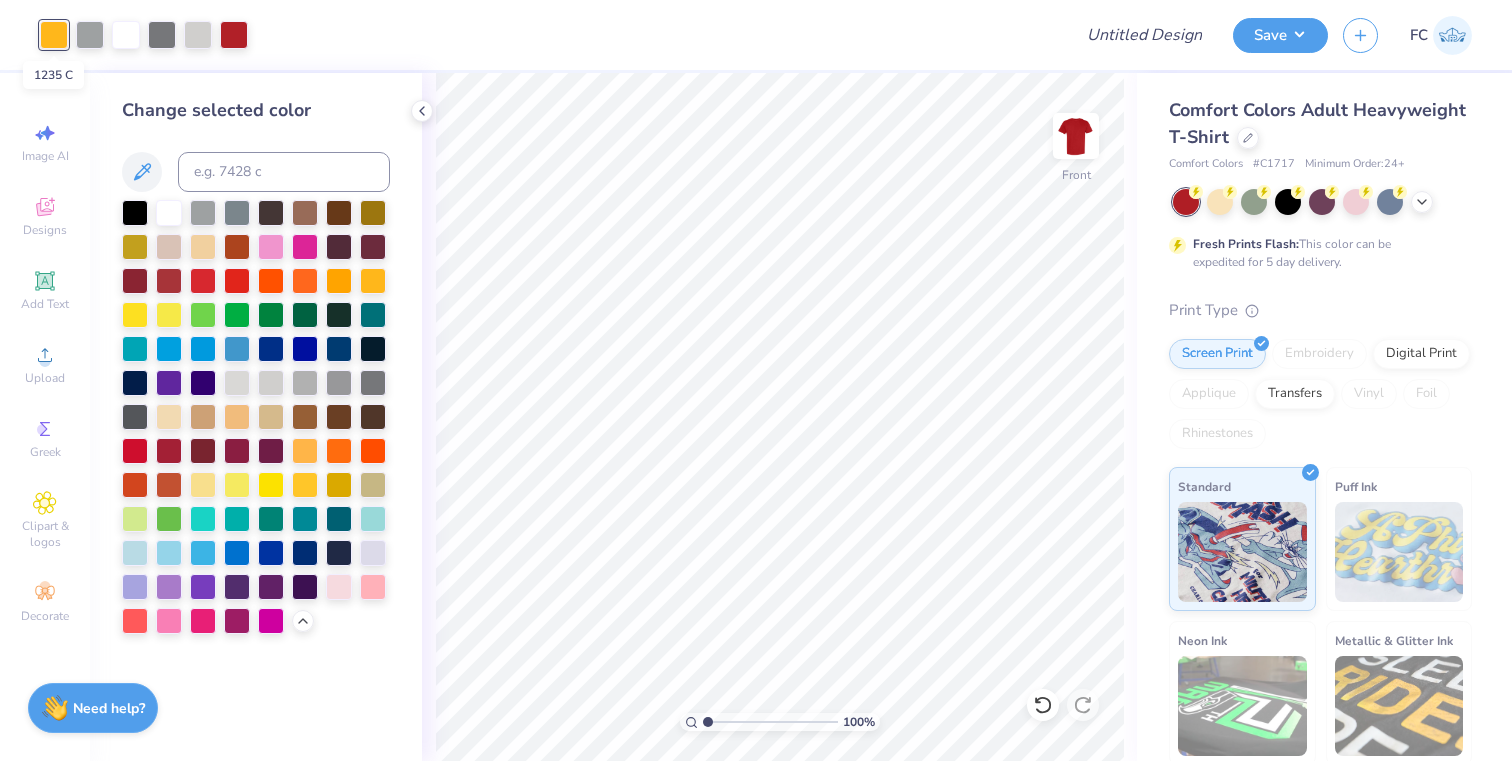 click at bounding box center (54, 35) 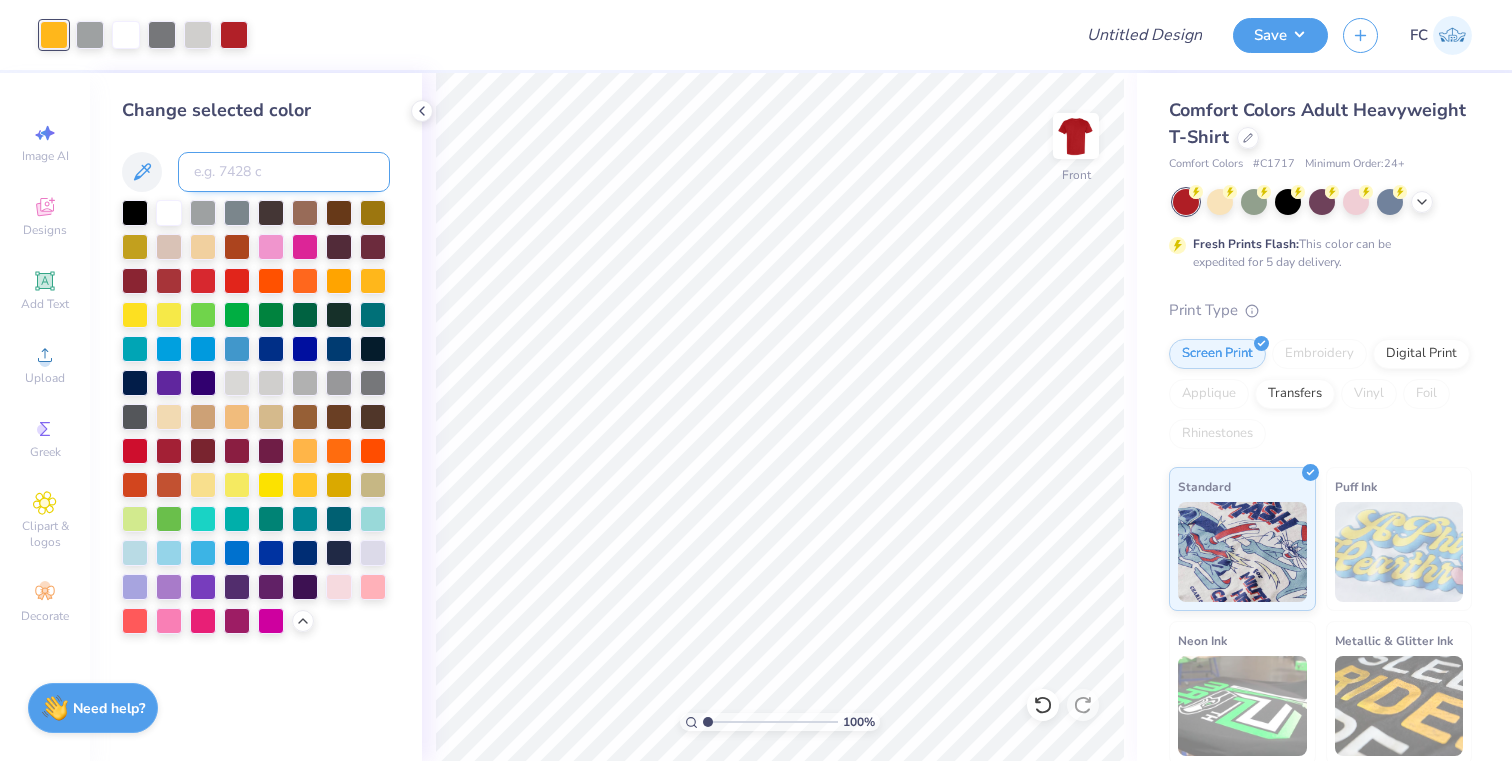 click at bounding box center (284, 172) 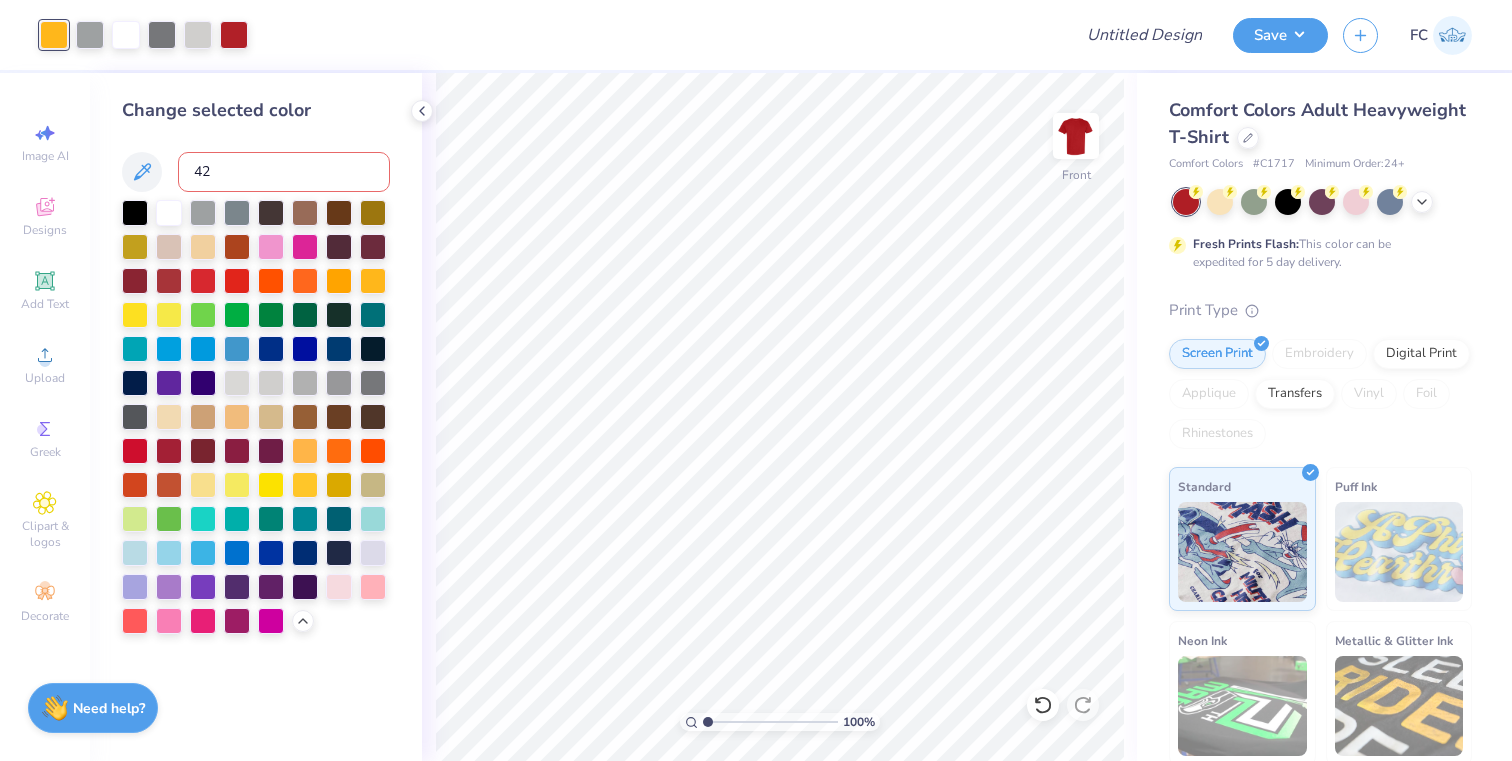 type on "422" 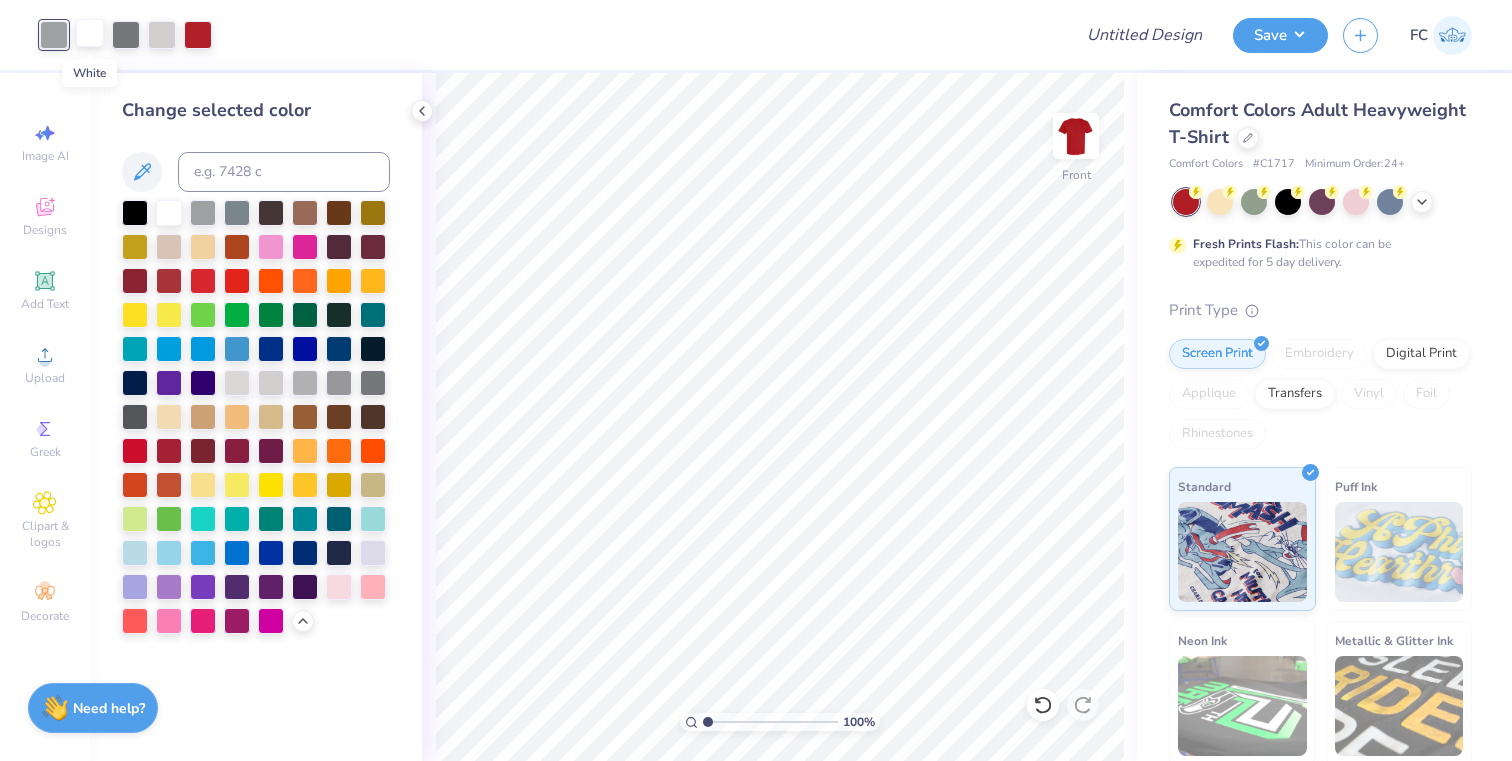click at bounding box center [90, 33] 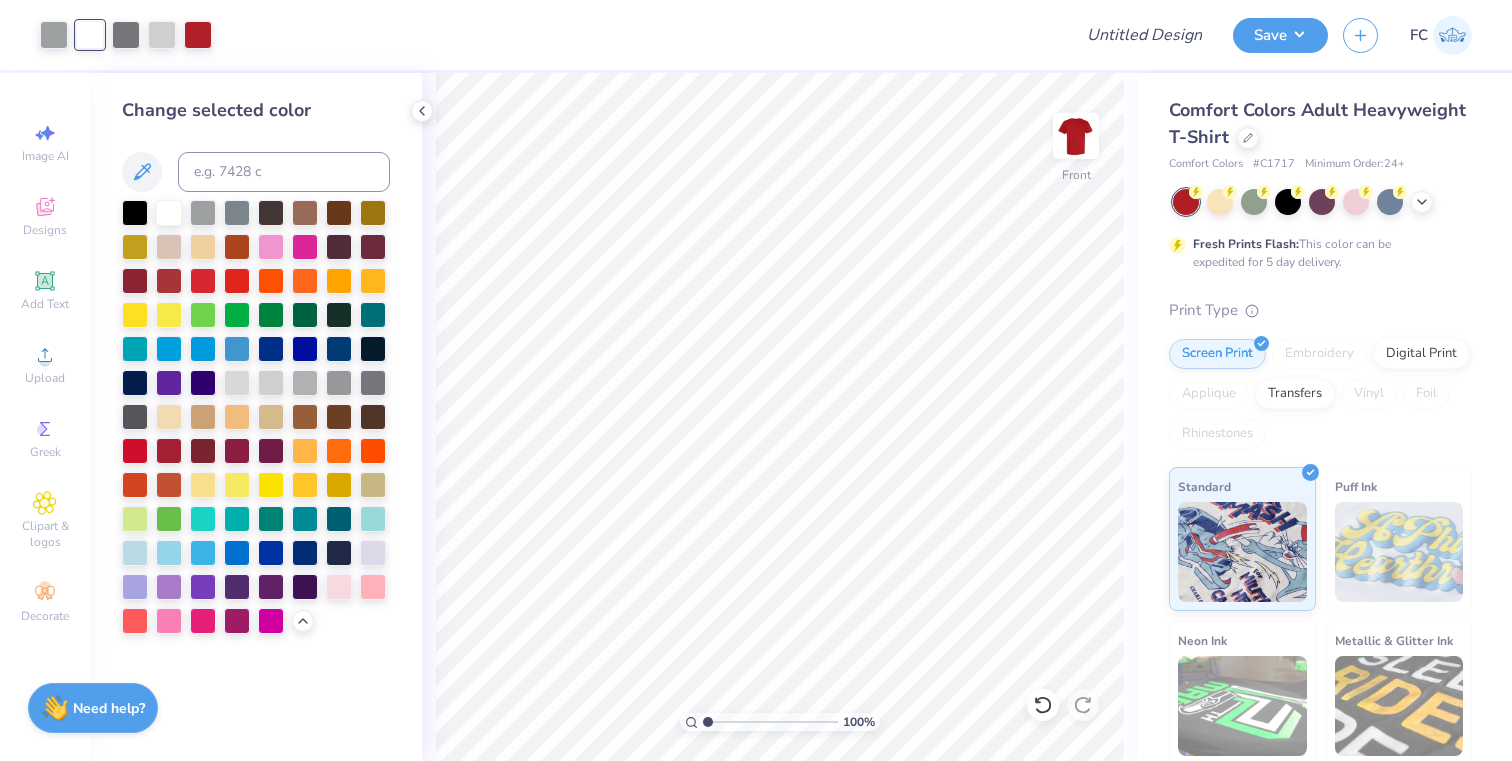 click at bounding box center (90, 35) 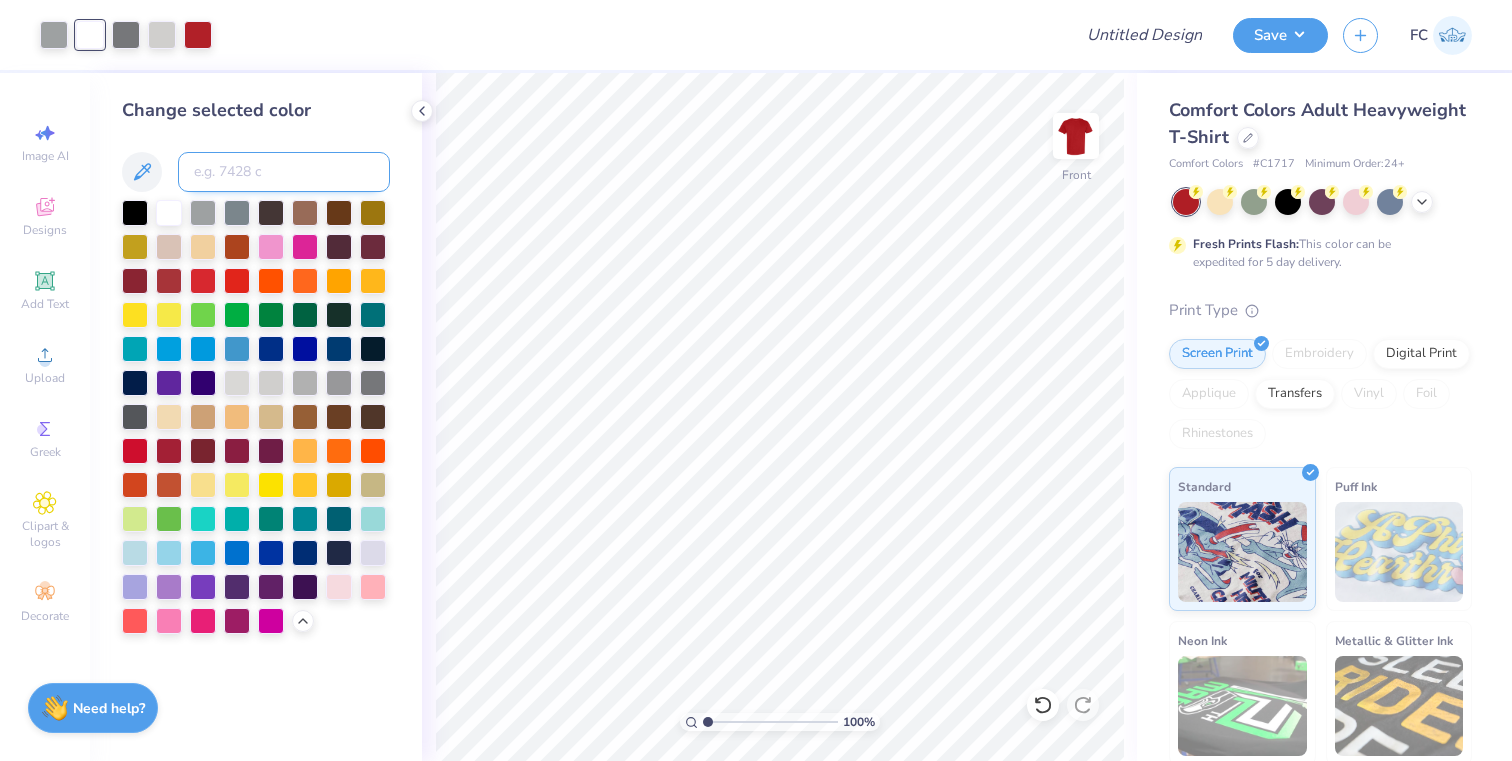 click at bounding box center (284, 172) 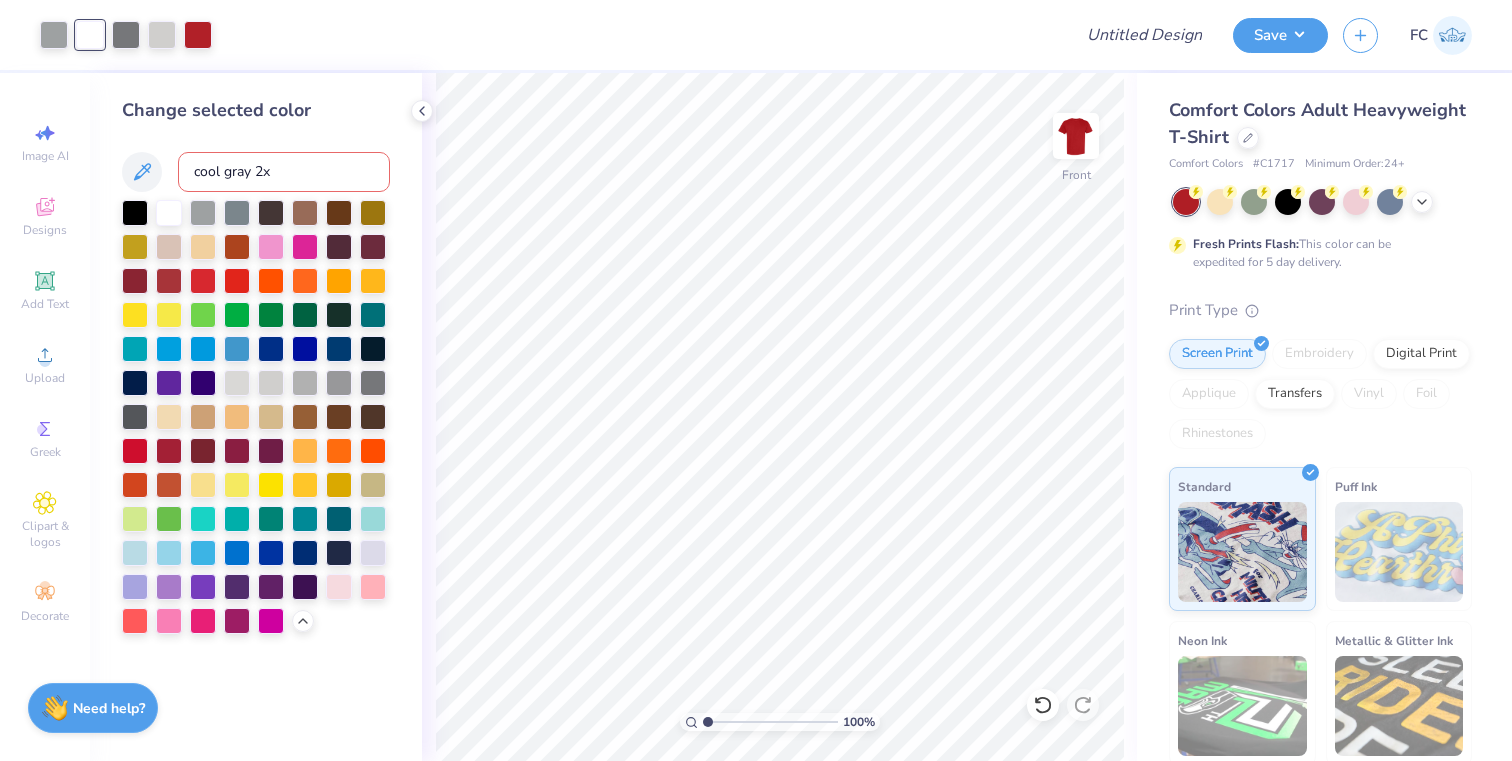 type on "cool gray 2" 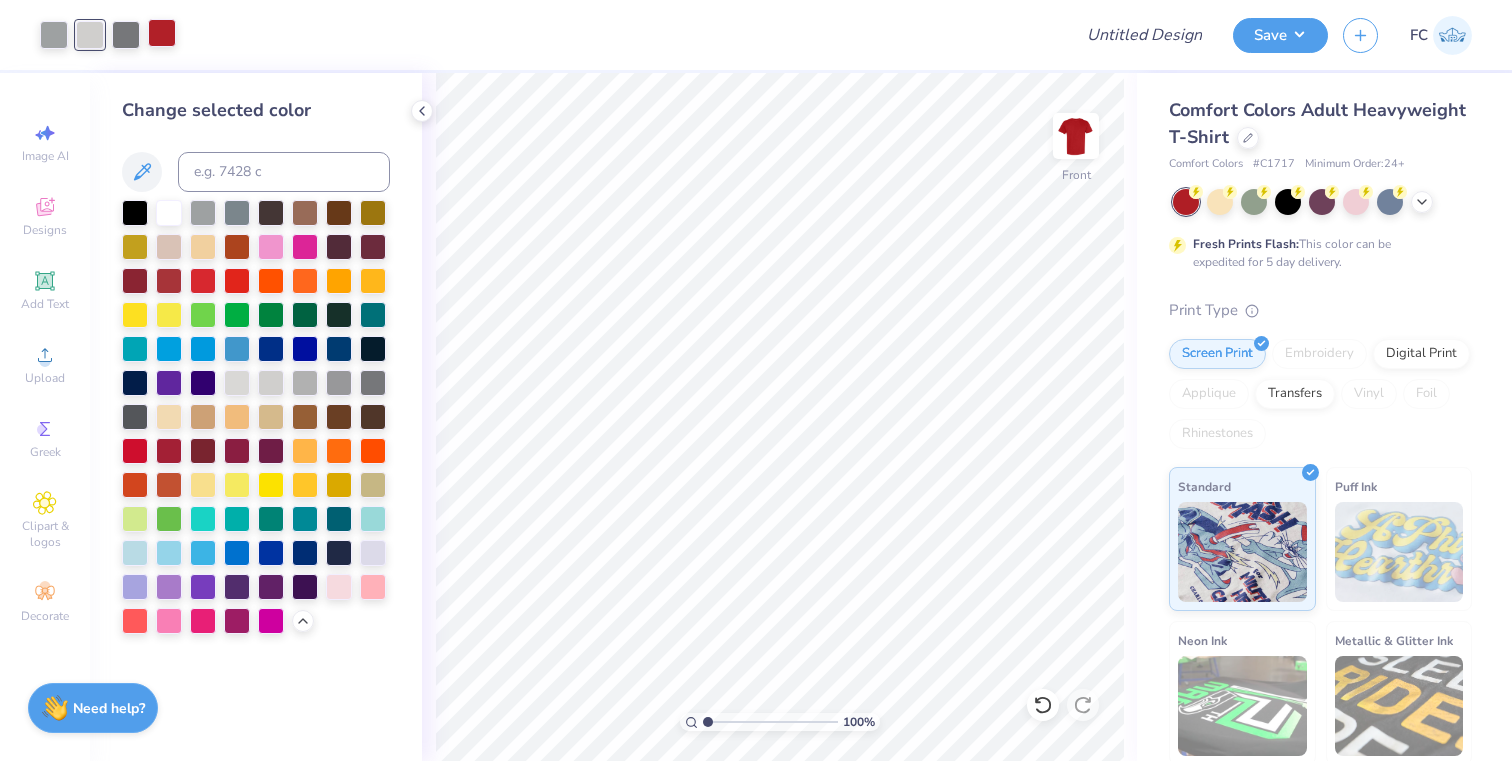 click at bounding box center [162, 33] 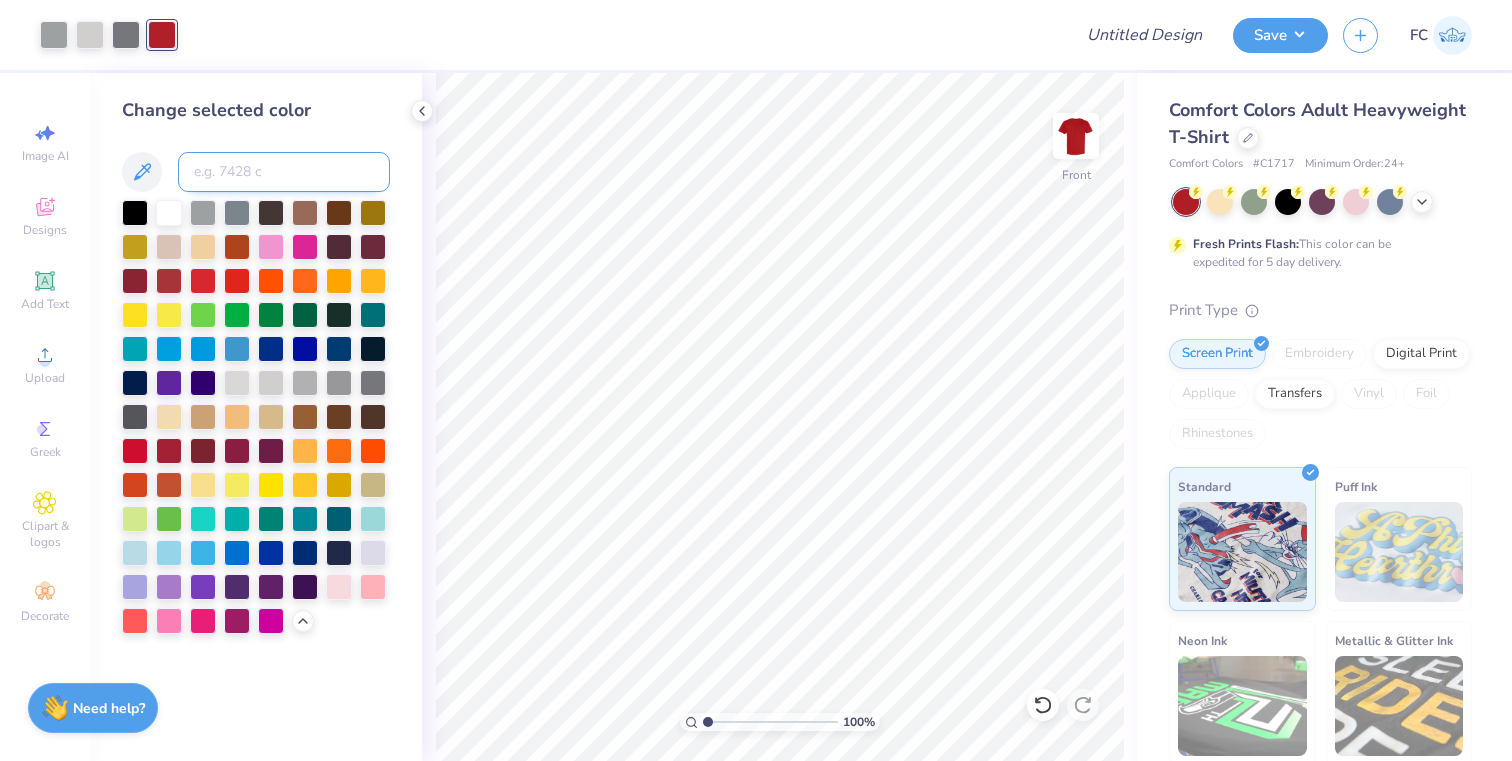 click at bounding box center [284, 172] 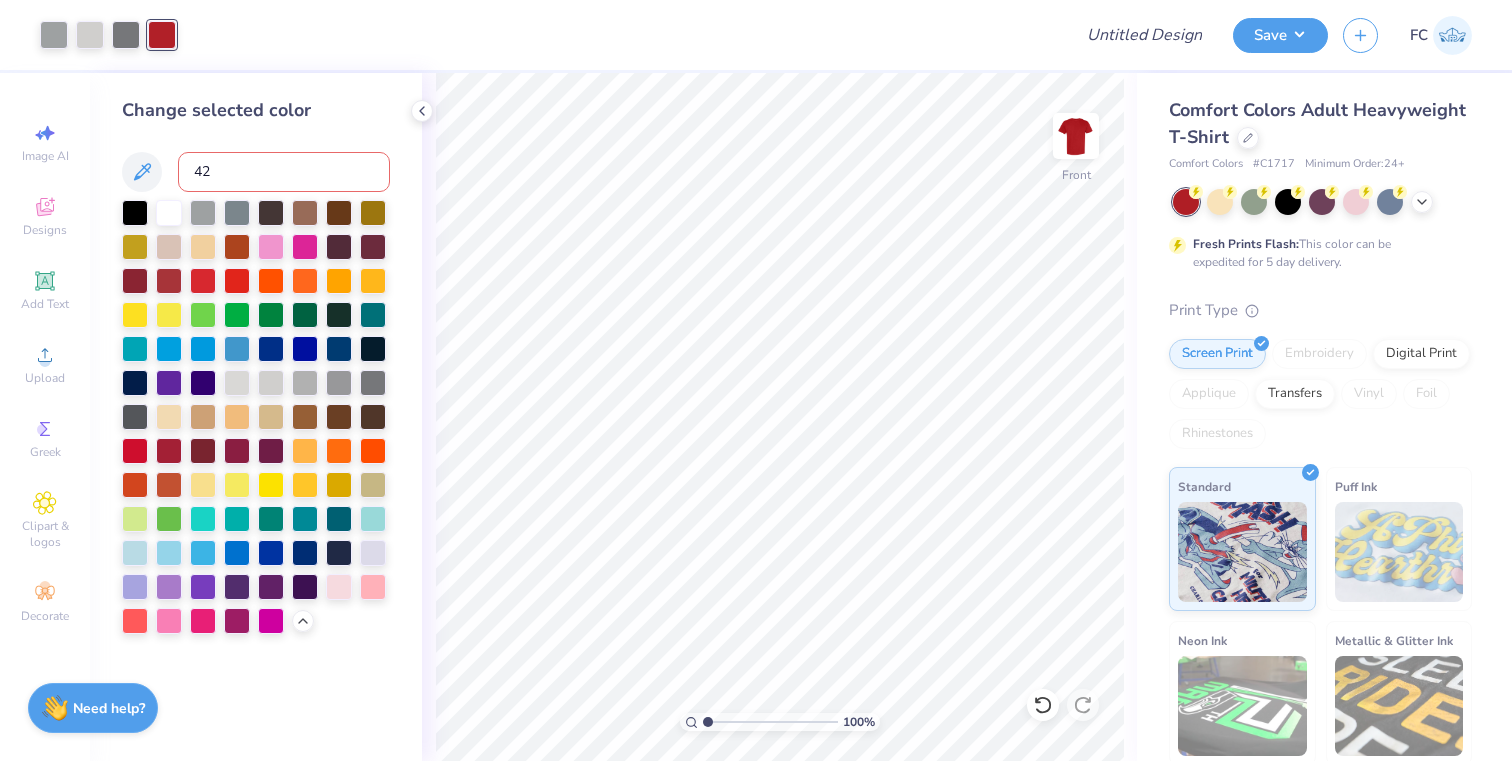type on "422" 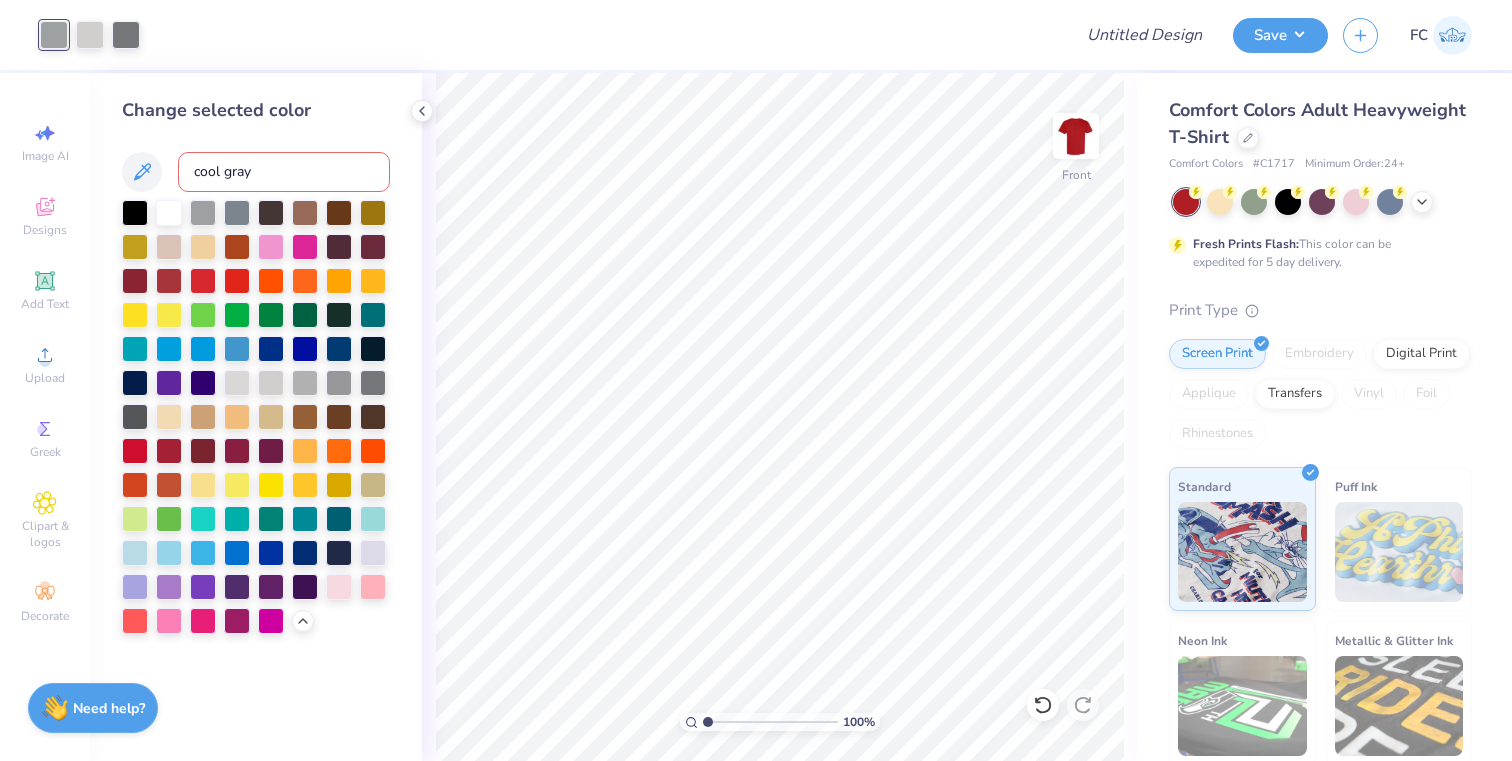 type on "cool gray 2" 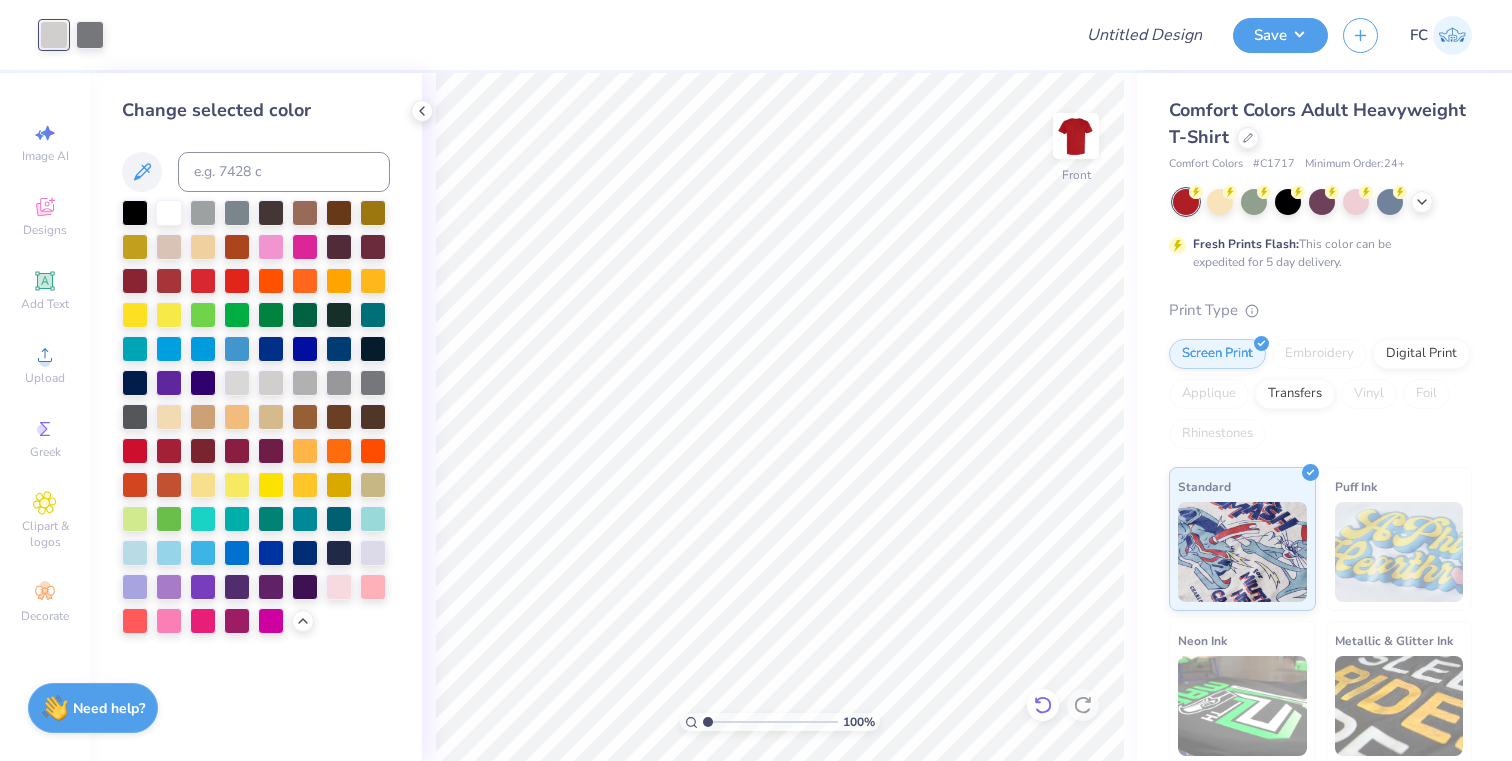 click 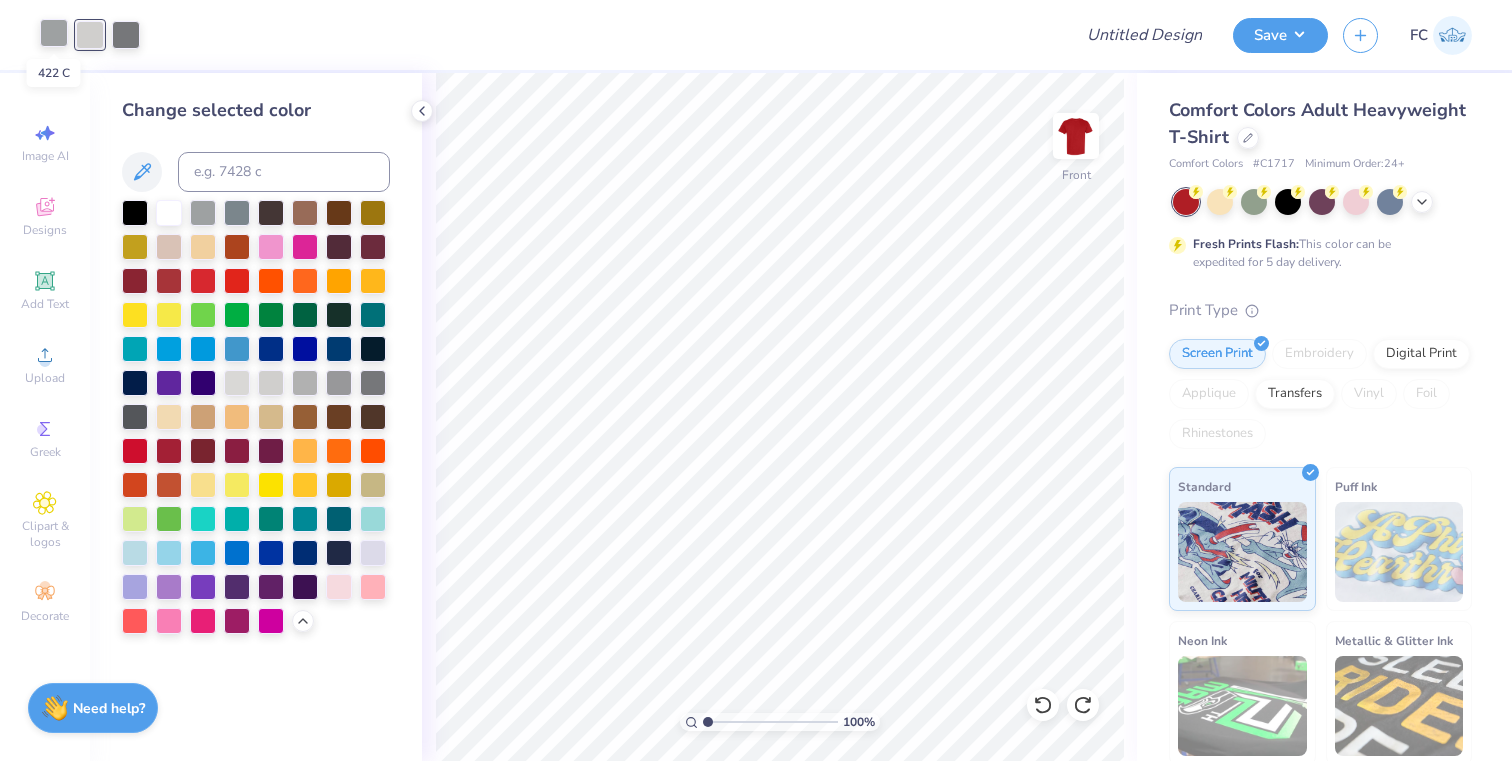 click at bounding box center (54, 33) 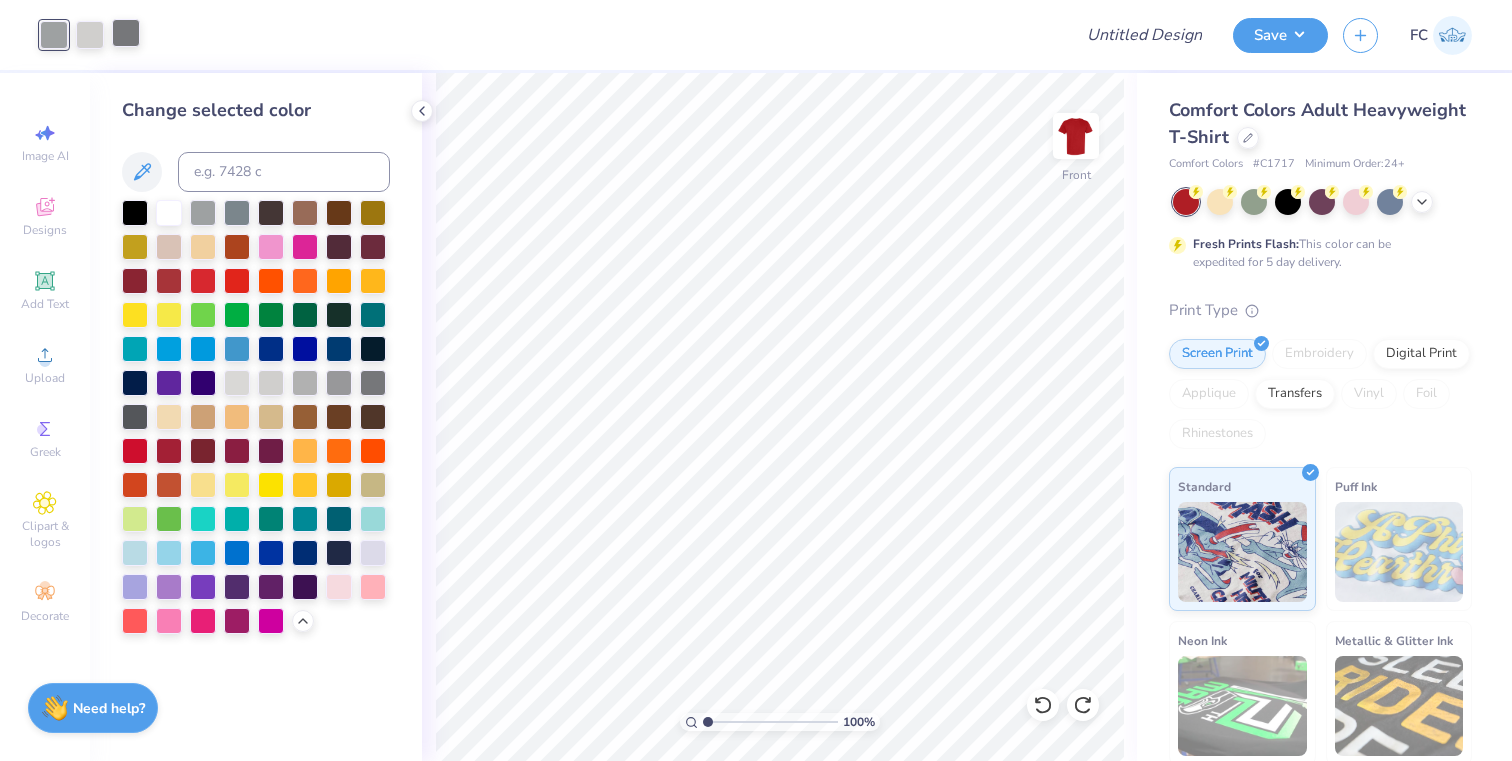 click at bounding box center [126, 33] 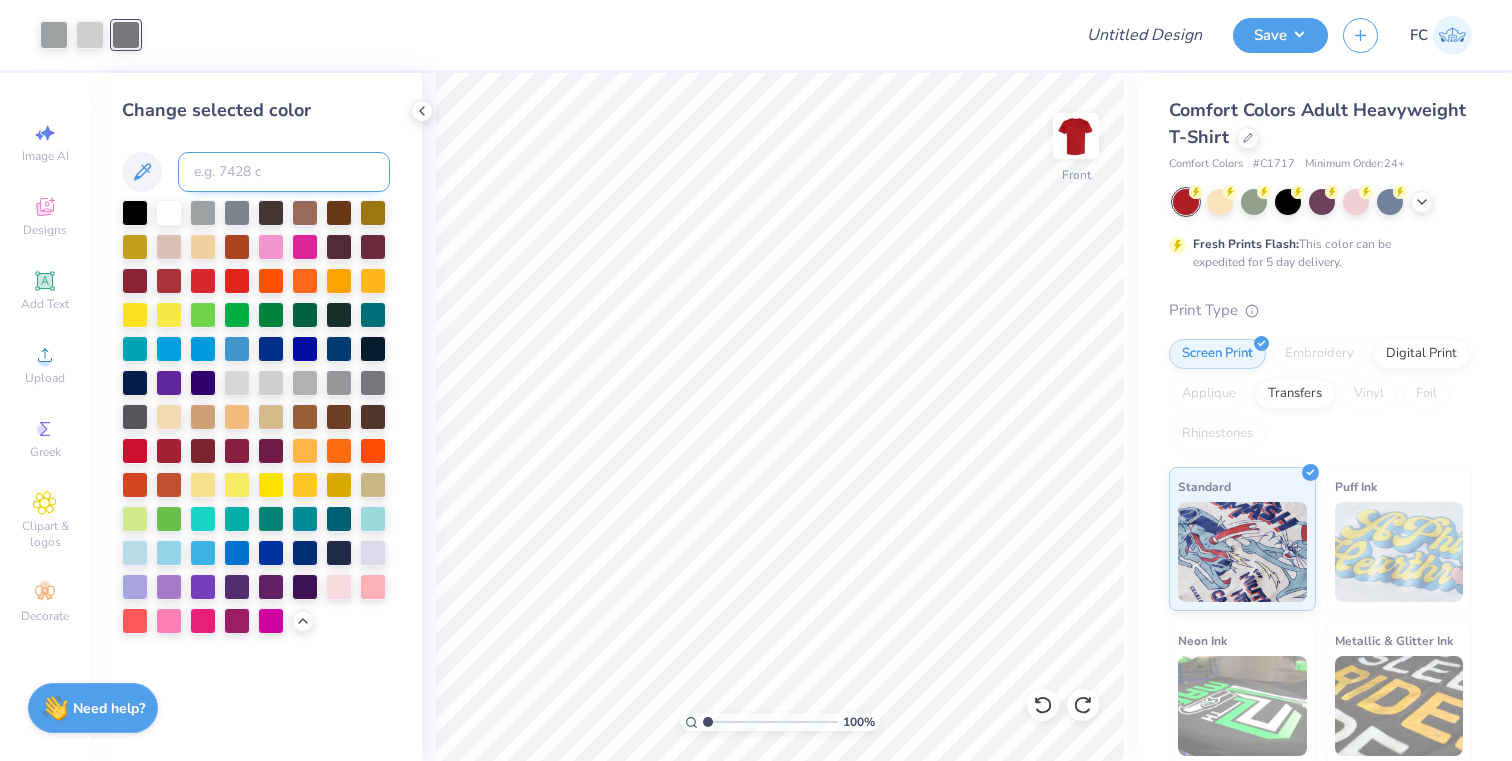 click at bounding box center (284, 172) 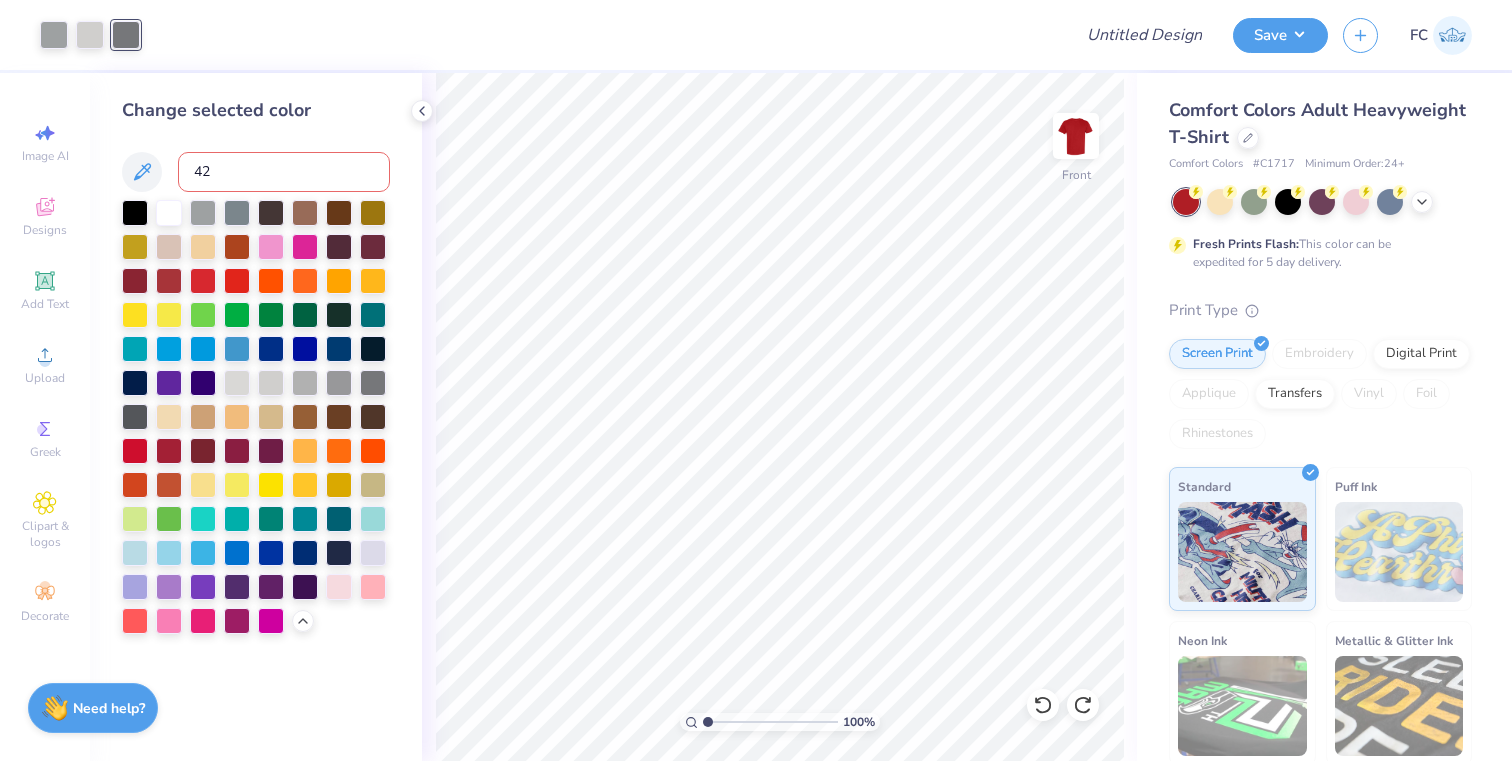 type on "422" 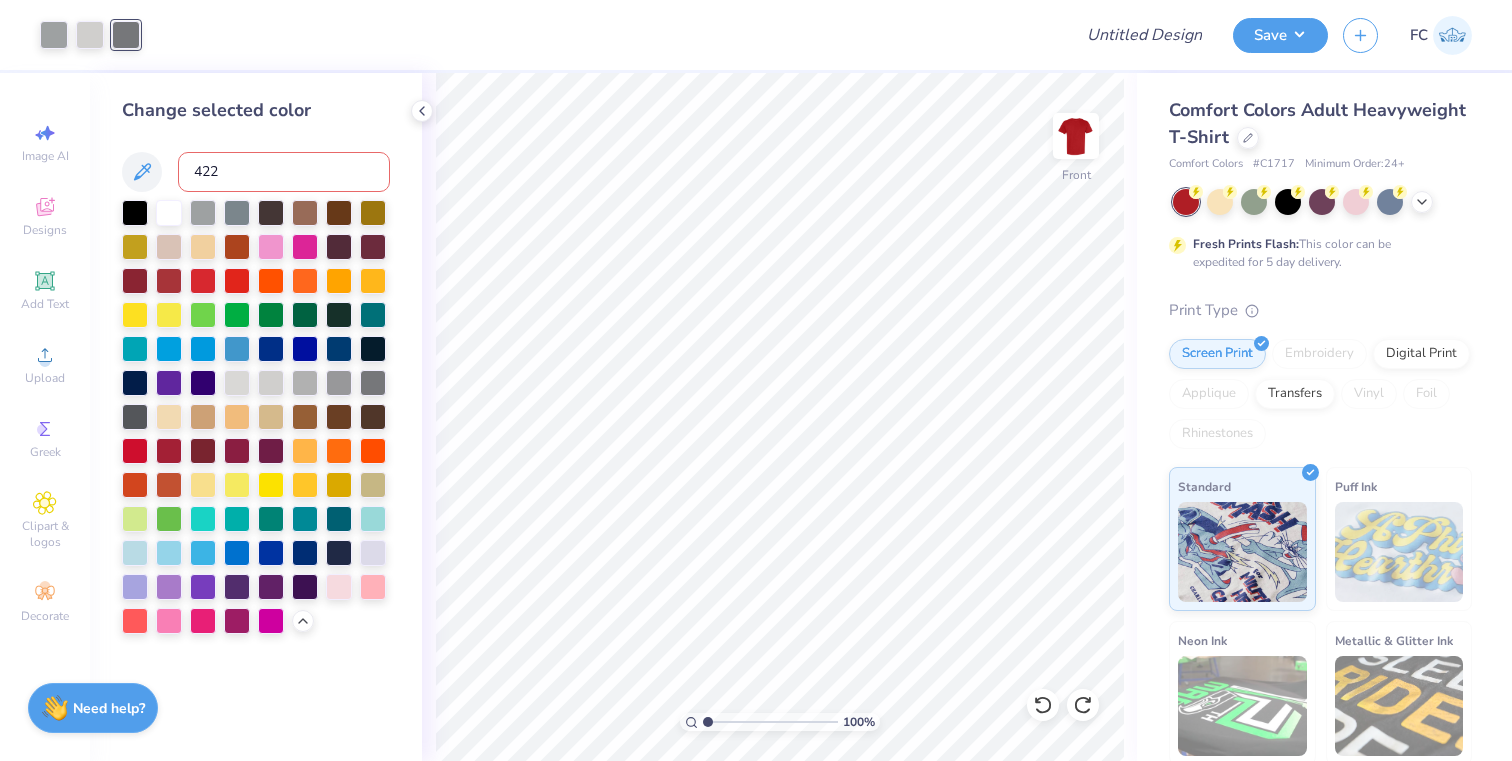 type 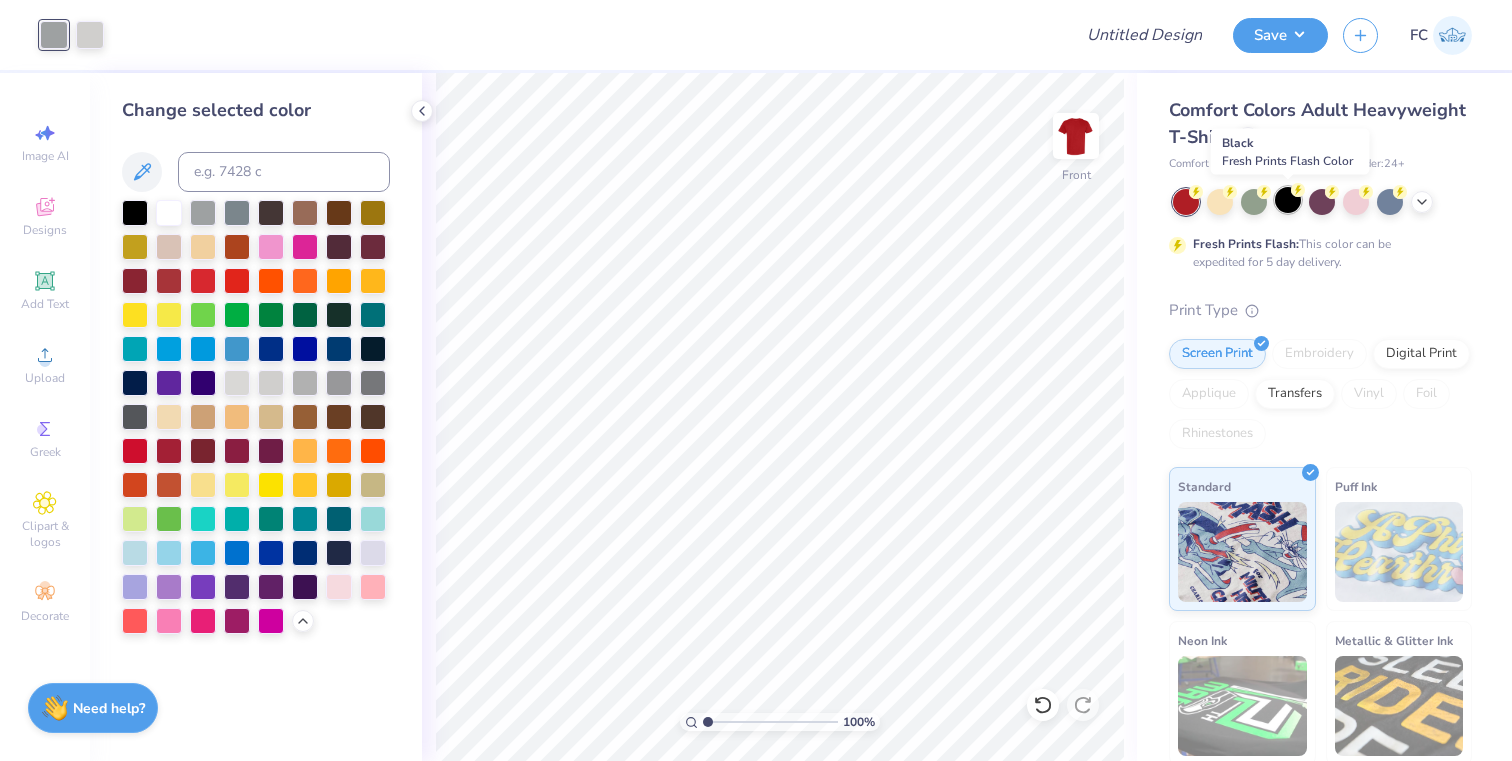 click at bounding box center (1288, 200) 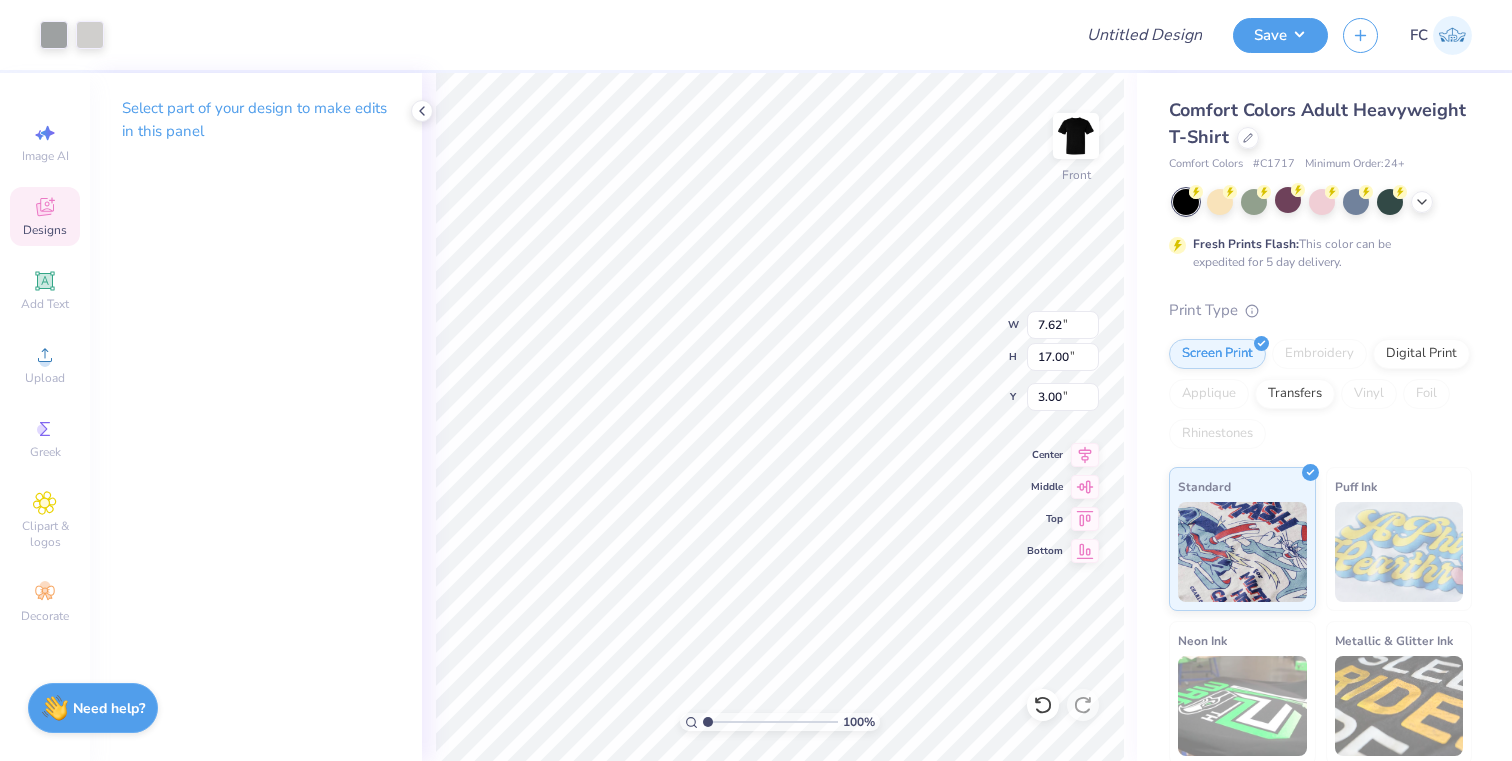 type on "4.87" 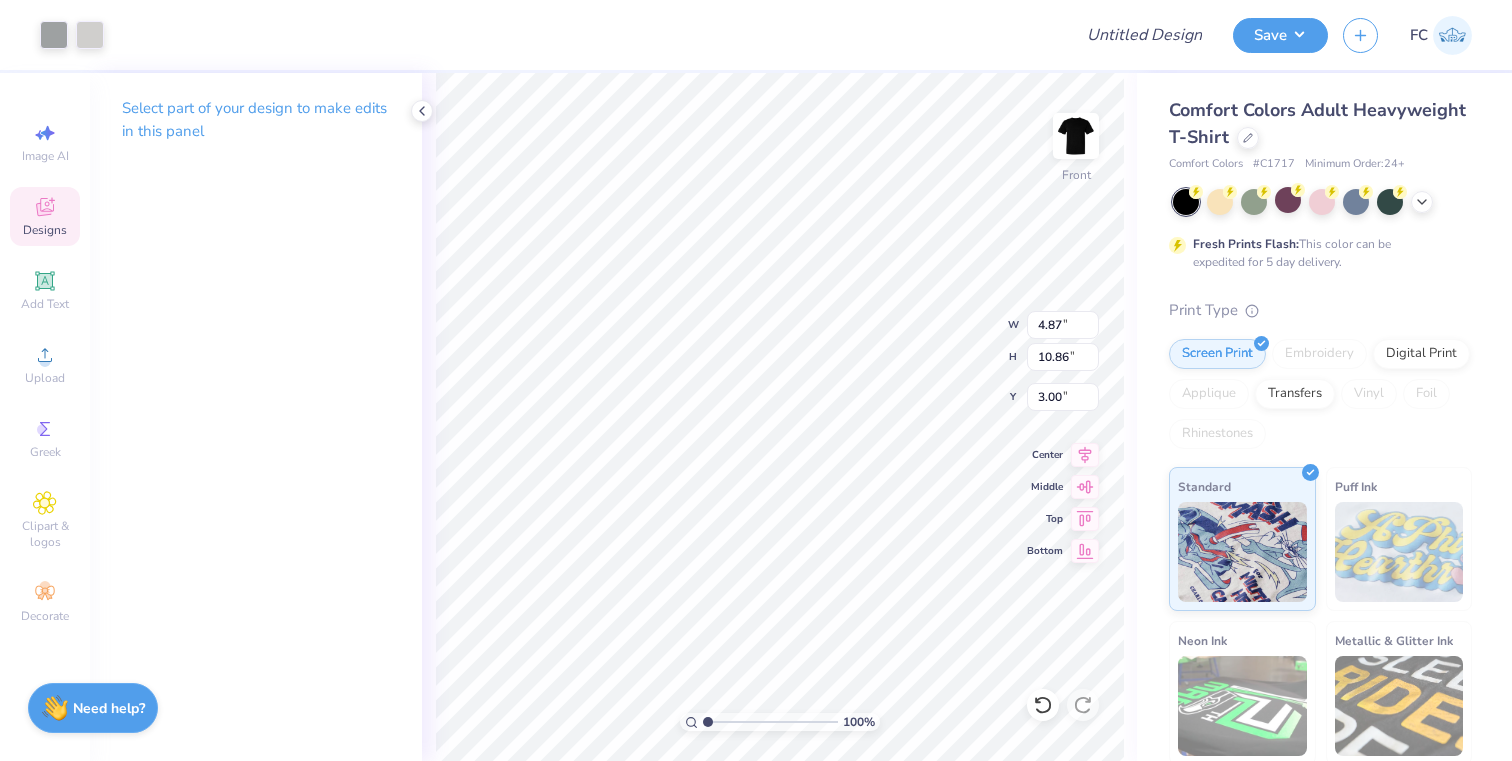 type on "6.03" 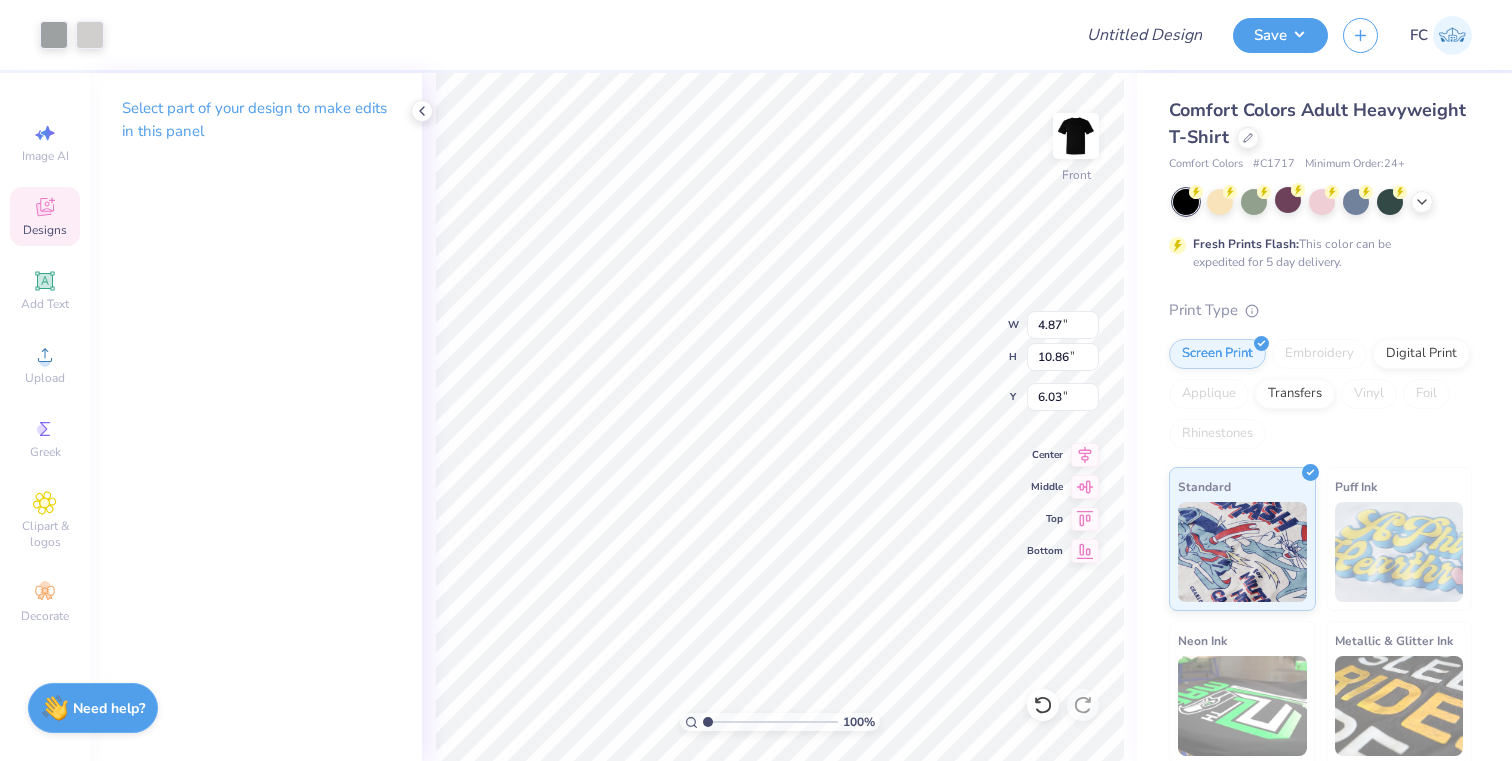 type on "5.31" 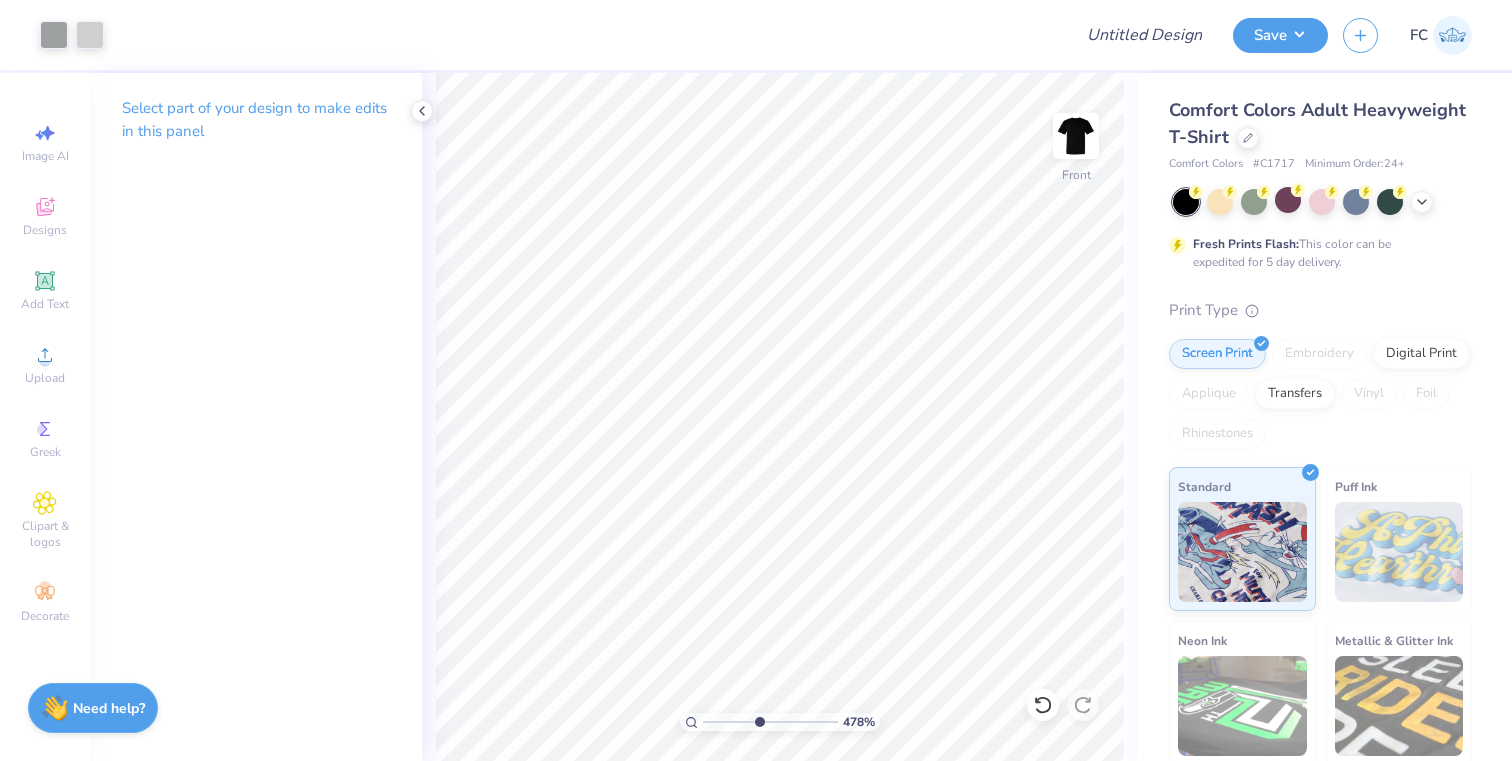 type on "4.78" 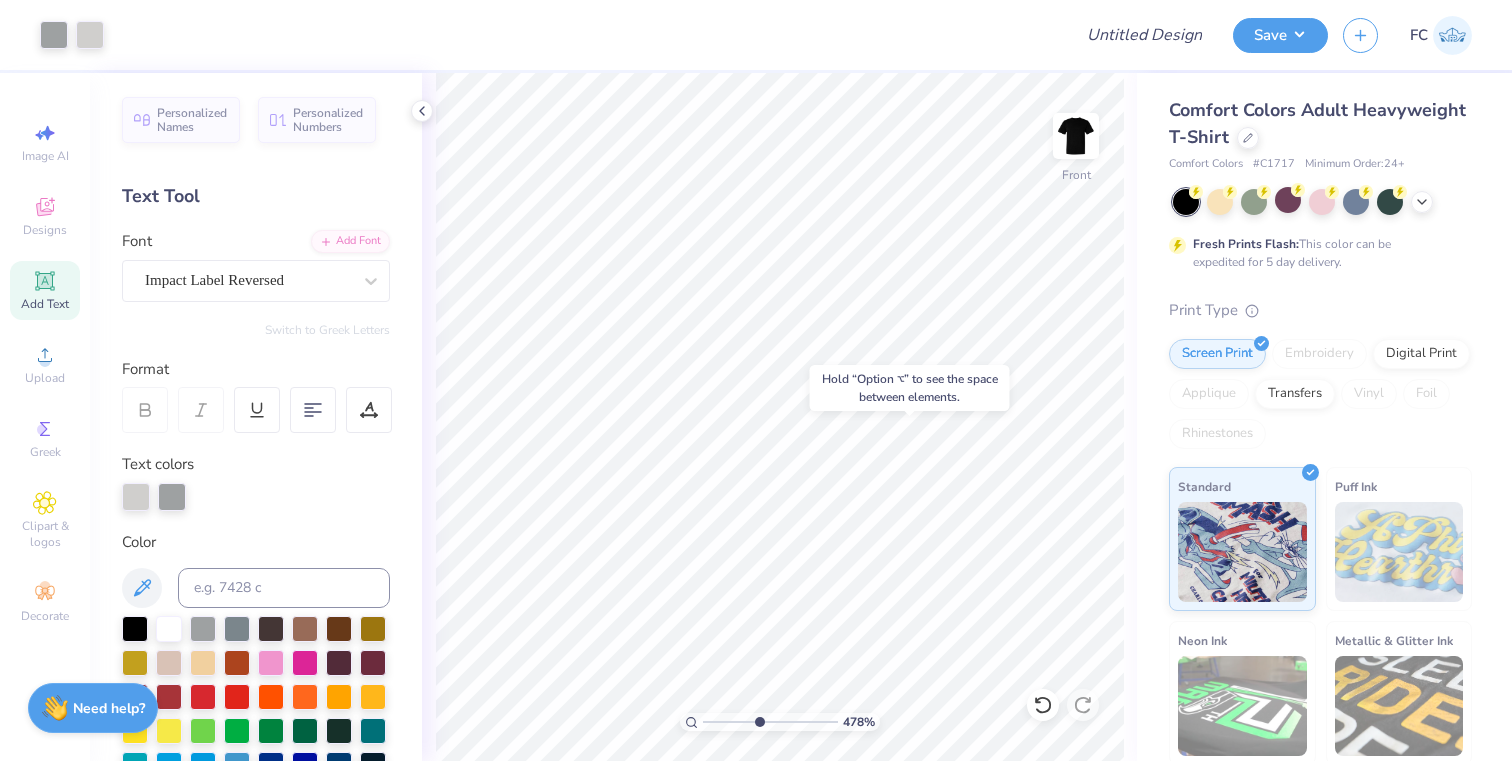 click on "Add Text" at bounding box center (45, 290) 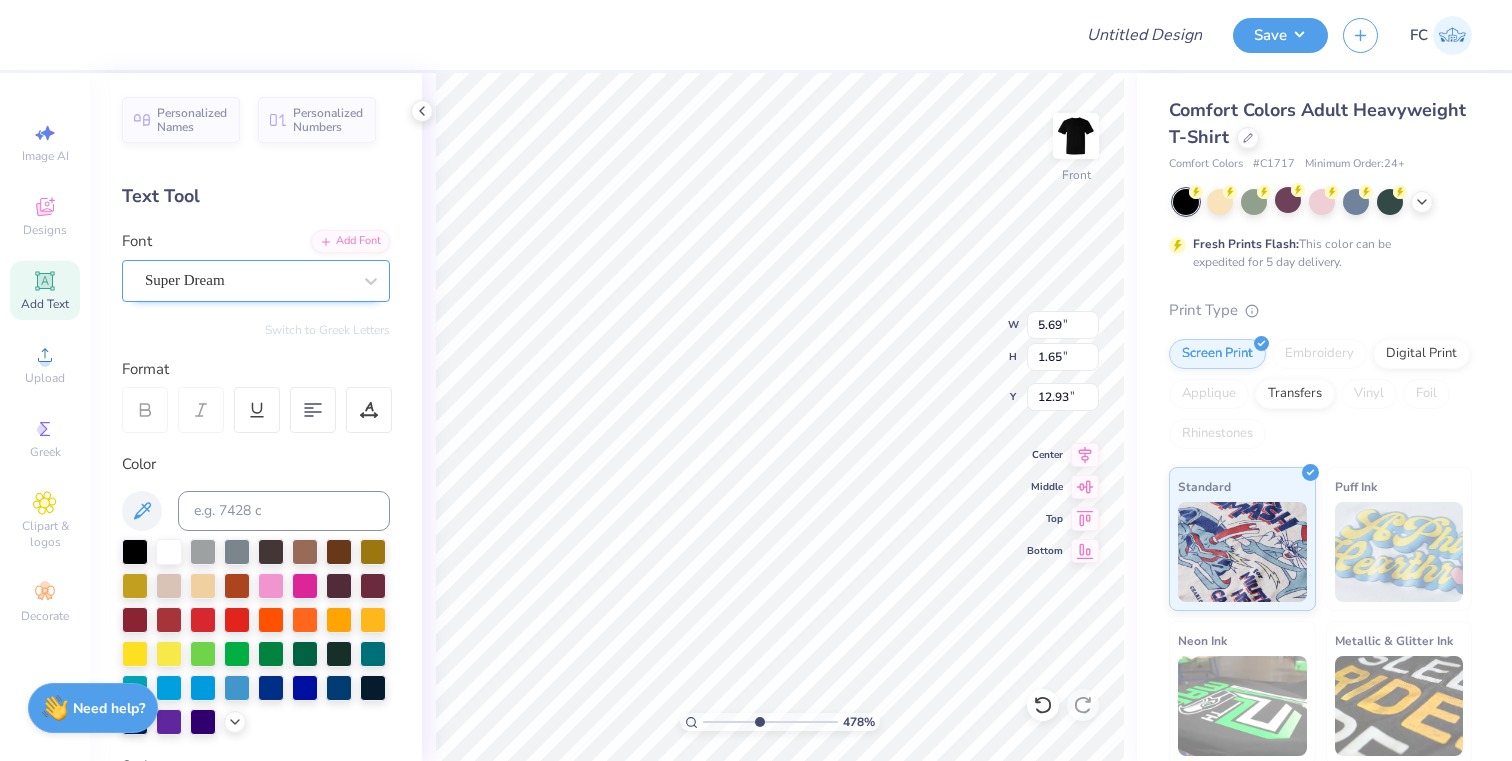 click on "Super Dream" at bounding box center [248, 280] 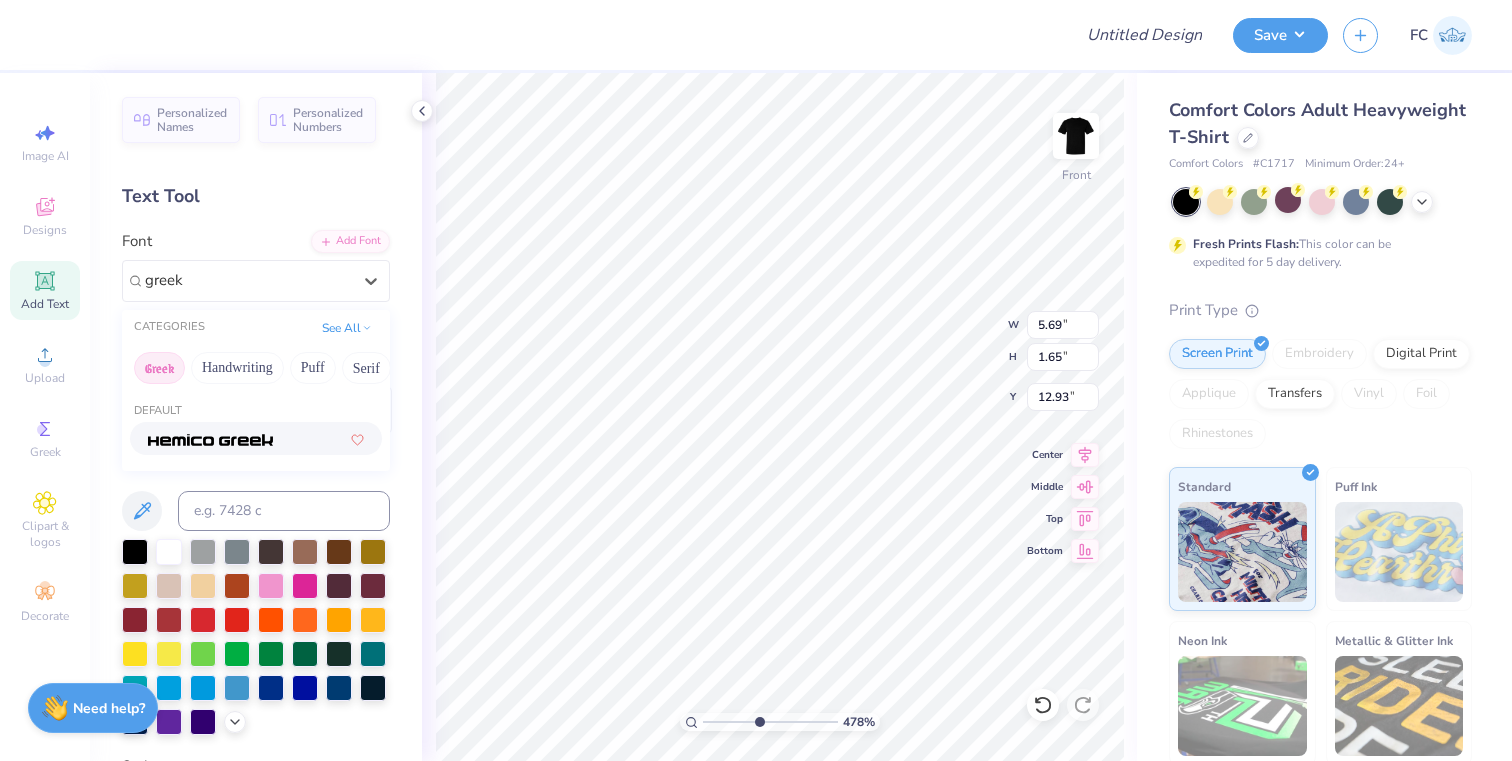 click on "Greek" at bounding box center (159, 368) 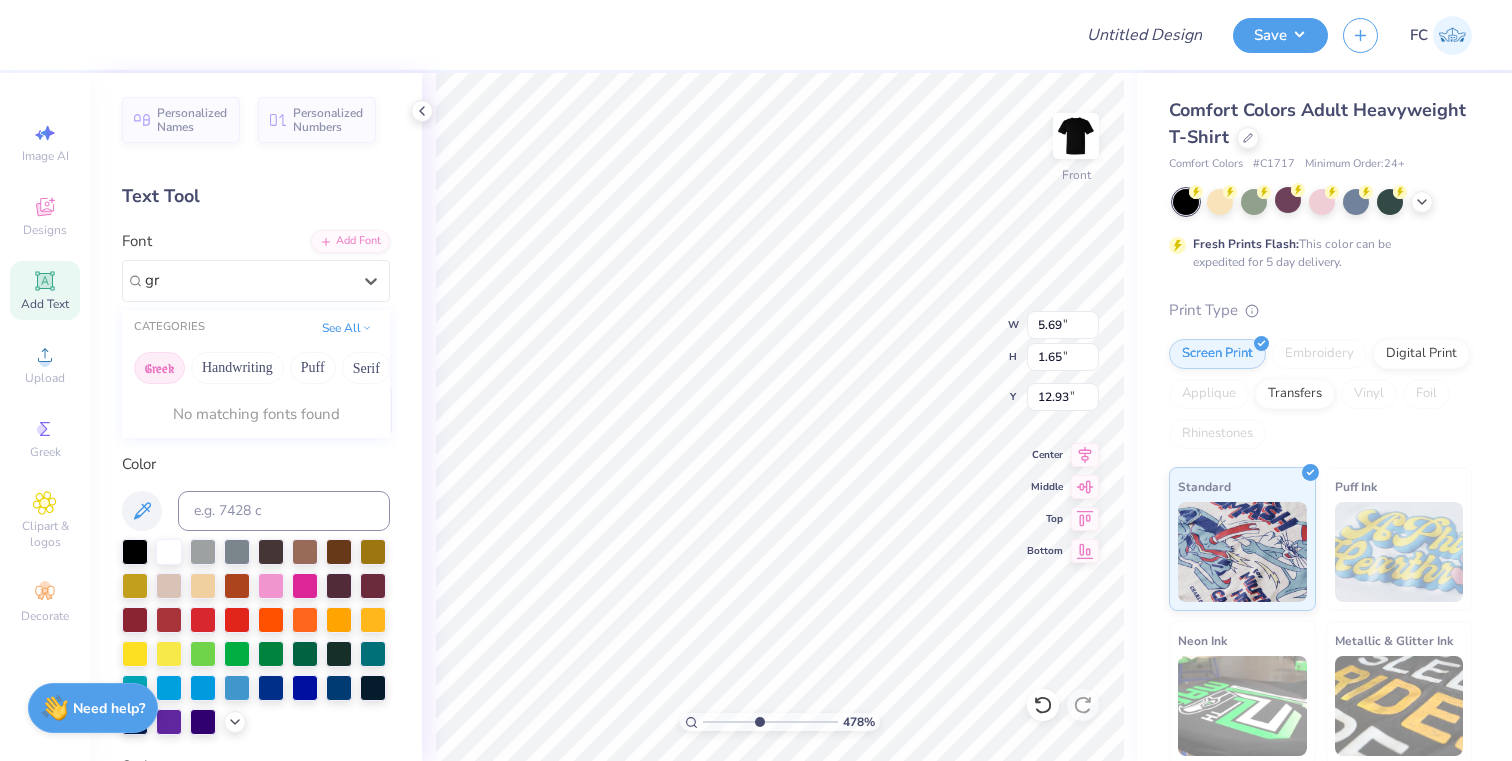 type on "g" 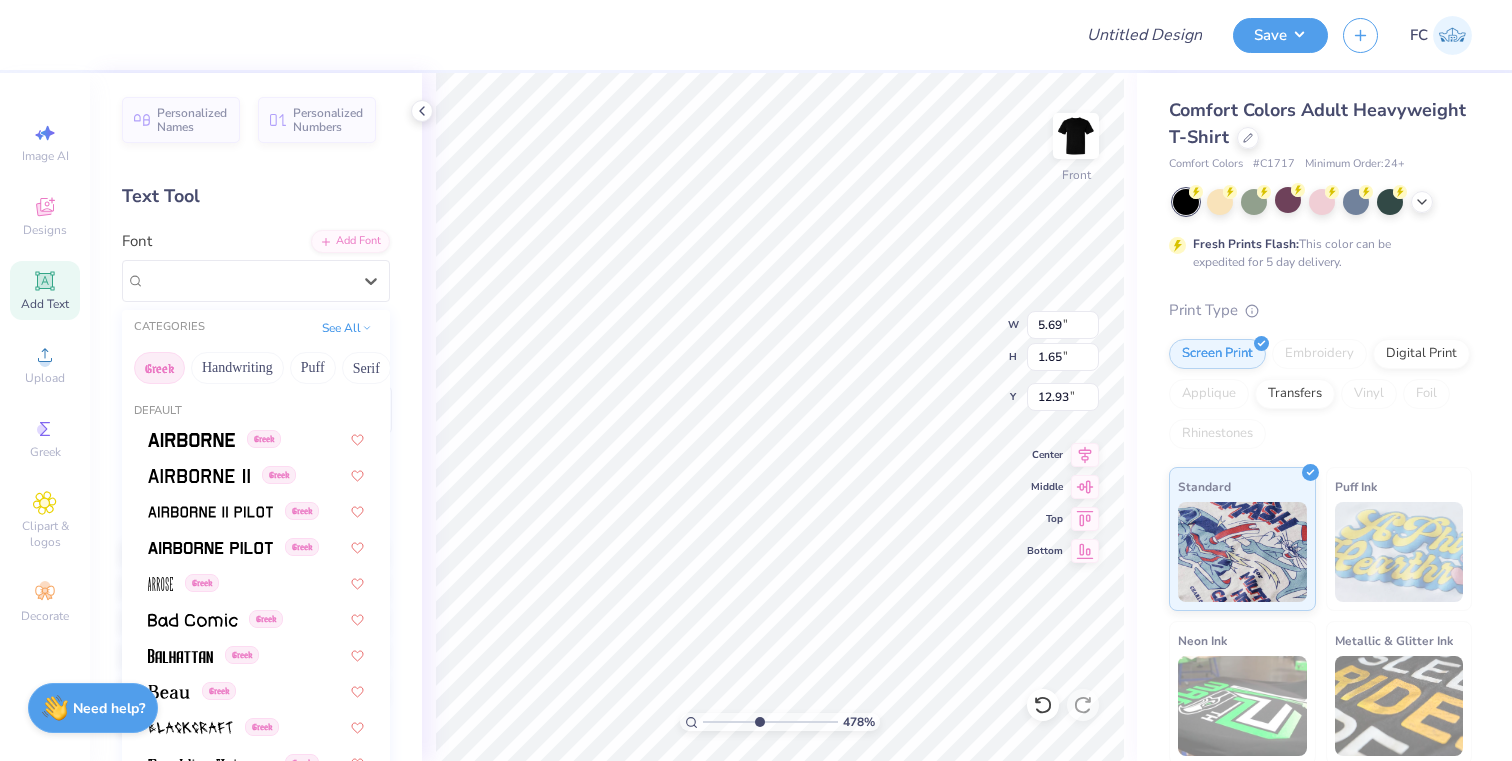 type on "O" 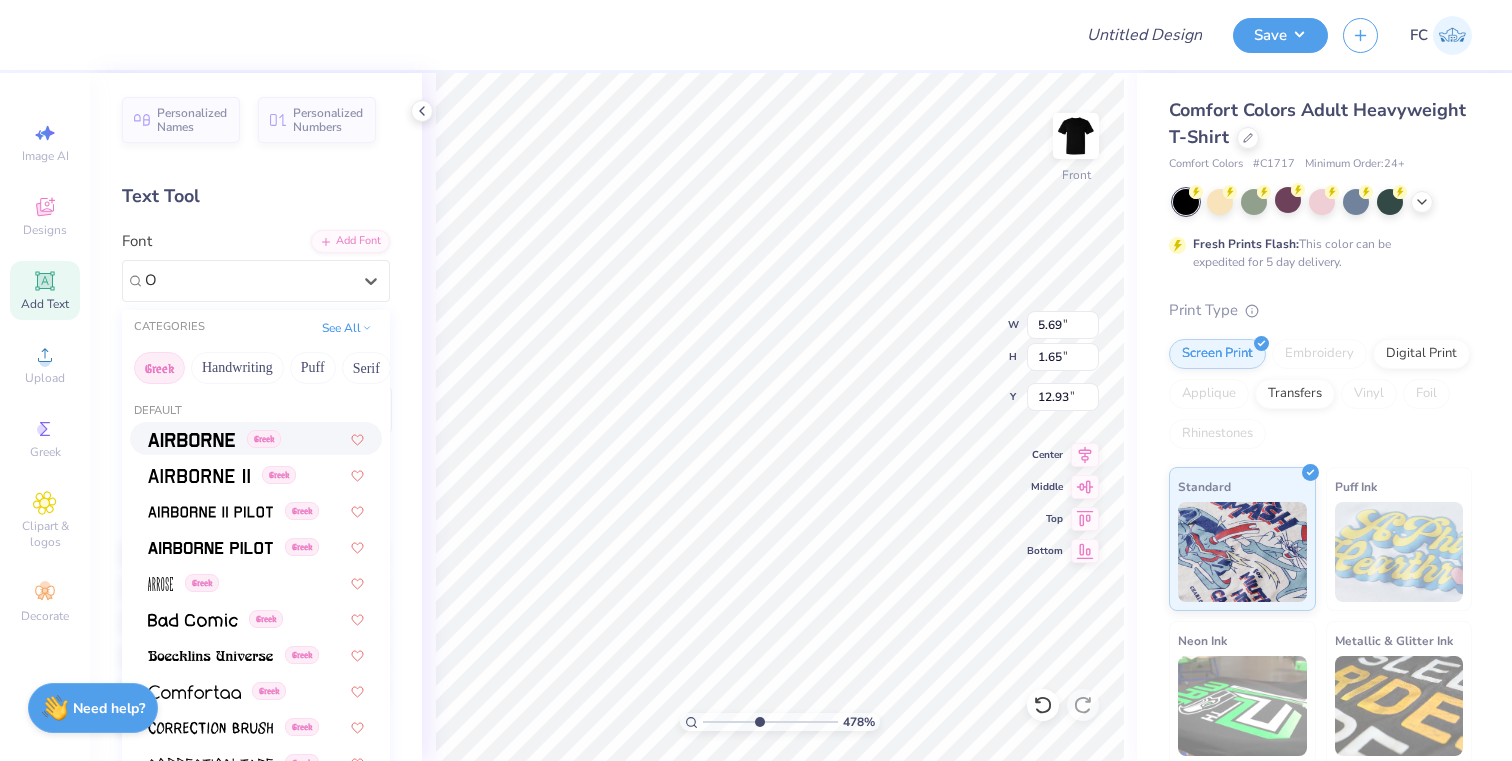 type 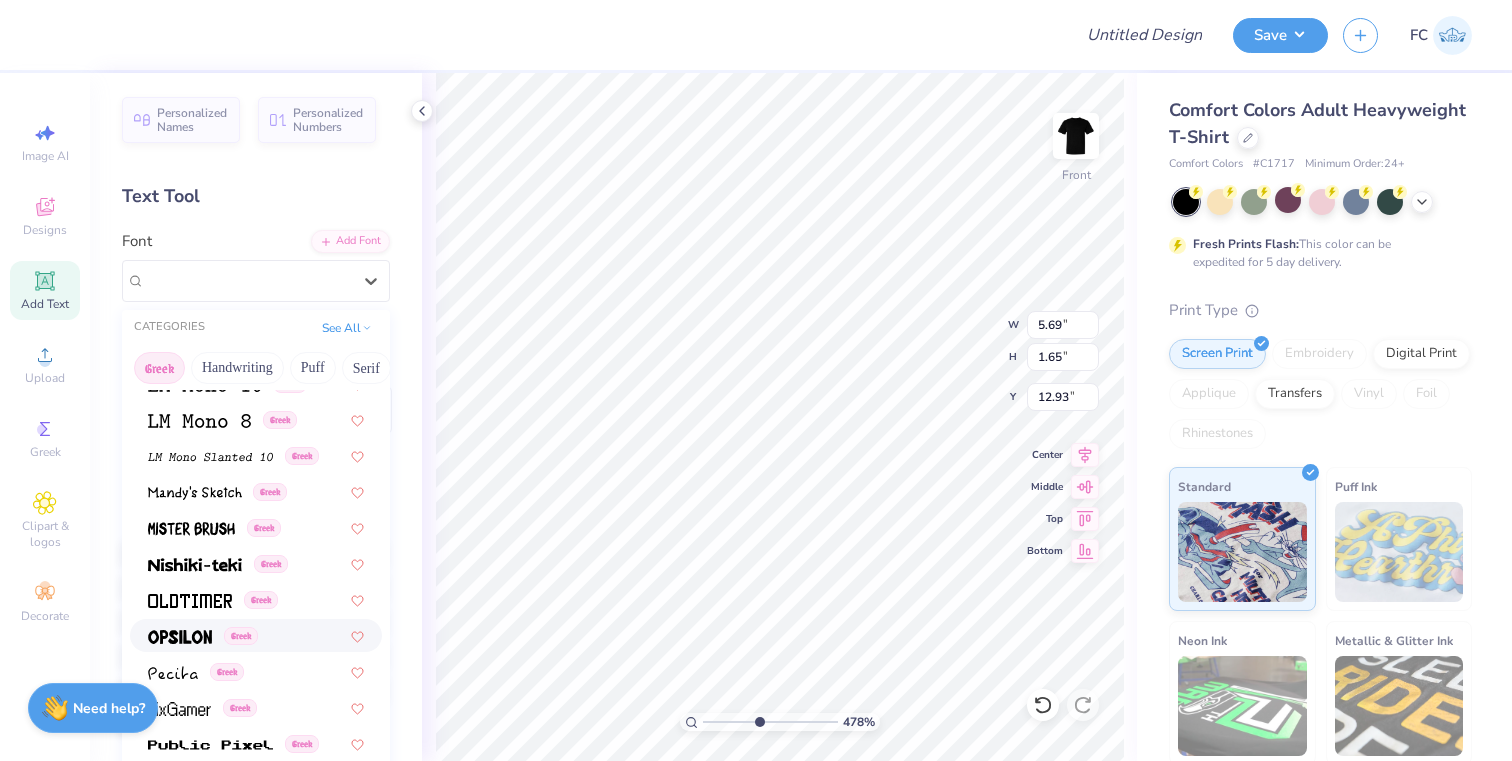 scroll, scrollTop: 983, scrollLeft: 0, axis: vertical 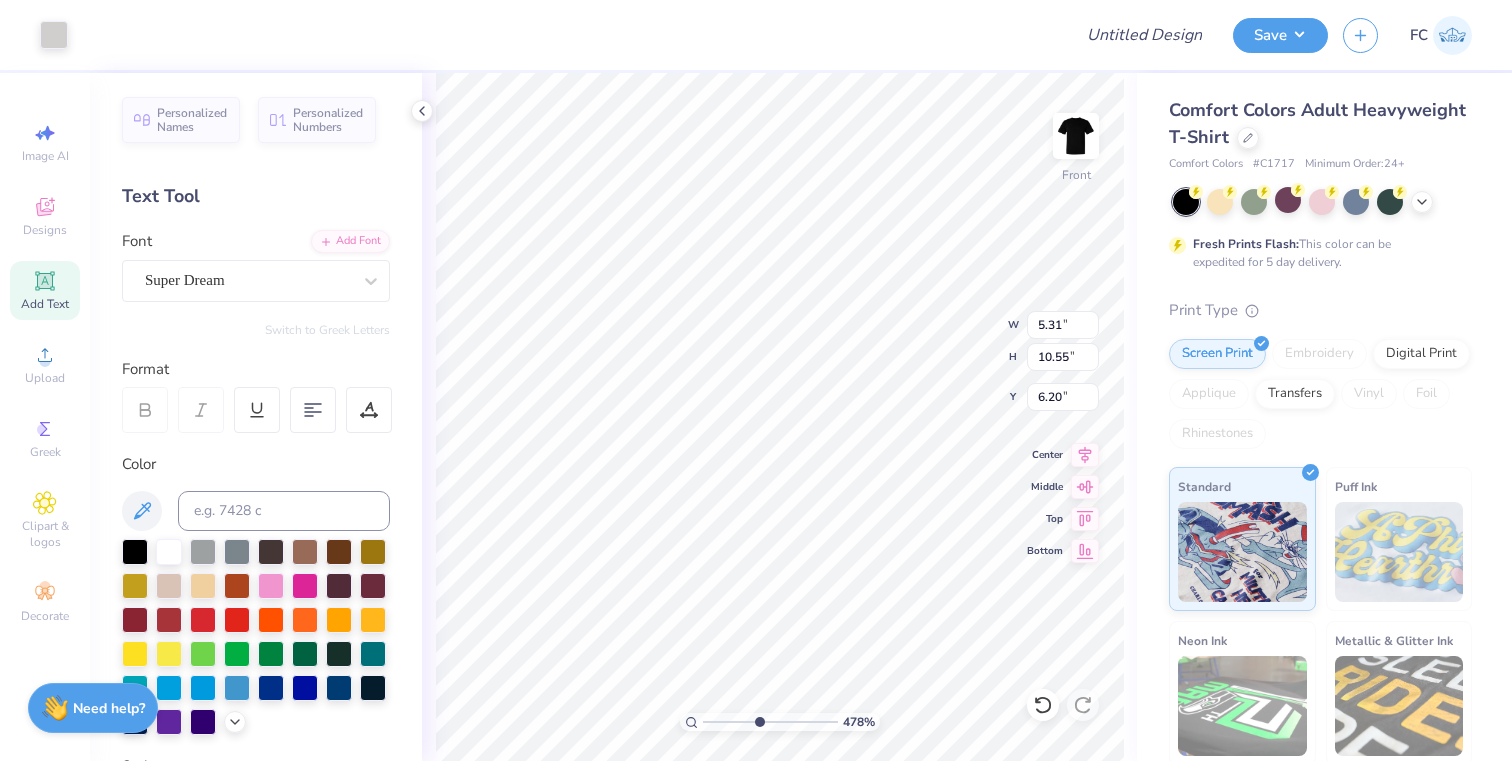 type on "5.31" 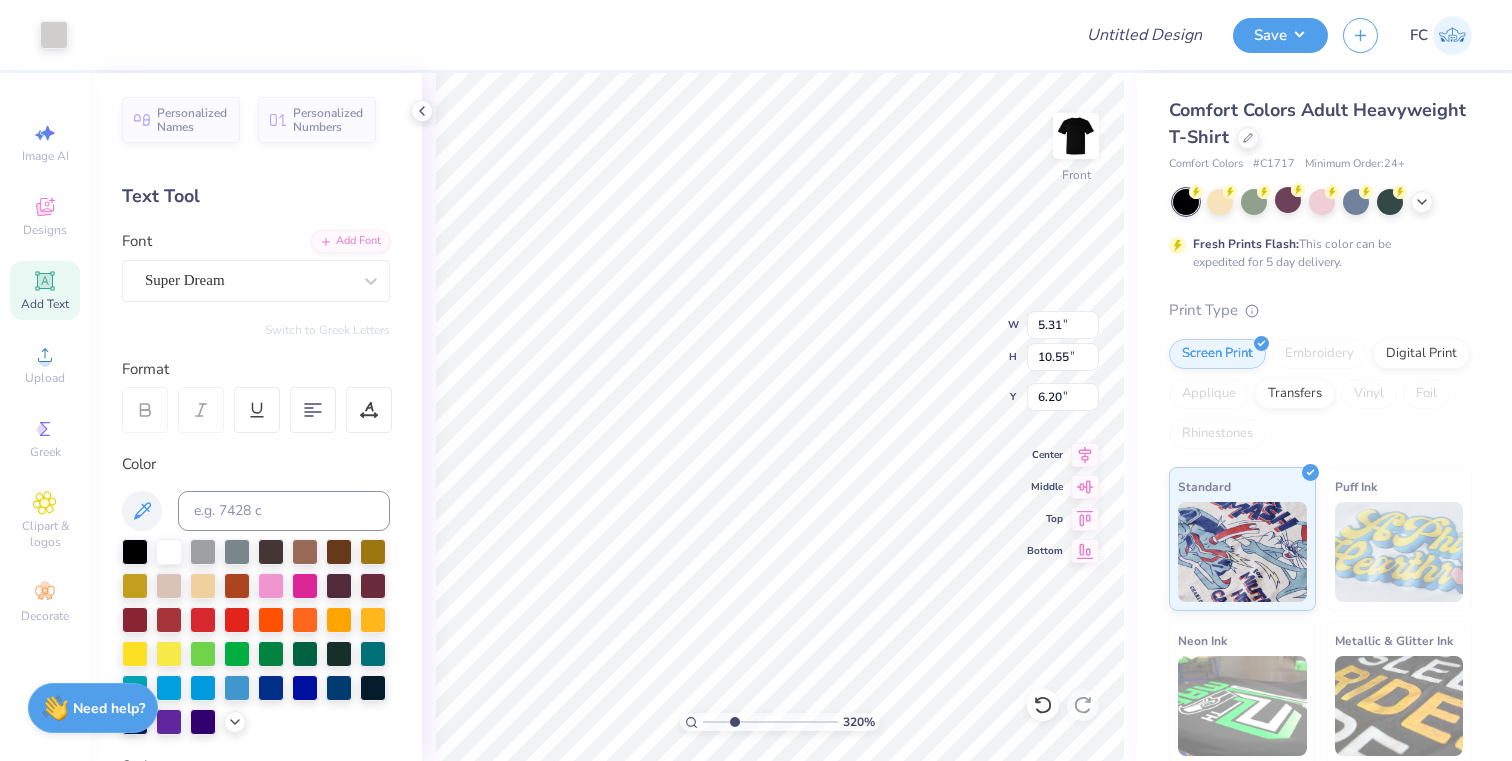drag, startPoint x: 760, startPoint y: 727, endPoint x: 734, endPoint y: 724, distance: 26.172504 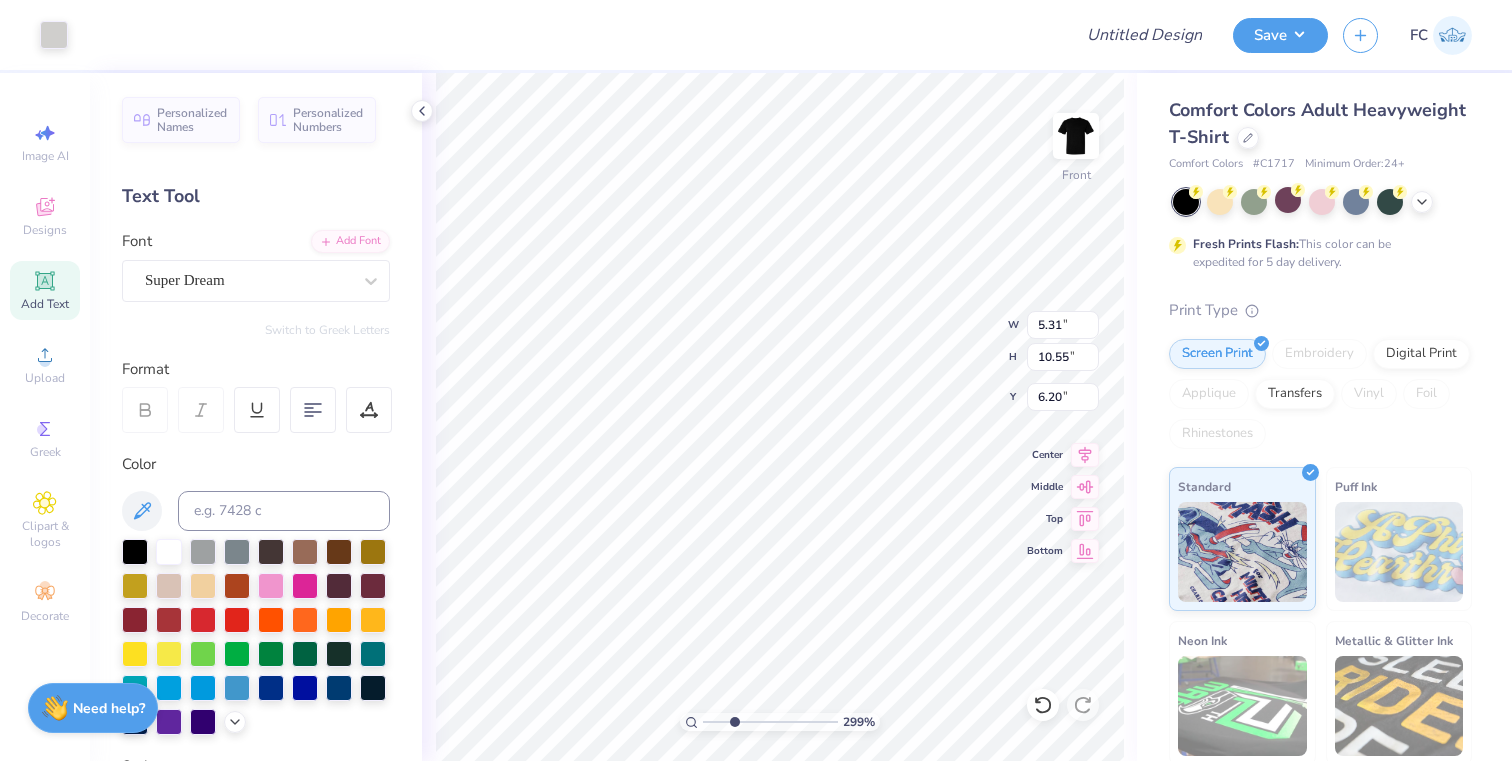 type on "6.26" 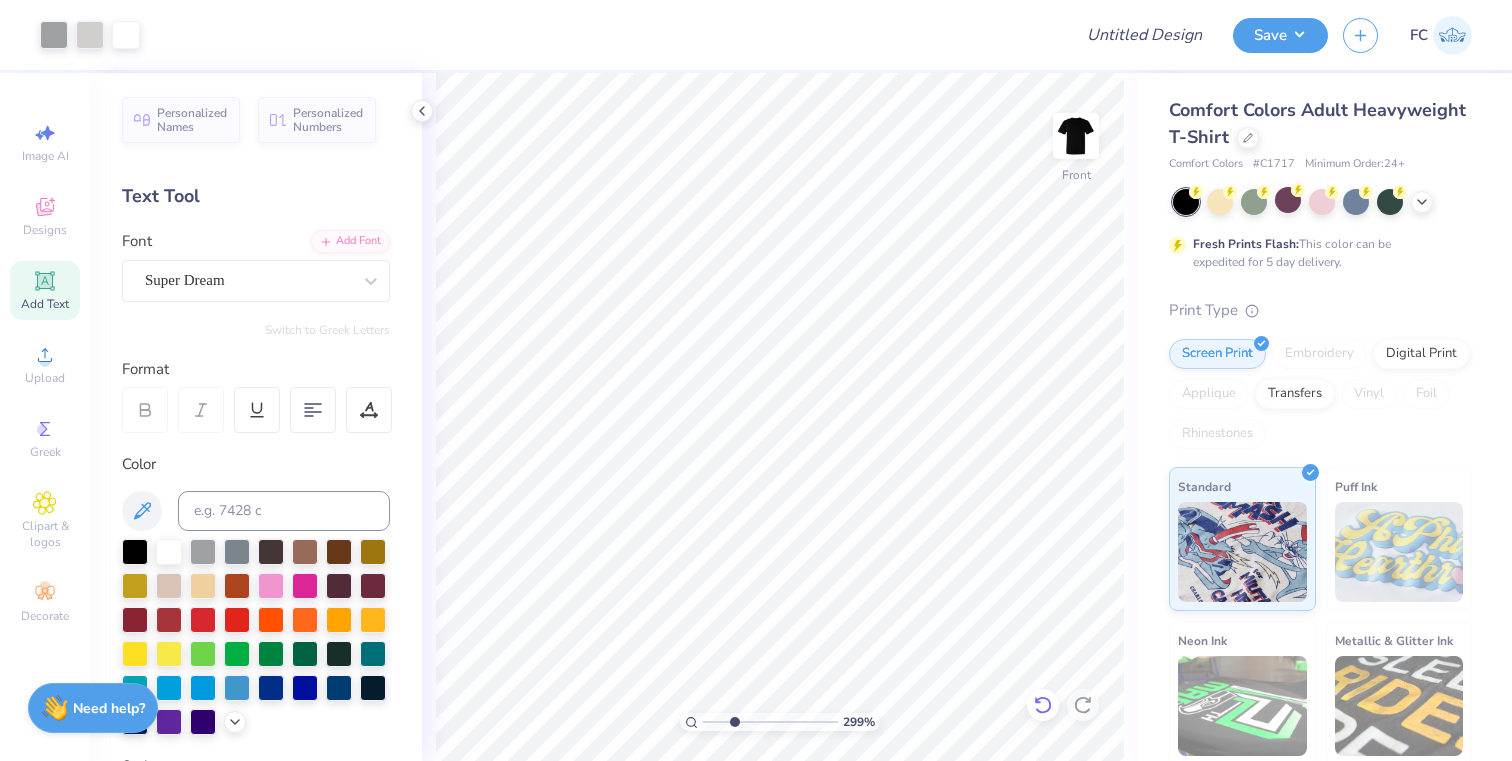 click 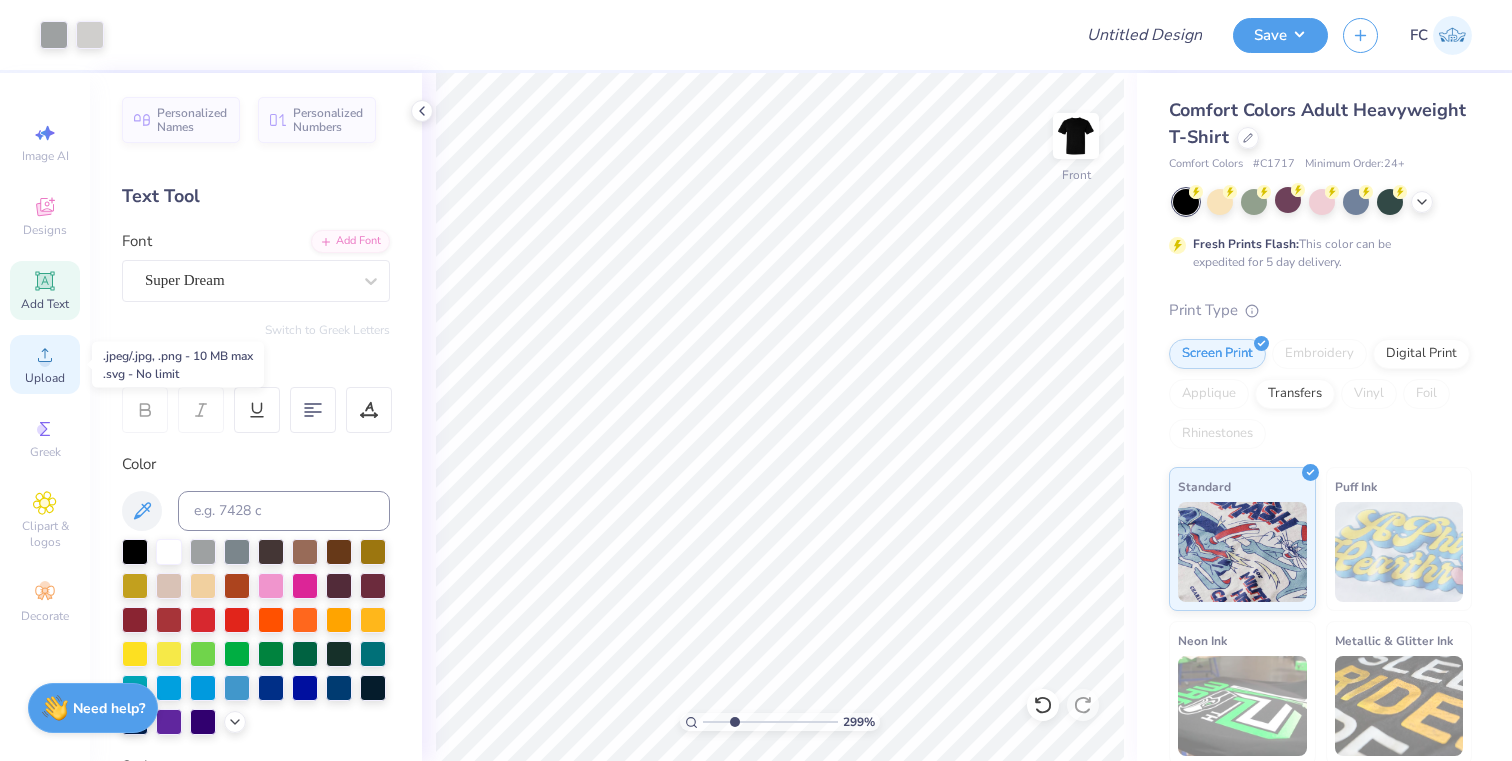 click on "Upload" at bounding box center (45, 364) 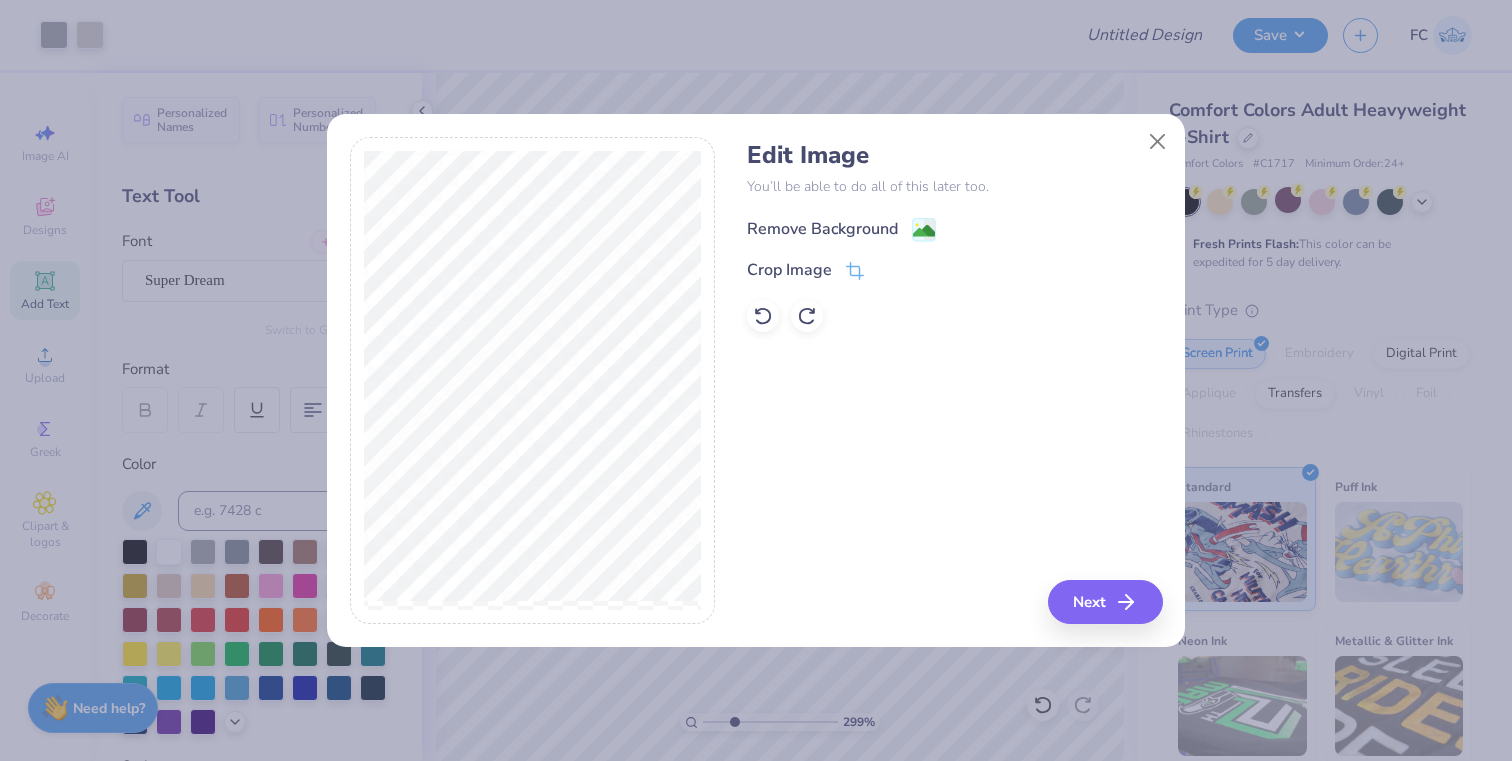 click 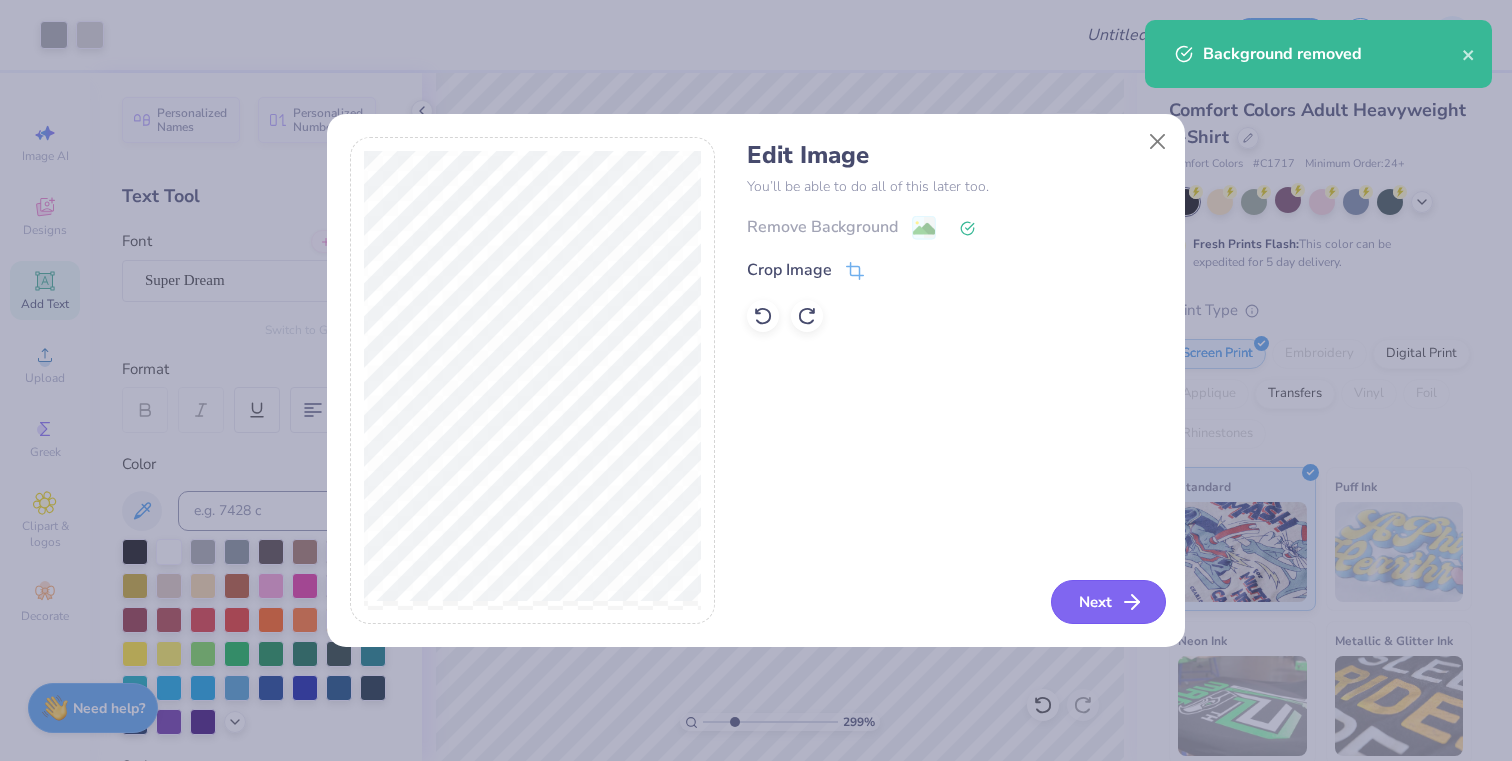 click 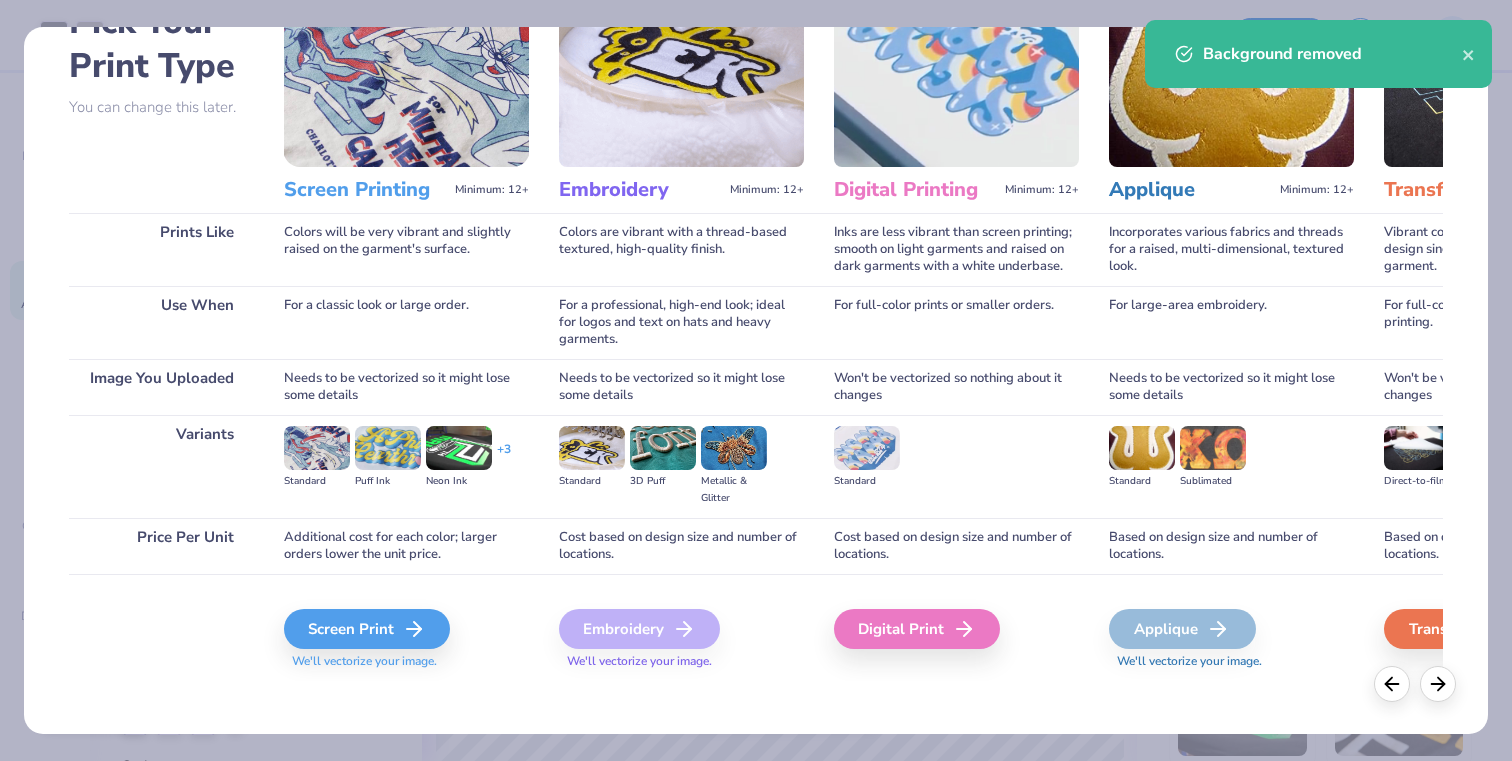 scroll, scrollTop: 136, scrollLeft: 0, axis: vertical 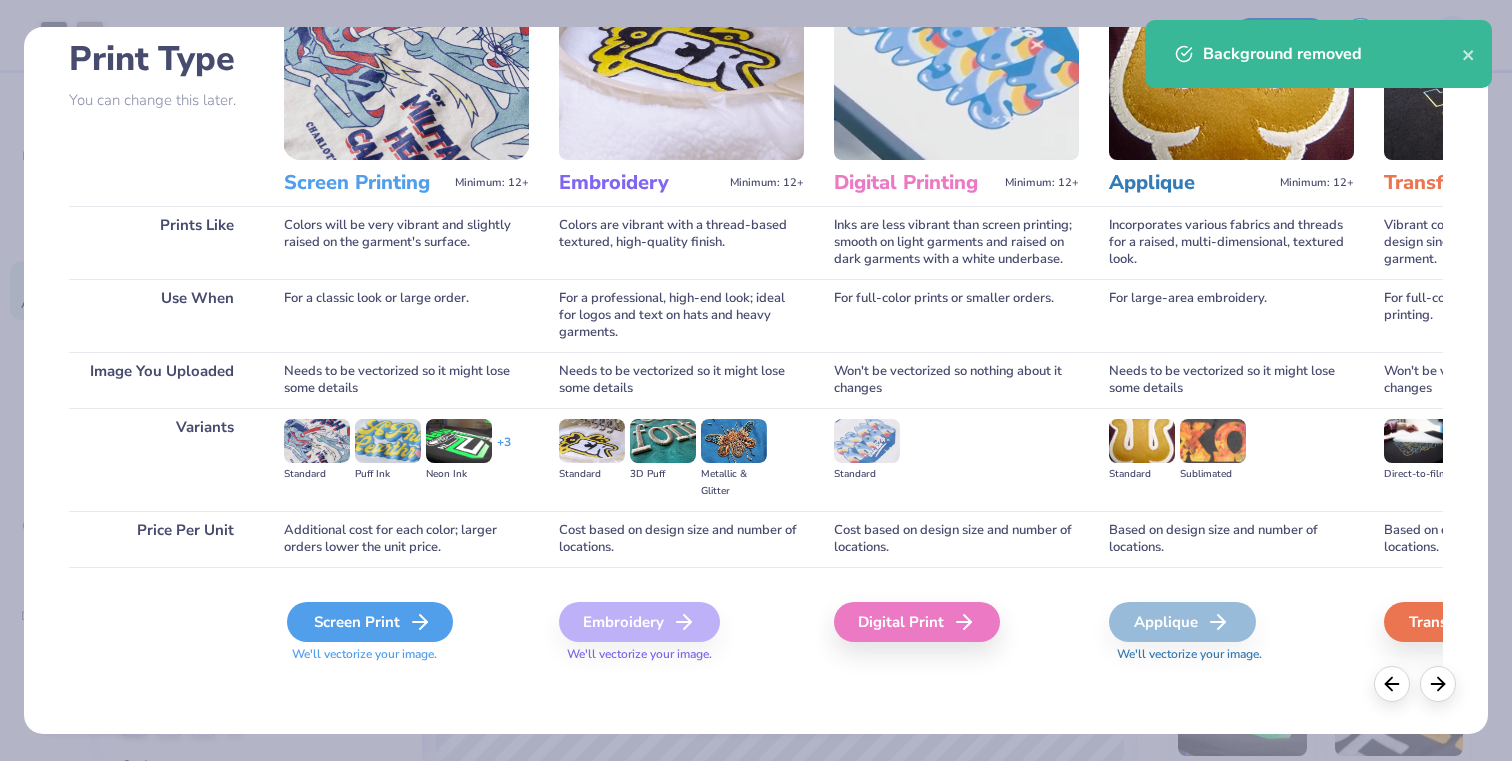click on "Screen Print" at bounding box center [370, 622] 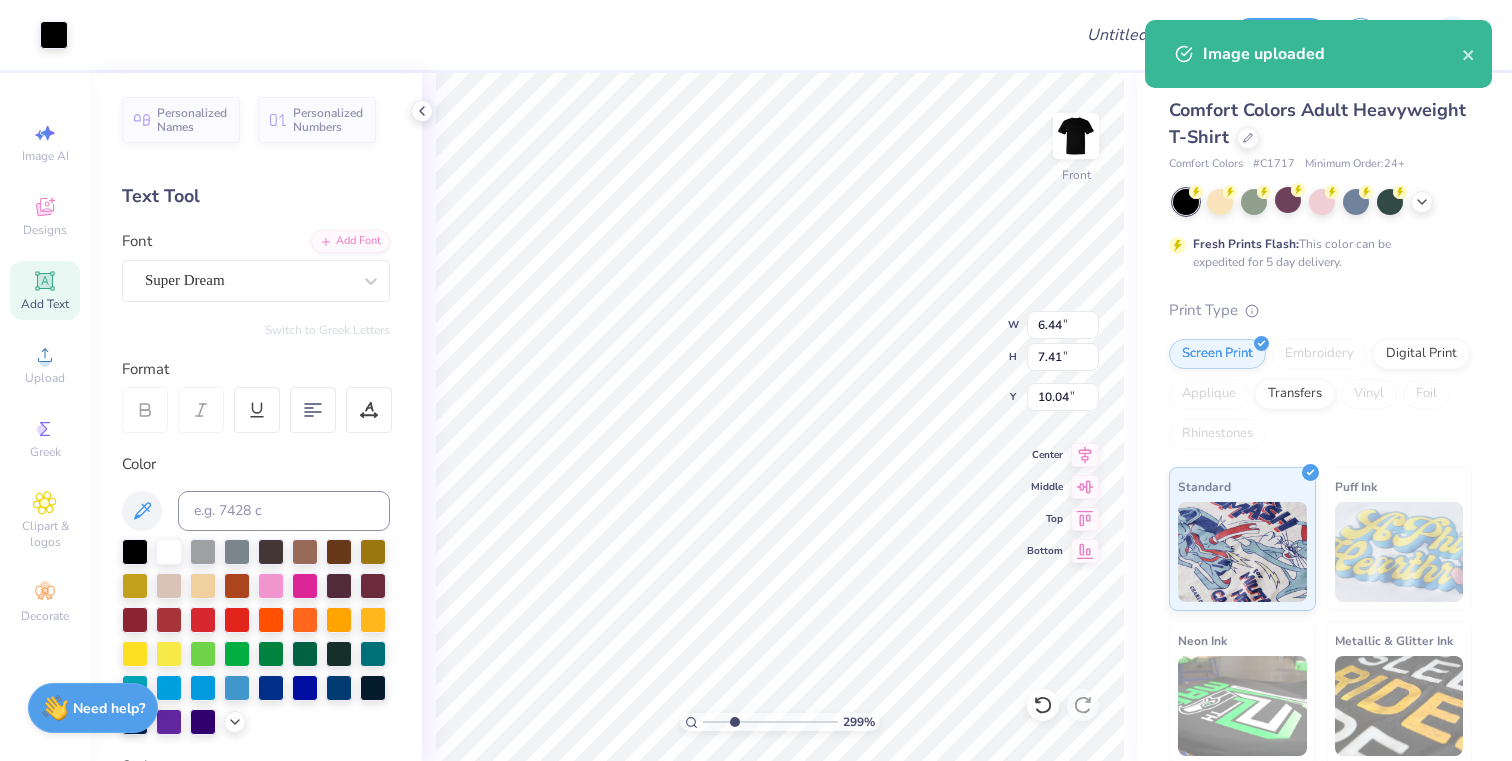 type on "1.56" 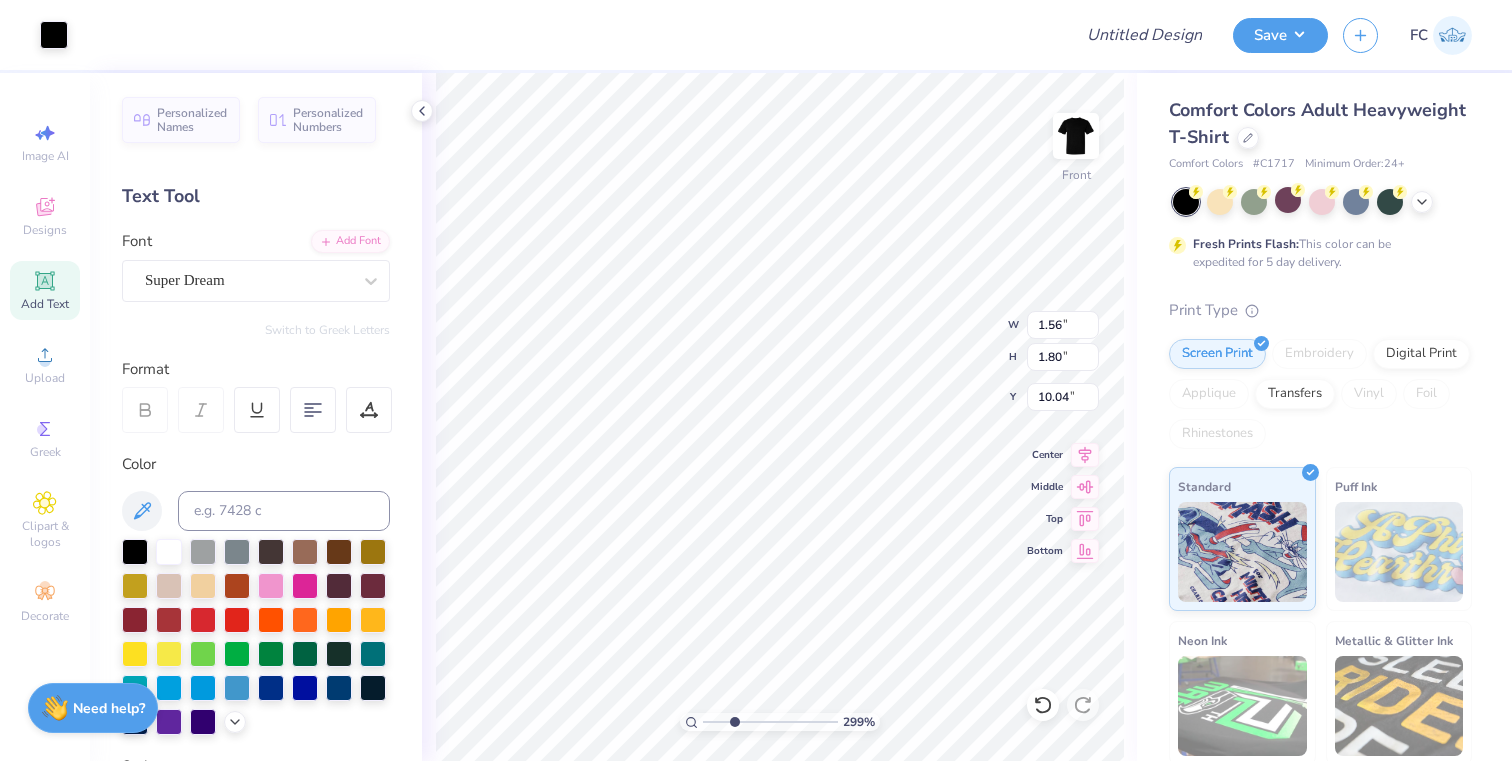 type on "11.34" 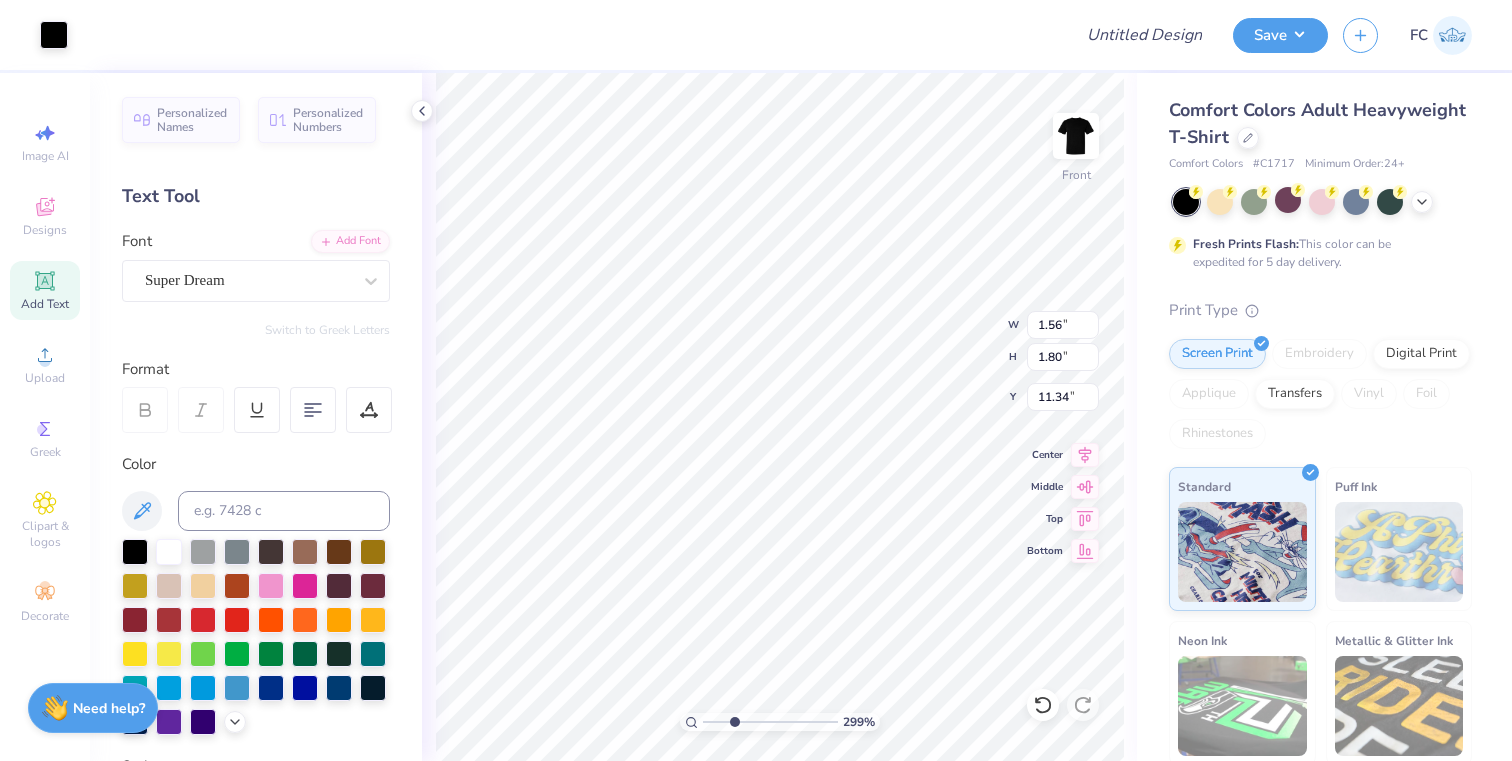 type on "1.57" 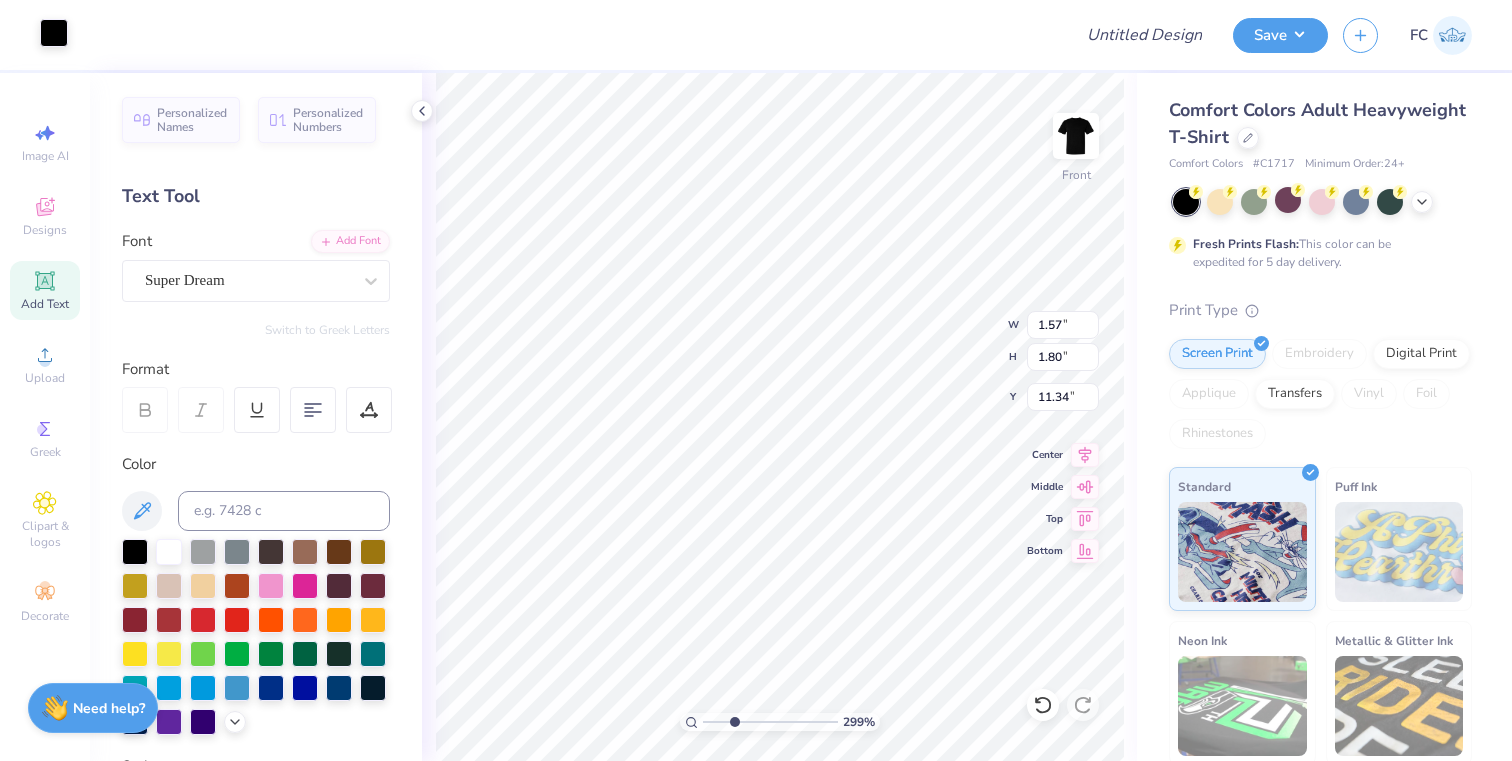 click at bounding box center [54, 33] 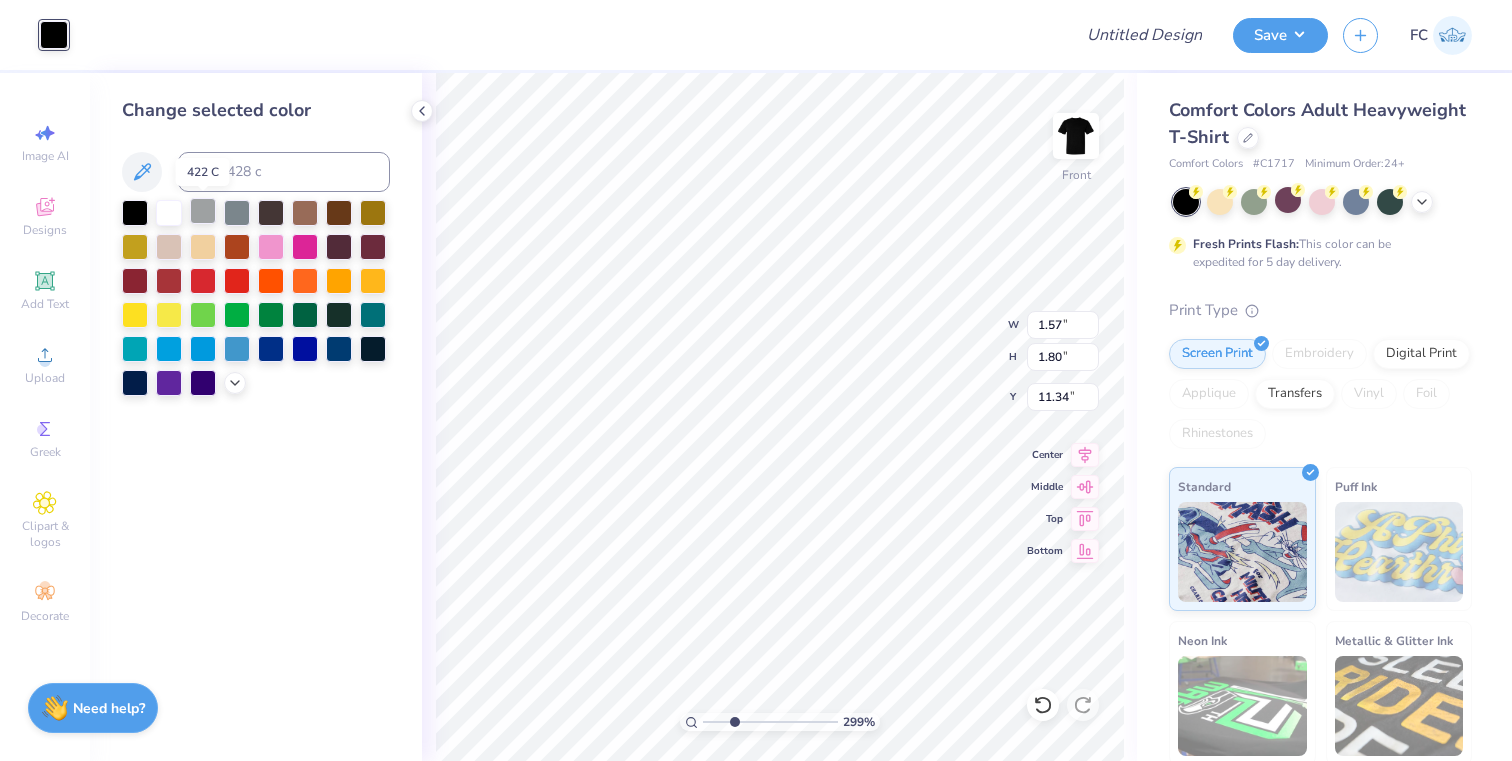 click at bounding box center (203, 211) 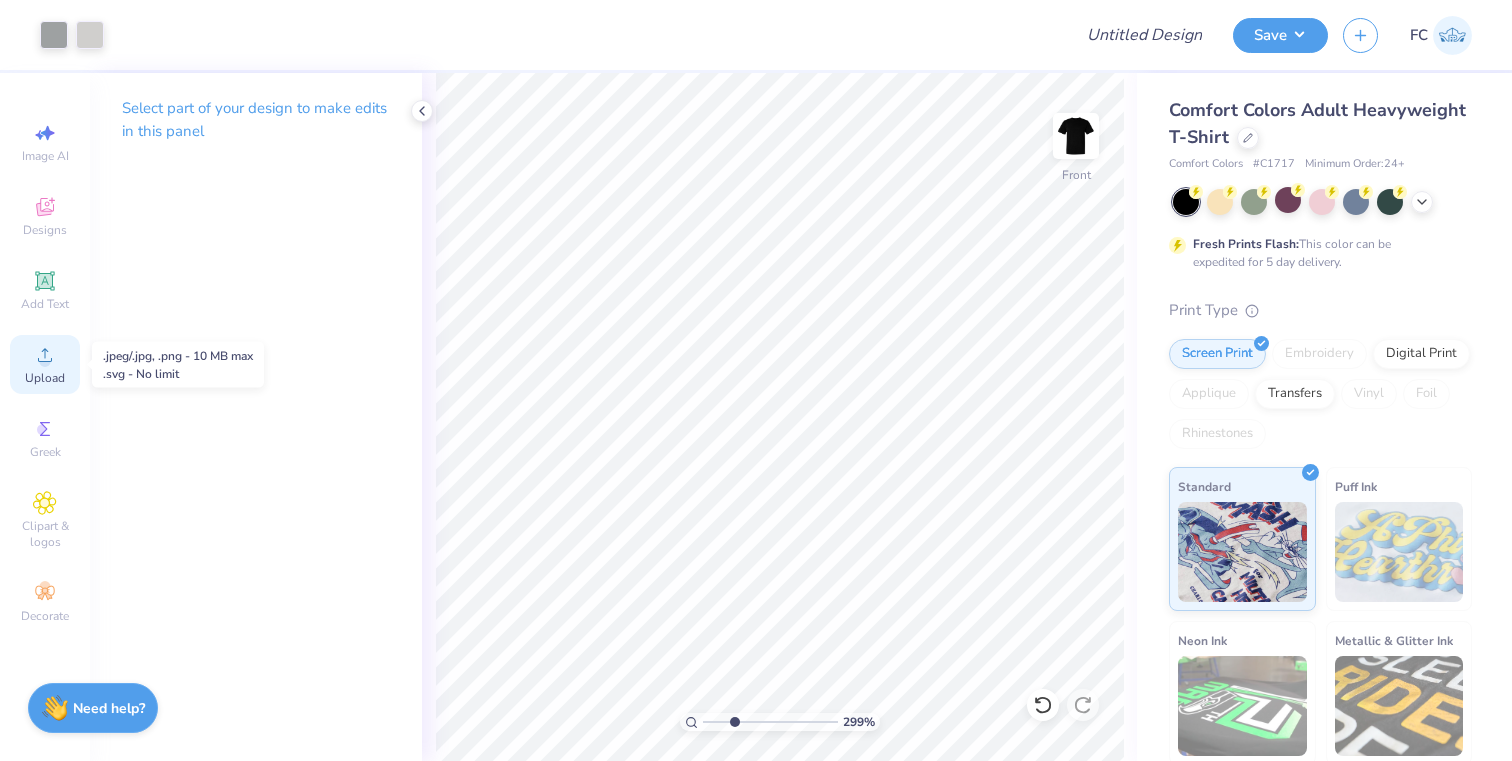 click on "Upload" at bounding box center (45, 364) 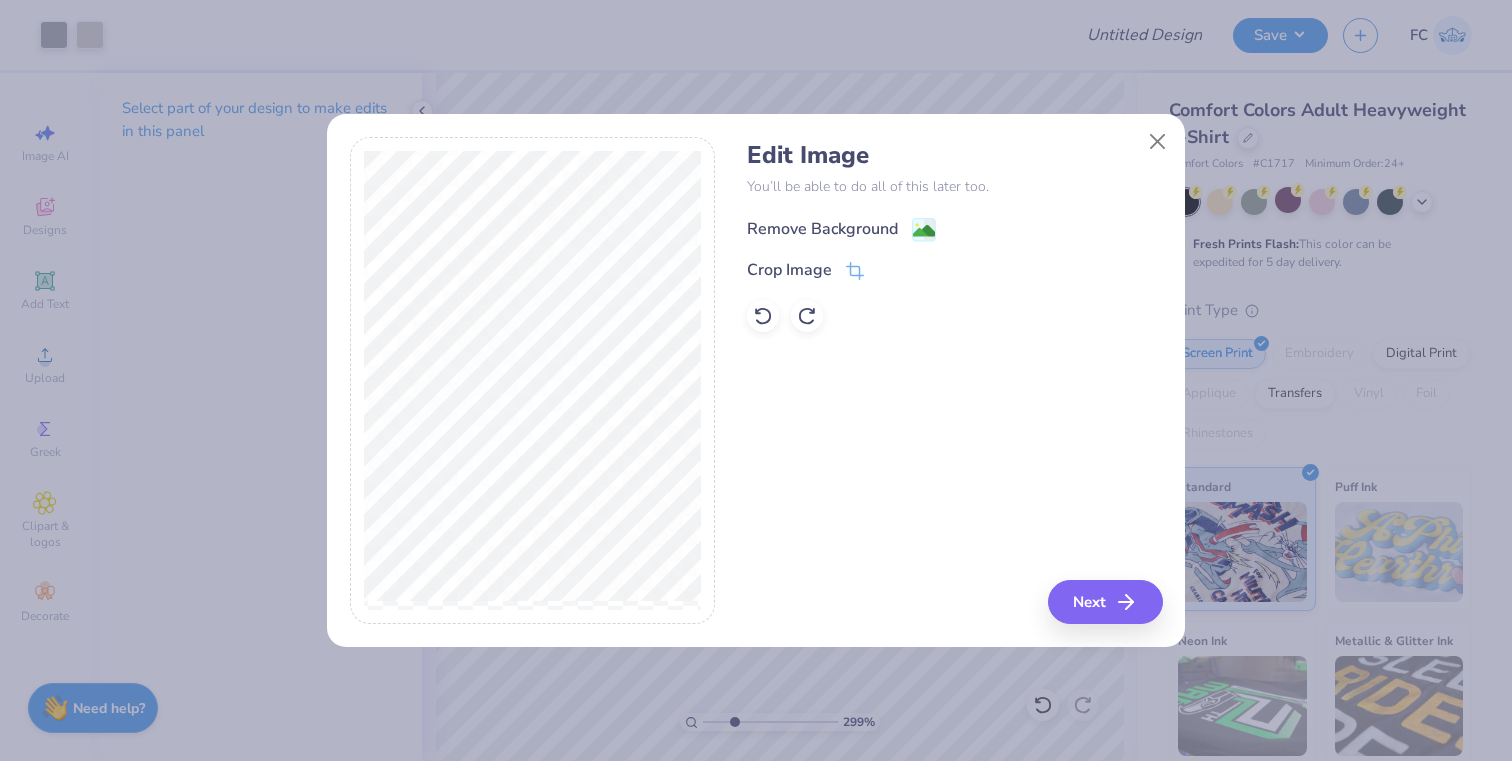 click 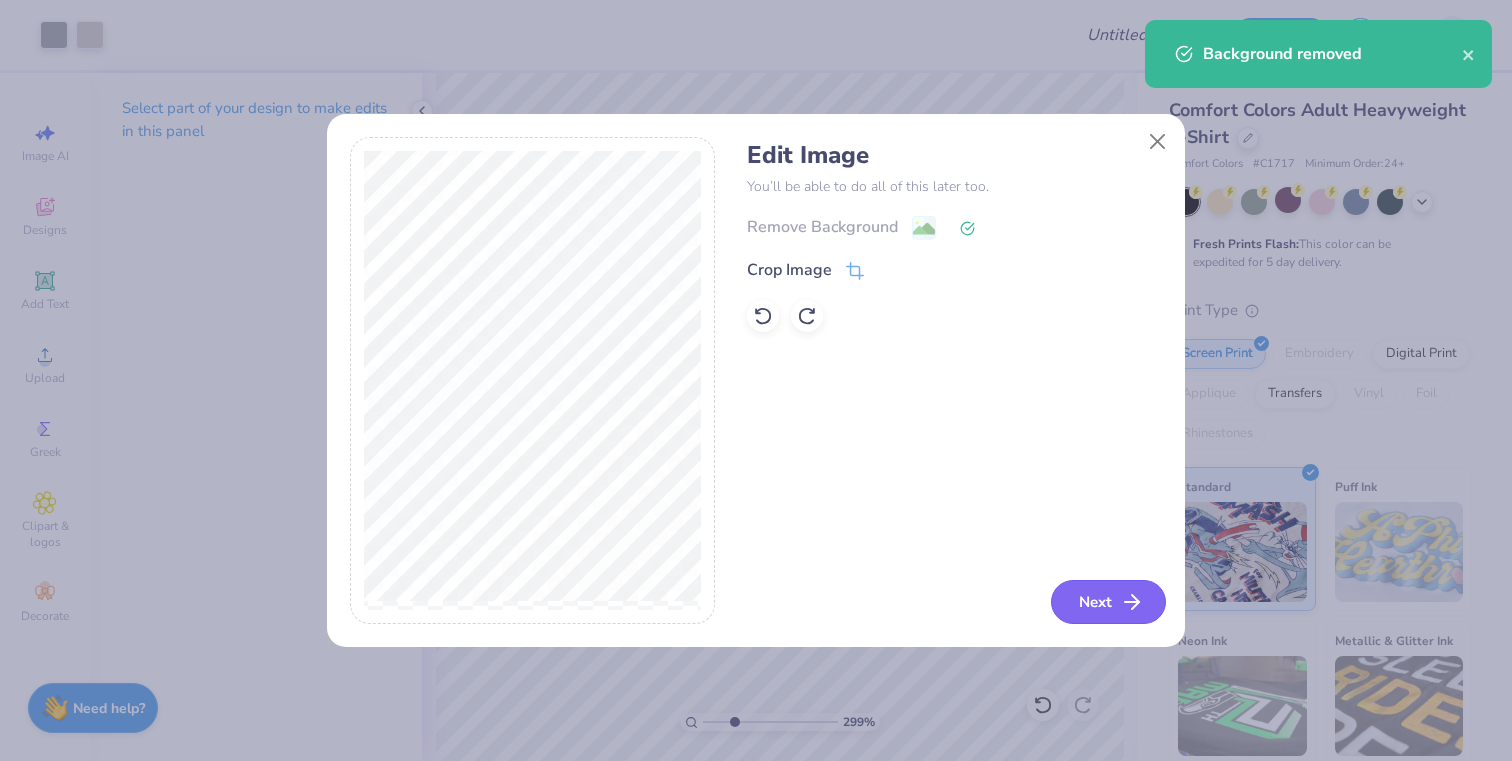 click on "Next" at bounding box center [1108, 602] 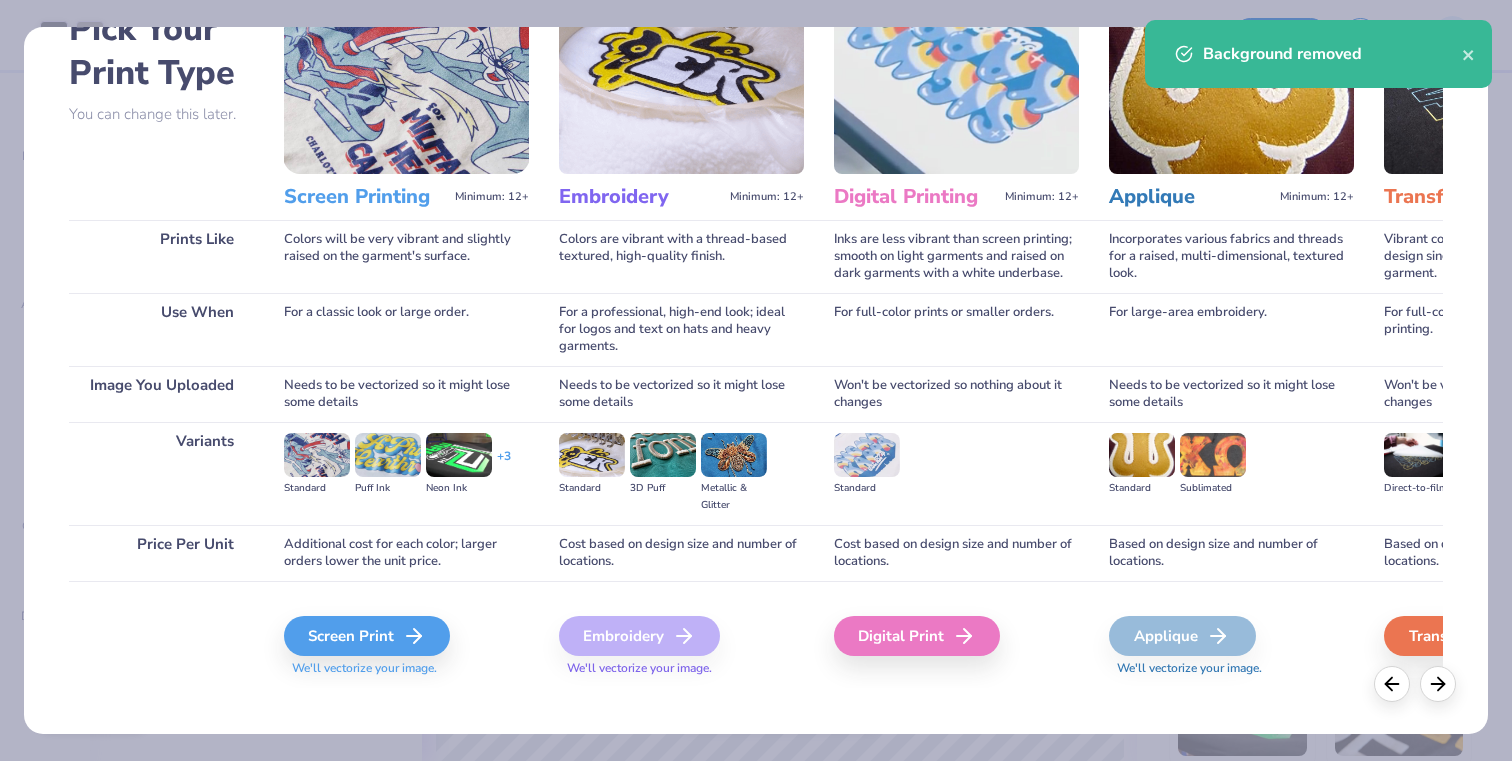 scroll, scrollTop: 123, scrollLeft: 0, axis: vertical 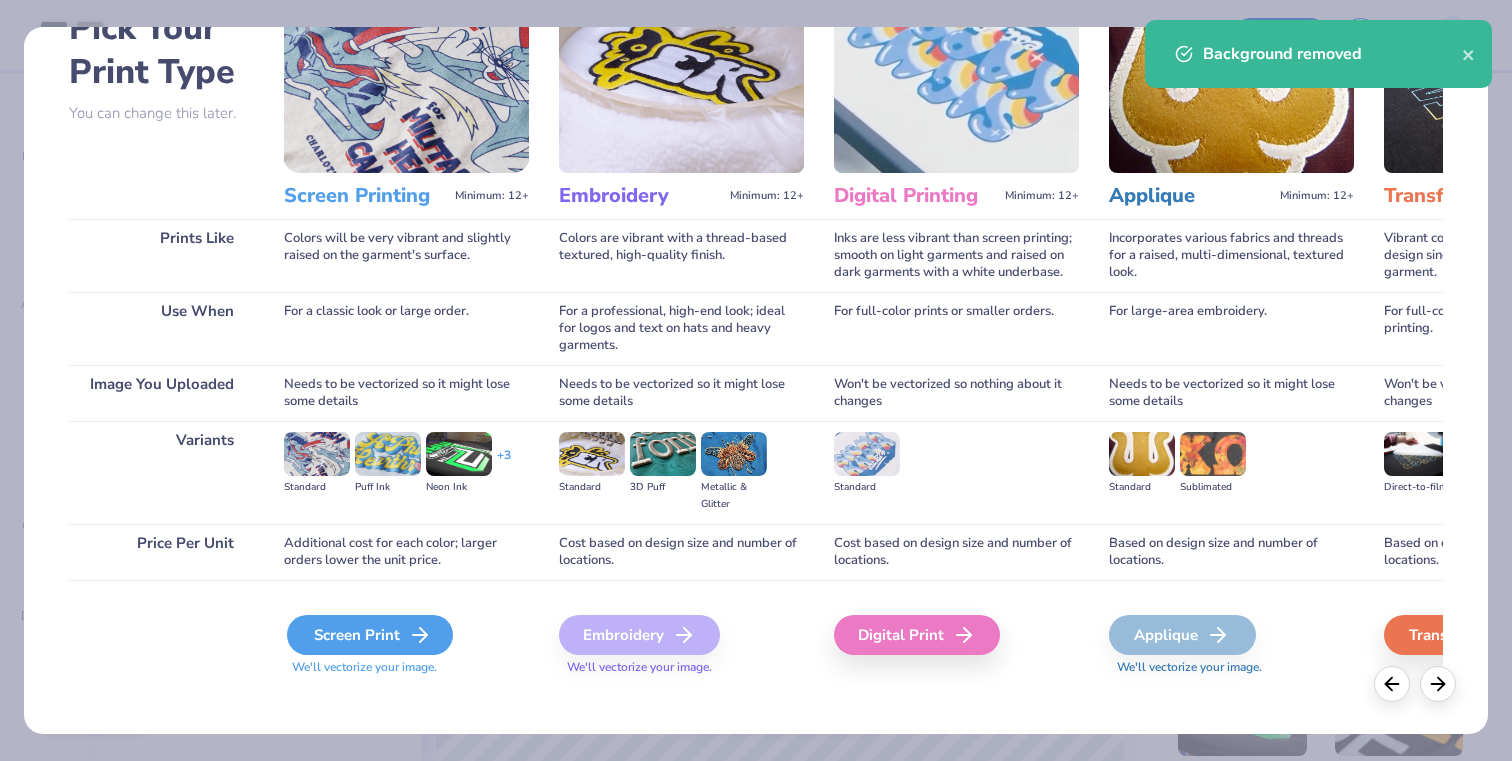 click 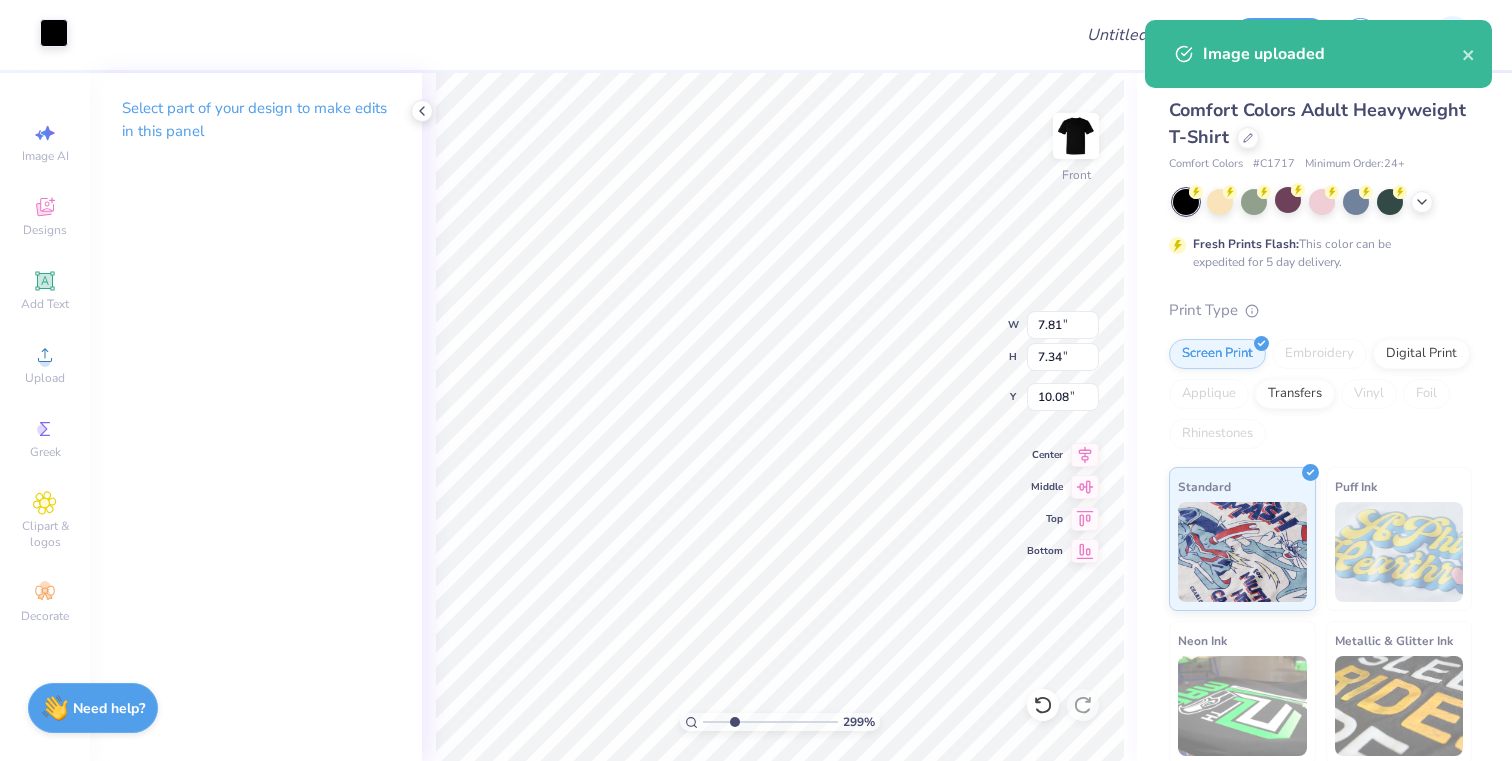click at bounding box center [54, 33] 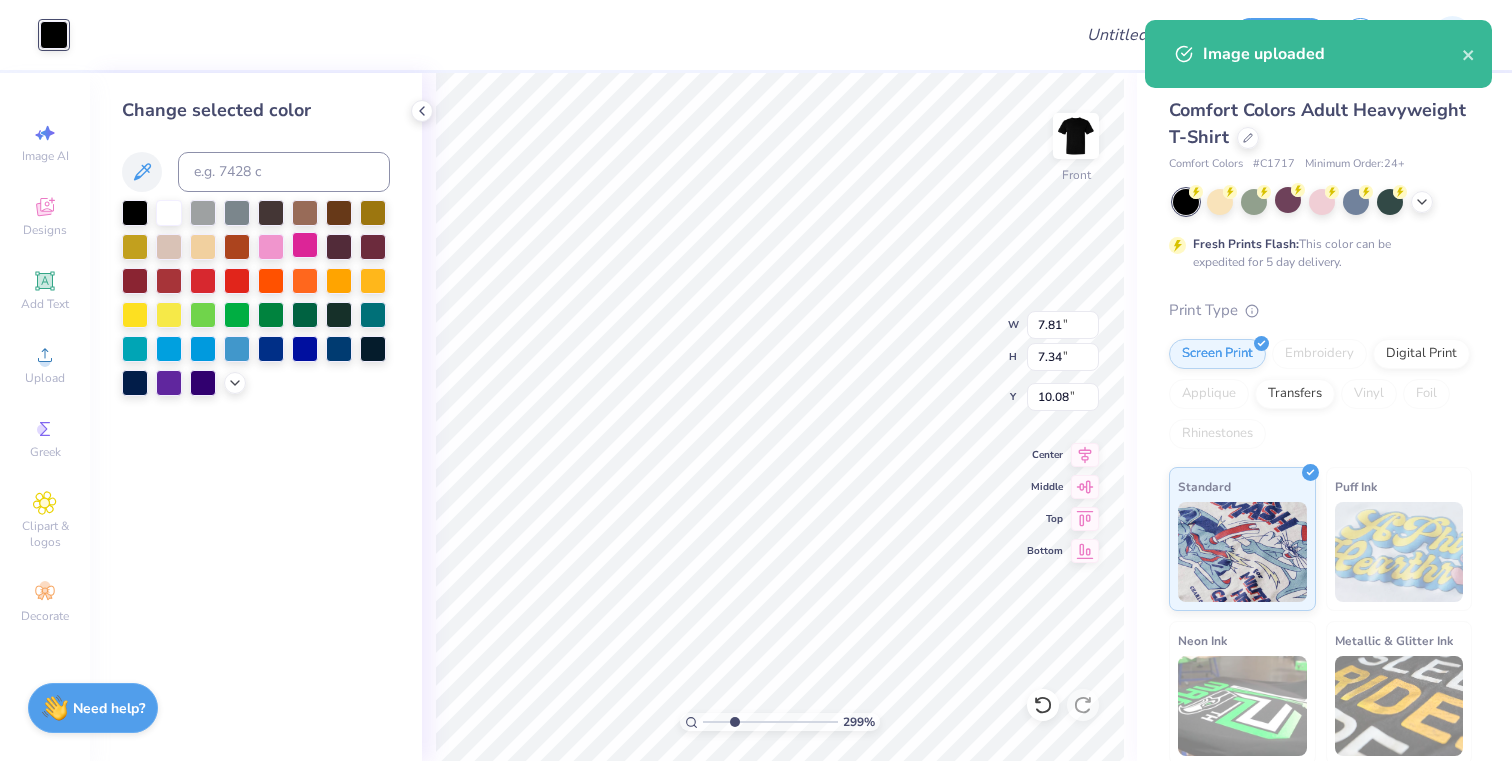 click at bounding box center (203, 213) 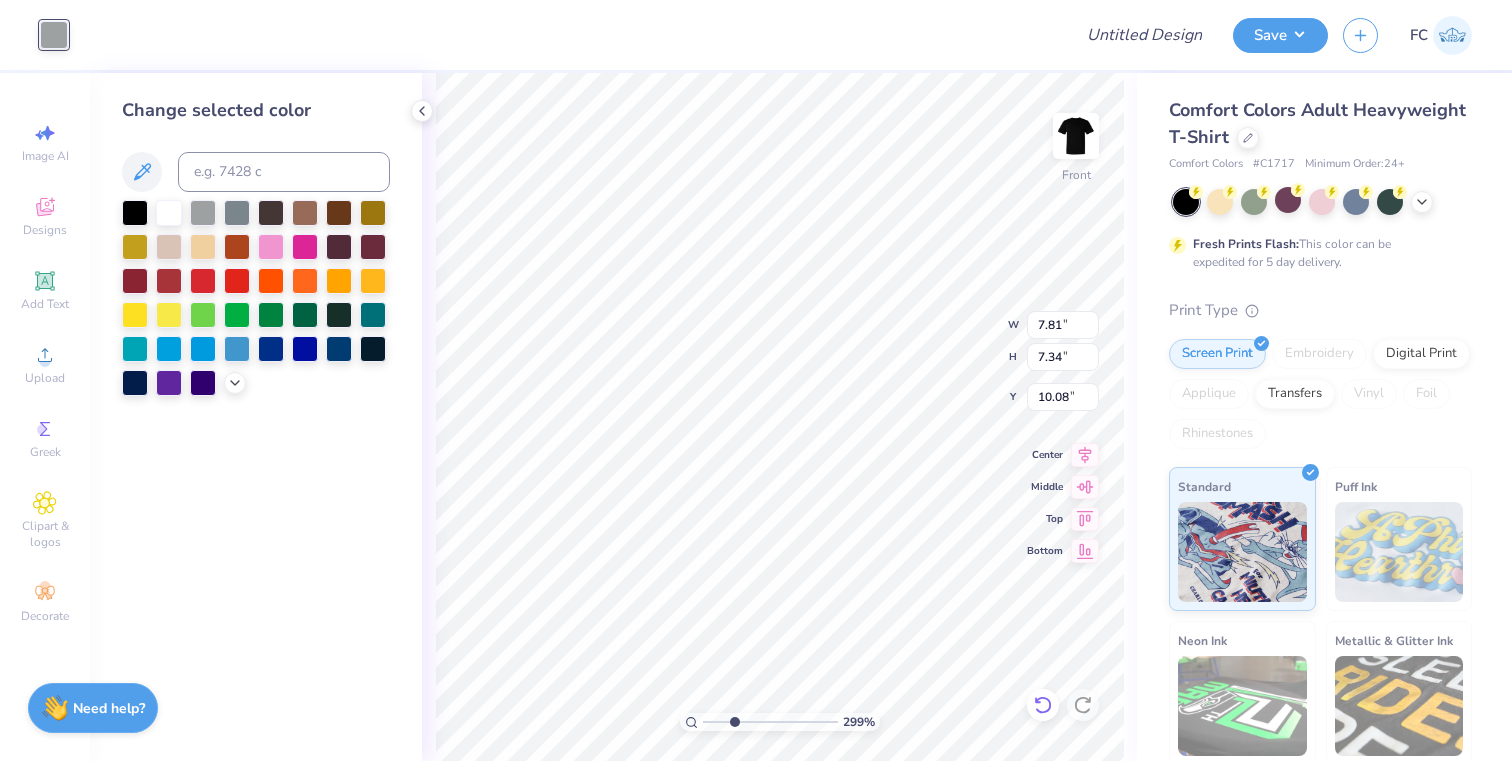 type on "2.05" 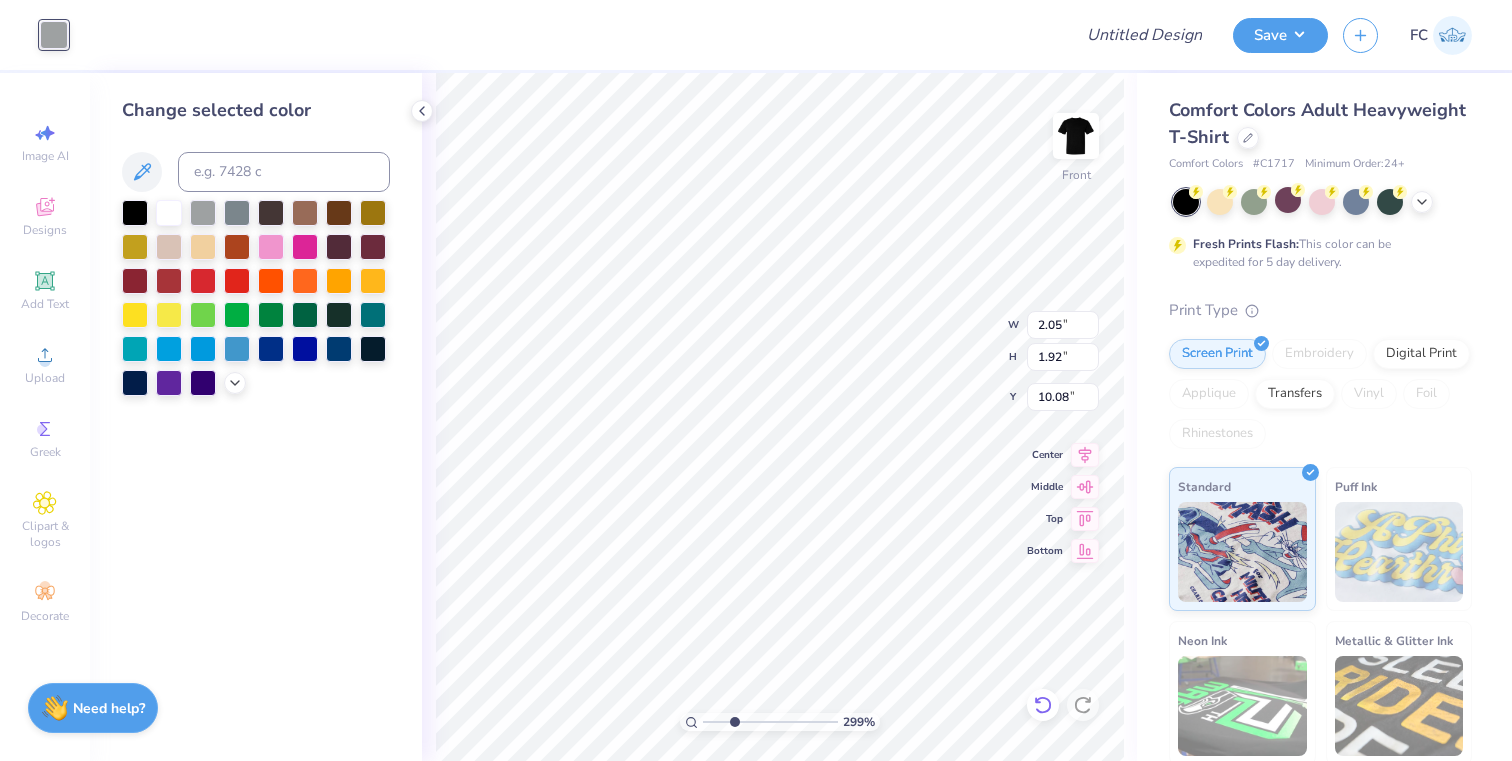 type on "13.38" 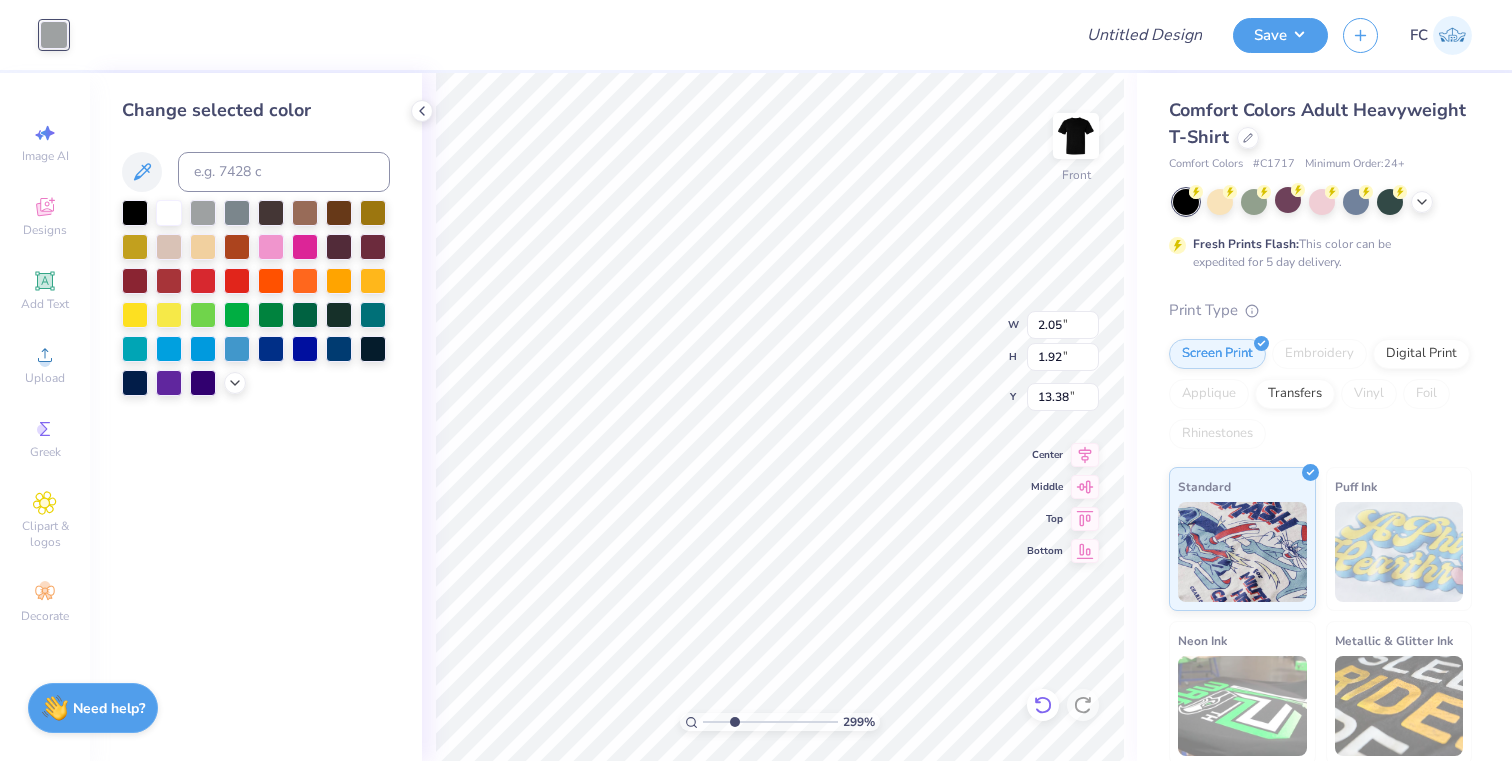 type on "1.72" 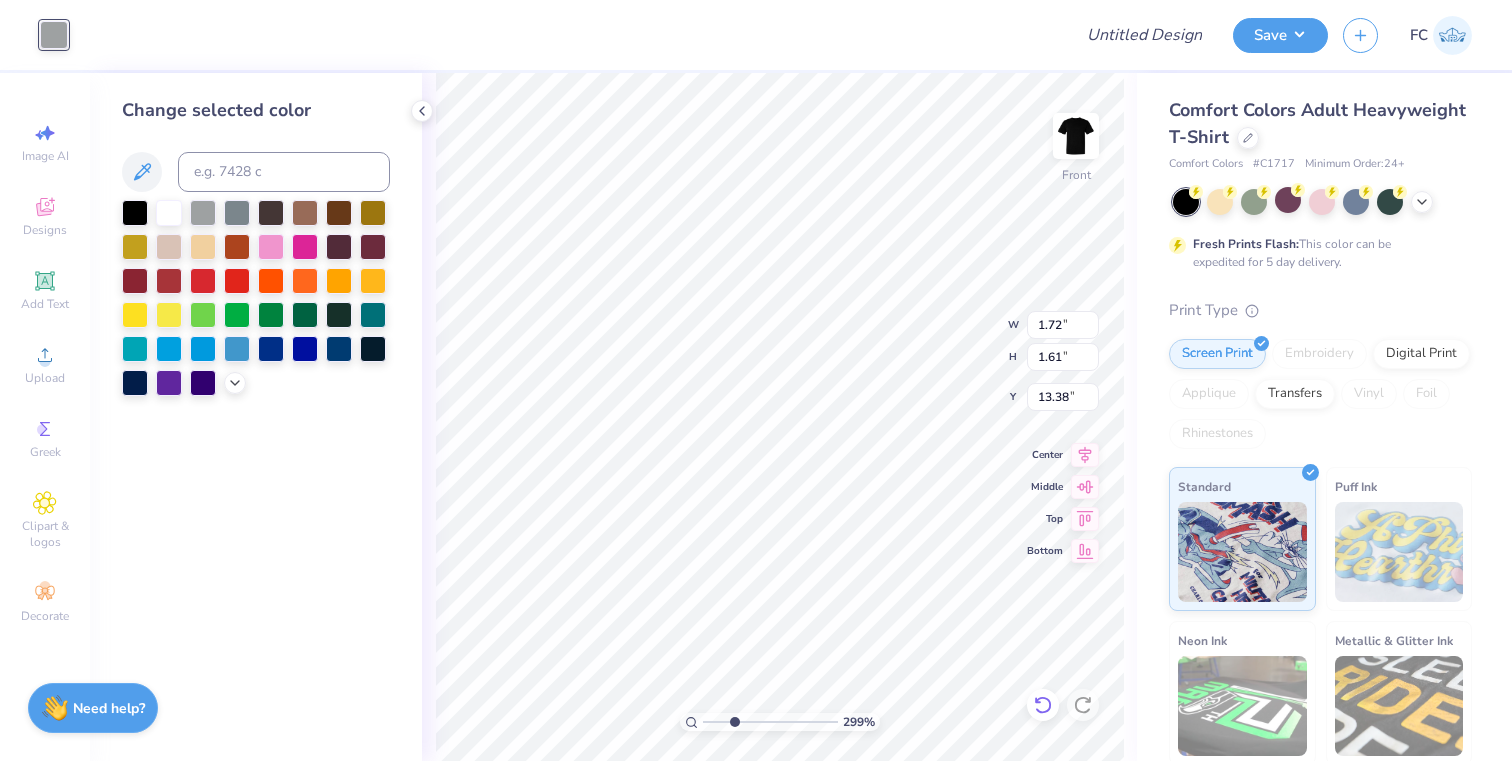 type on "1.80" 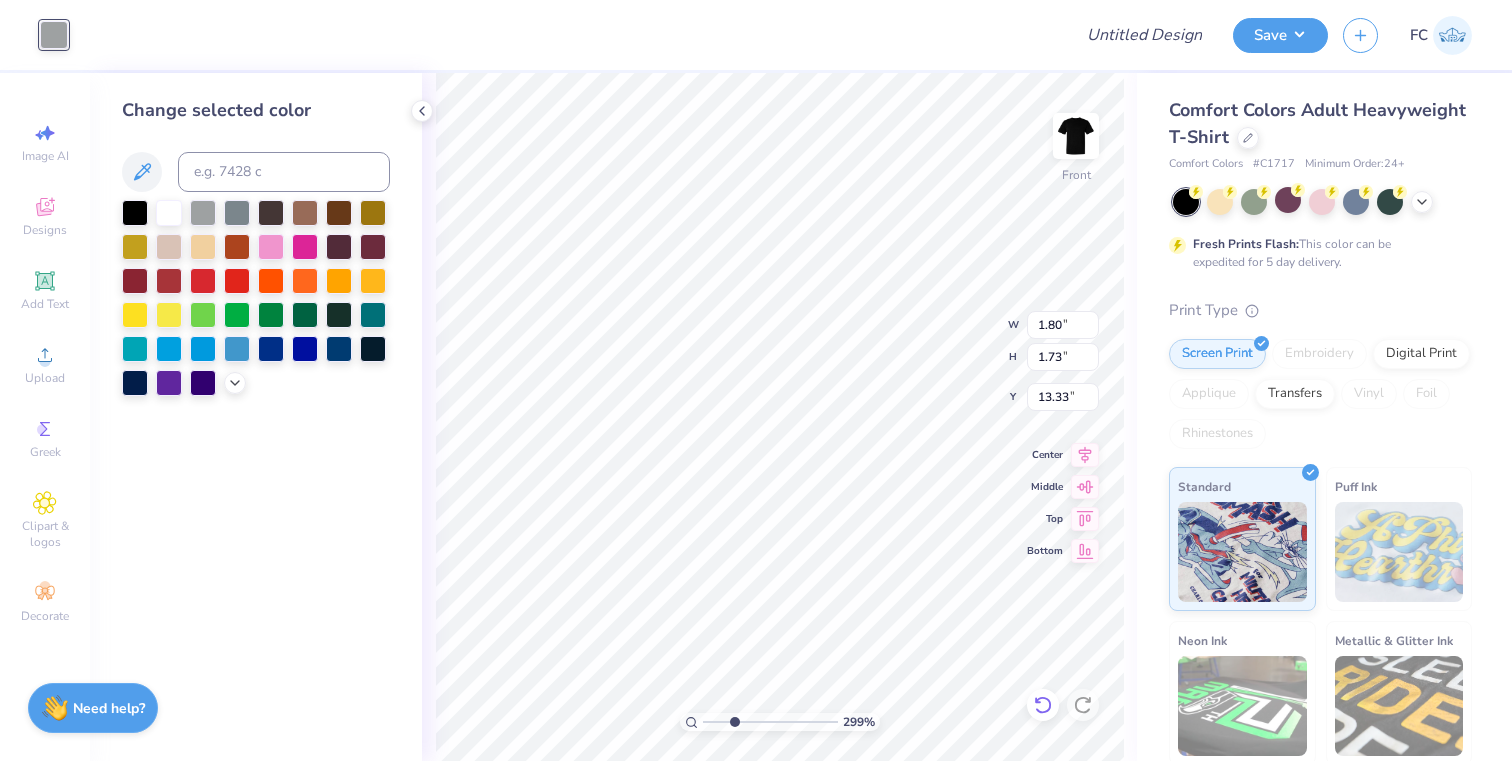 type on "13.50" 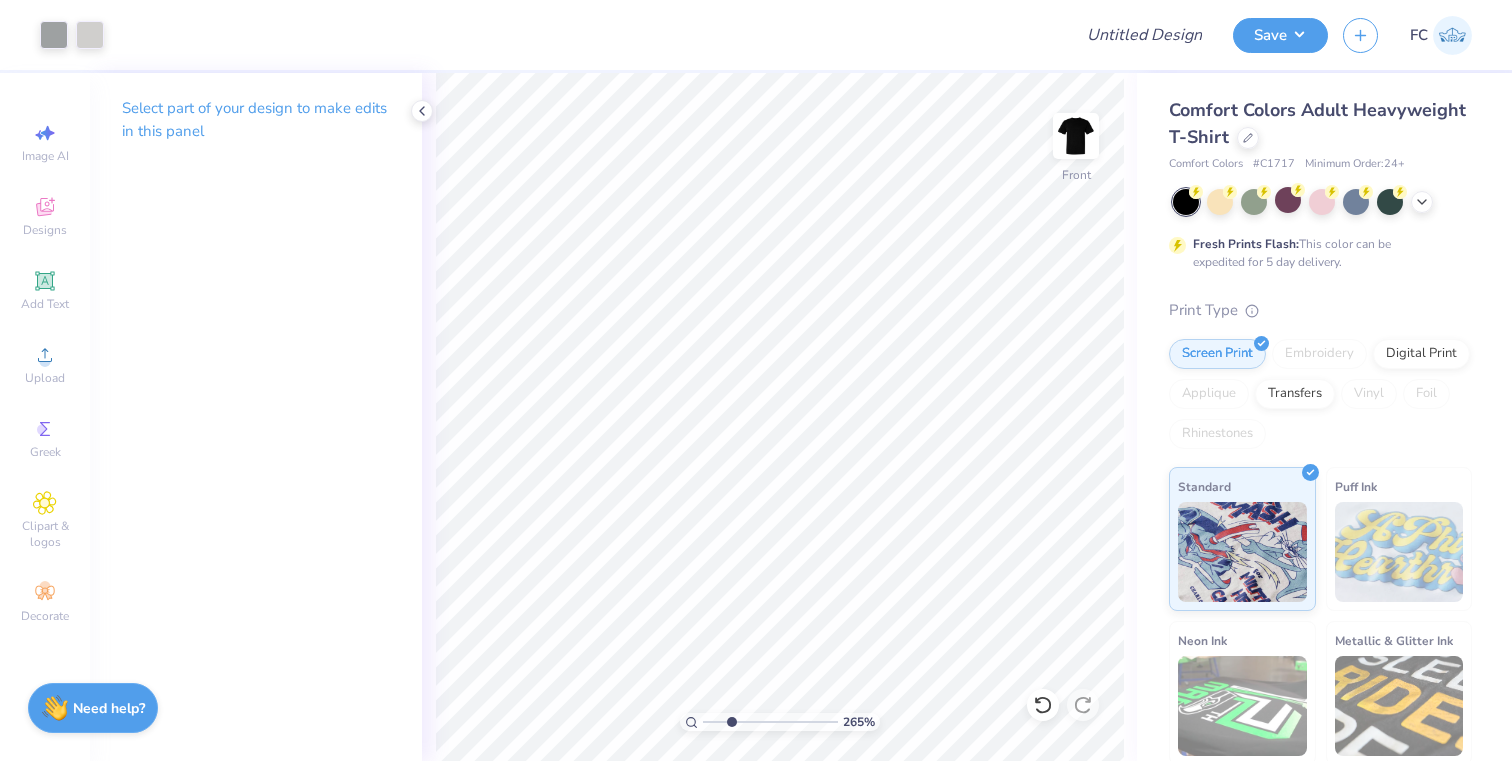 type on "2.74" 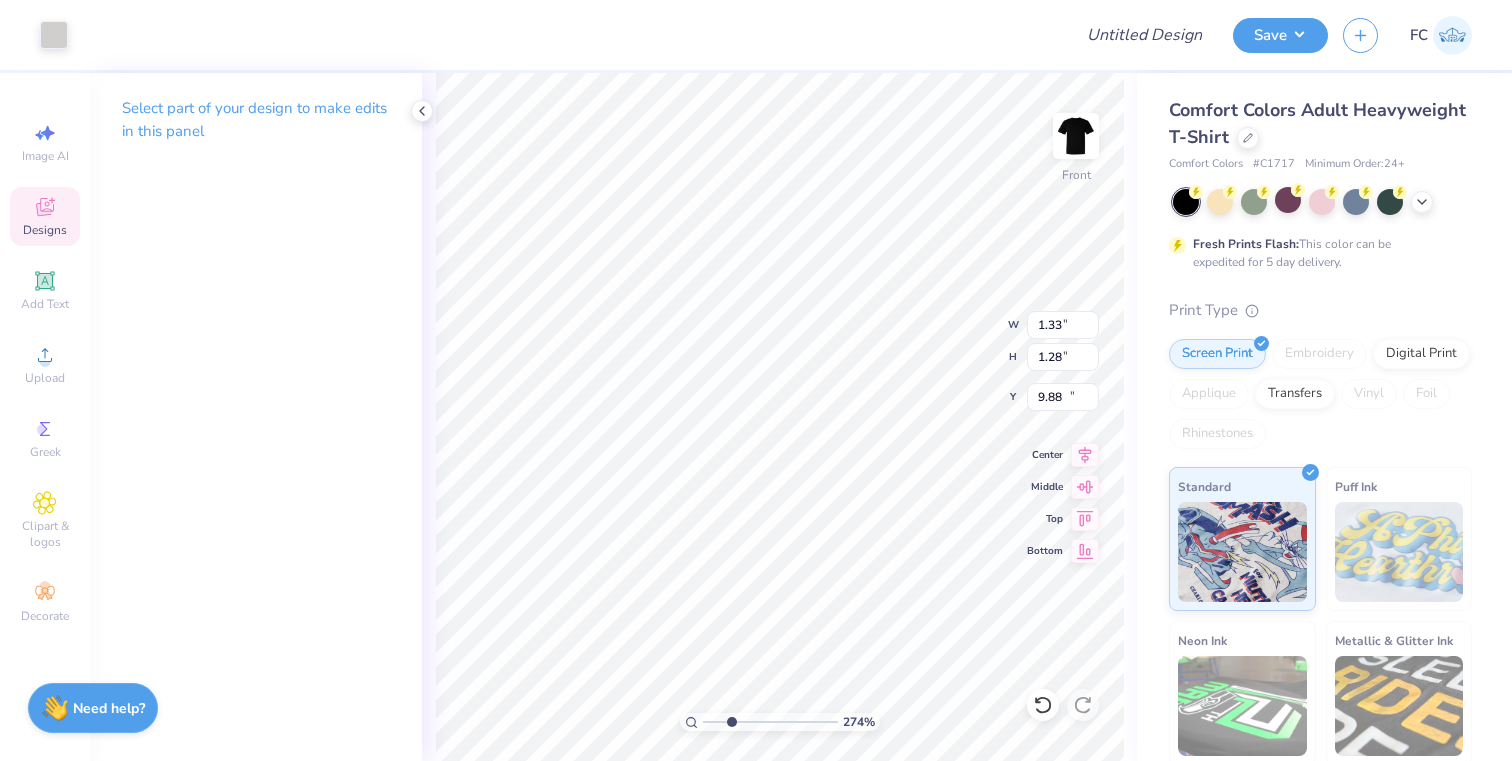 type on "13.75" 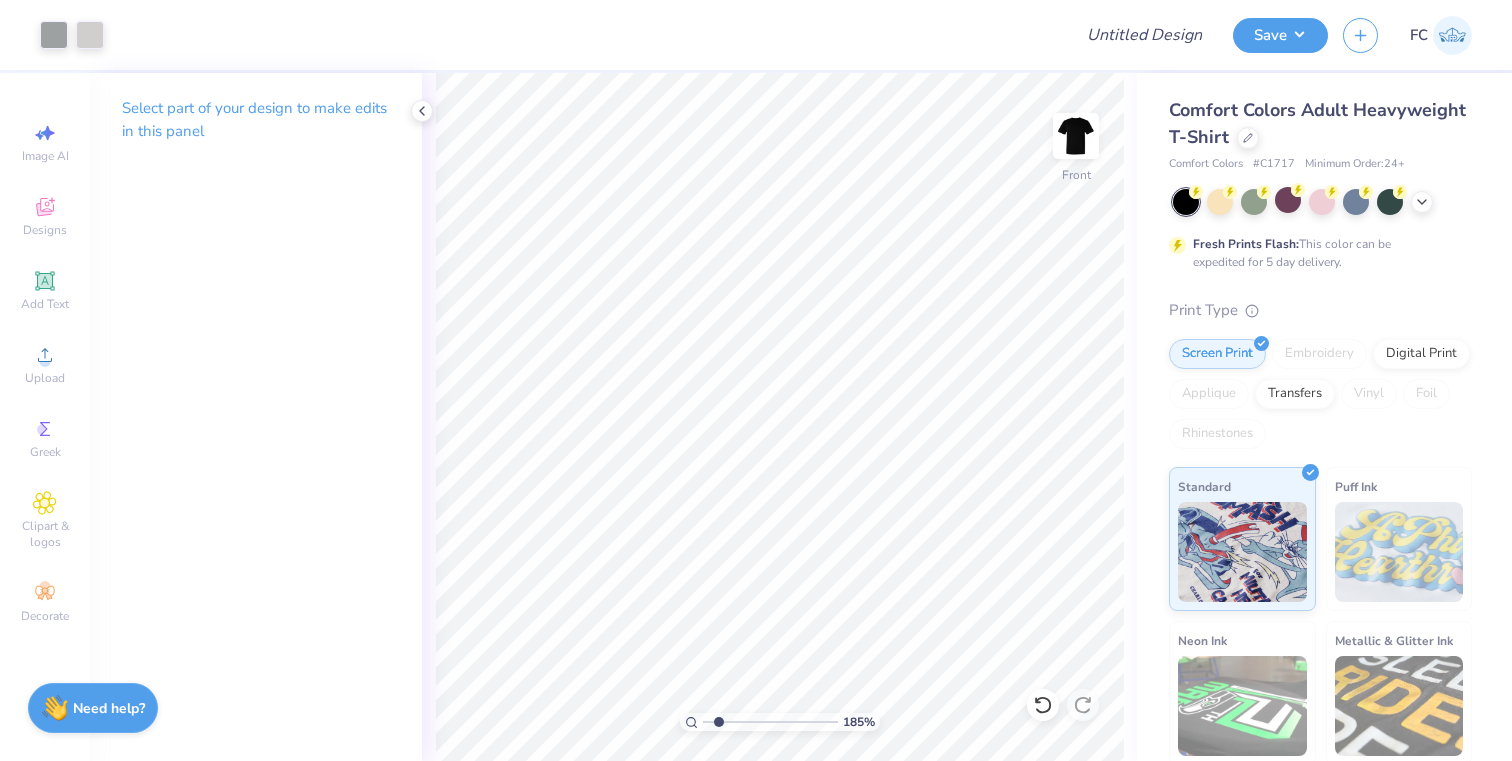 drag, startPoint x: 732, startPoint y: 720, endPoint x: 718, endPoint y: 722, distance: 14.142136 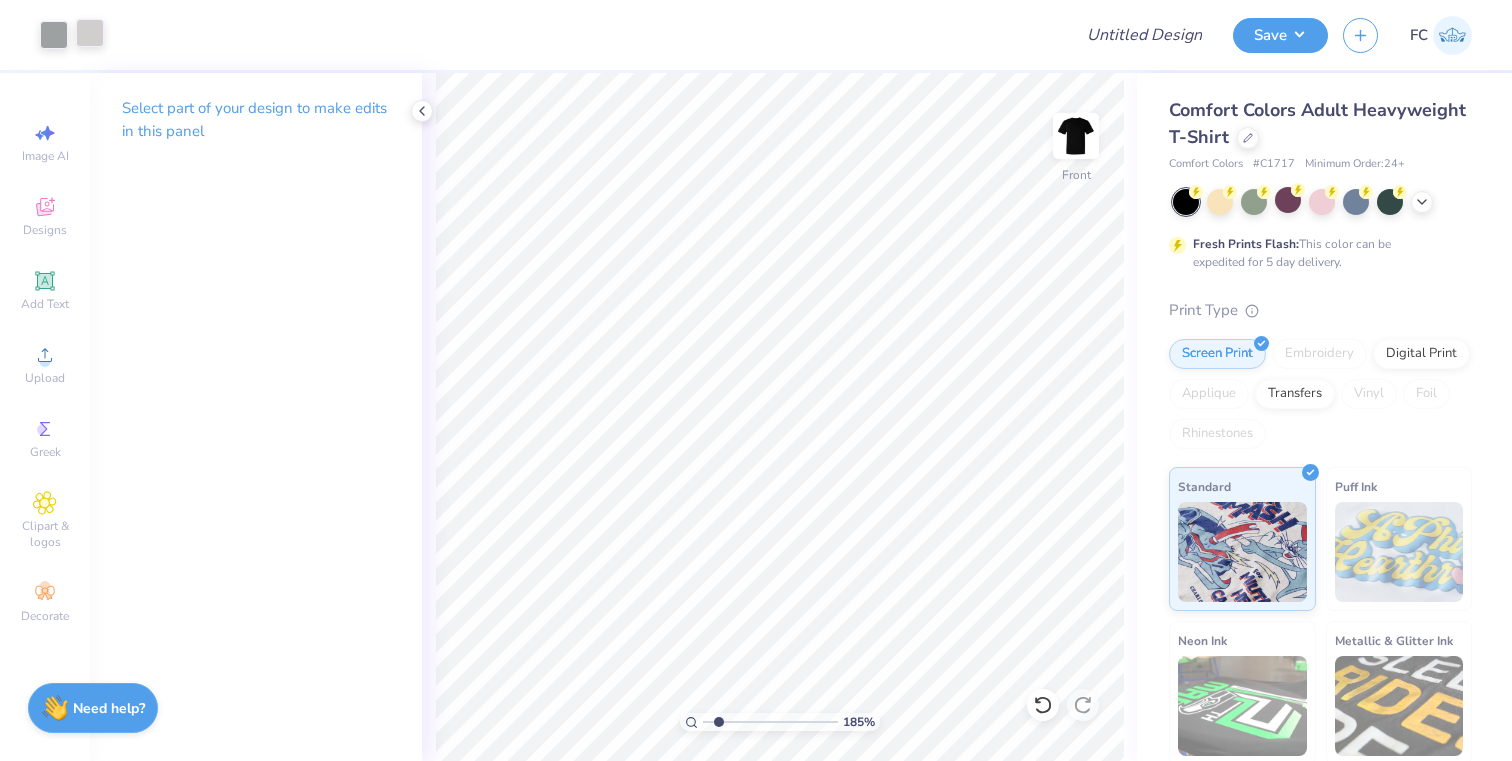click at bounding box center (90, 33) 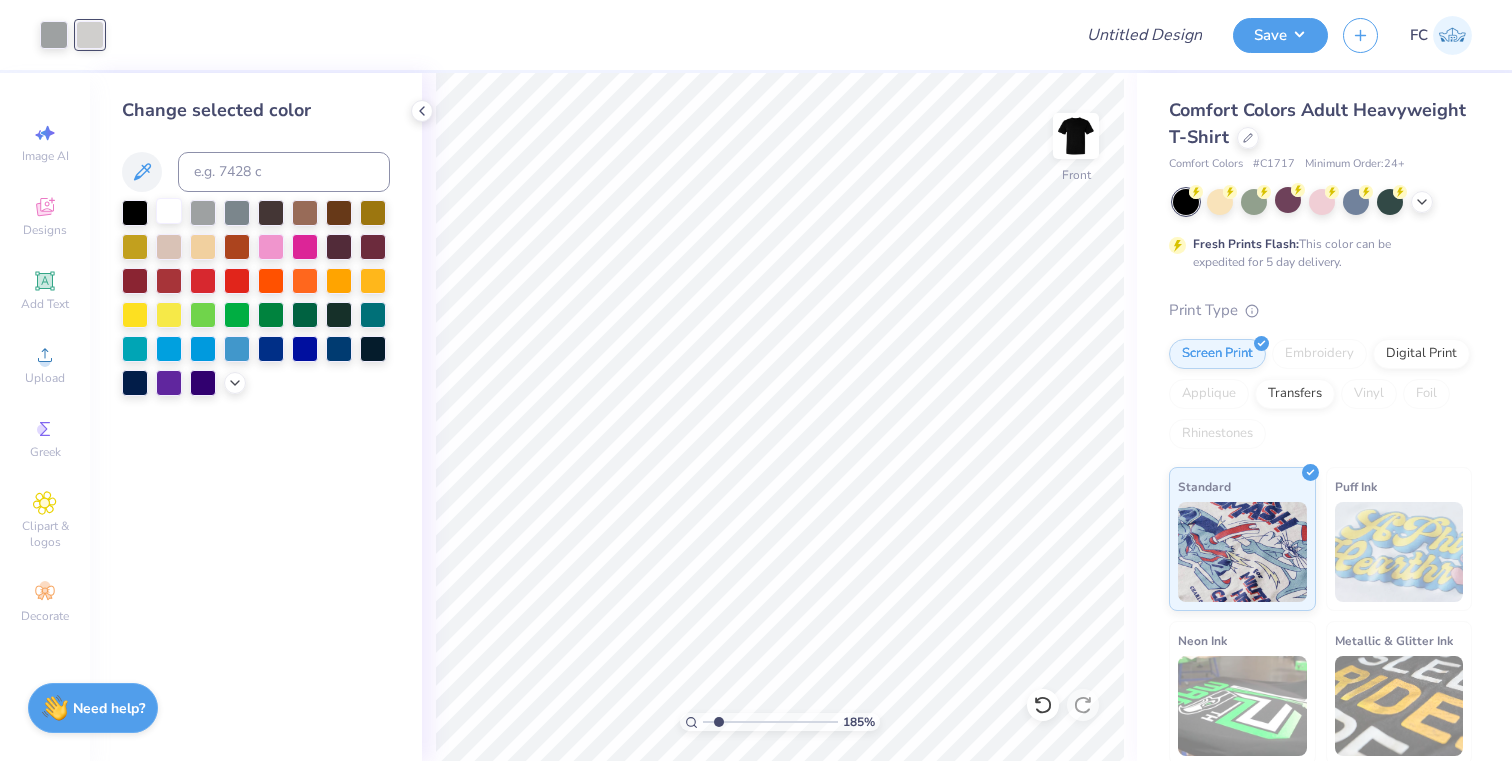 click at bounding box center (169, 211) 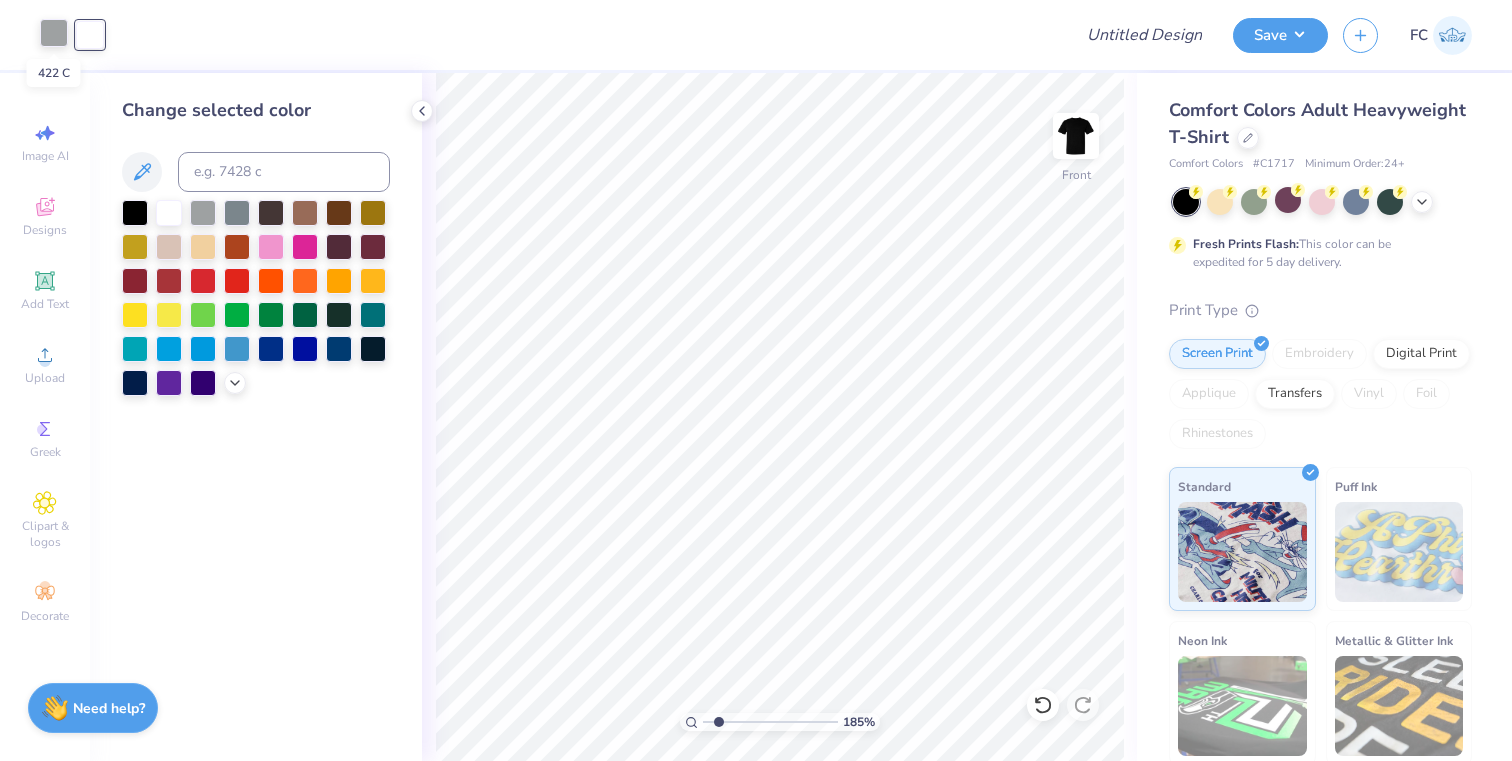 click at bounding box center (54, 33) 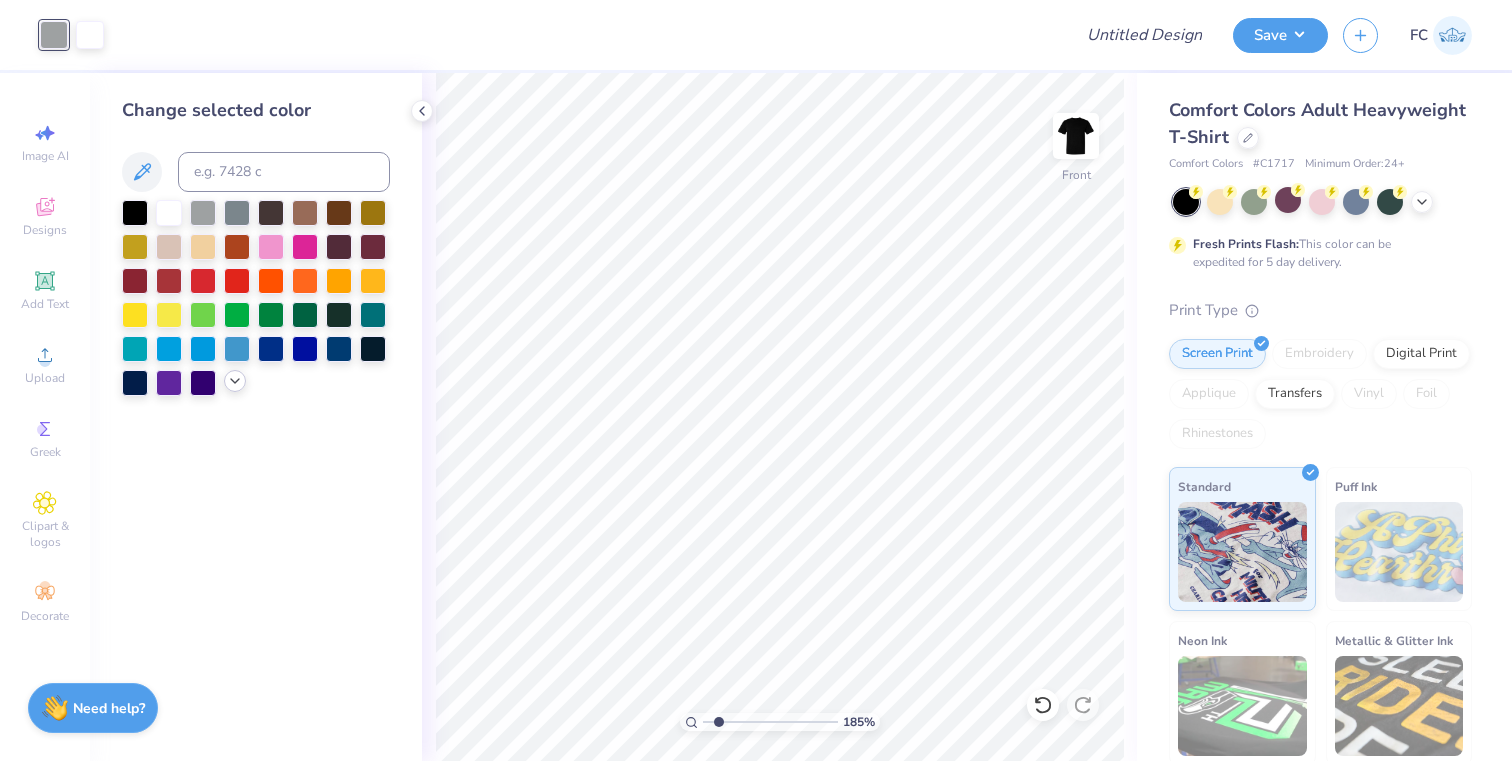 click 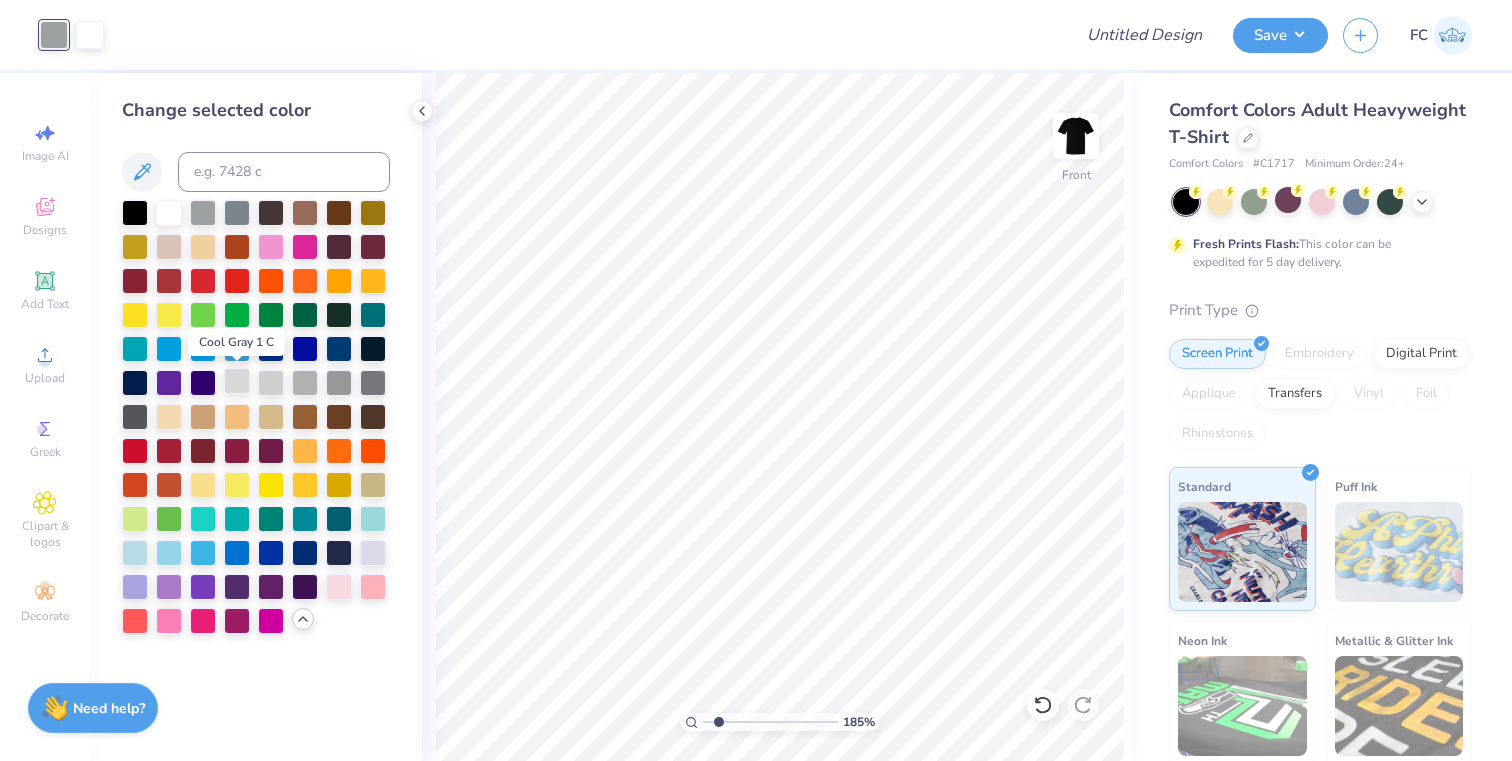 click at bounding box center [237, 381] 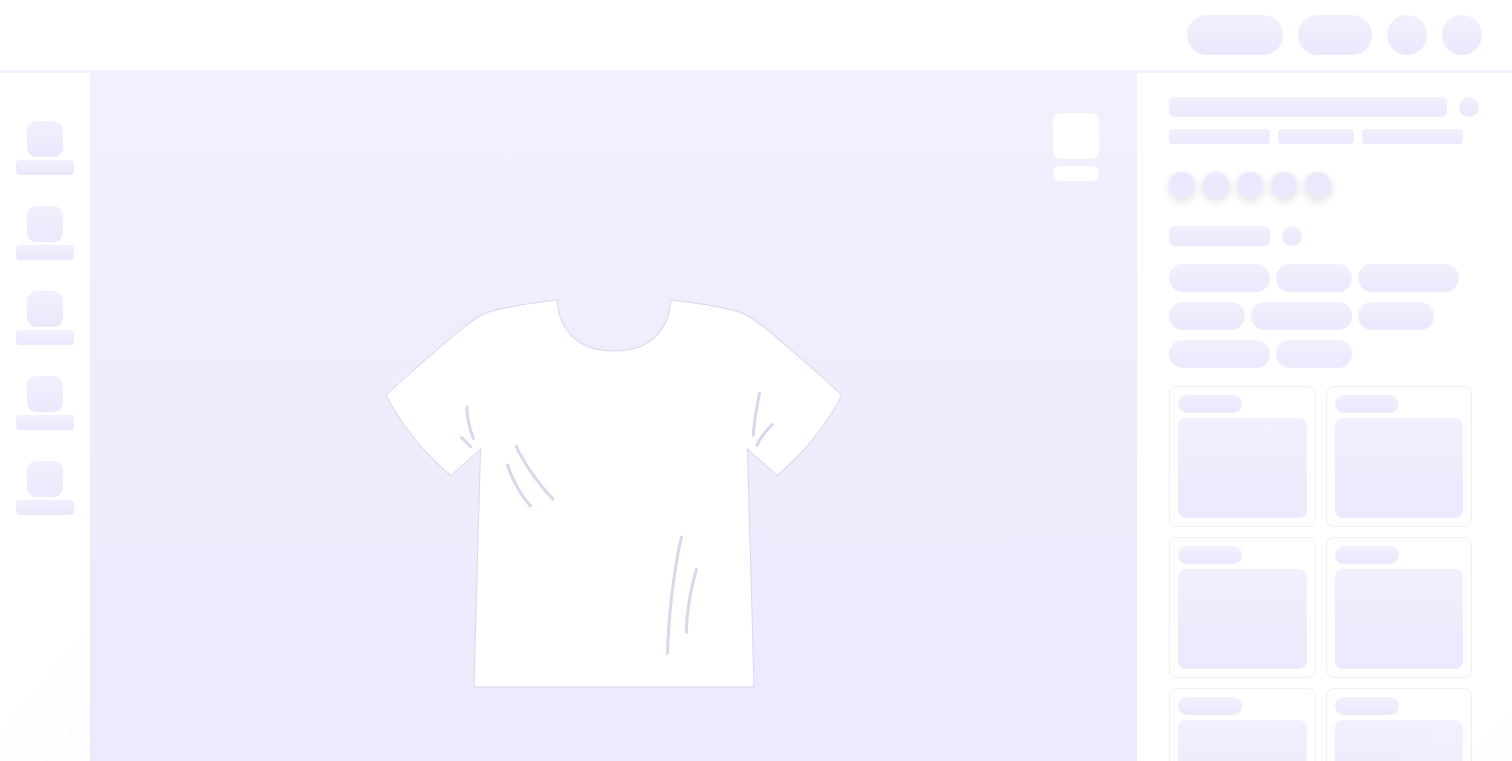 scroll, scrollTop: 0, scrollLeft: 0, axis: both 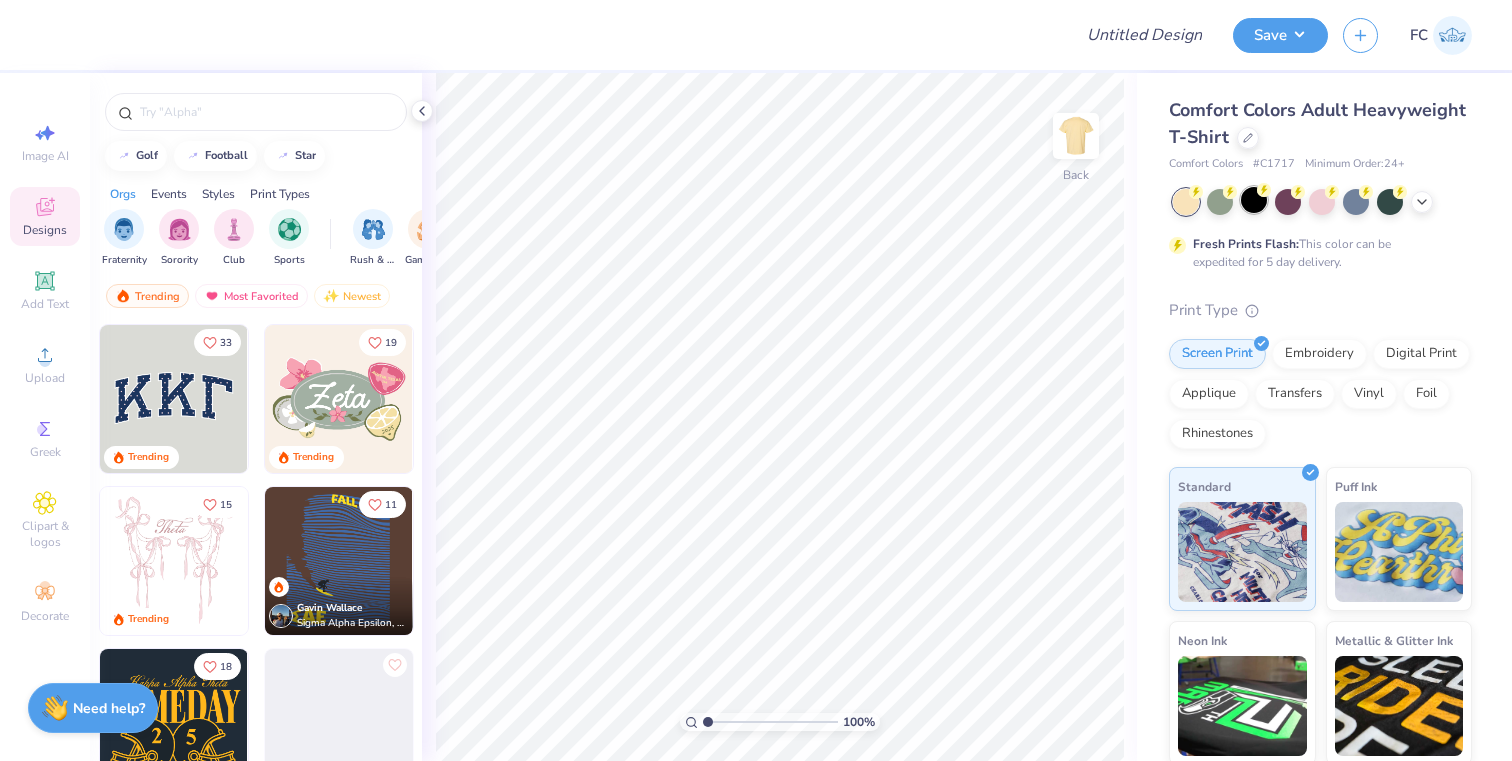 click at bounding box center (1254, 200) 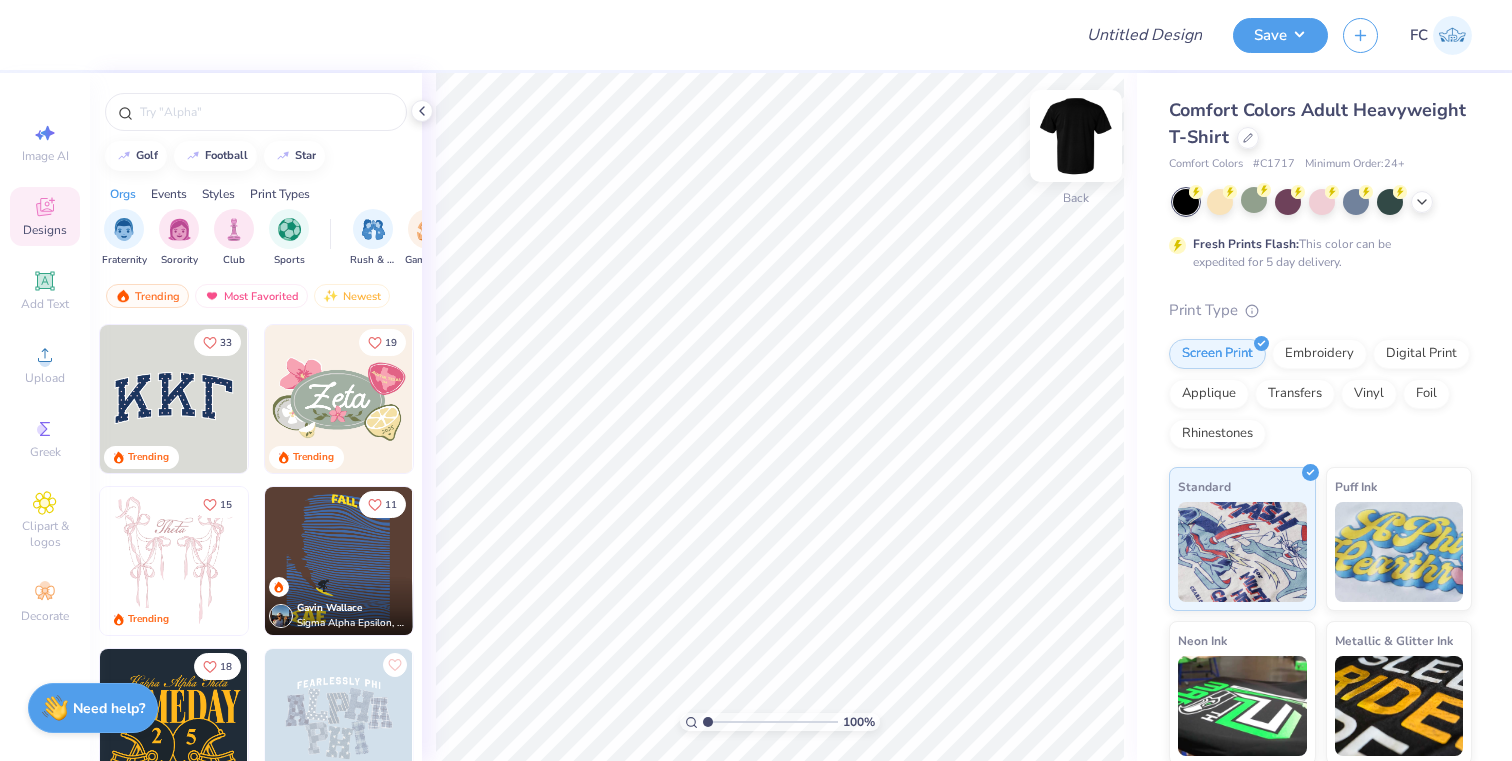click at bounding box center [1076, 136] 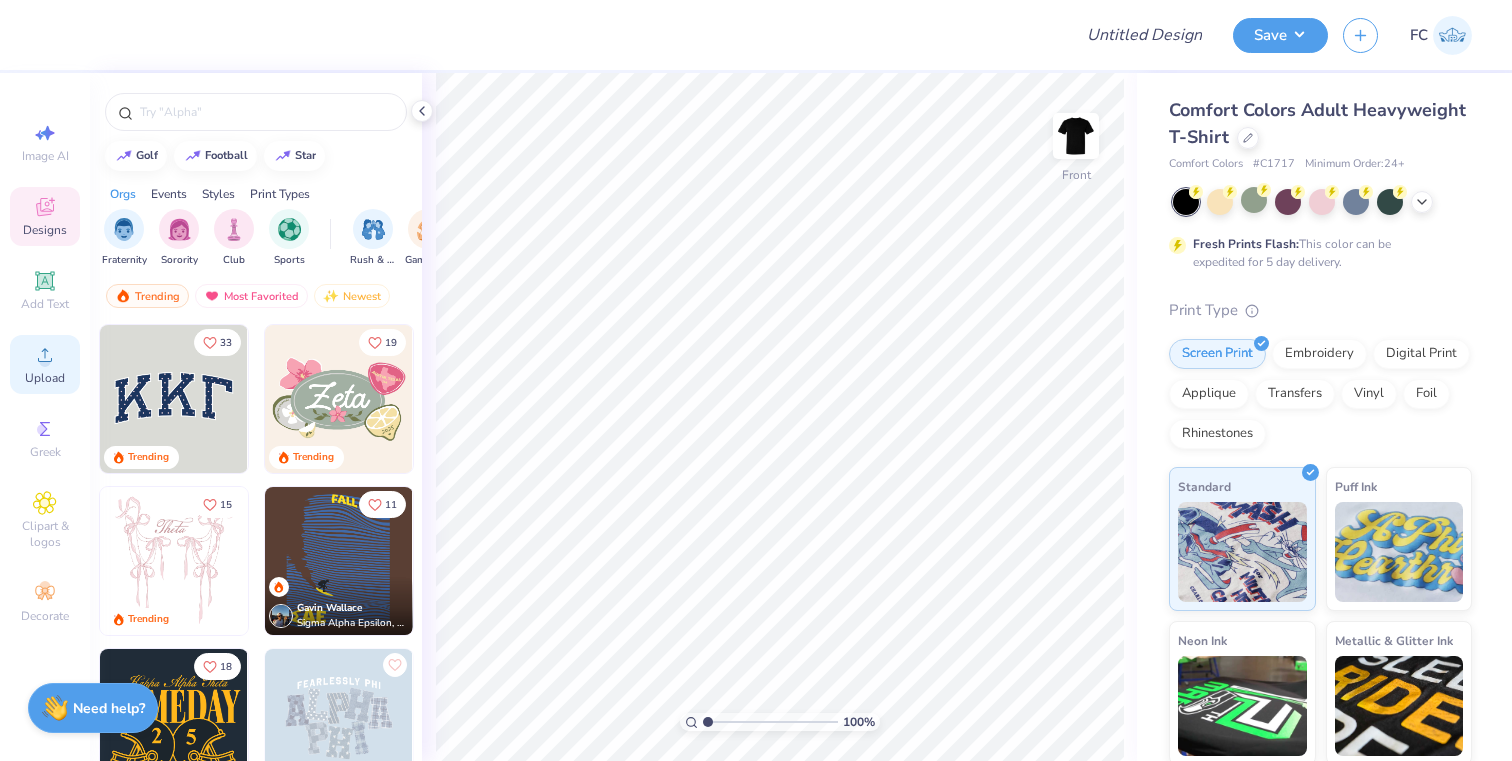 click 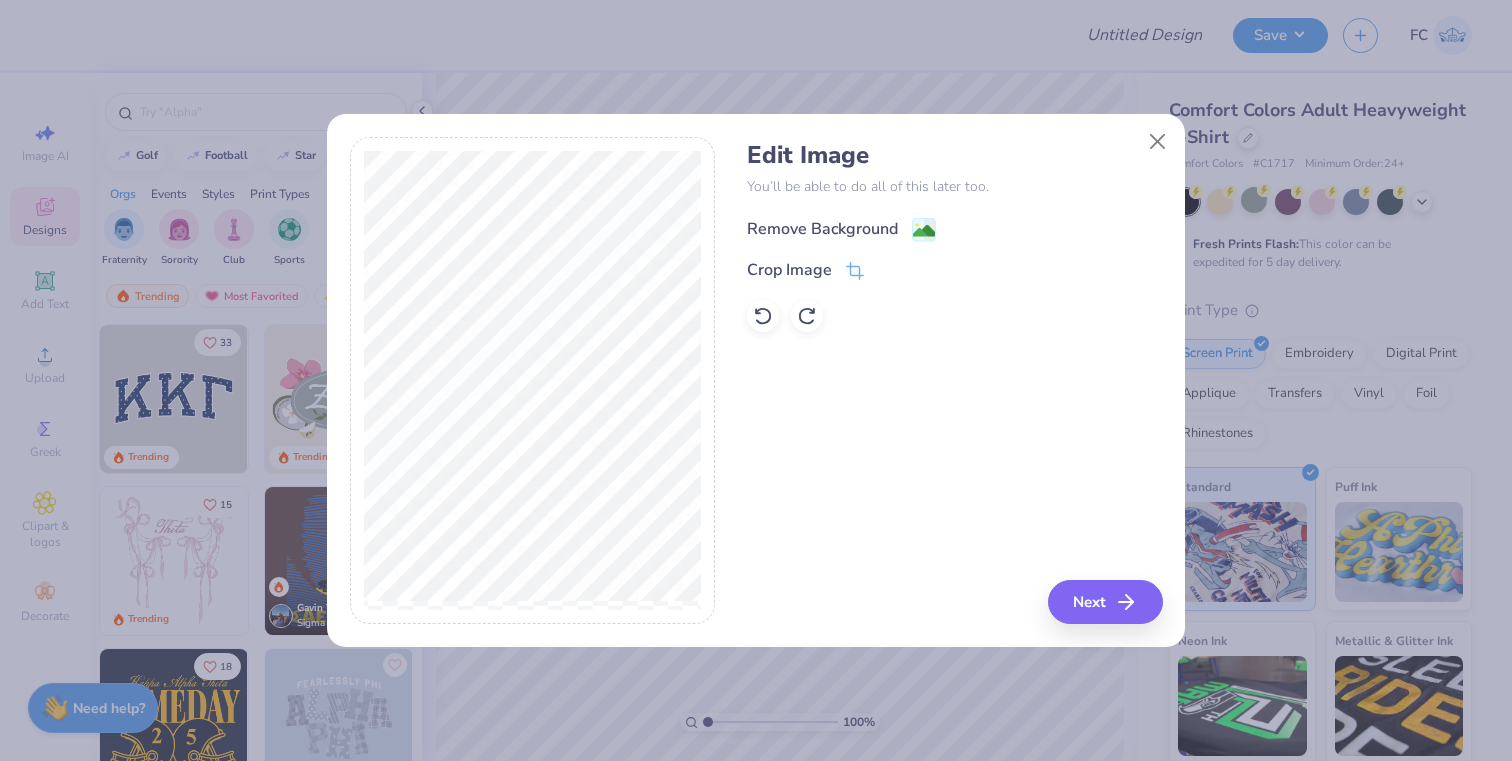 click 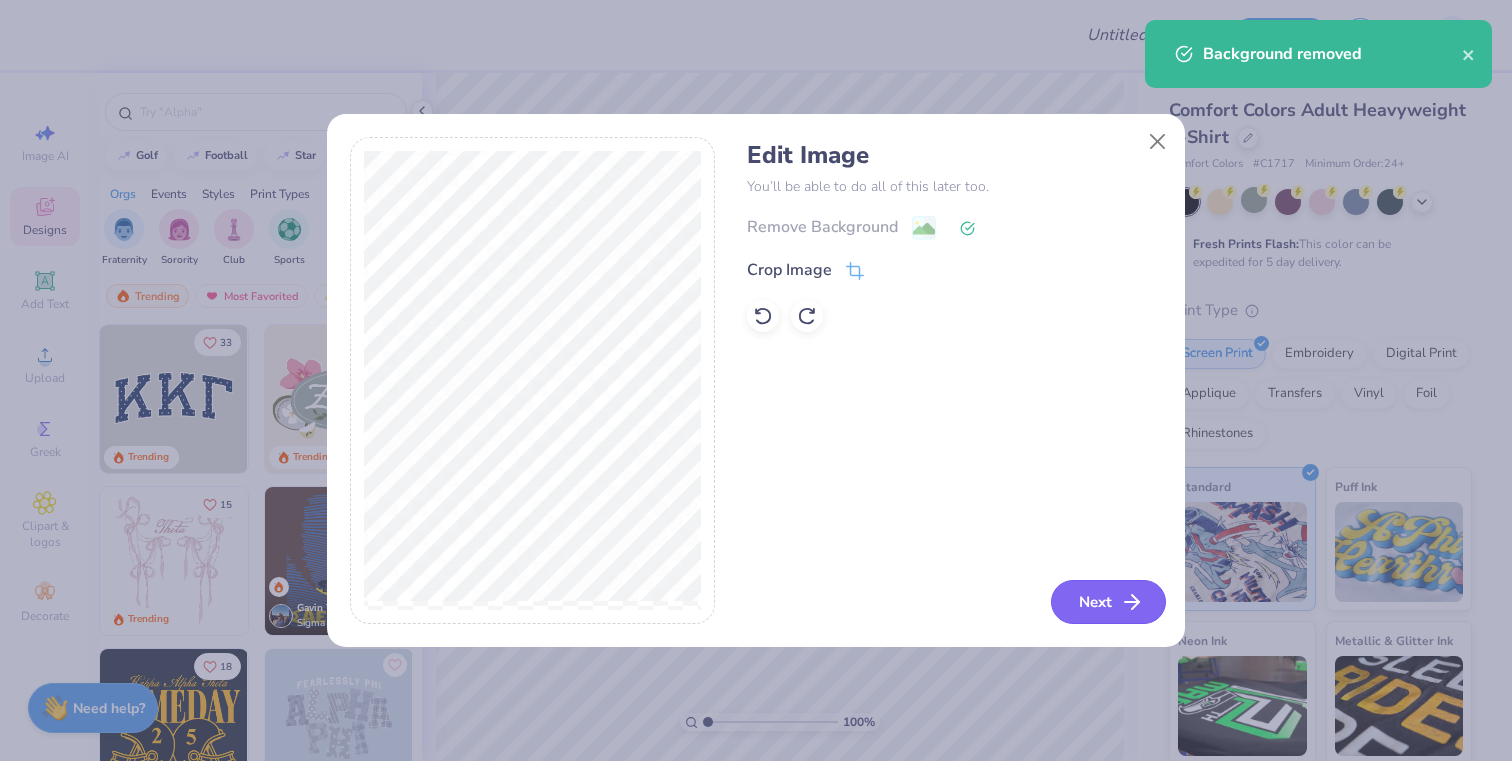 click on "Next" at bounding box center [1108, 602] 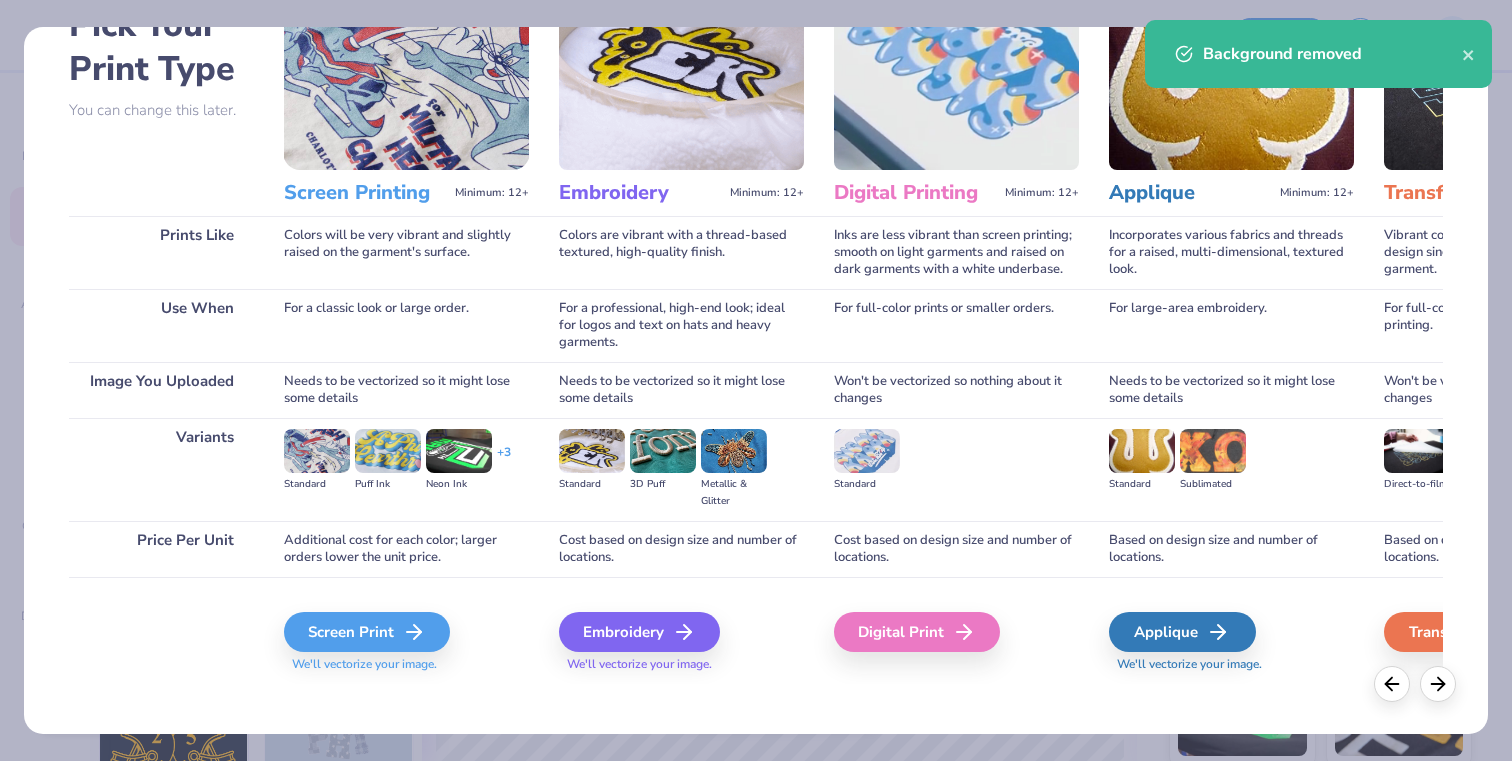 scroll, scrollTop: 129, scrollLeft: 0, axis: vertical 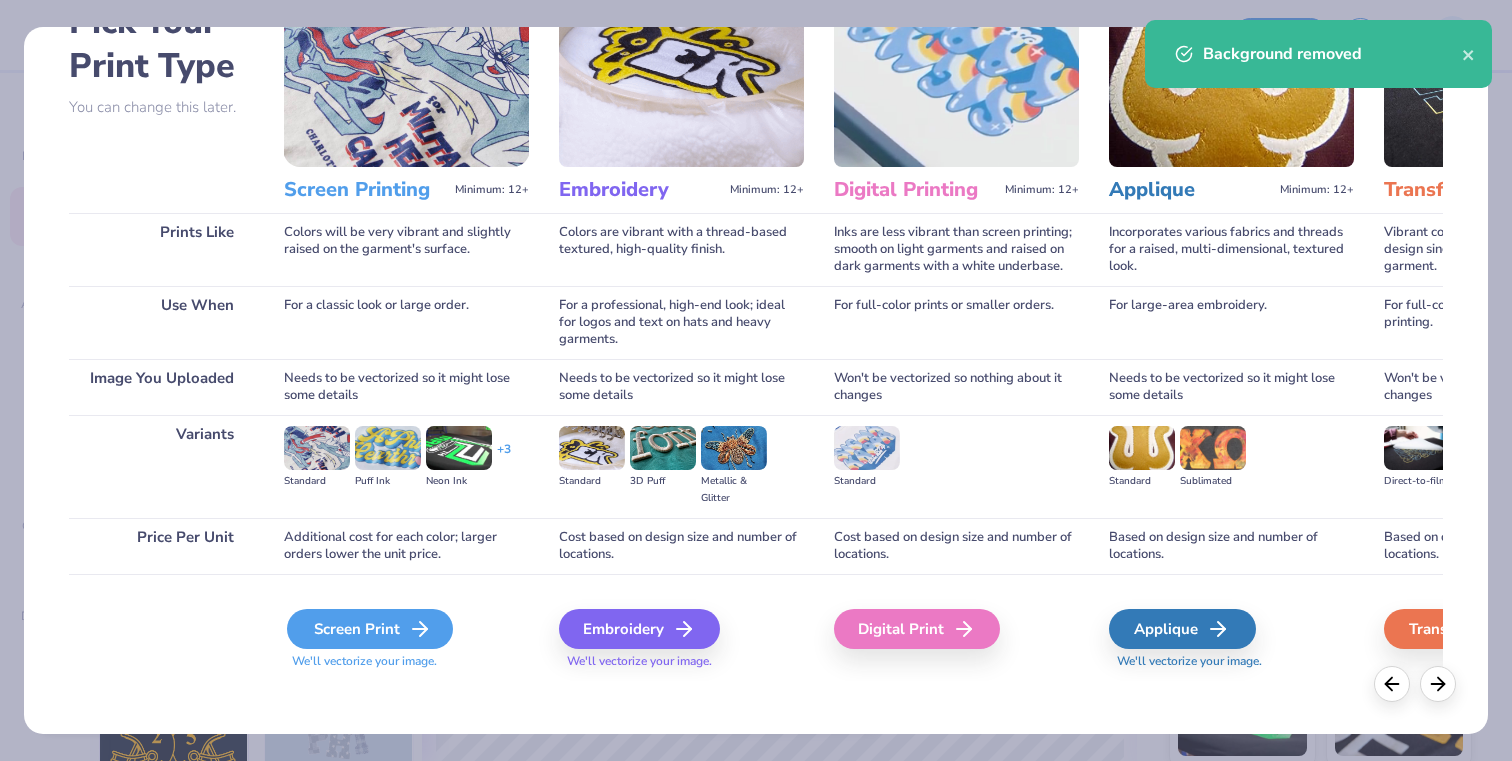 click on "Screen Print" at bounding box center [370, 629] 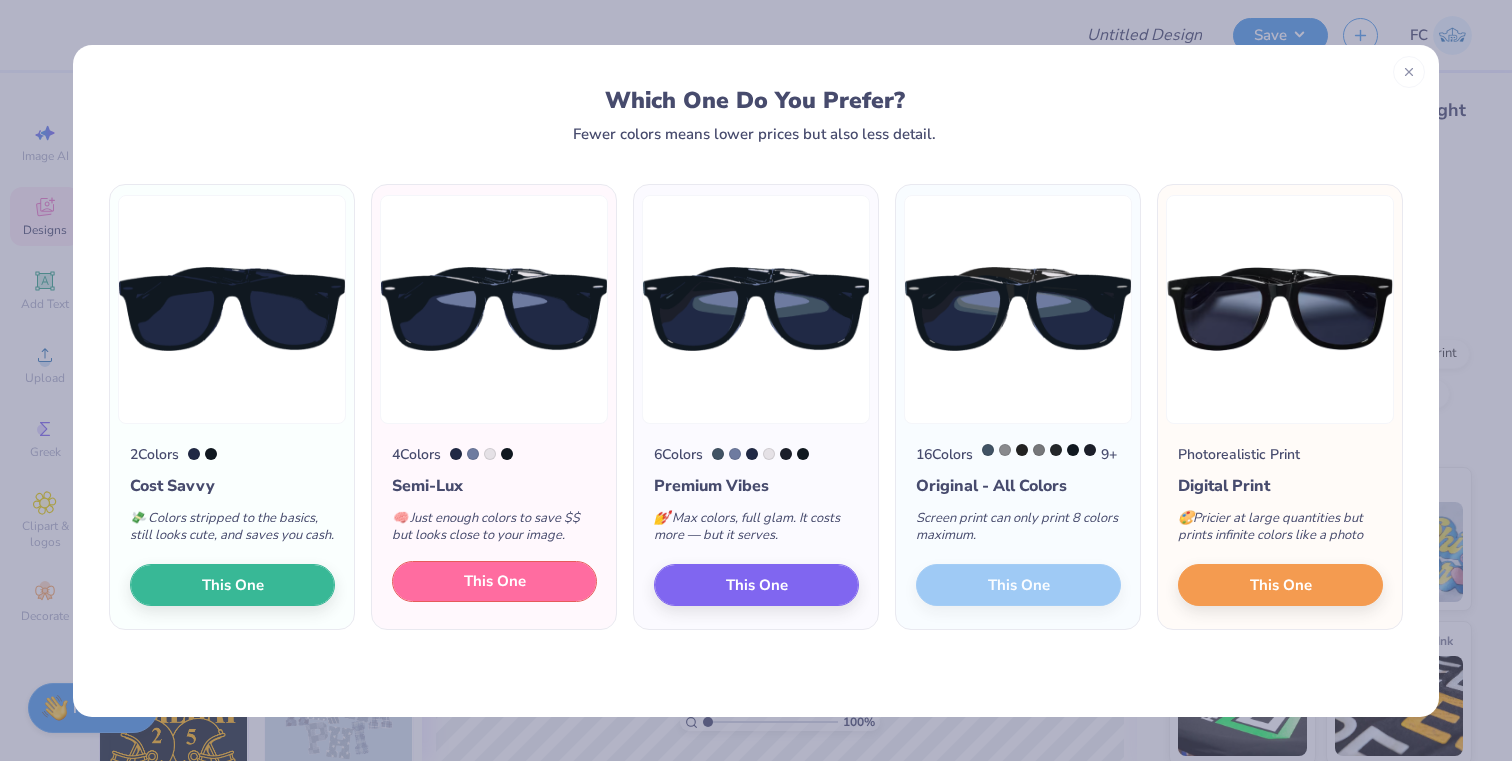 click on "This One" at bounding box center (495, 581) 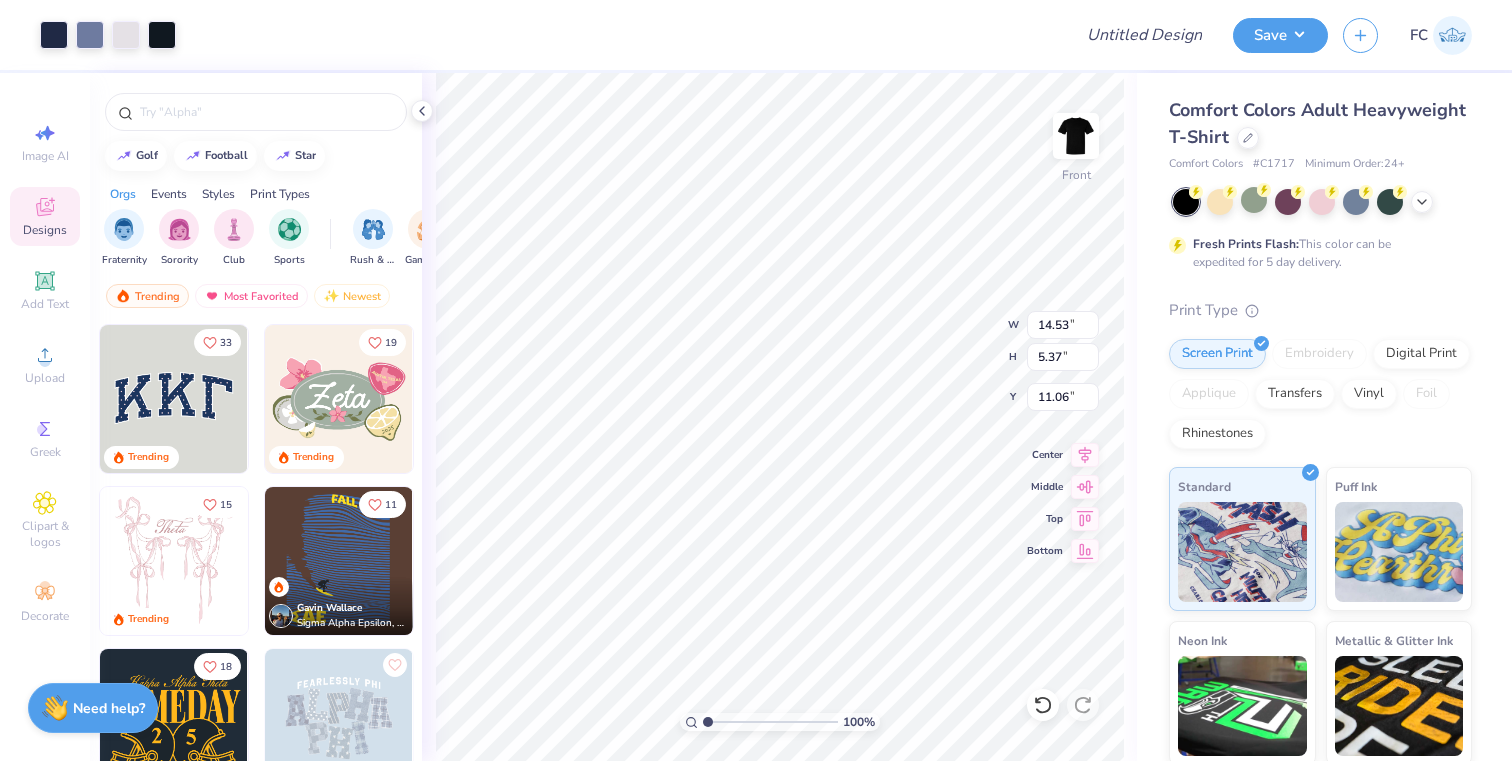 type on "11.00" 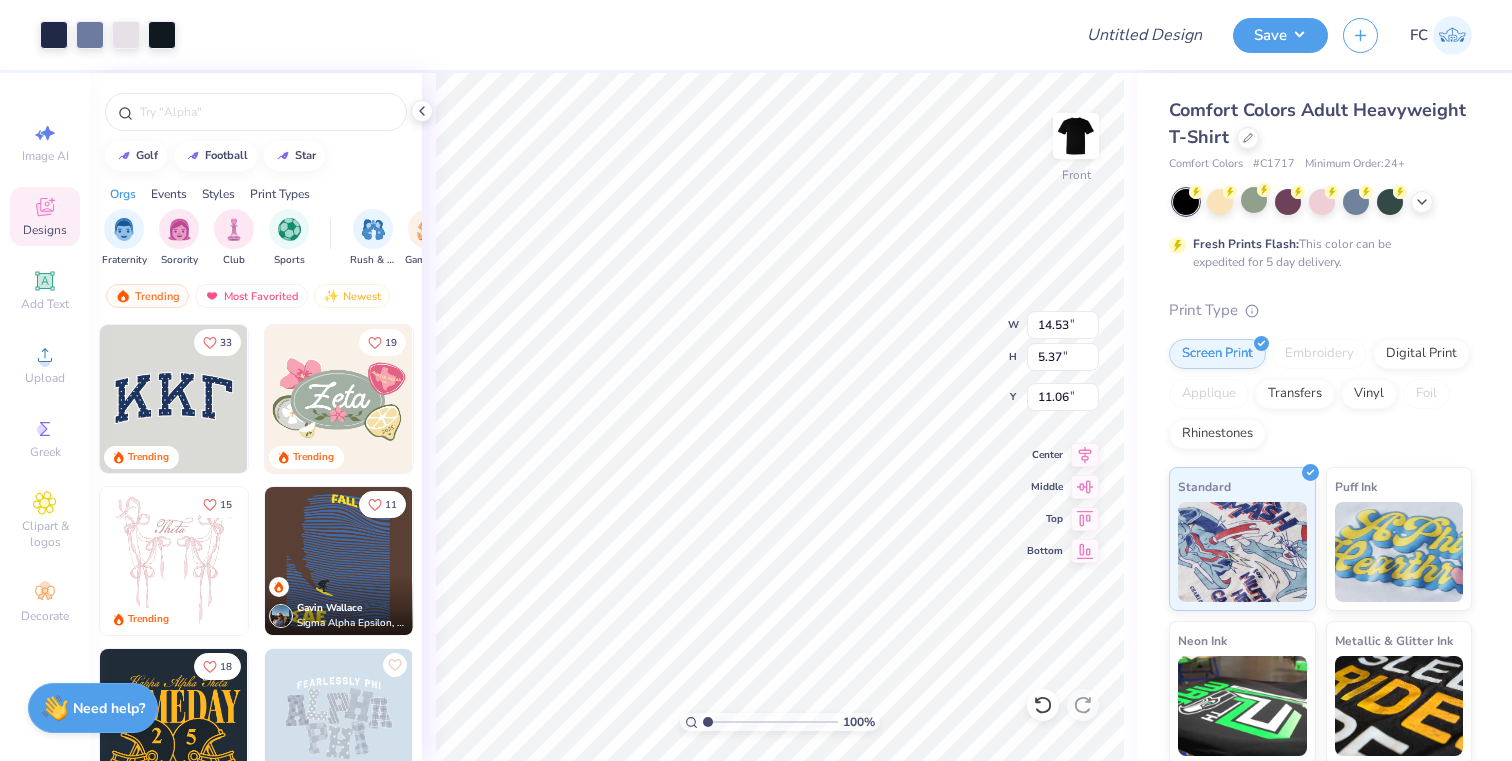 type on "4.07" 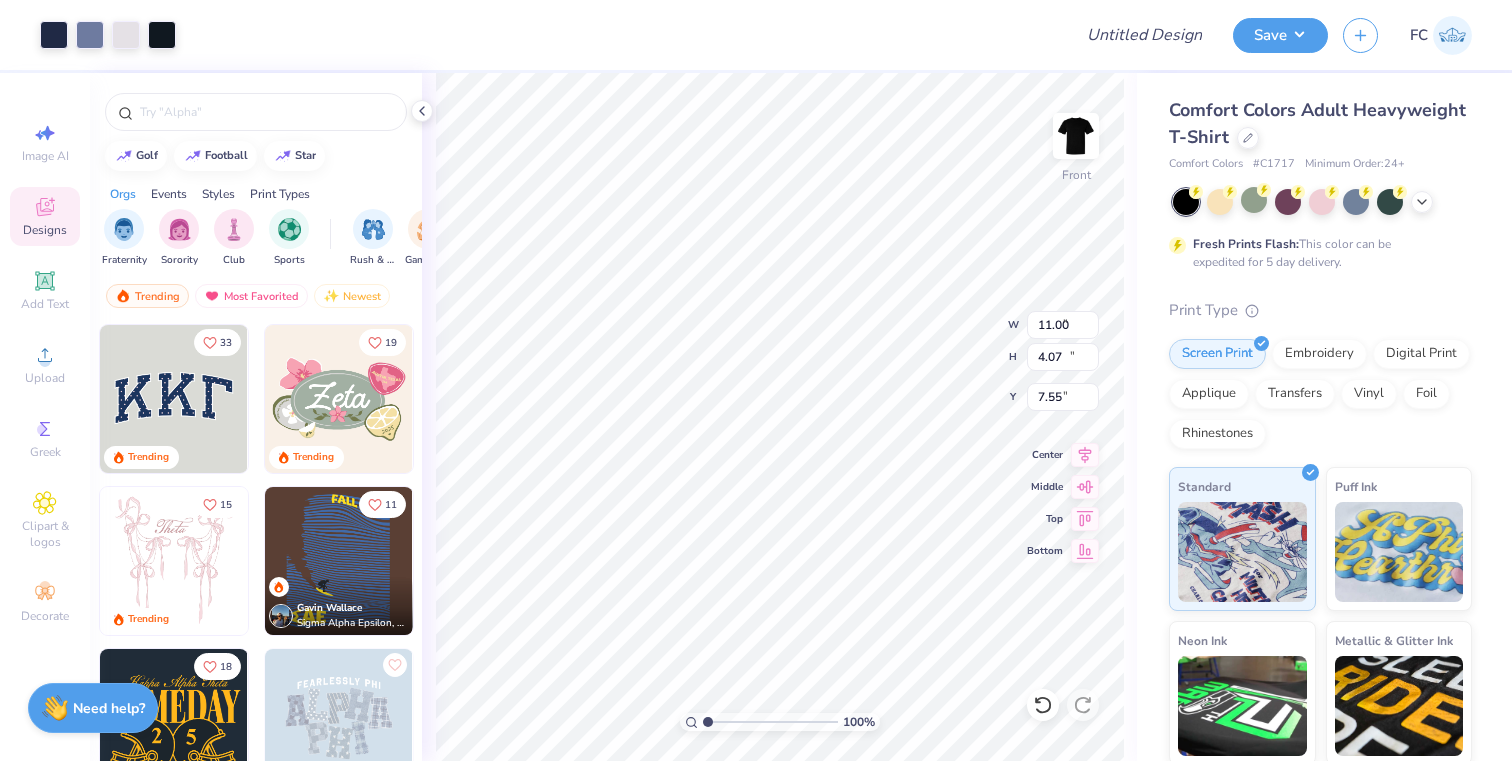 type on "6.90" 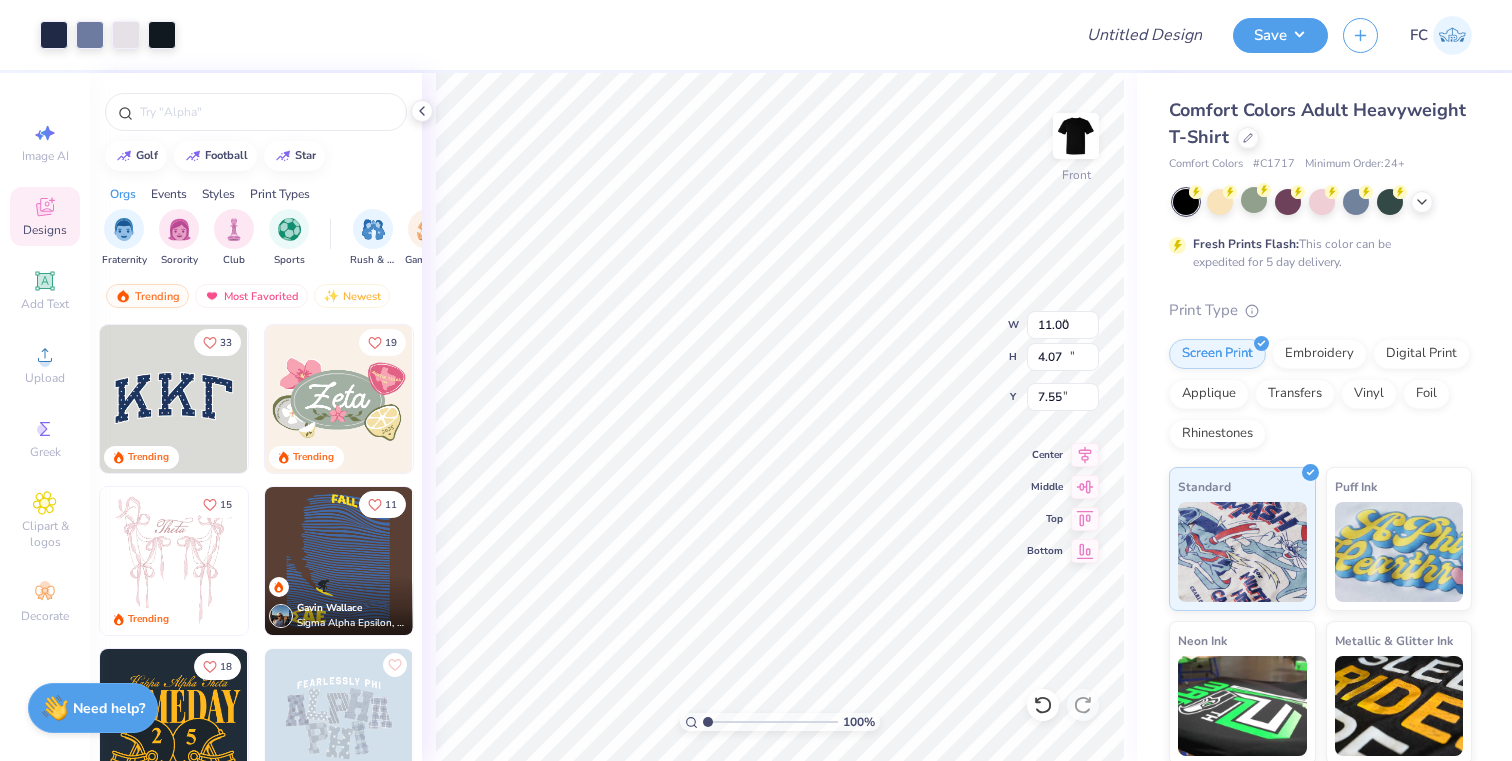type on "10.43" 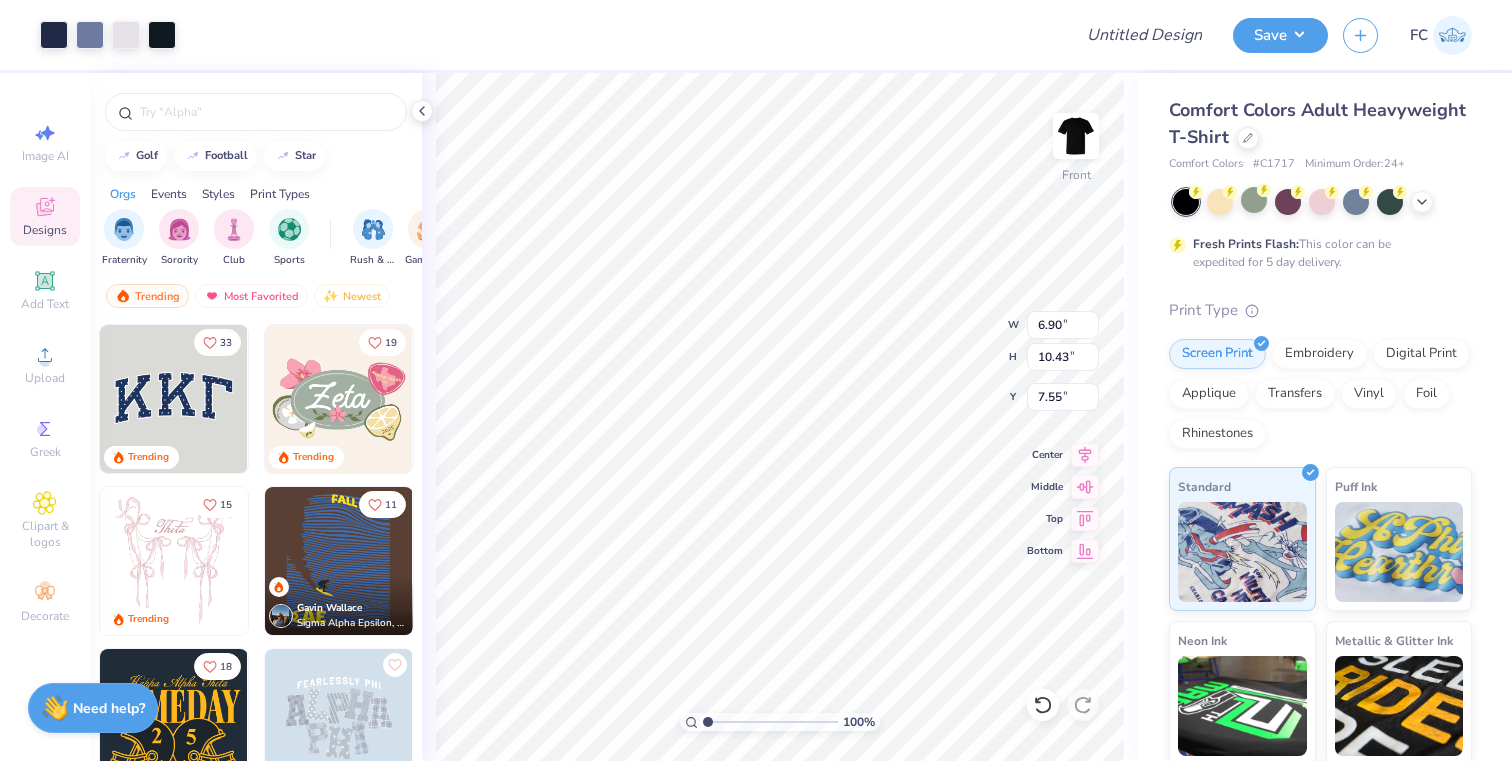 type on "7.09" 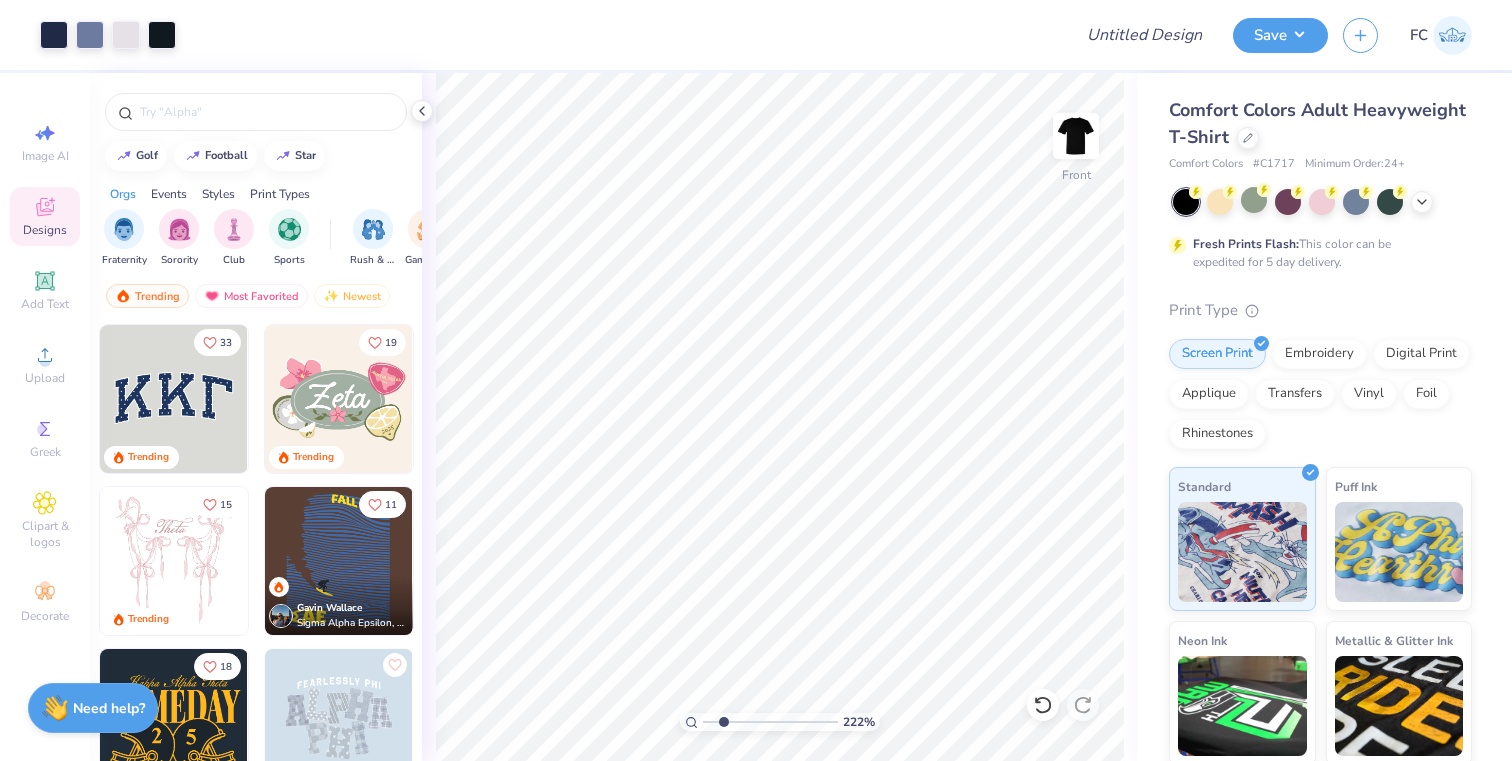 drag, startPoint x: 707, startPoint y: 718, endPoint x: 723, endPoint y: 717, distance: 16.03122 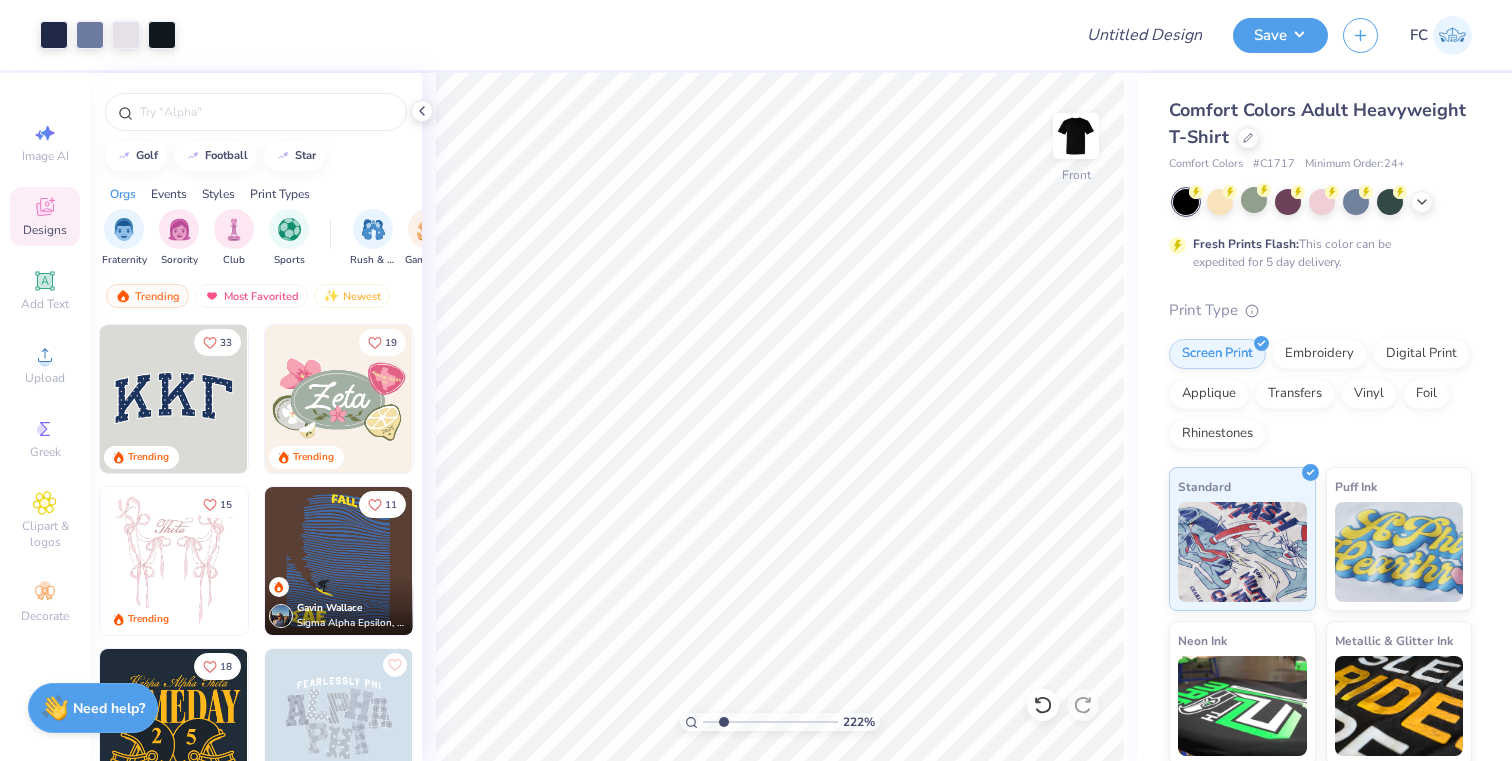 type on "2.22" 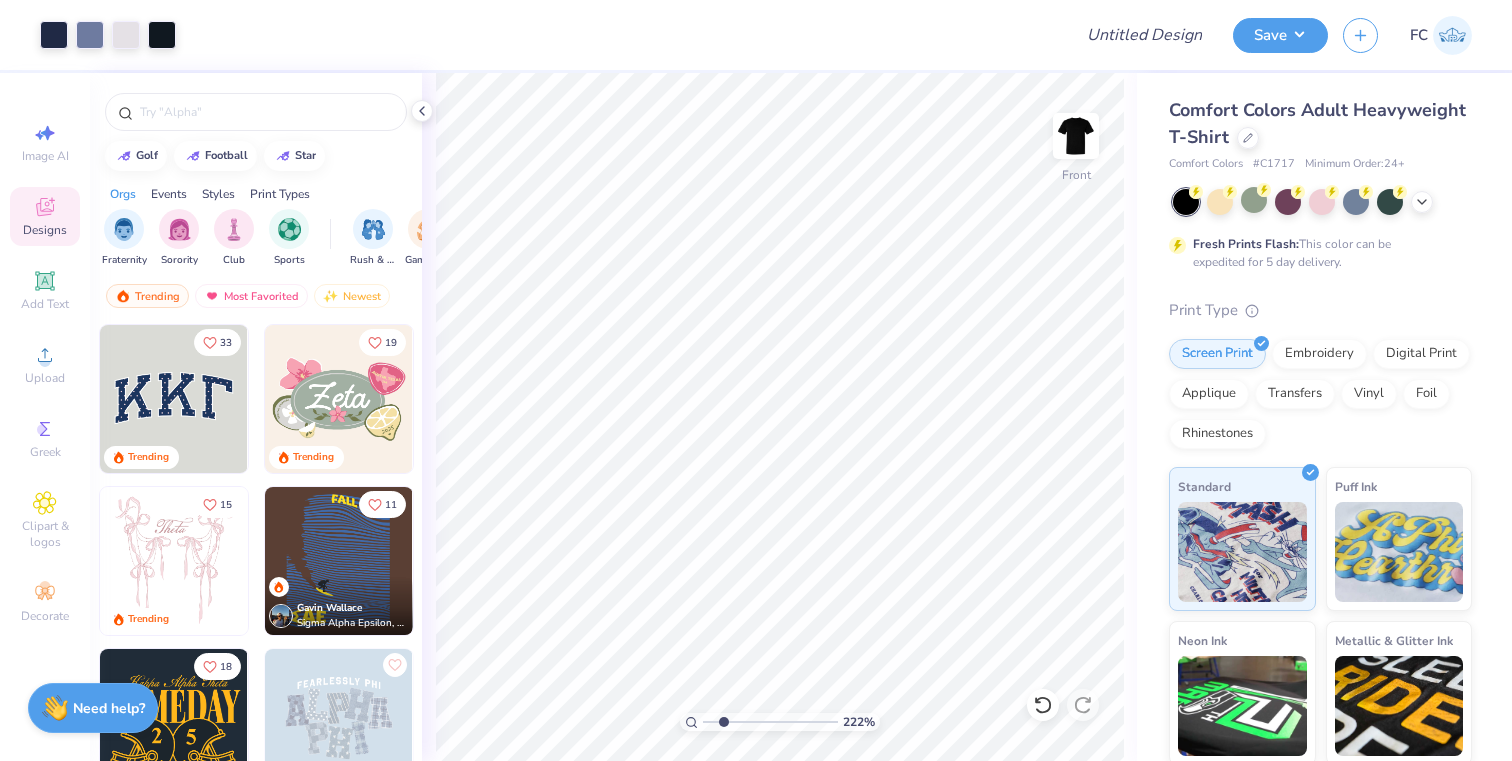click at bounding box center (770, 722) 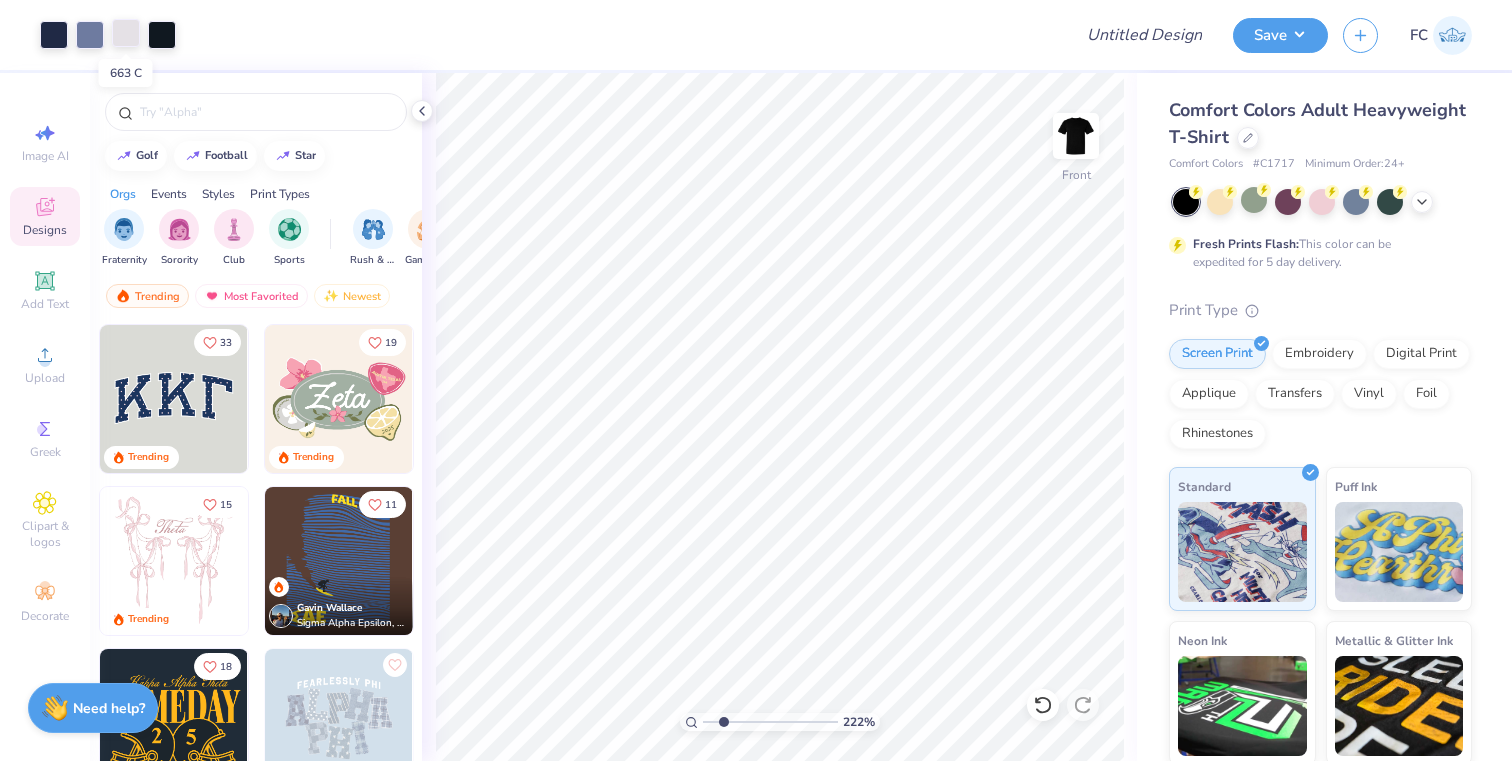 click at bounding box center [126, 33] 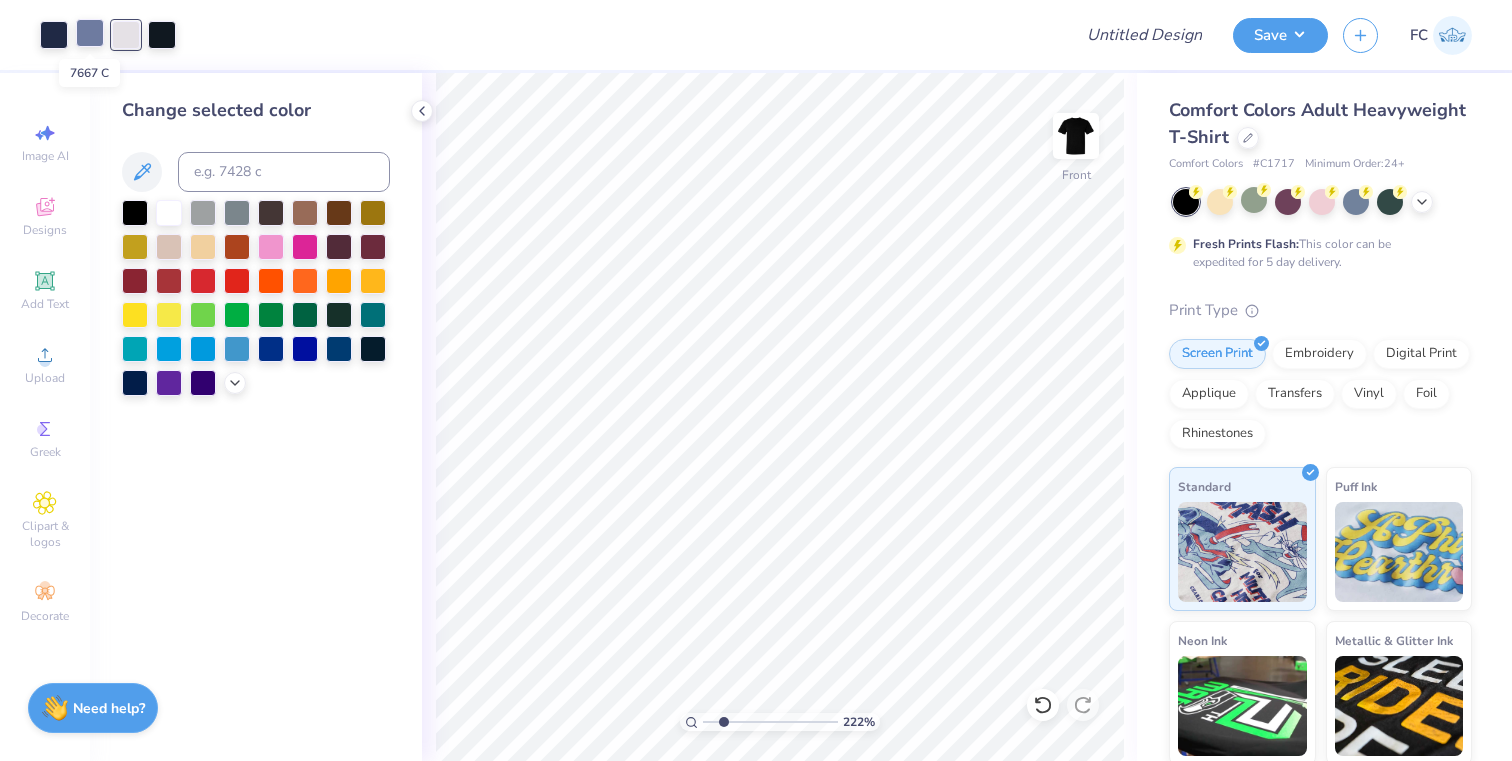 click at bounding box center [90, 33] 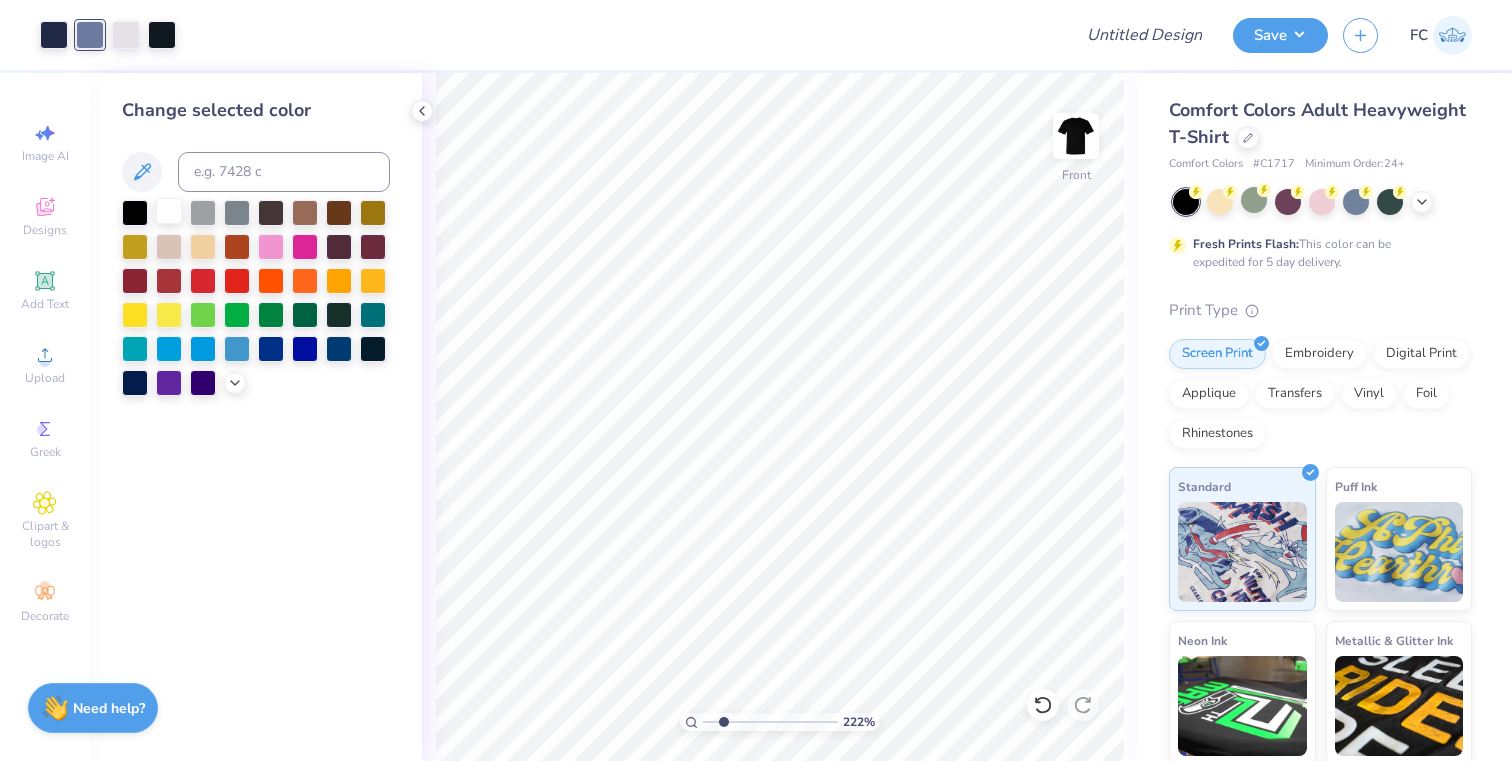 click at bounding box center [169, 211] 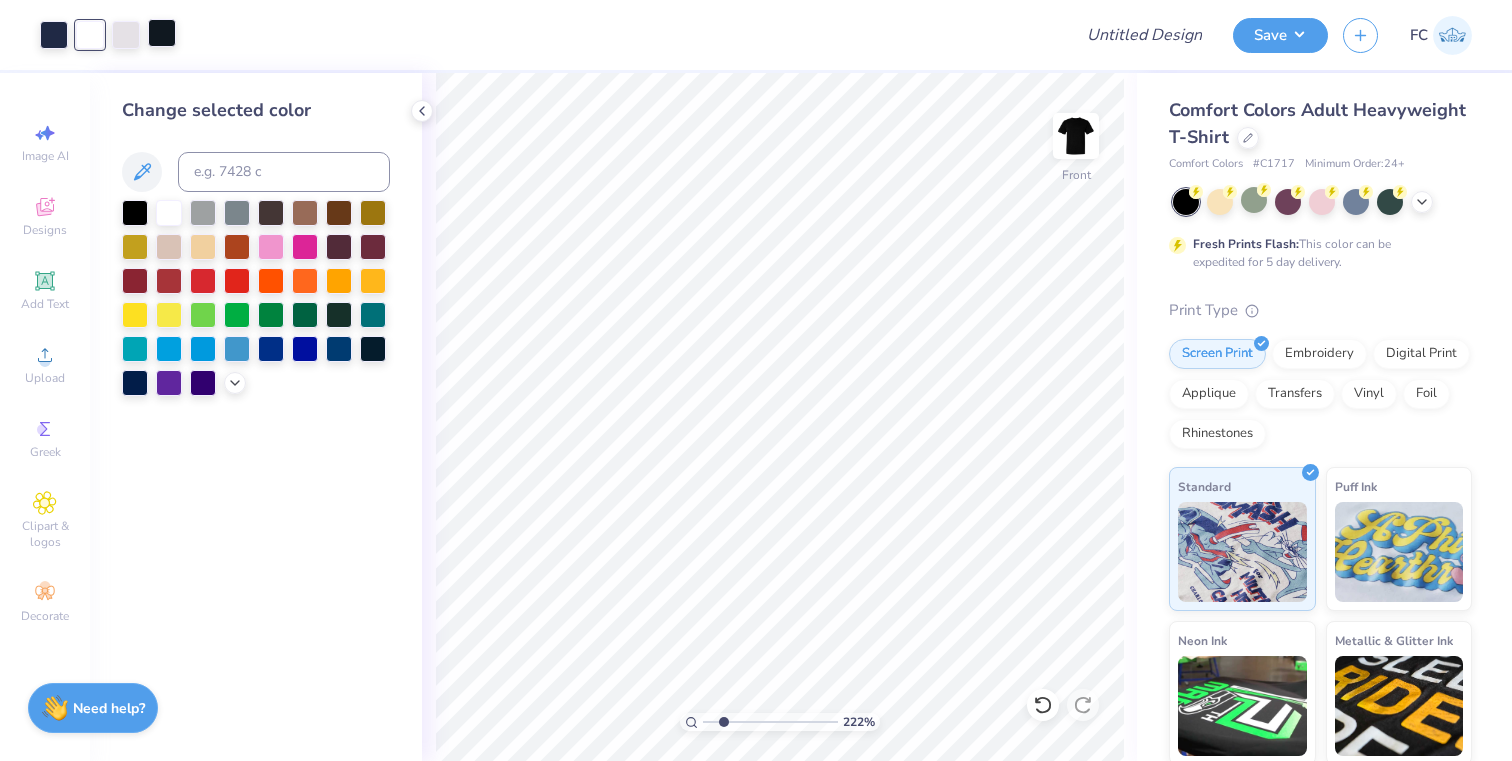 click at bounding box center [162, 33] 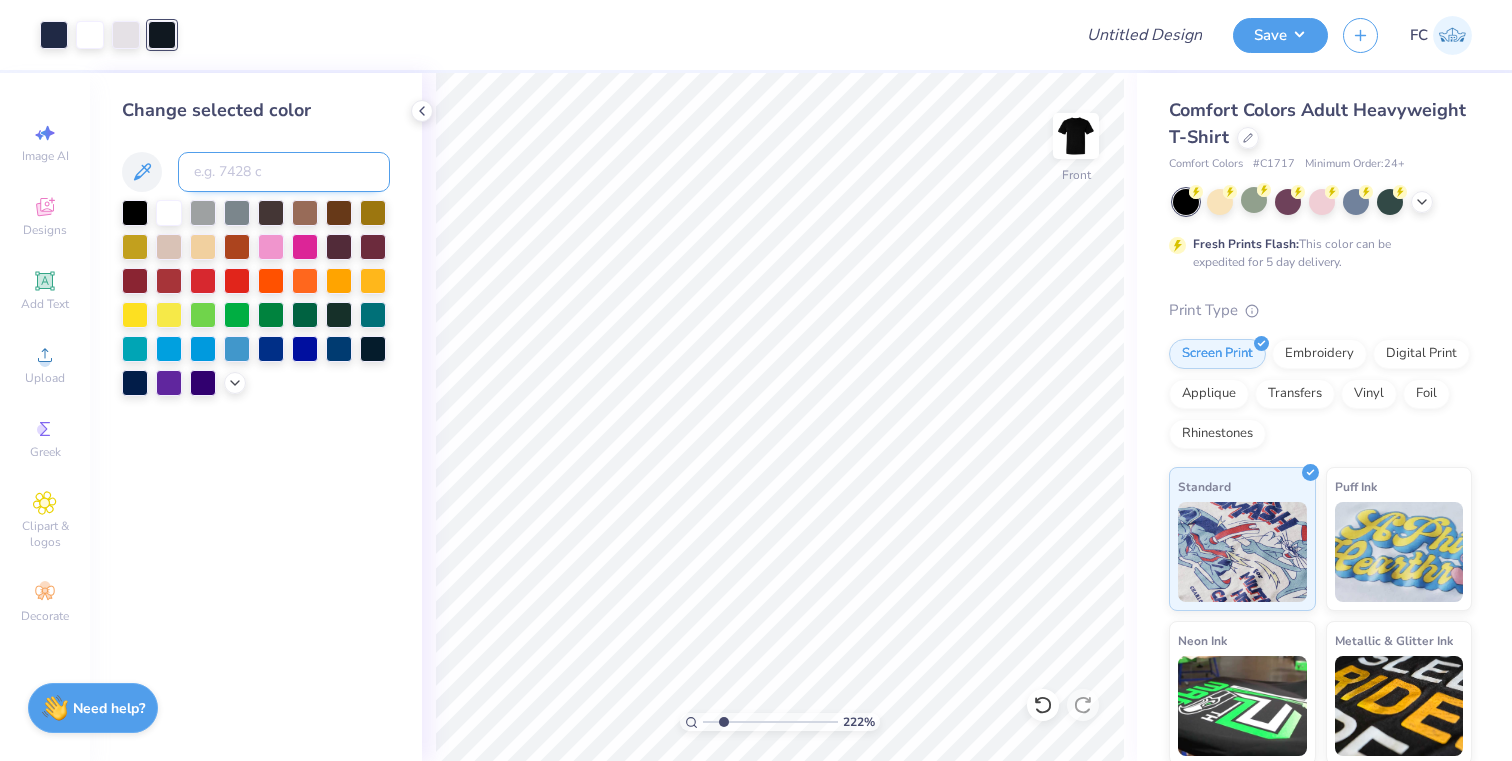 click at bounding box center [284, 172] 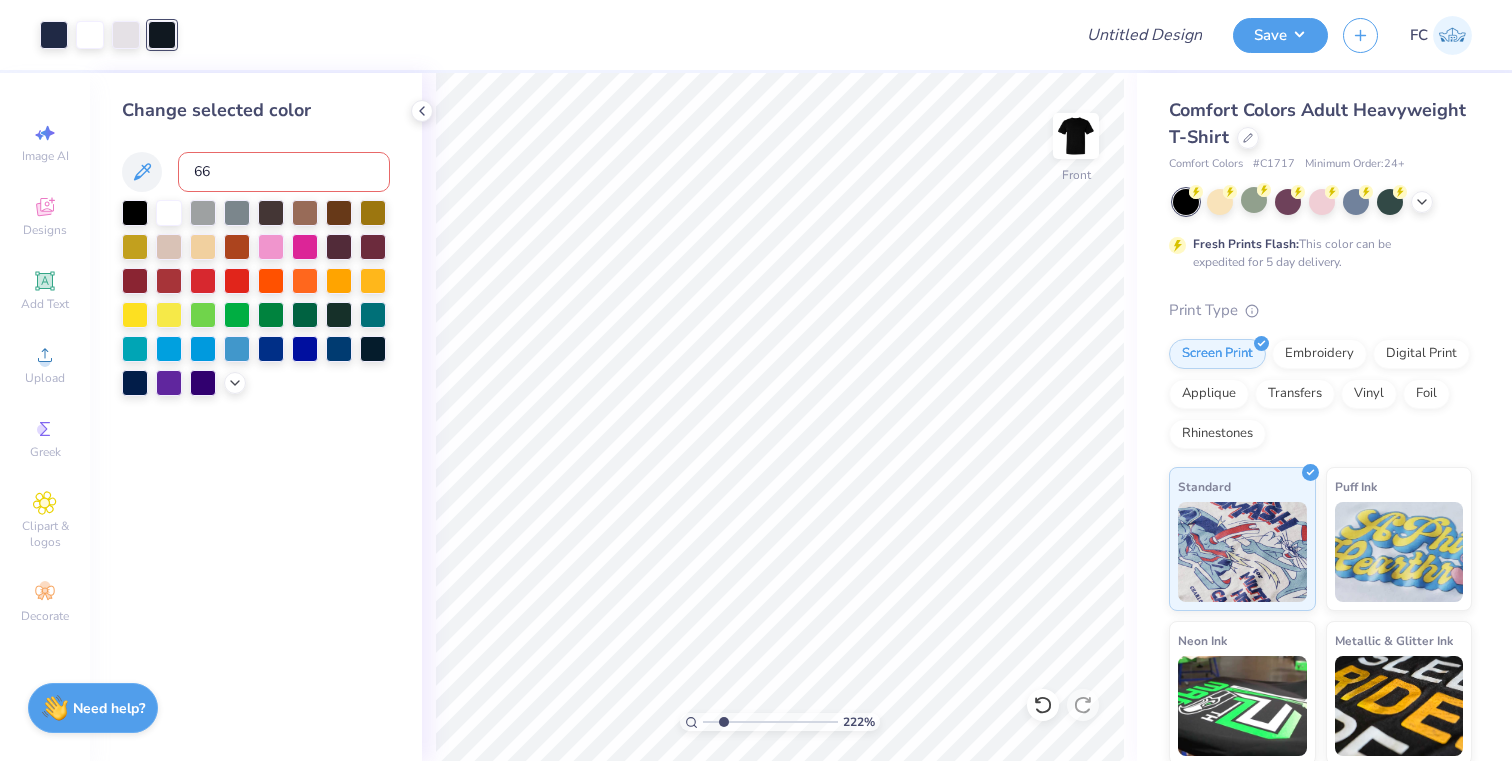 type on "663" 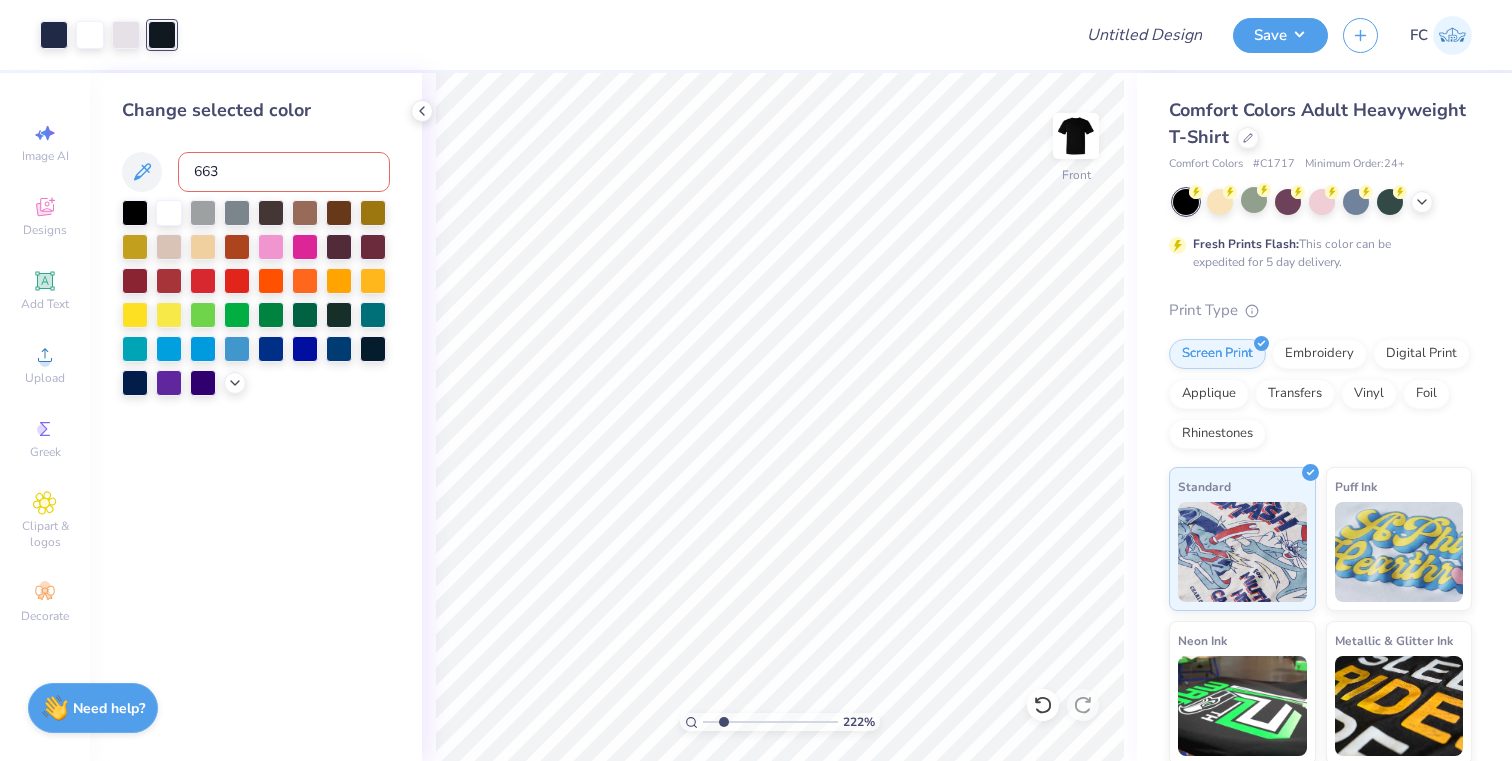 type 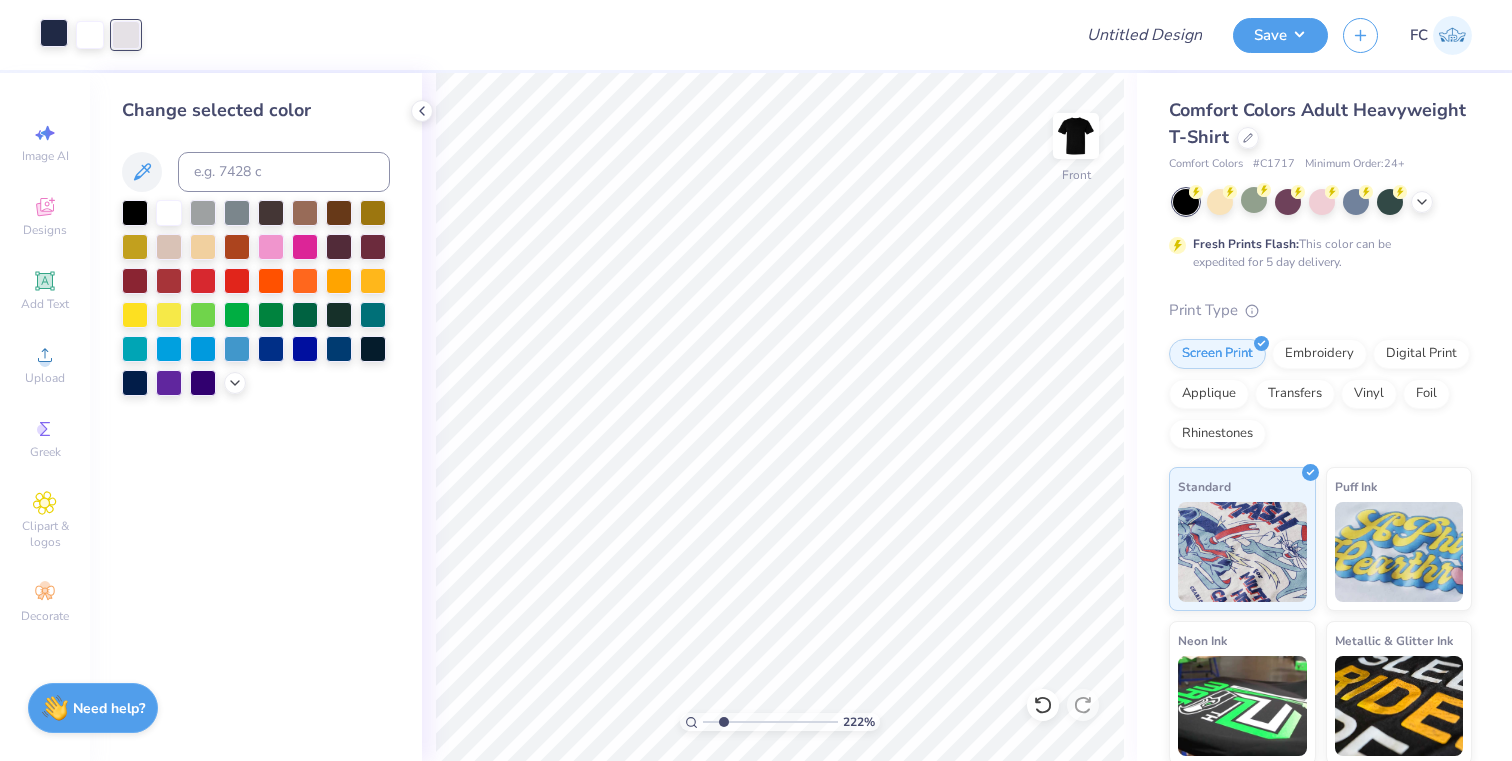 click at bounding box center (54, 33) 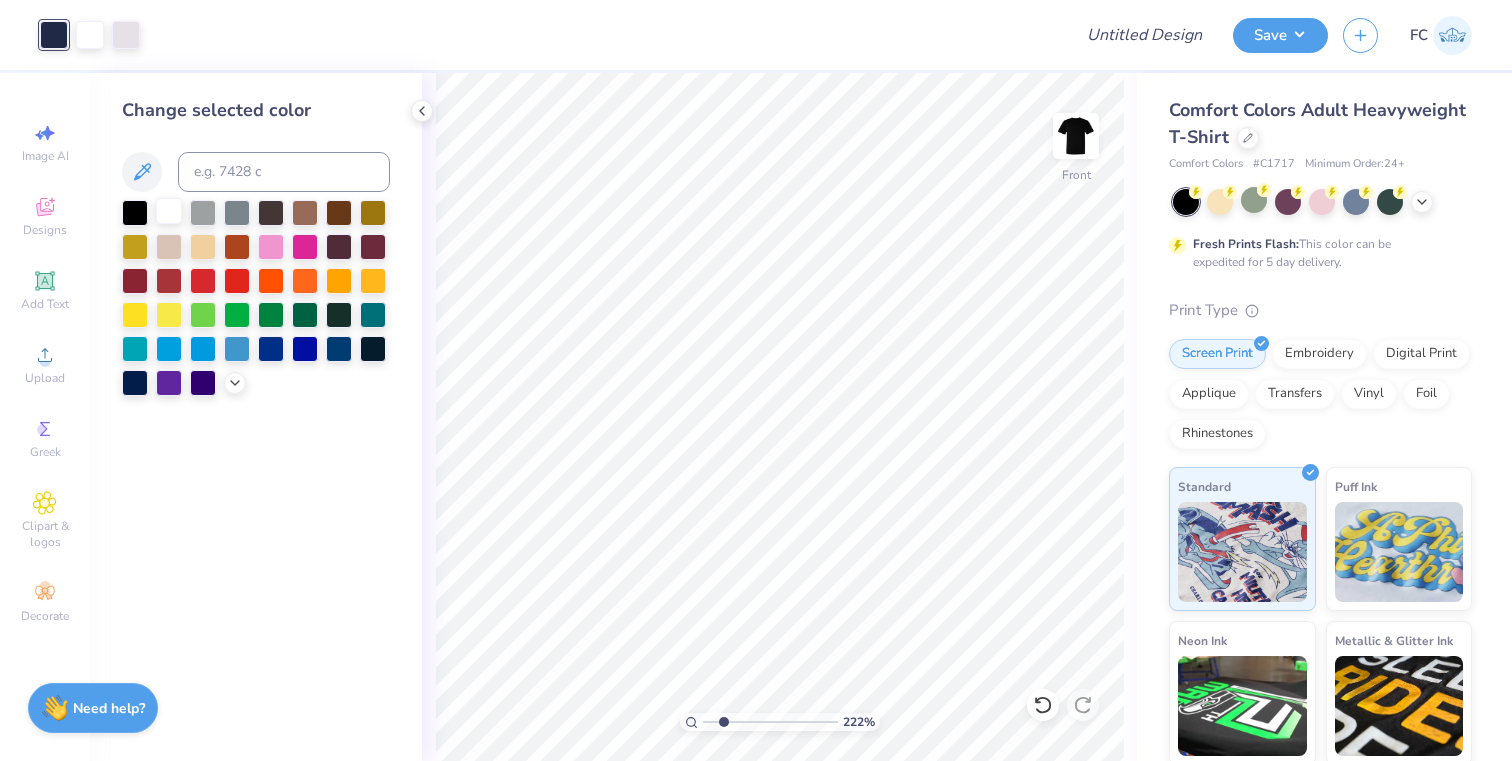 click at bounding box center [169, 211] 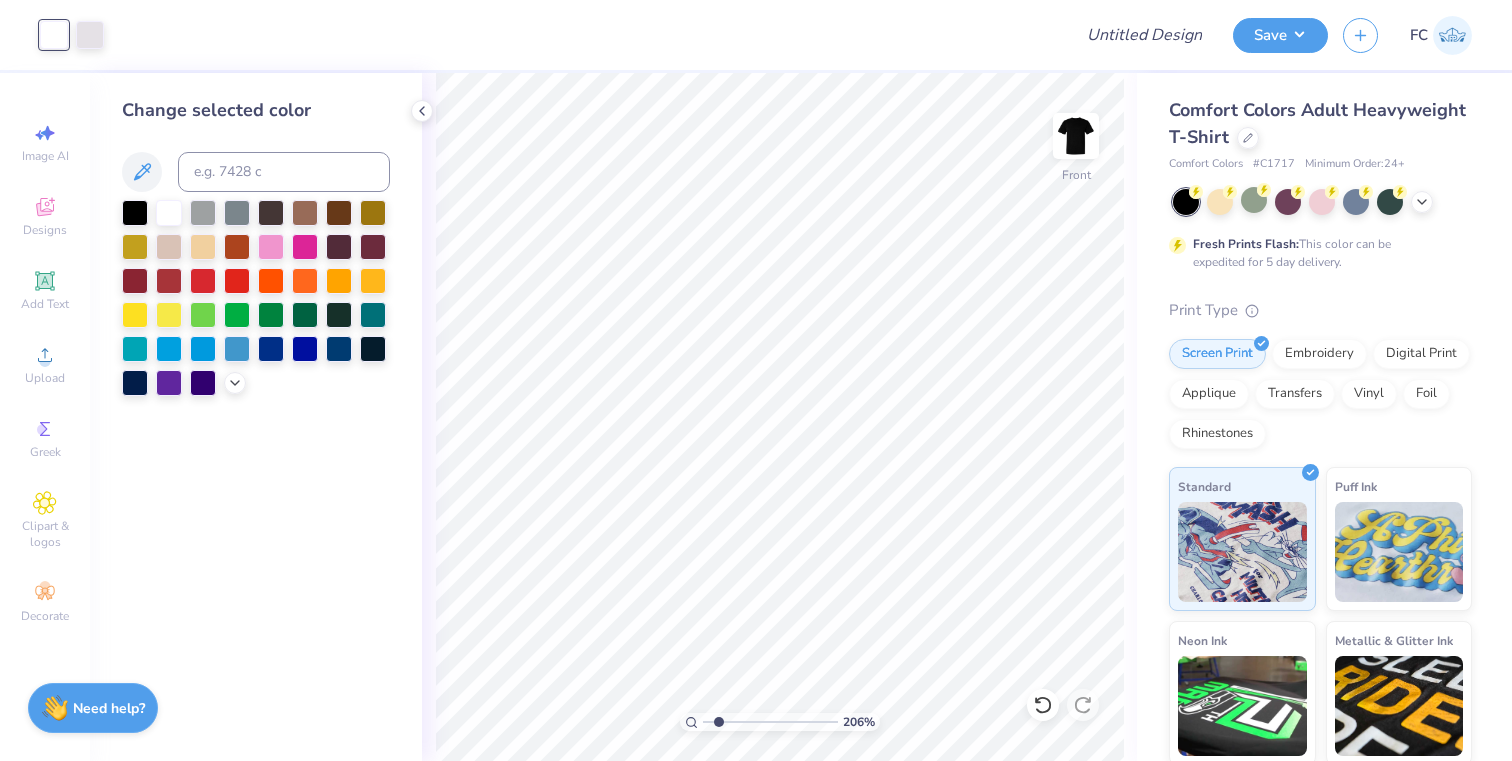 drag, startPoint x: 723, startPoint y: 725, endPoint x: 716, endPoint y: 715, distance: 12.206555 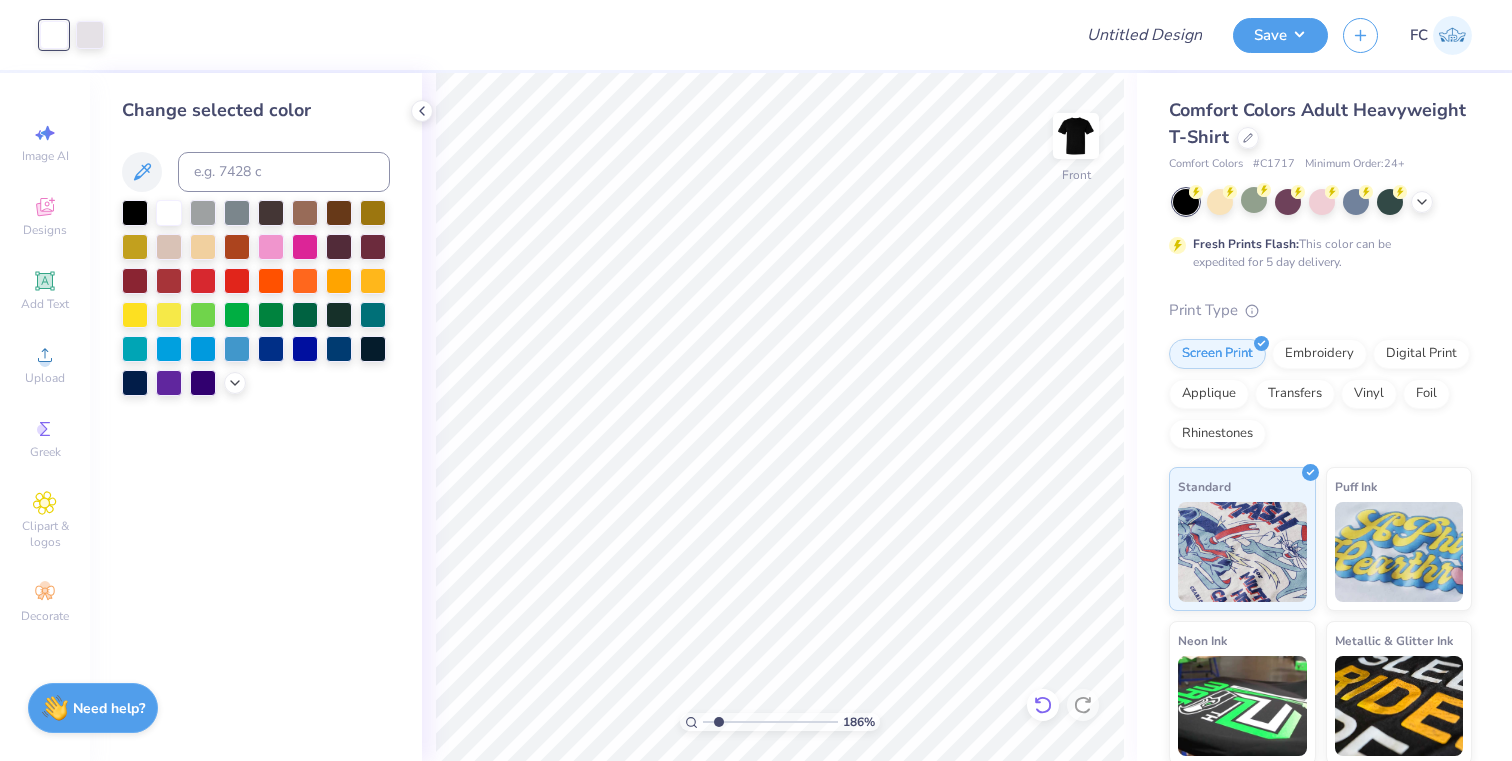 click 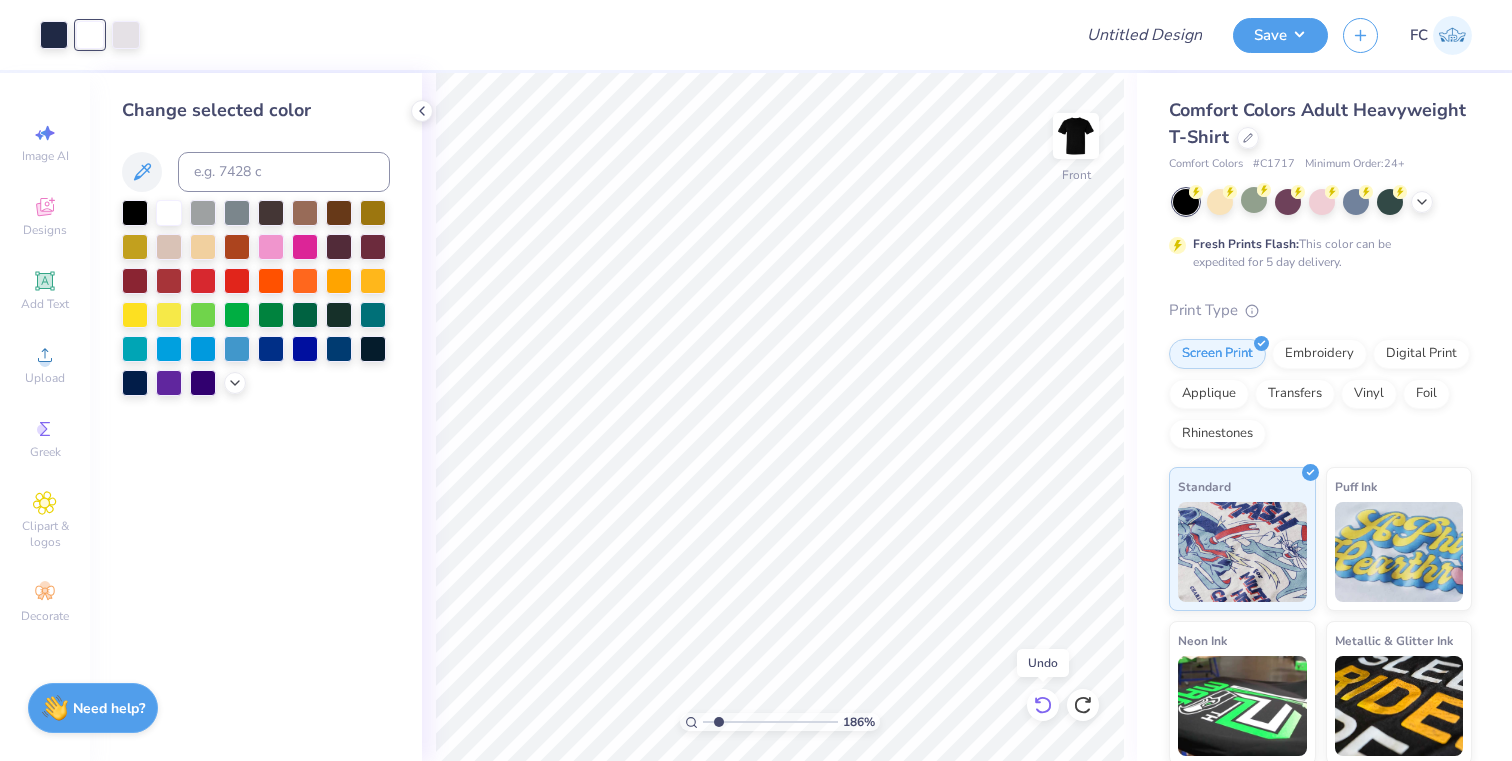 click 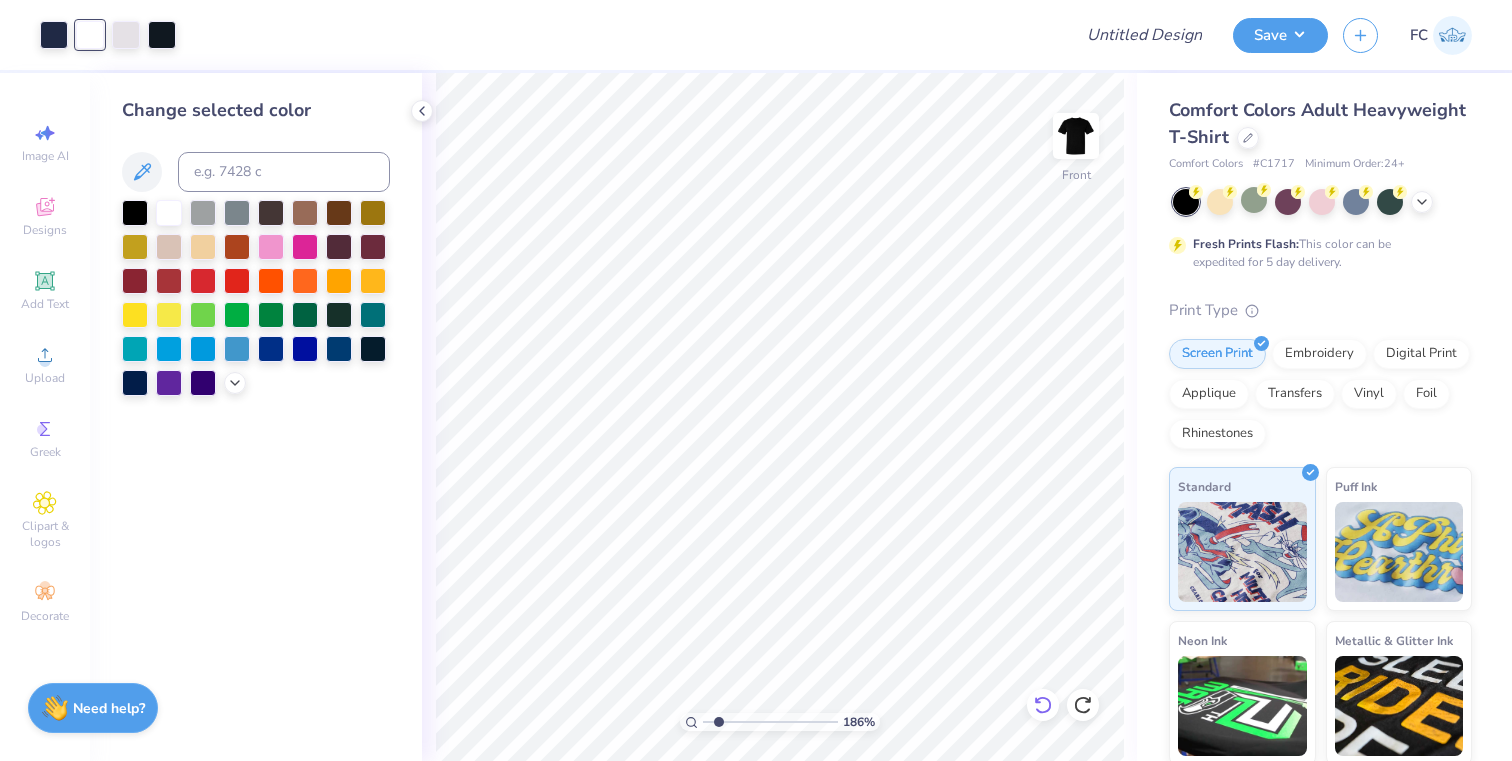 click 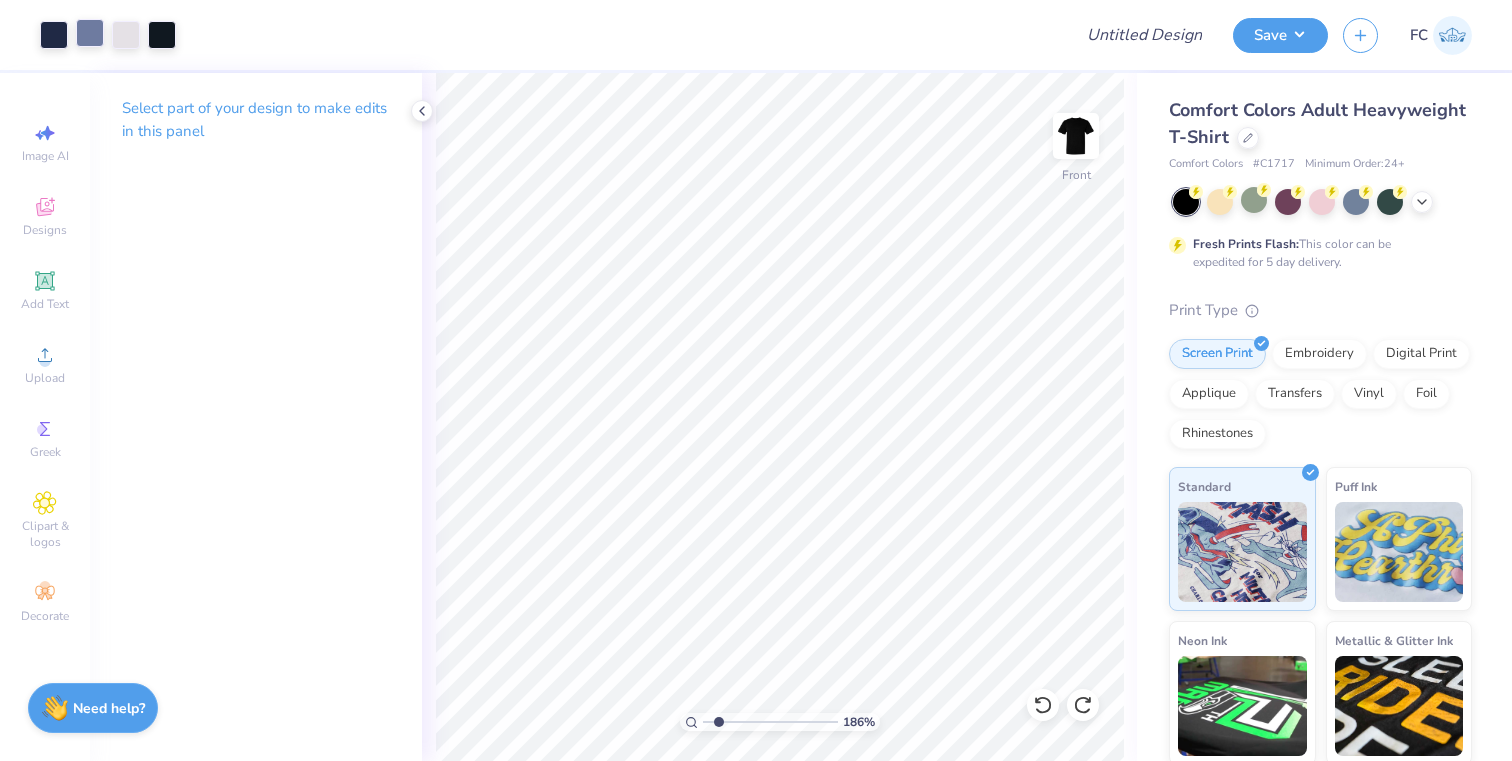 click at bounding box center (90, 33) 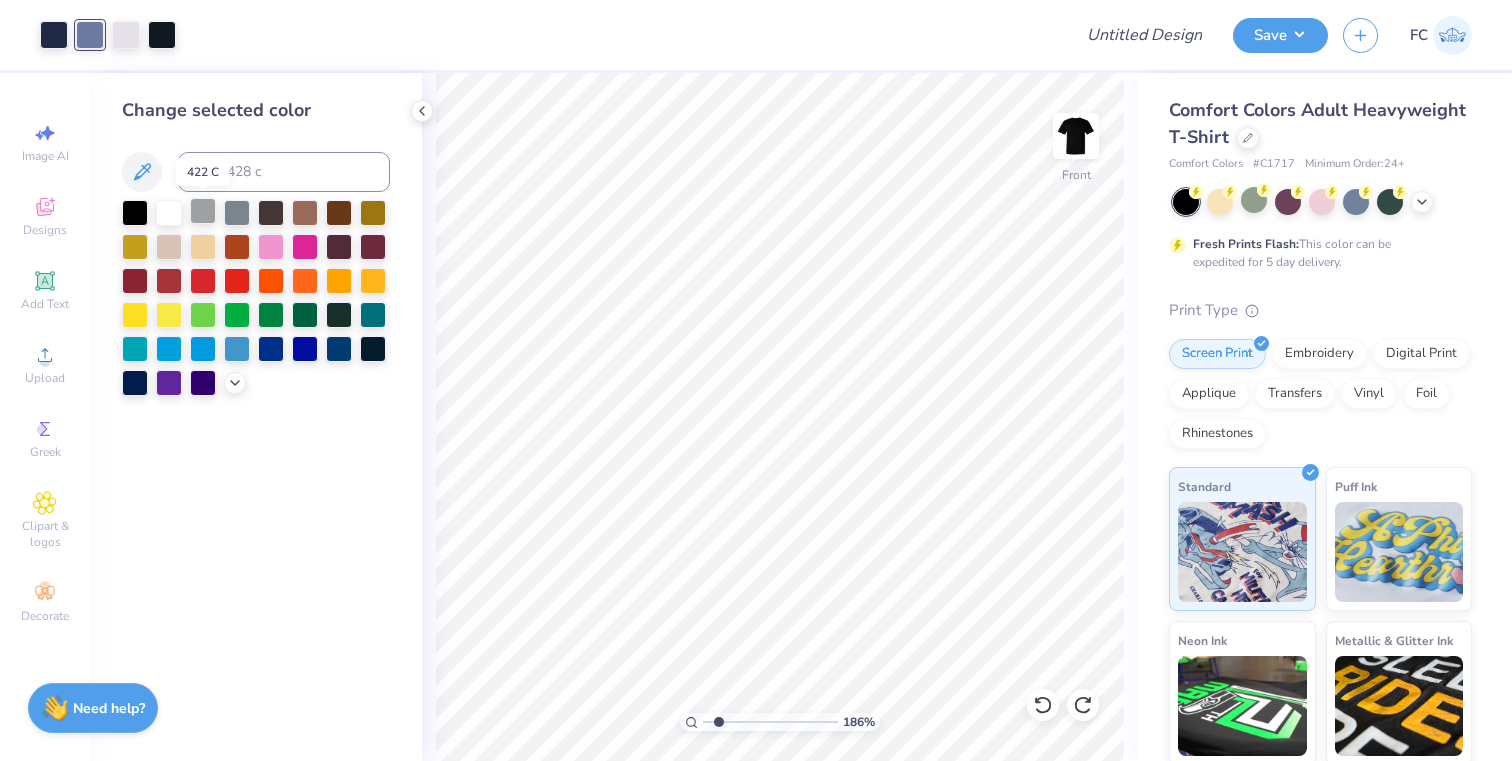 click at bounding box center [203, 211] 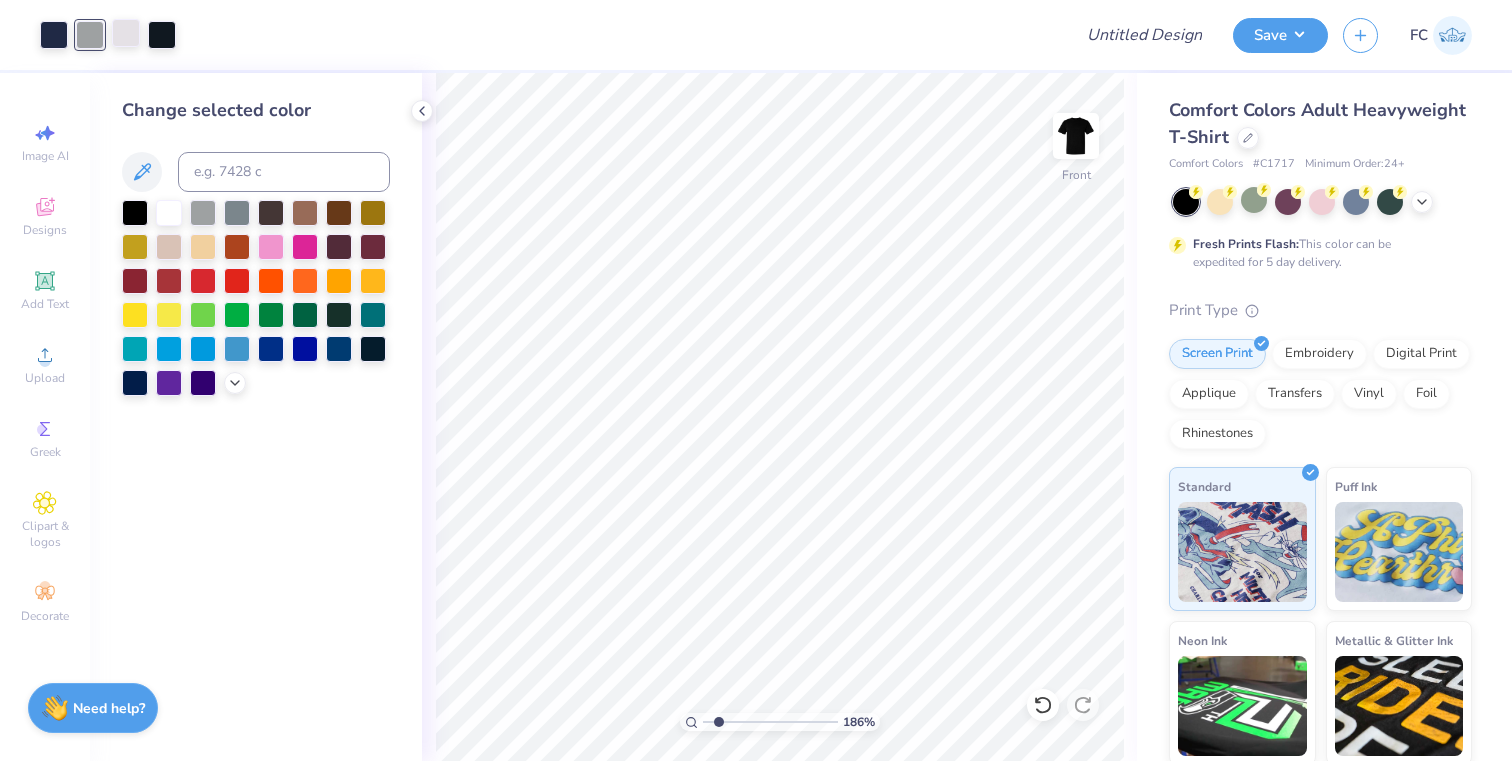 click at bounding box center [126, 33] 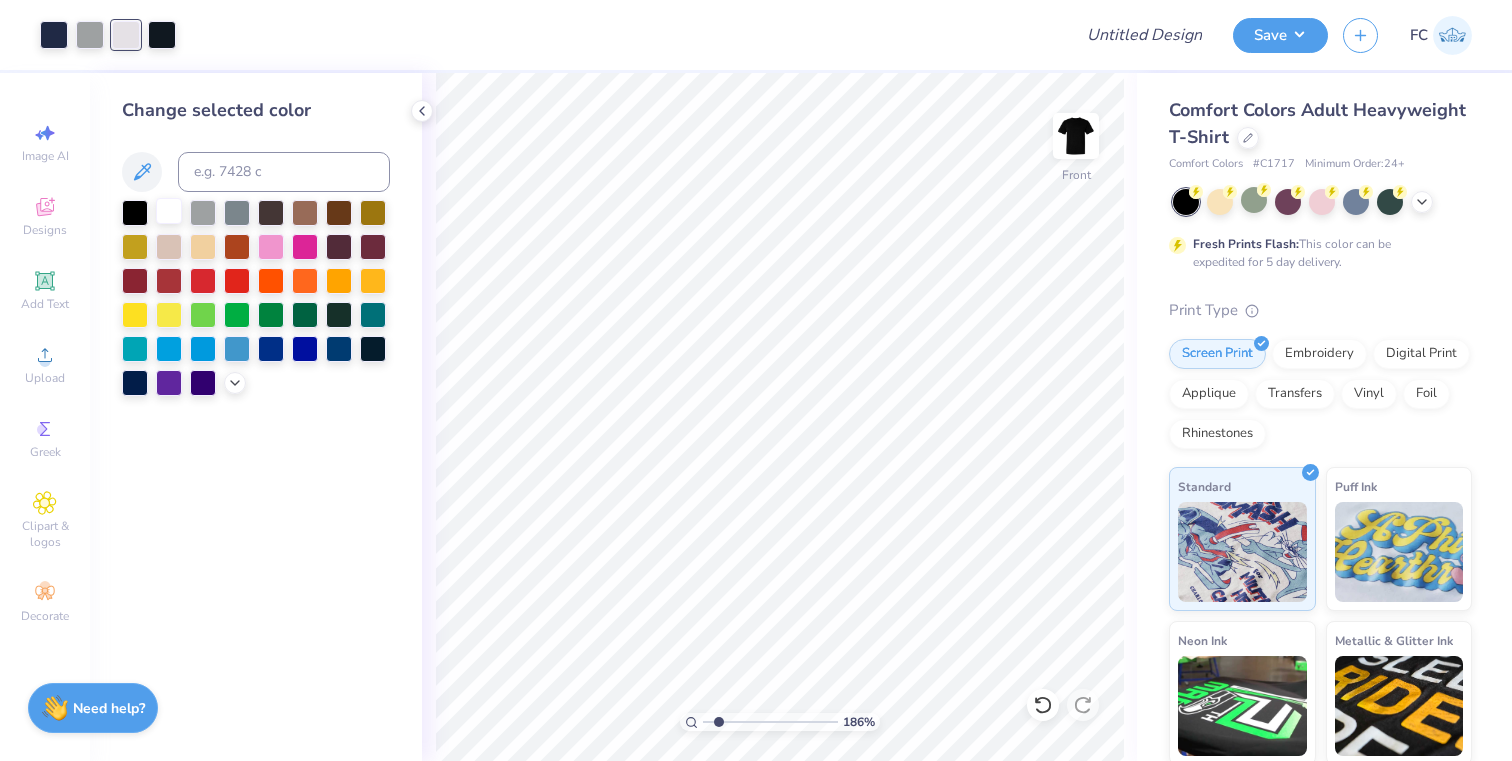 click at bounding box center (169, 211) 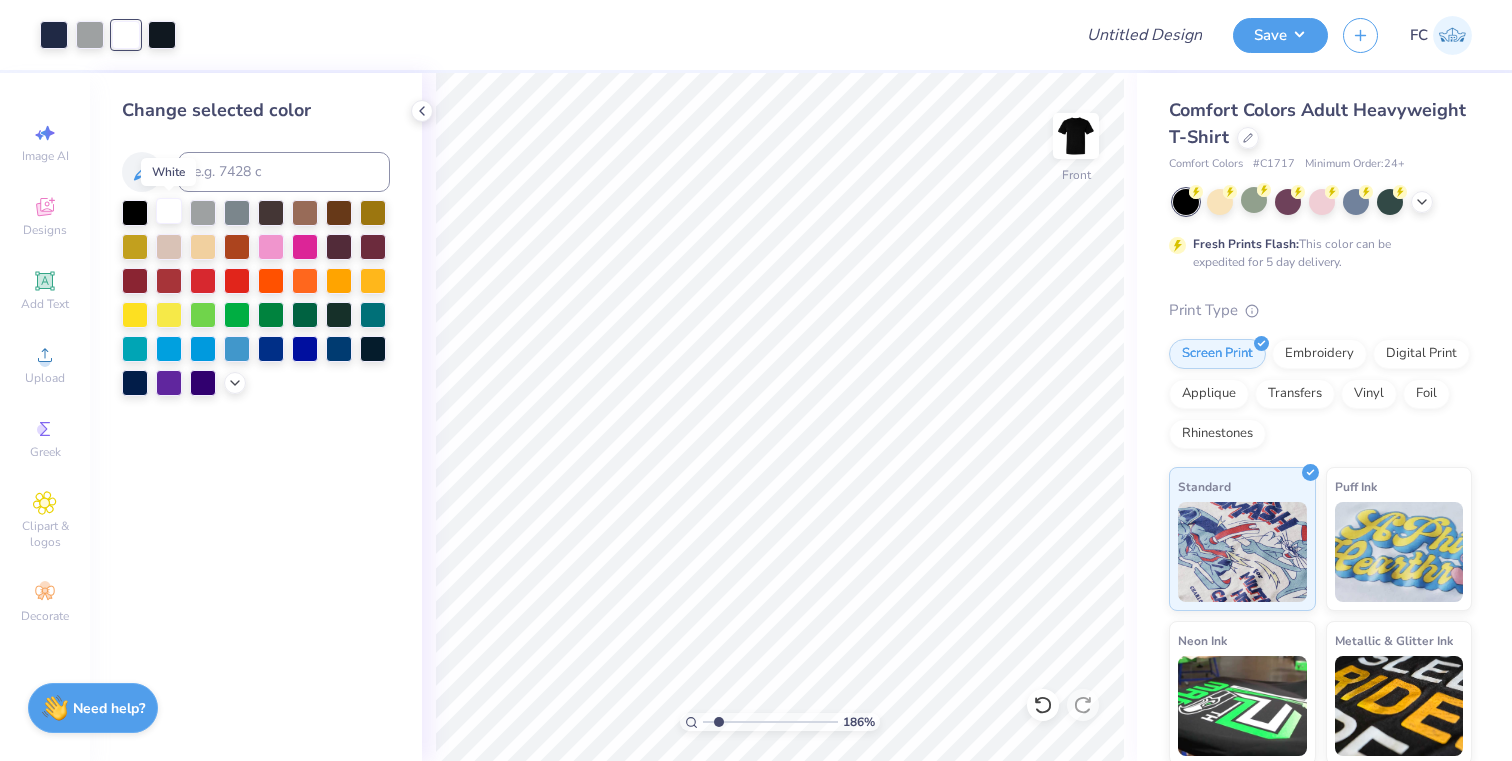 click at bounding box center [169, 211] 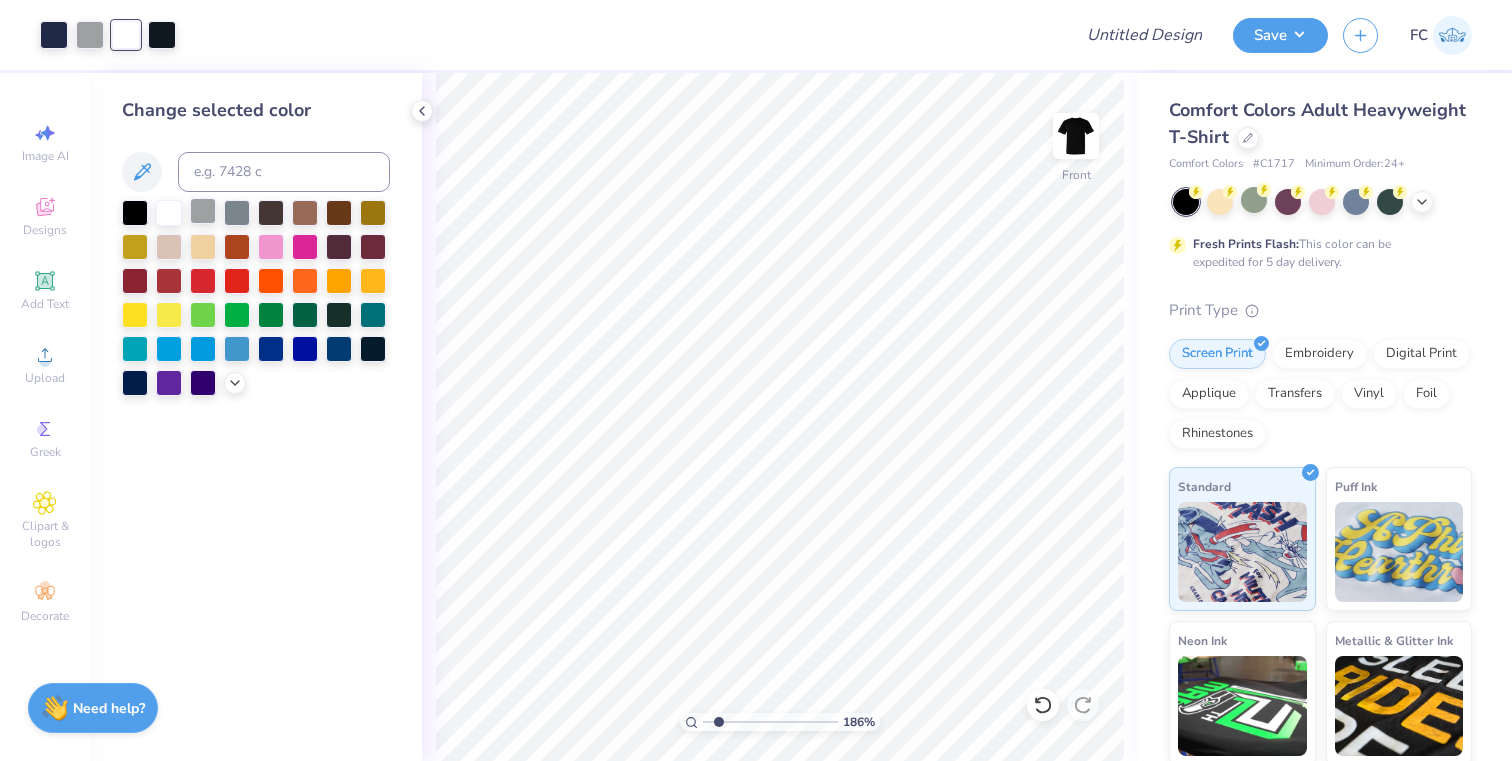 click at bounding box center [203, 211] 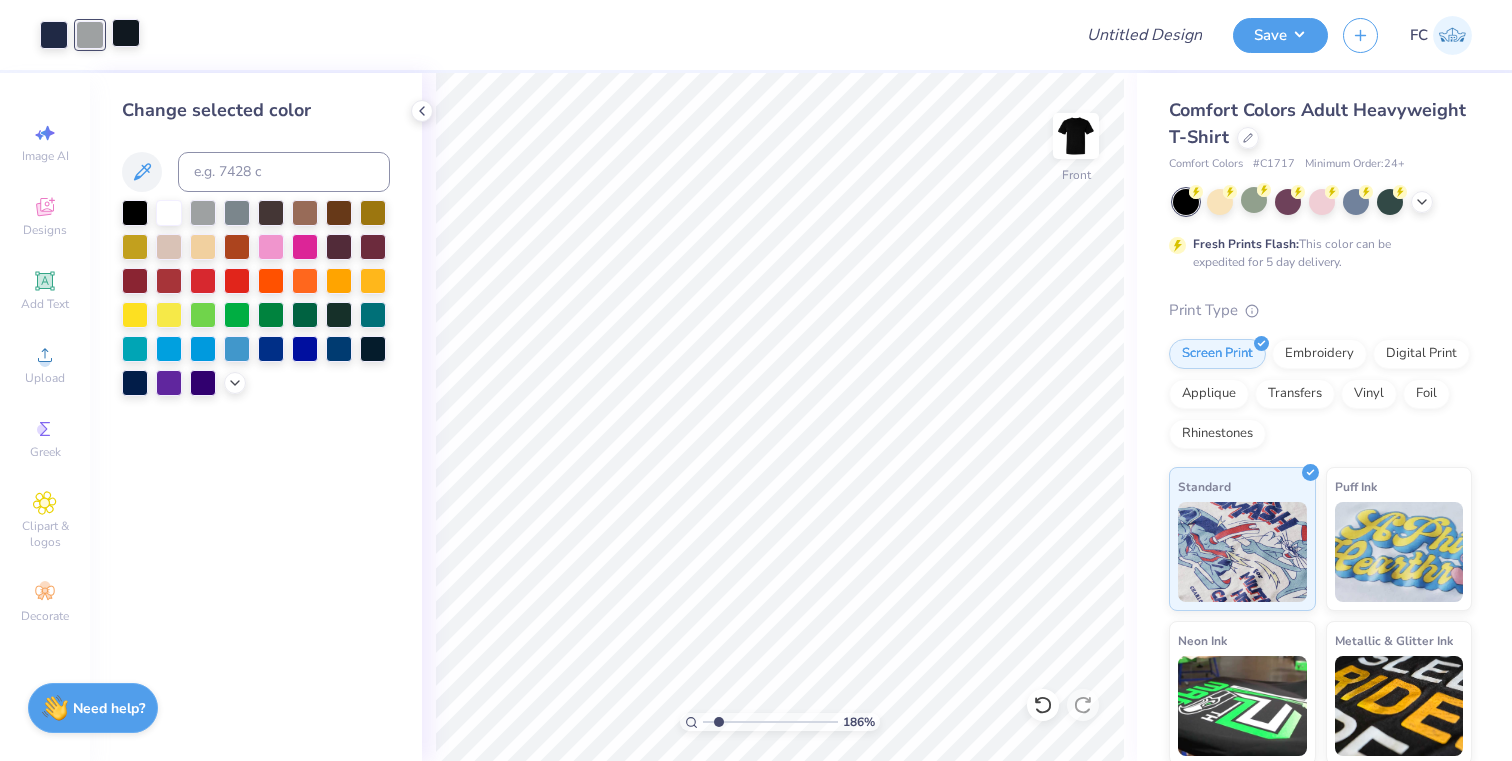 click at bounding box center (126, 33) 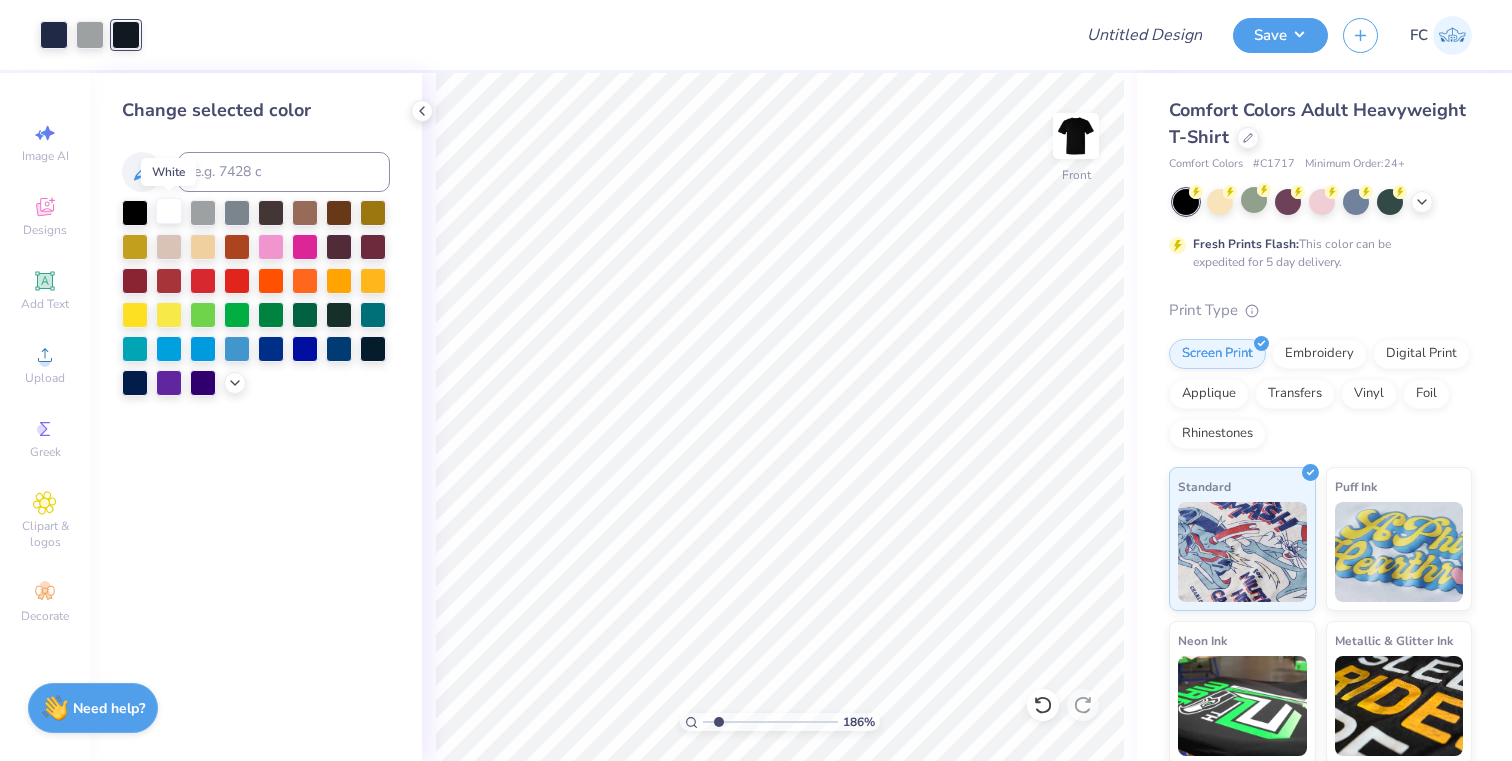 click at bounding box center (169, 211) 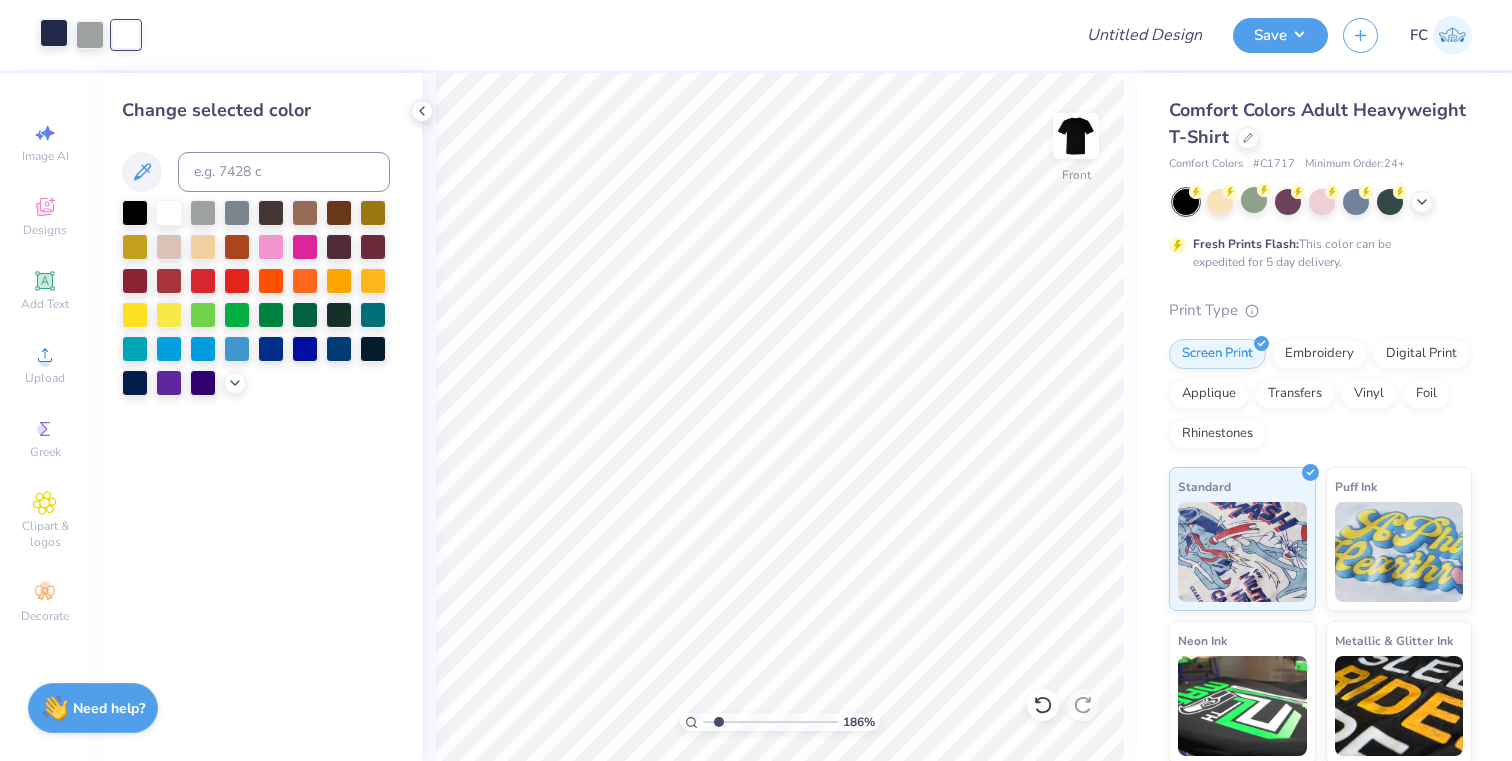 click at bounding box center (54, 33) 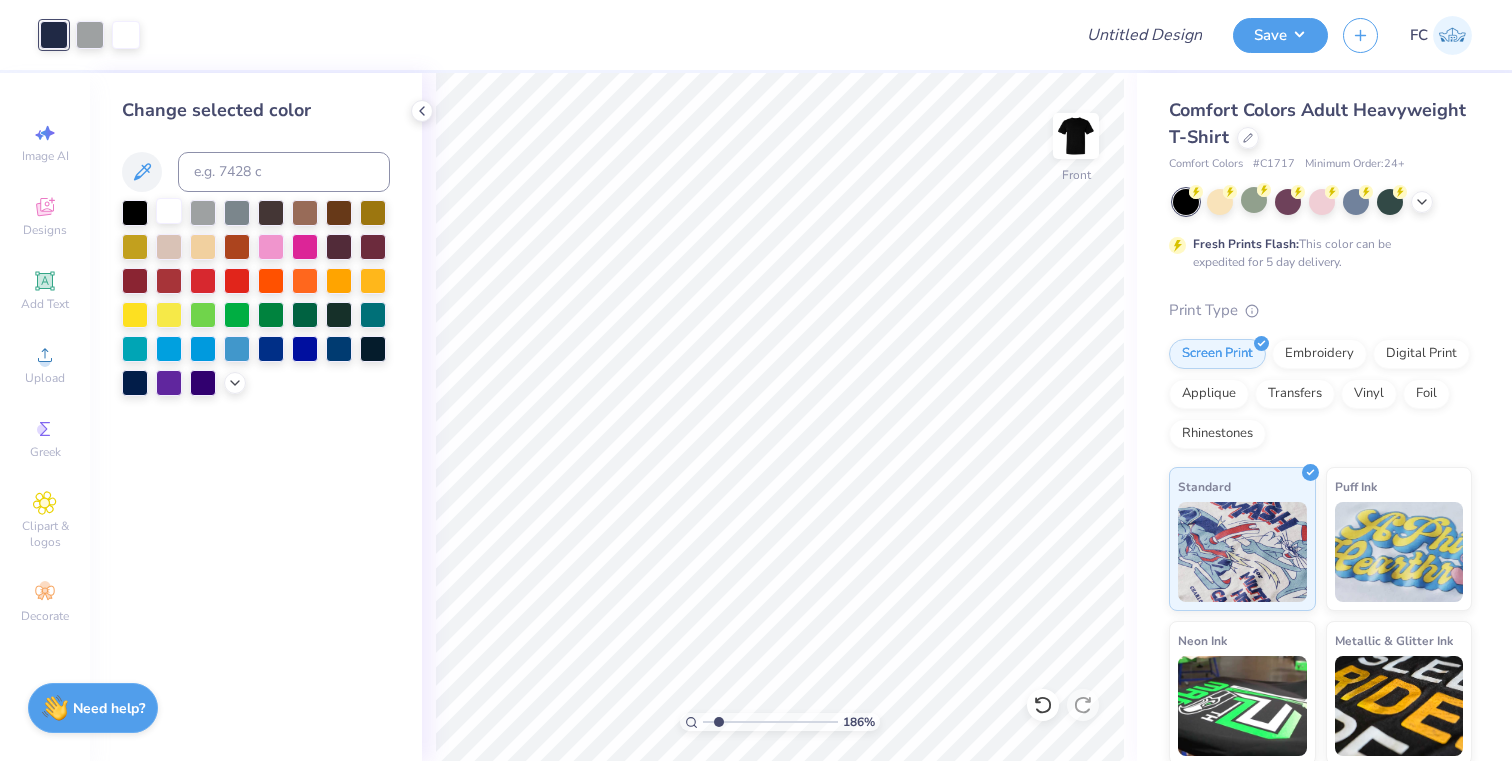 click at bounding box center [169, 211] 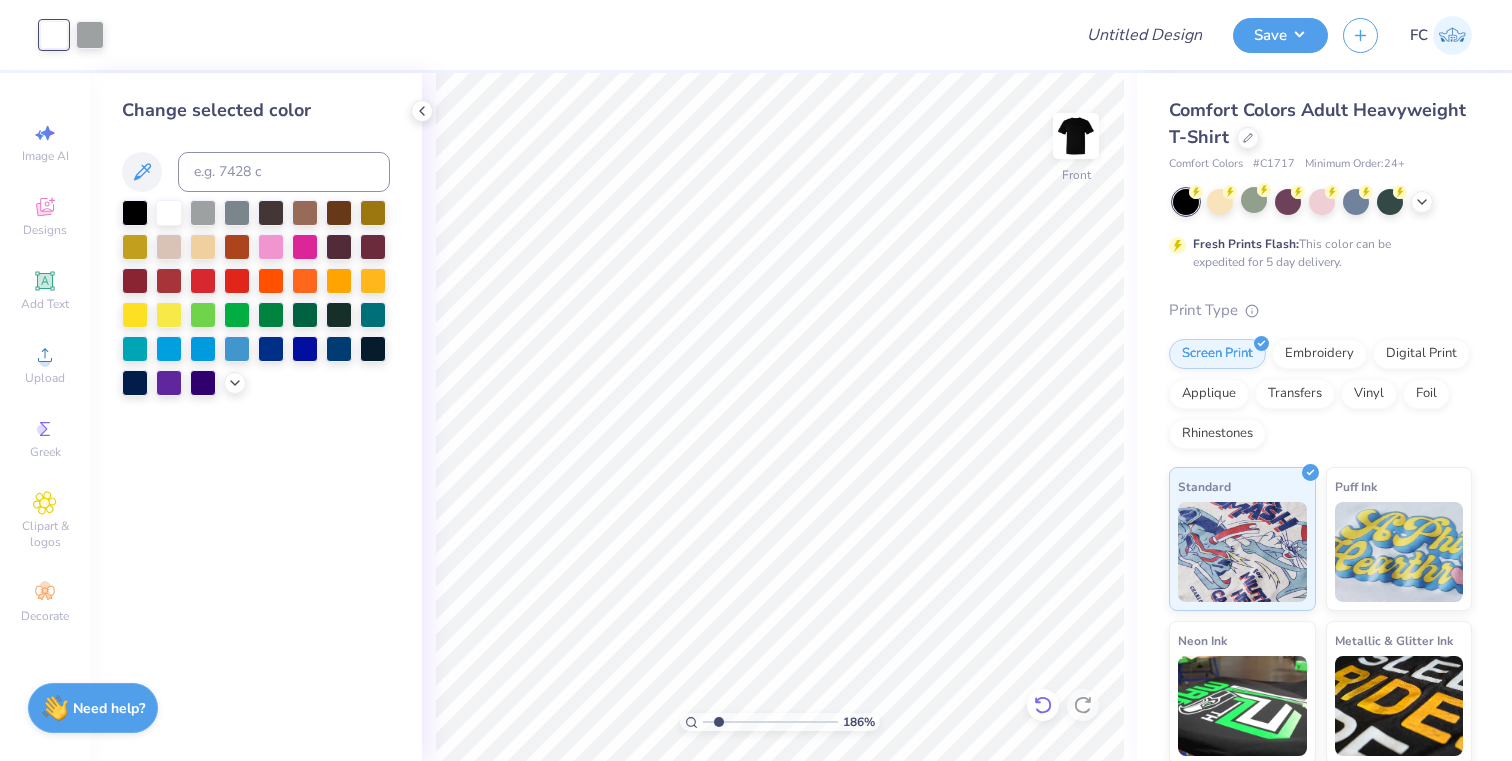 click at bounding box center (1043, 705) 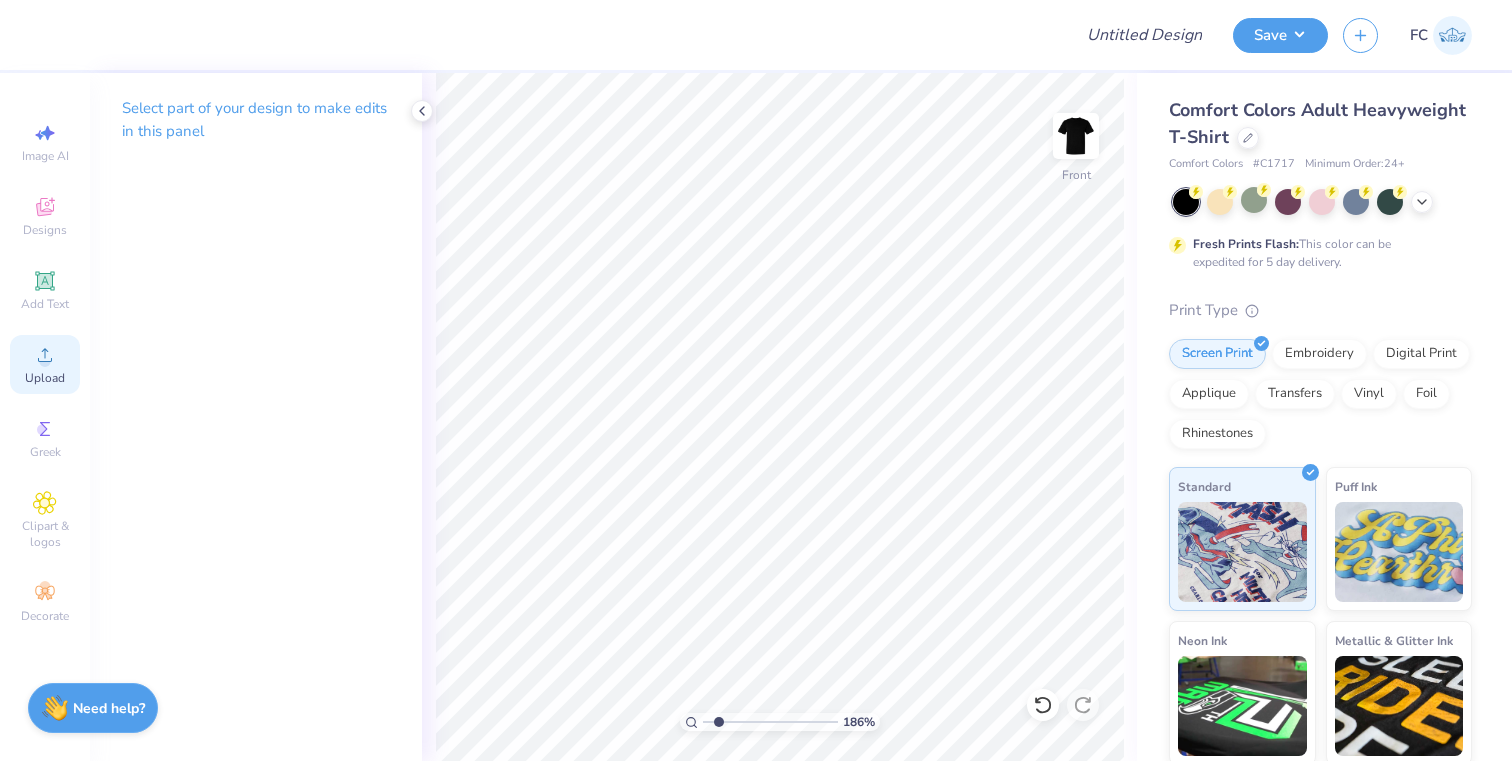 click 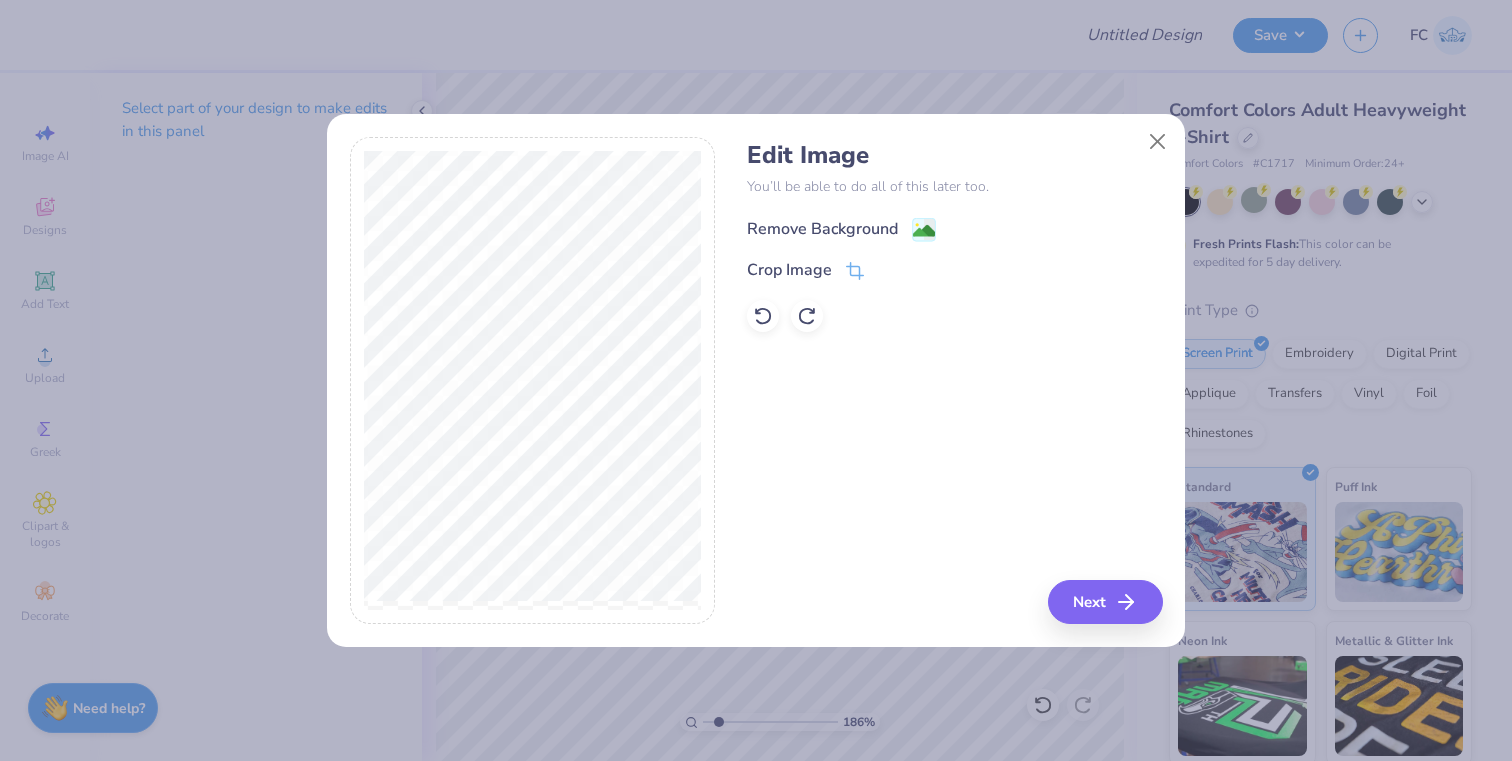 click 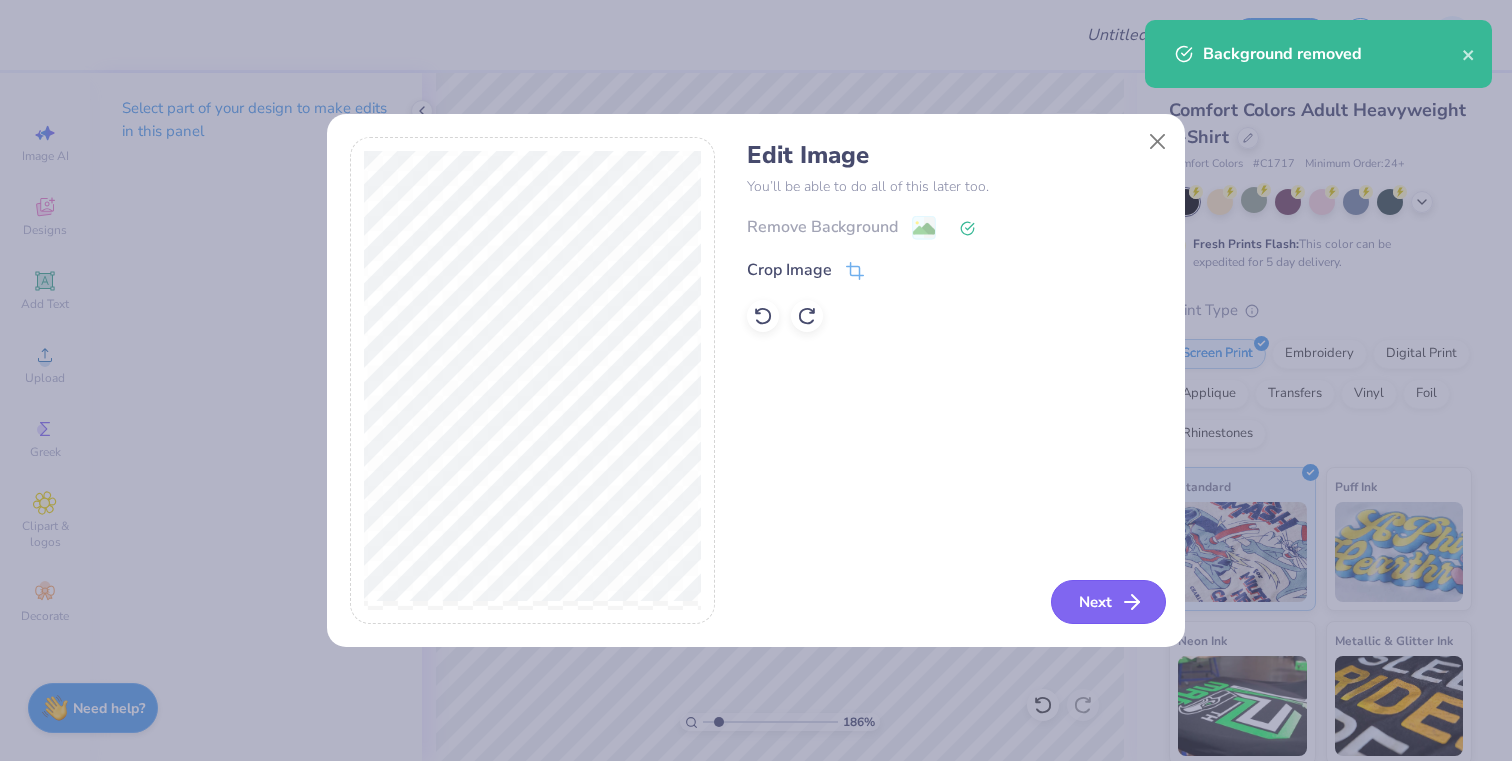 click on "Next" at bounding box center (1108, 602) 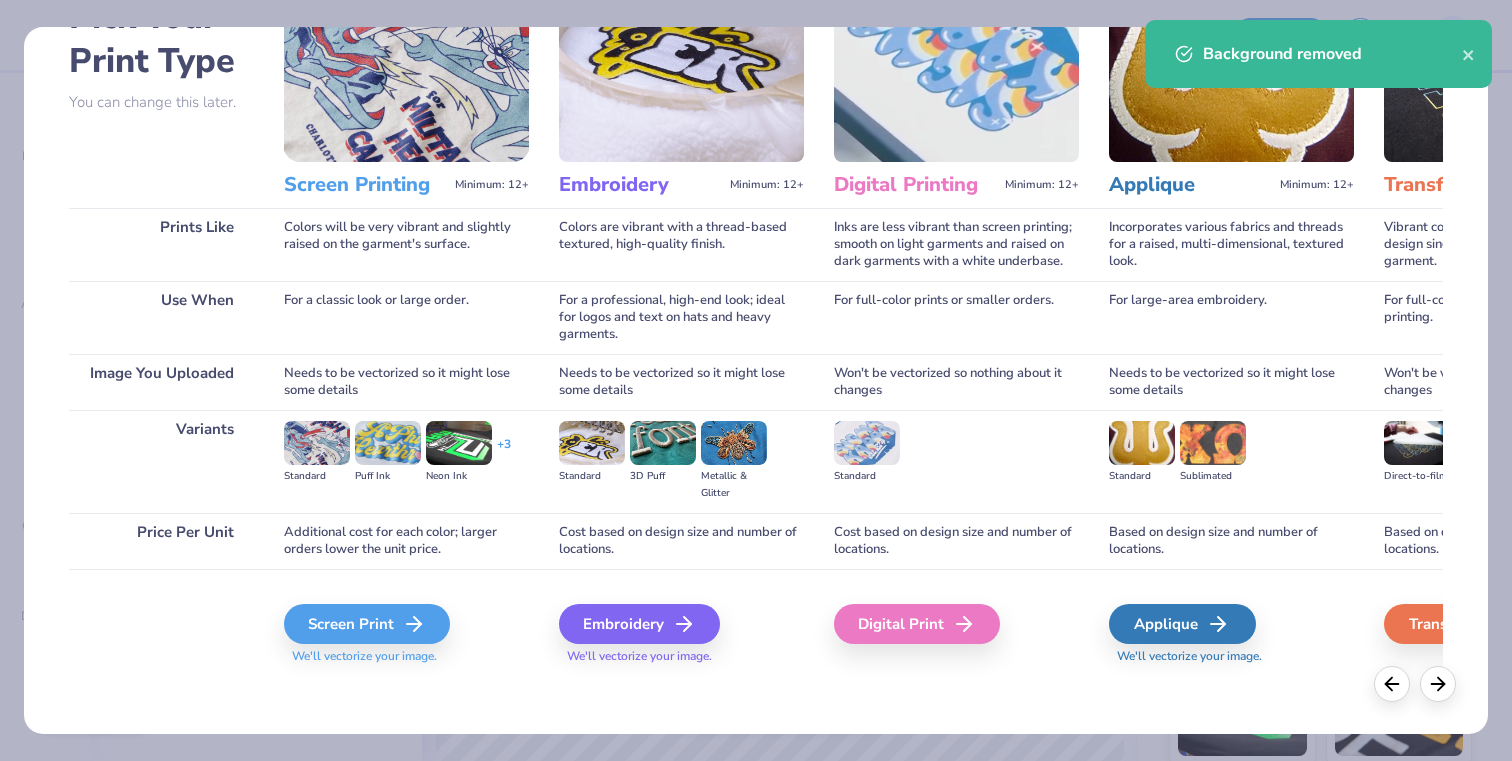 scroll, scrollTop: 136, scrollLeft: 0, axis: vertical 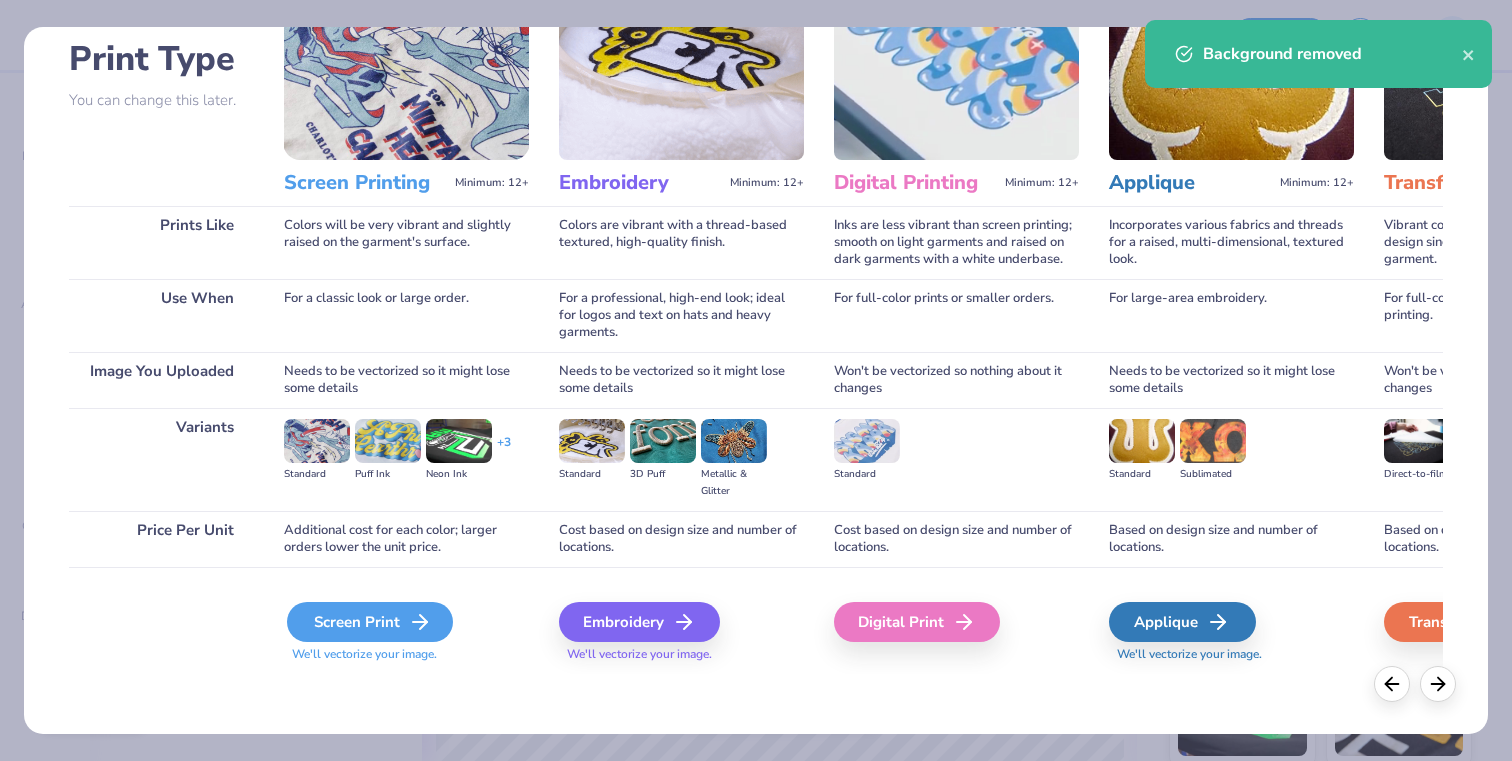 click on "Screen Print" at bounding box center (370, 622) 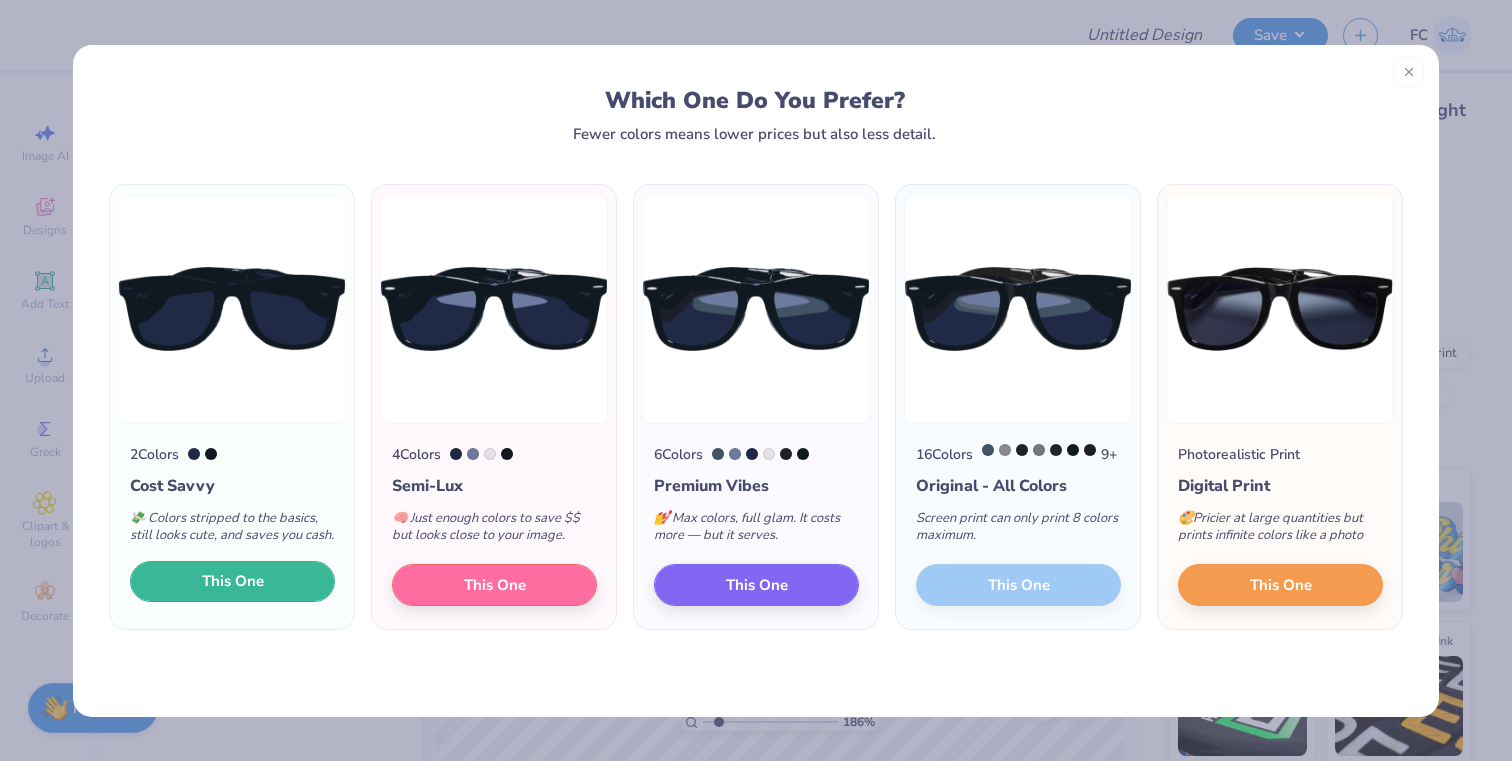 click on "This One" at bounding box center [233, 581] 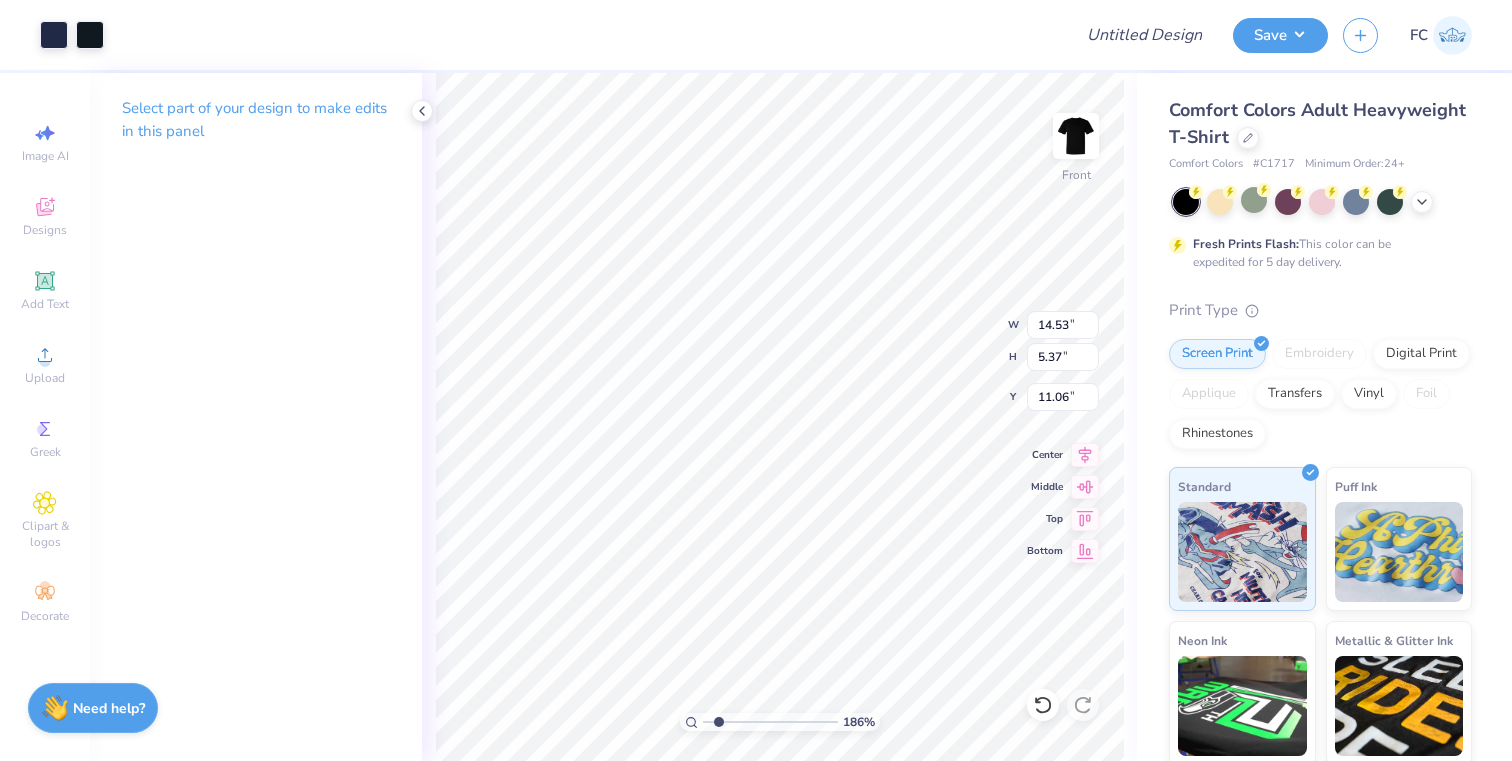type on "9.29" 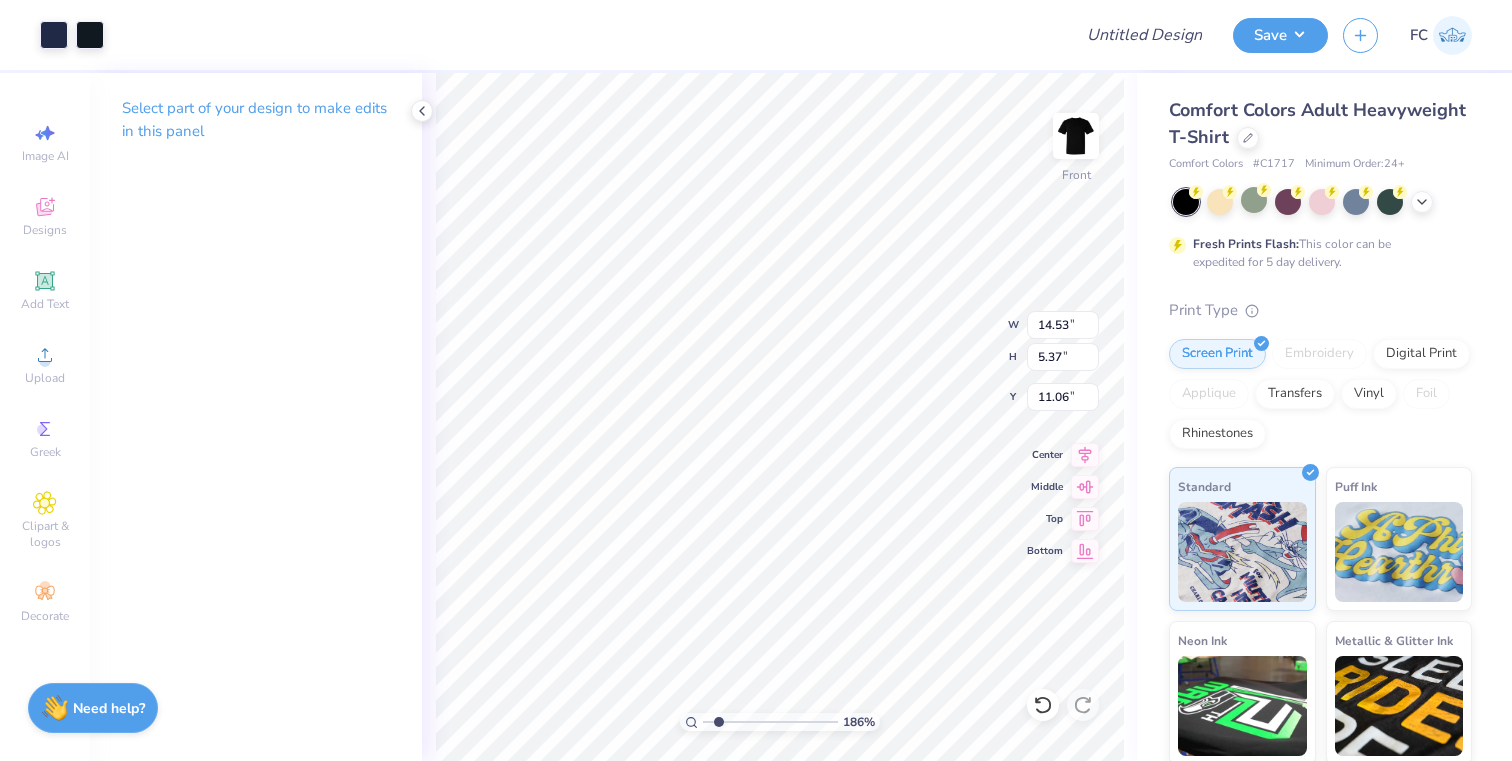 type on "3.43" 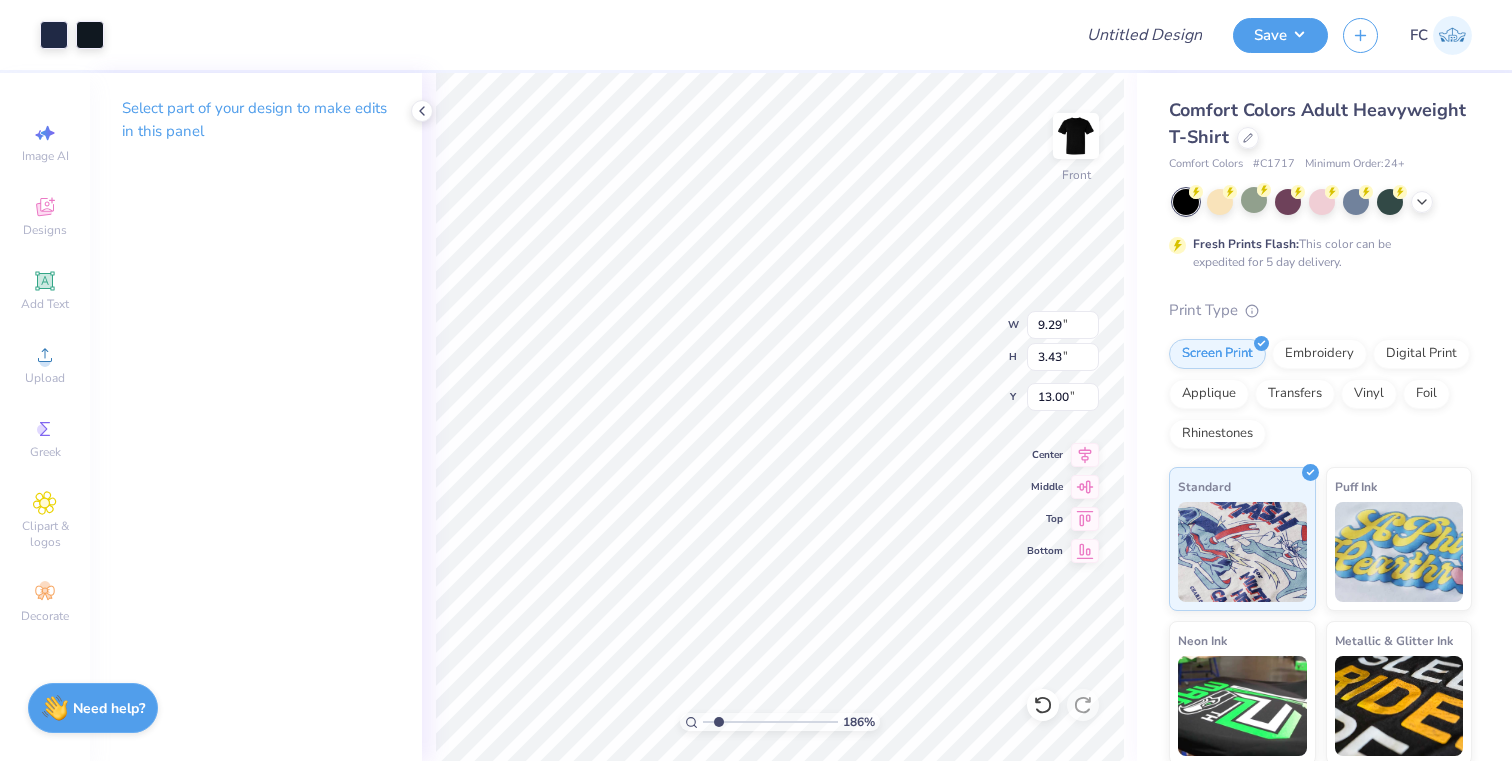 type on "9.68" 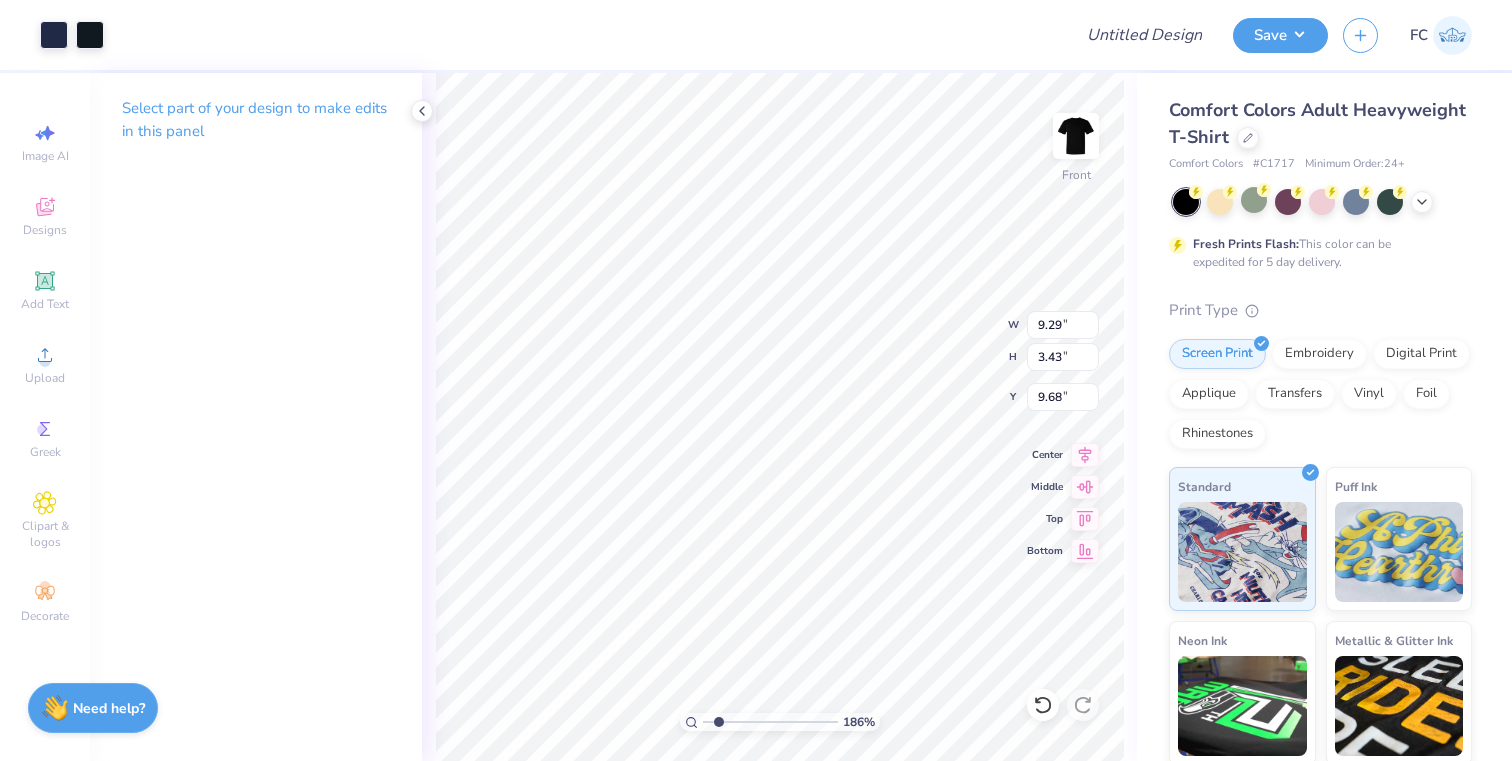 type on "5.74" 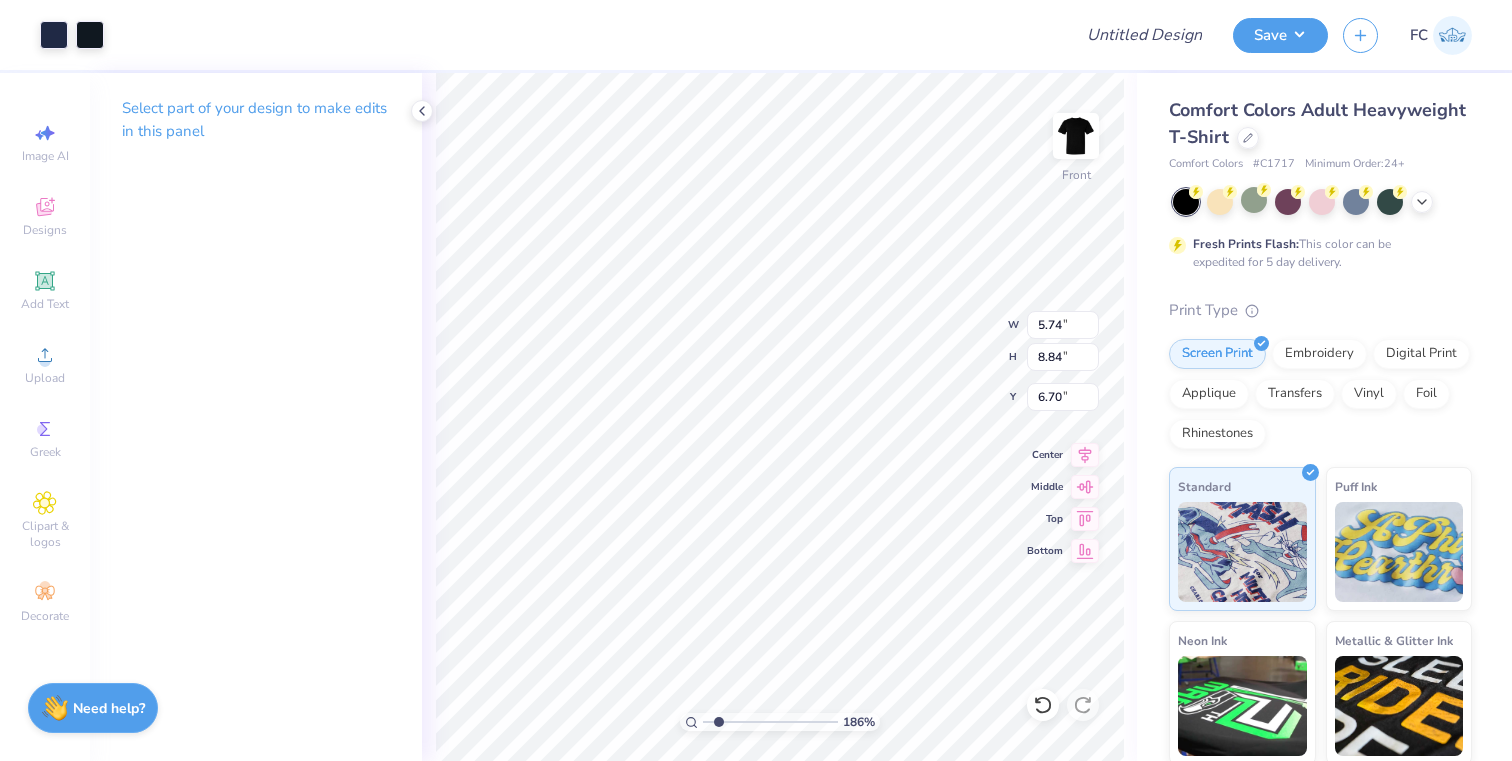 type on "7.03" 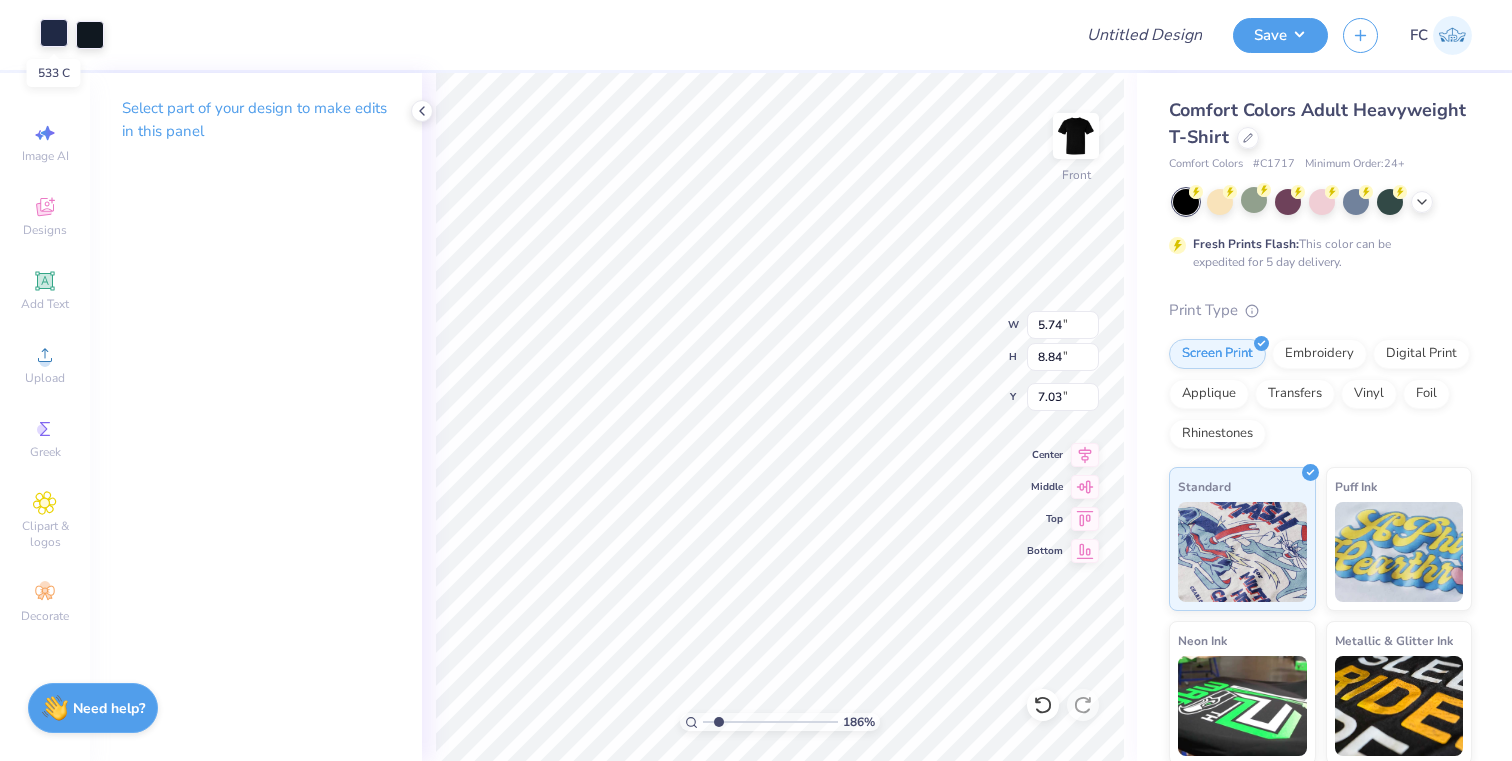 click at bounding box center [54, 33] 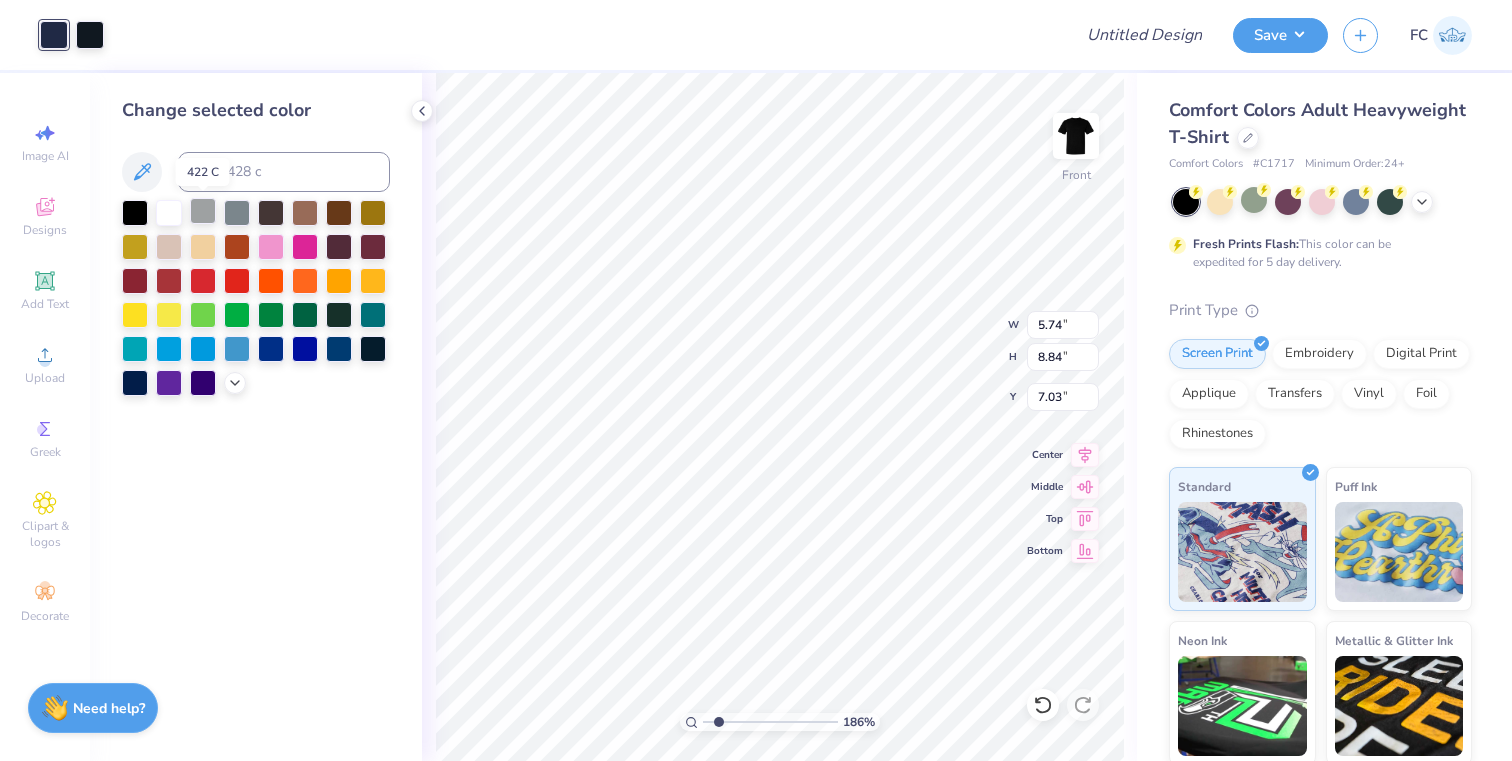 click at bounding box center [203, 211] 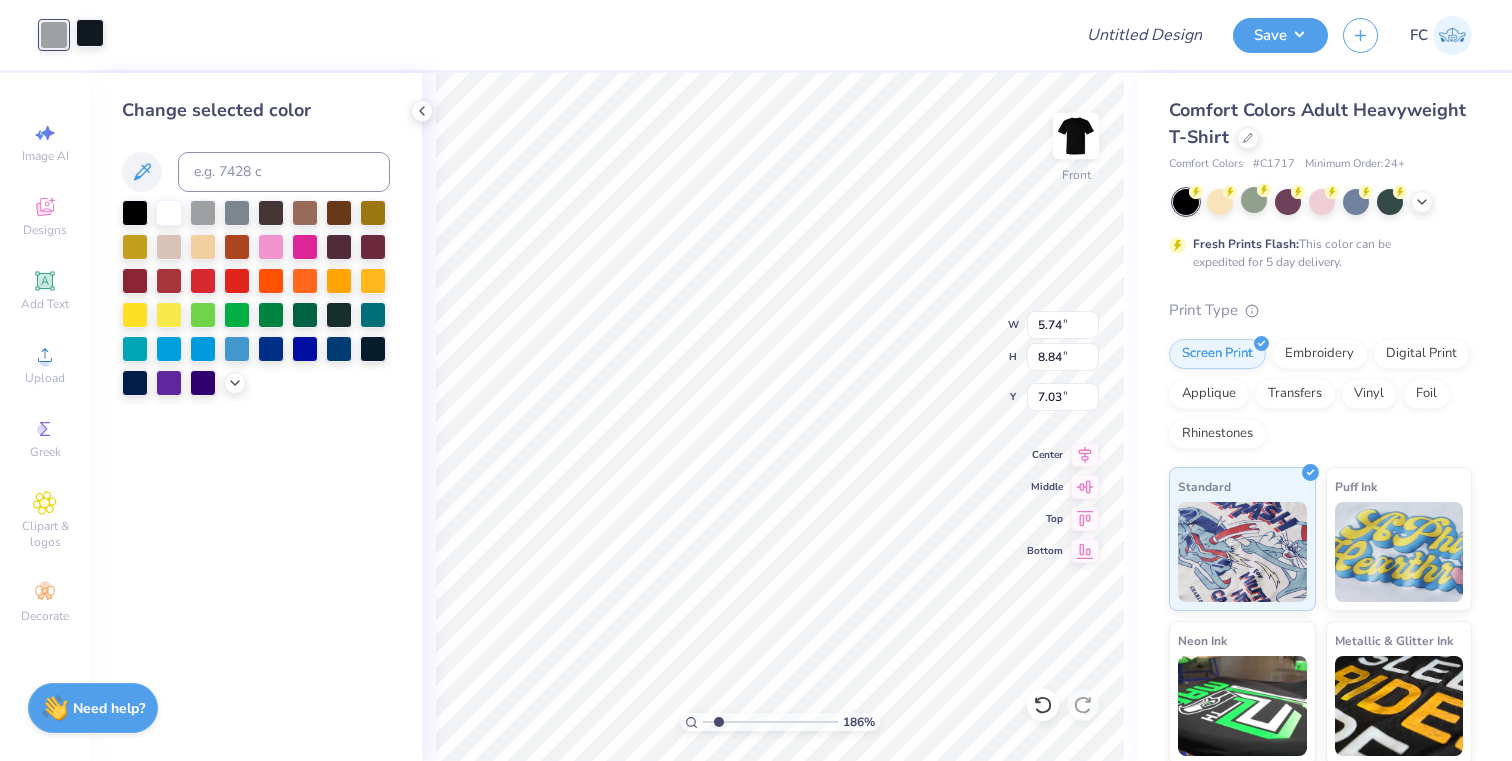 click at bounding box center [90, 33] 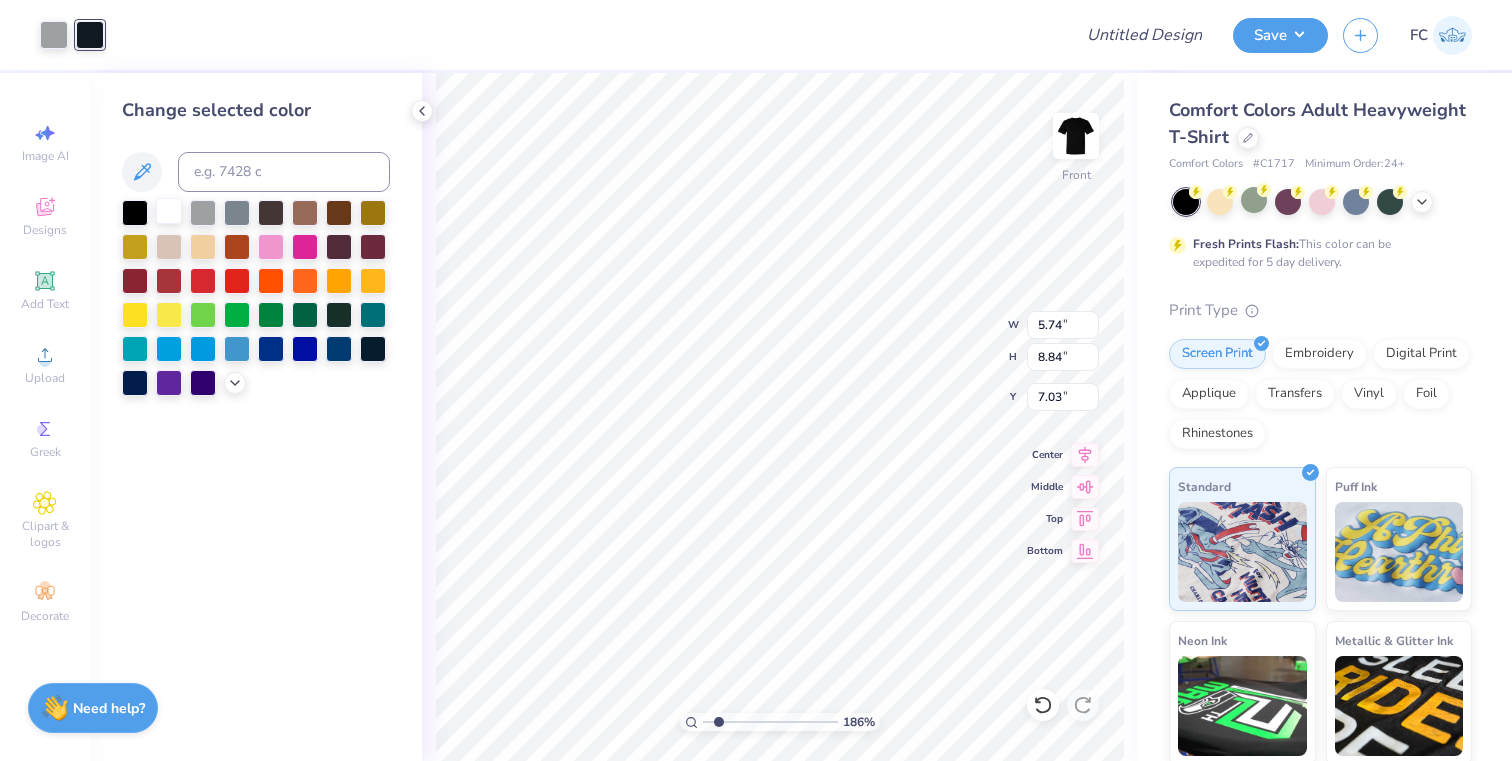 click at bounding box center [169, 211] 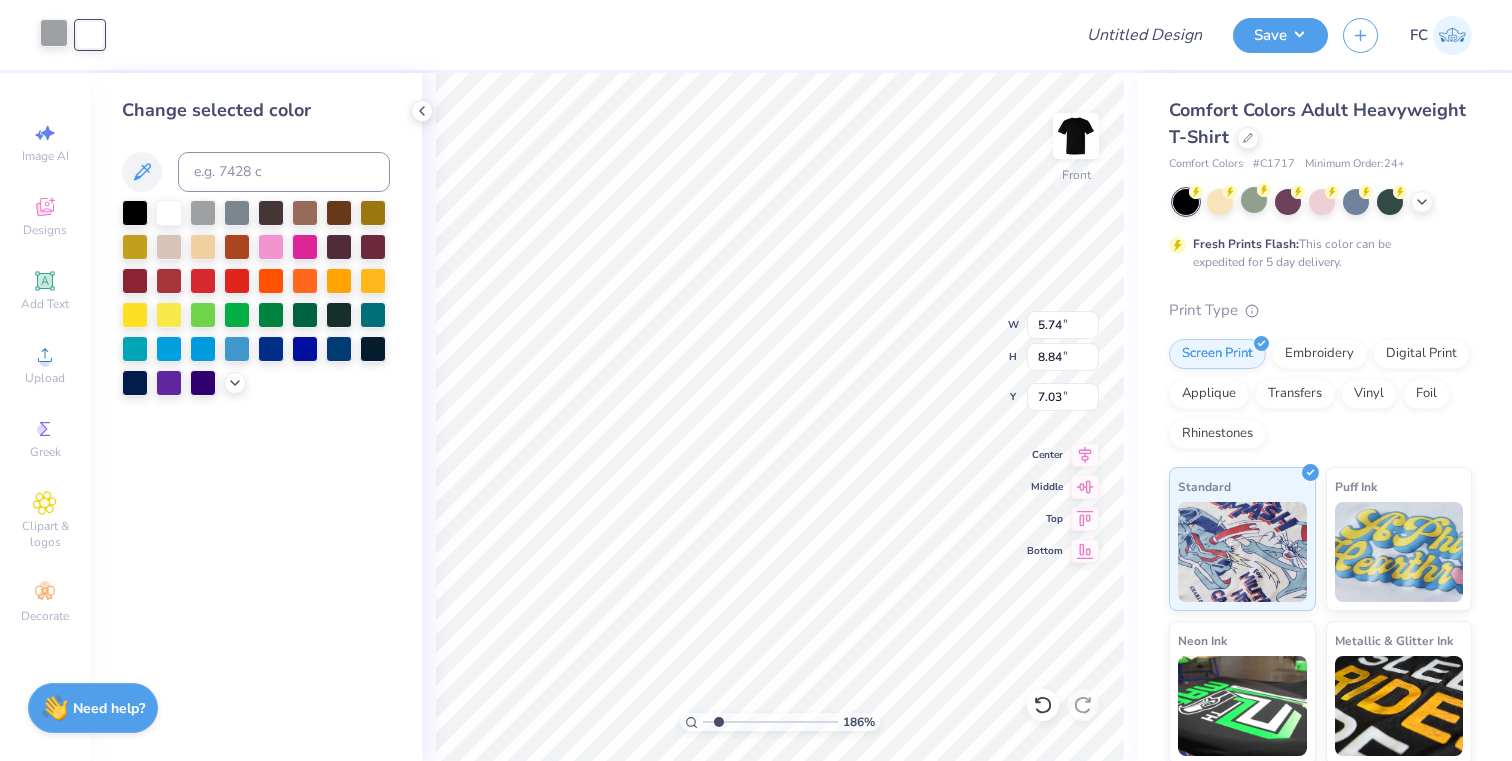 click at bounding box center [54, 33] 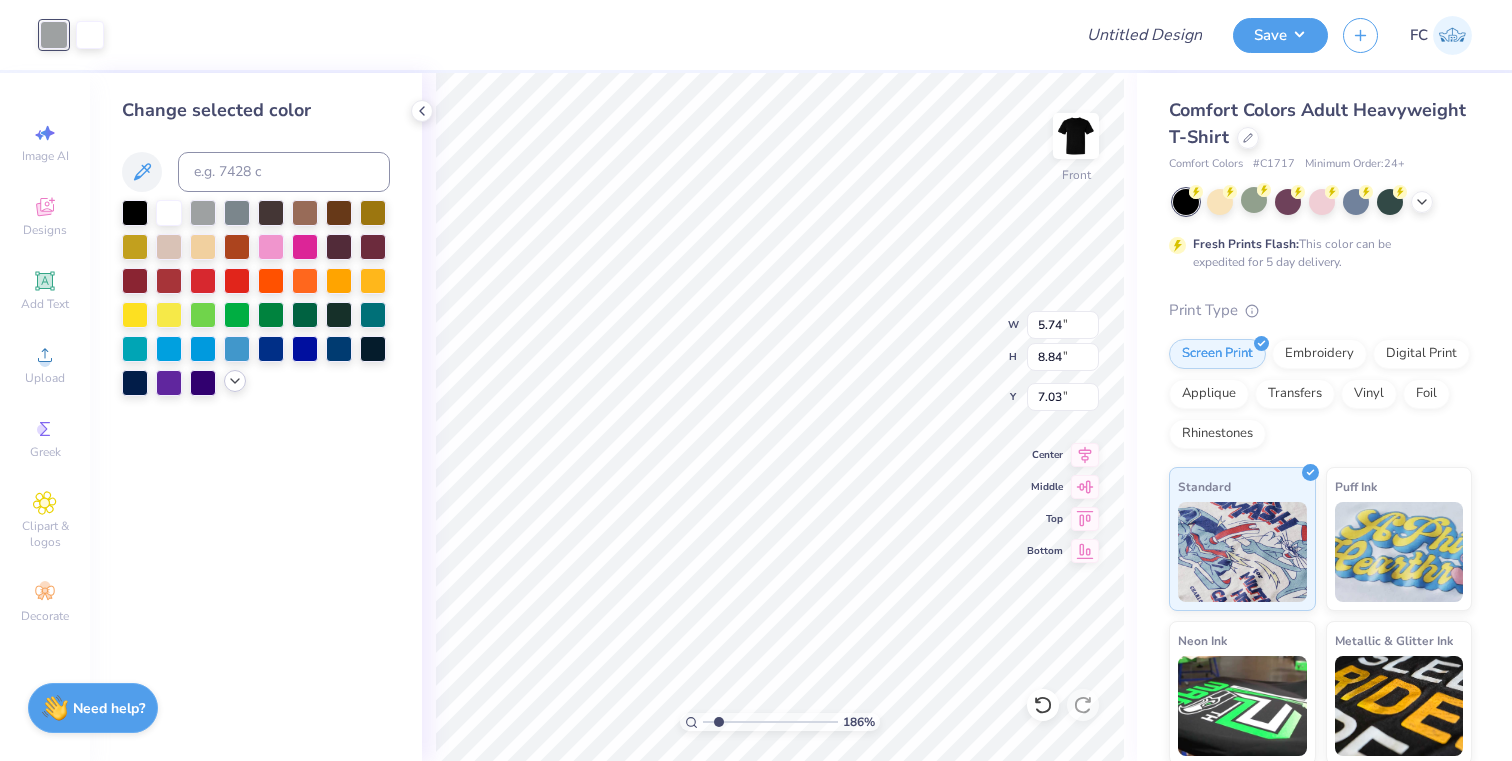 click 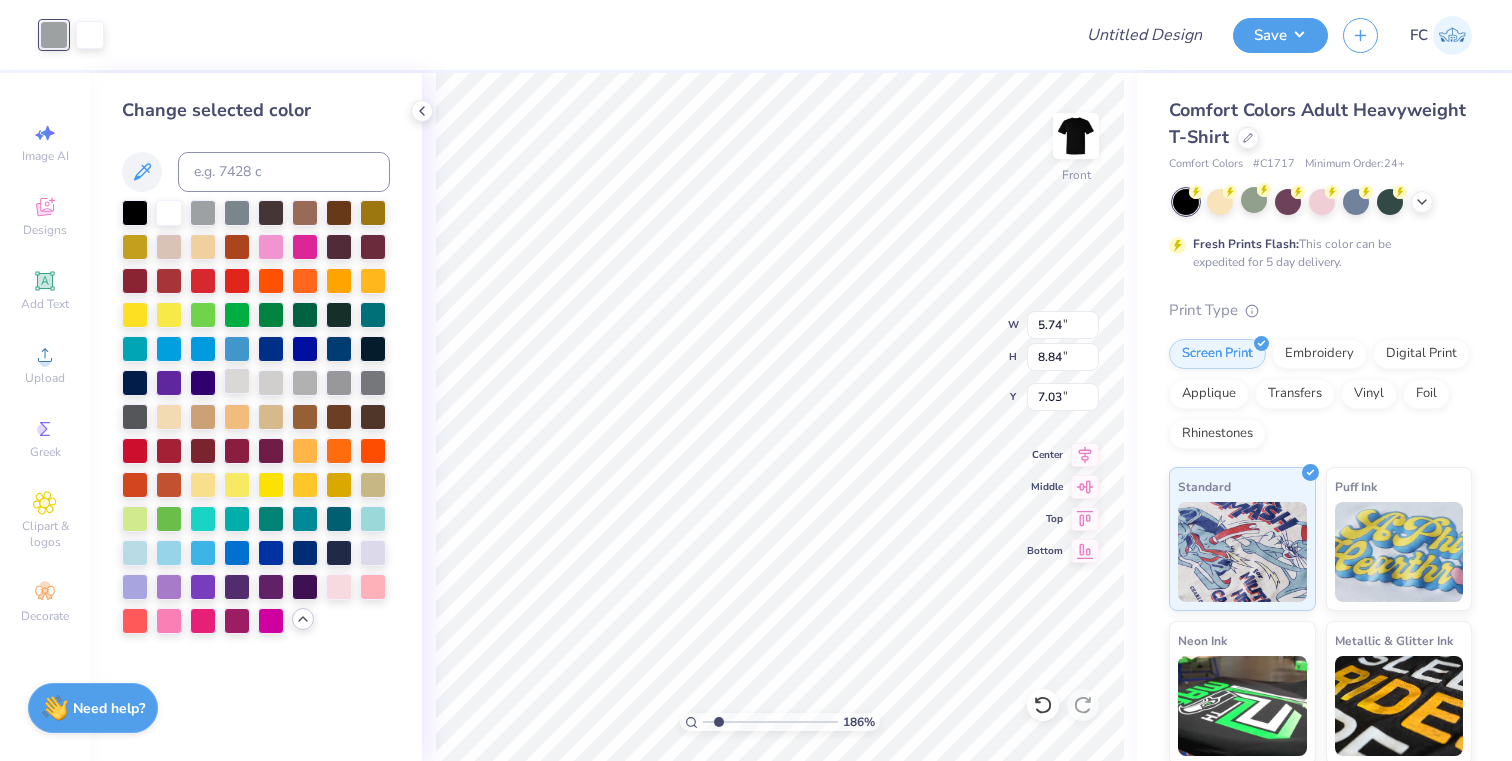 click at bounding box center [237, 381] 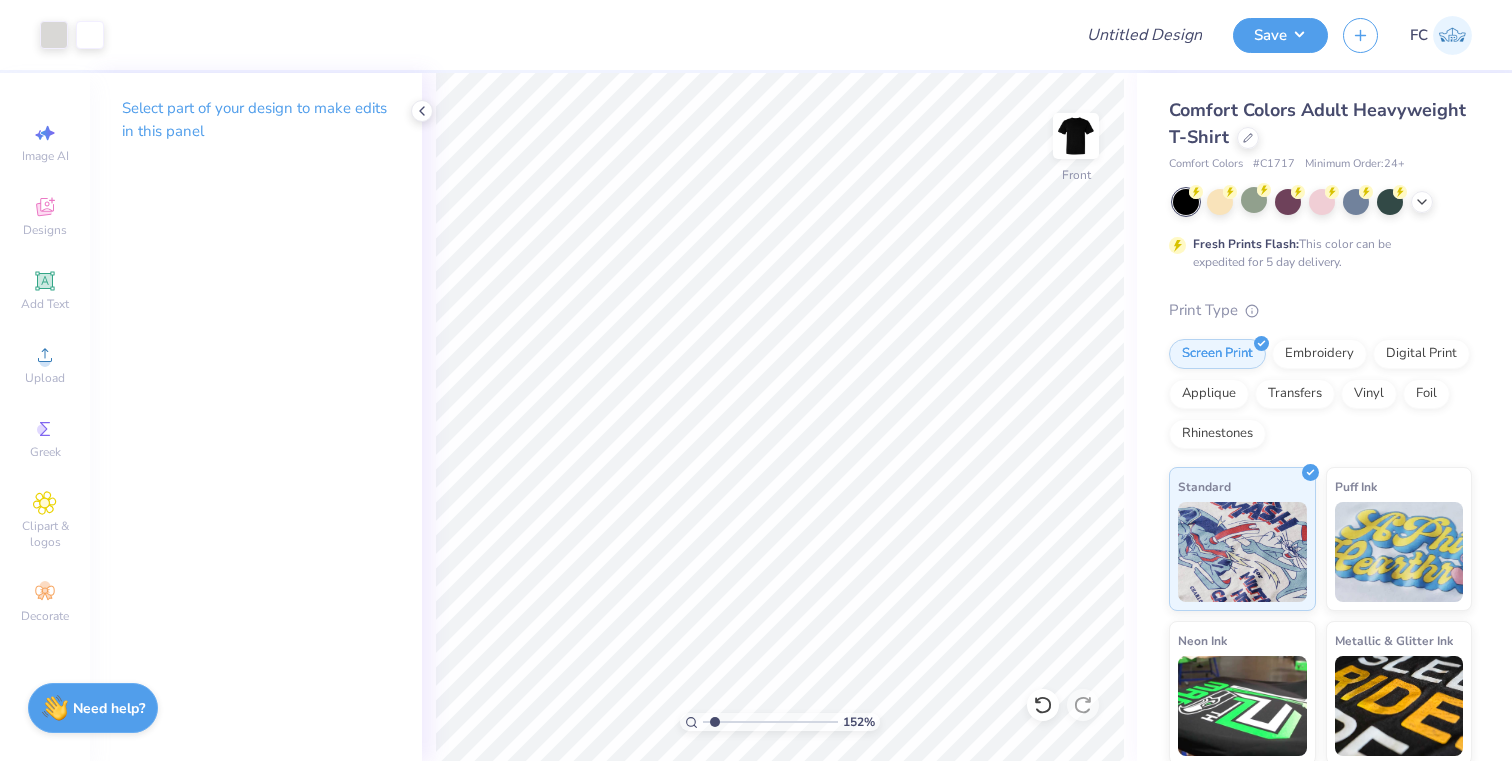 type on "1.57" 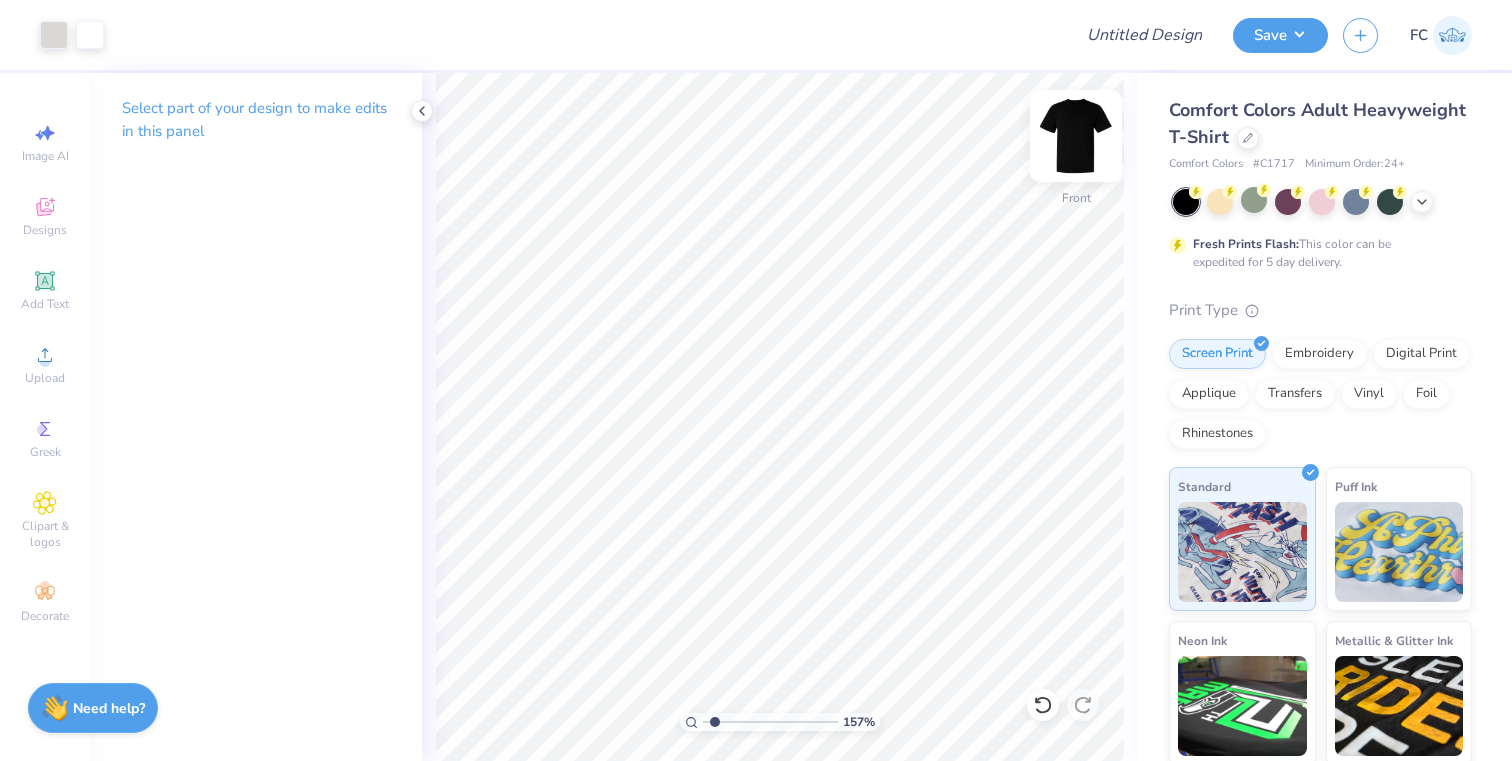 click at bounding box center [1076, 136] 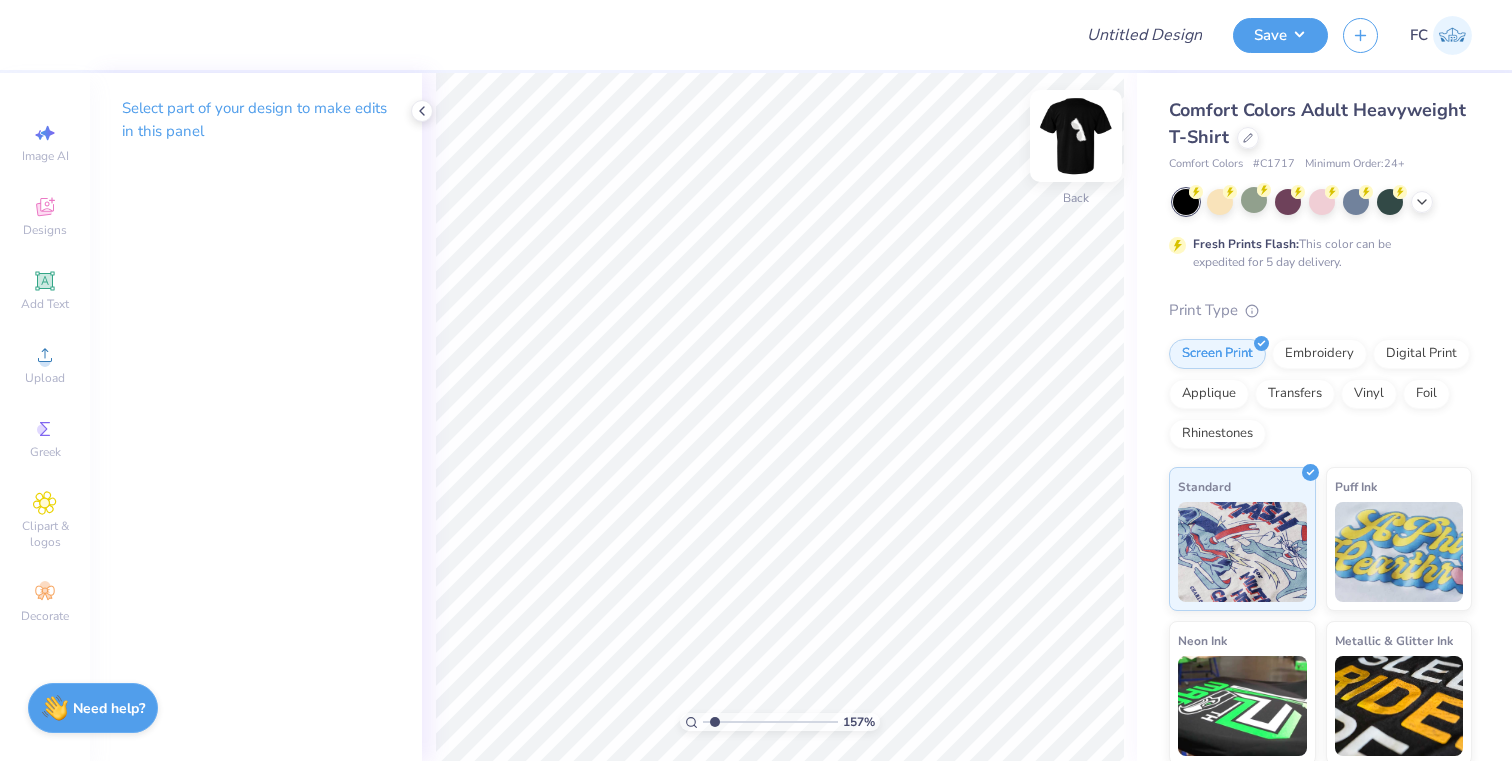 click at bounding box center (1076, 136) 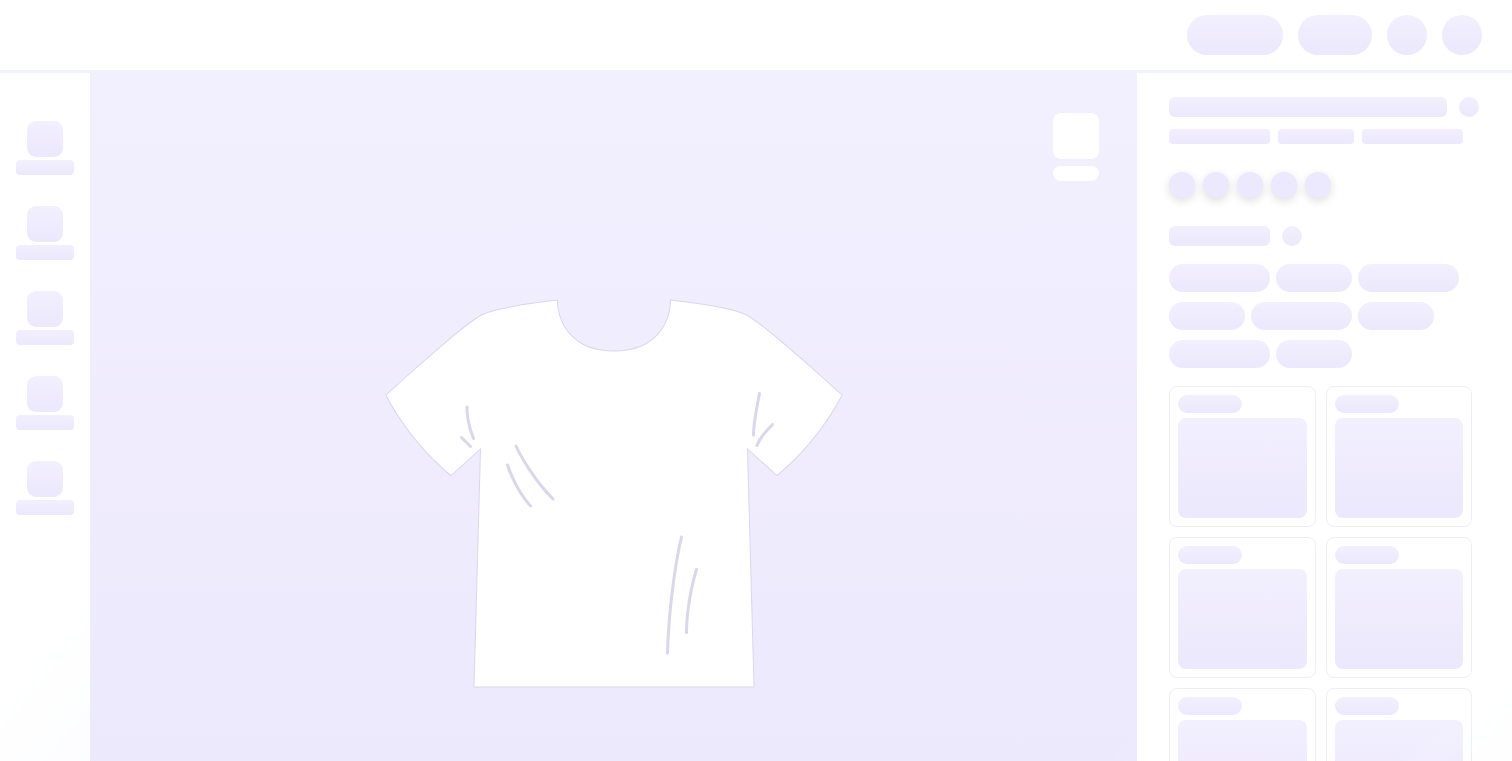 scroll, scrollTop: 0, scrollLeft: 0, axis: both 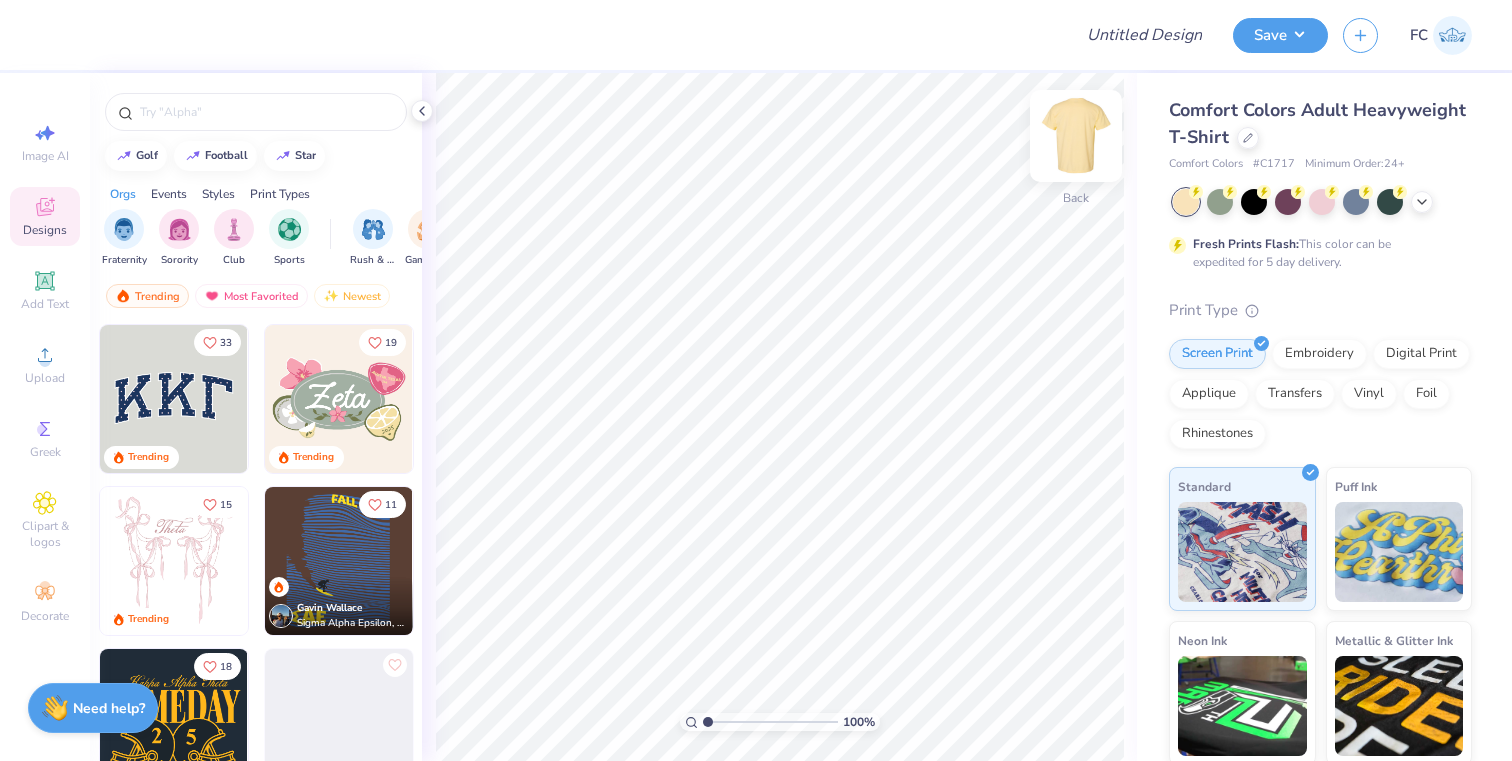 click at bounding box center [1076, 136] 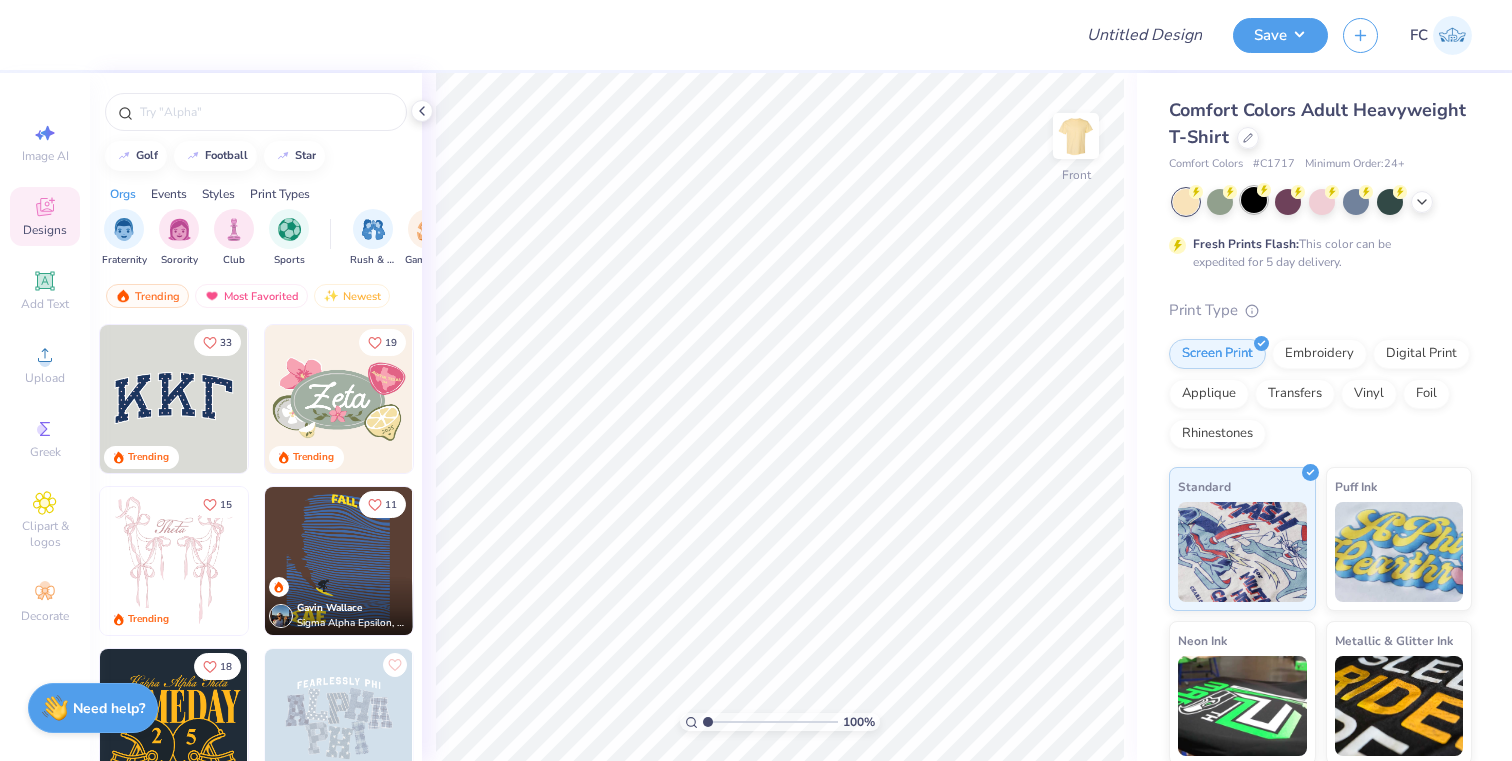 click at bounding box center (1254, 200) 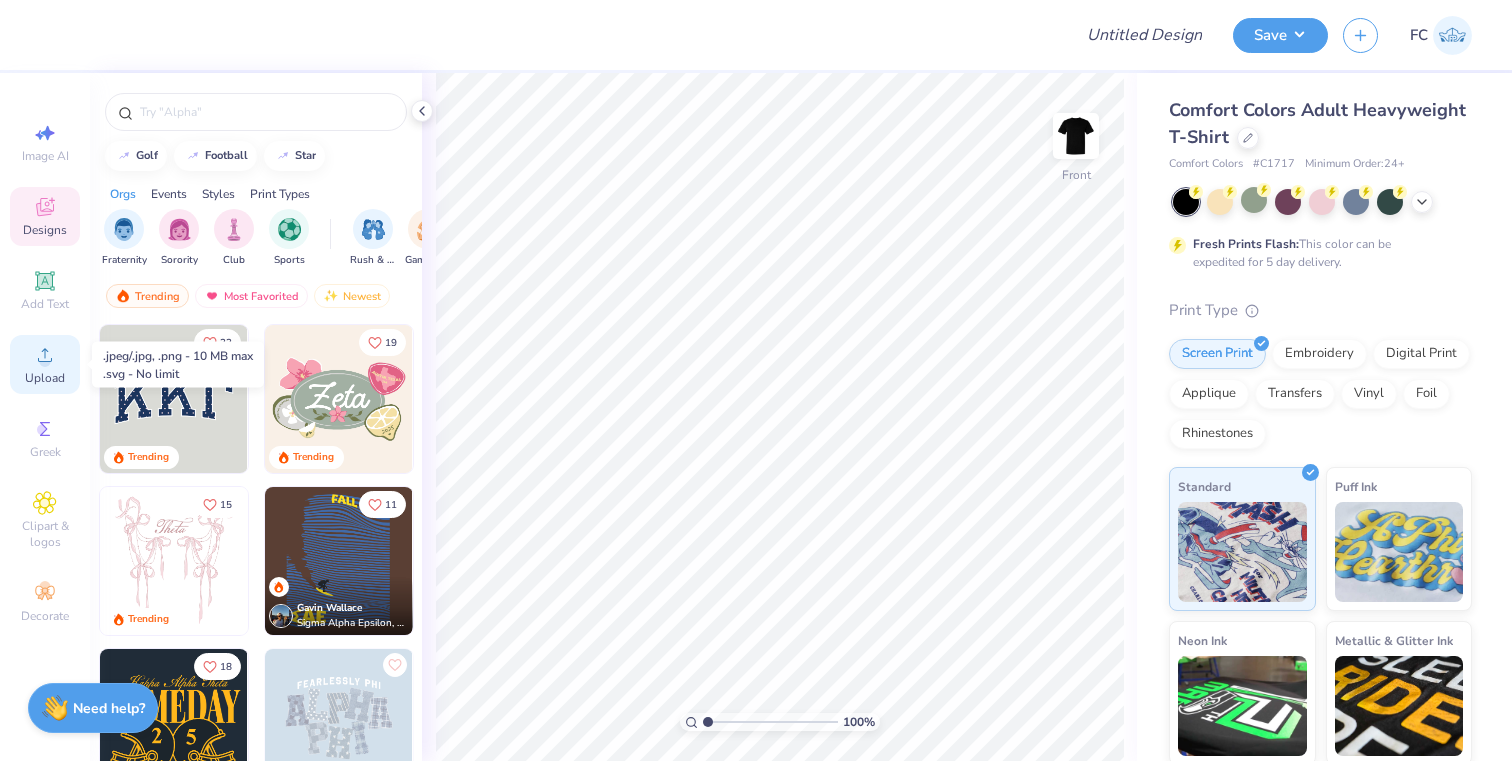 click on "Upload" at bounding box center [45, 364] 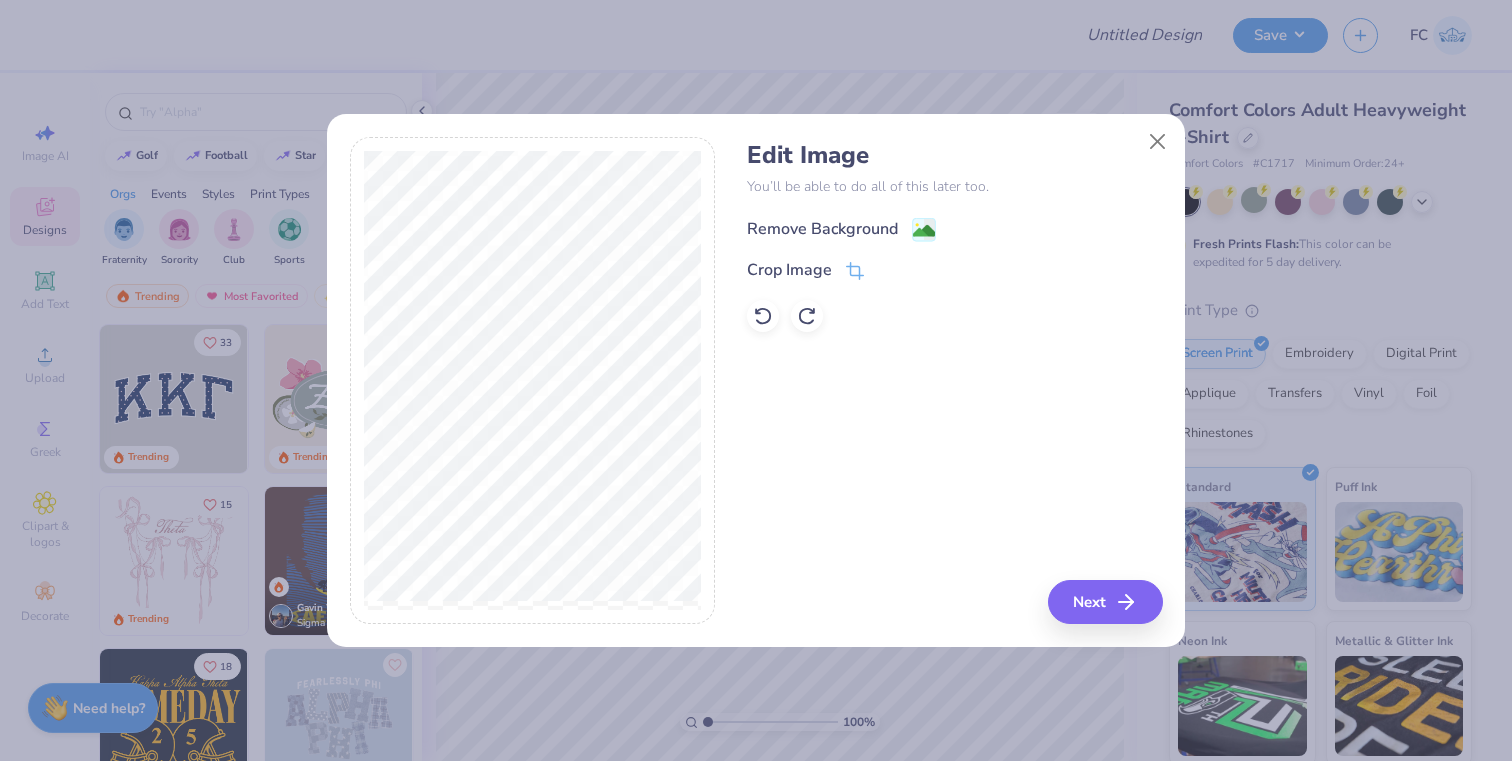 click 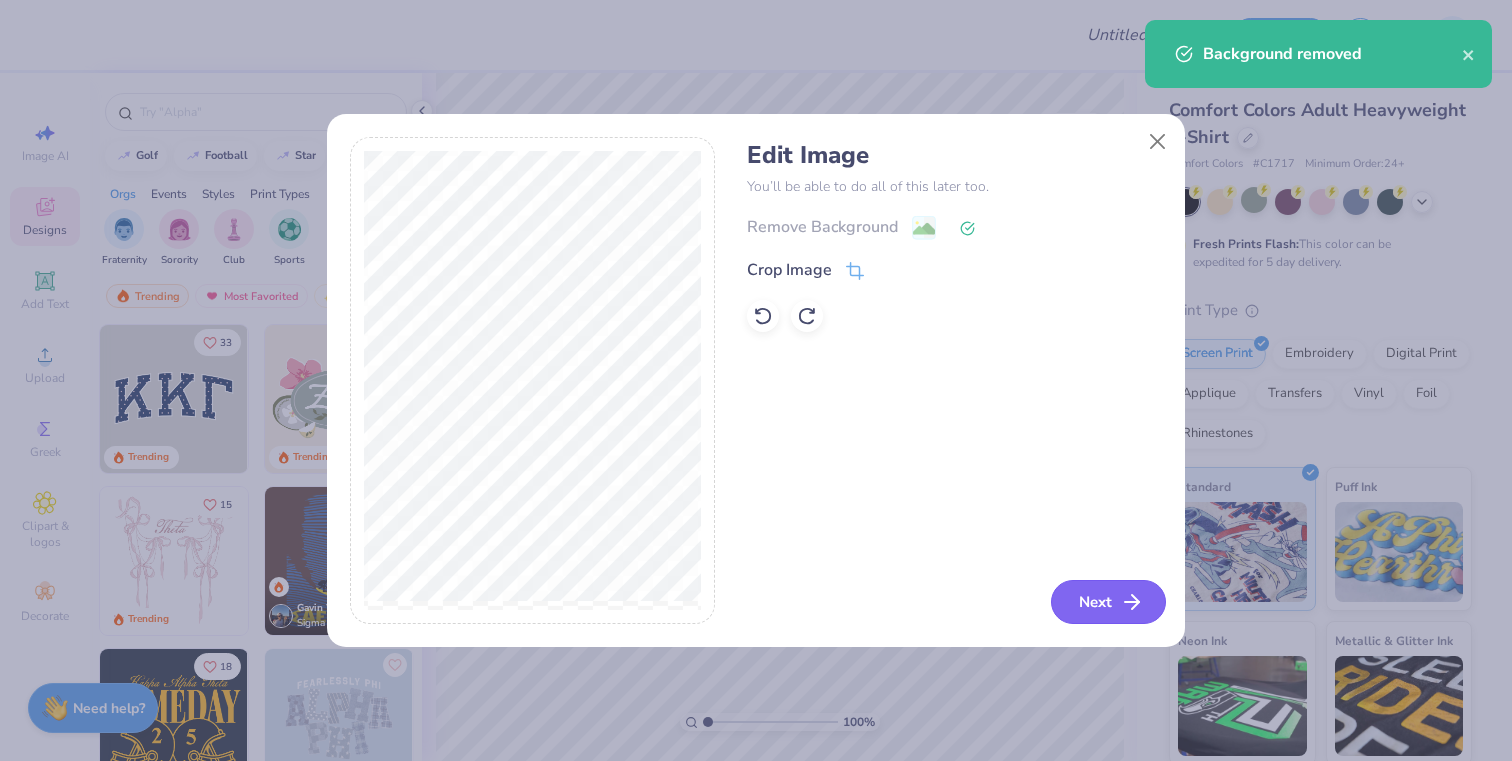 click on "Next" at bounding box center [1108, 602] 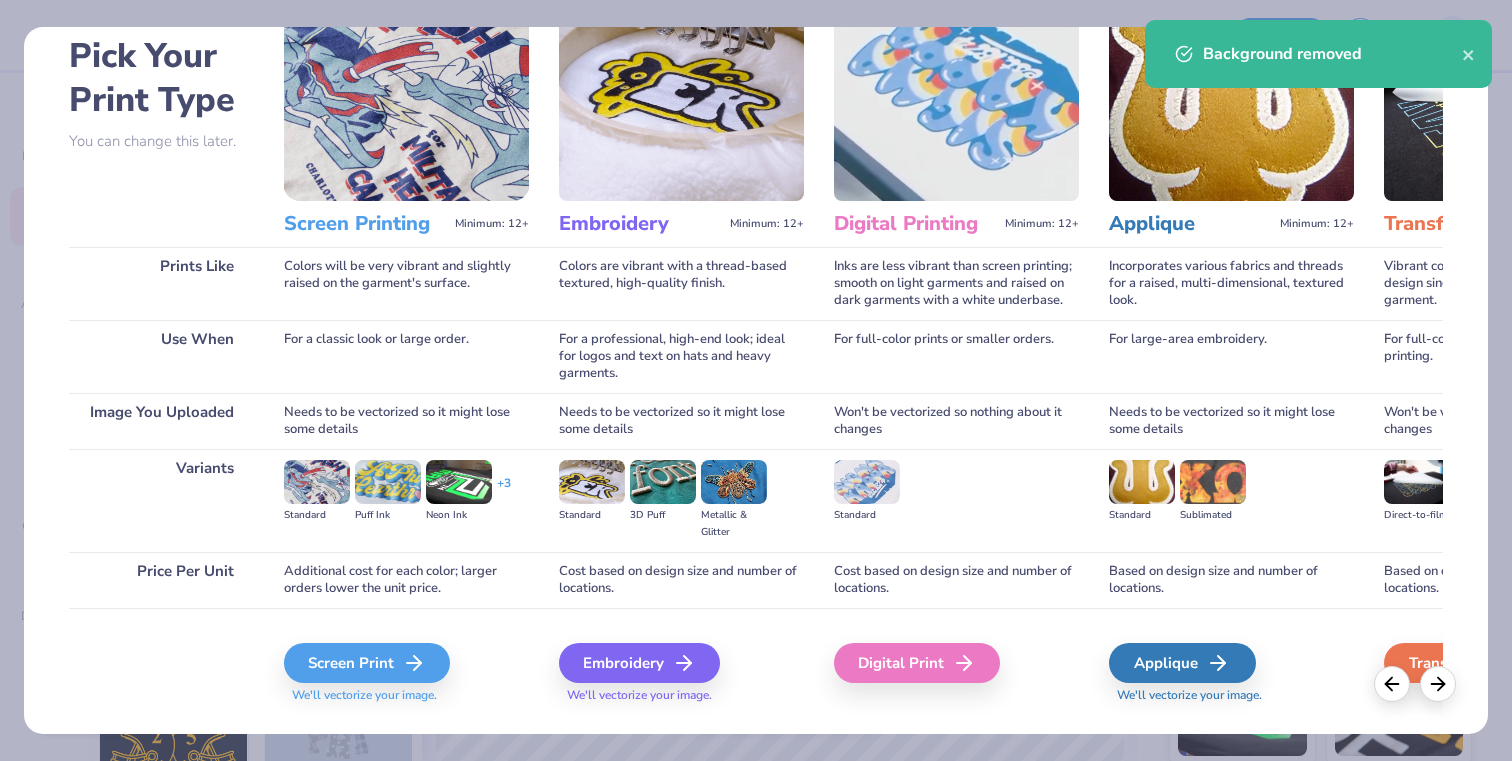 scroll, scrollTop: 121, scrollLeft: 0, axis: vertical 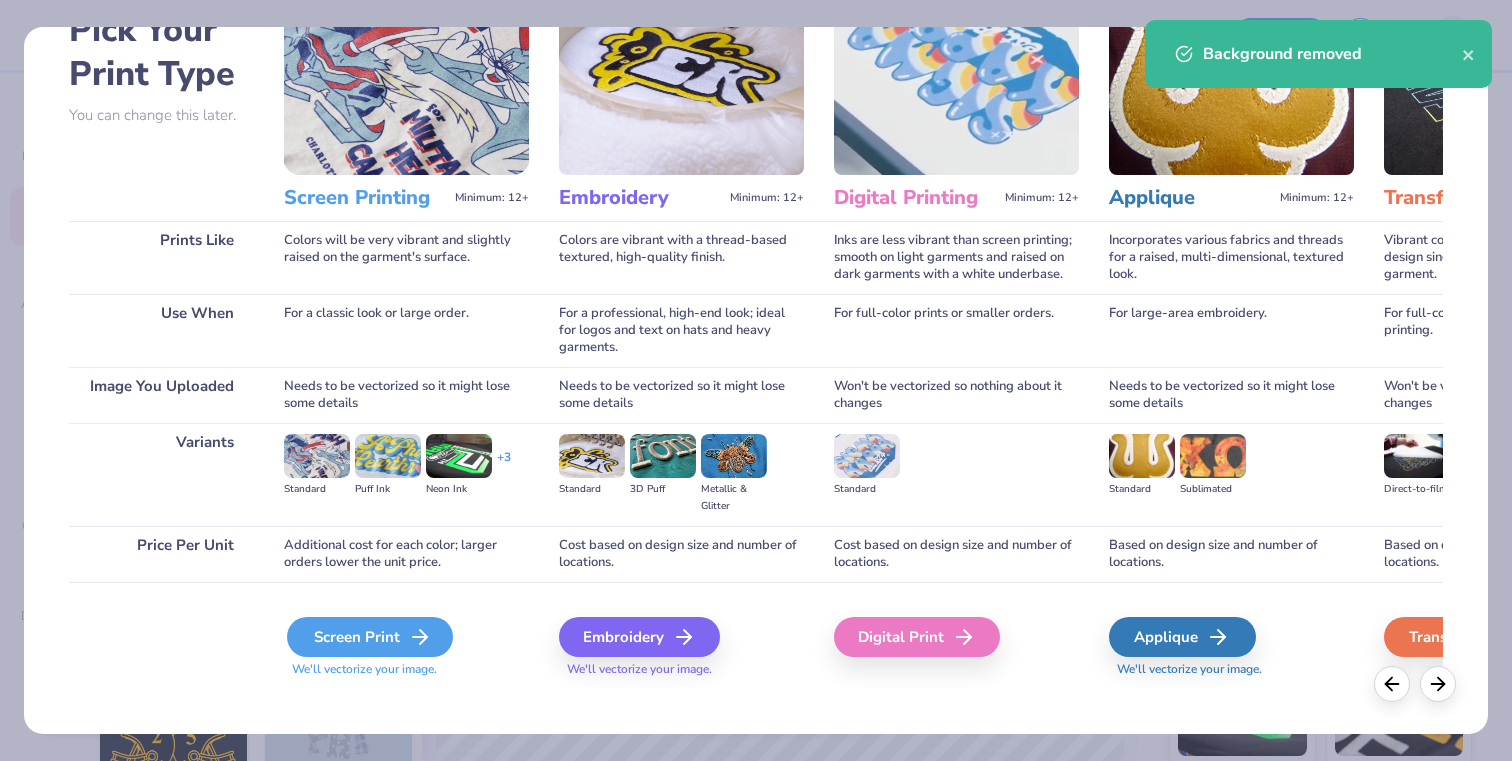 click 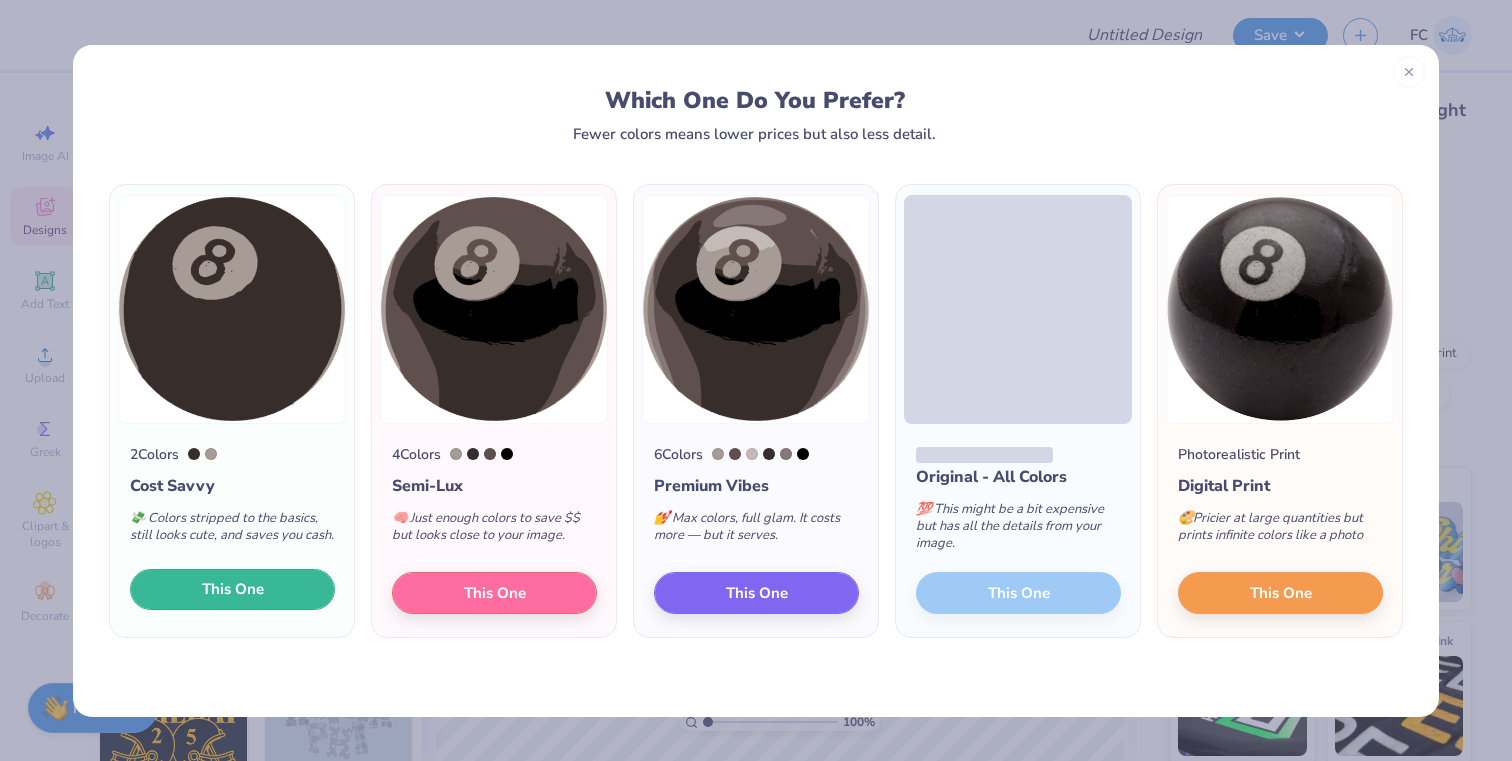 click on "This One" at bounding box center (232, 590) 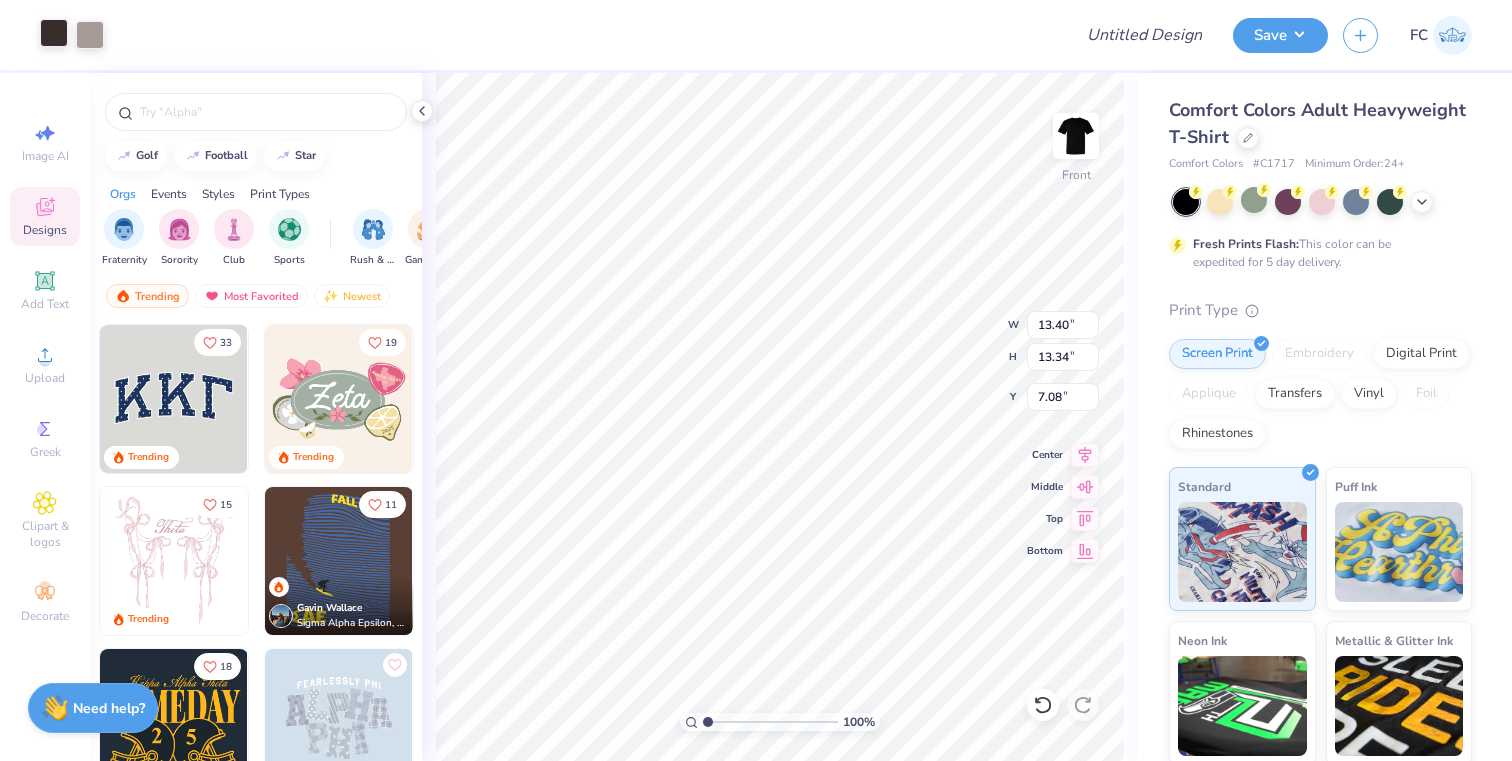 click at bounding box center [54, 33] 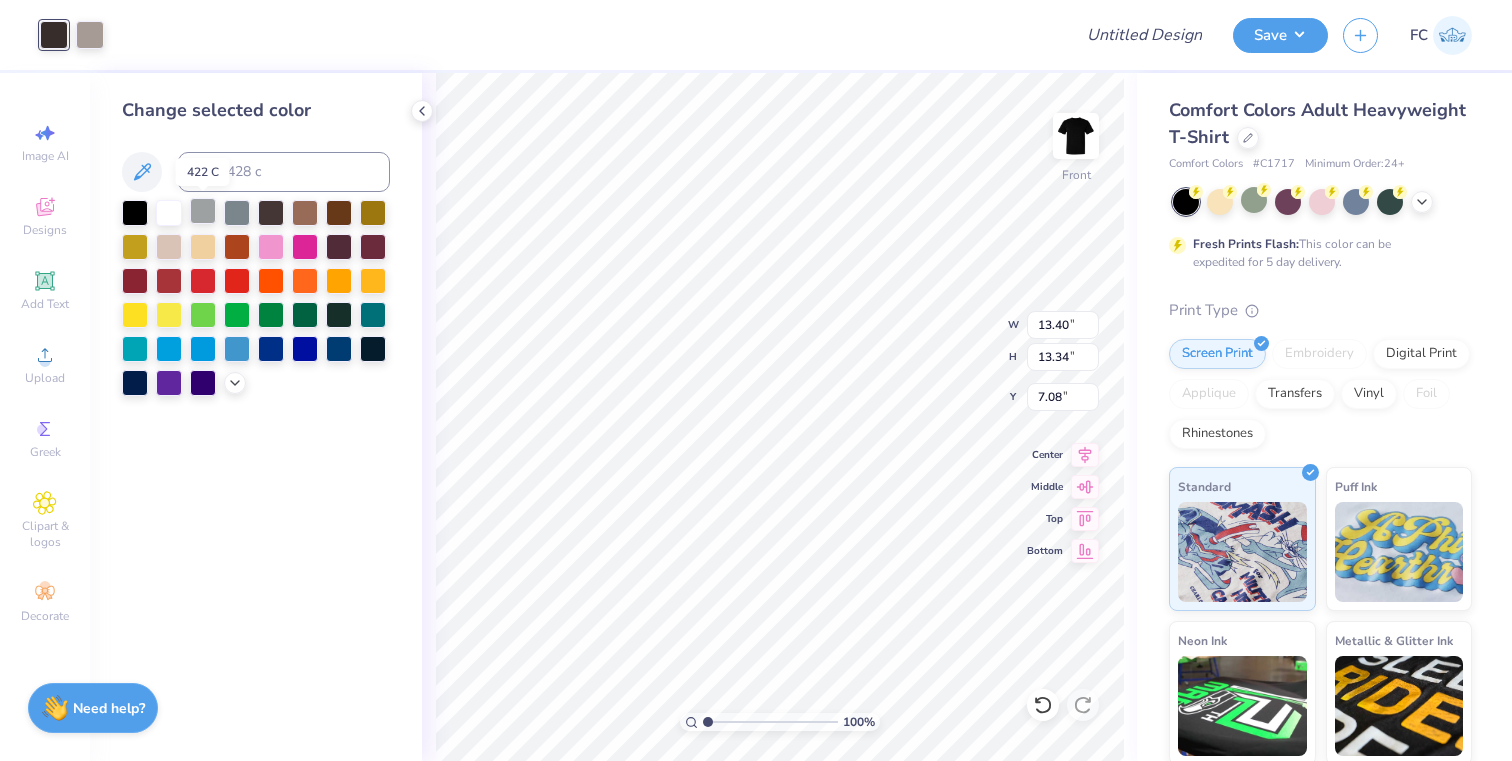 click at bounding box center (203, 211) 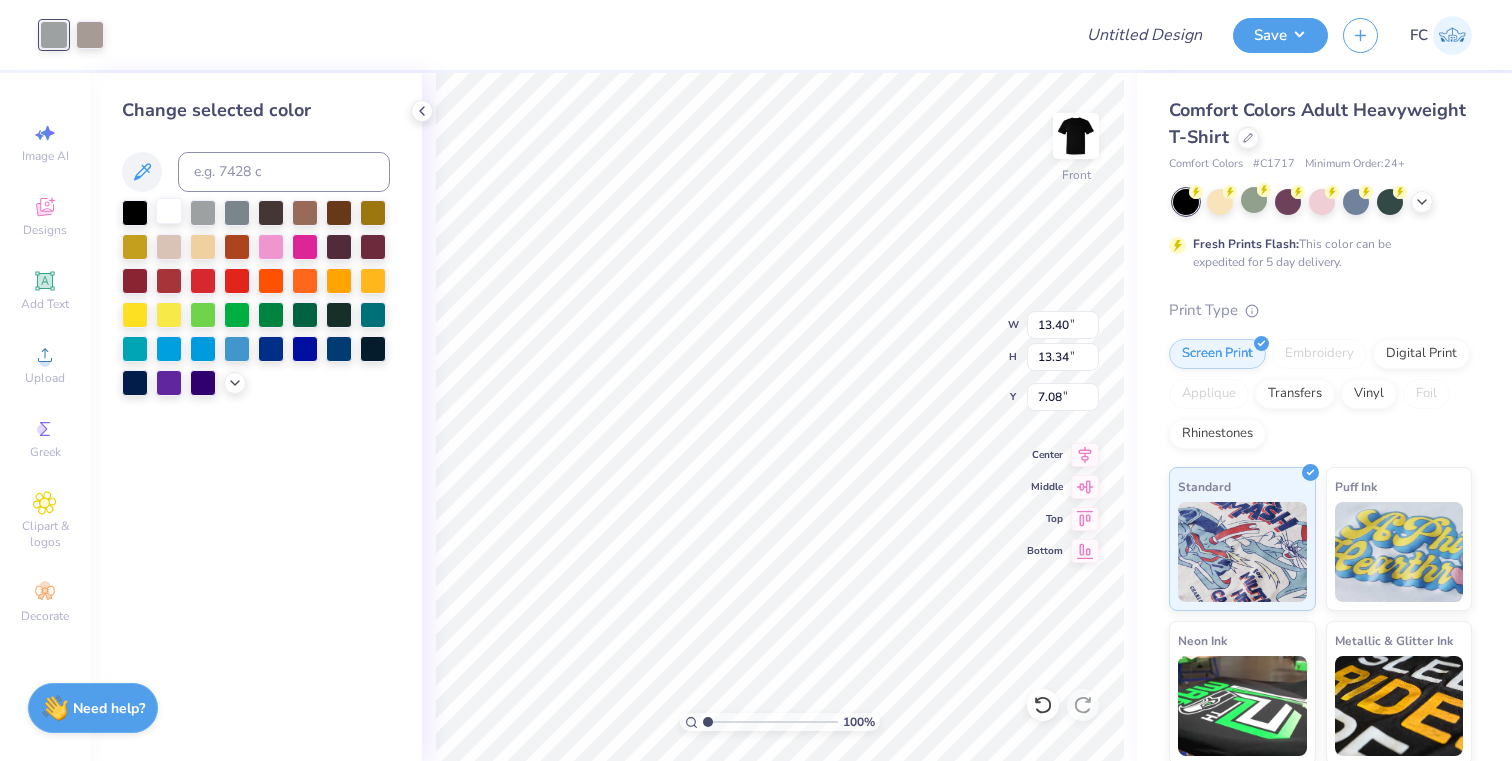 click at bounding box center (169, 211) 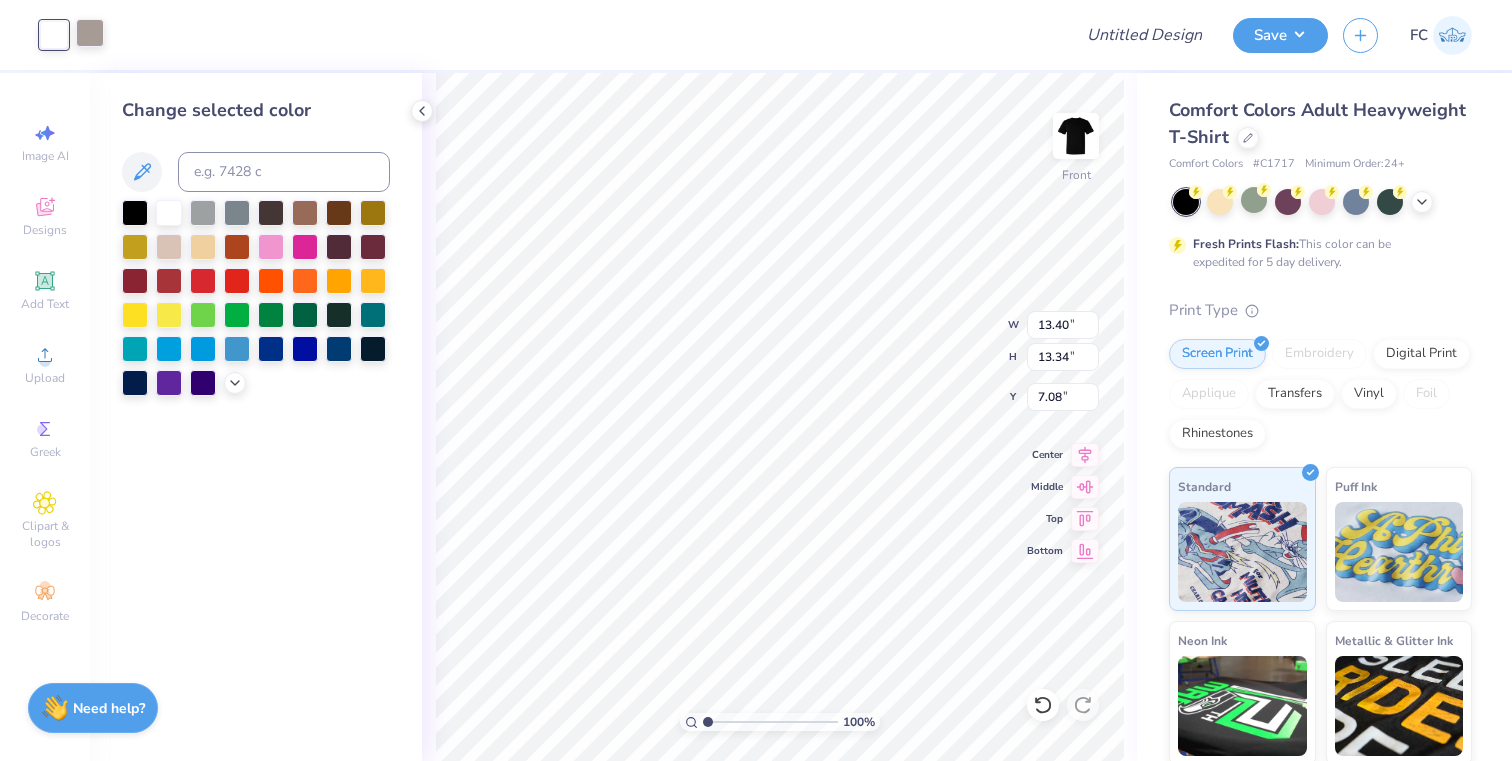 click at bounding box center [90, 33] 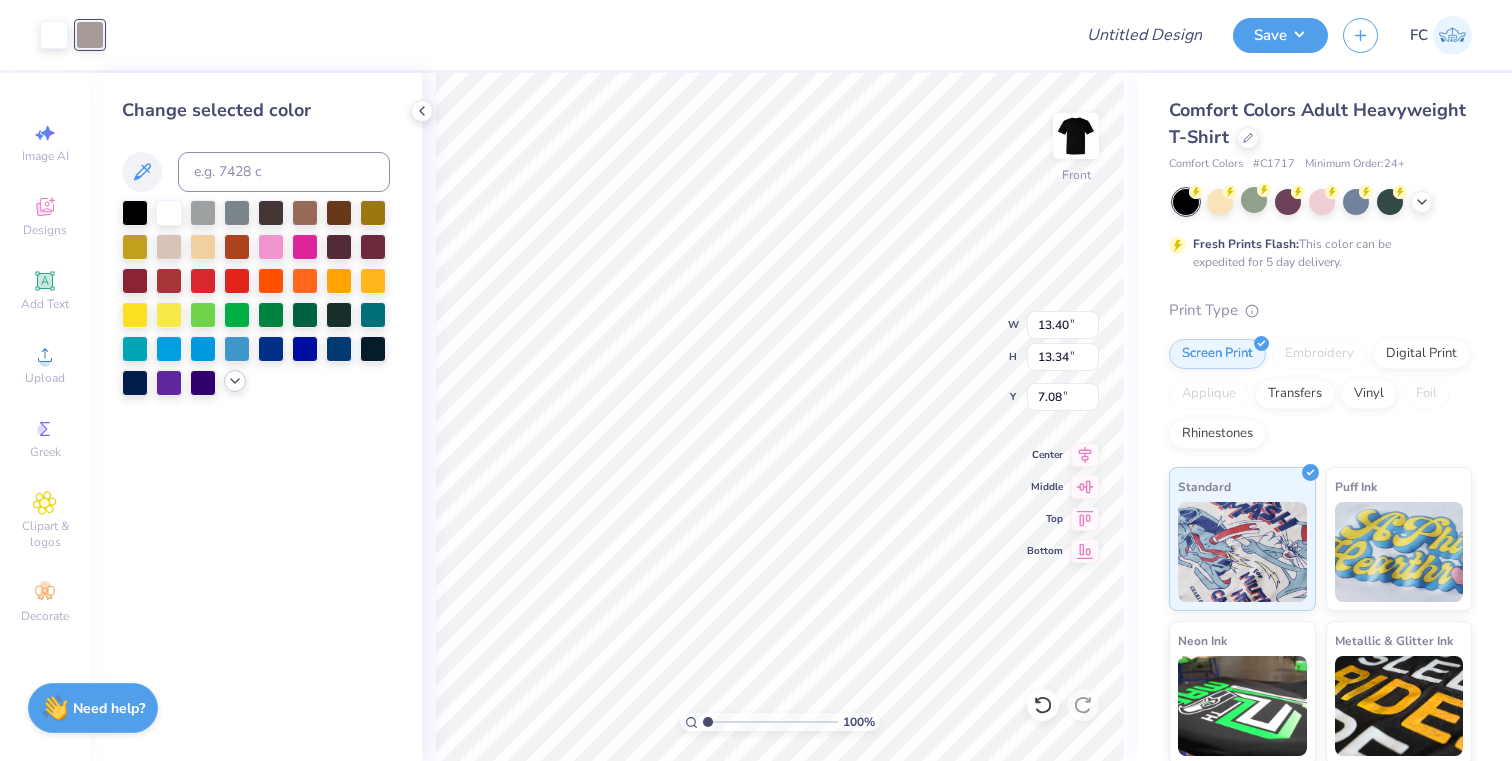 click 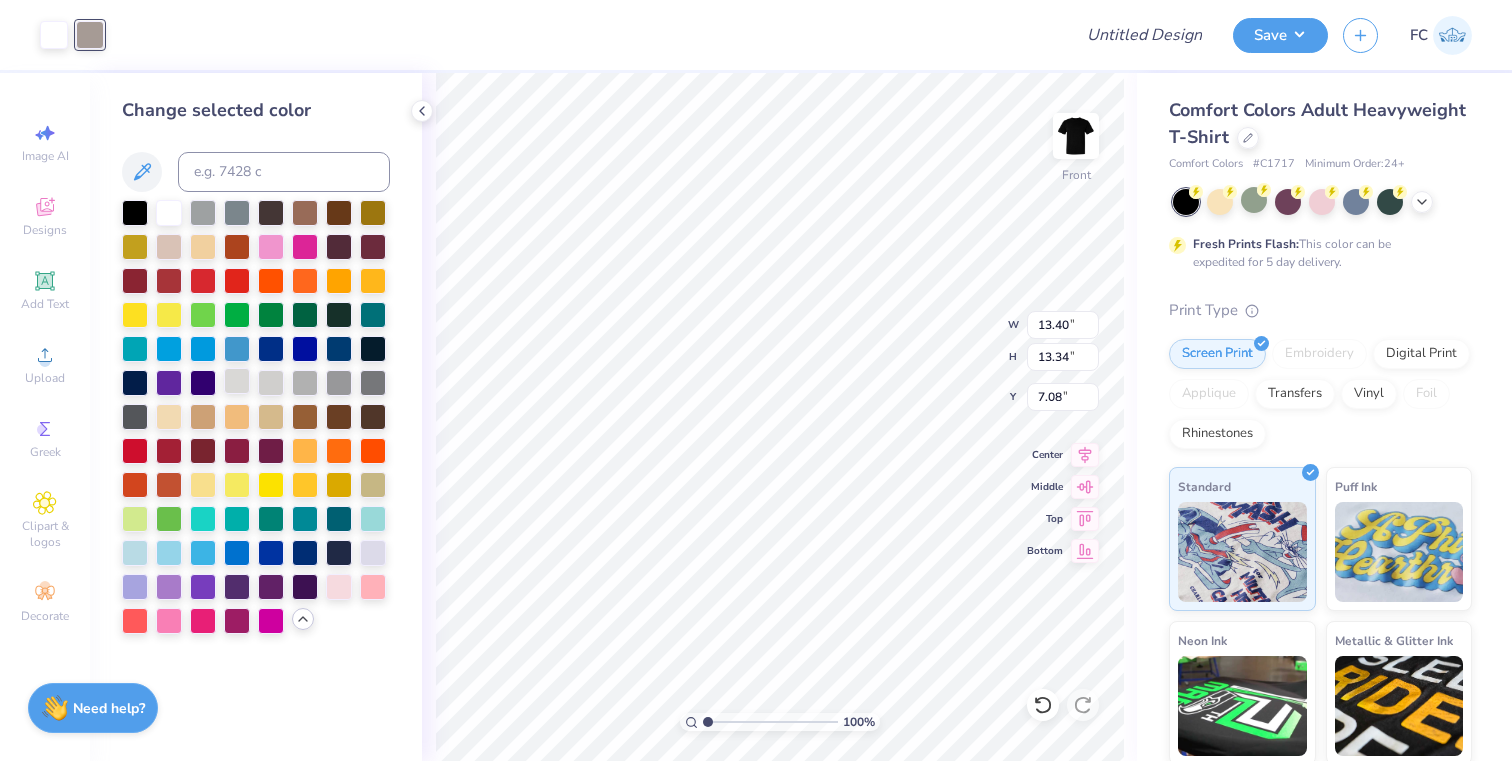 click at bounding box center (237, 381) 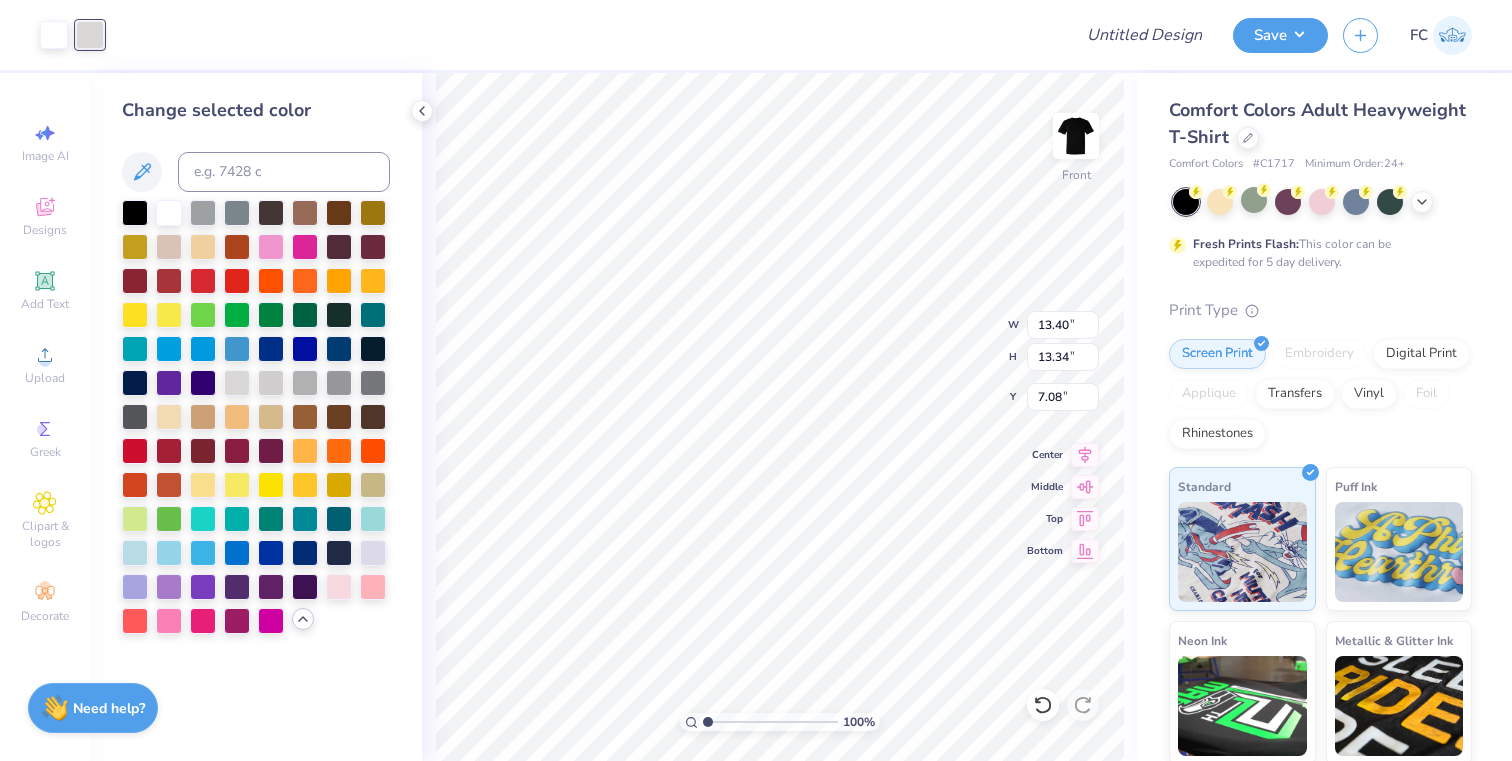 type on "6.24" 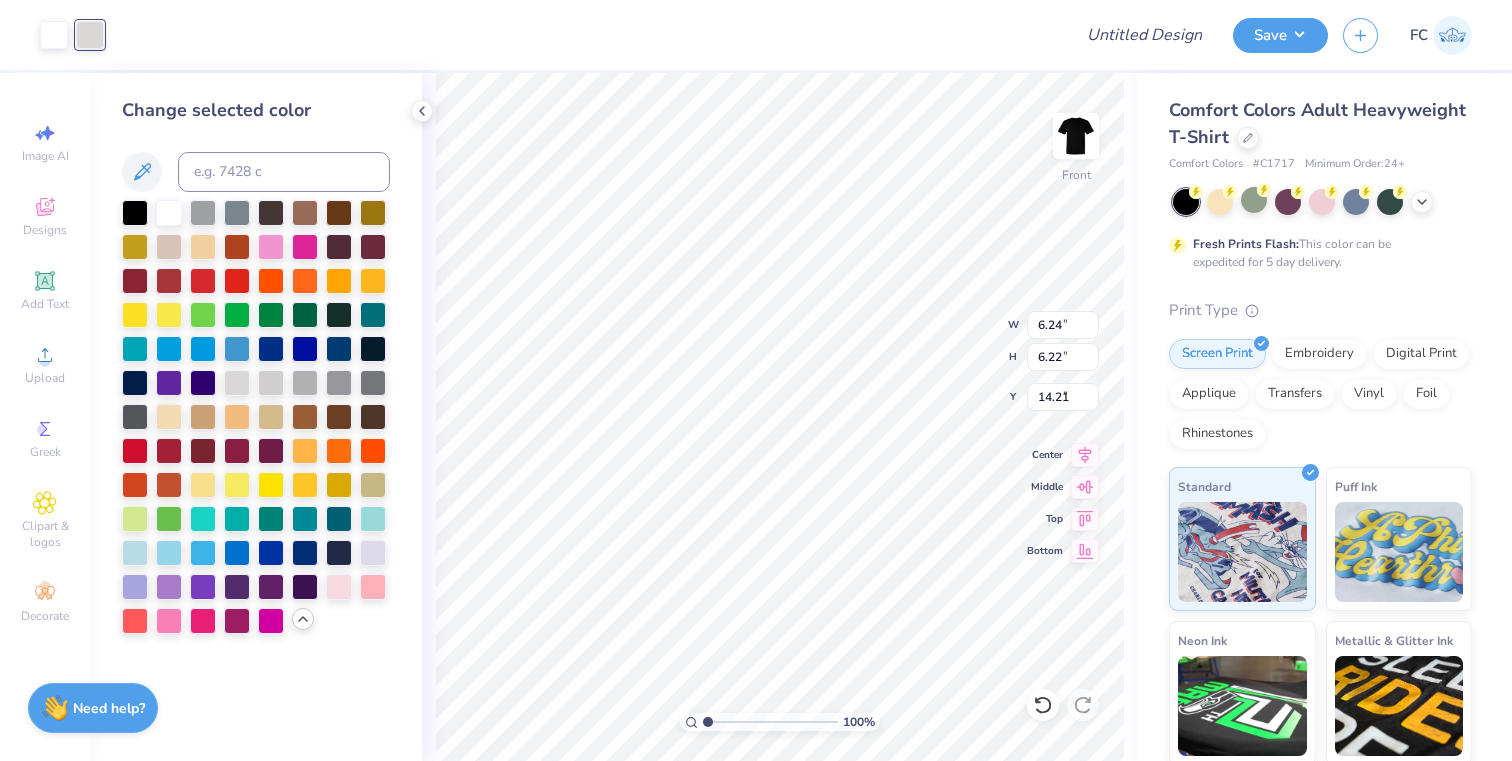 type on "9.34" 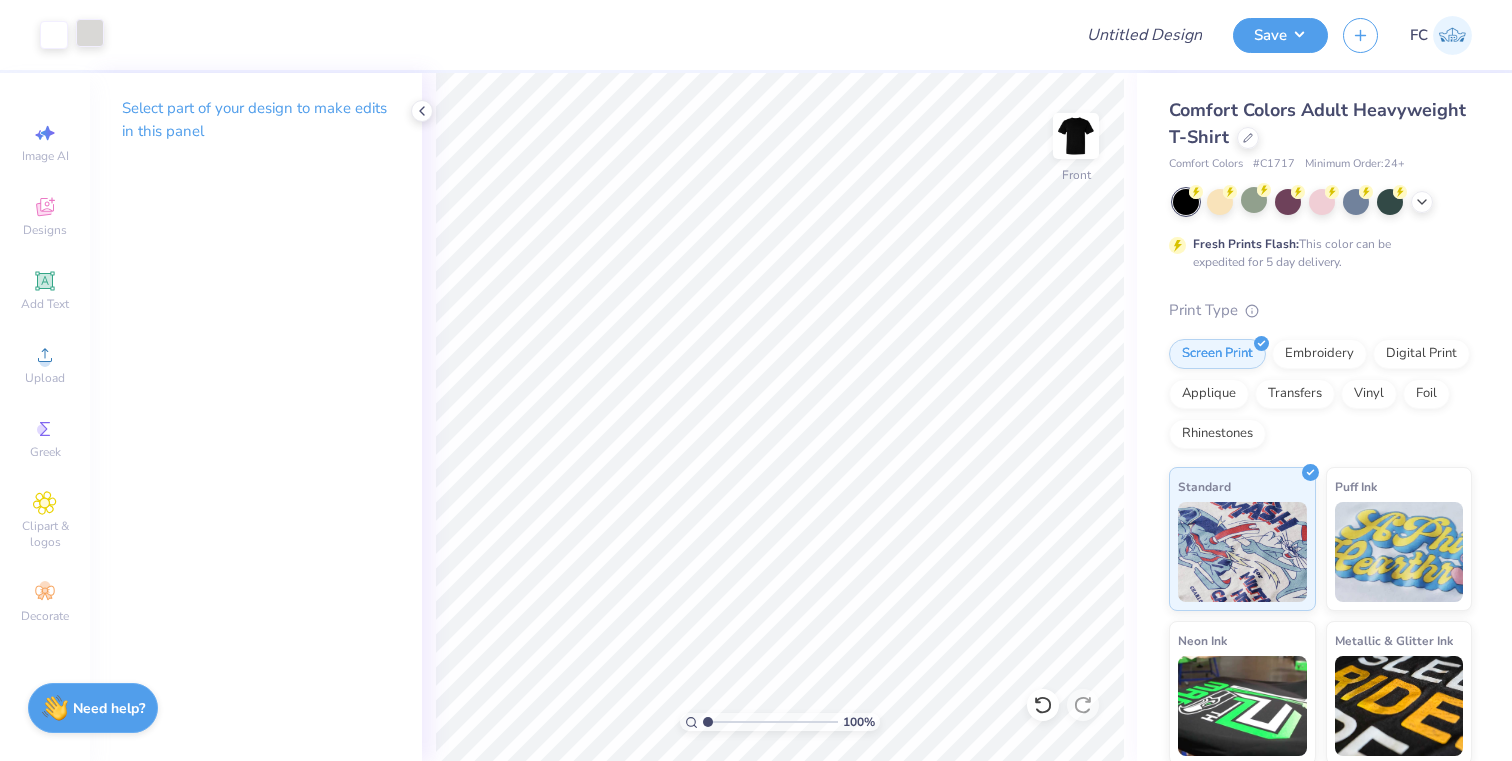 click at bounding box center (90, 33) 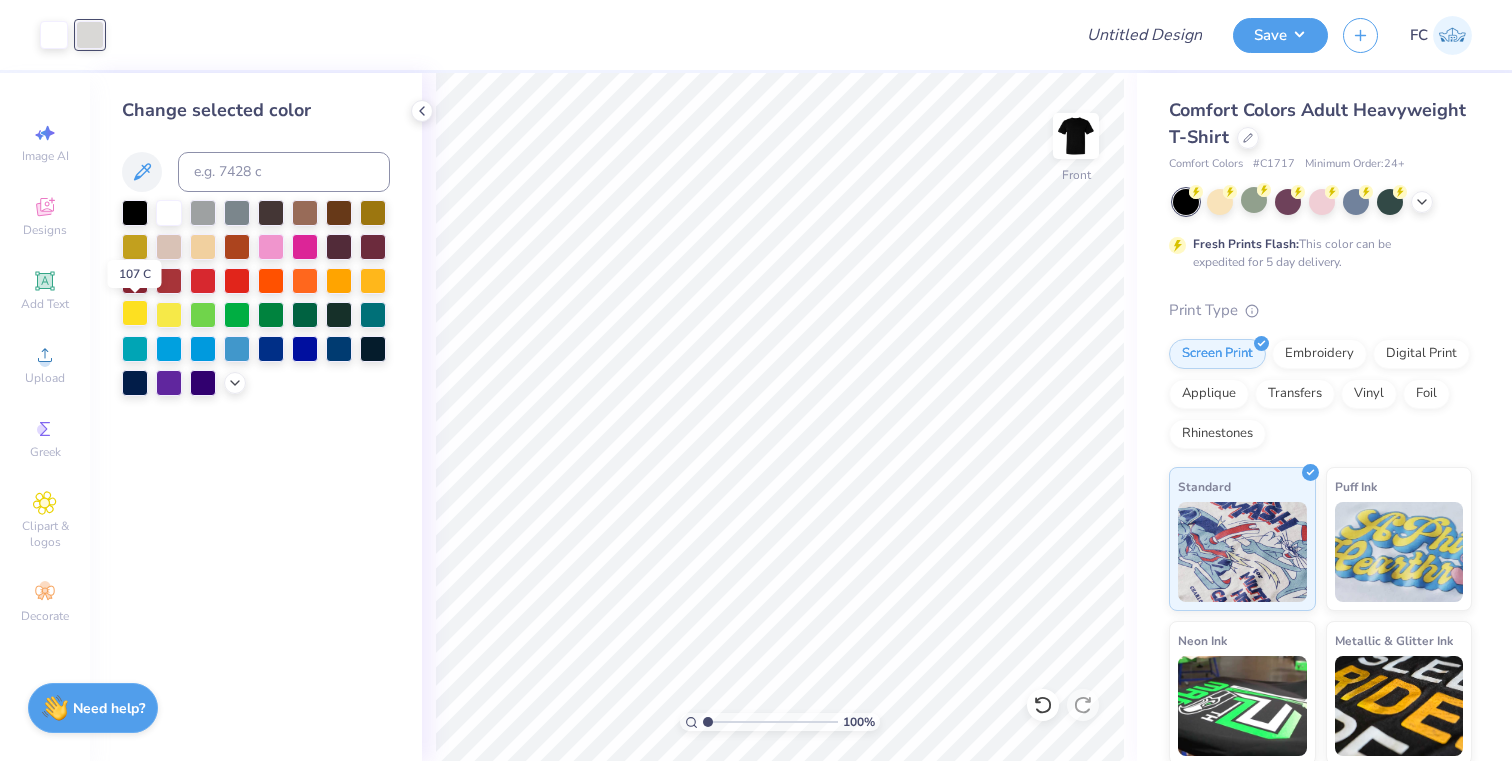 click at bounding box center (135, 313) 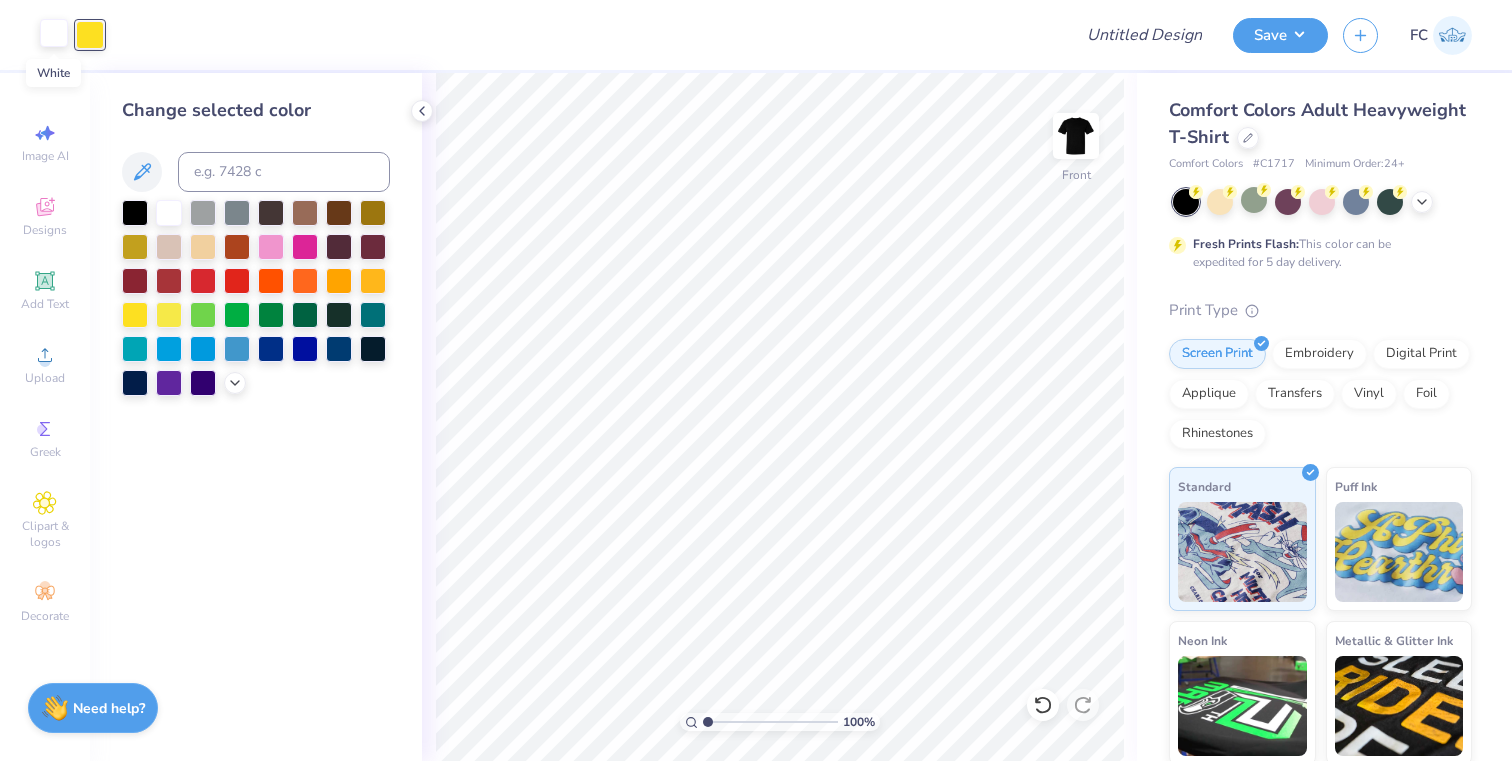 click at bounding box center [54, 33] 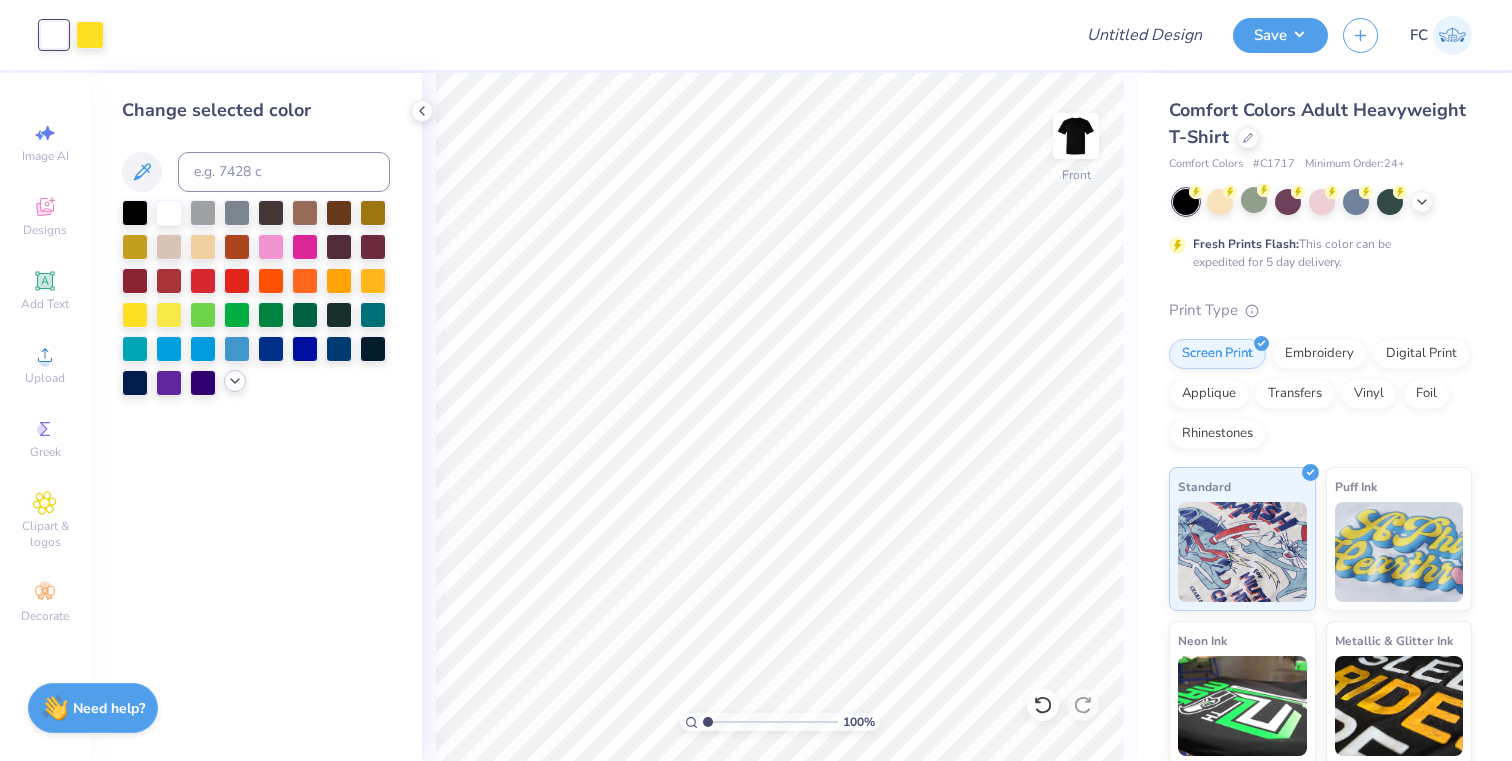 click at bounding box center [235, 381] 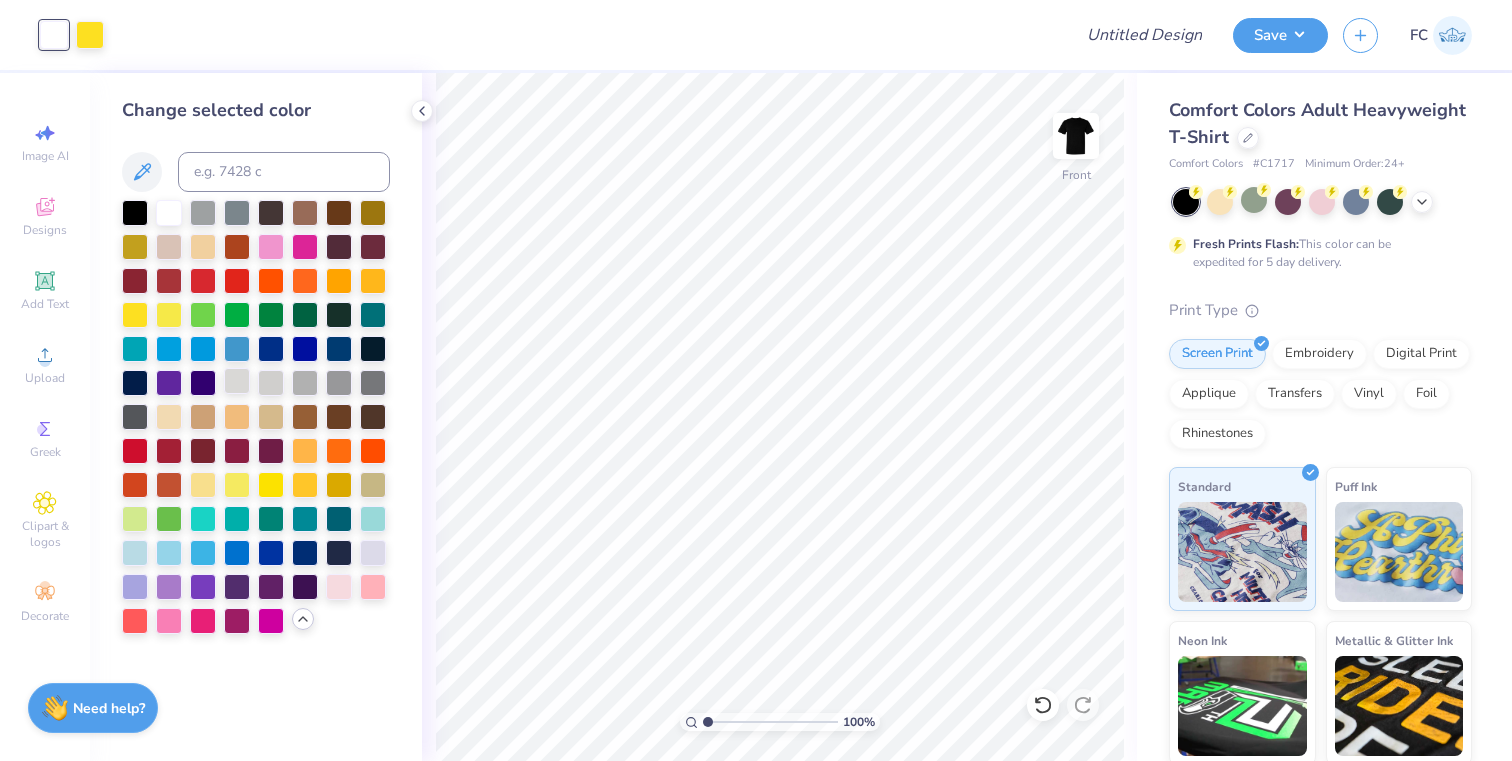 click at bounding box center (237, 381) 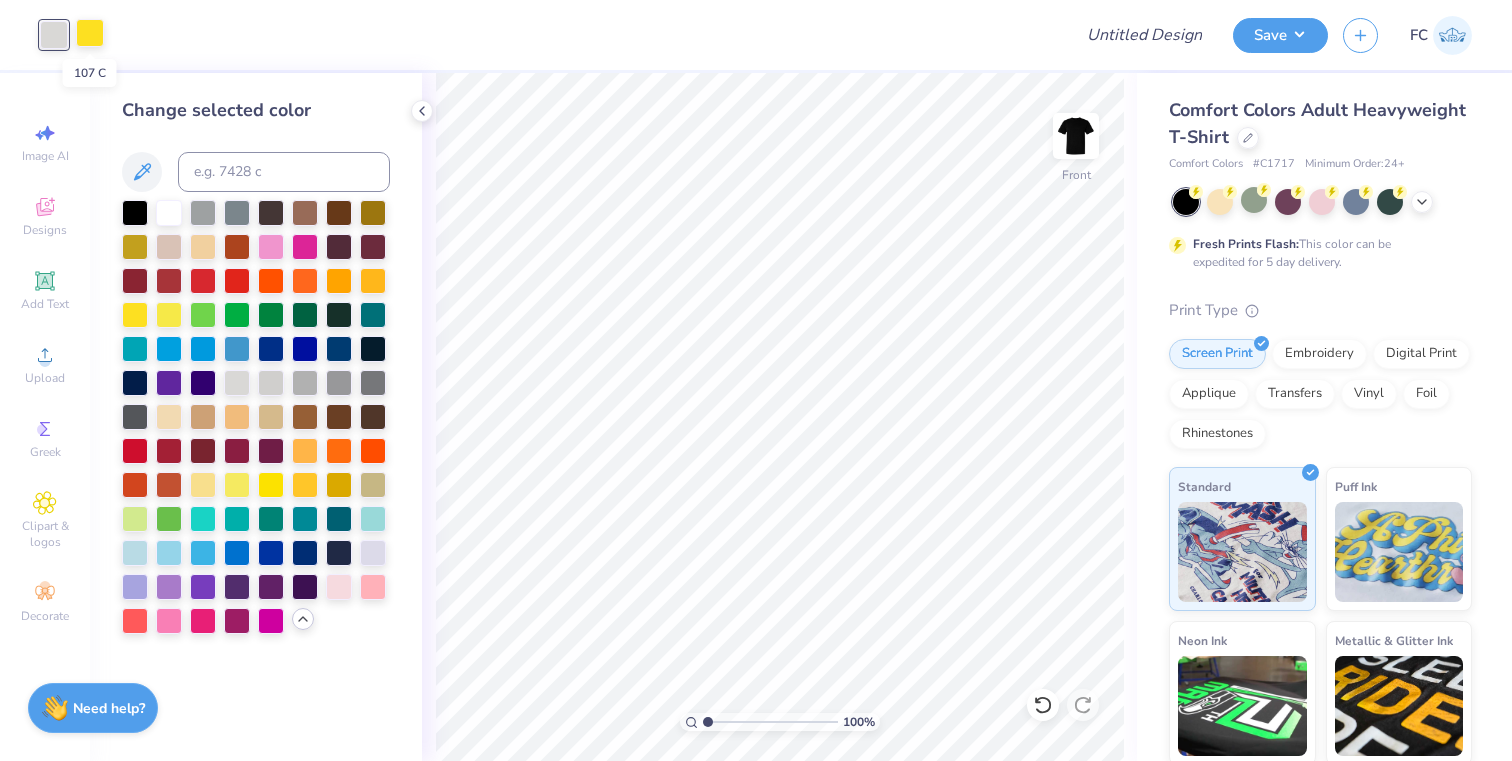 click at bounding box center [90, 33] 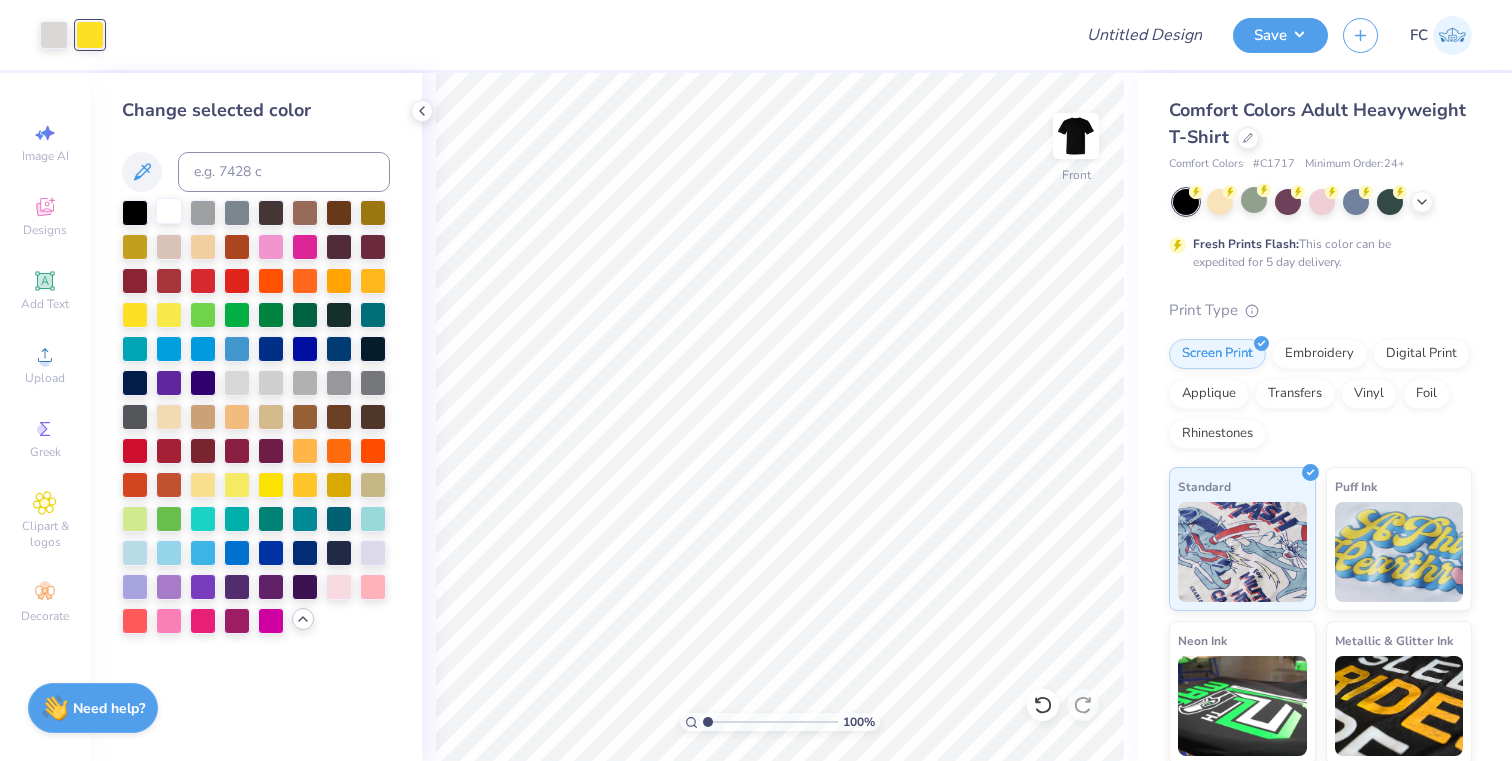click at bounding box center [169, 211] 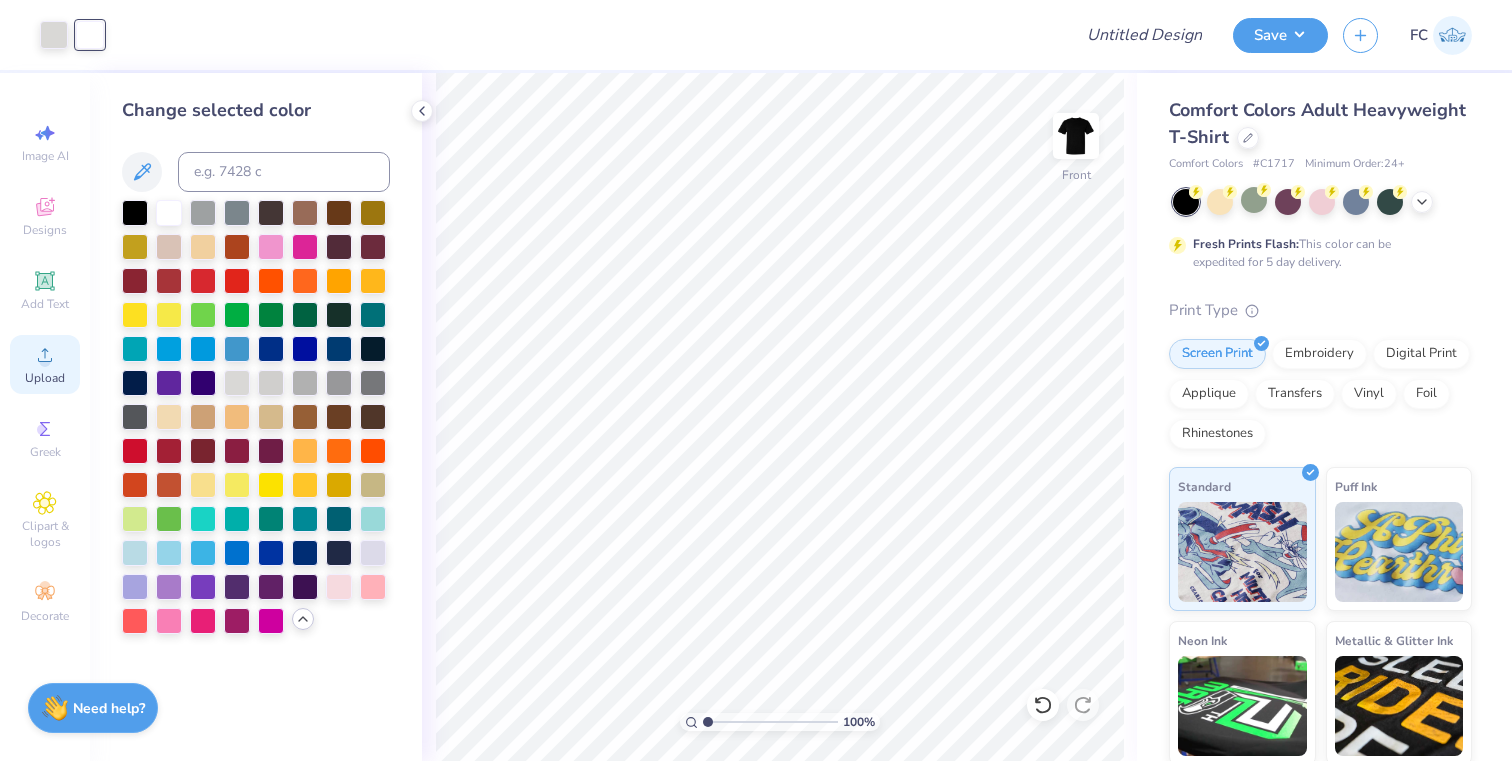 click 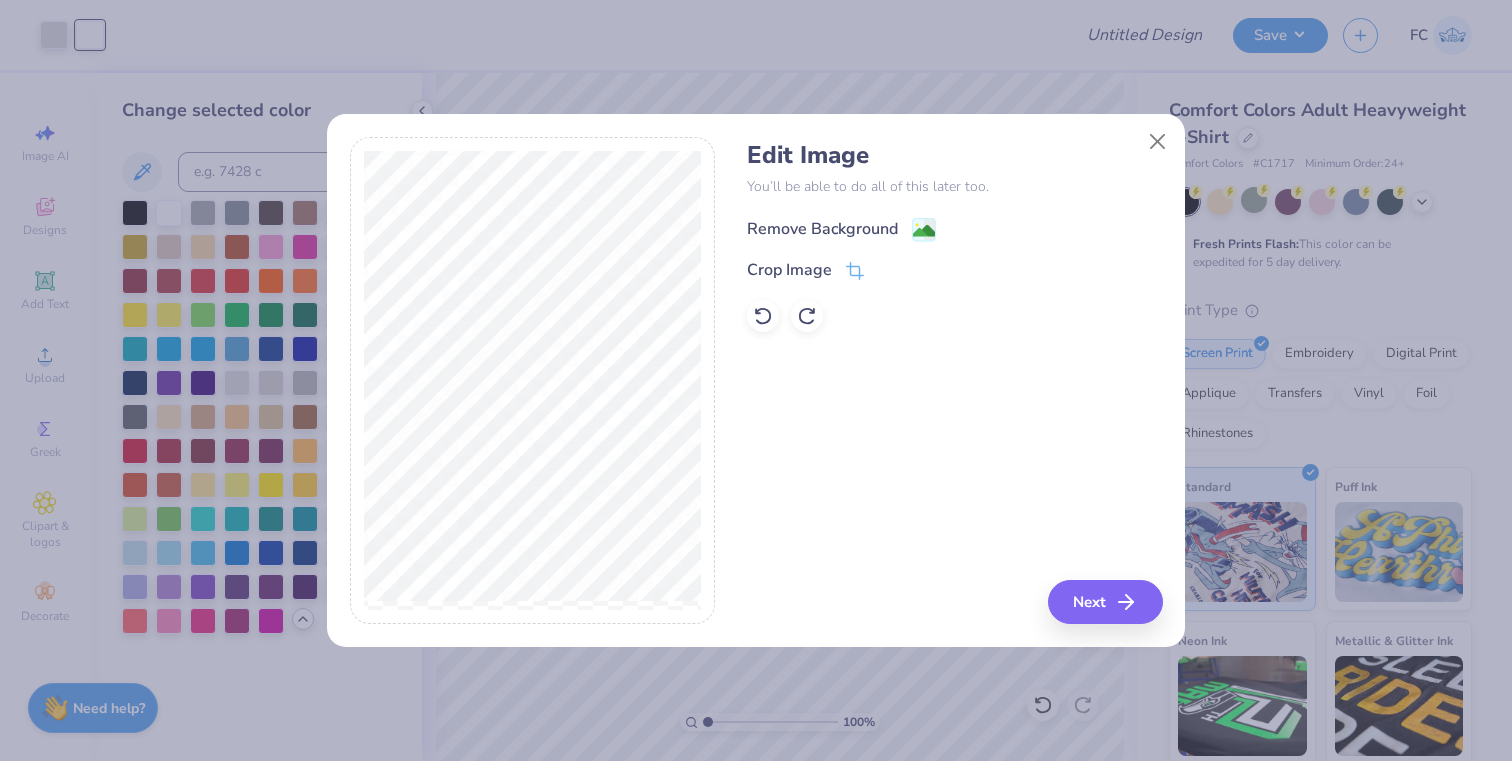 click 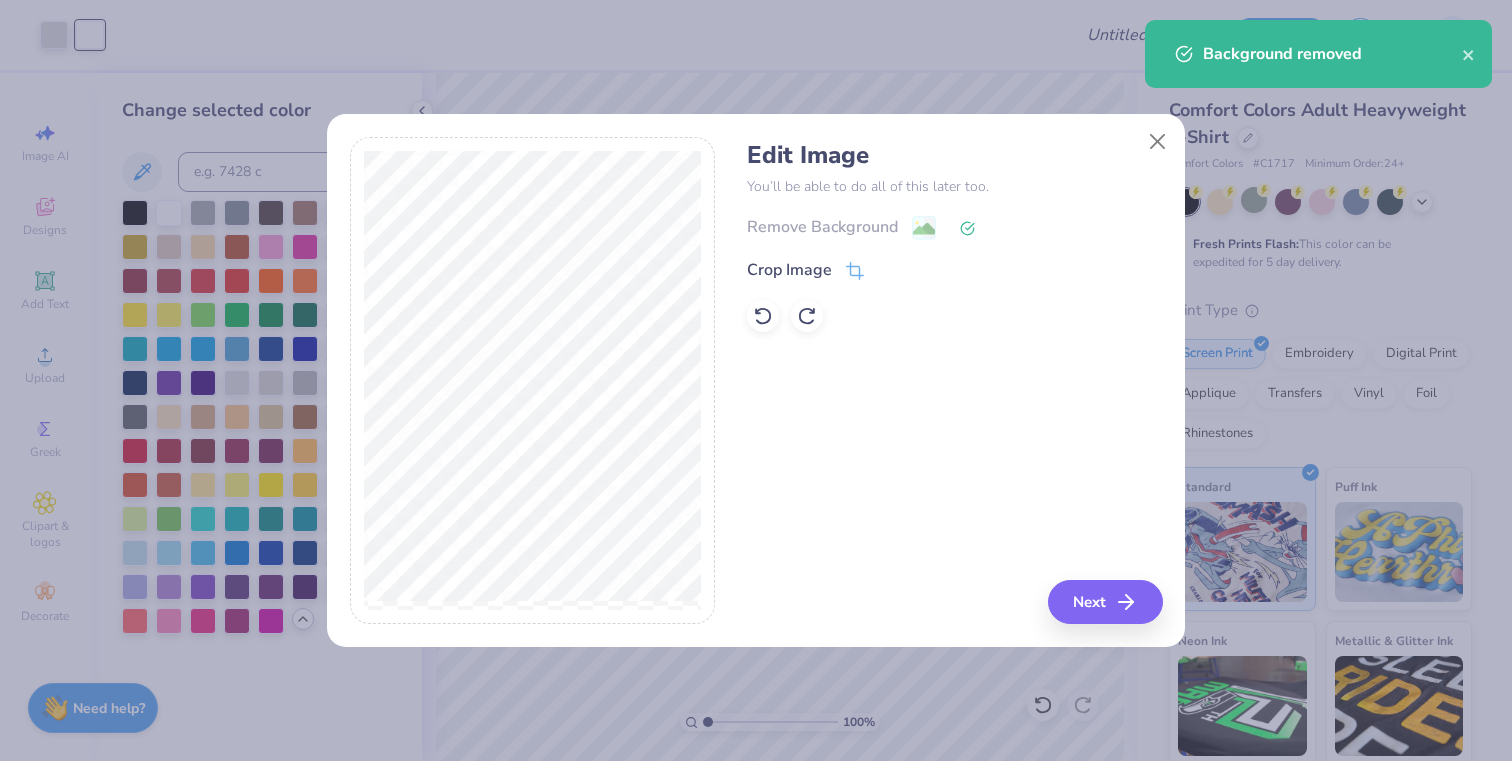 click on "Edit Image You’ll be able to do all of this later too. Remove Background Crop Image Next" at bounding box center (756, 392) 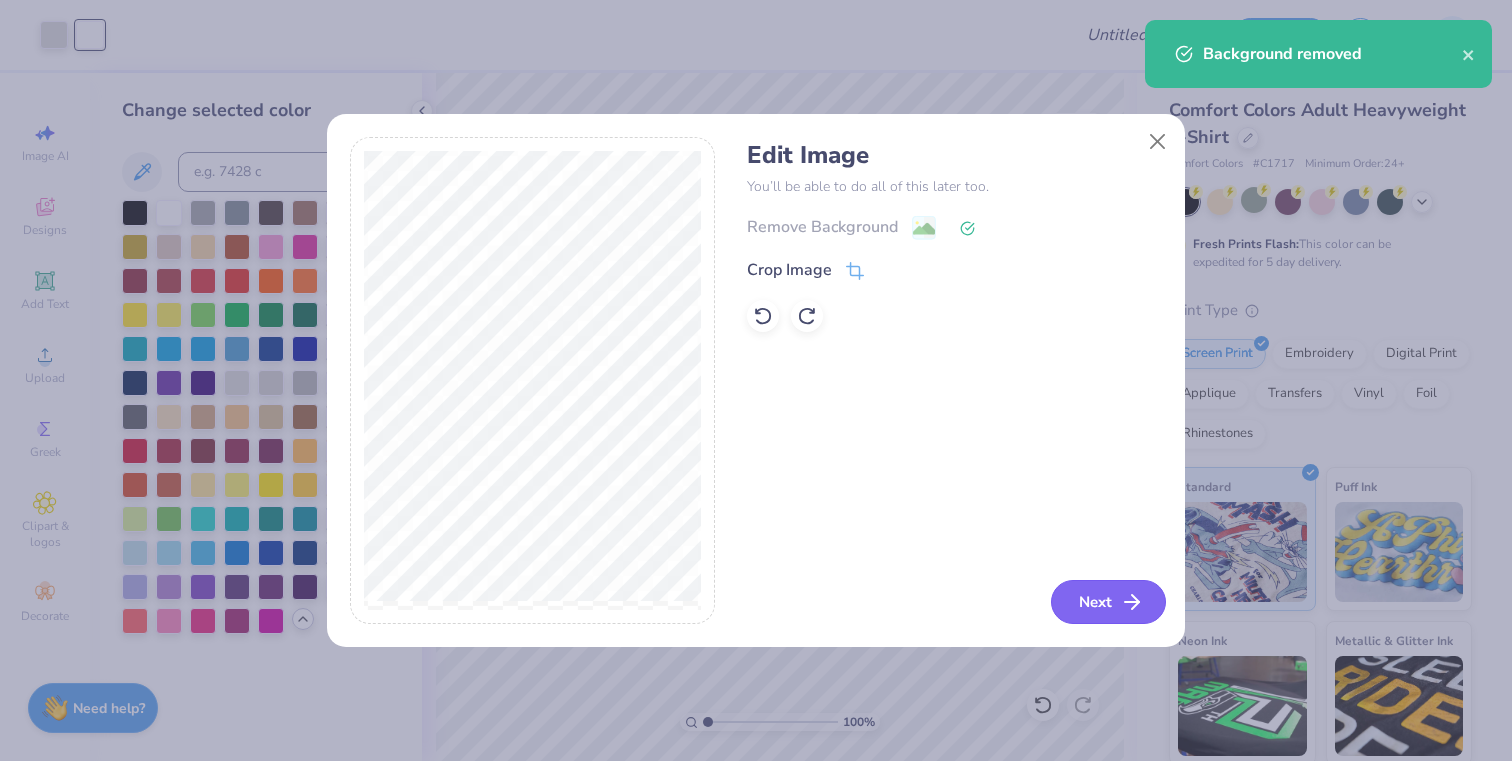 click on "Next" at bounding box center (1108, 602) 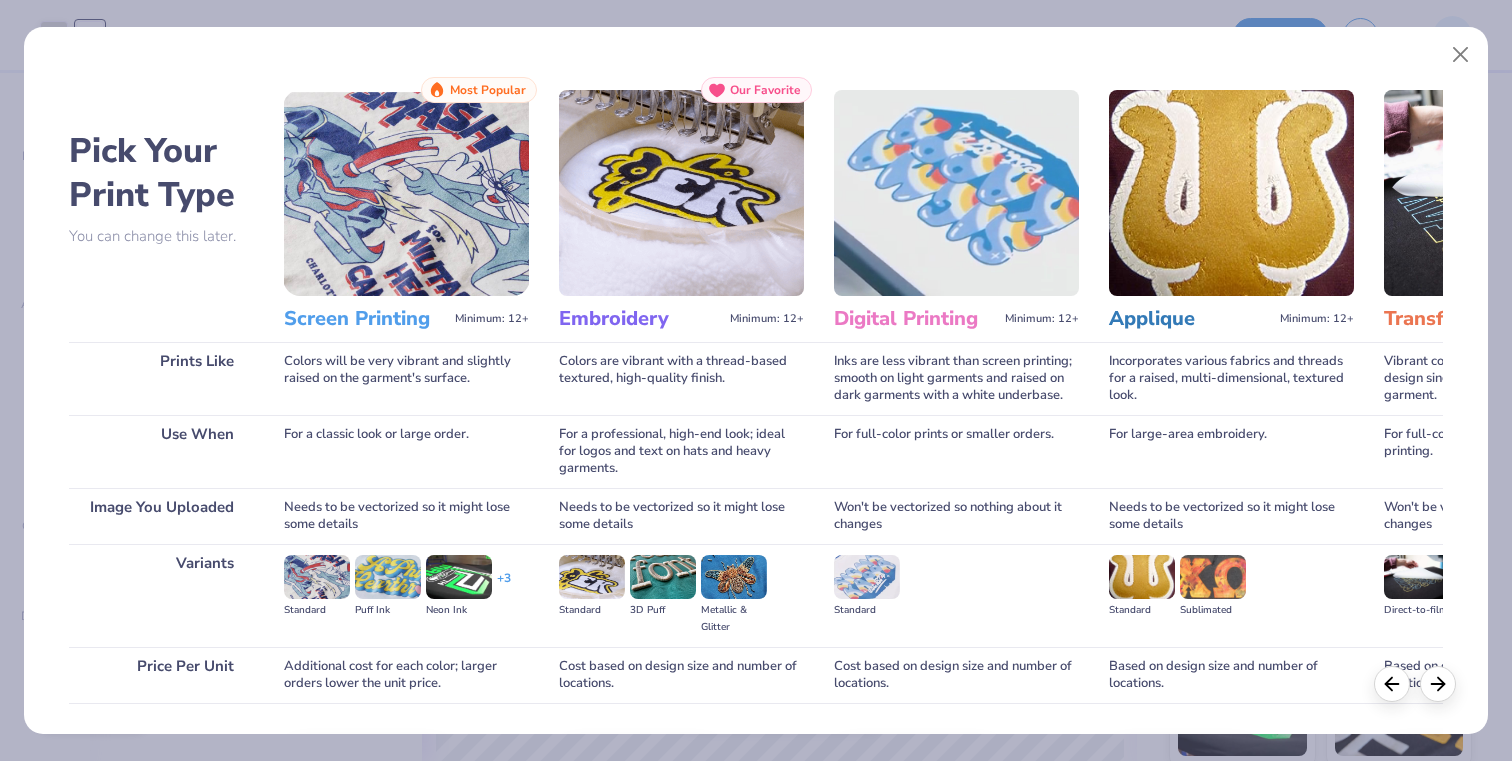 scroll, scrollTop: 136, scrollLeft: 0, axis: vertical 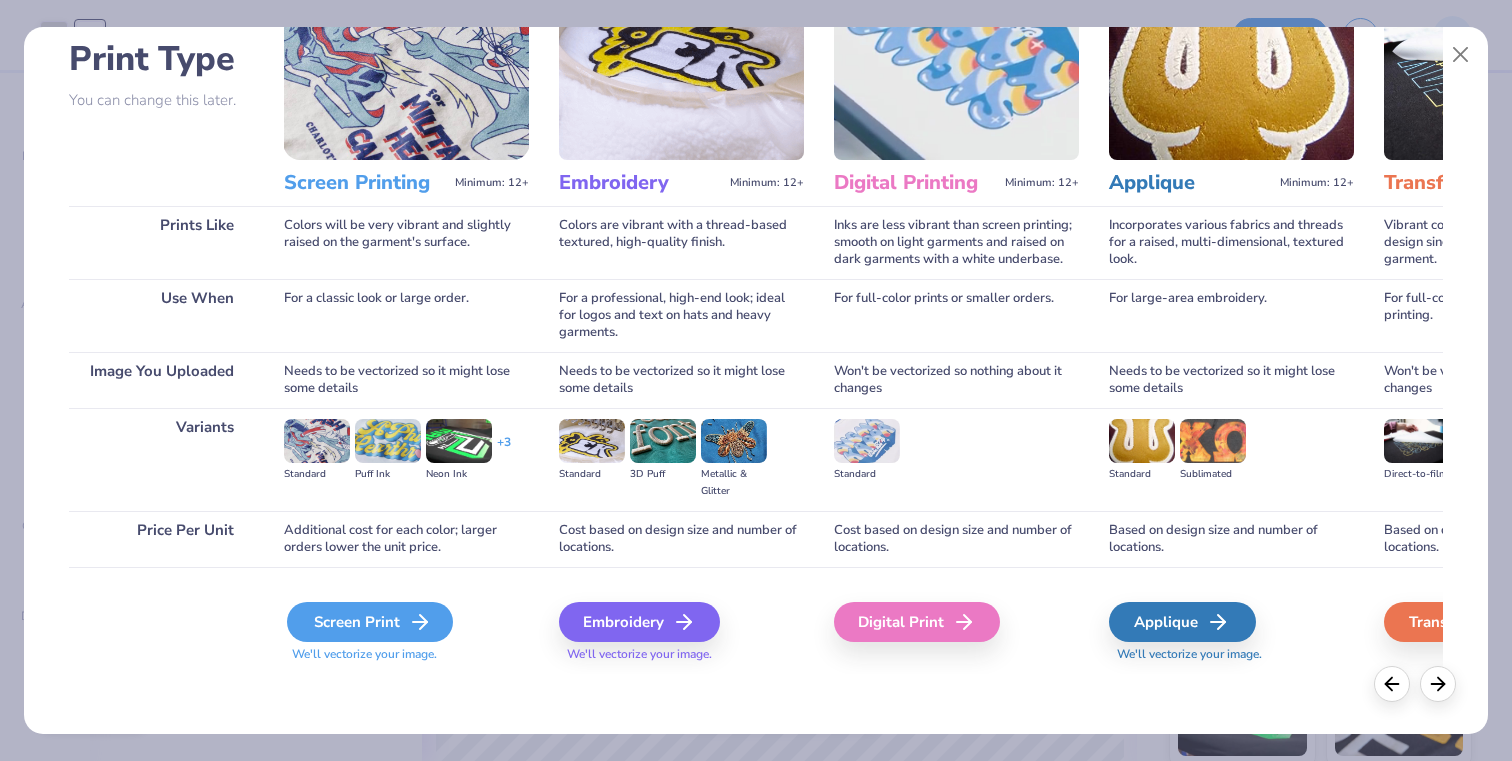 click on "Screen Print" at bounding box center [370, 622] 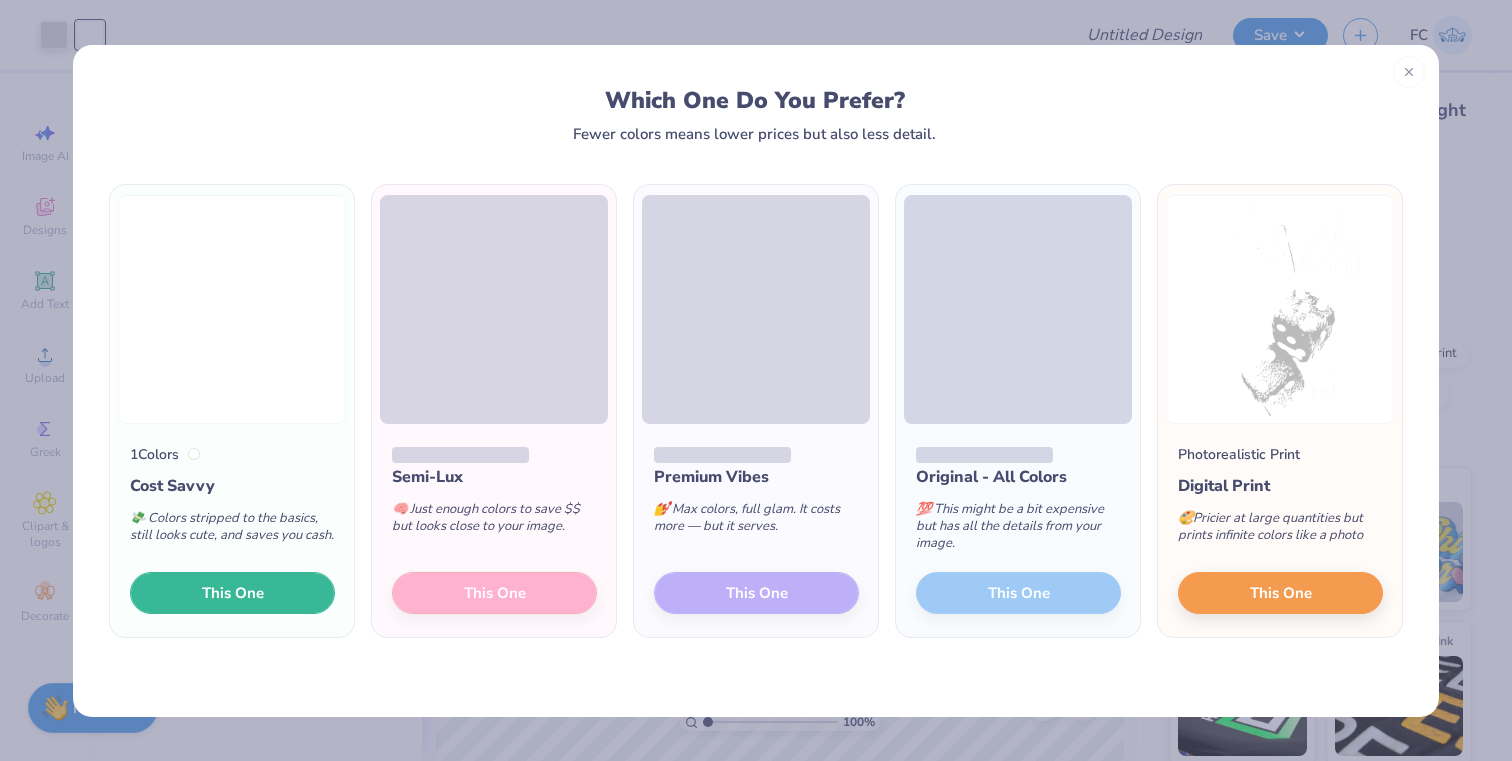 click on "This One" at bounding box center (232, 593) 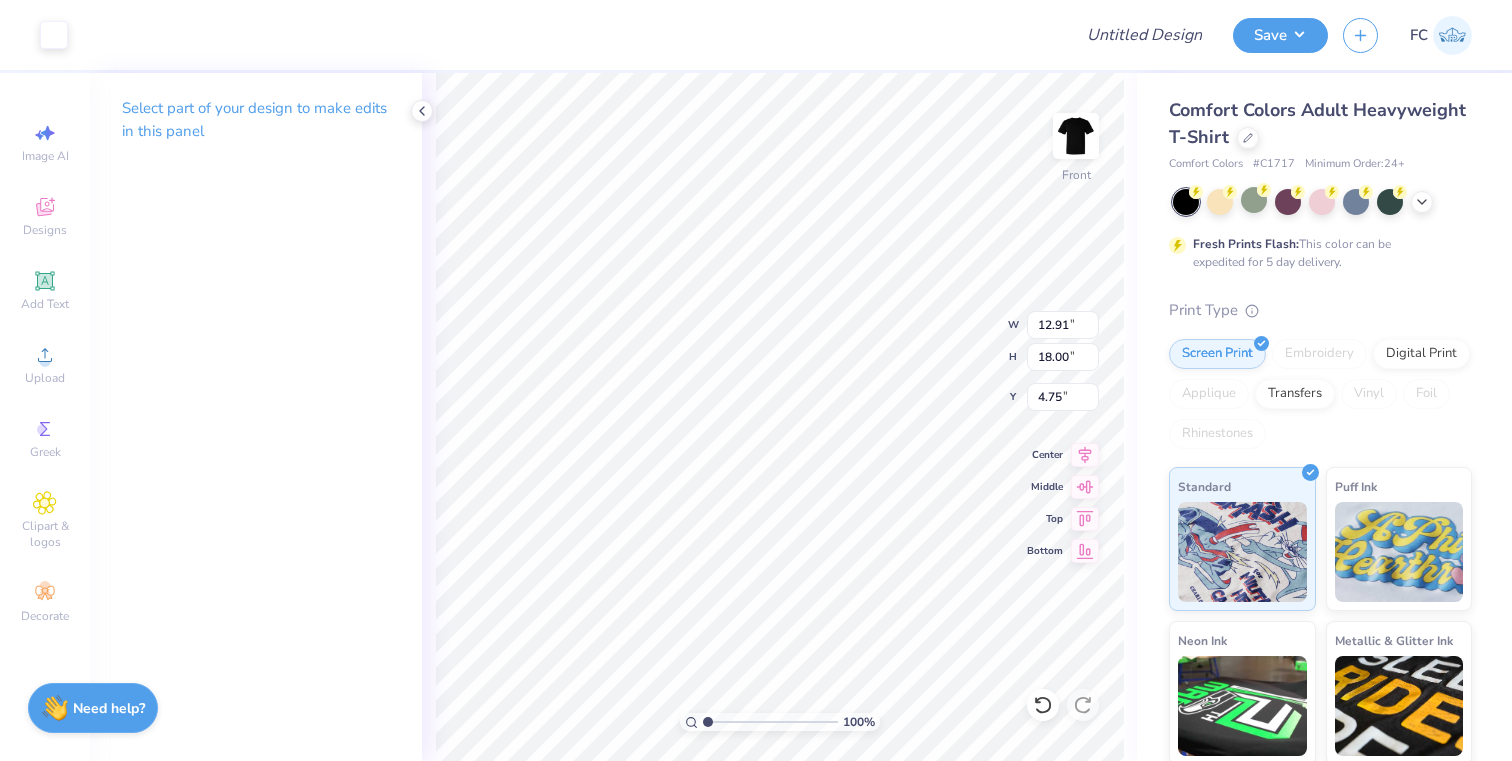 type on "2.30" 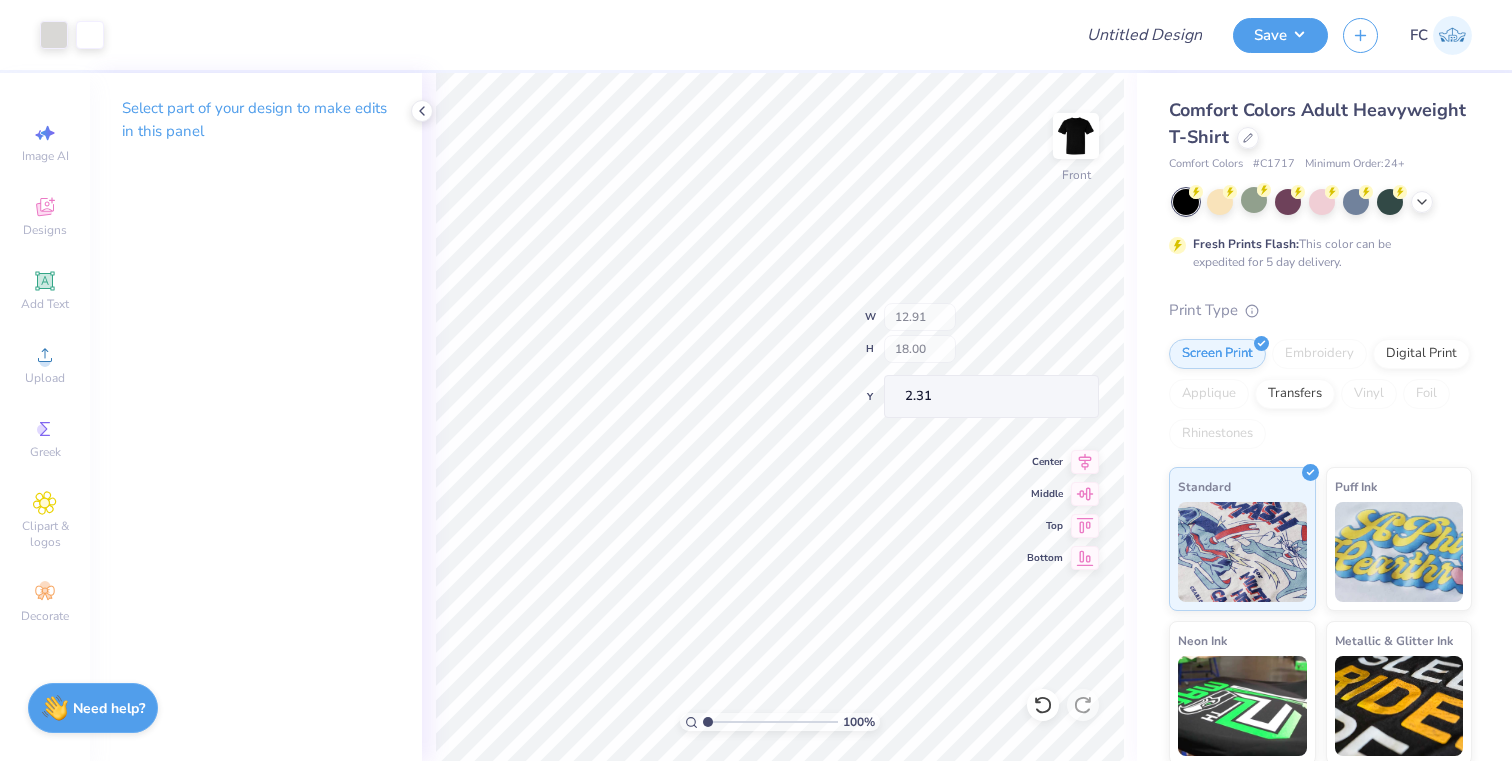 type on "10.96" 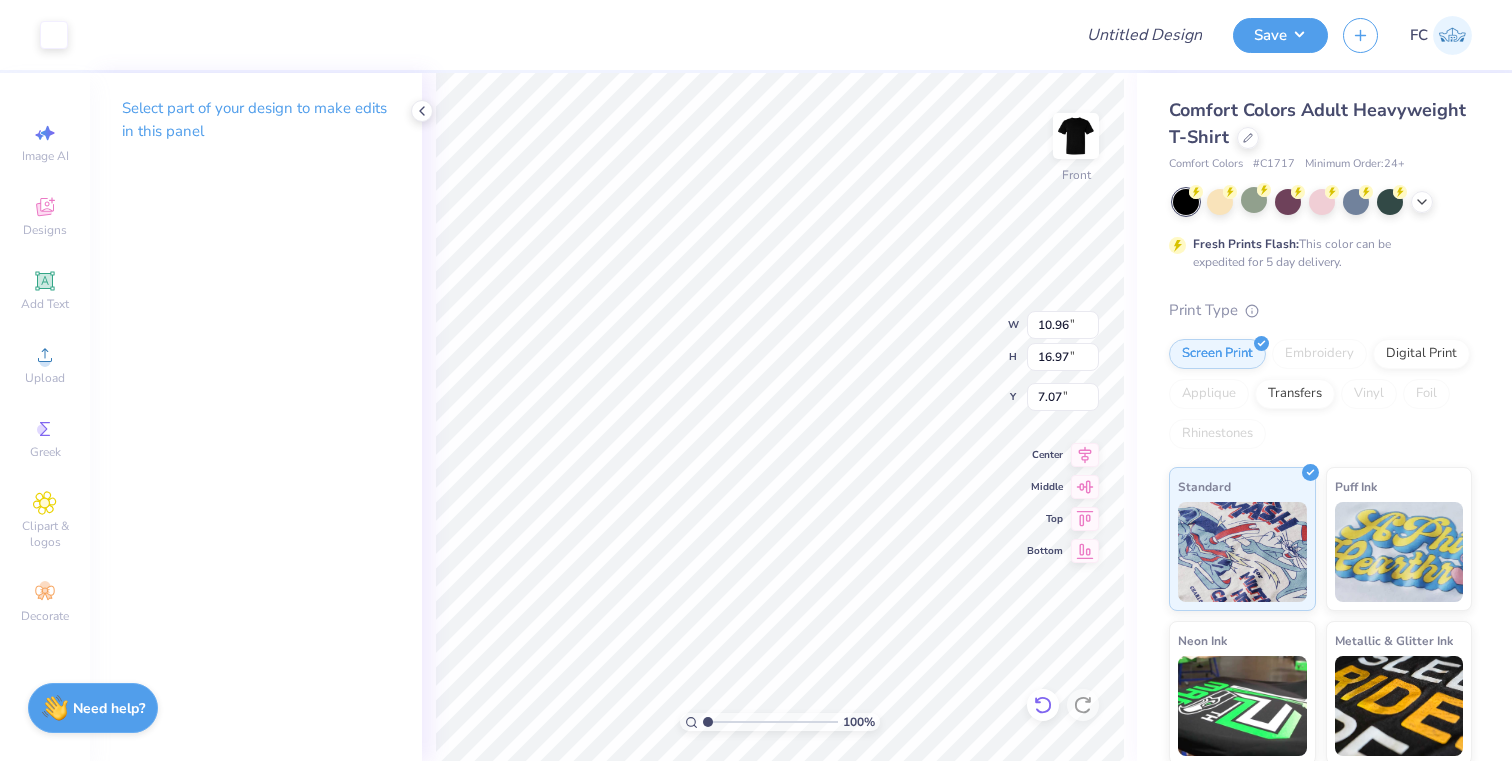 click at bounding box center (1043, 705) 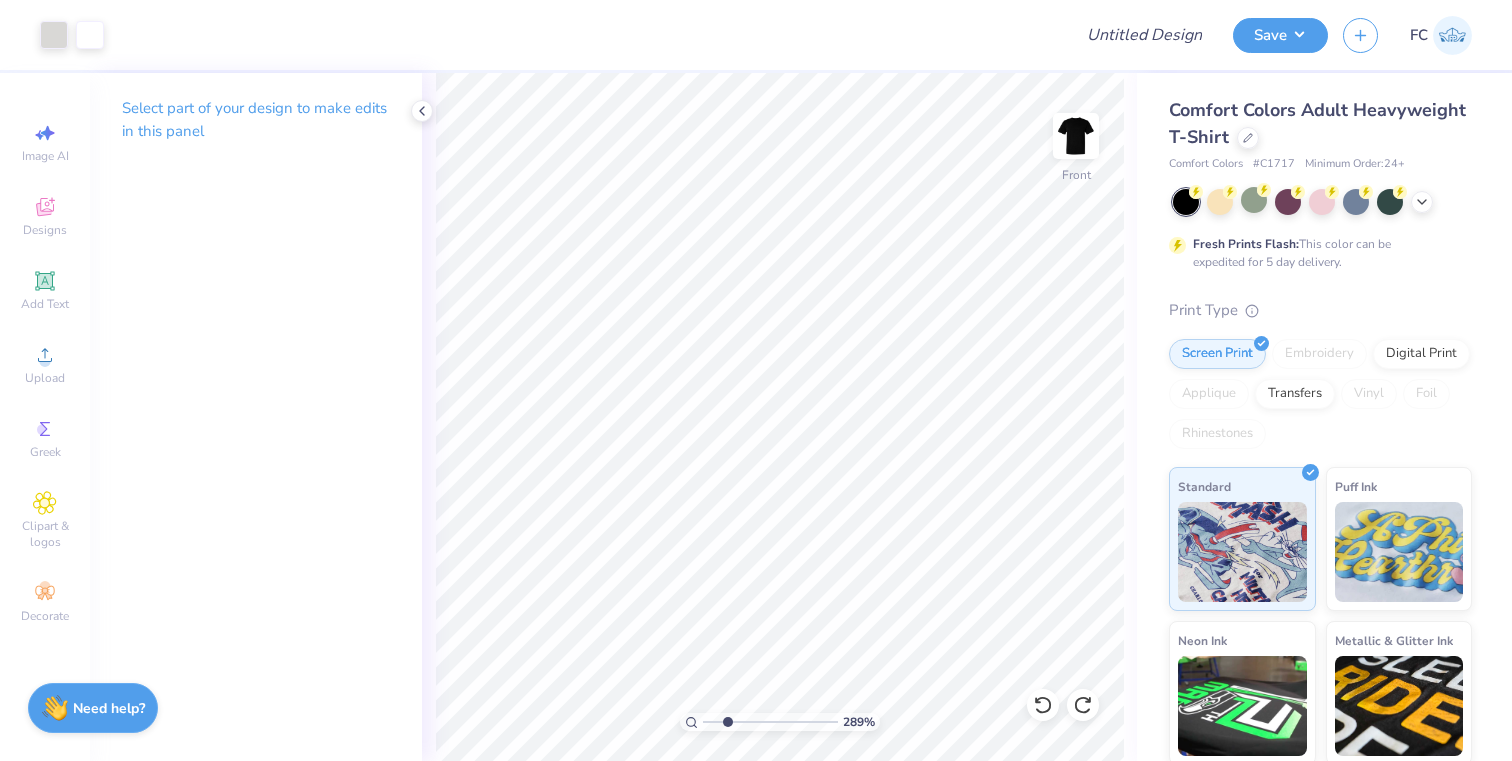 drag, startPoint x: 705, startPoint y: 718, endPoint x: 727, endPoint y: 717, distance: 22.022715 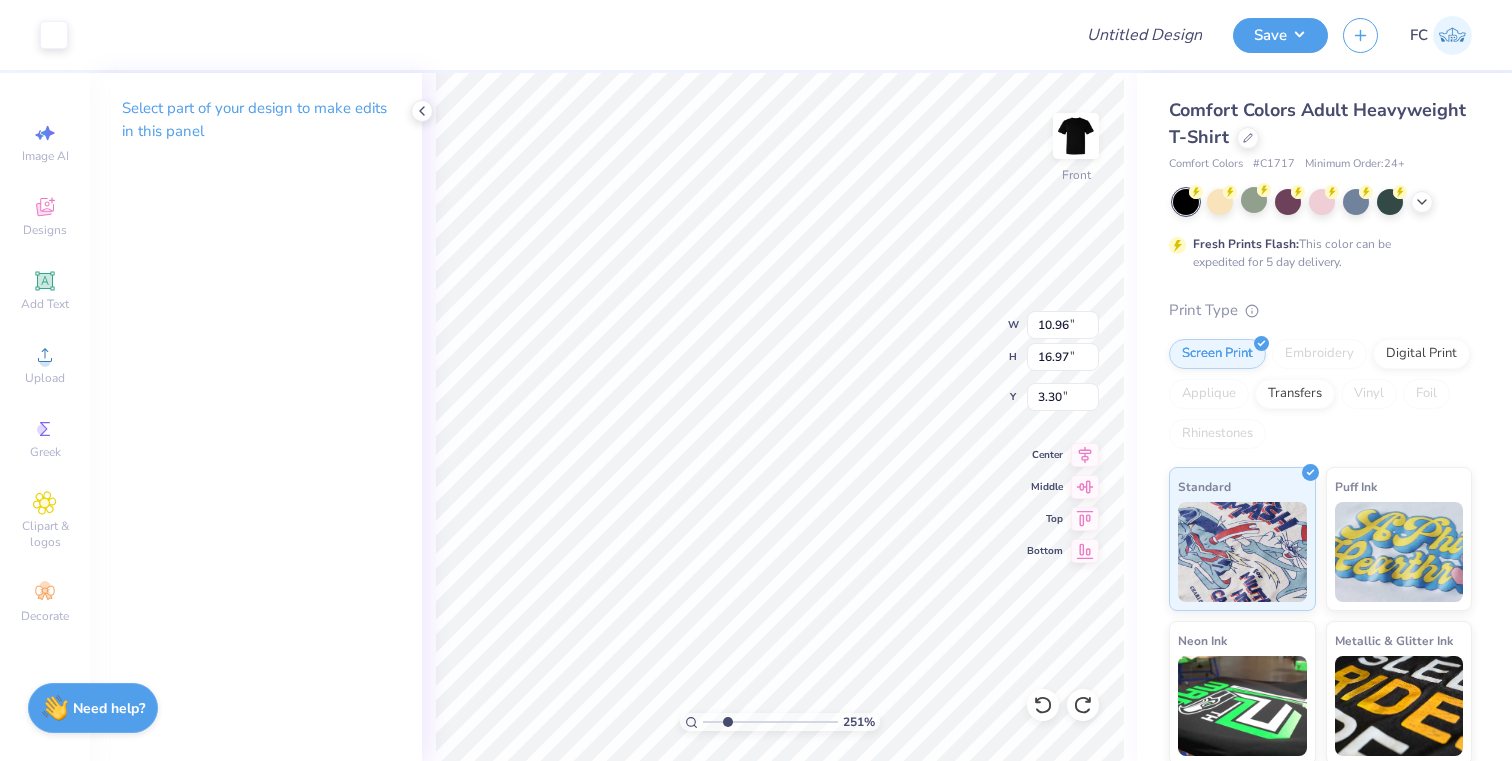 type on "3.33" 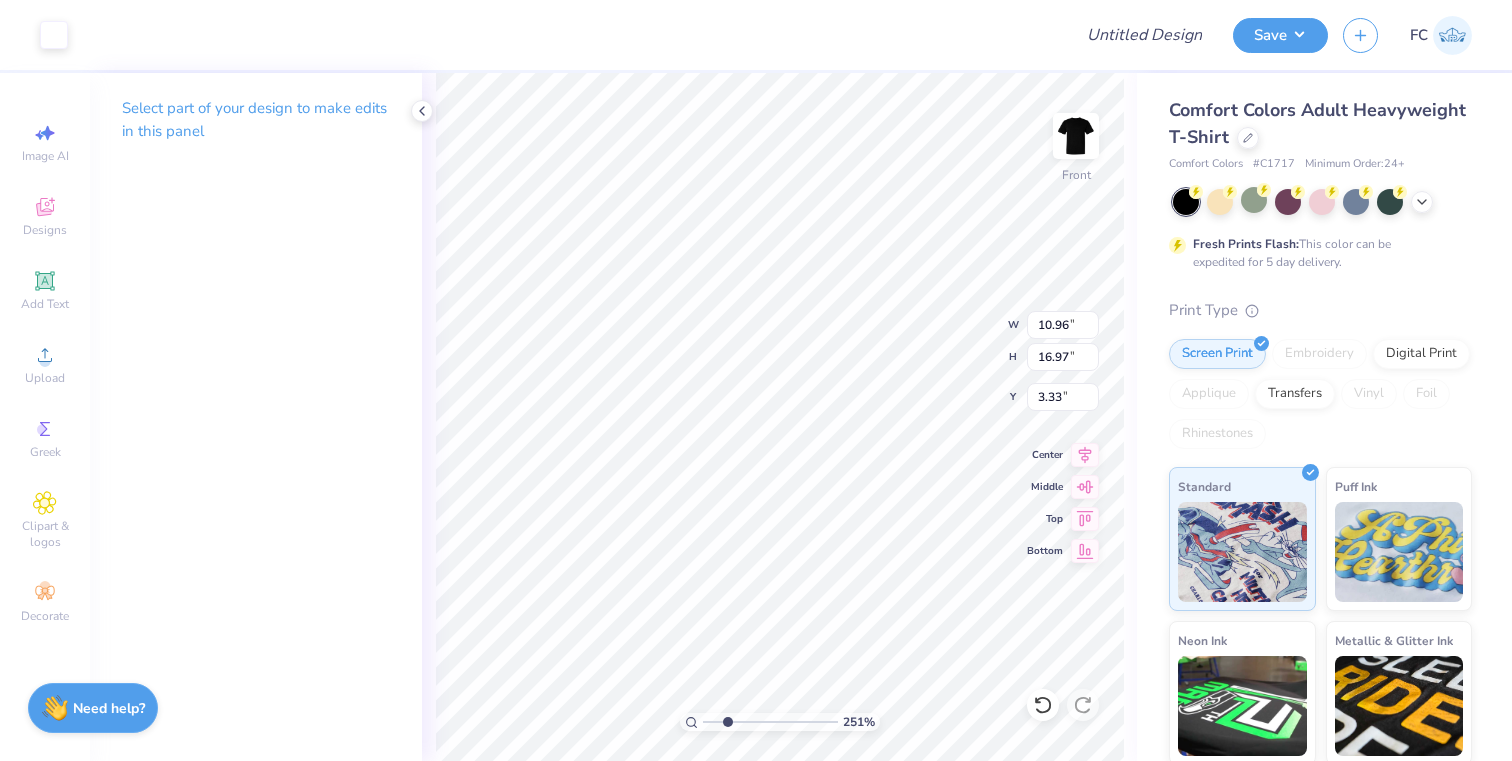 type on "6.24" 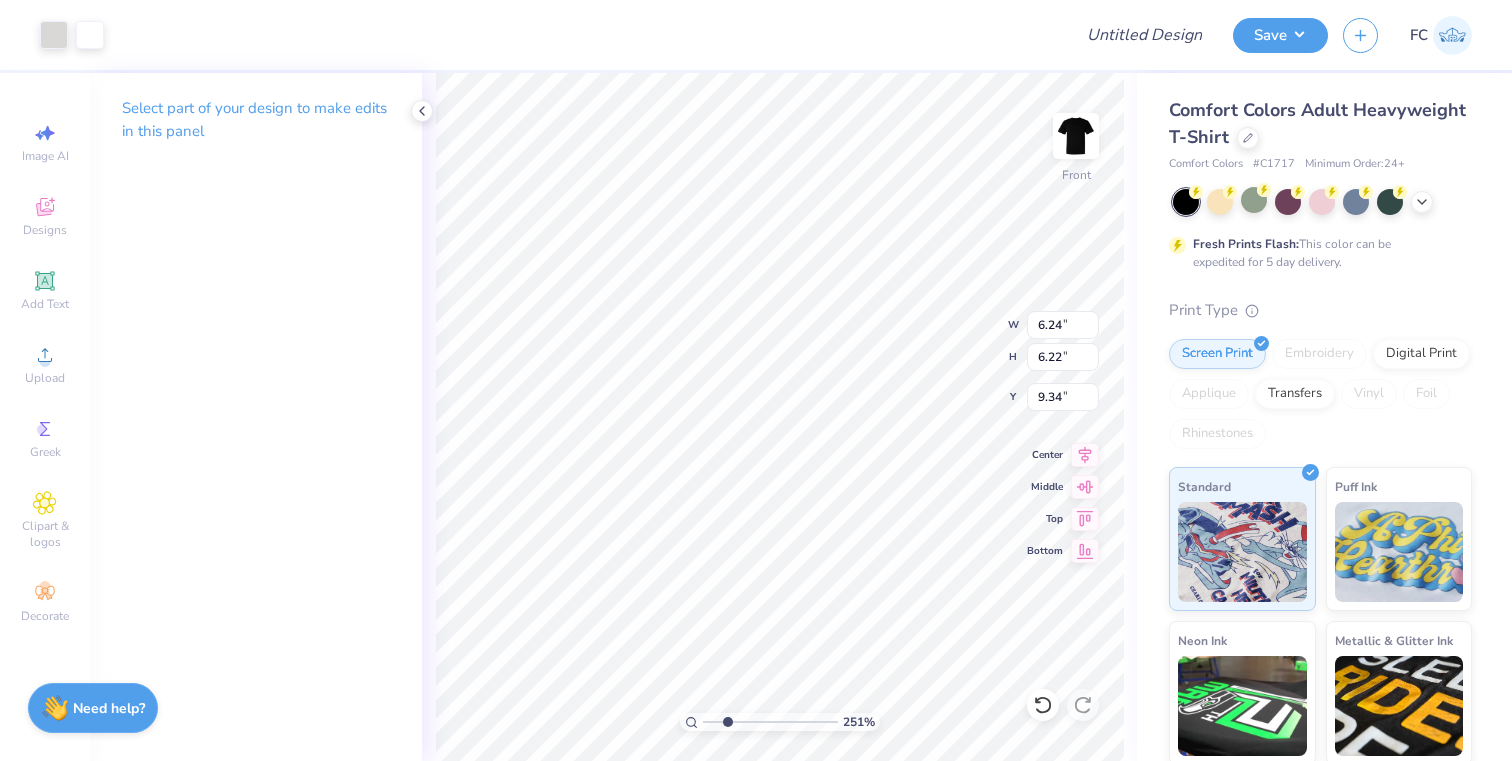 type on "10.38" 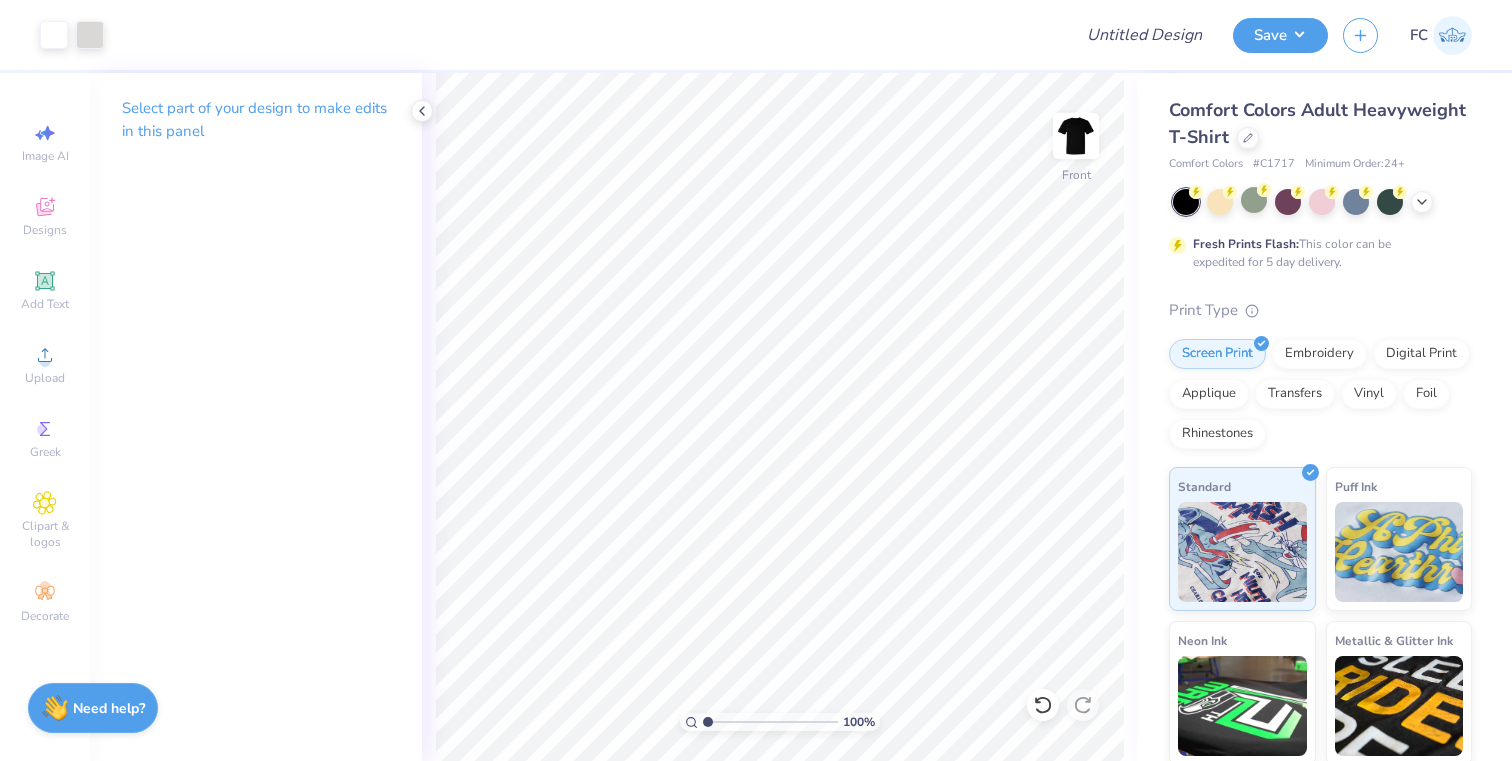 drag, startPoint x: 729, startPoint y: 723, endPoint x: 690, endPoint y: 722, distance: 39.012817 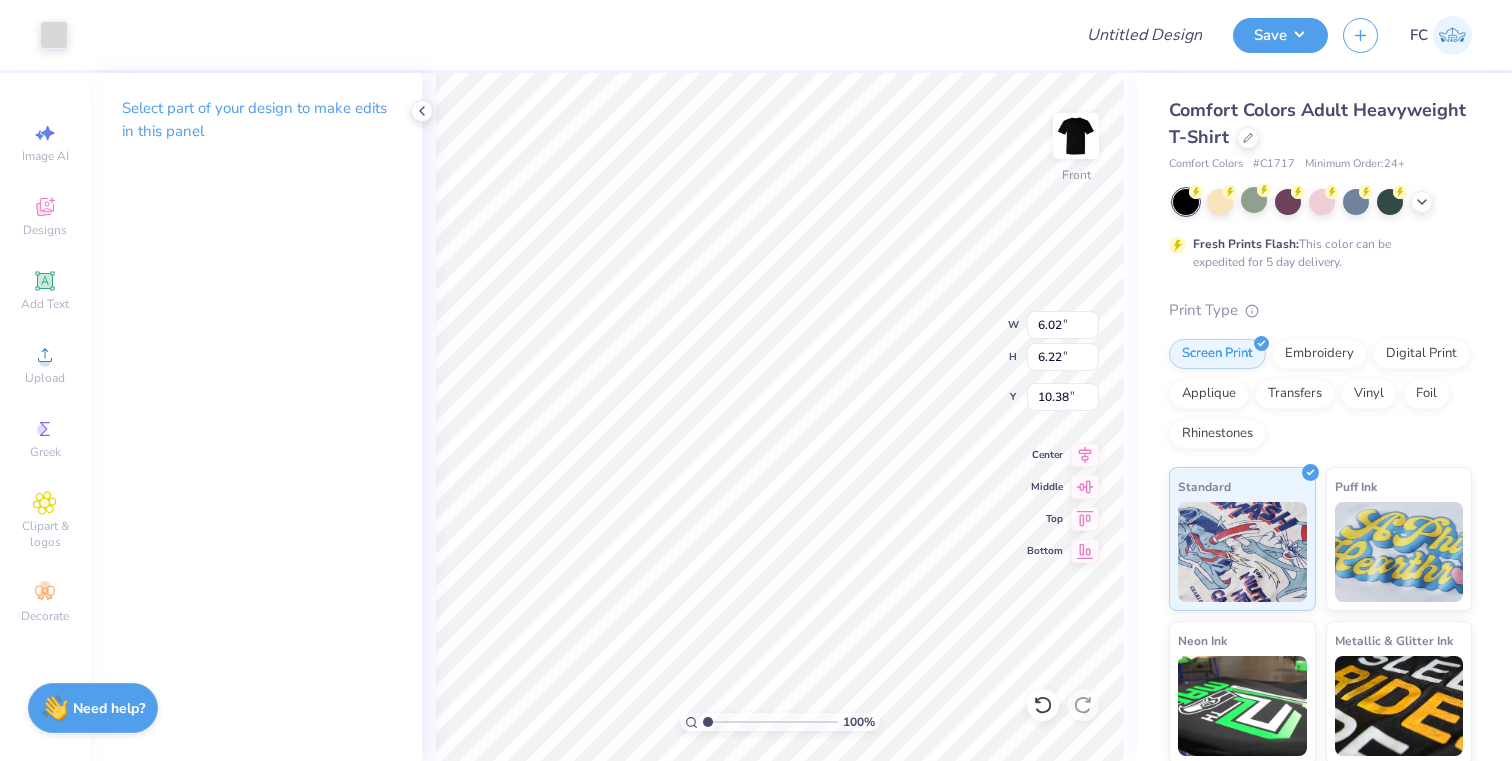 type on "19.07" 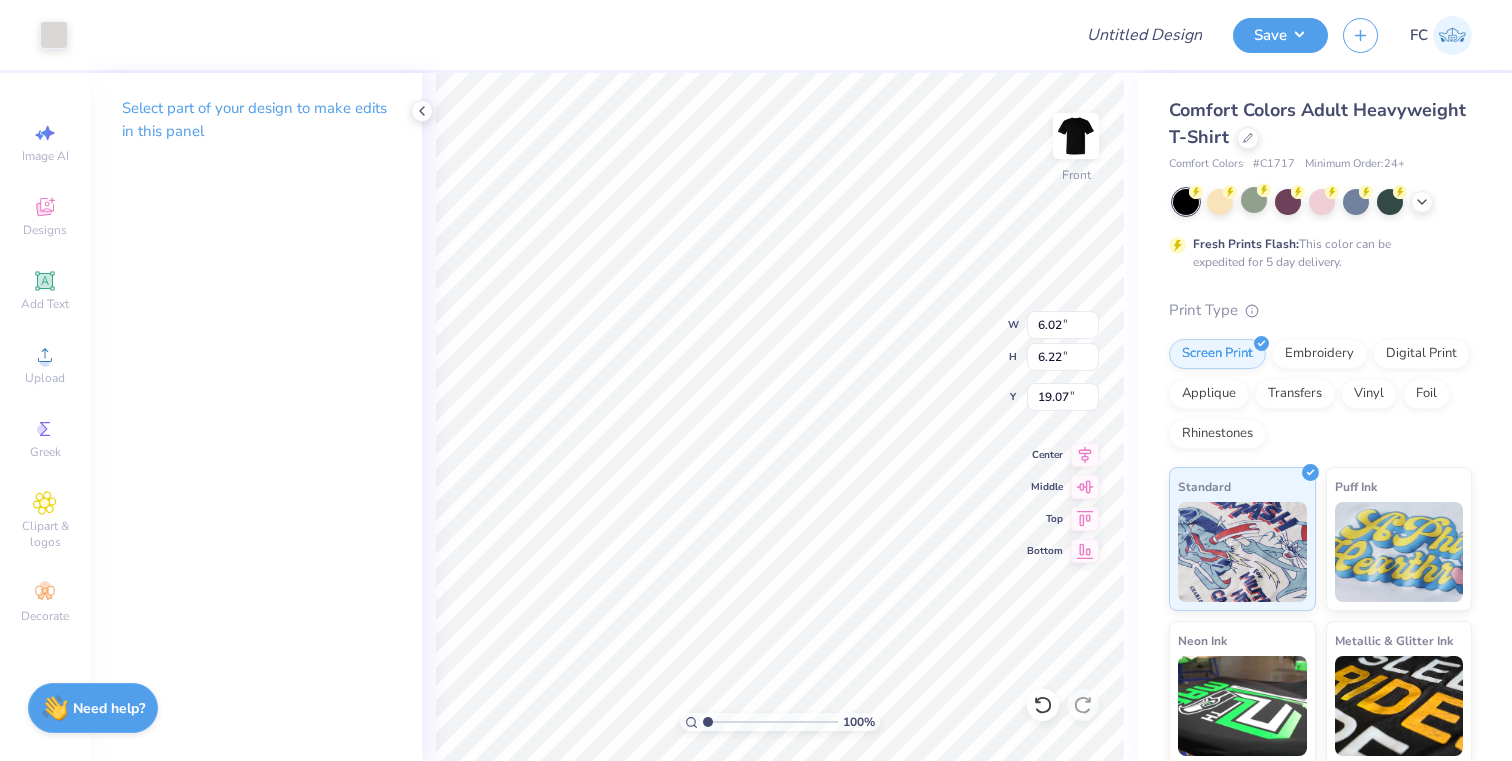 type on "1.23" 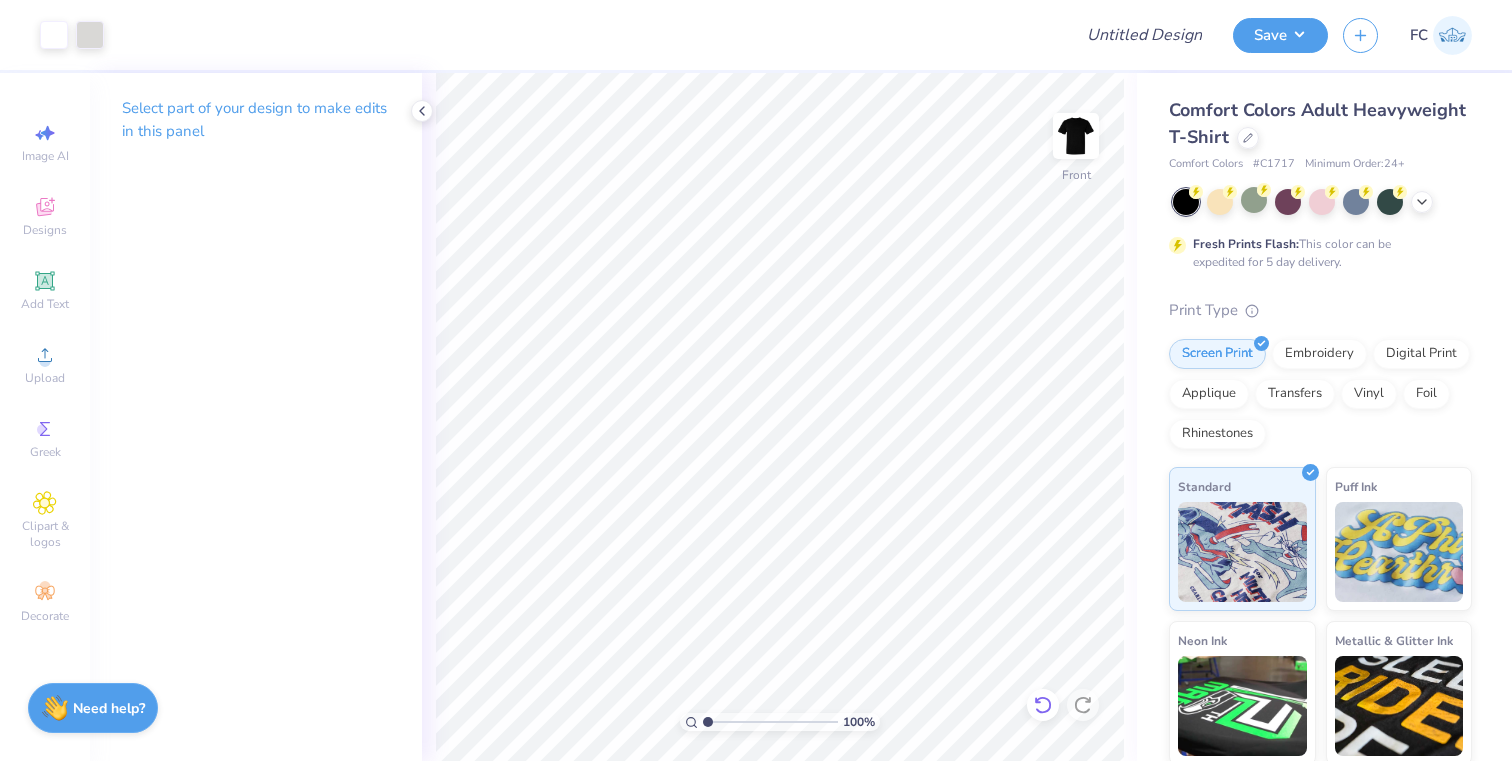 click 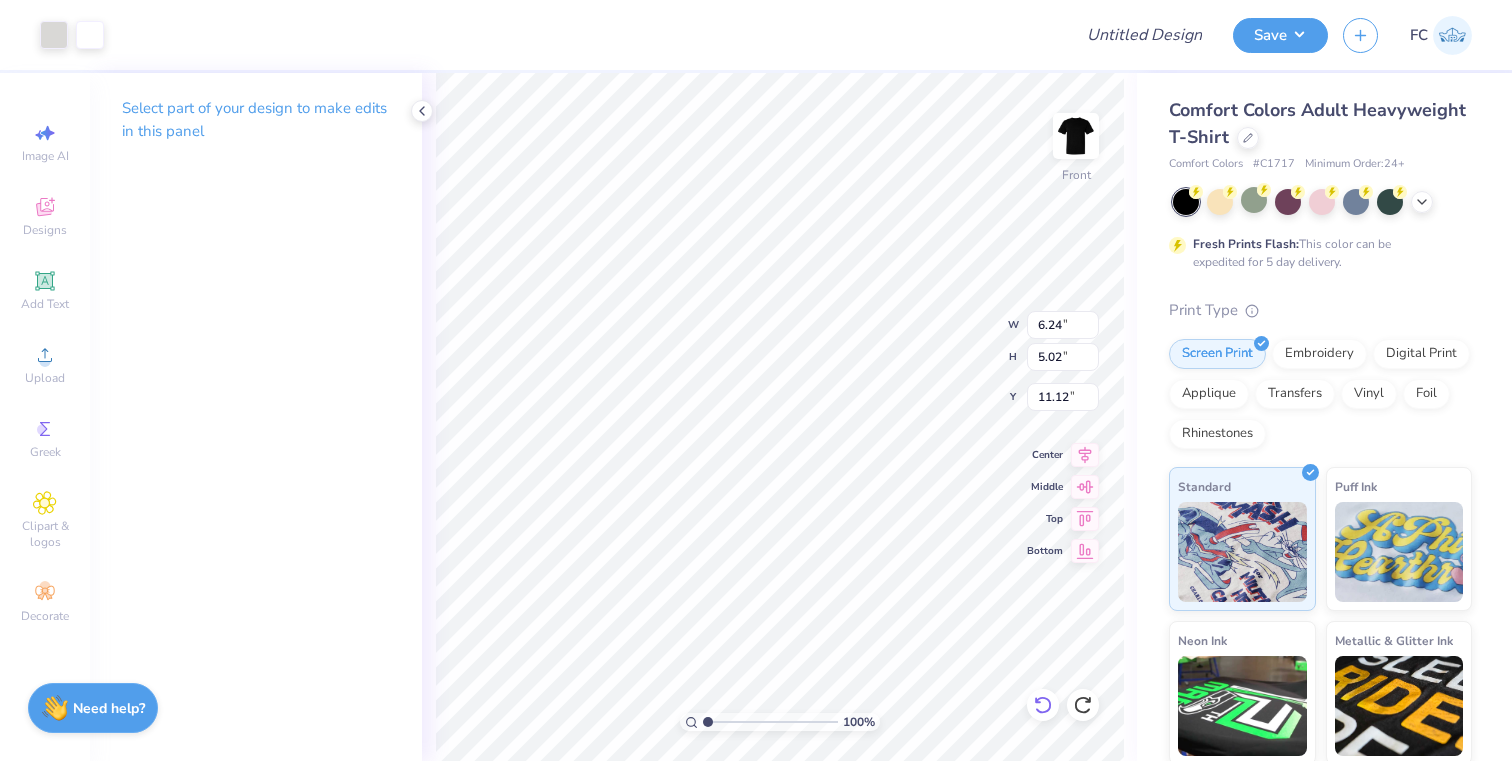 type on "10.41" 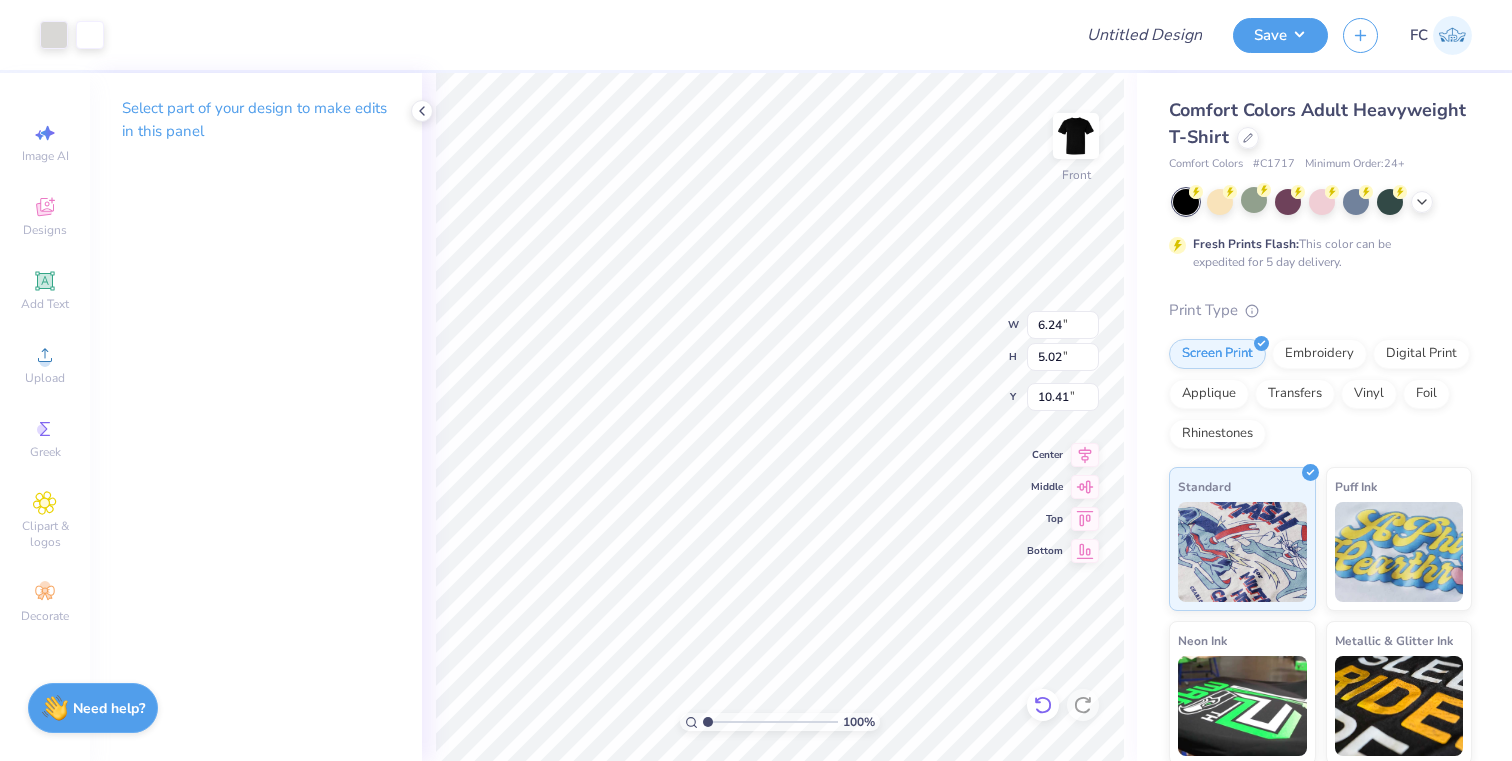 type on "6.02" 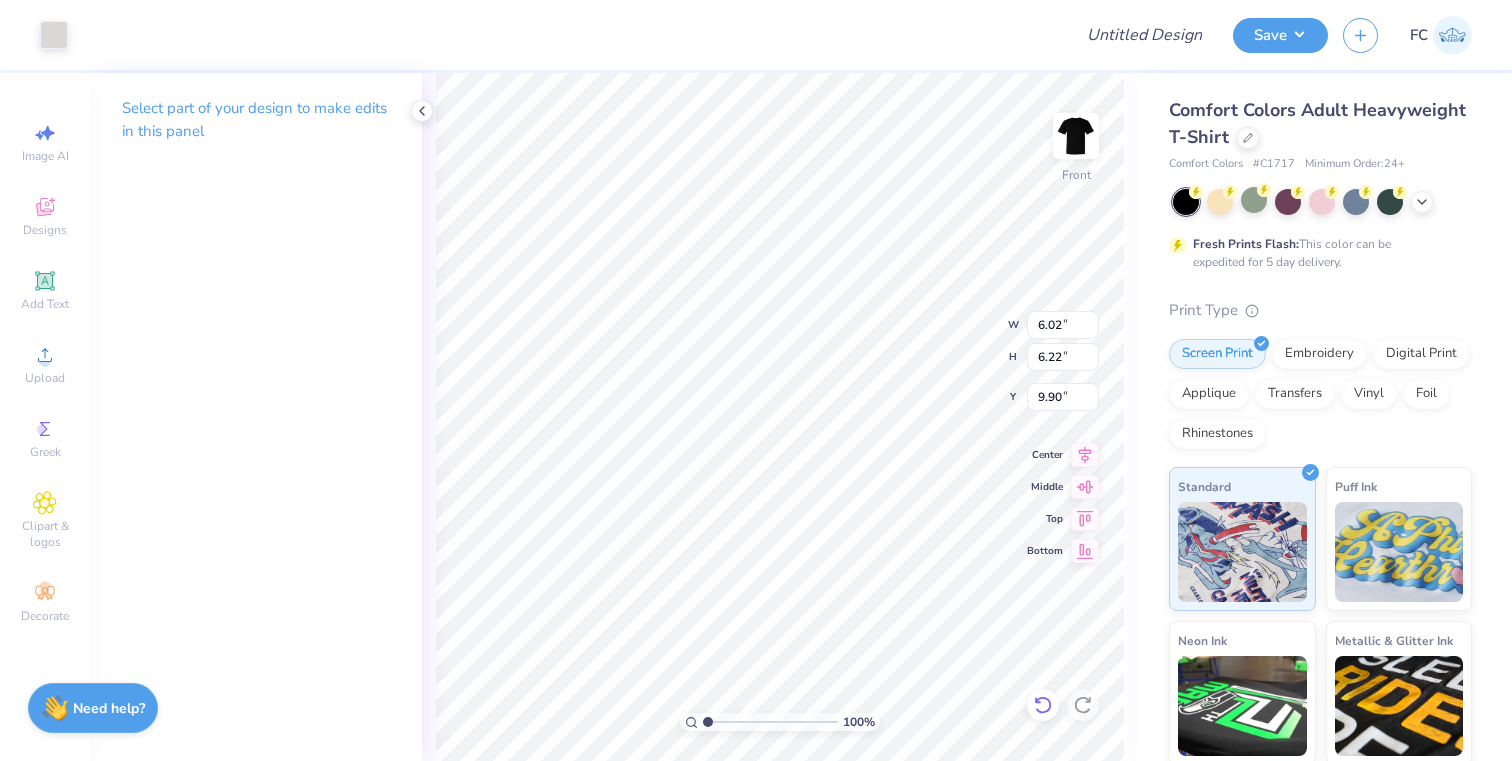 click at bounding box center [1043, 705] 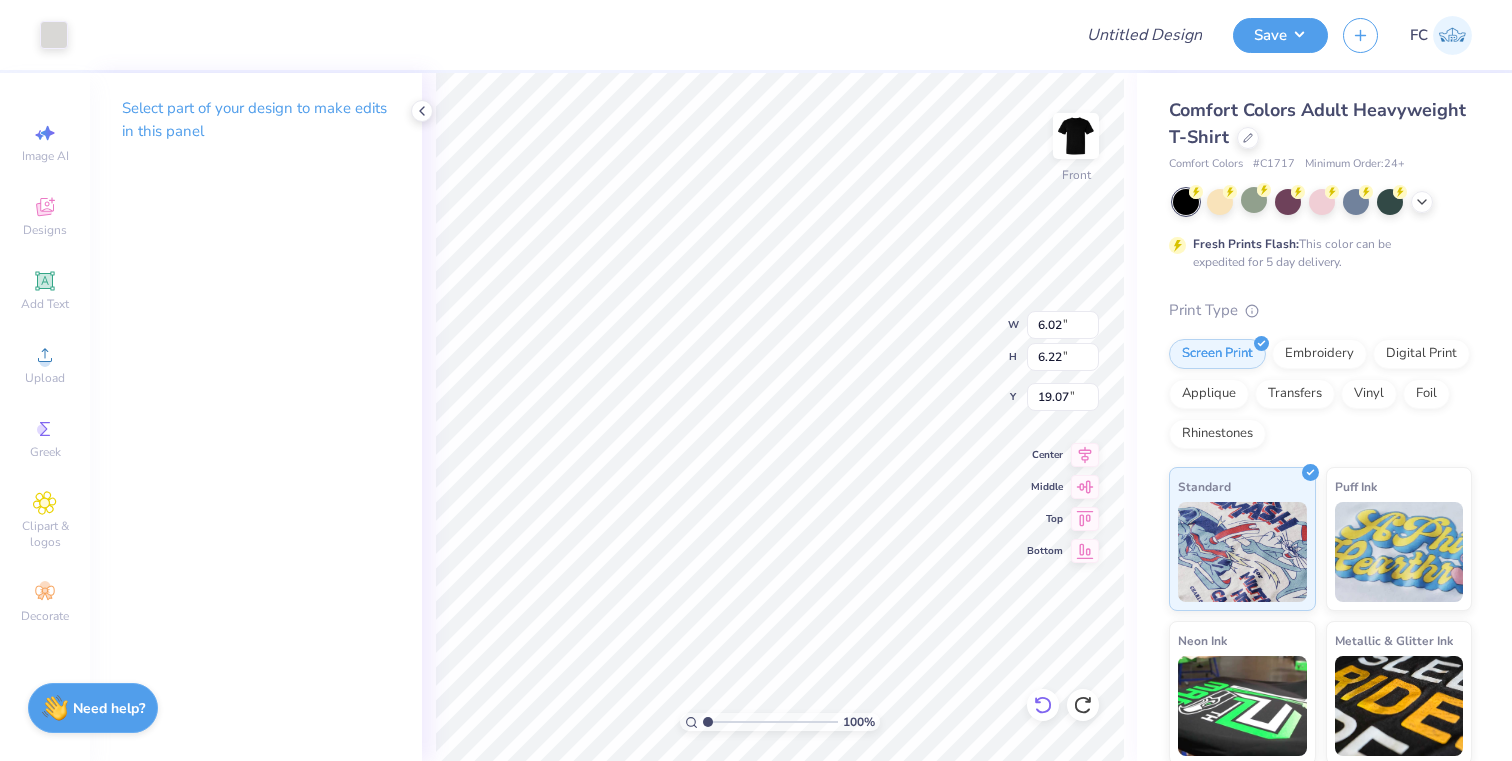 click at bounding box center (1043, 705) 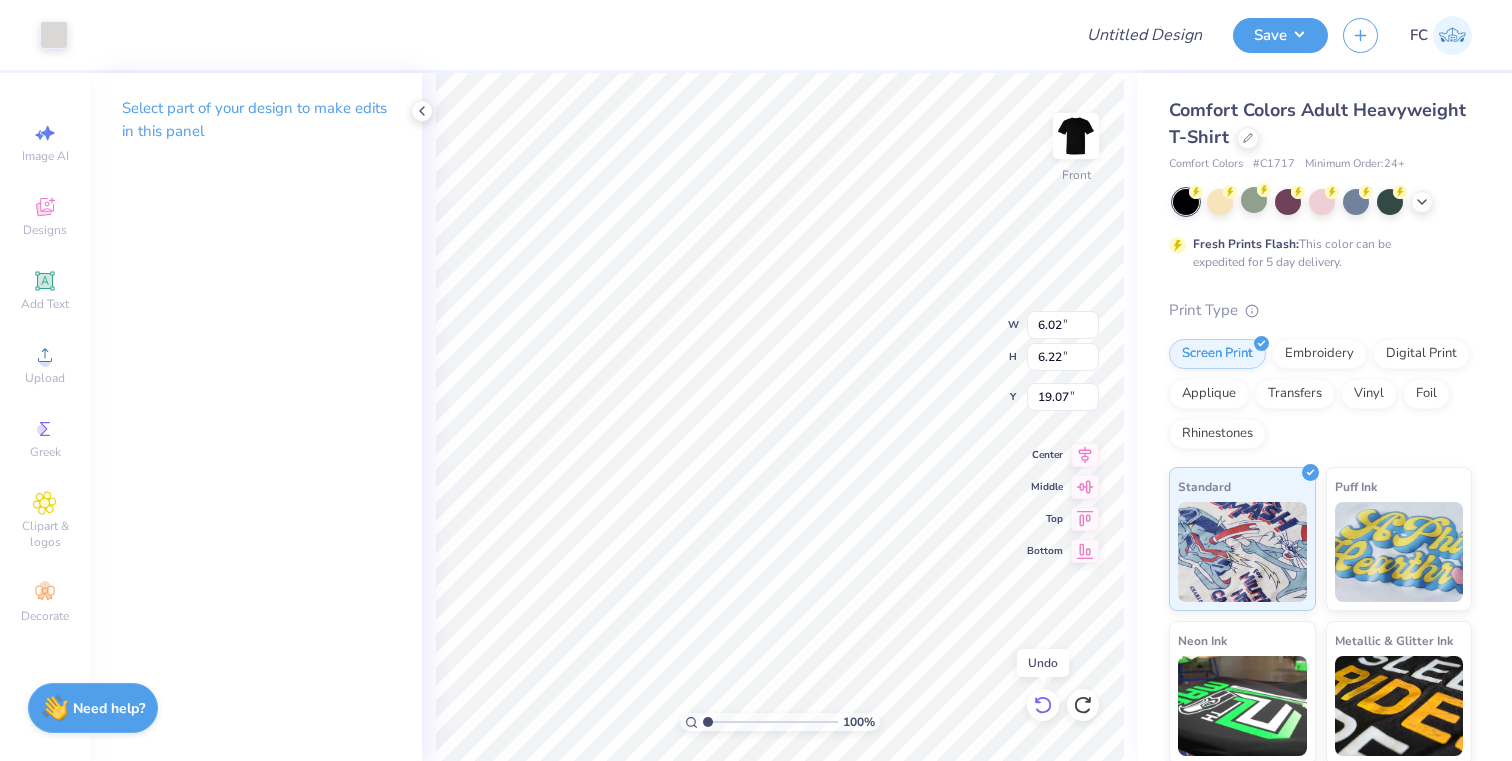 click at bounding box center [1043, 705] 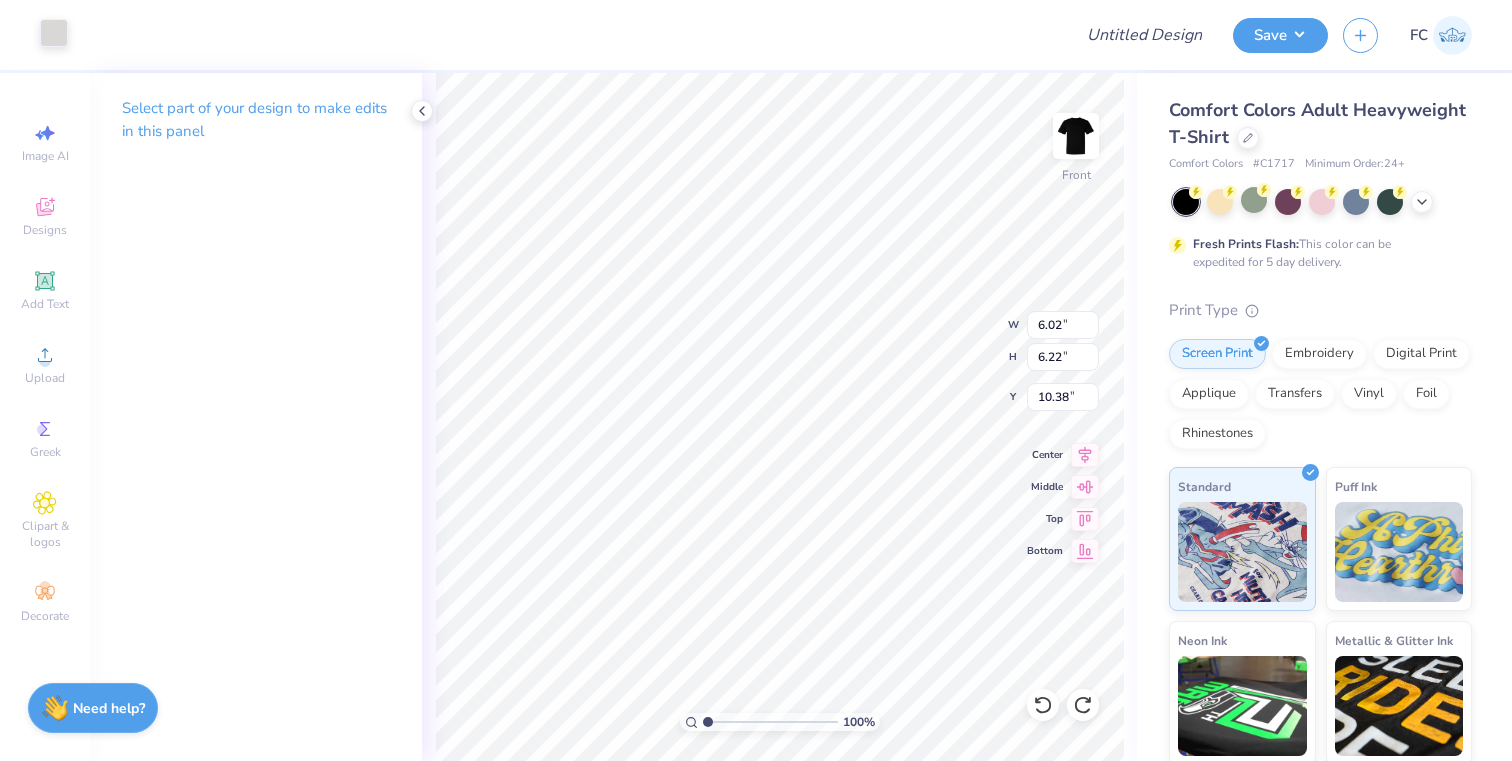 click at bounding box center [54, 33] 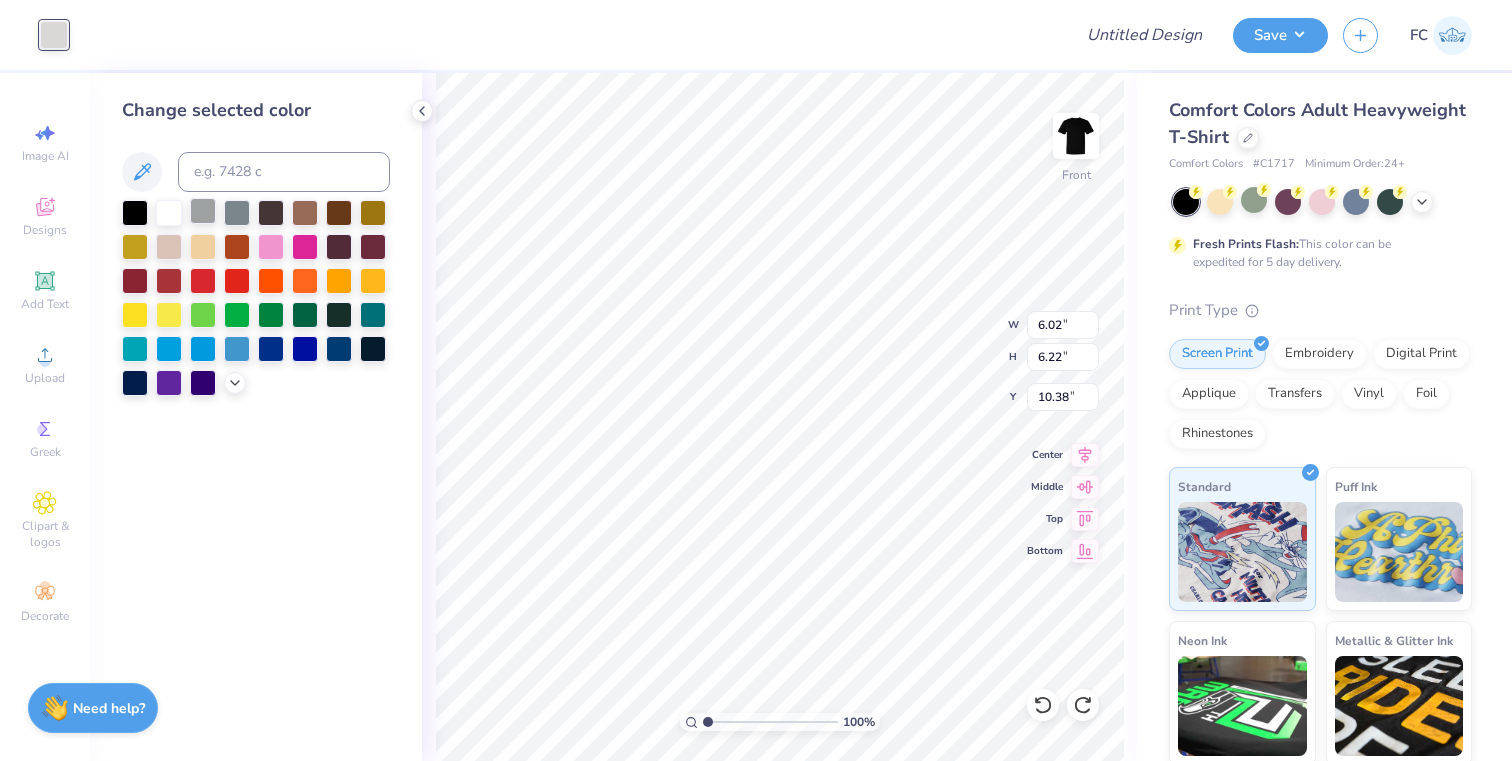 click at bounding box center (203, 211) 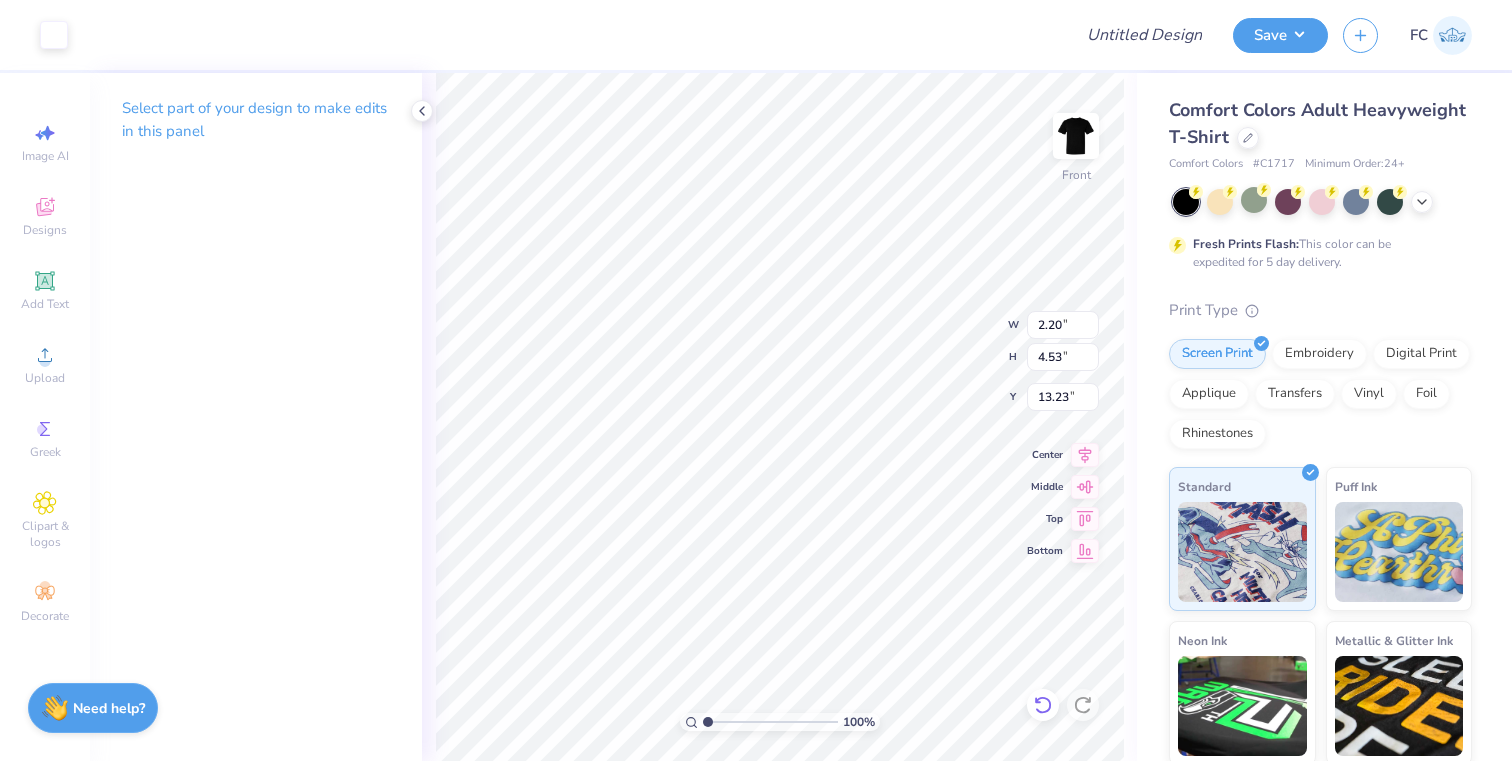 click 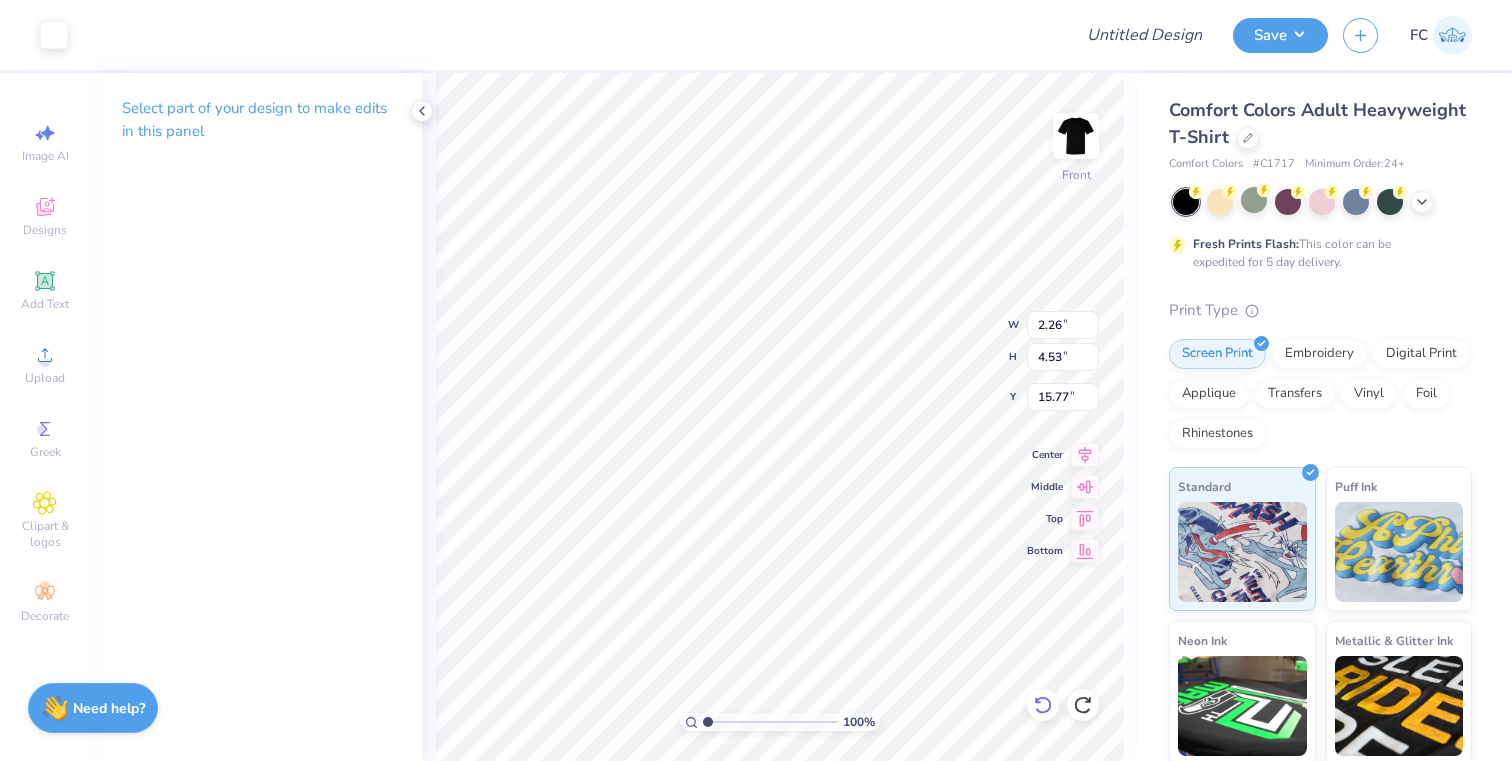 type on "14.33" 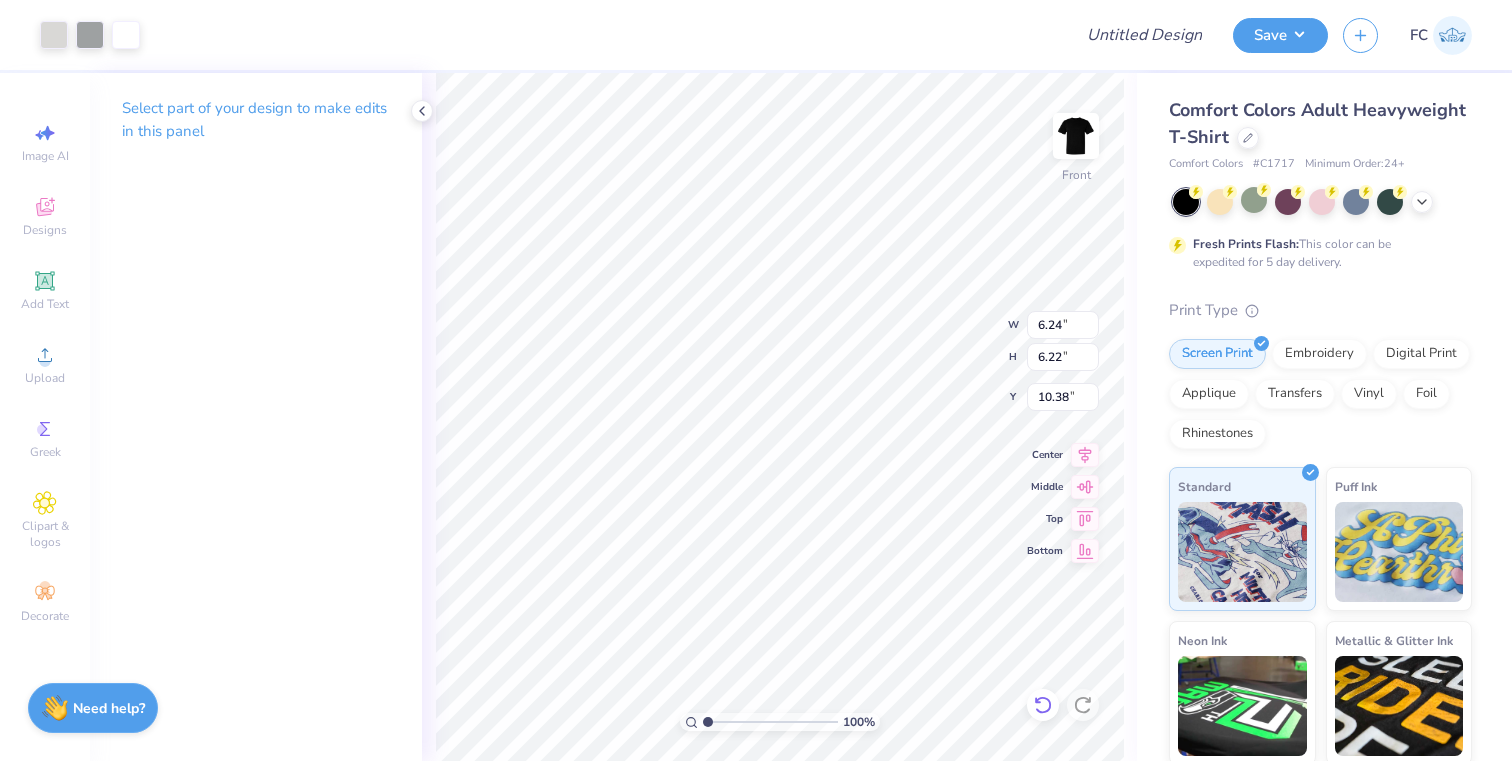type on "11.41" 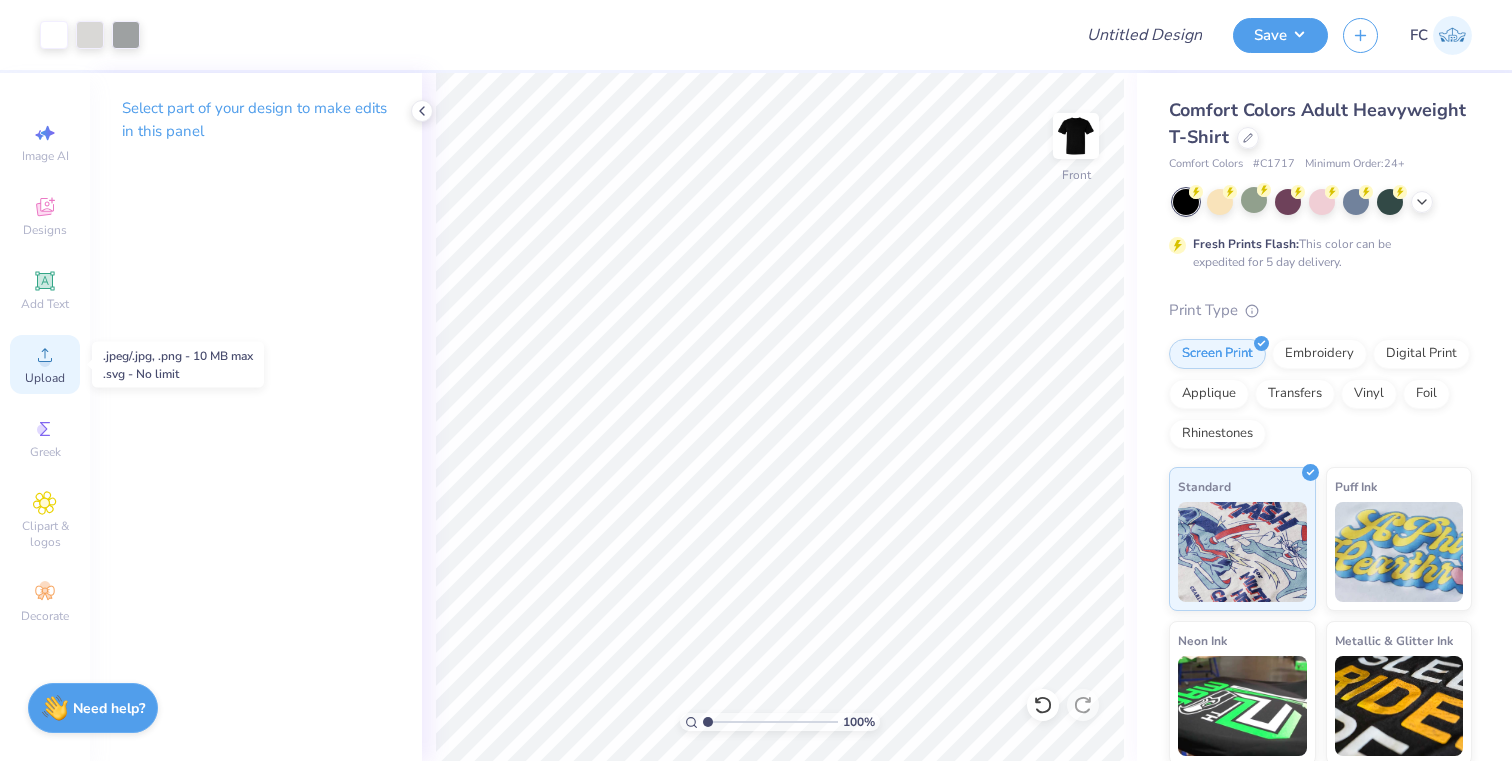 click on "Upload" at bounding box center [45, 364] 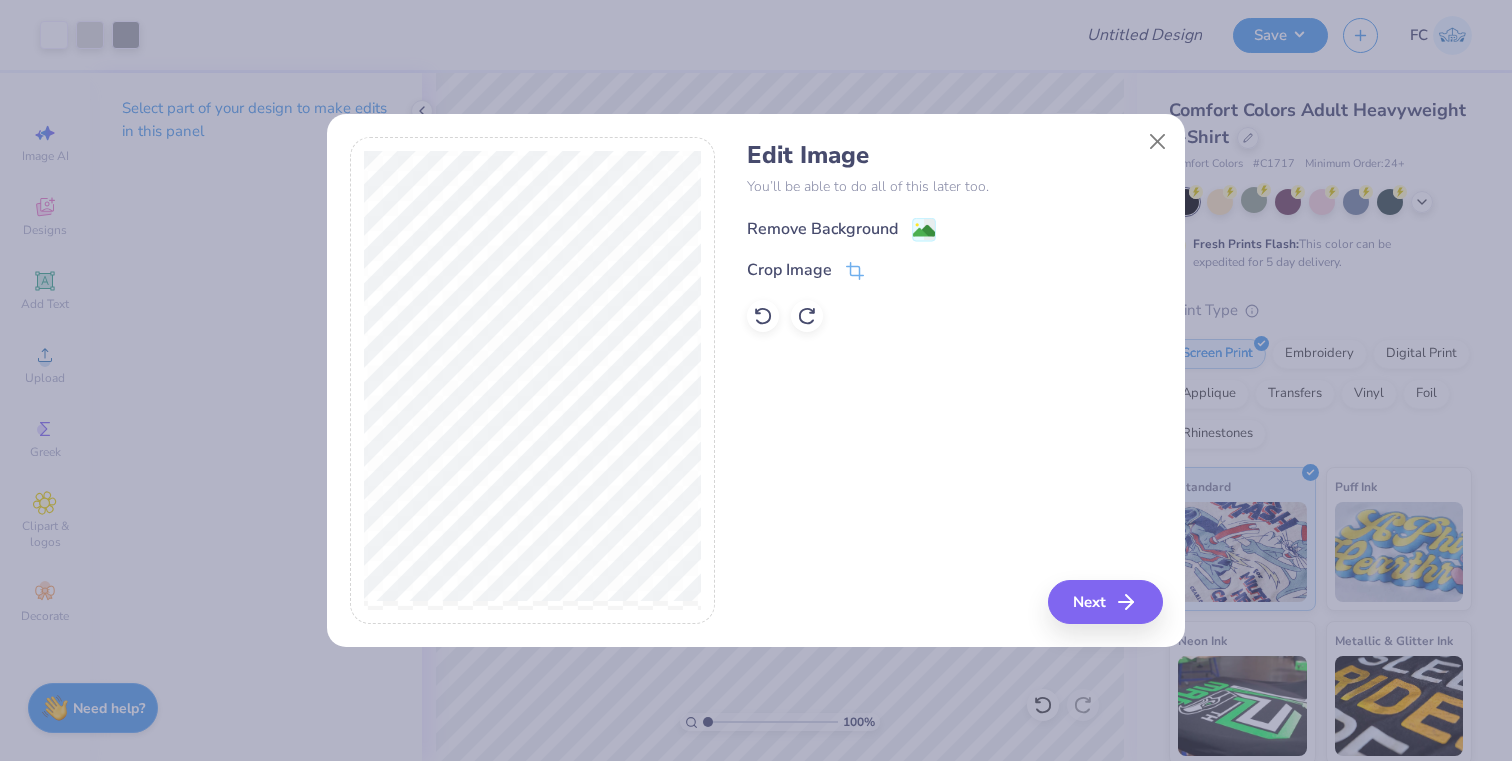 click 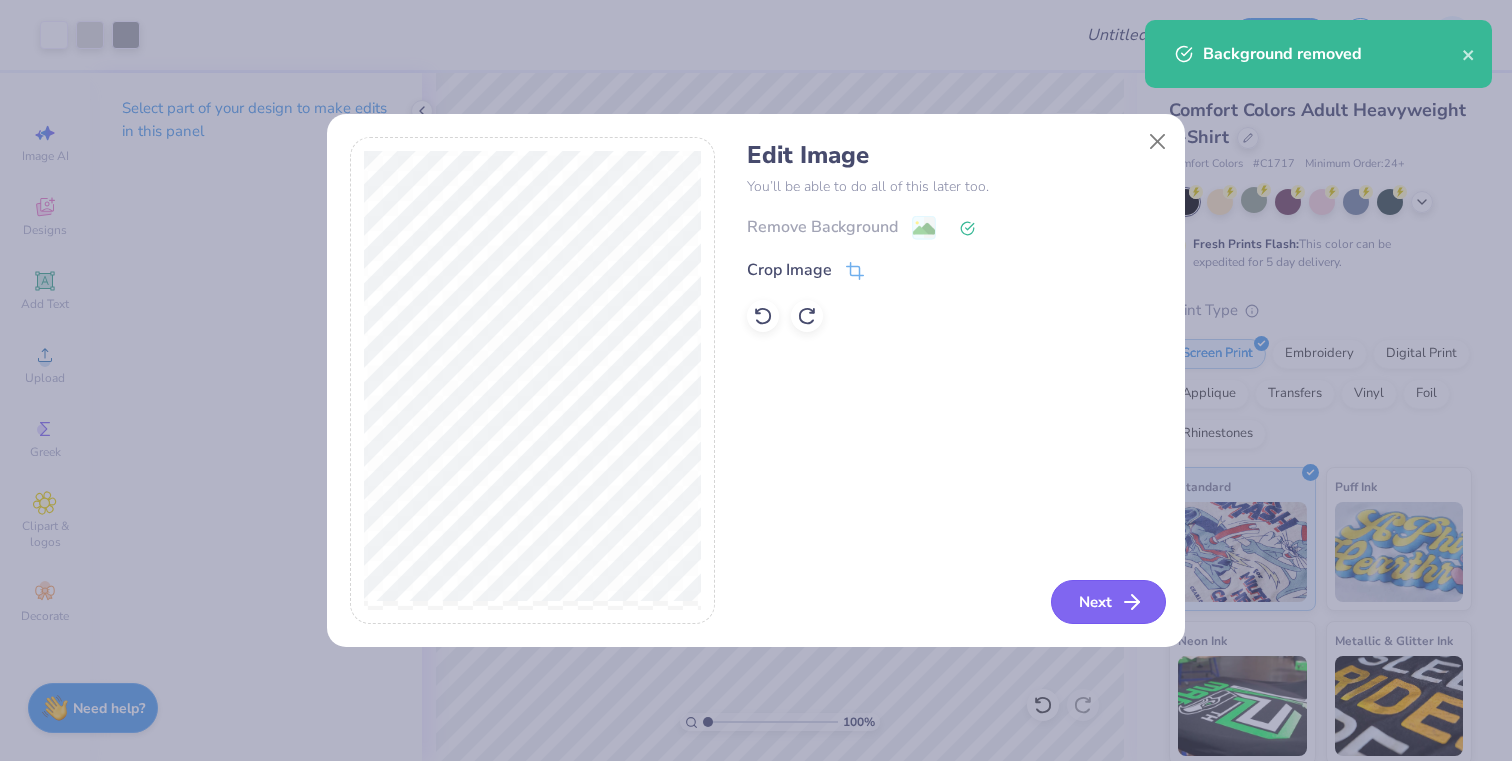 click on "Next" at bounding box center [1108, 602] 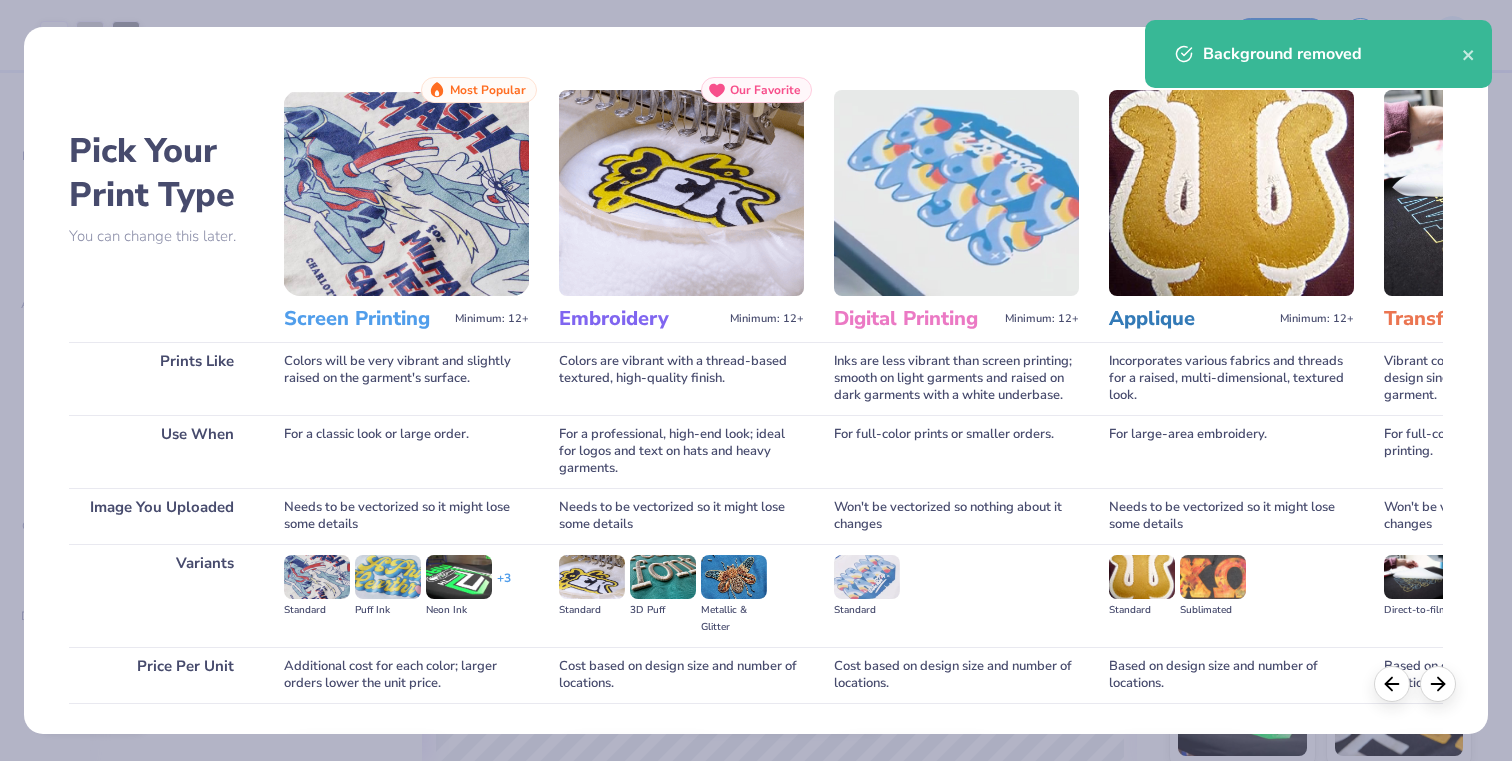 scroll, scrollTop: 136, scrollLeft: 0, axis: vertical 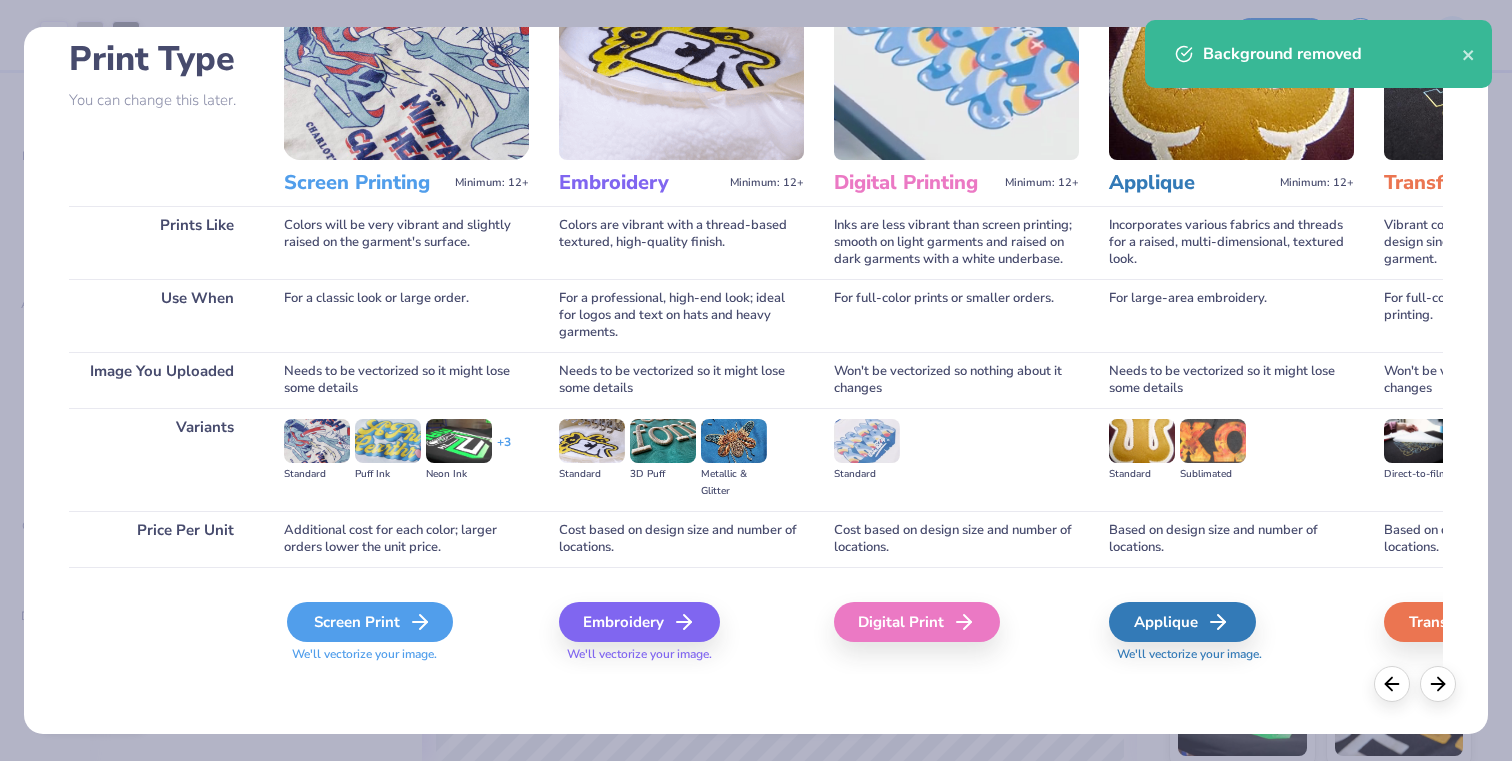 click 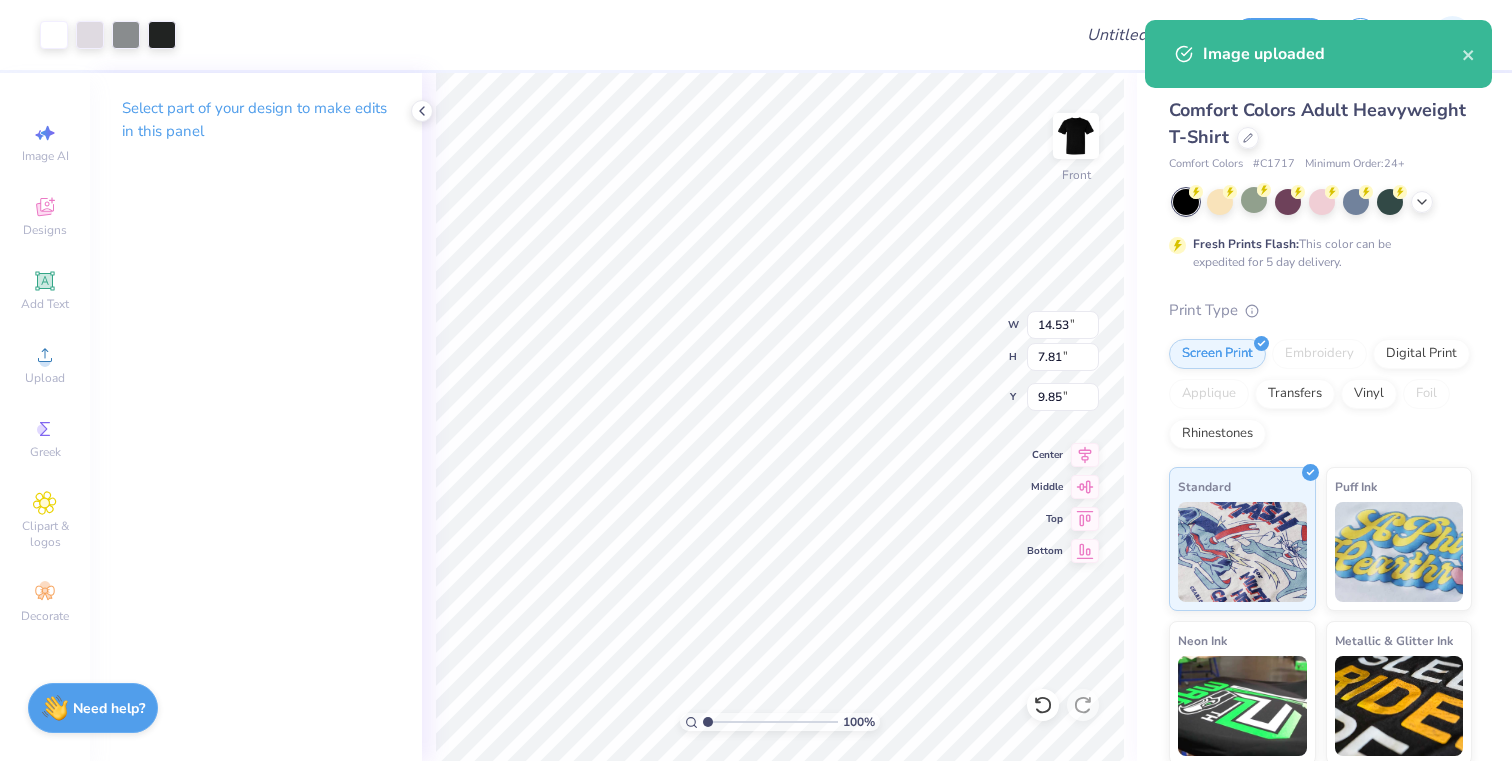 type on "11.23" 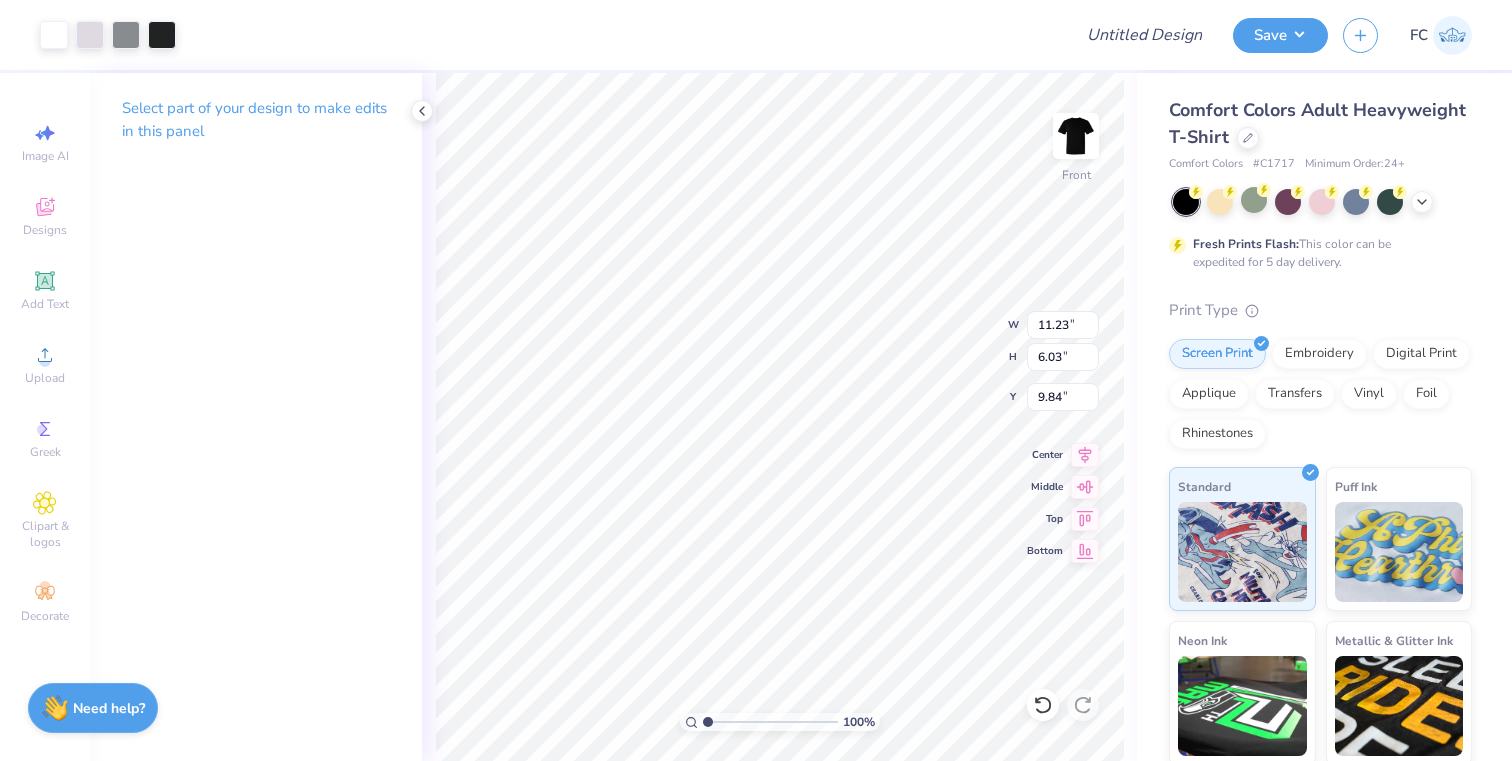 type on "5.12" 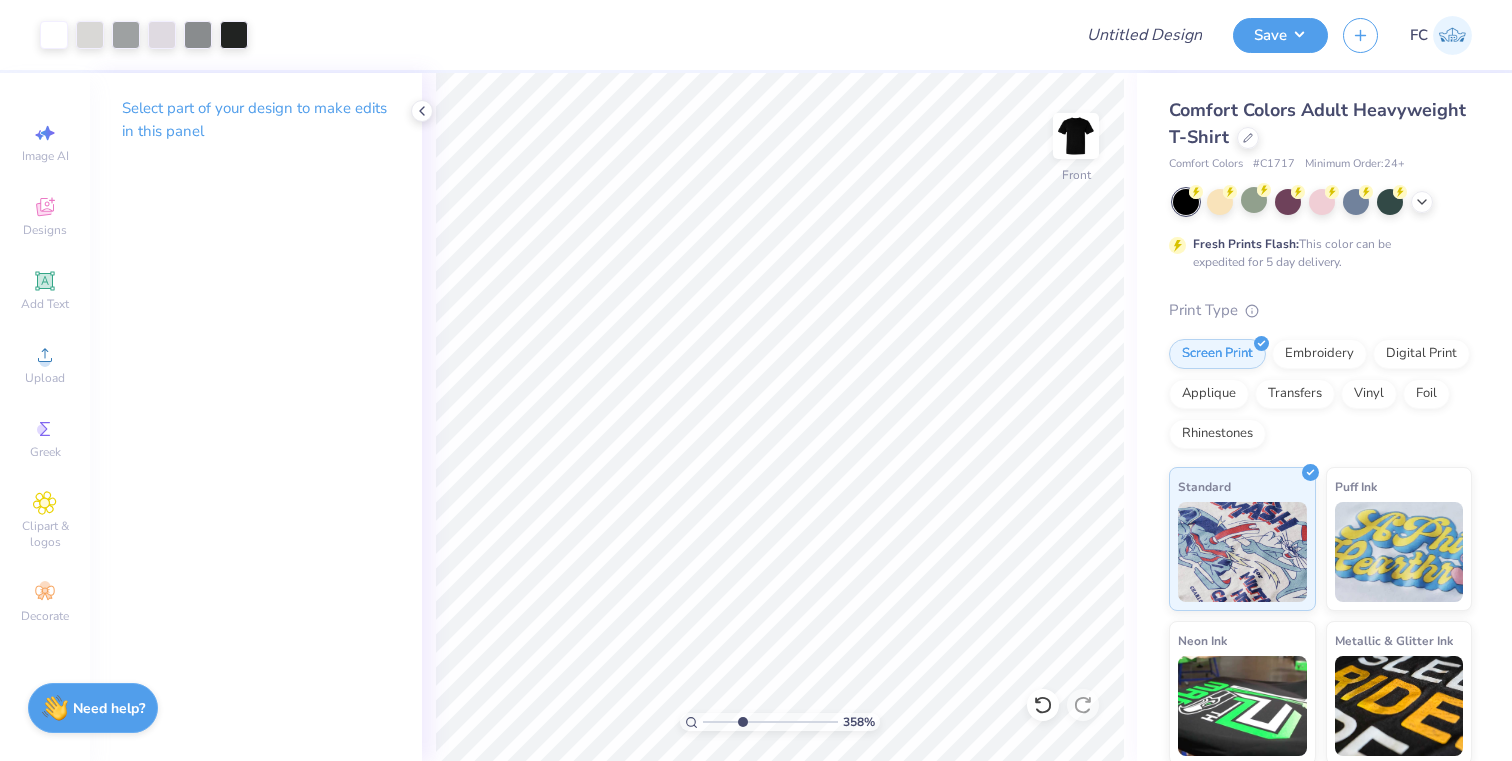 drag, startPoint x: 709, startPoint y: 719, endPoint x: 742, endPoint y: 707, distance: 35.1141 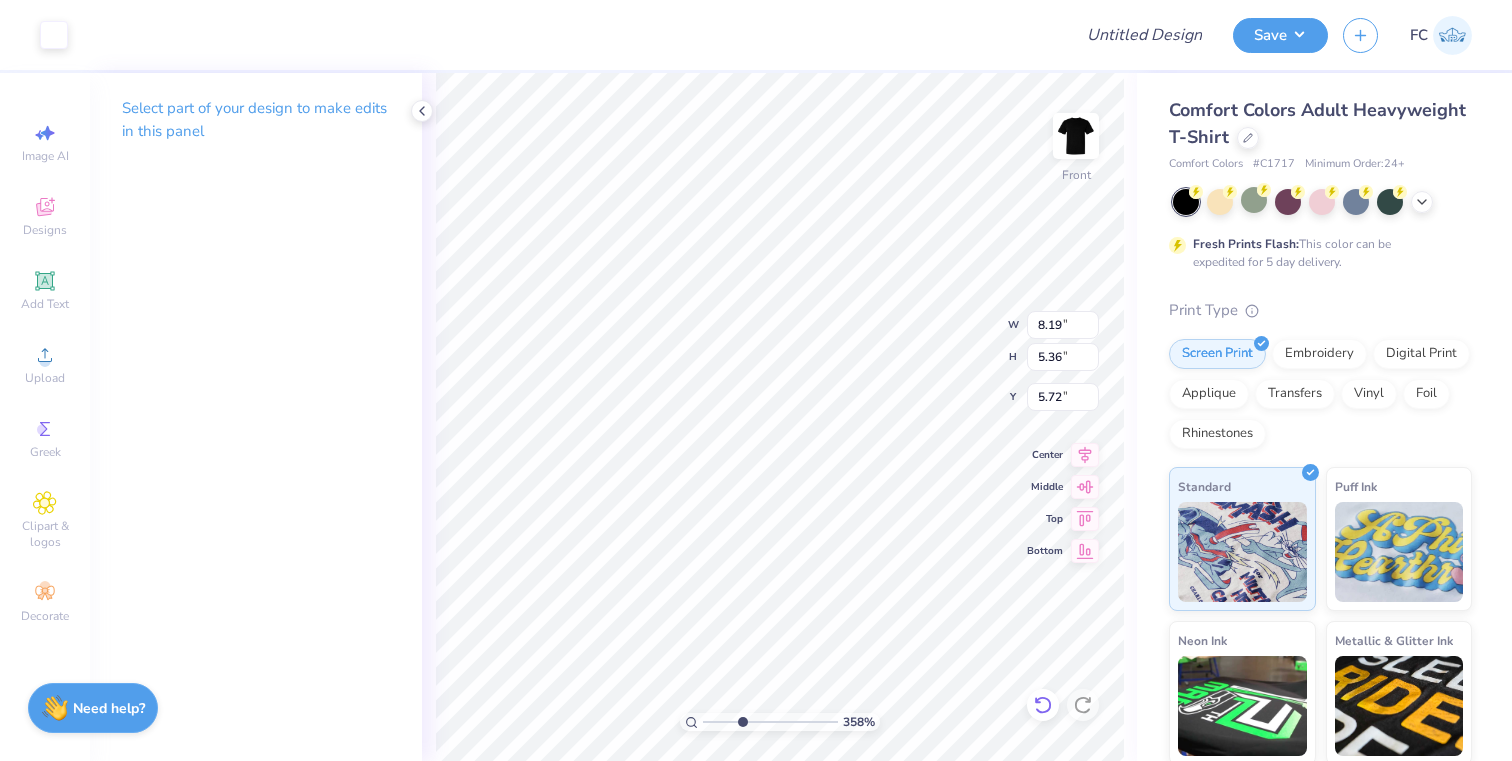 click 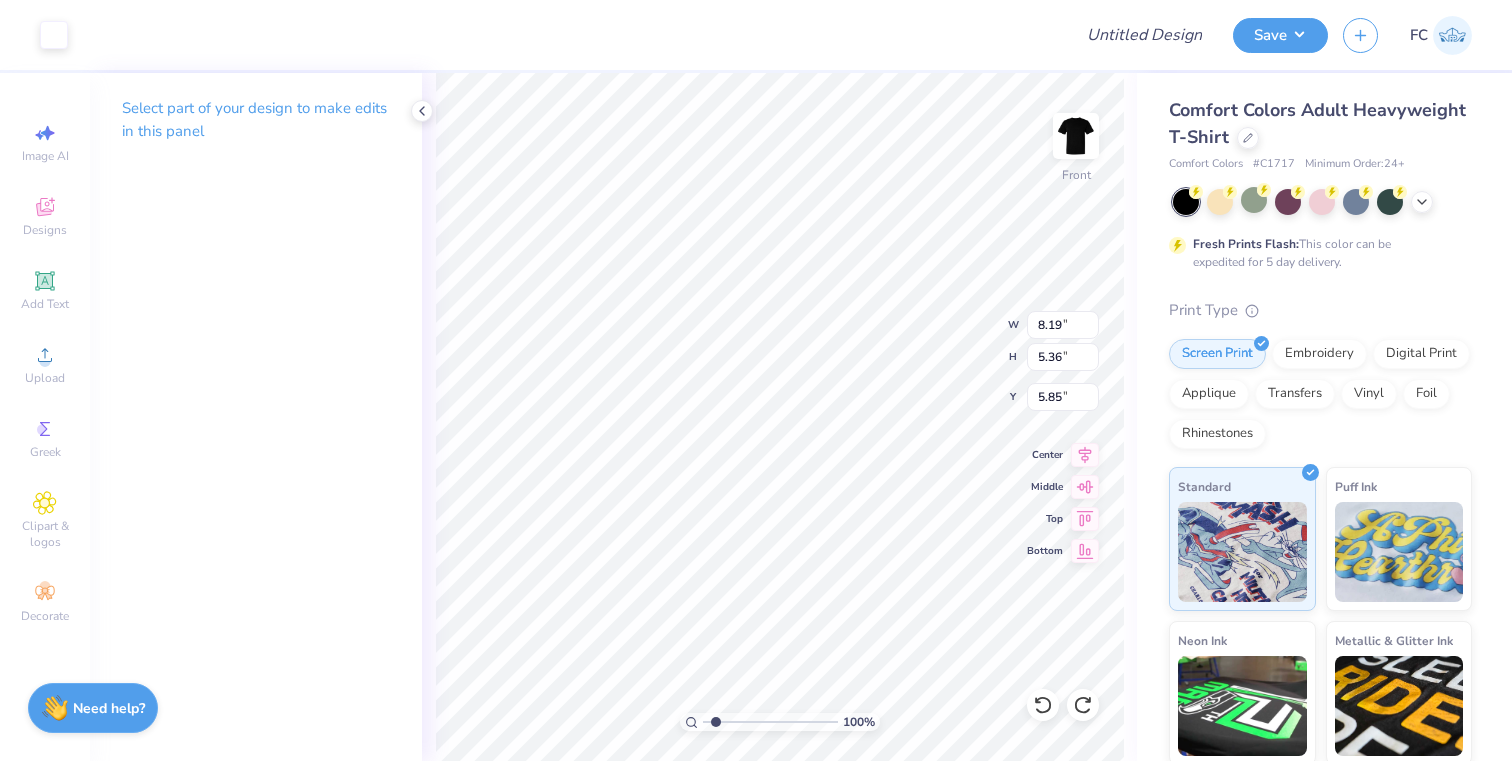 drag, startPoint x: 742, startPoint y: 722, endPoint x: 715, endPoint y: 720, distance: 27.073973 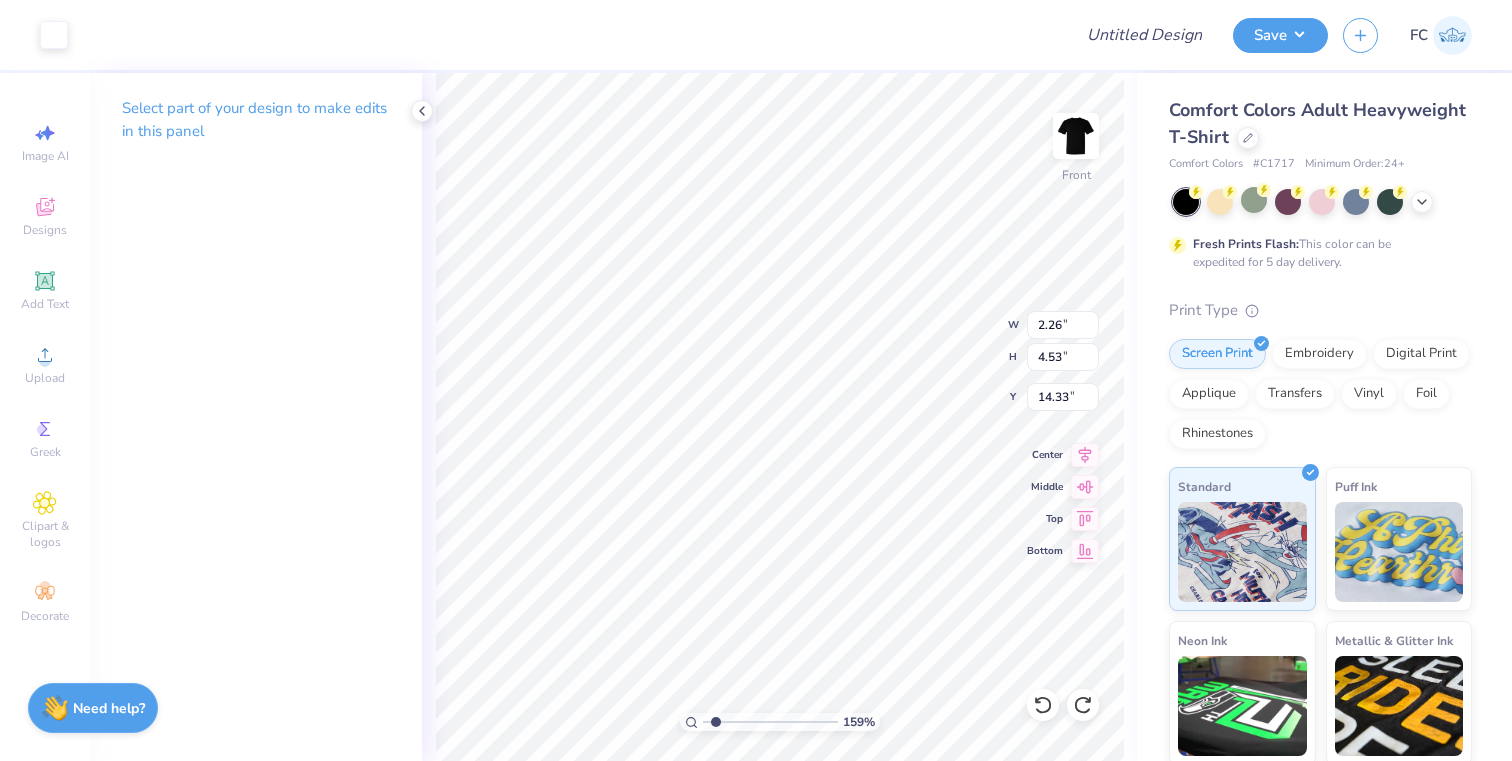 type on "13.75" 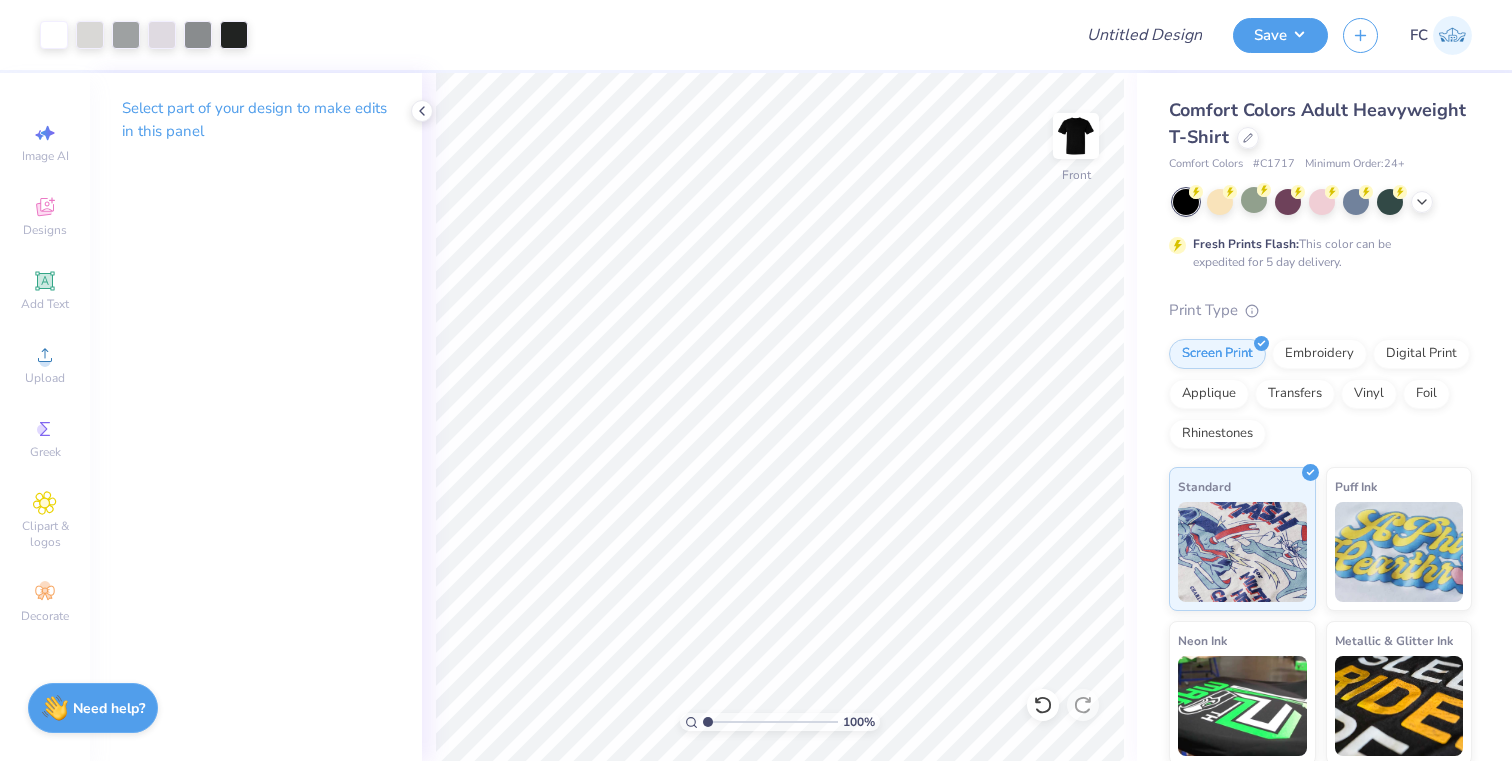 drag, startPoint x: 715, startPoint y: 728, endPoint x: 704, endPoint y: 728, distance: 11 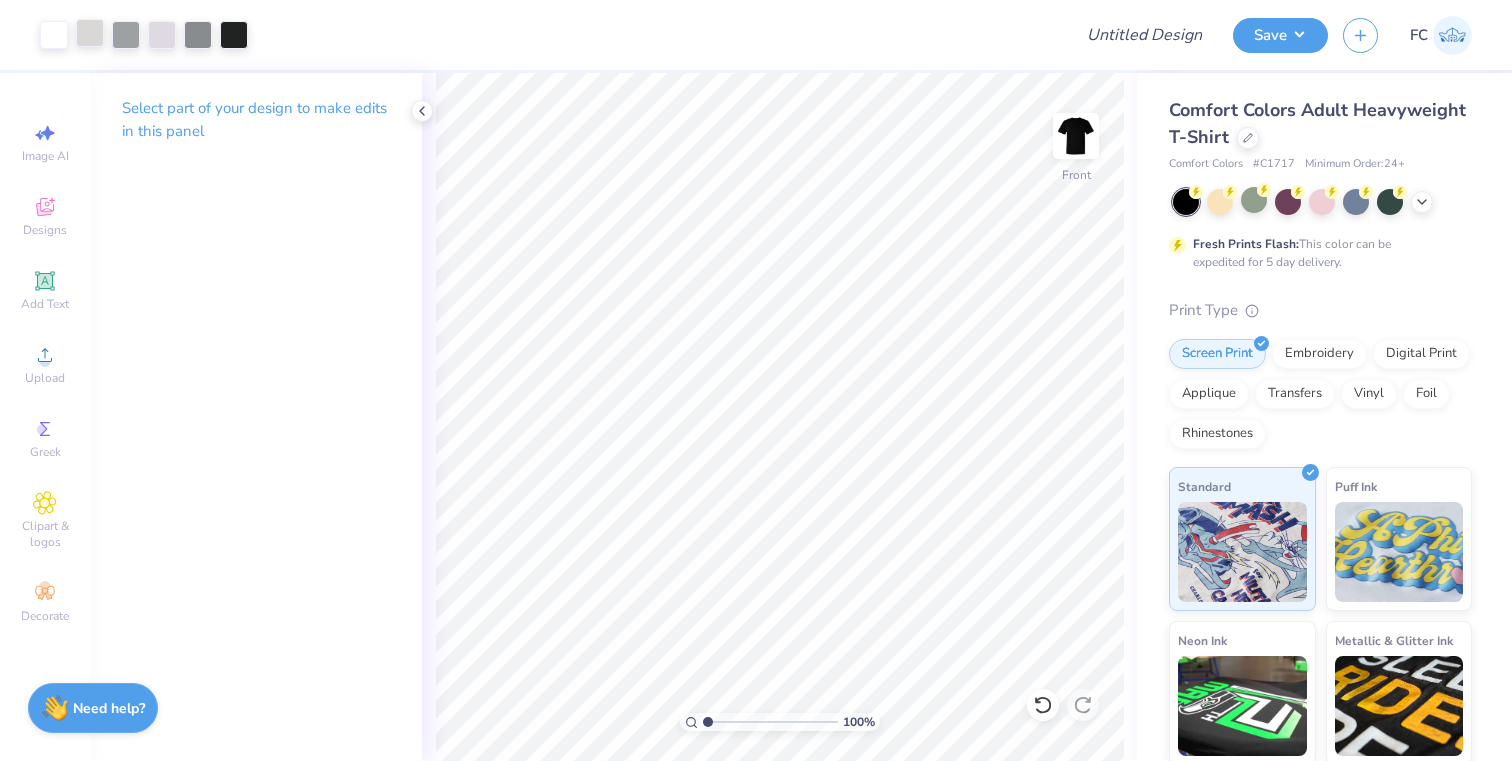 click at bounding box center [90, 33] 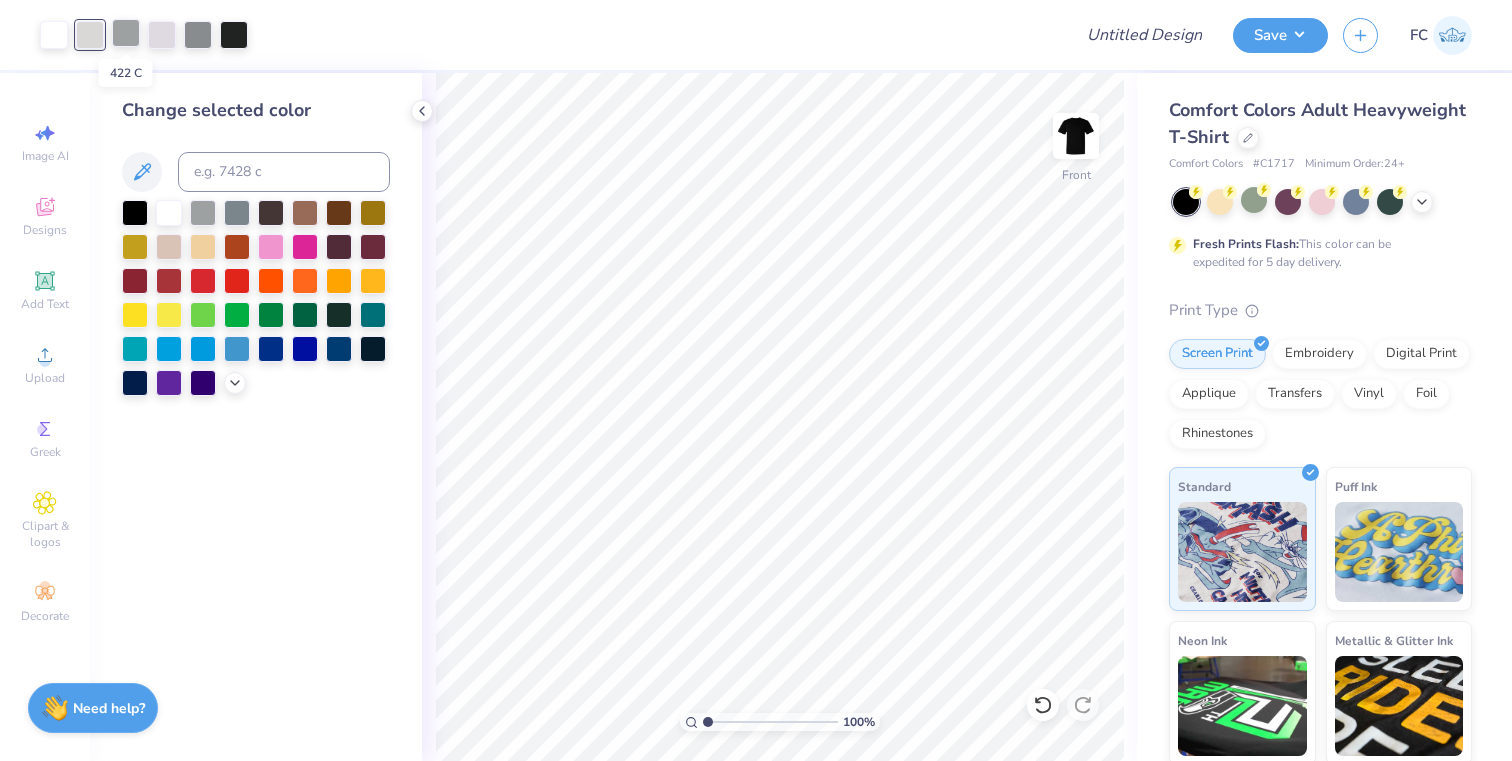 click at bounding box center (126, 33) 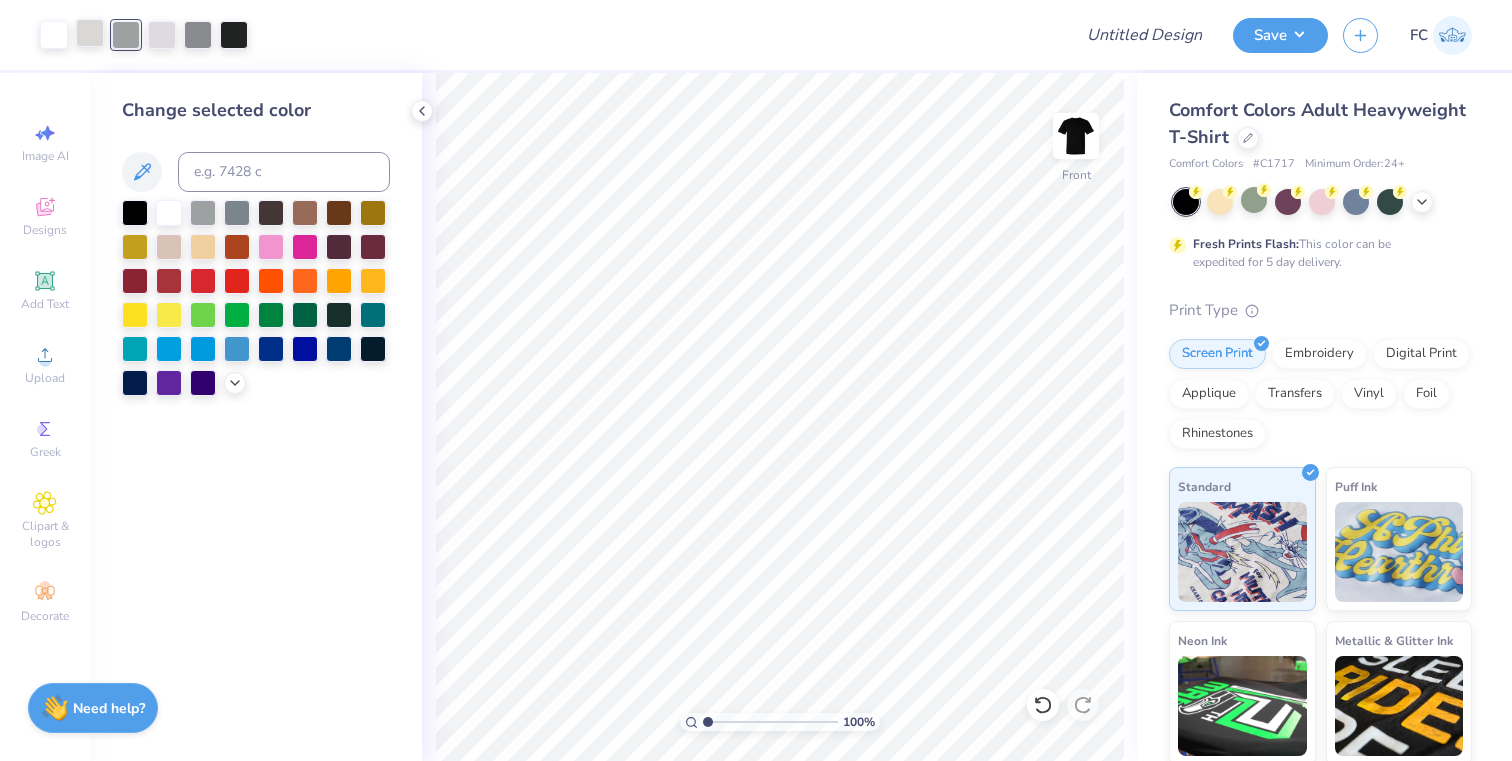 click at bounding box center (90, 33) 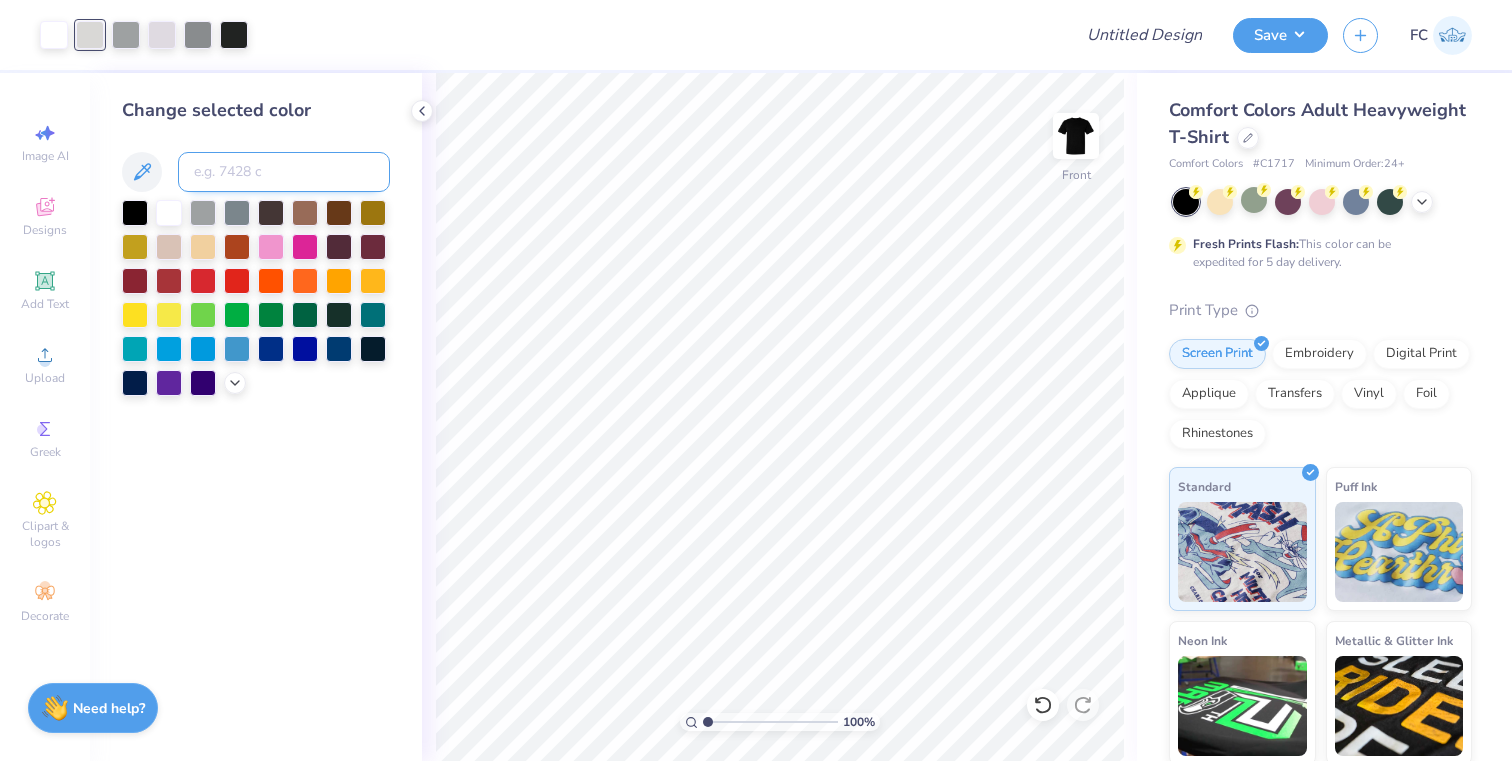 click at bounding box center [284, 172] 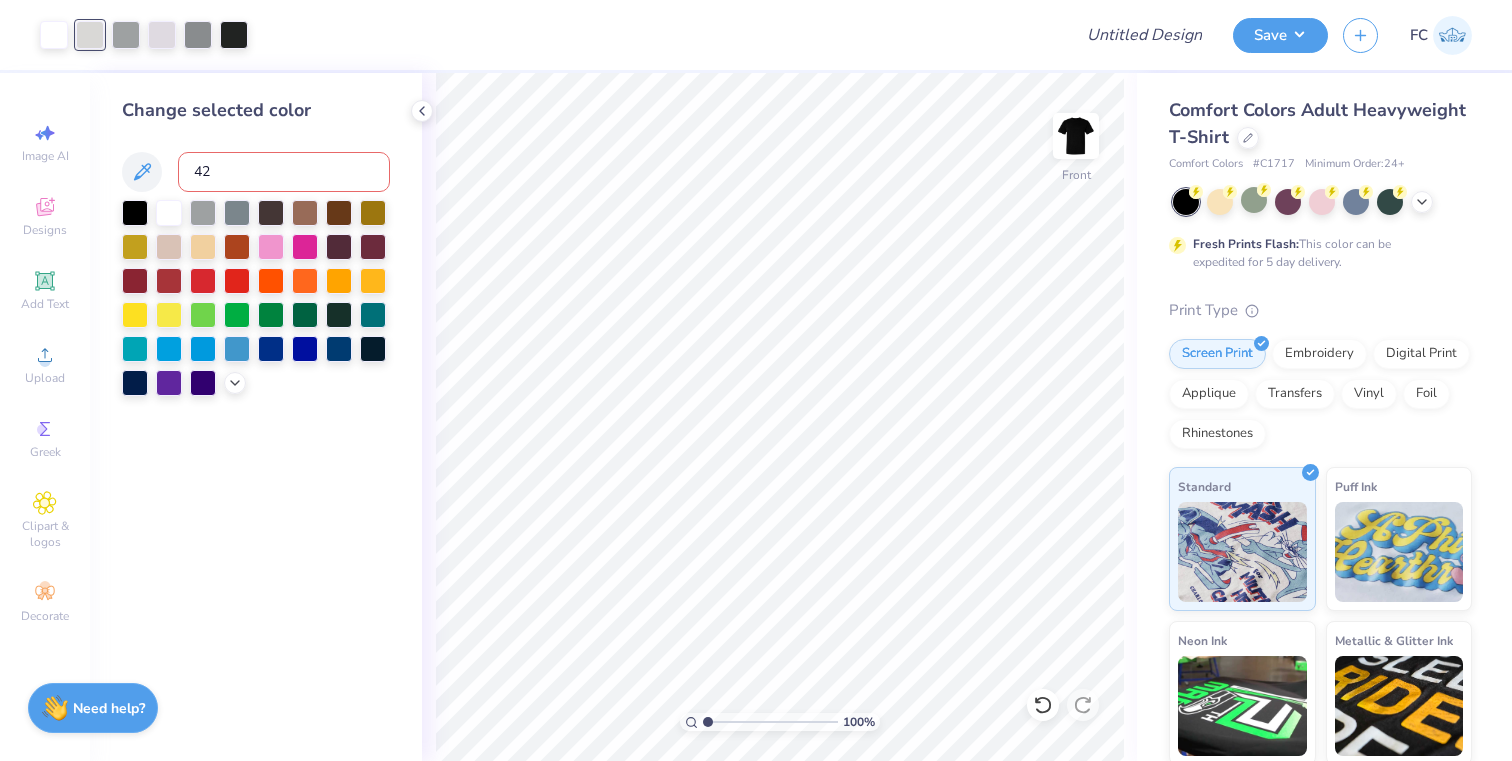 type on "422" 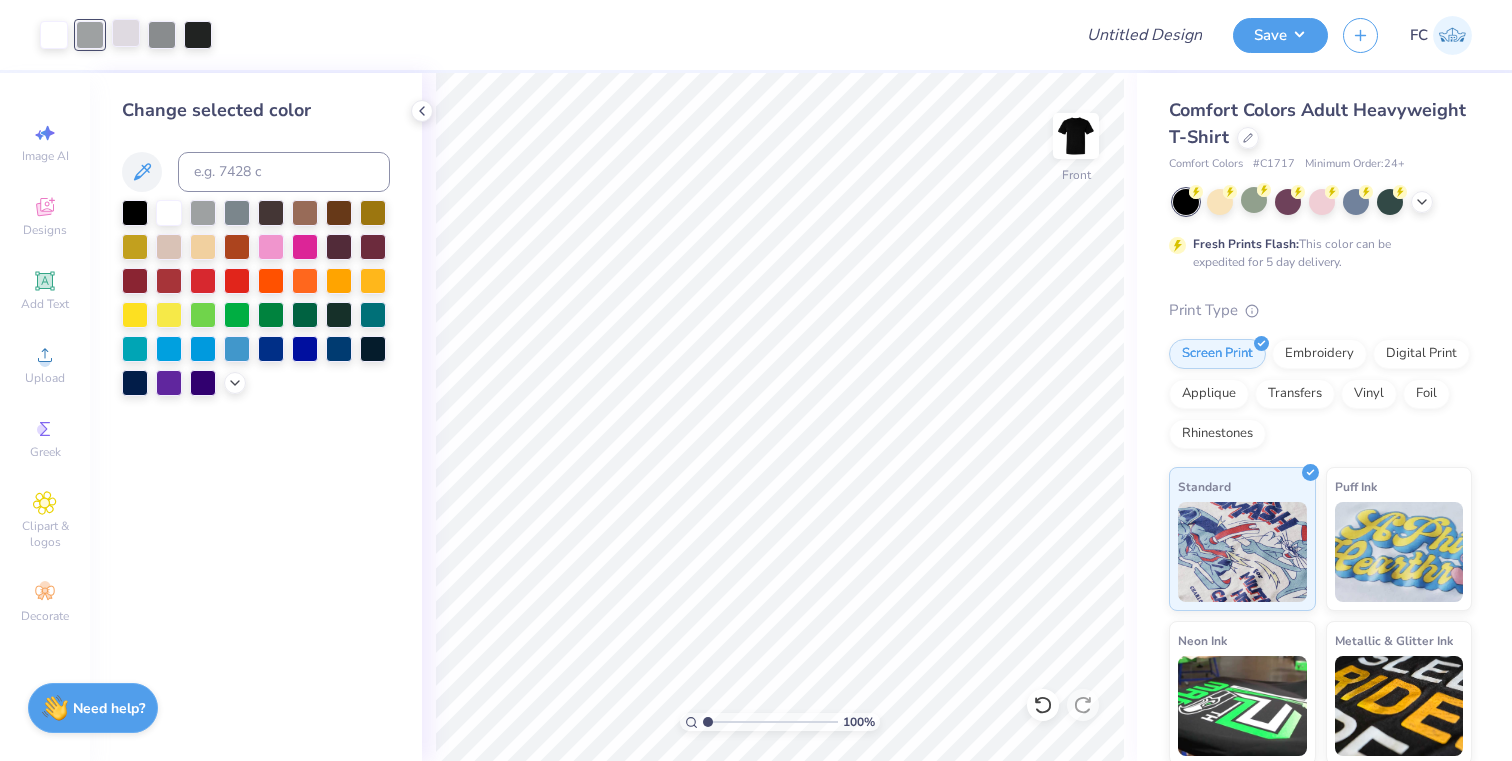 click at bounding box center [126, 33] 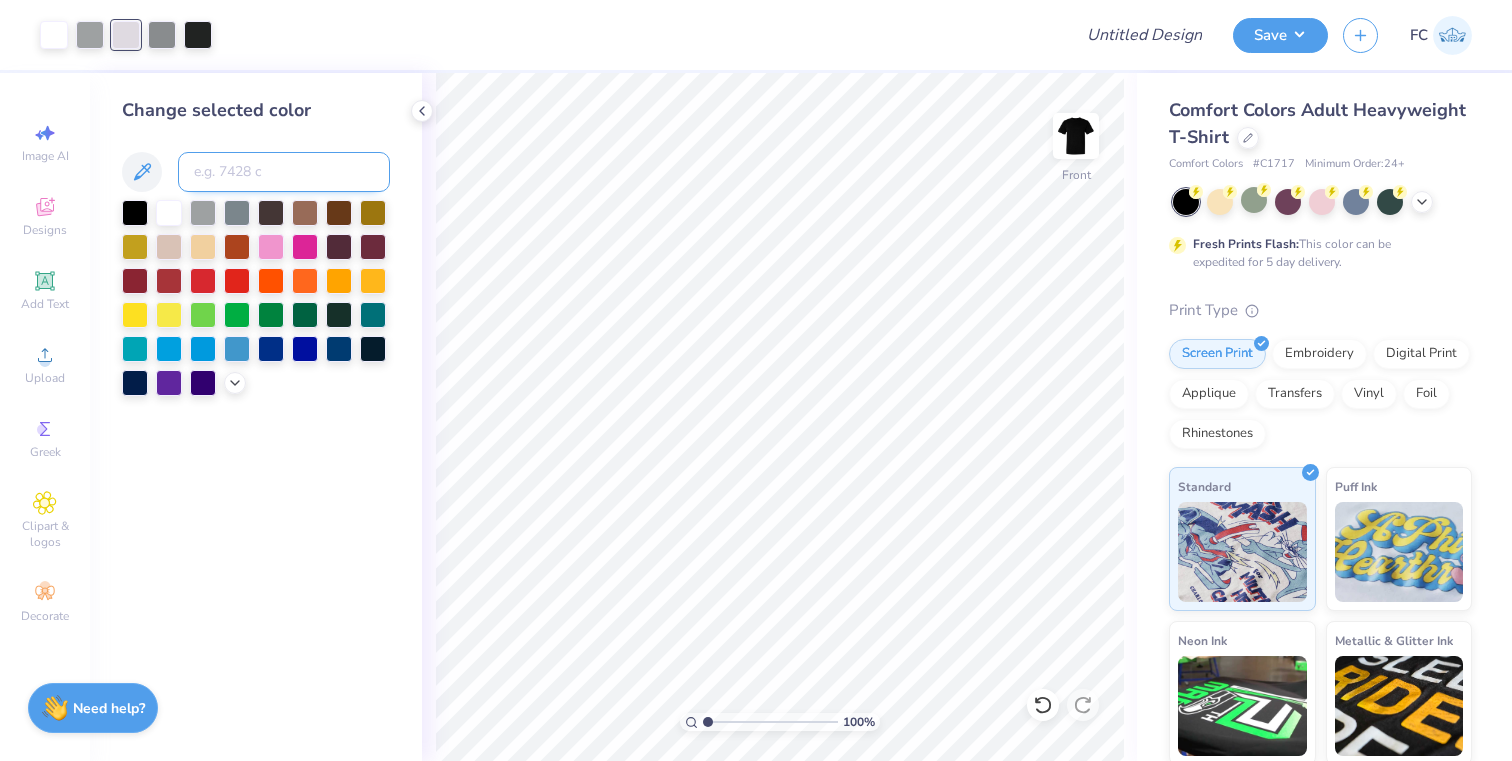 click at bounding box center [284, 172] 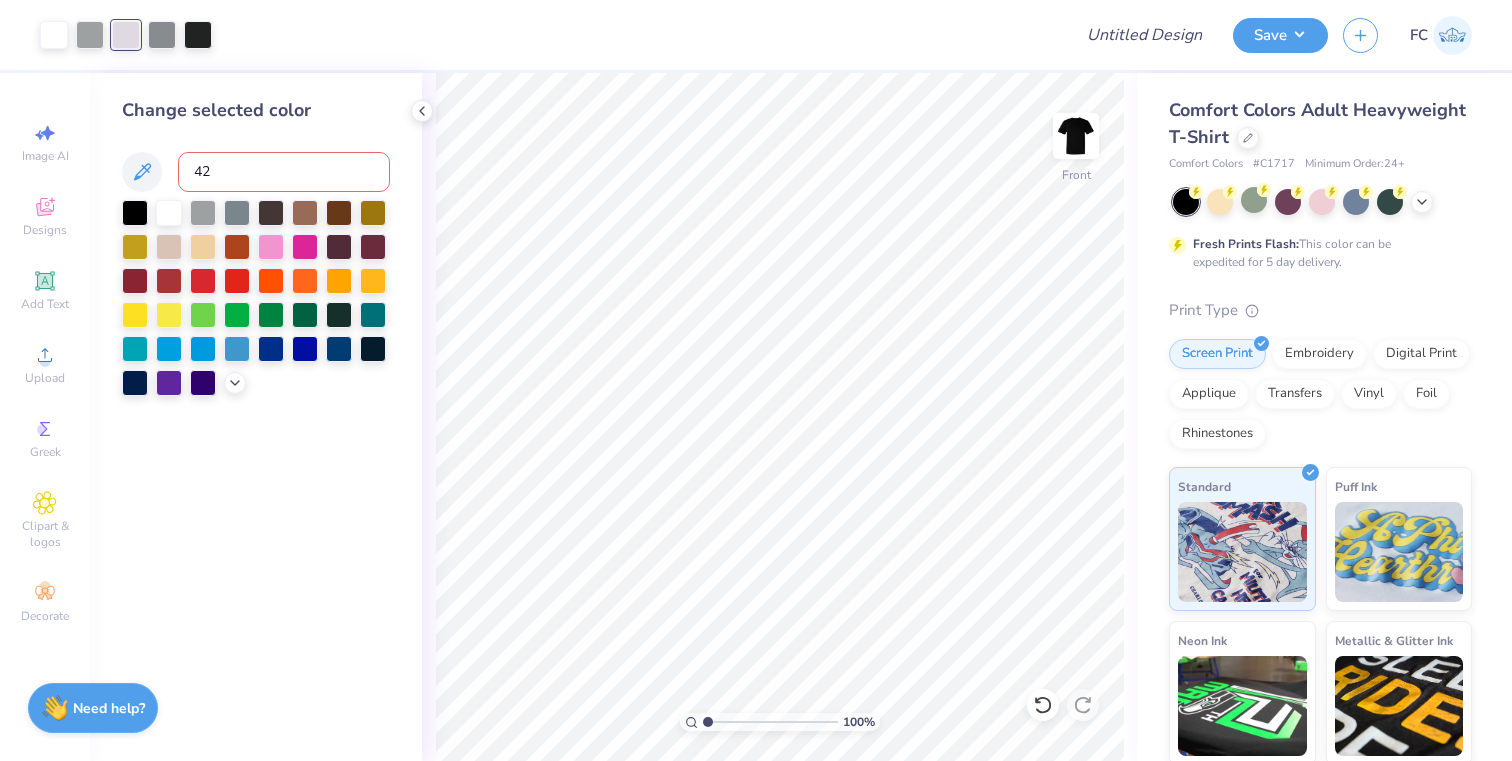 type on "422" 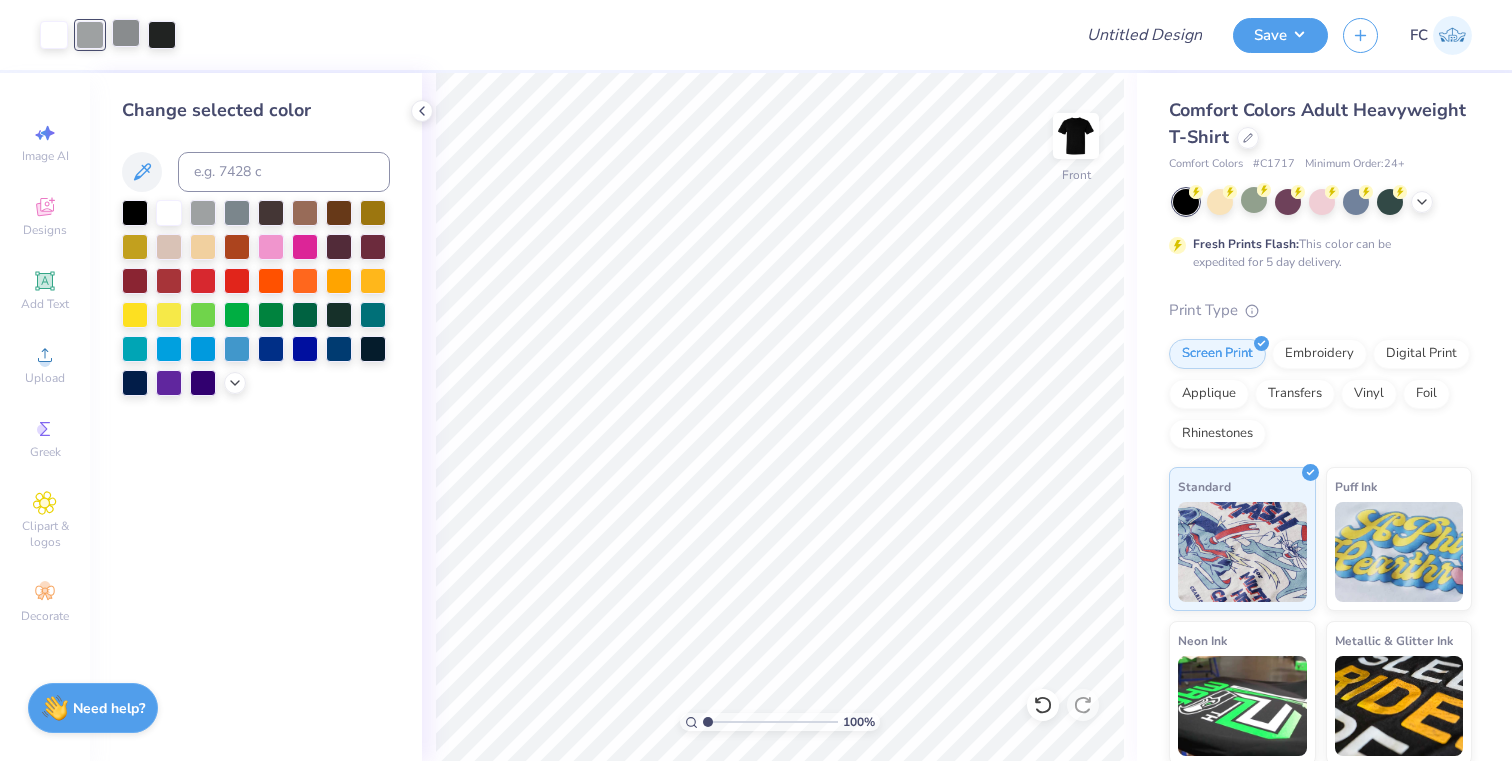 click at bounding box center (126, 33) 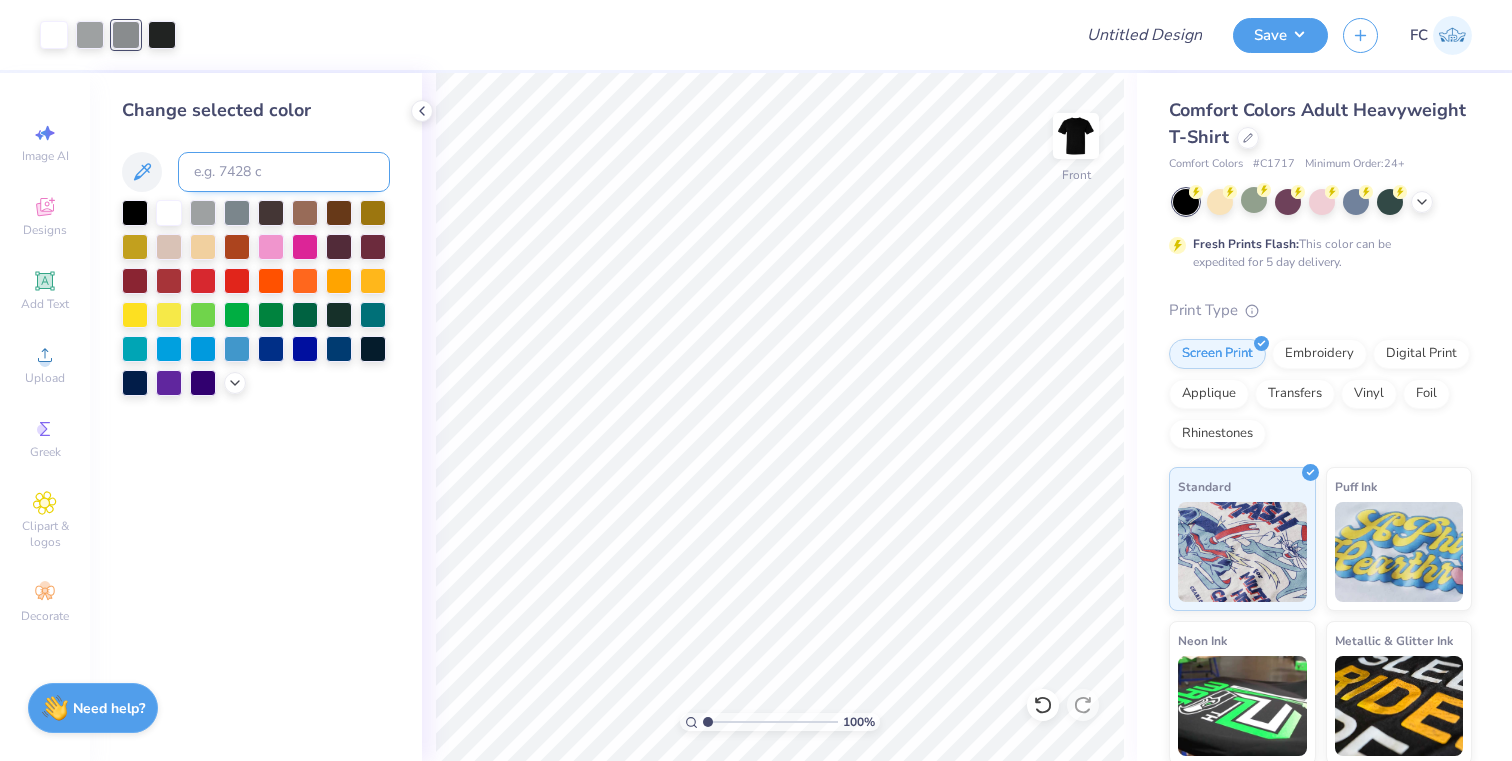 click at bounding box center (284, 172) 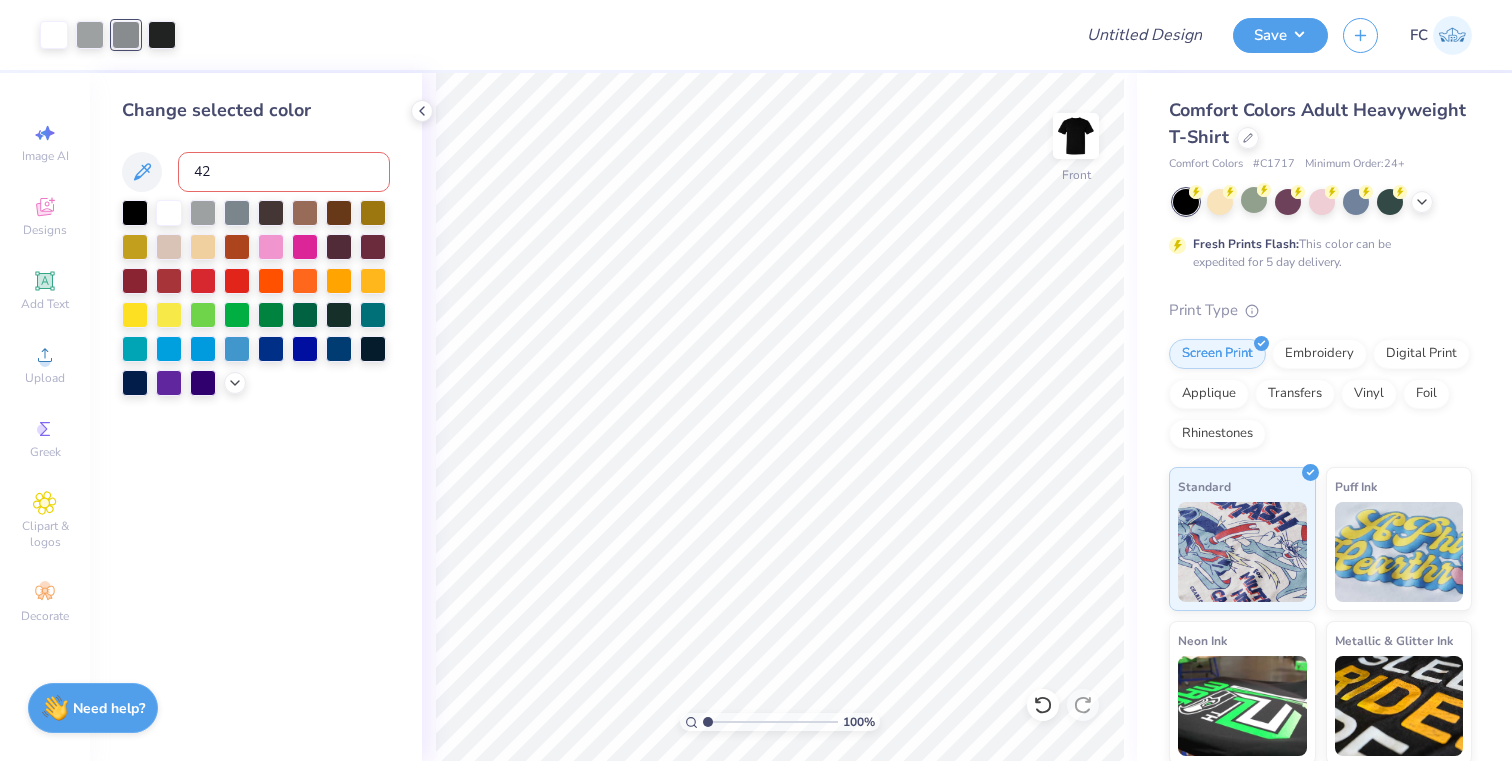 type on "422" 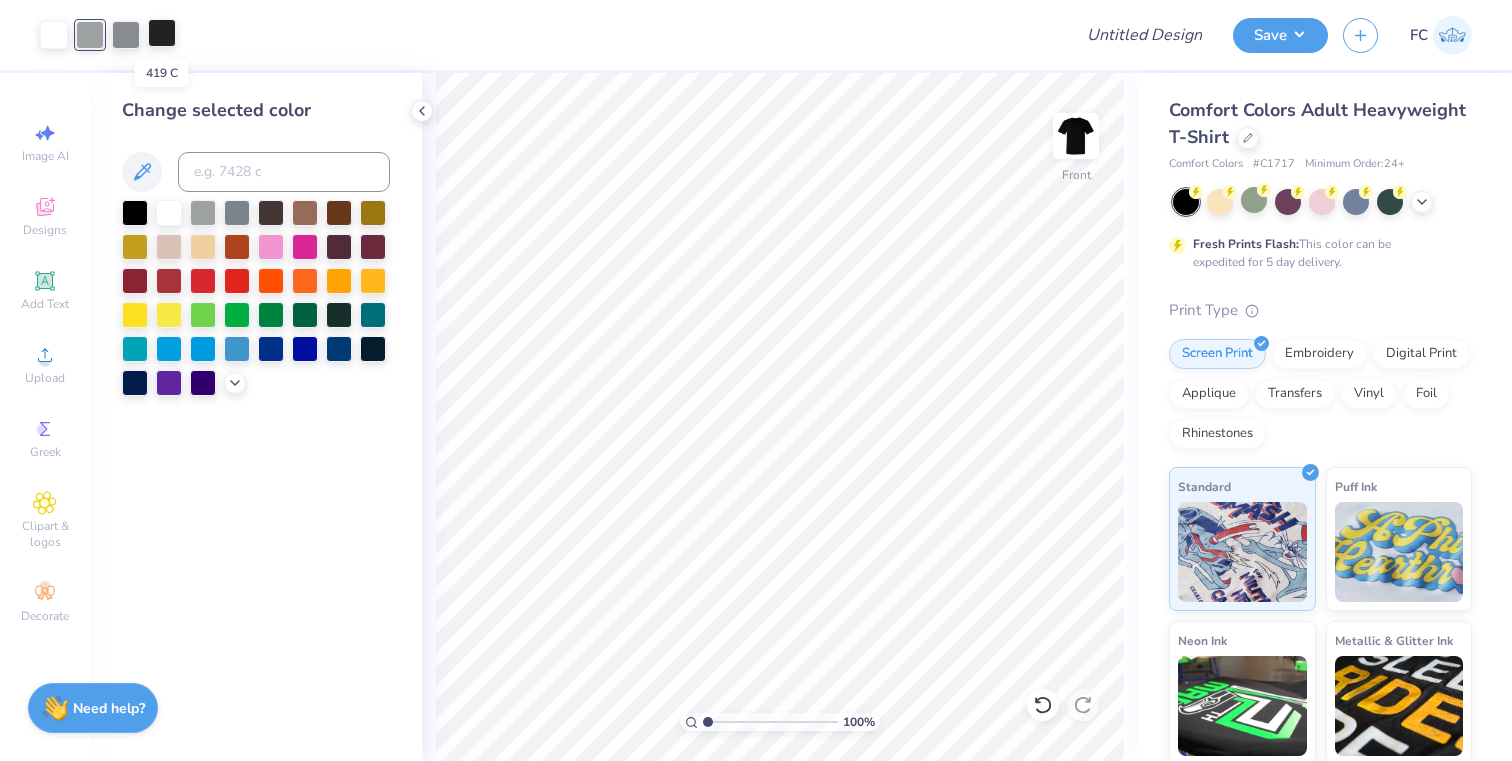 click at bounding box center (162, 33) 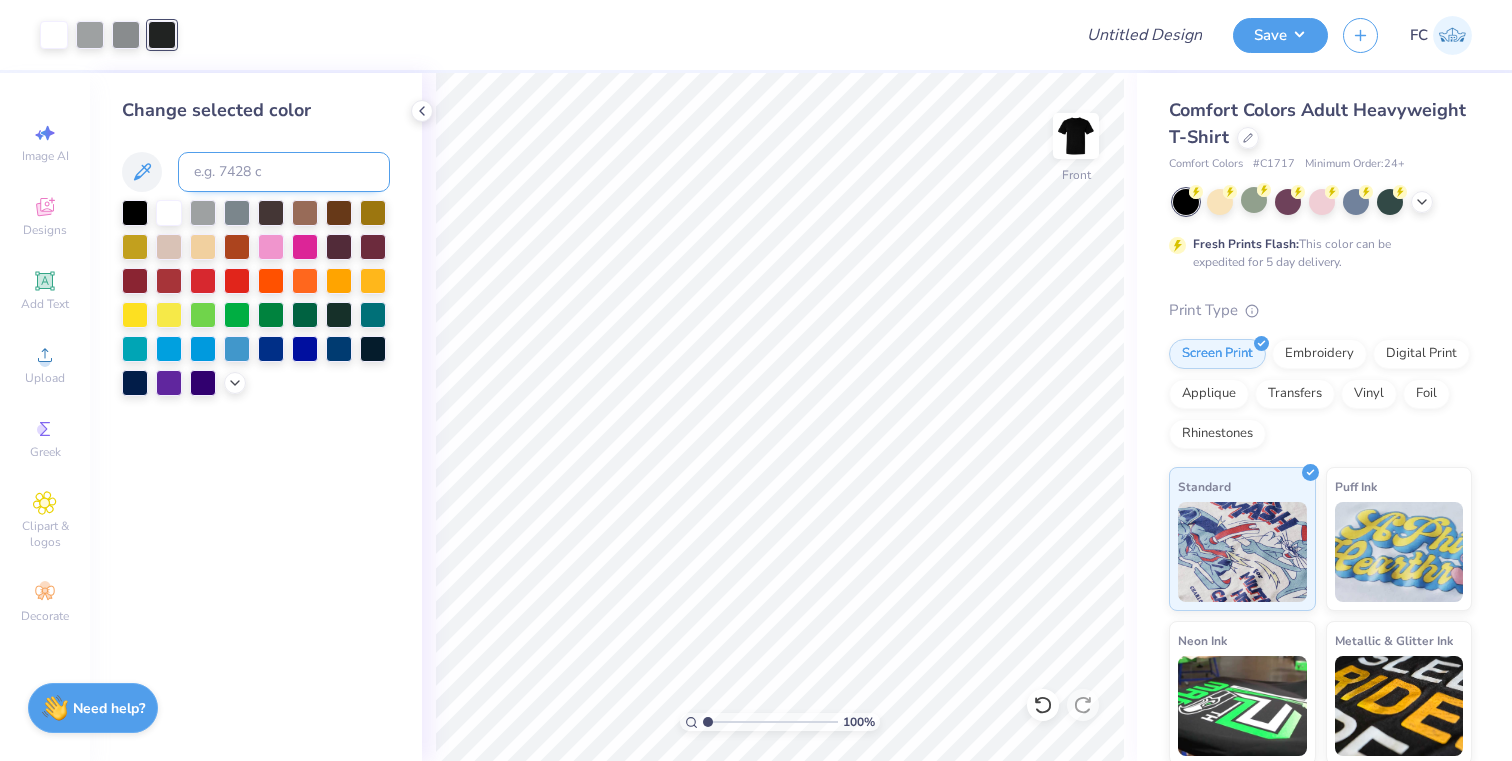 click at bounding box center [284, 172] 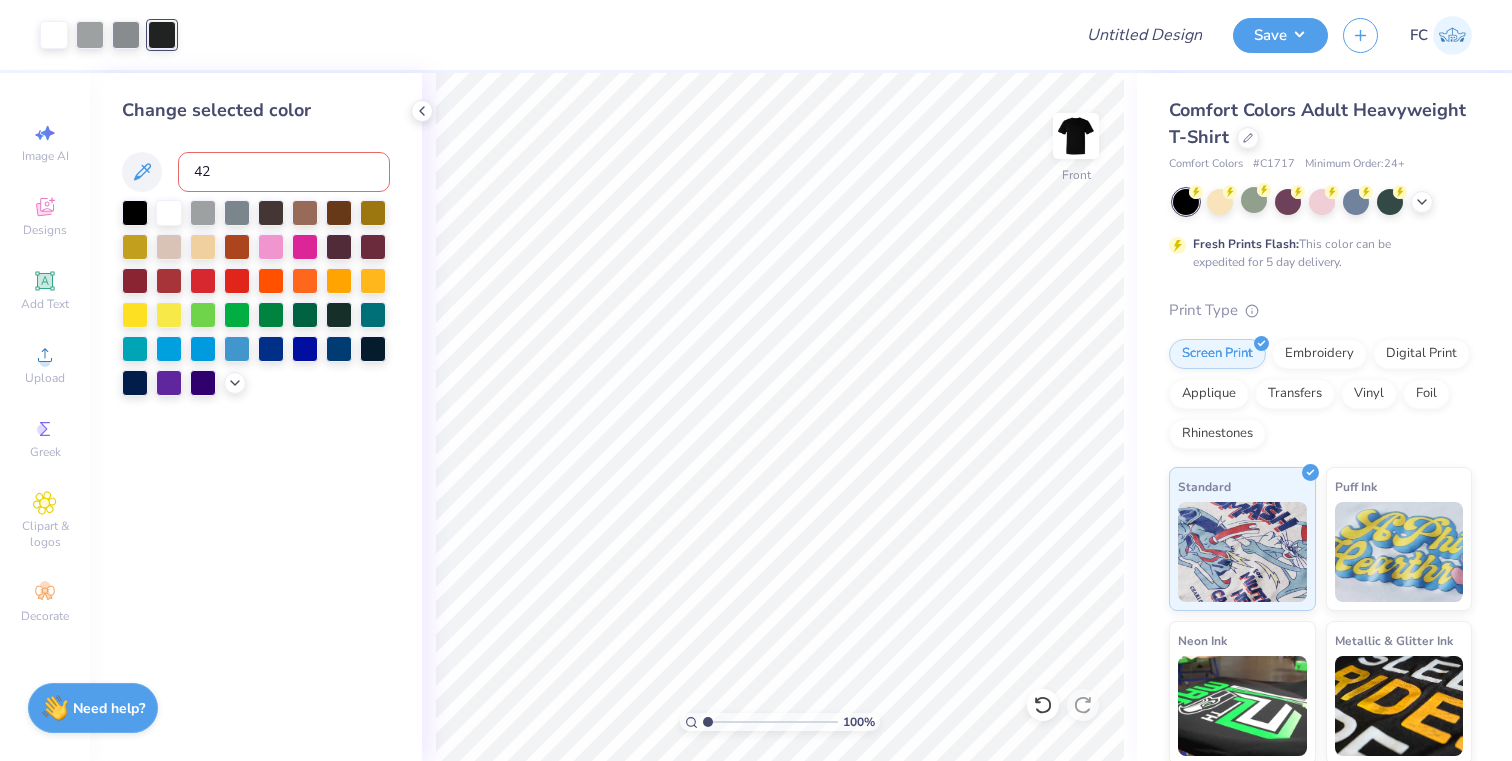 type on "422" 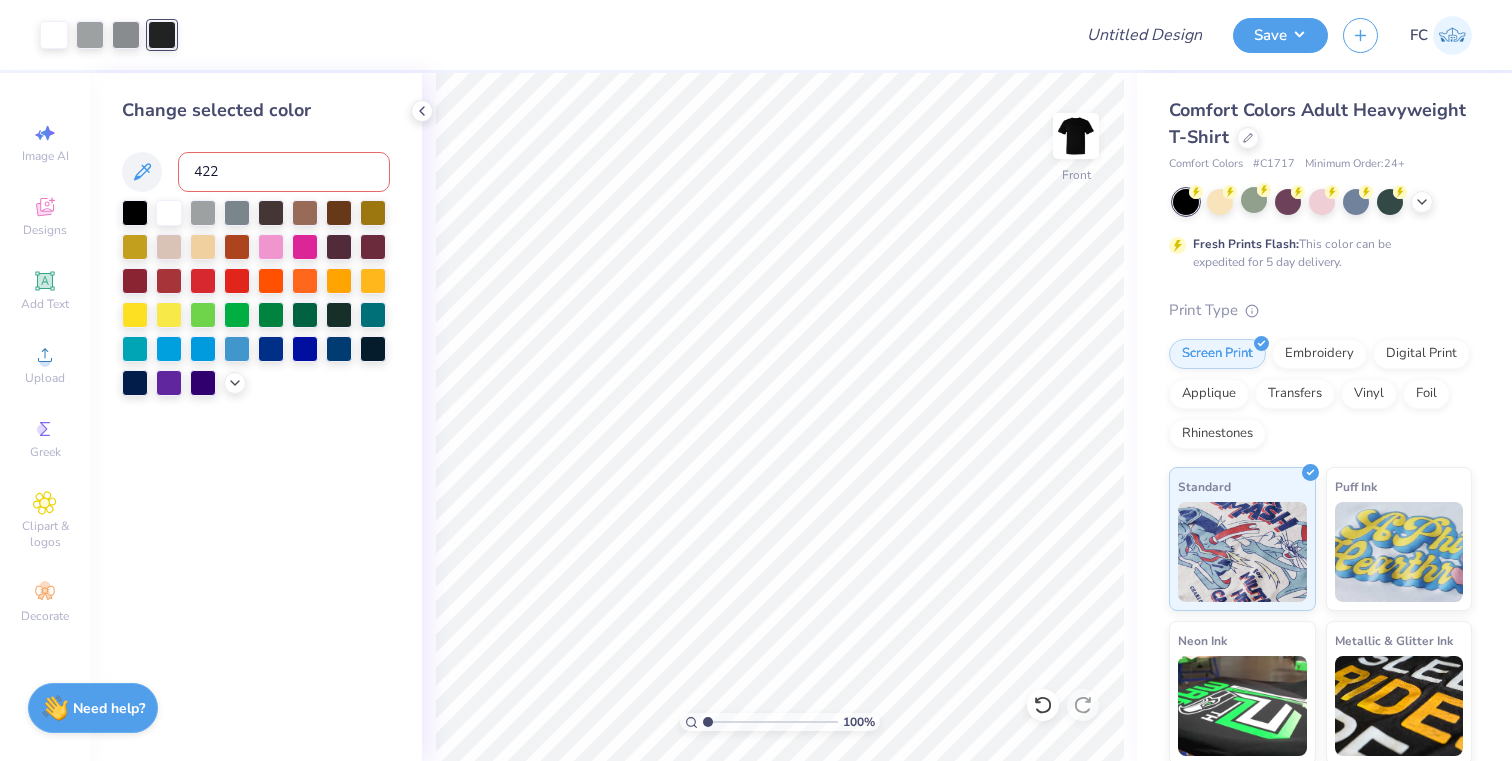 type 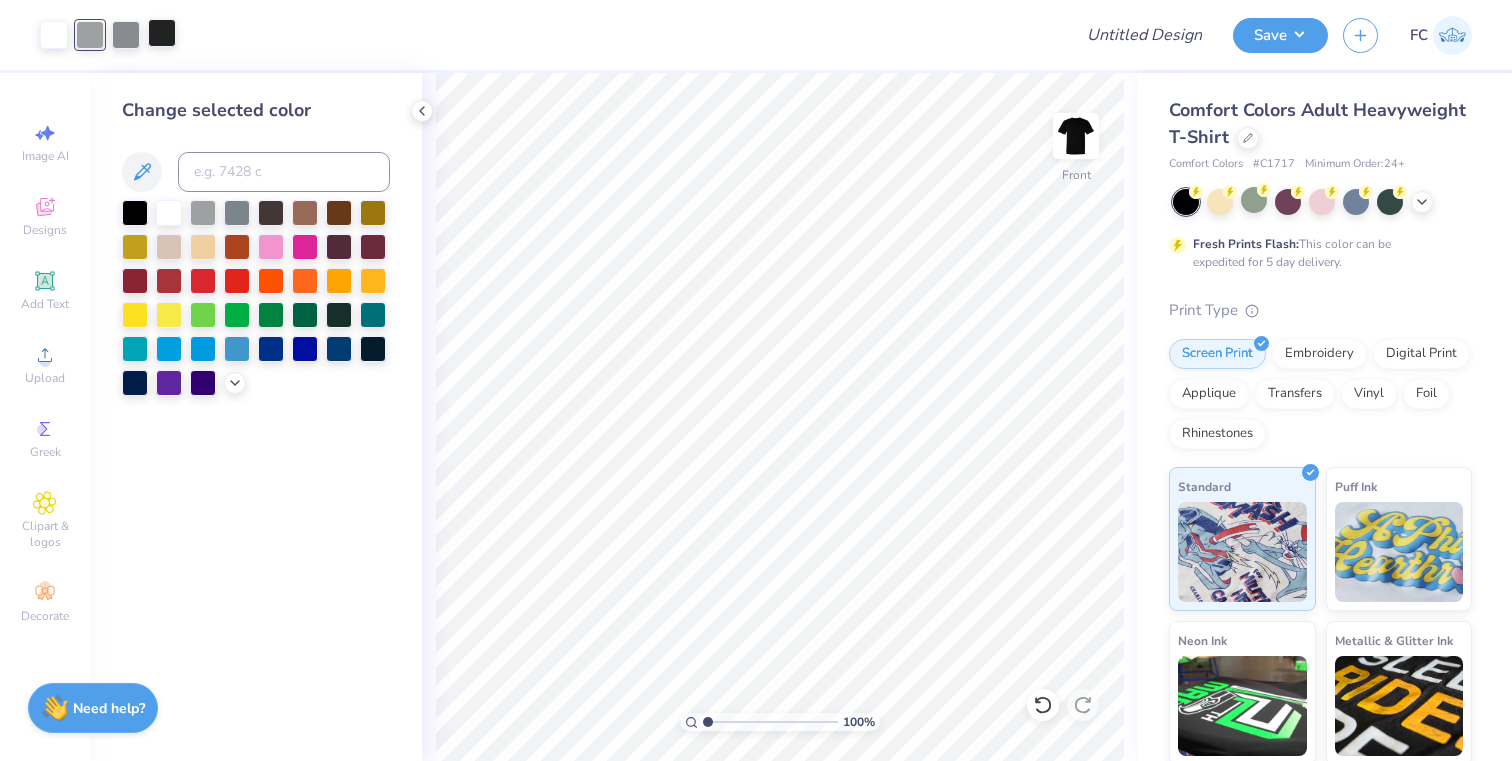 click at bounding box center (162, 33) 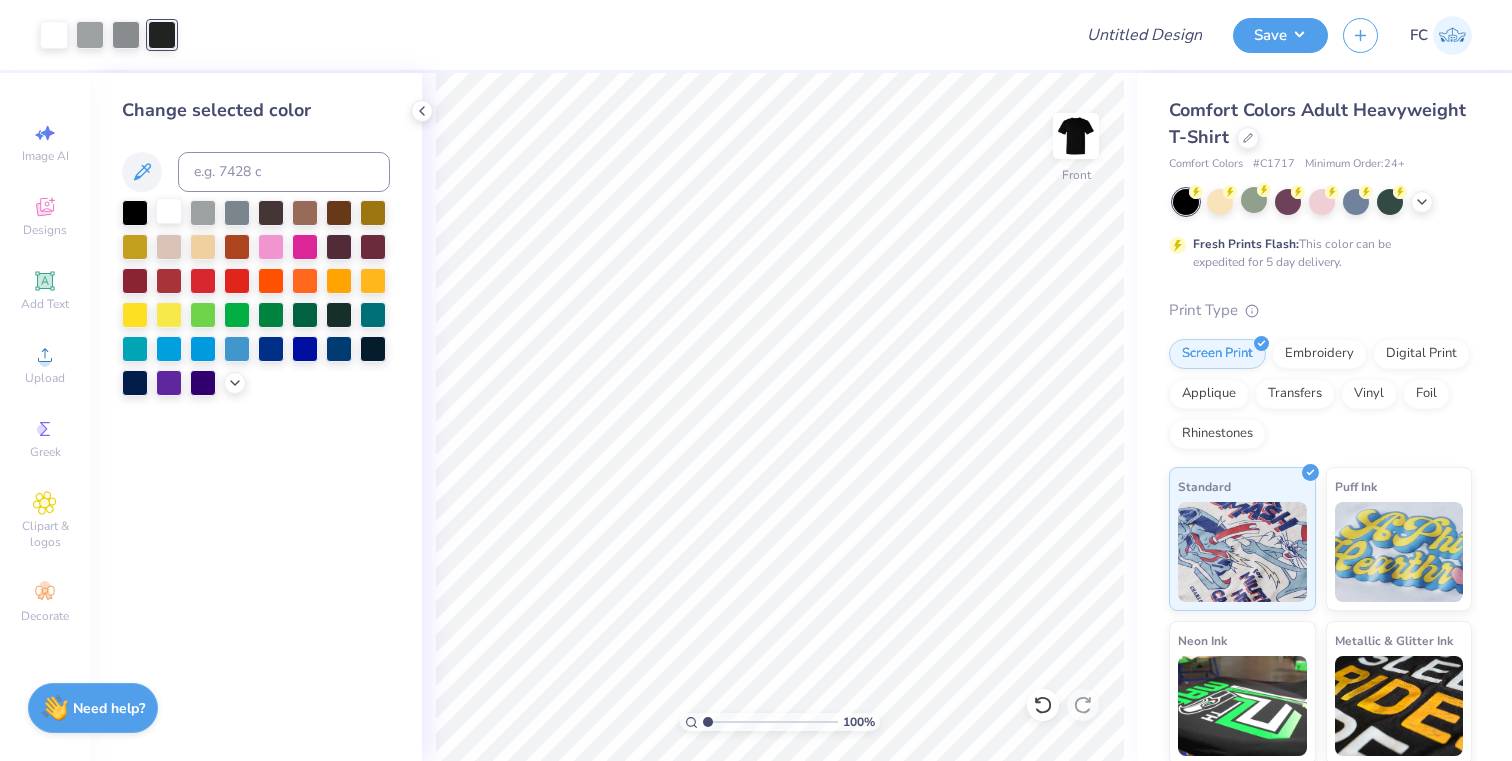 click at bounding box center (169, 211) 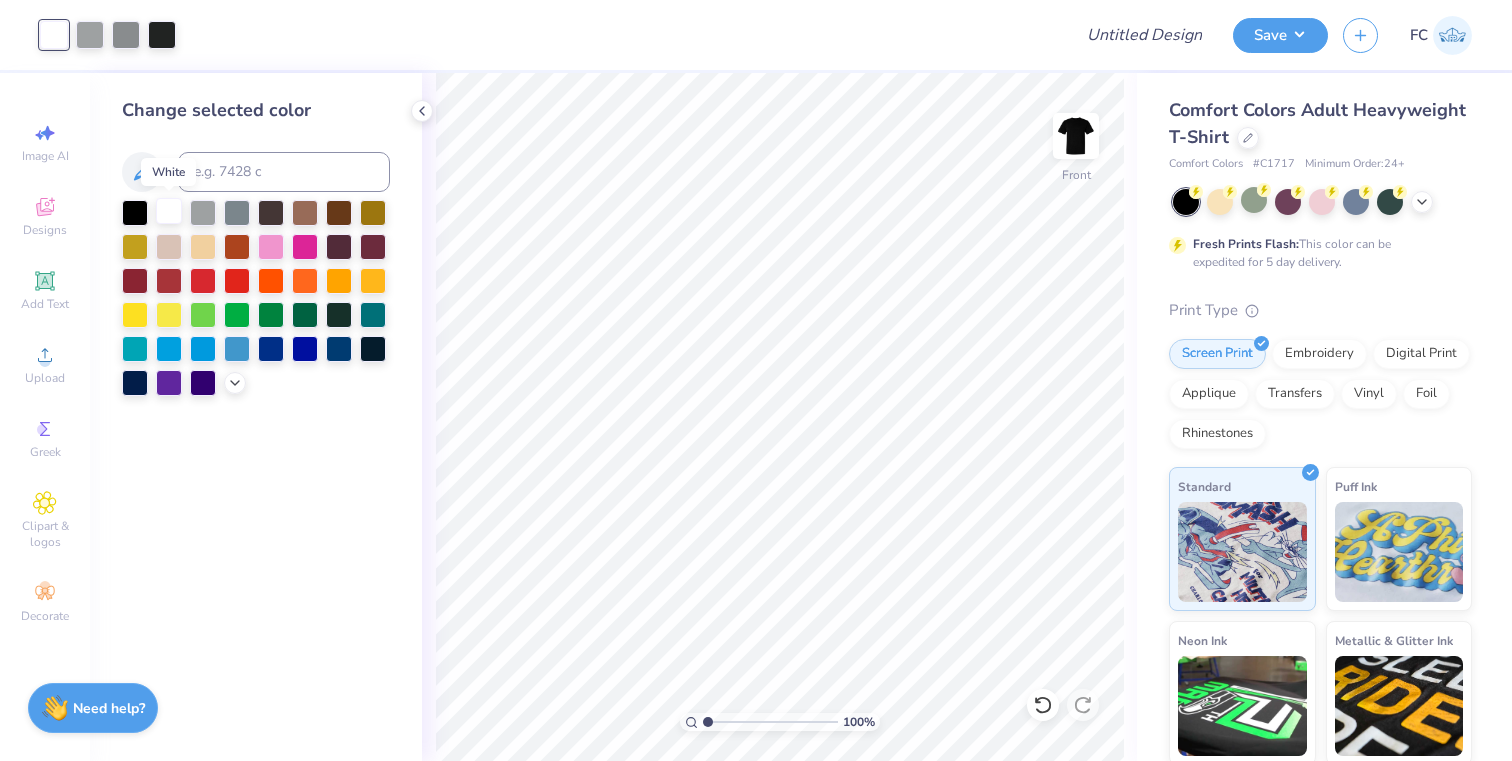 click at bounding box center [169, 211] 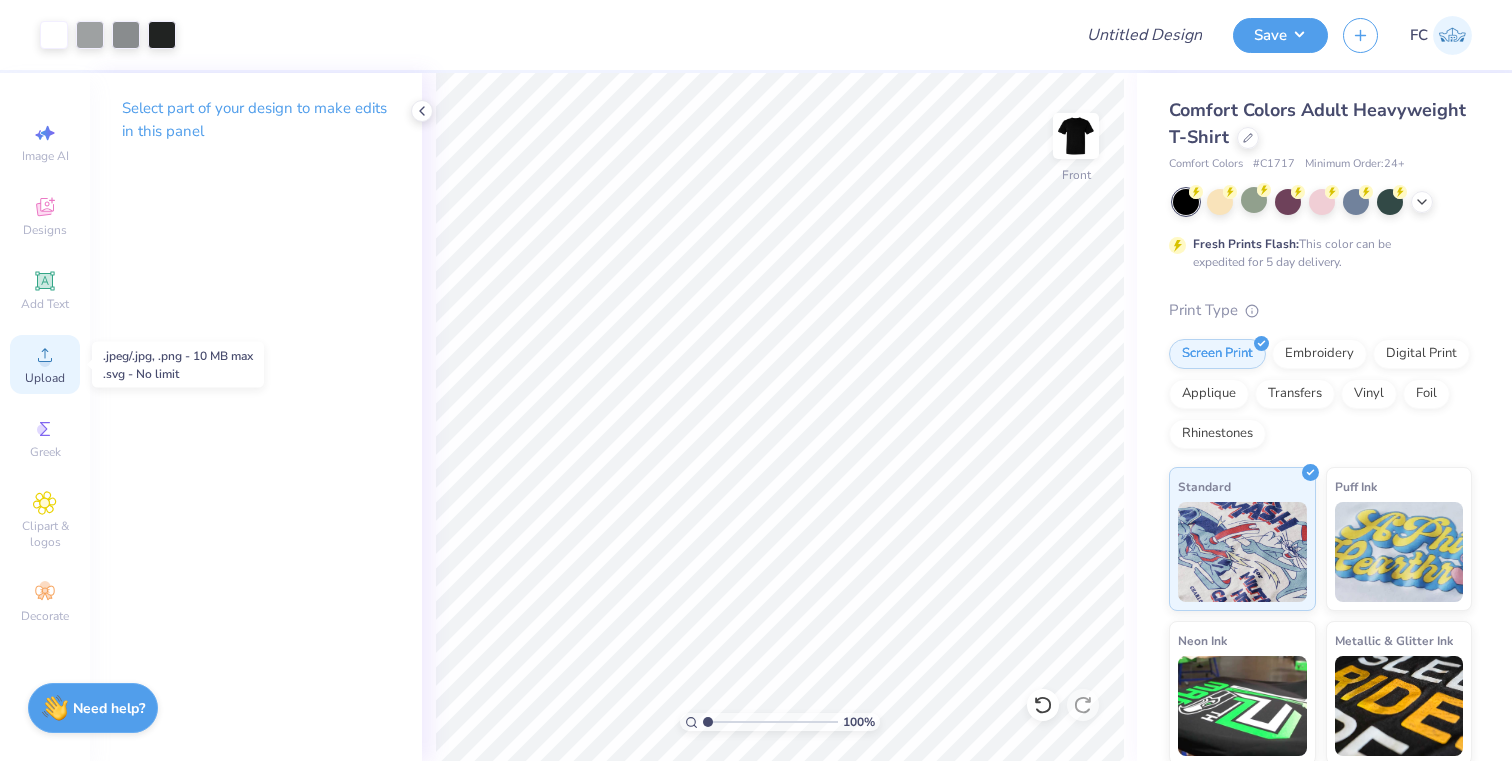 click 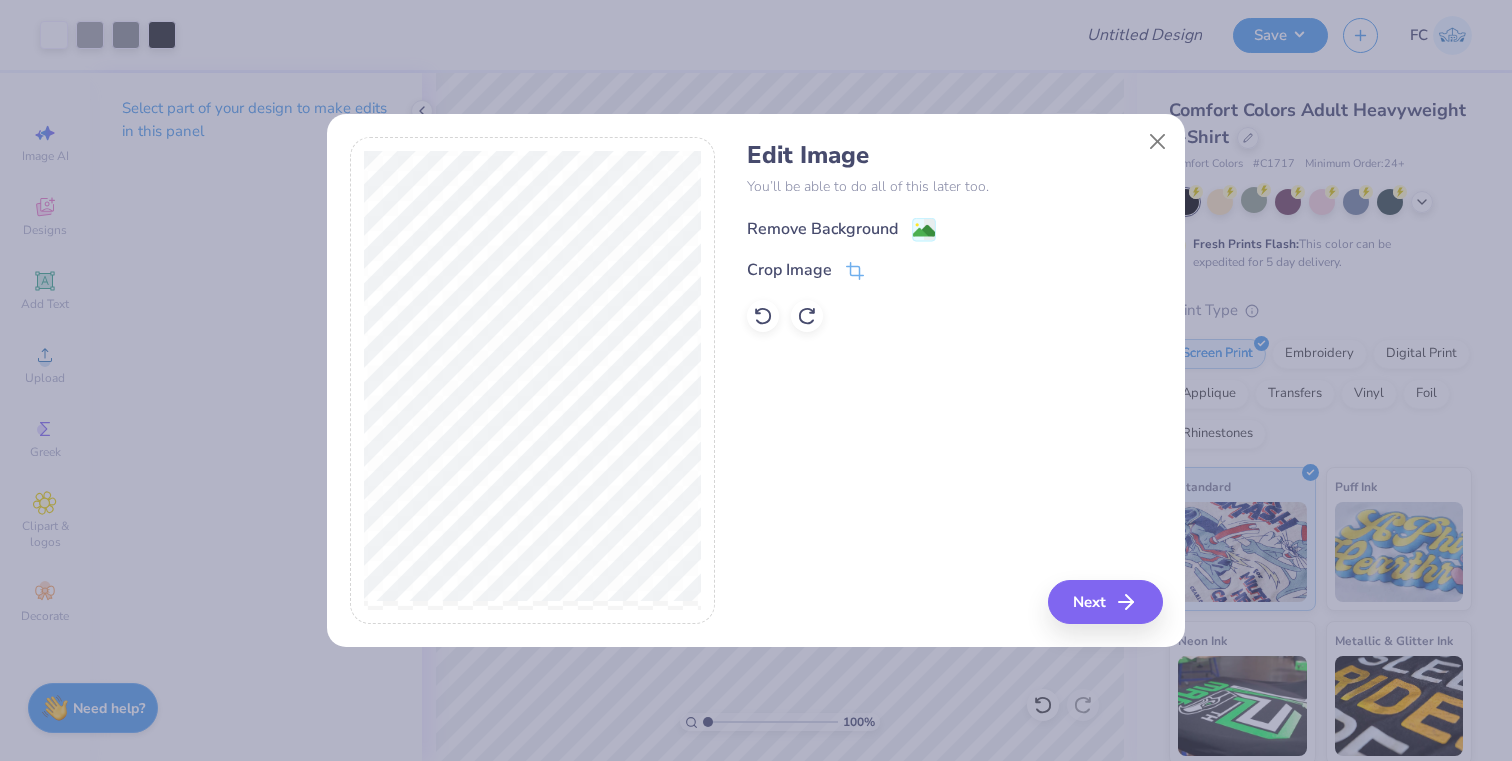 click on "Remove Background" at bounding box center [841, 229] 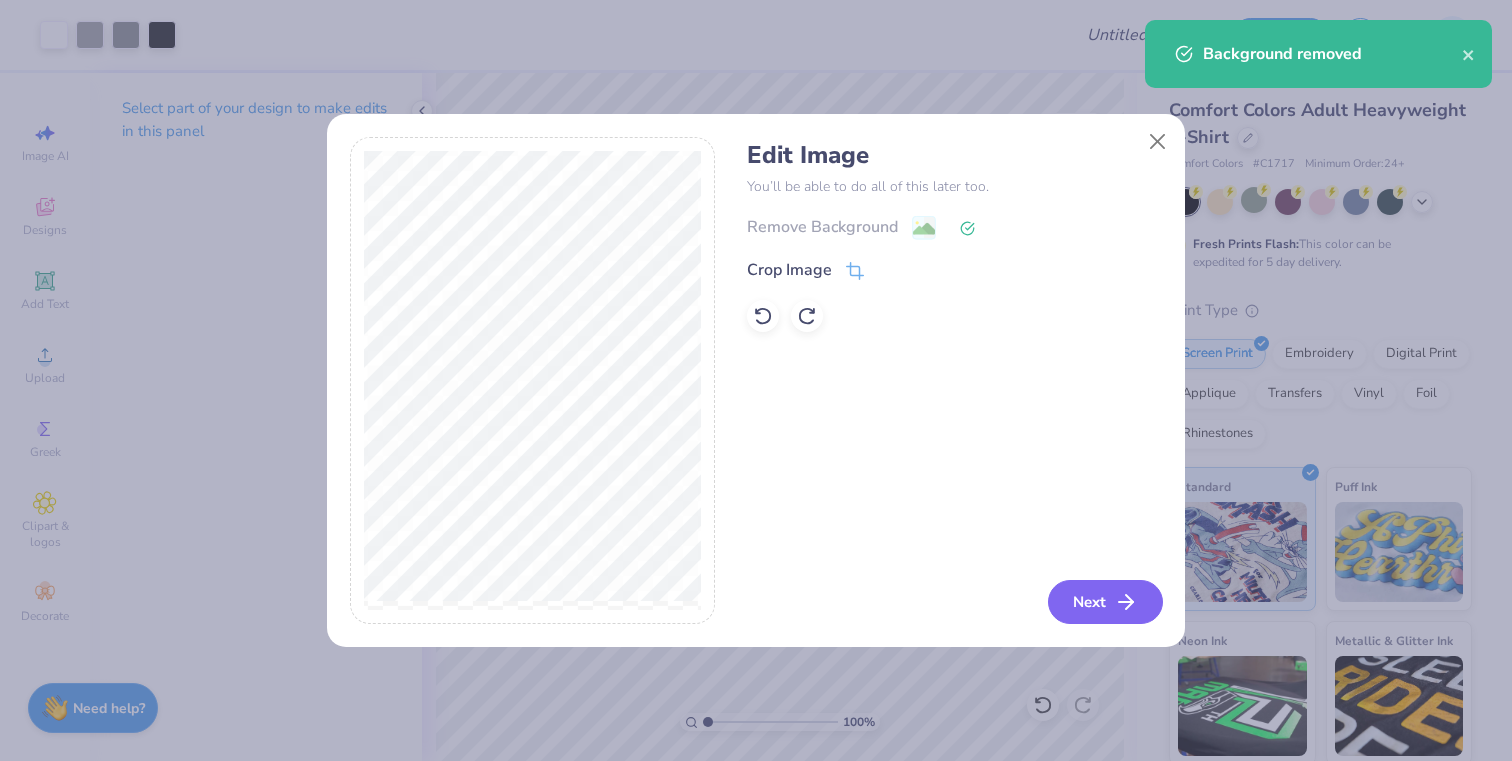 click on "Next" at bounding box center [1105, 602] 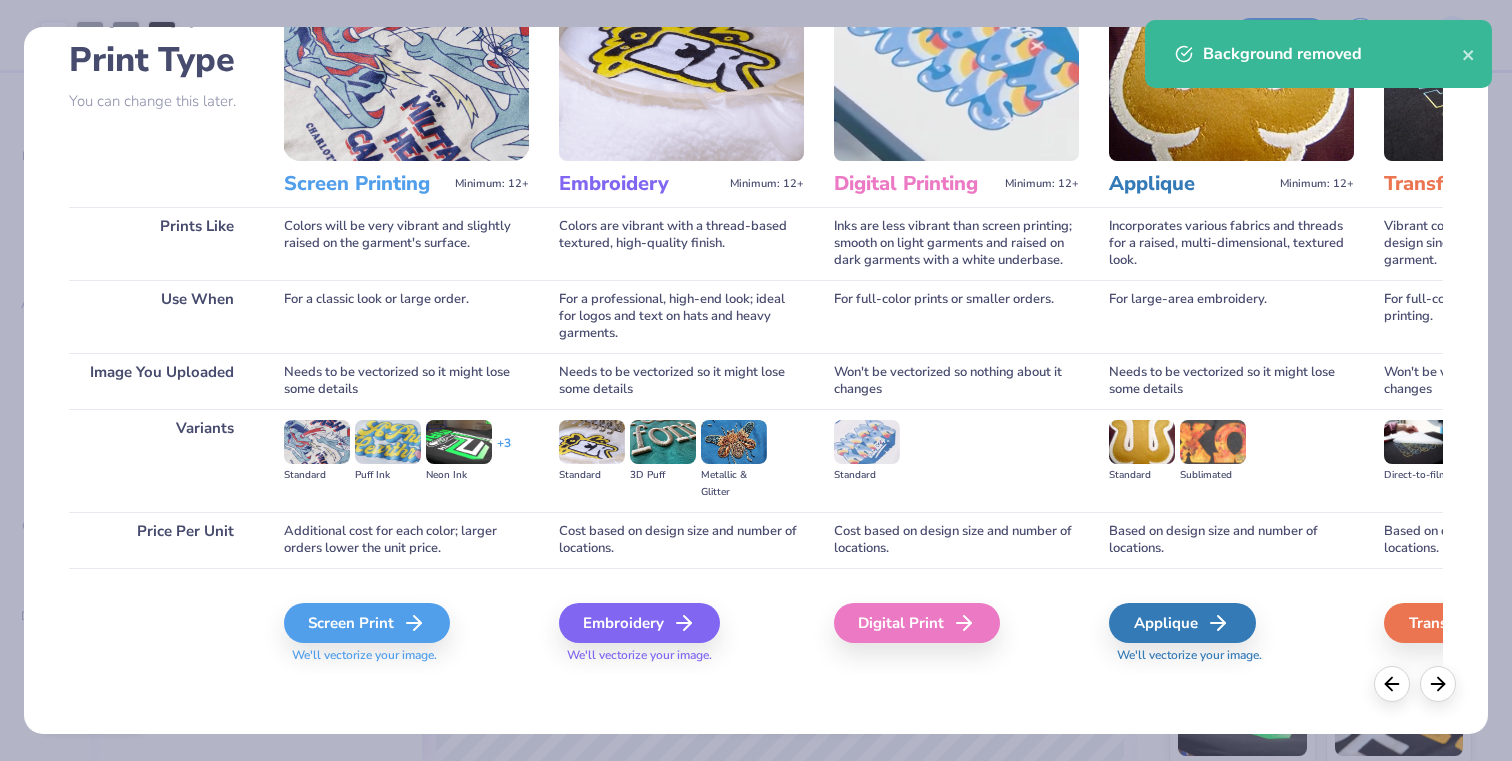 scroll, scrollTop: 136, scrollLeft: 0, axis: vertical 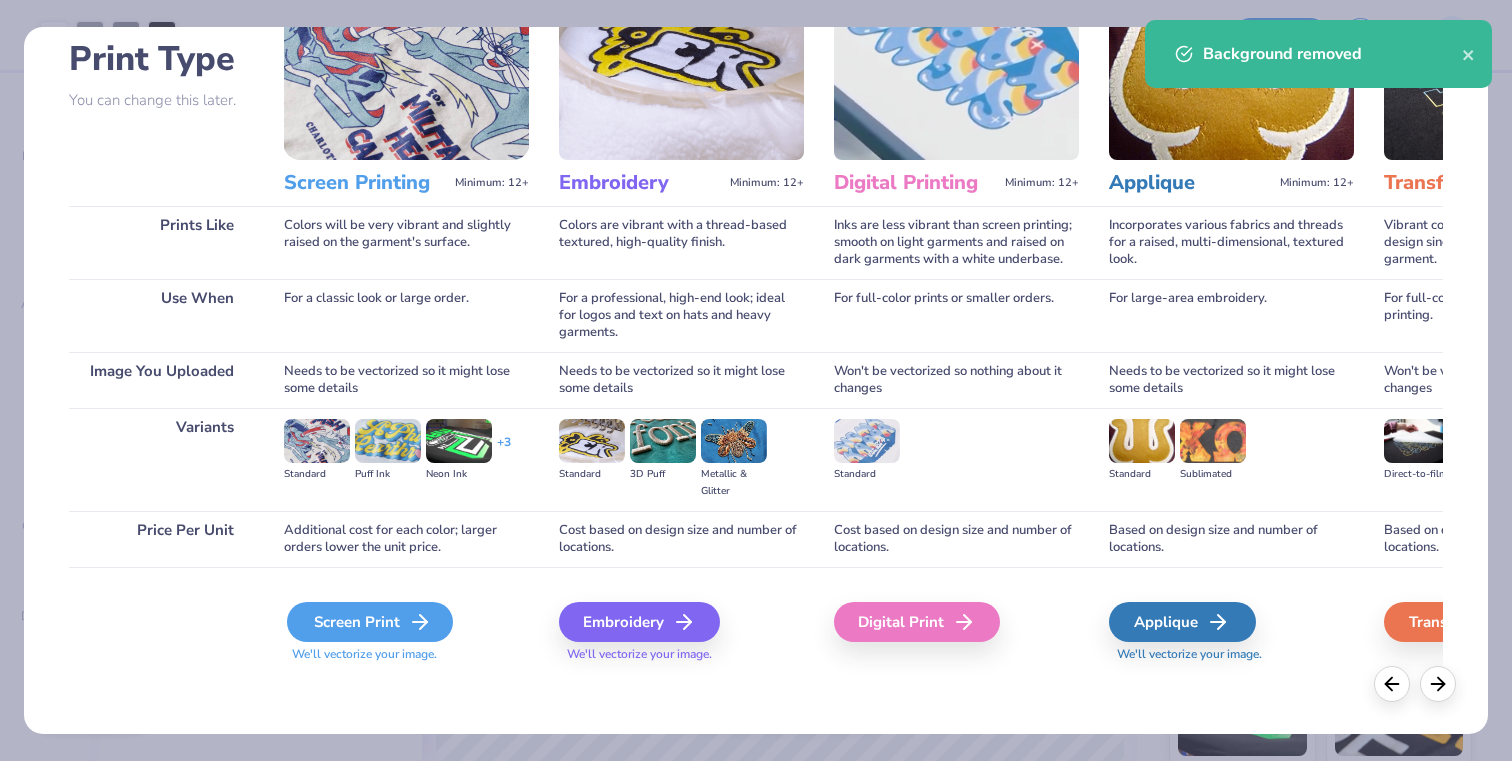 click on "Screen Print" at bounding box center [370, 622] 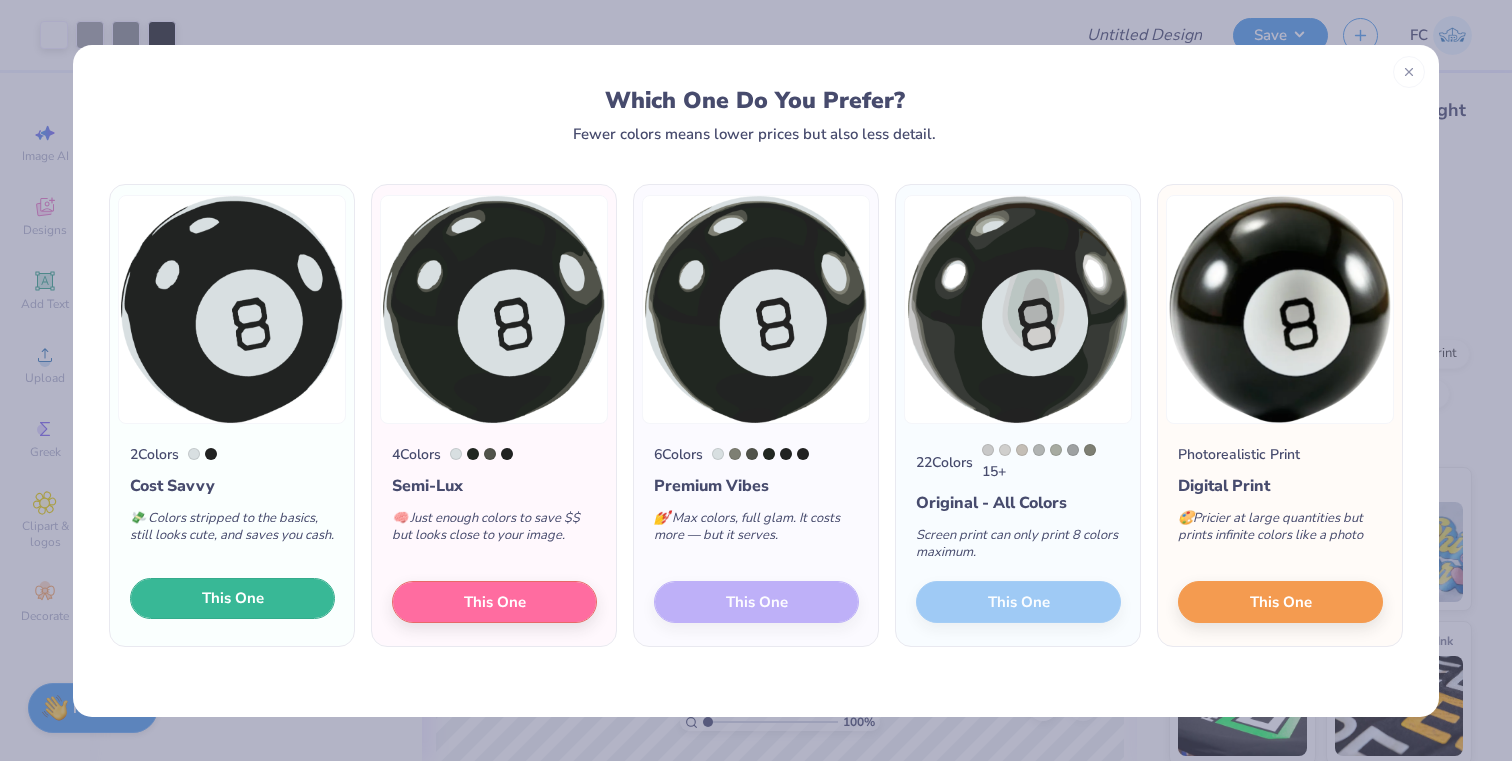 click on "This One" at bounding box center [232, 599] 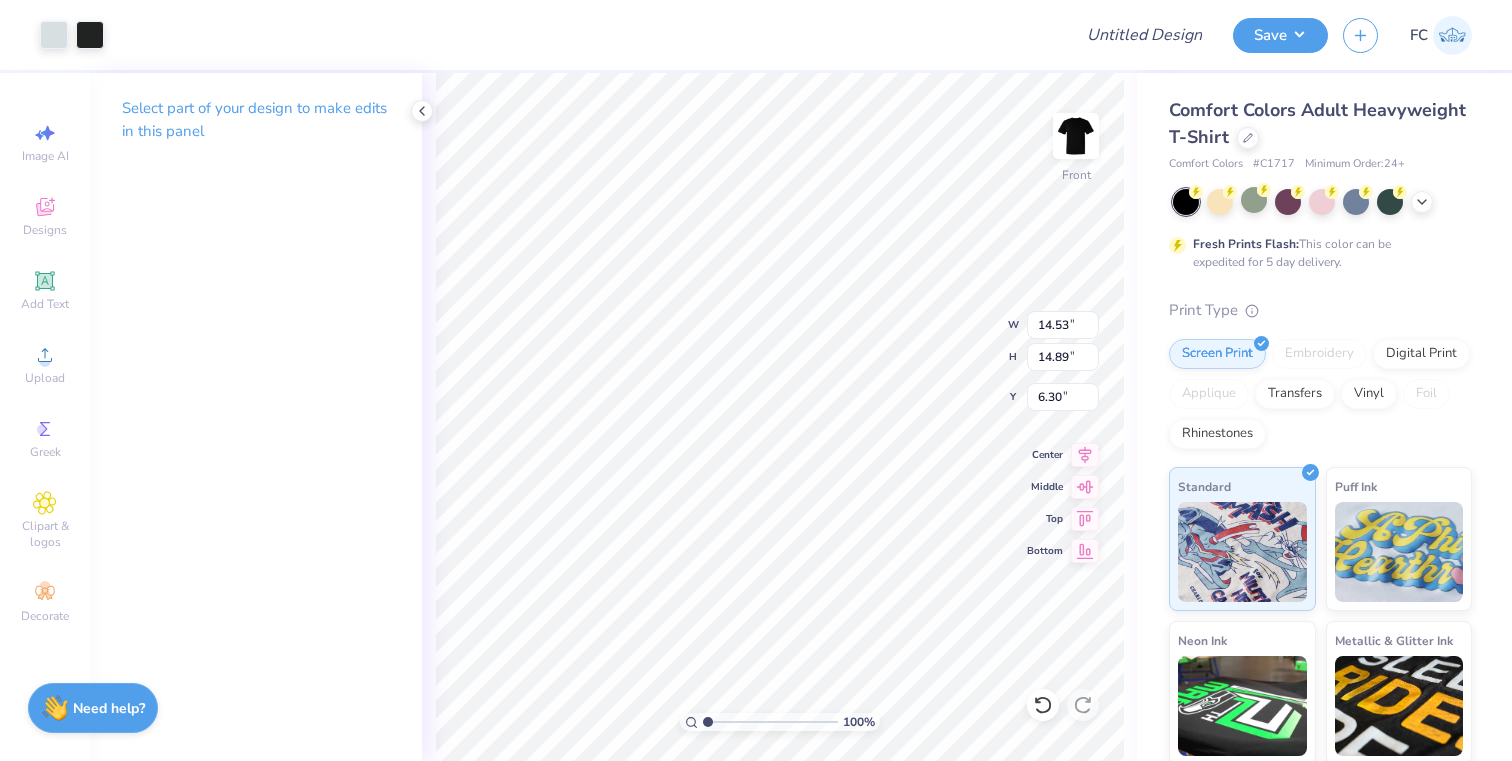 type on "6.46" 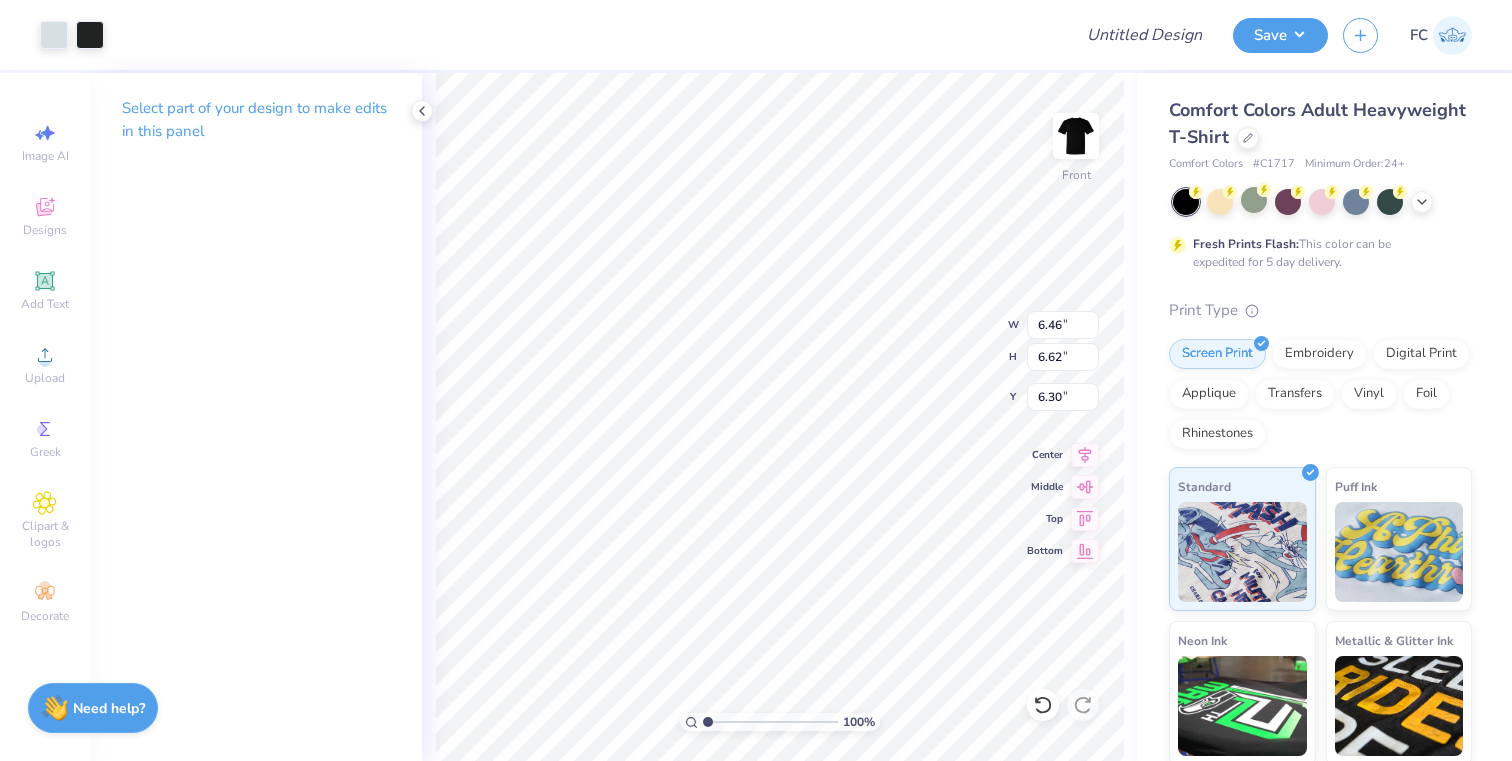 type on "11.66" 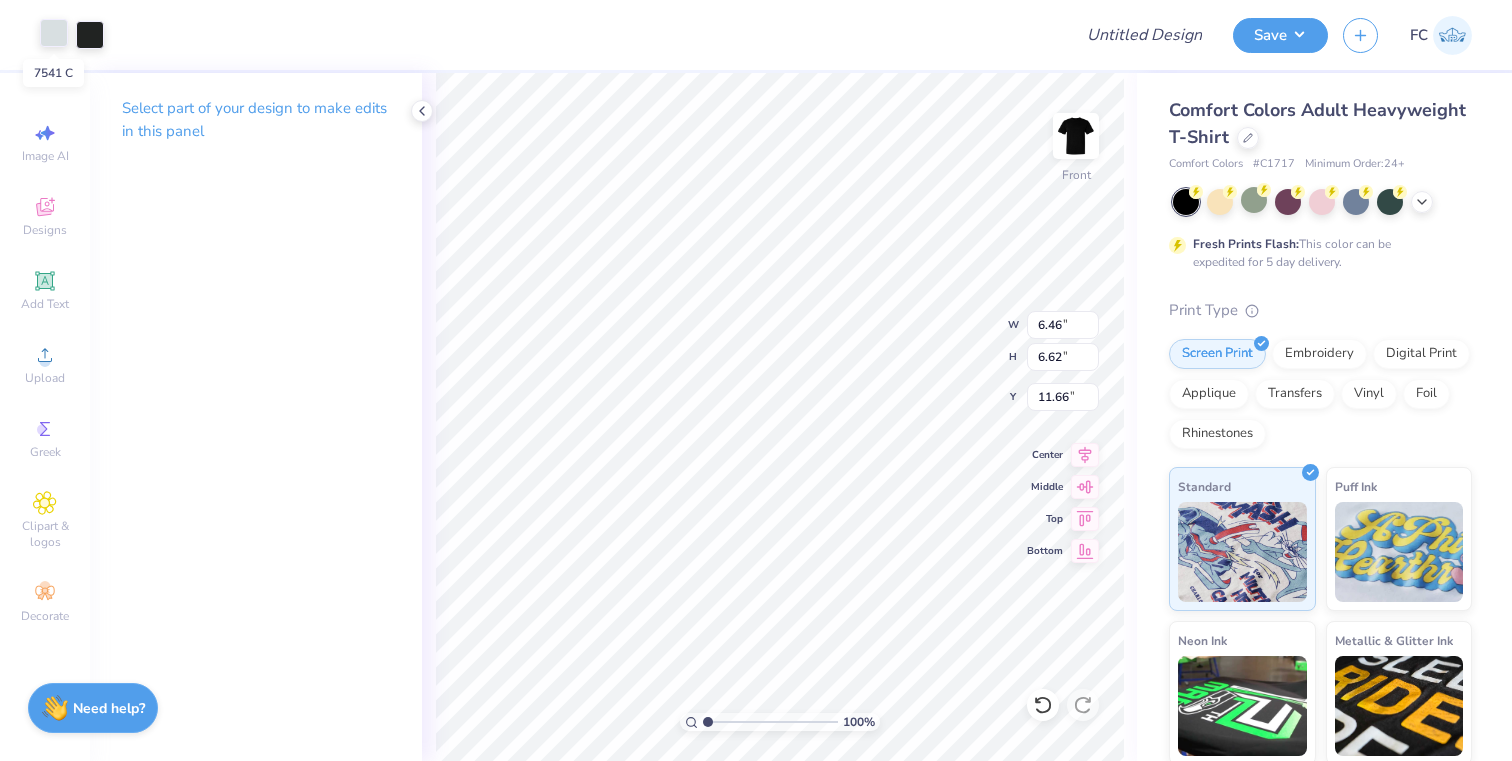 click at bounding box center (54, 33) 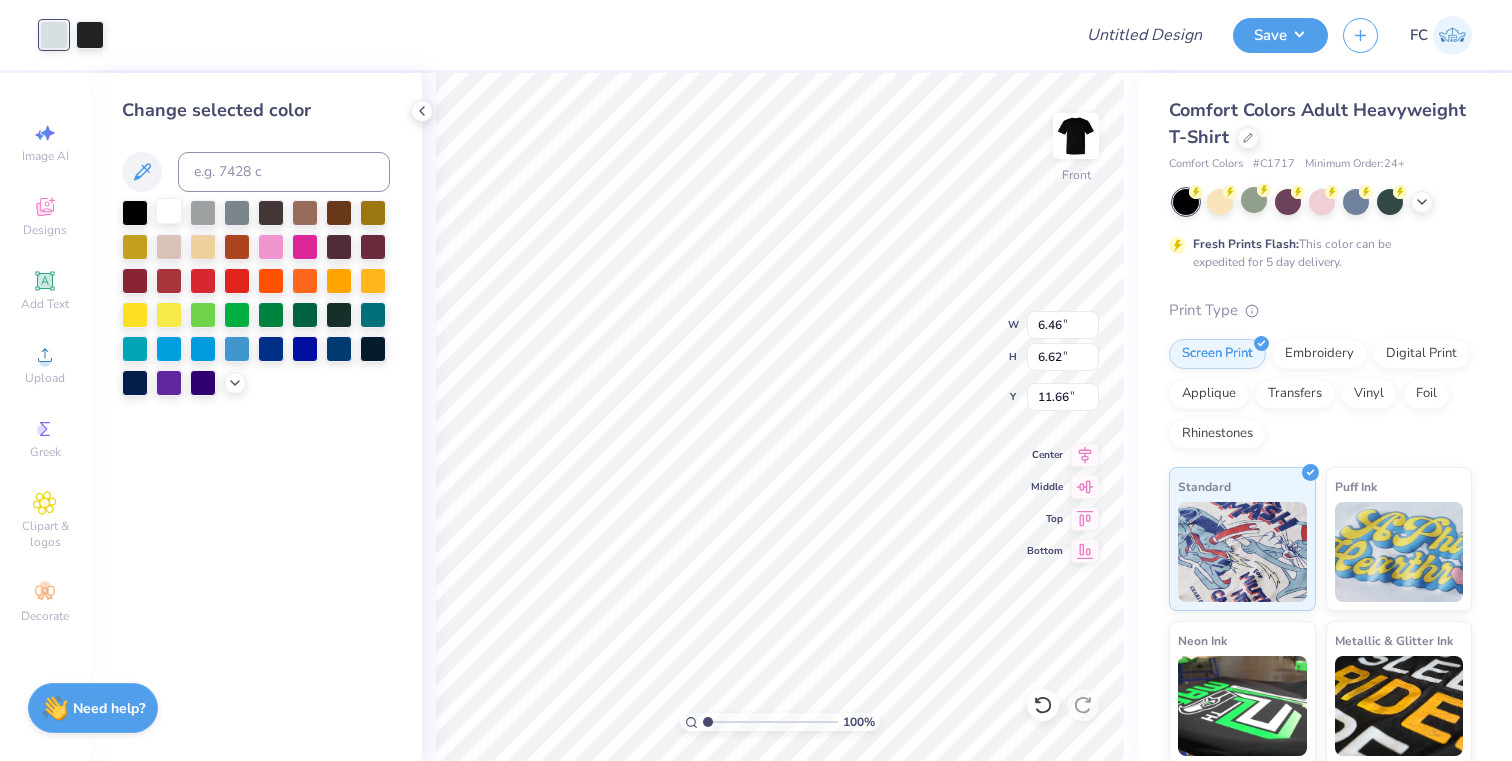 click at bounding box center (169, 211) 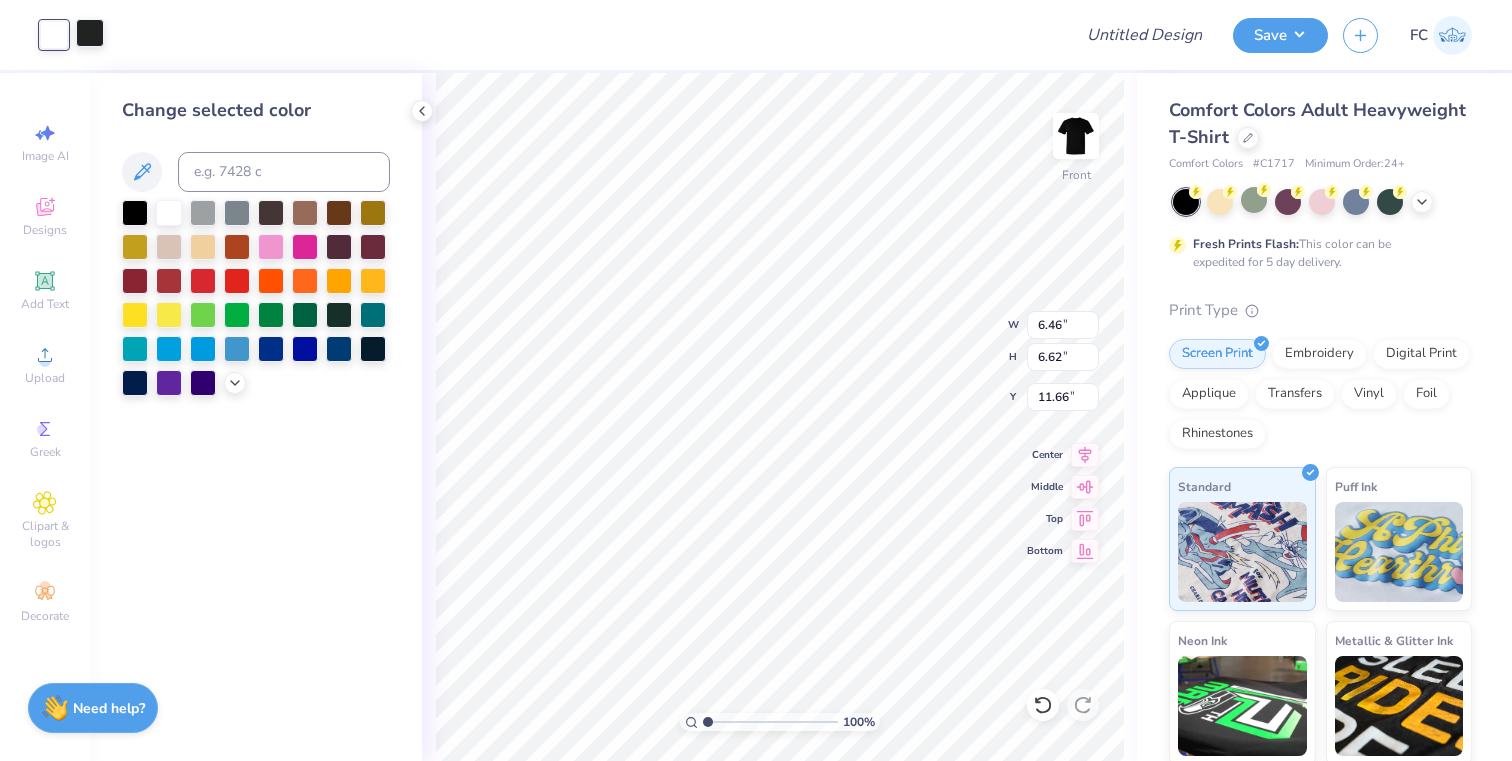 click at bounding box center [90, 33] 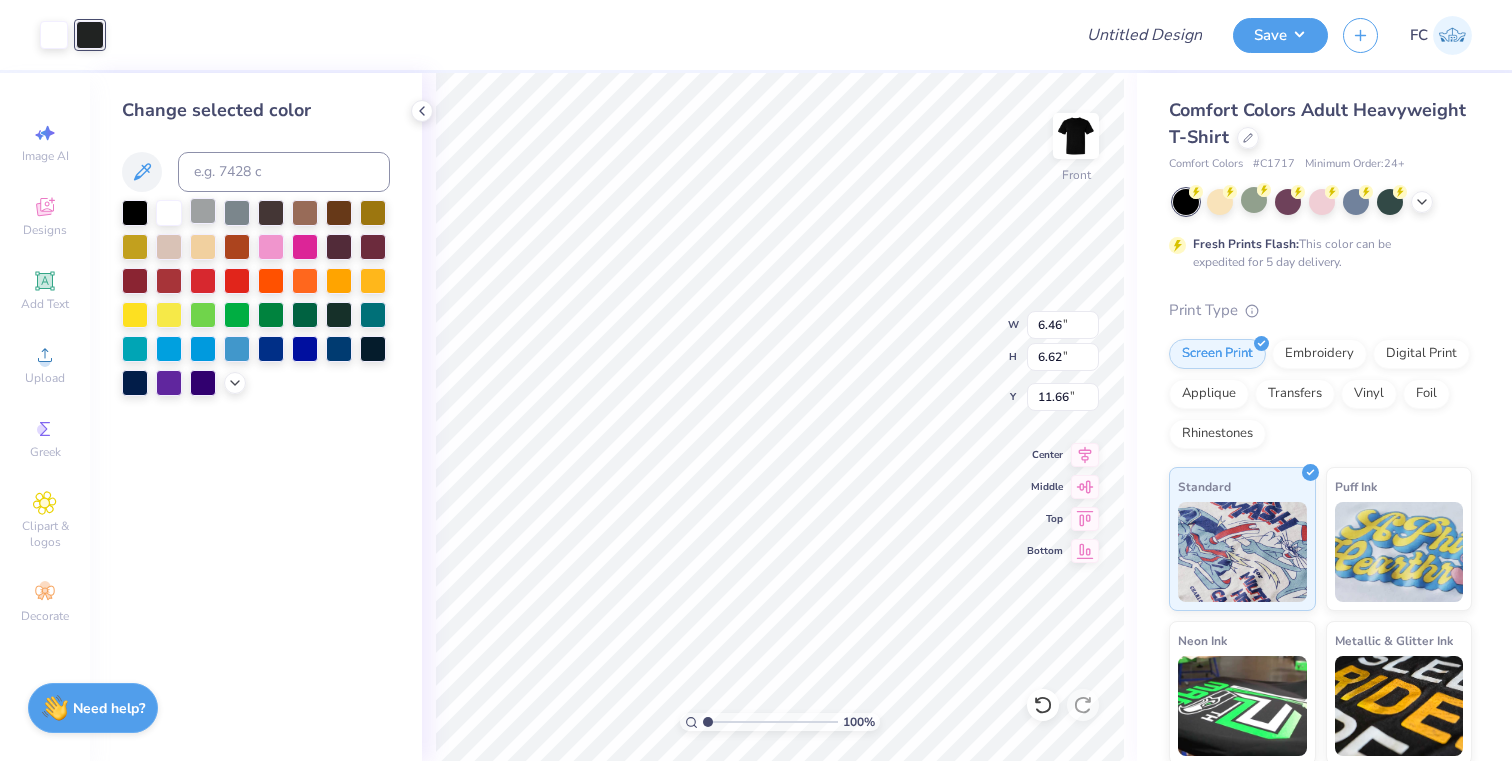 click at bounding box center (203, 211) 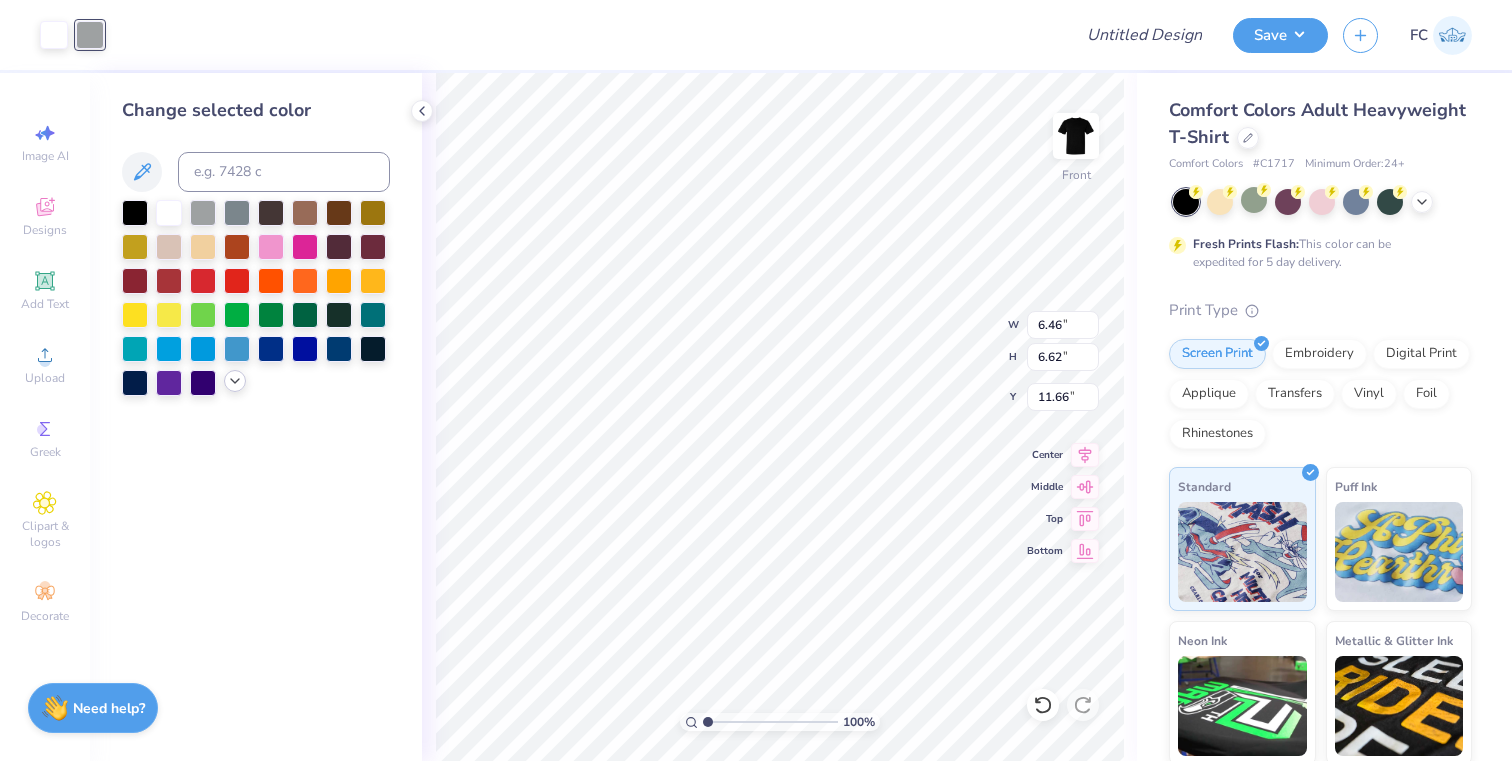 click 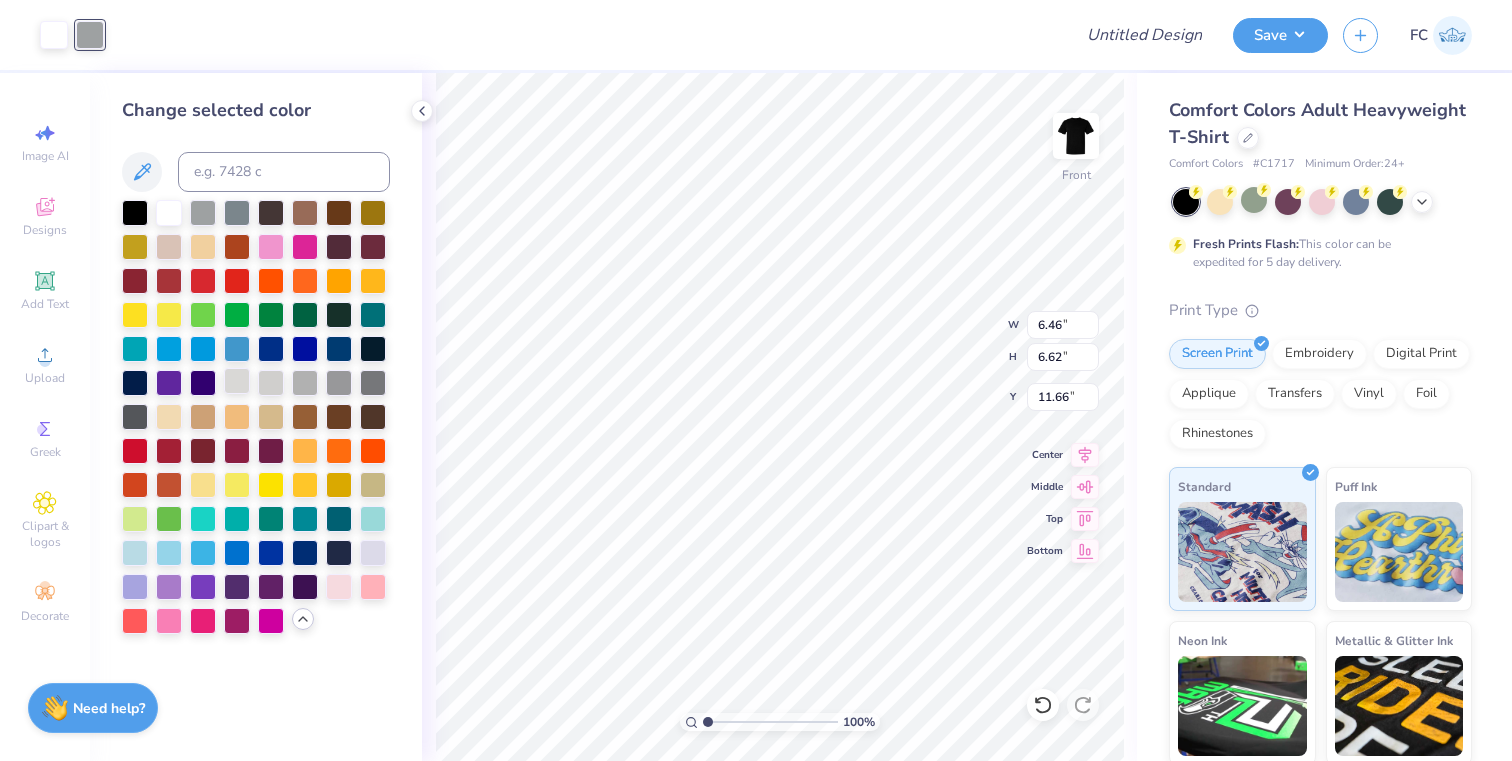 click at bounding box center [237, 381] 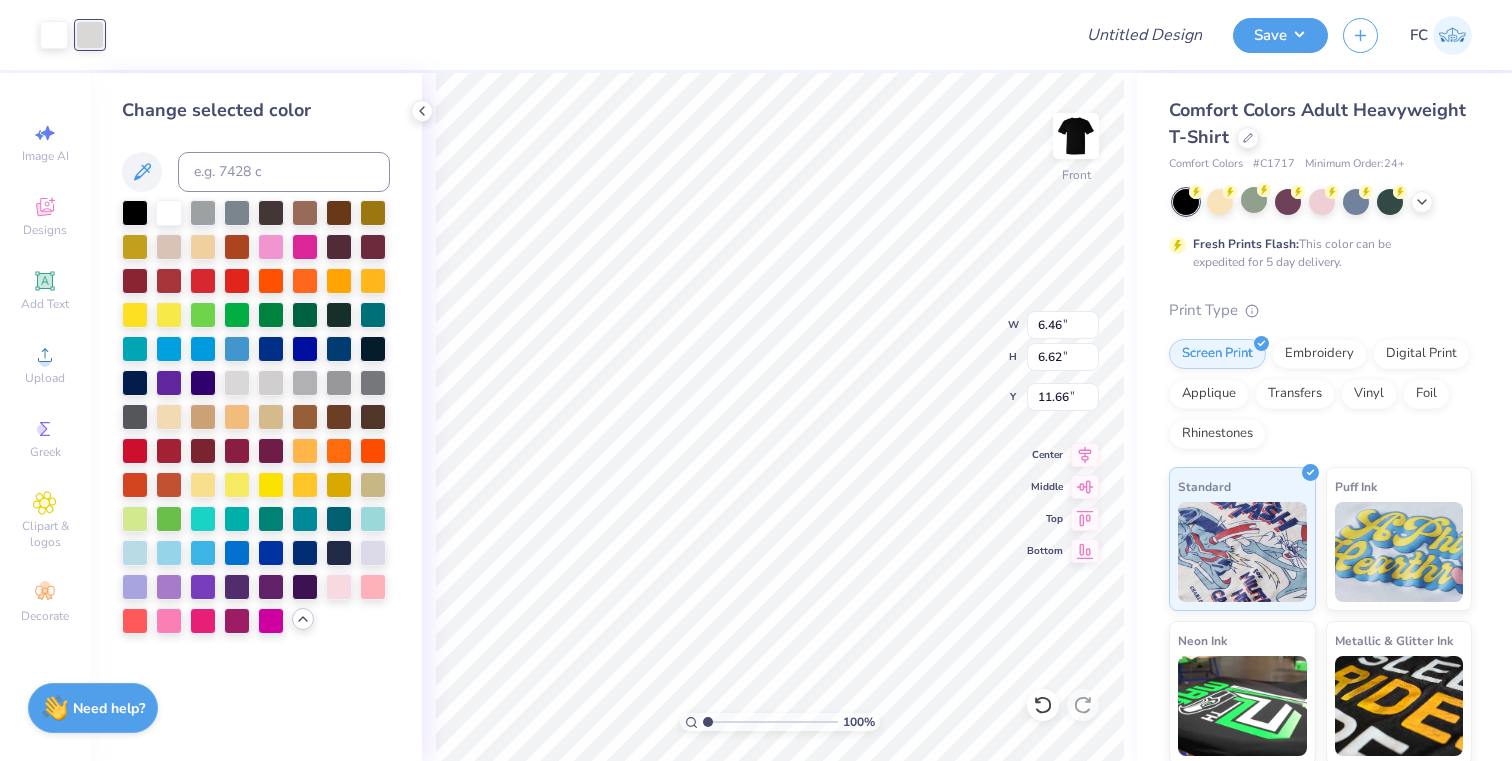 click at bounding box center [256, 417] 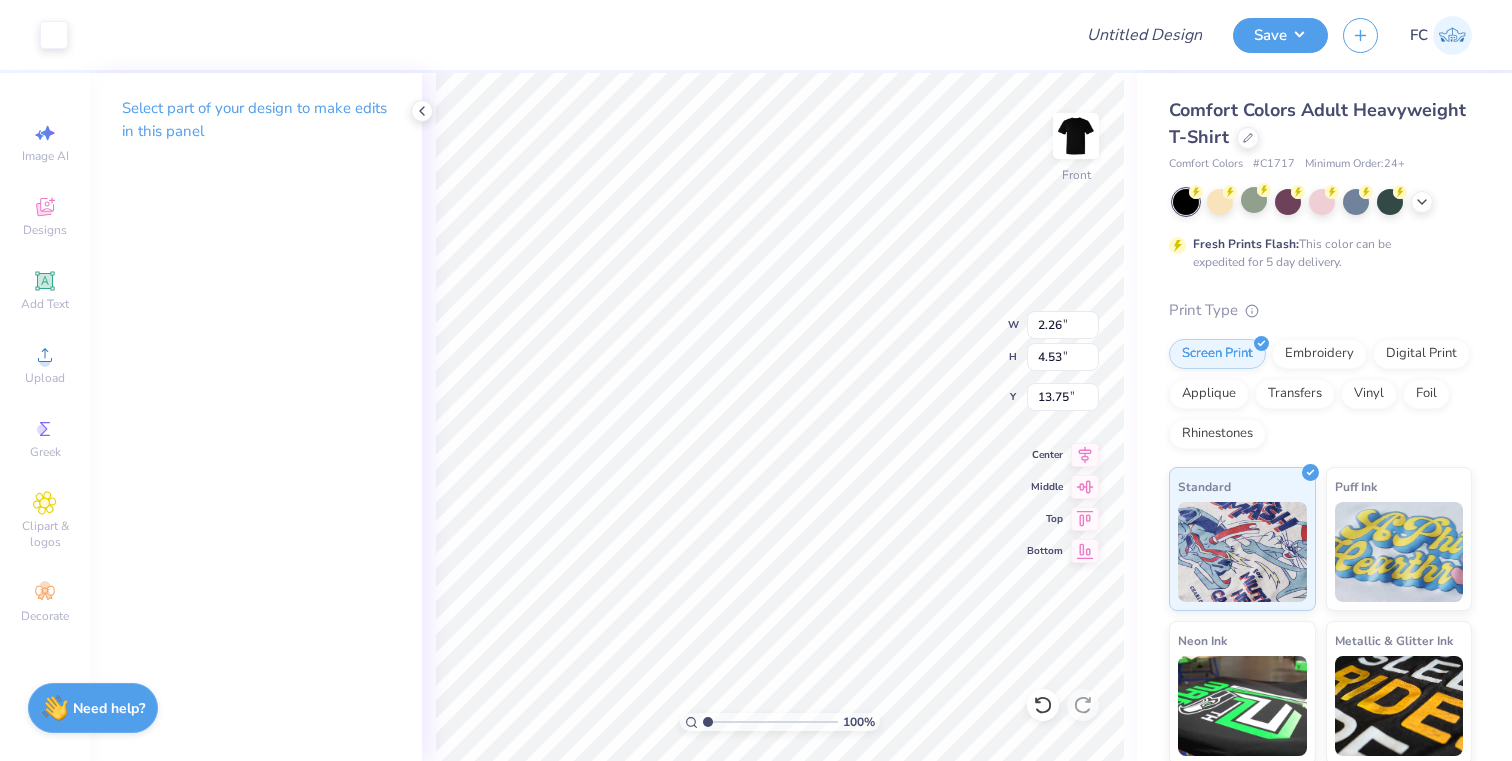 type on "13.40" 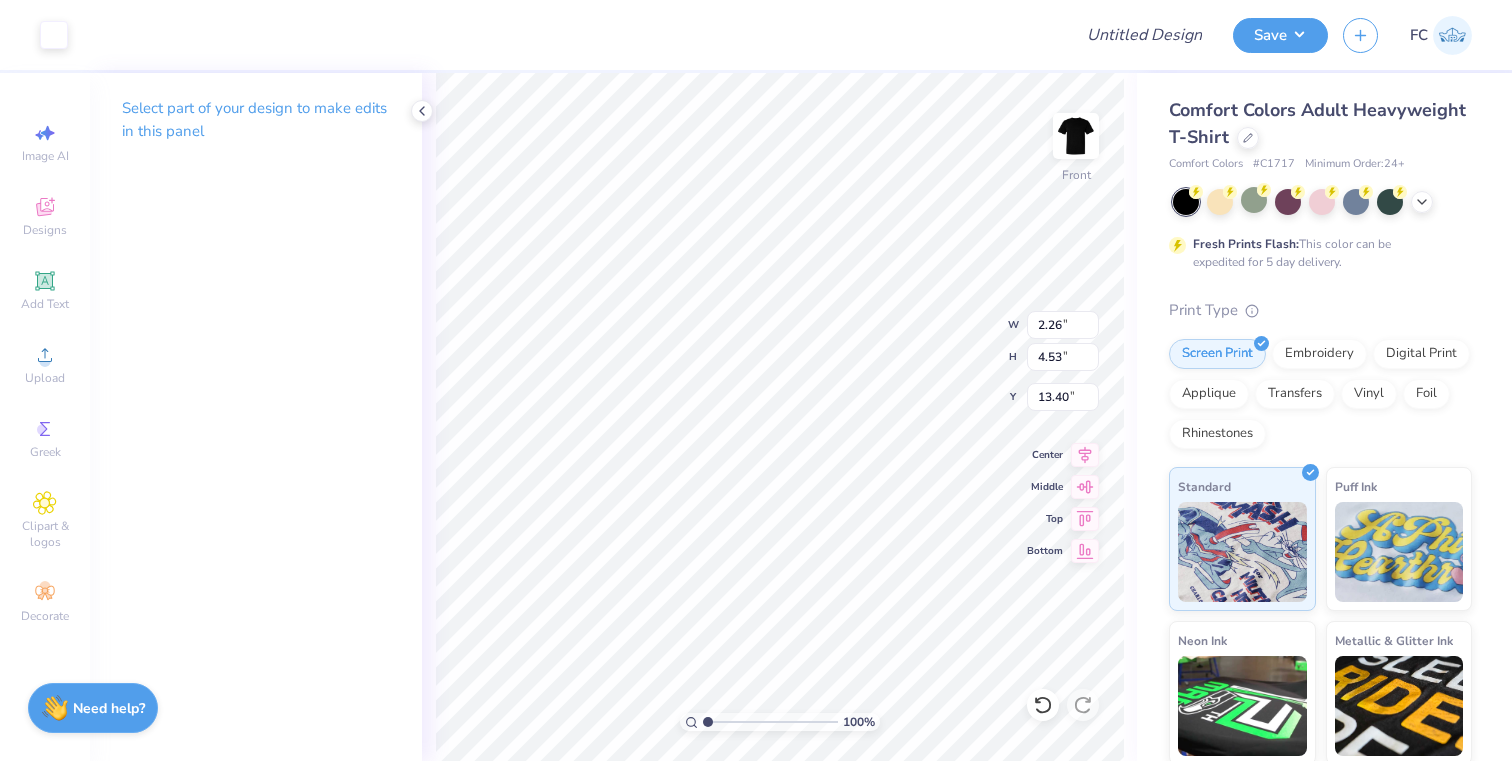 type on "13.75" 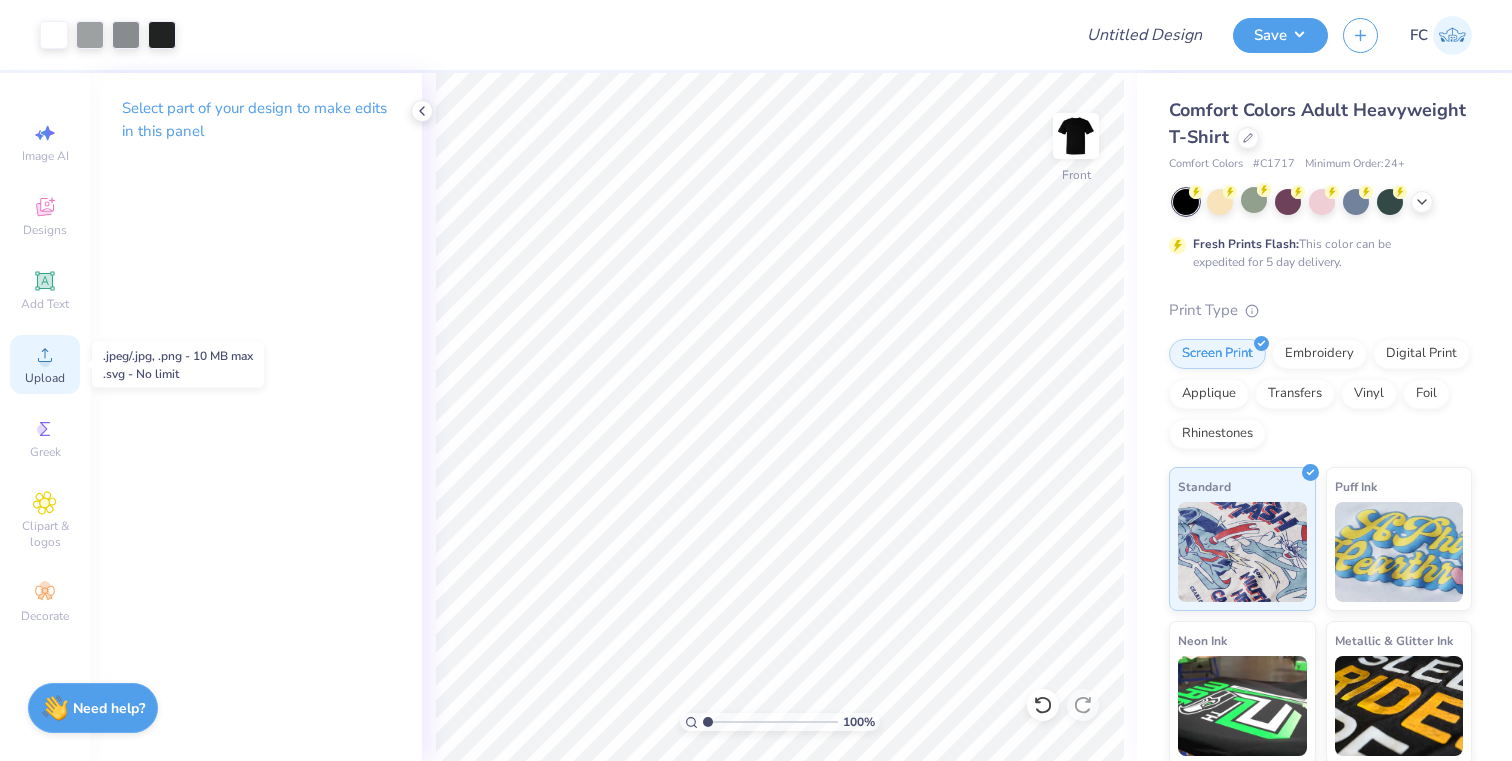 click 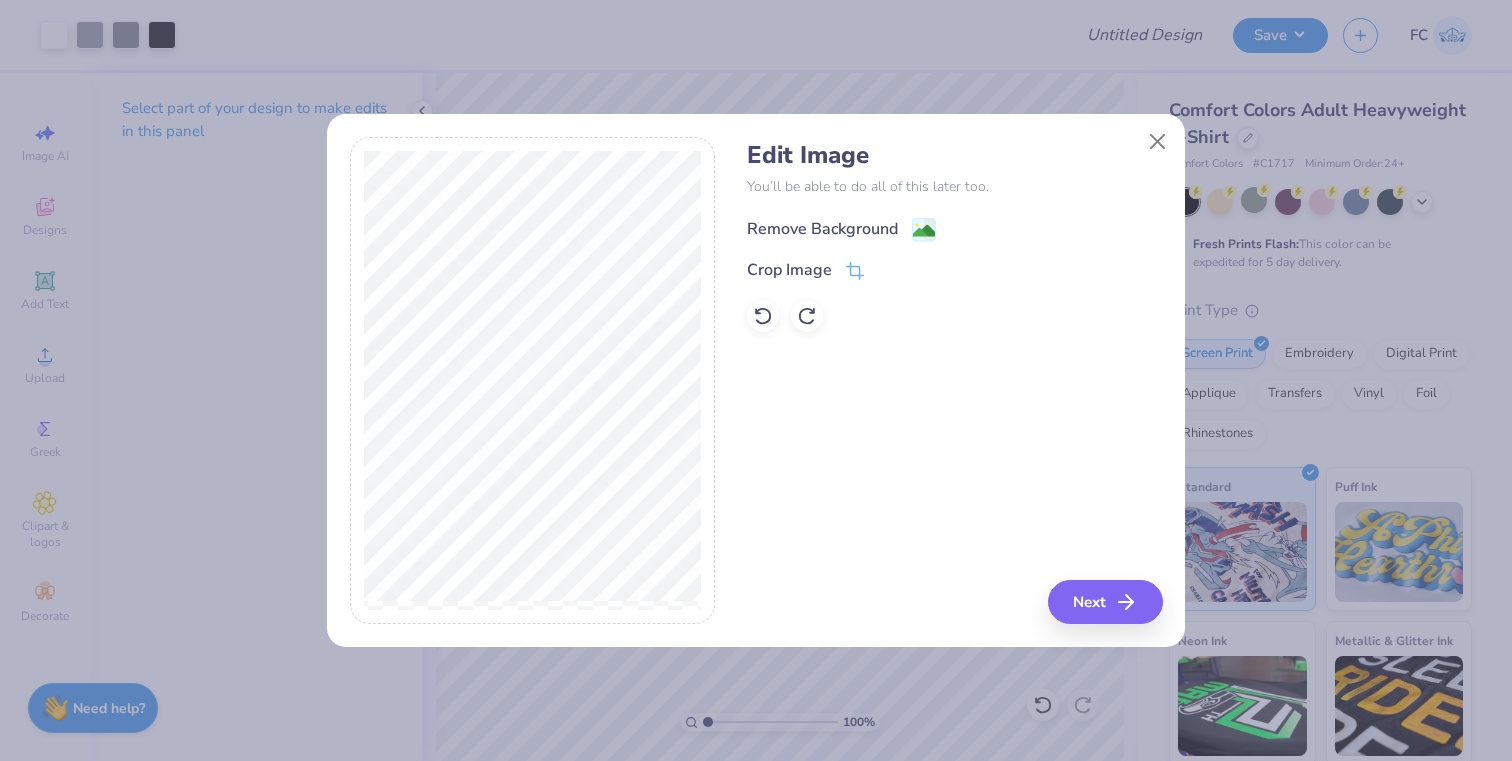 click 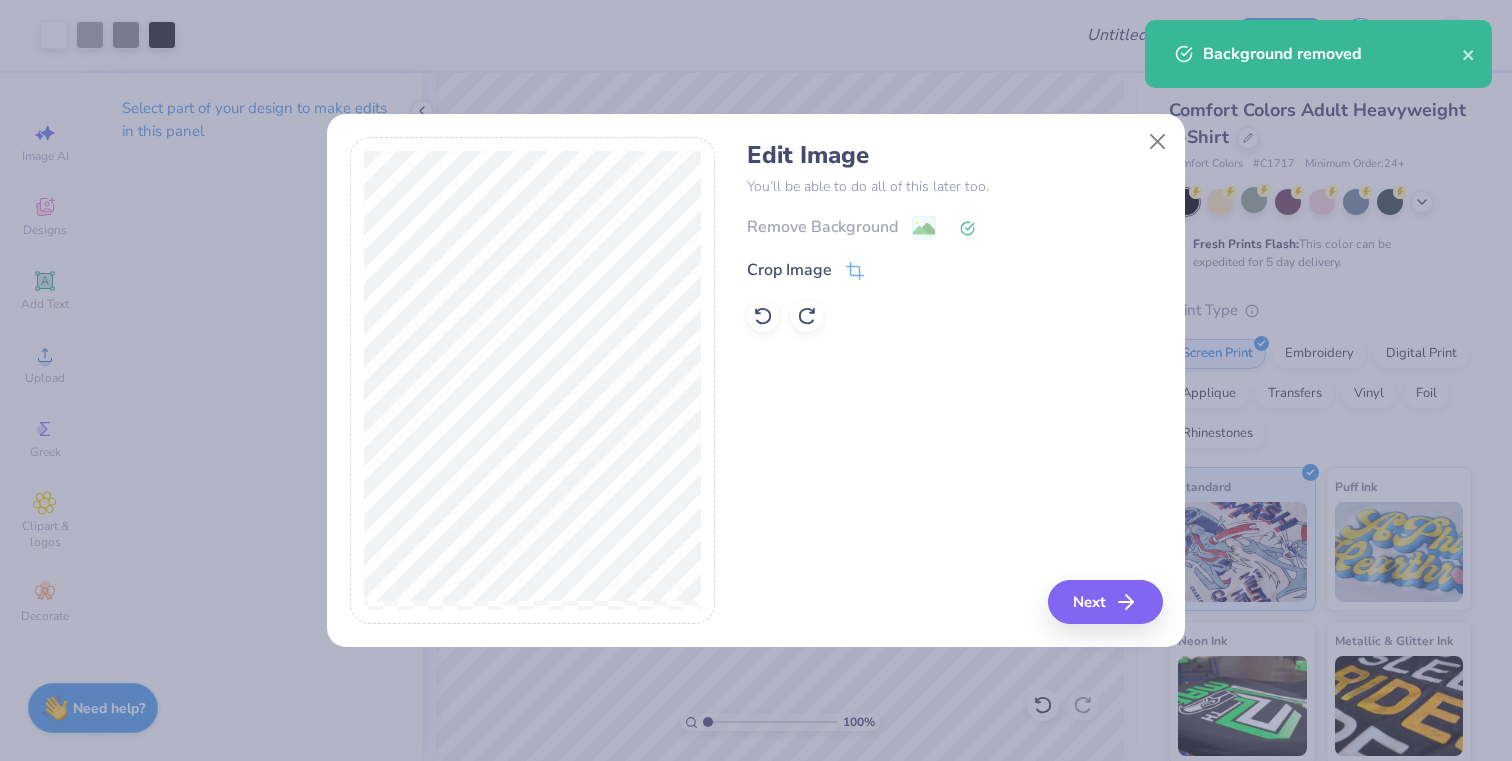 click on "Edit Image You’ll be able to do all of this later too. Remove Background Crop Image Next" at bounding box center [954, 381] 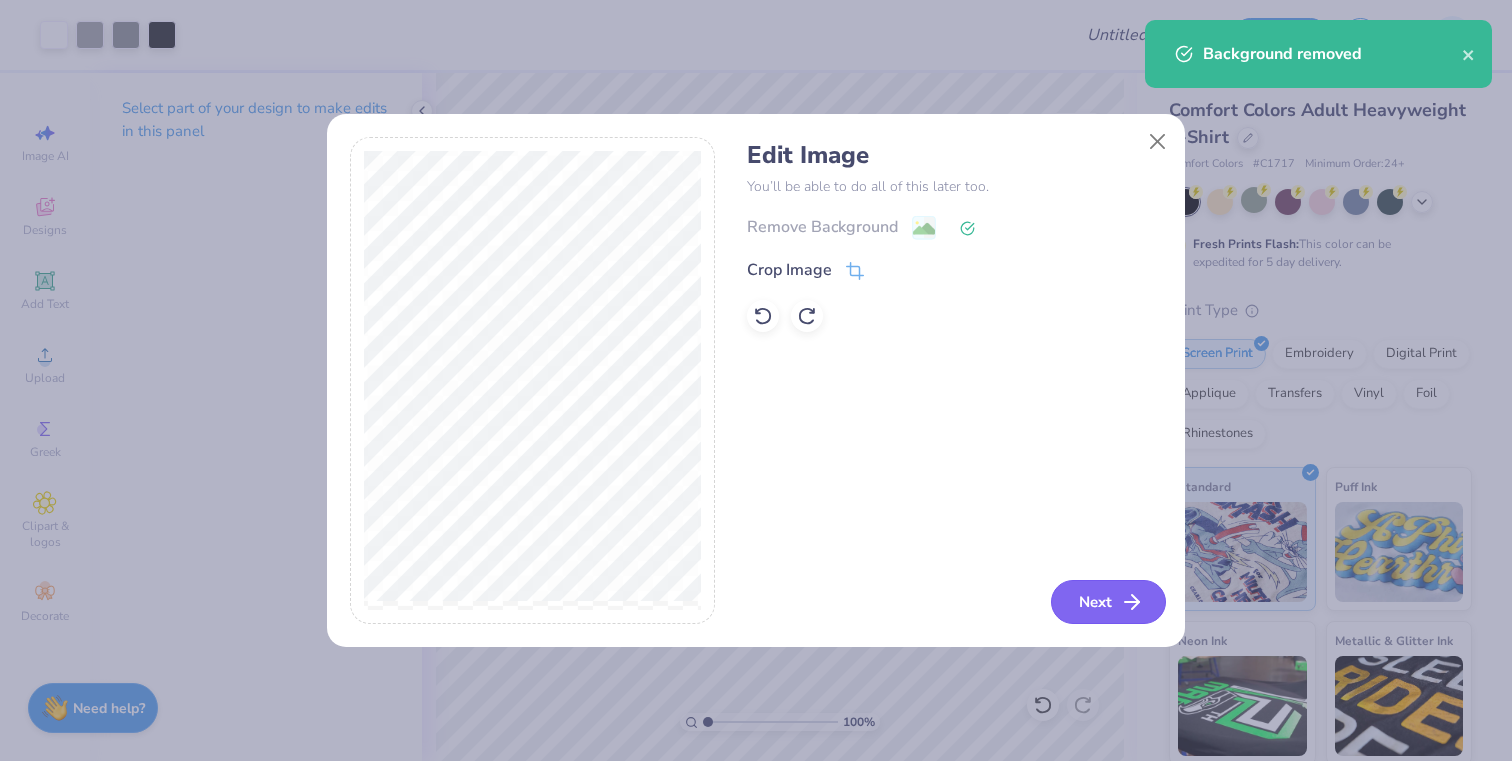 click on "Next" at bounding box center (1108, 602) 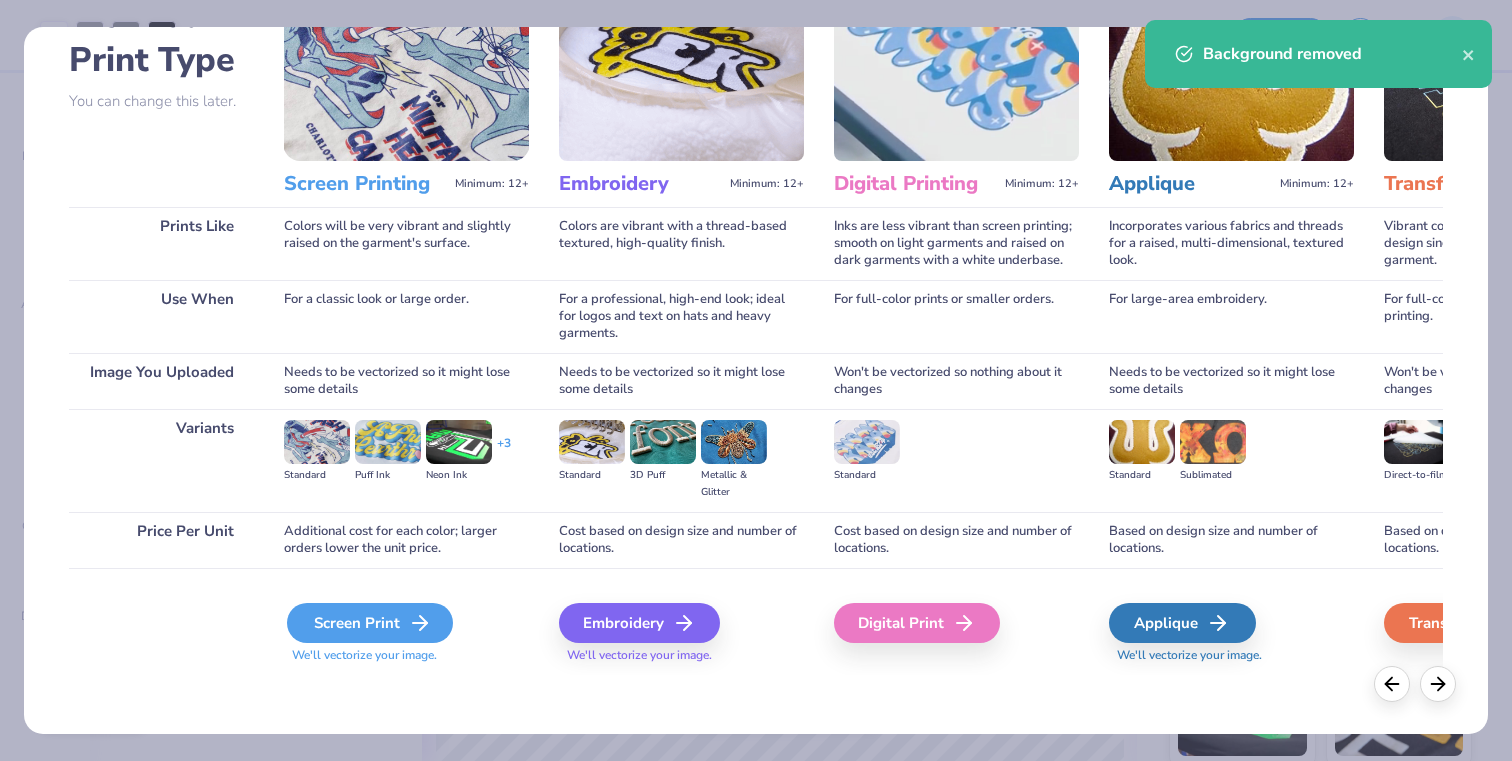 scroll, scrollTop: 136, scrollLeft: 0, axis: vertical 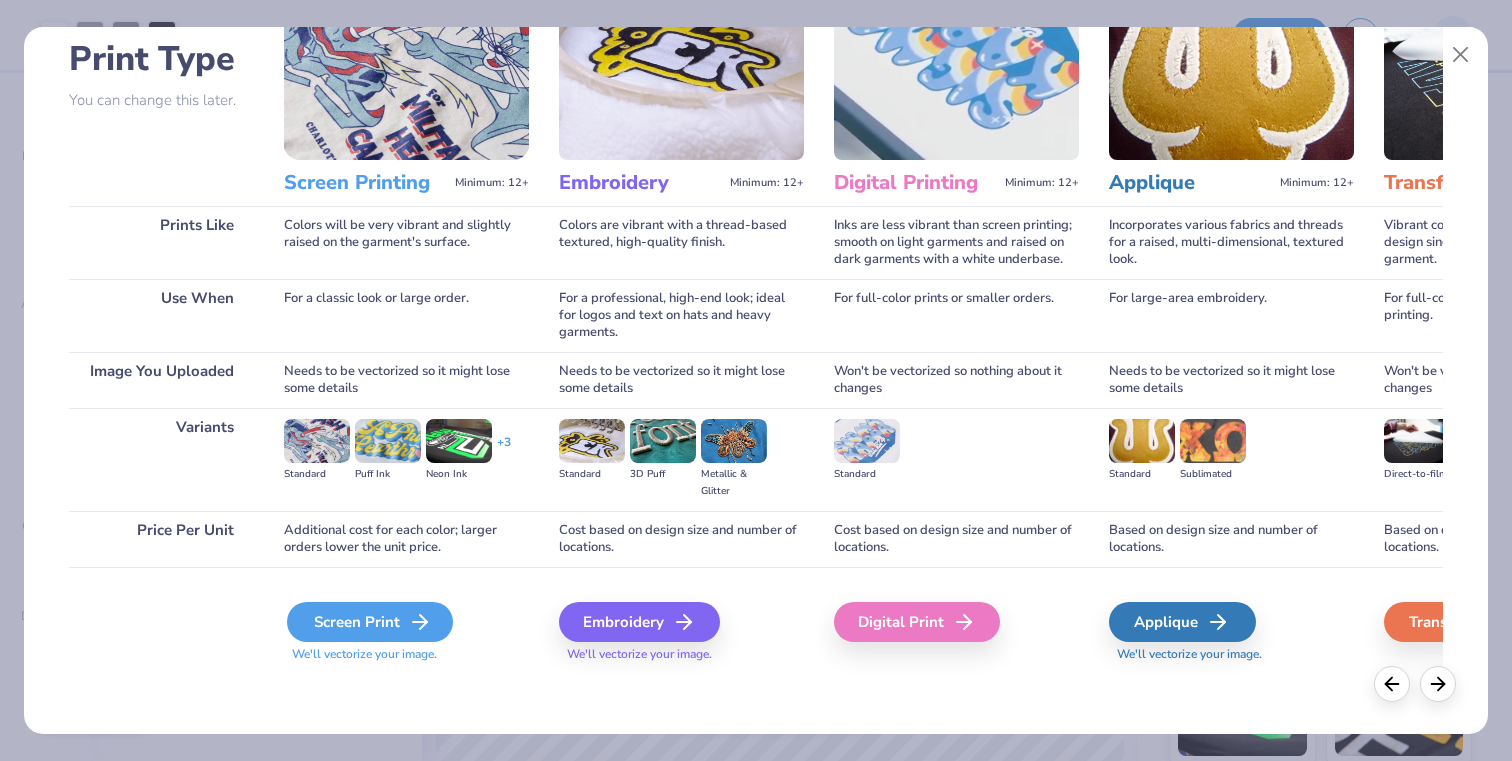 click 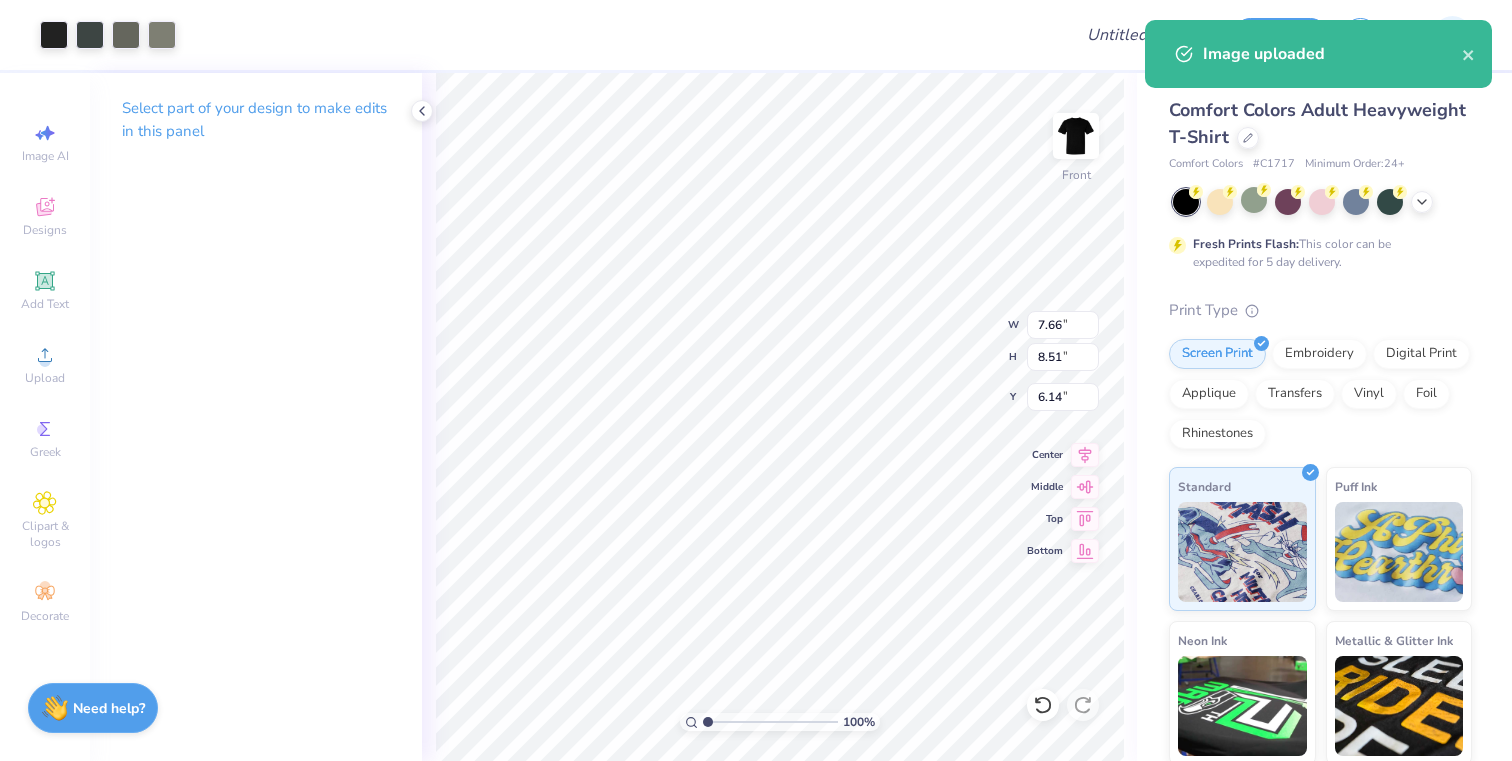 type on "7.66" 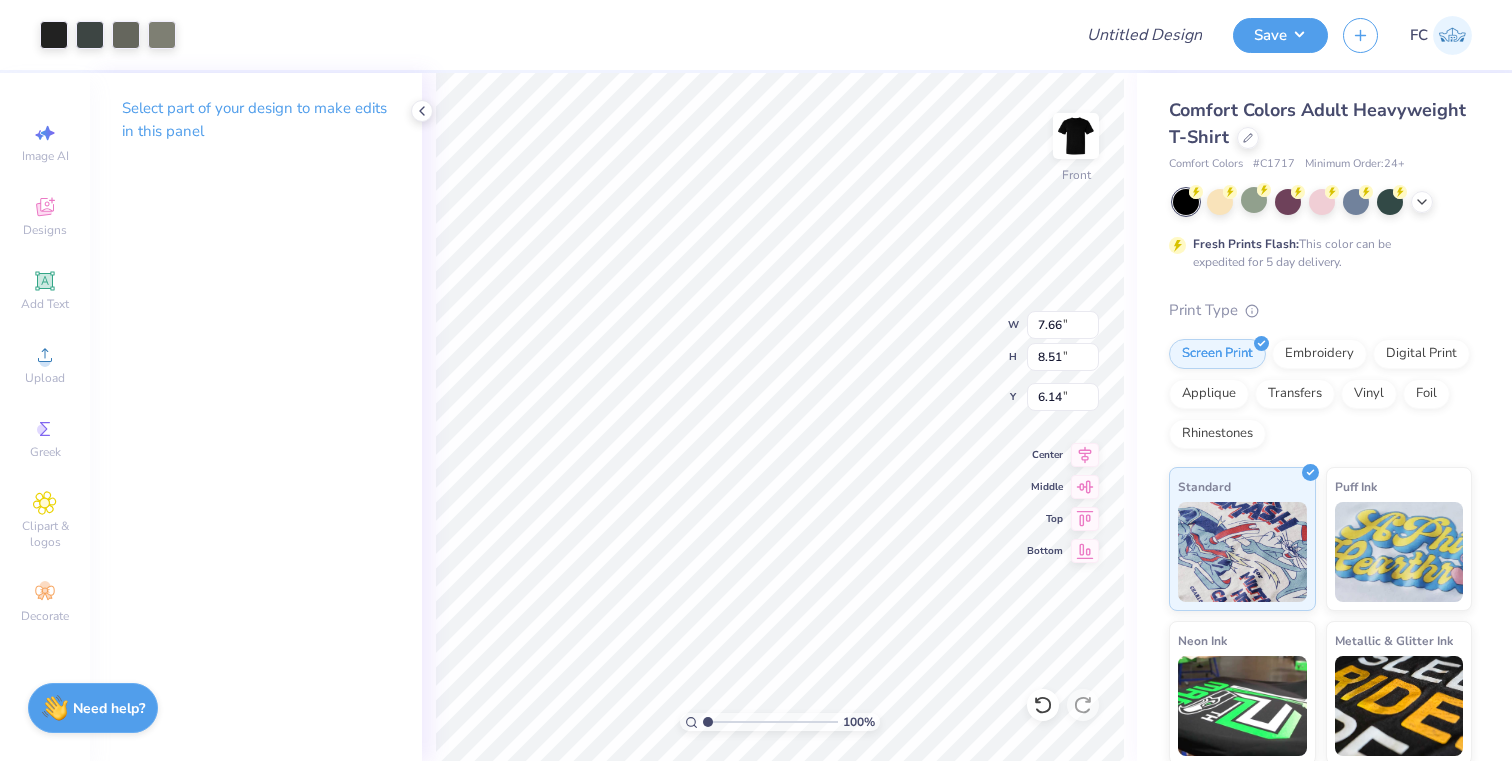 type on "11.67" 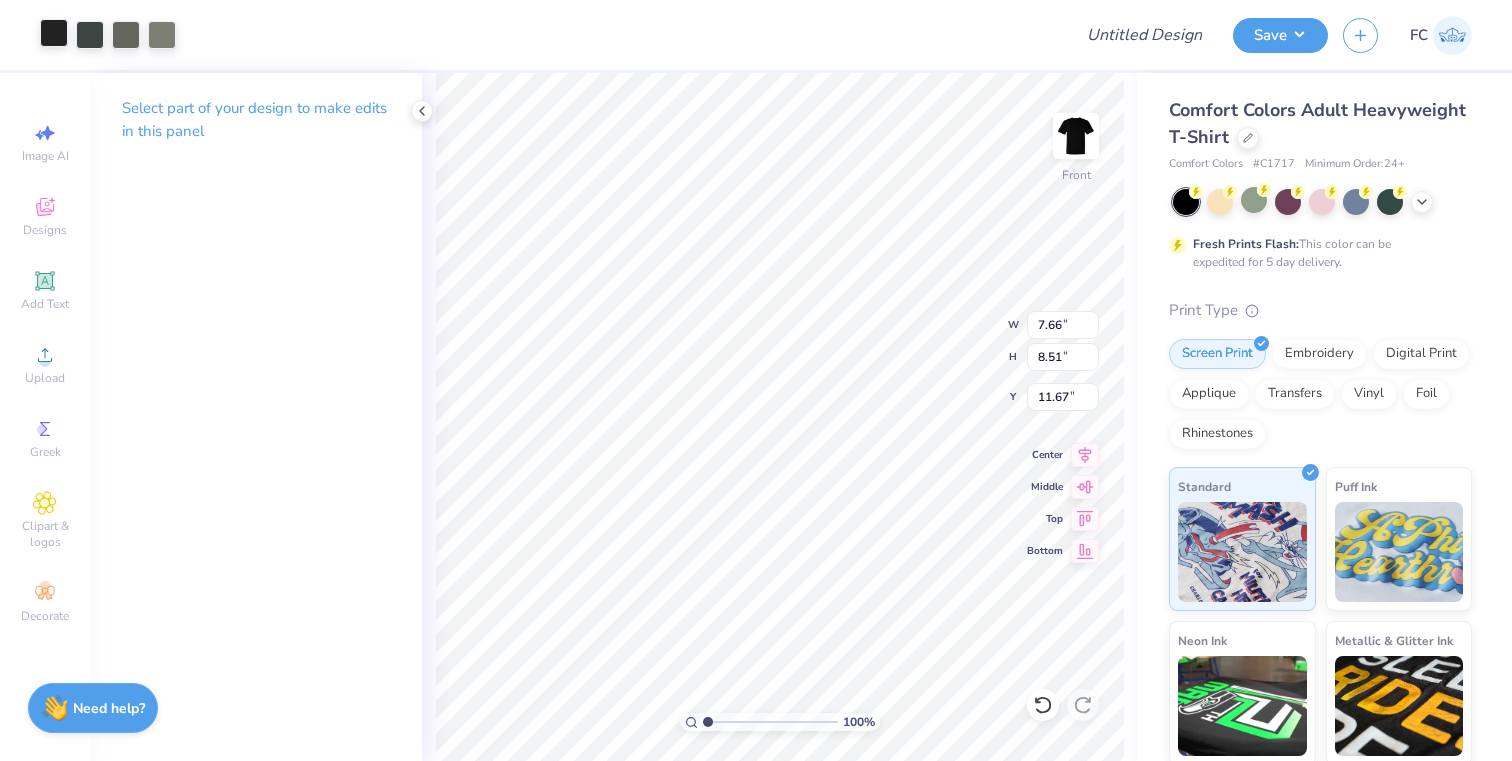 click at bounding box center (54, 33) 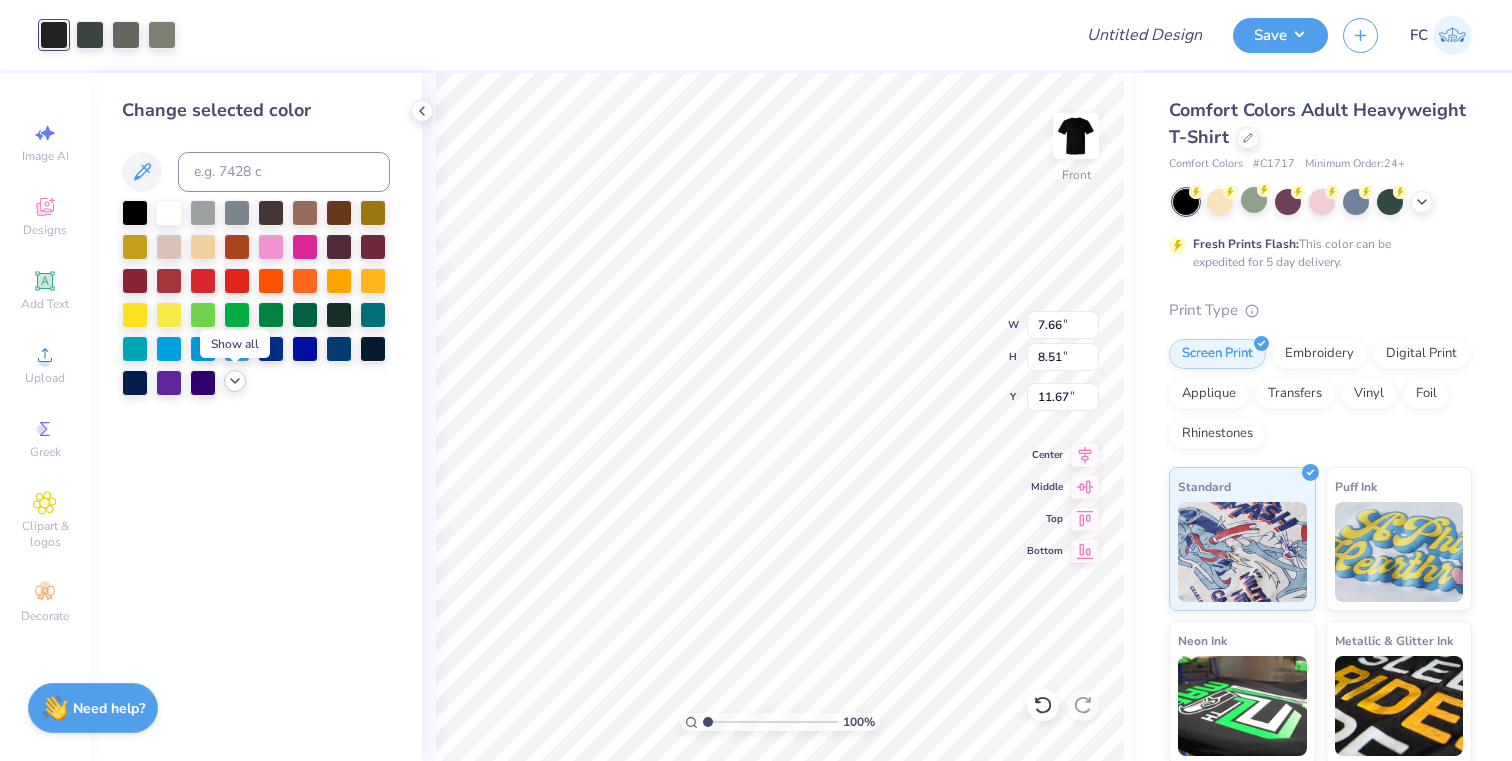 click 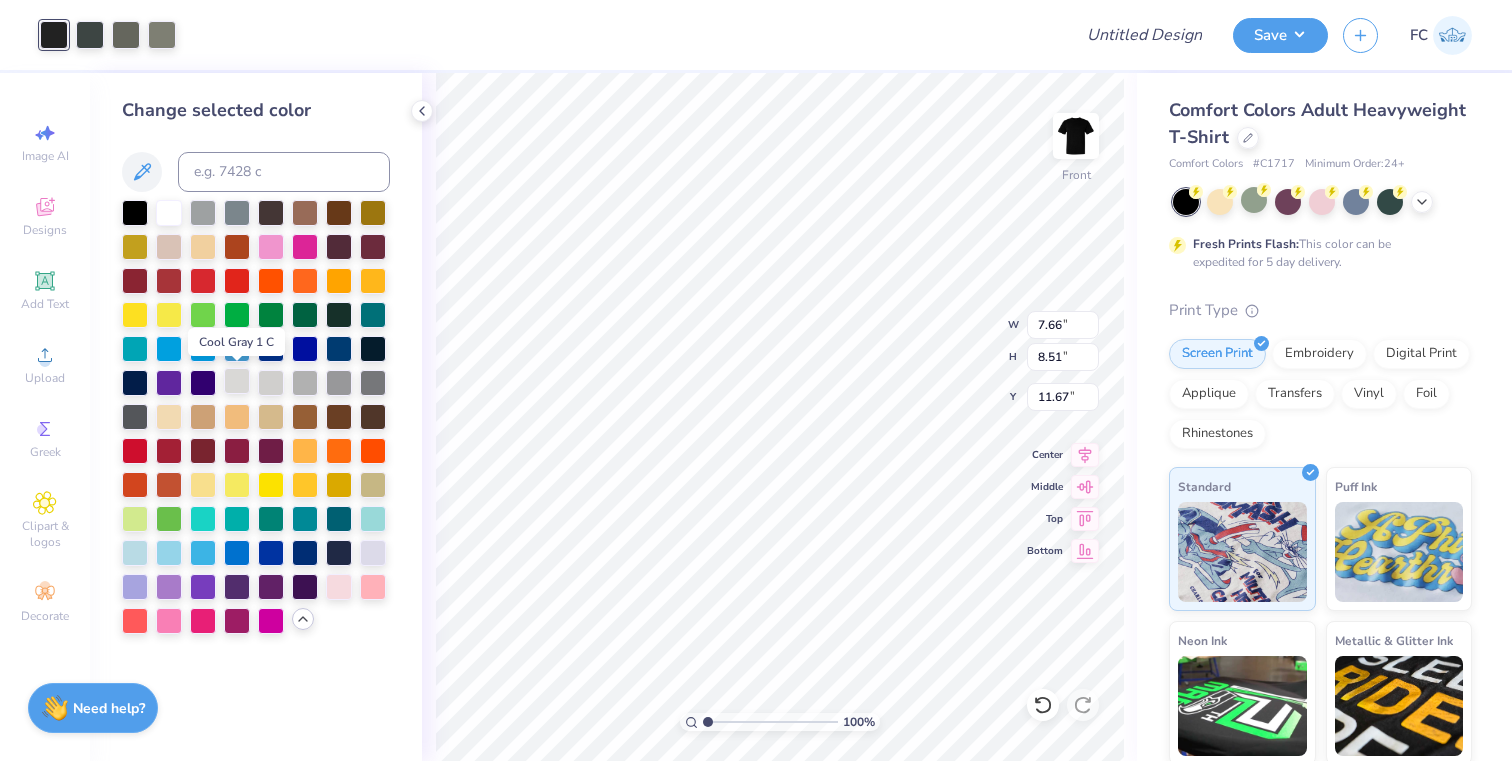 click at bounding box center [237, 381] 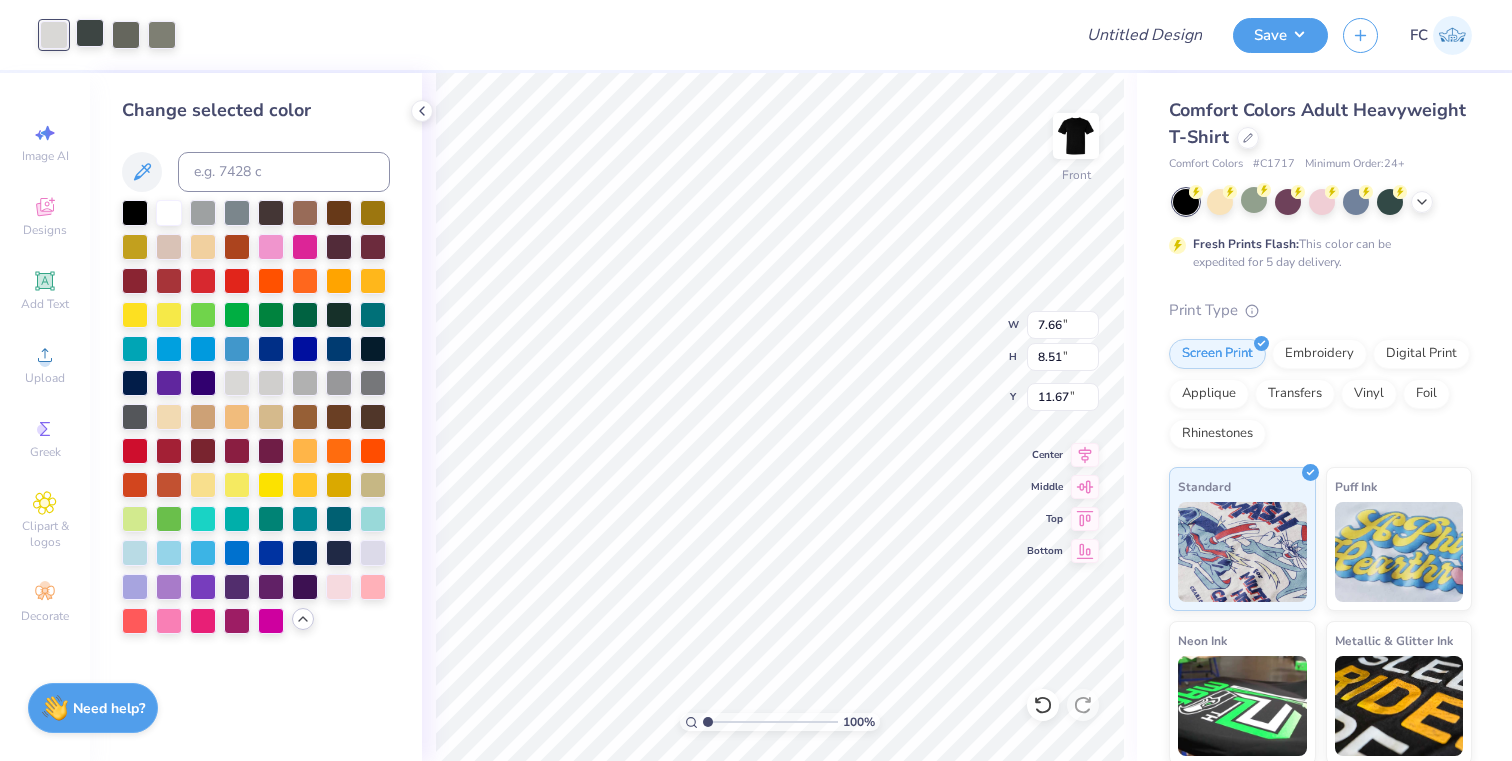 click at bounding box center (90, 33) 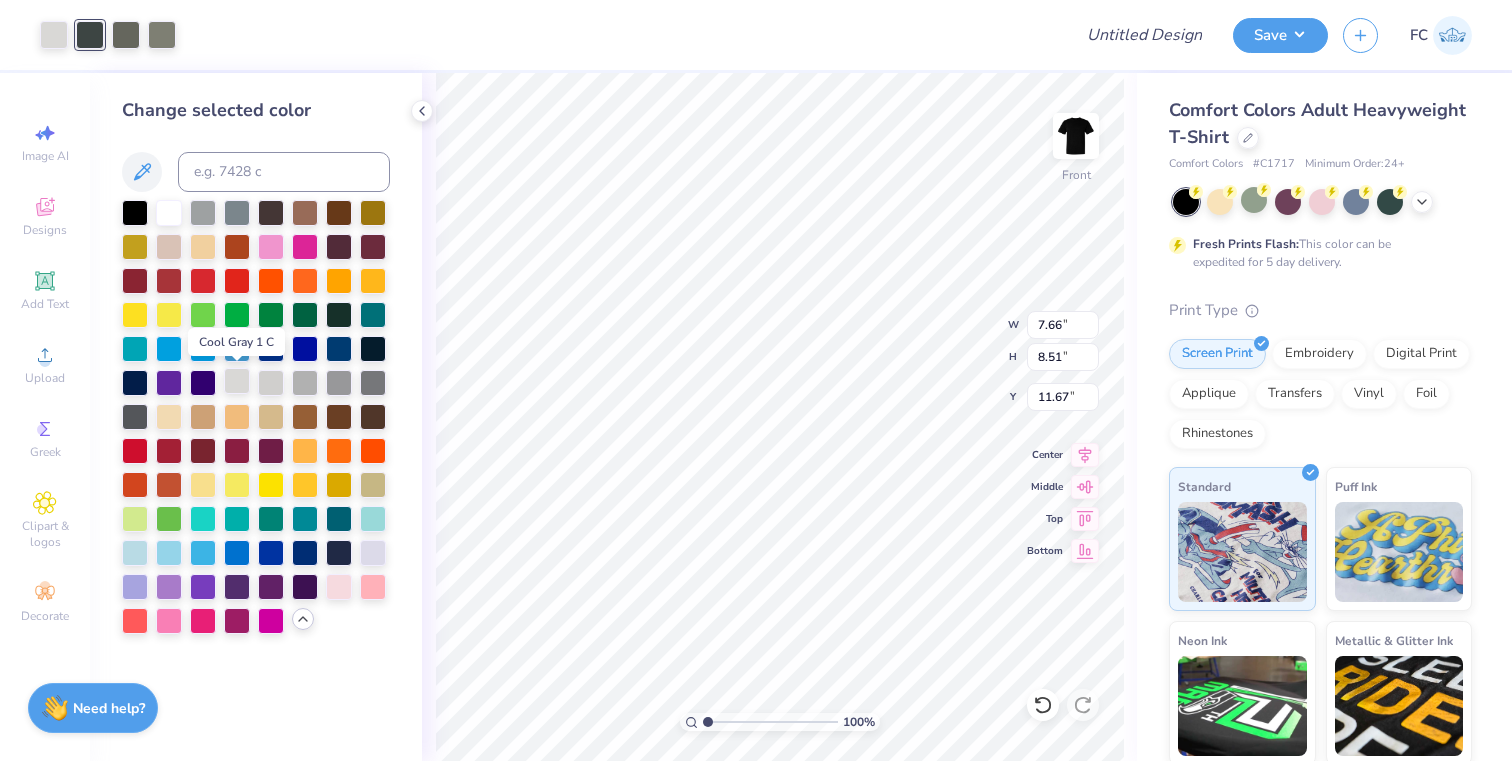 click at bounding box center [237, 381] 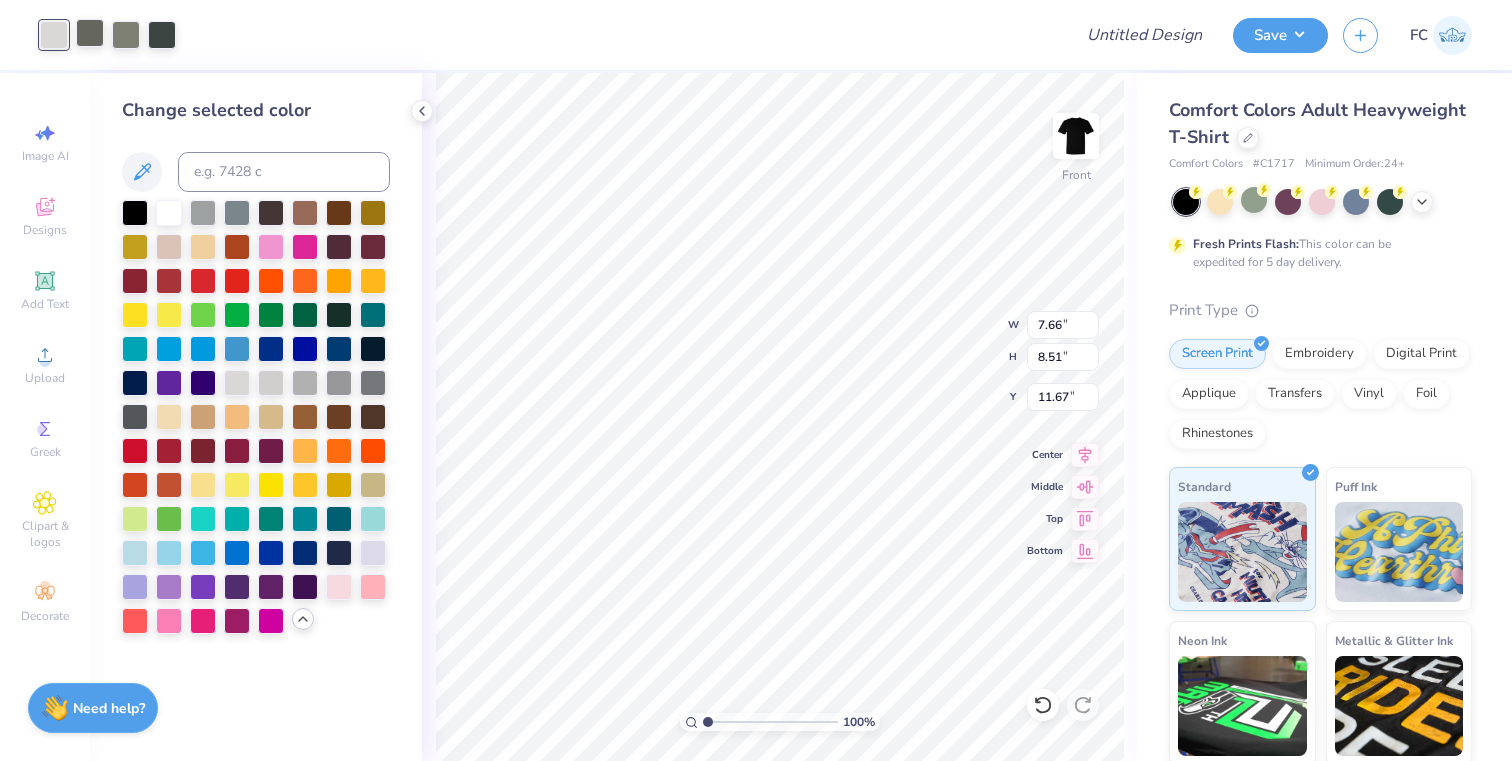 click at bounding box center [90, 33] 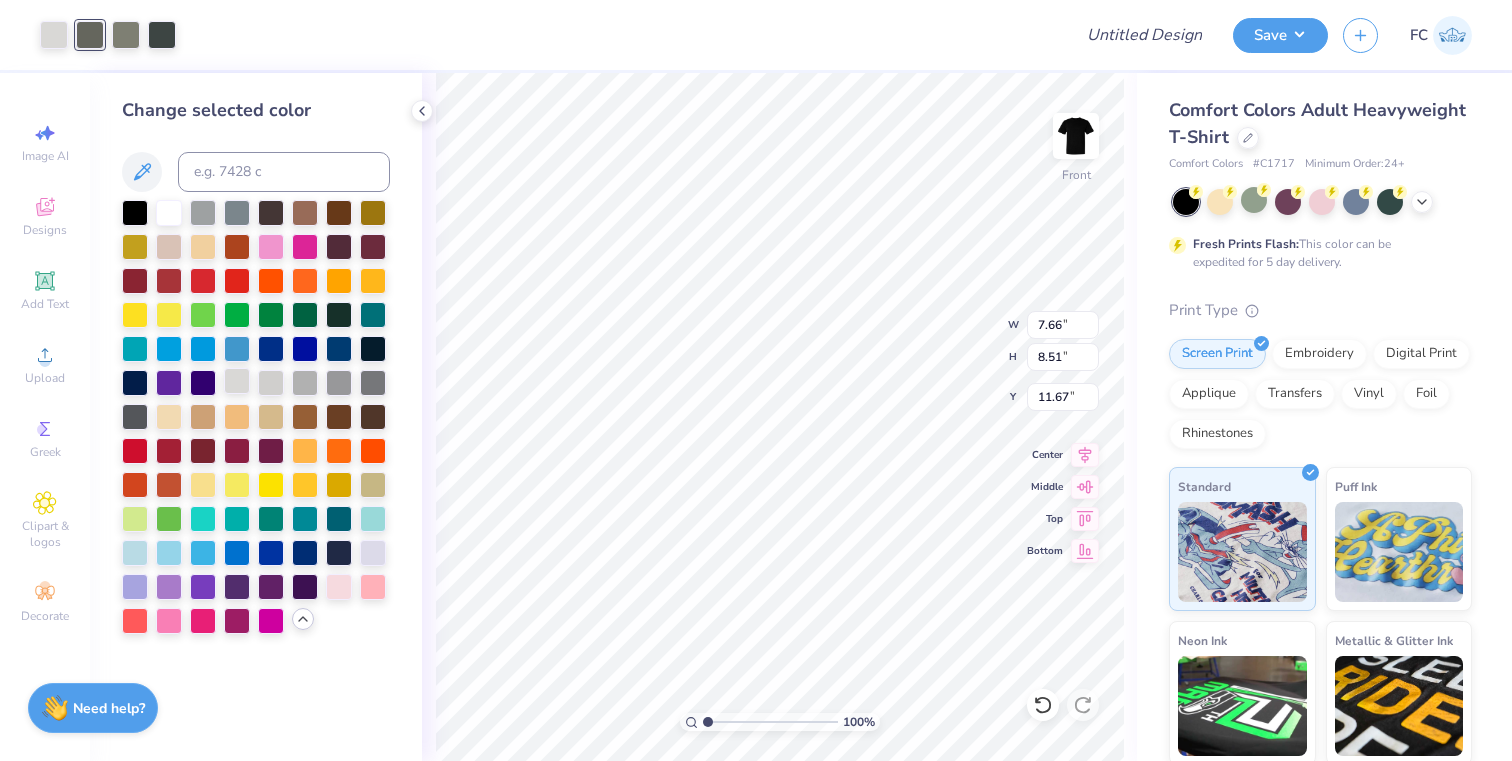 click at bounding box center [237, 381] 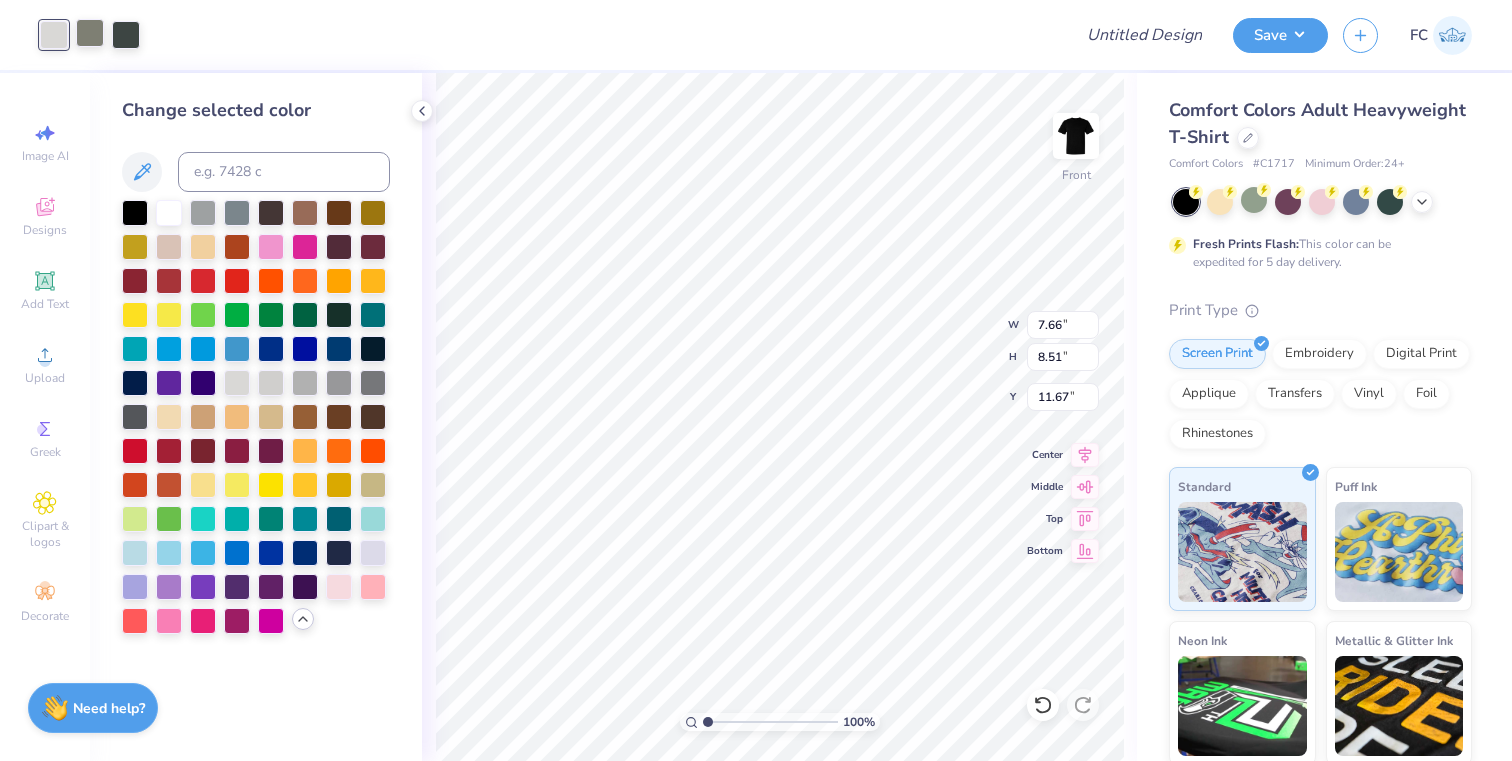 click at bounding box center (90, 33) 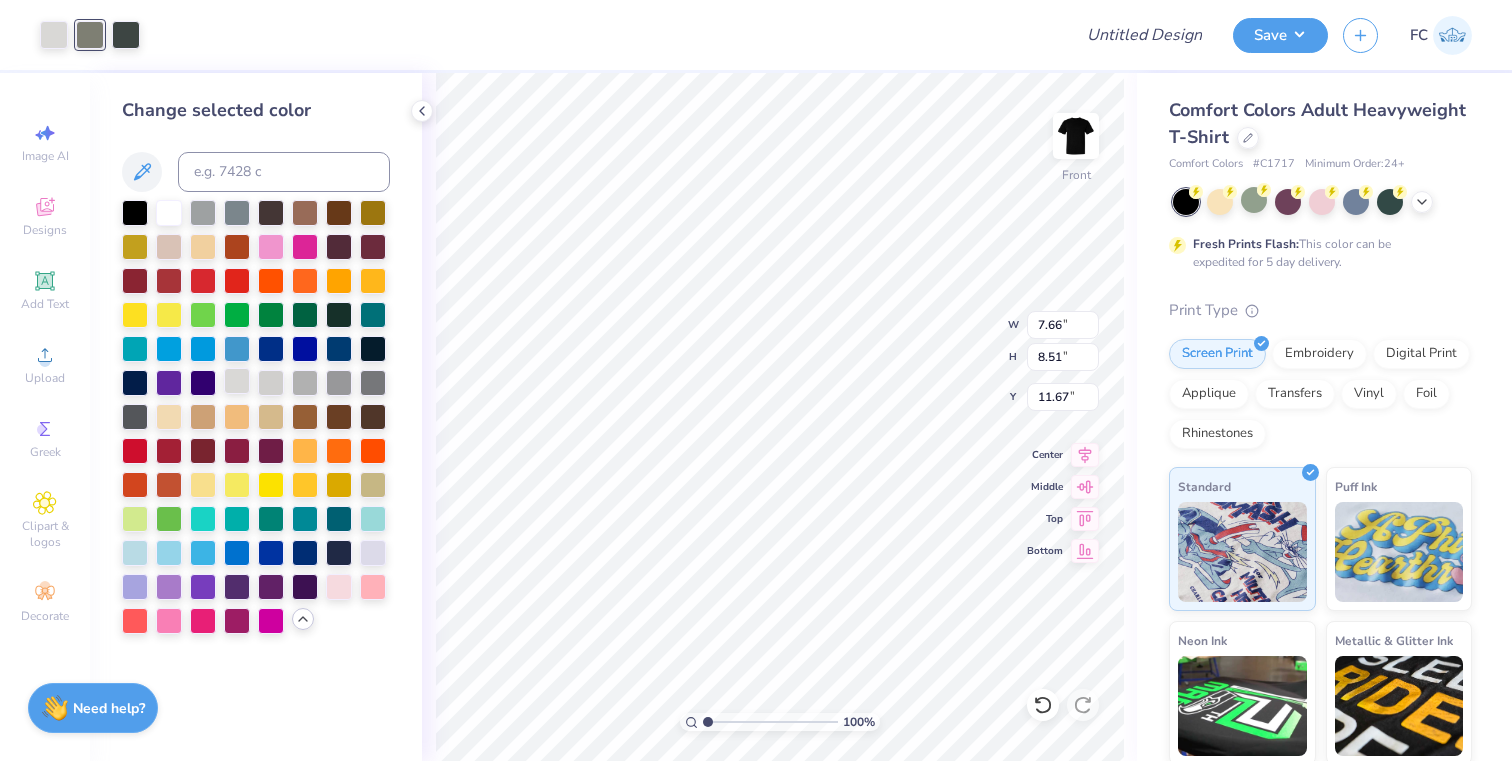click at bounding box center (237, 381) 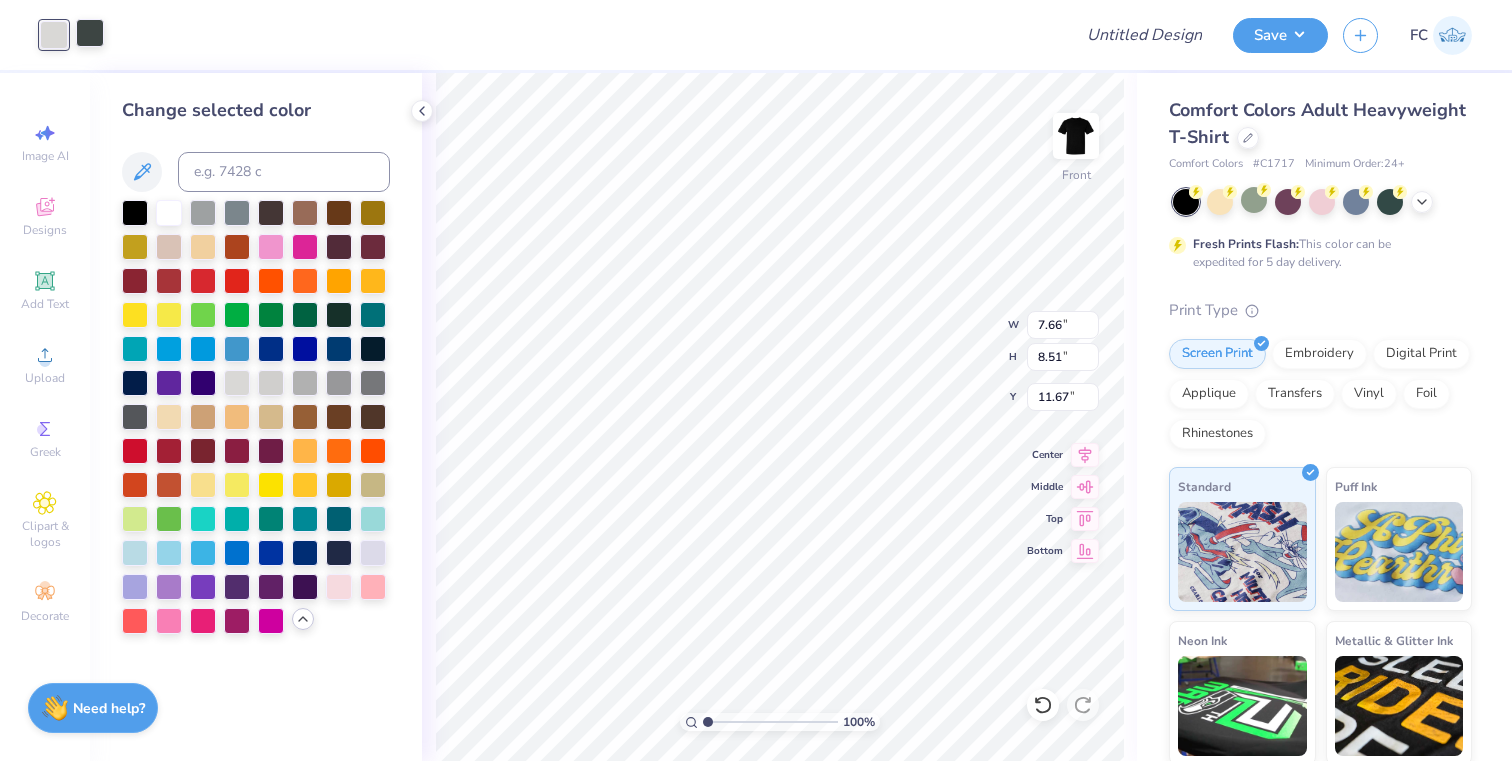 click at bounding box center [90, 33] 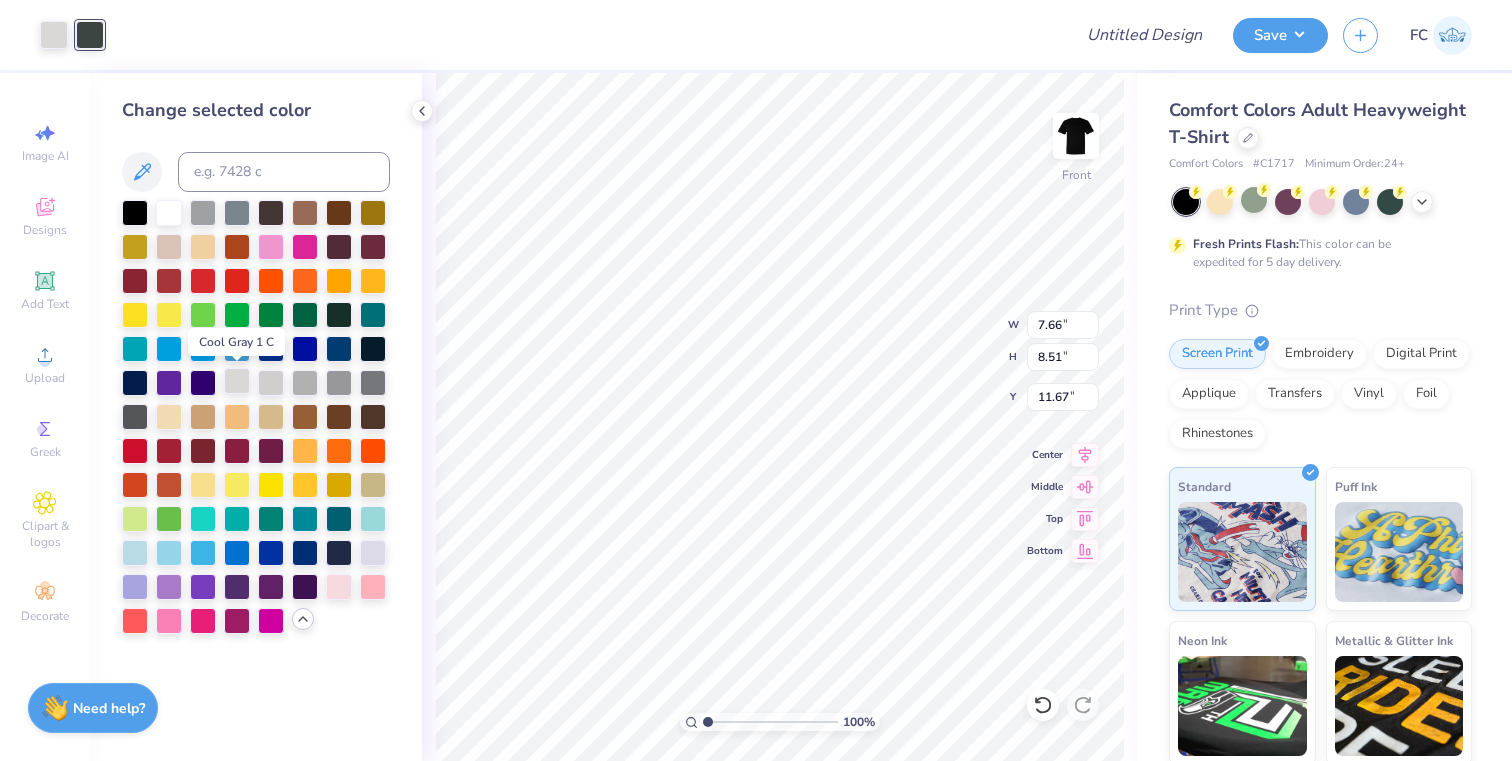 click at bounding box center [237, 381] 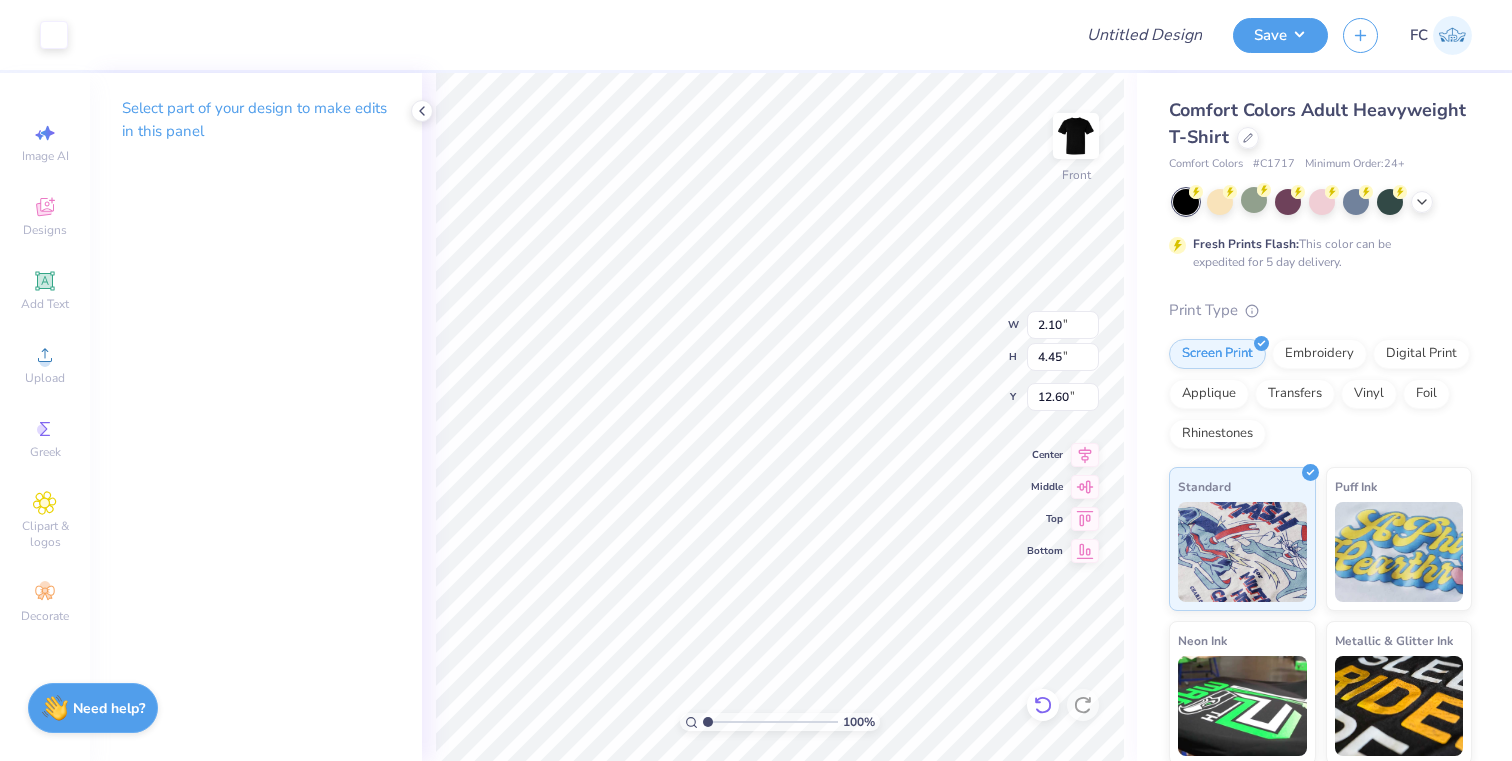 click 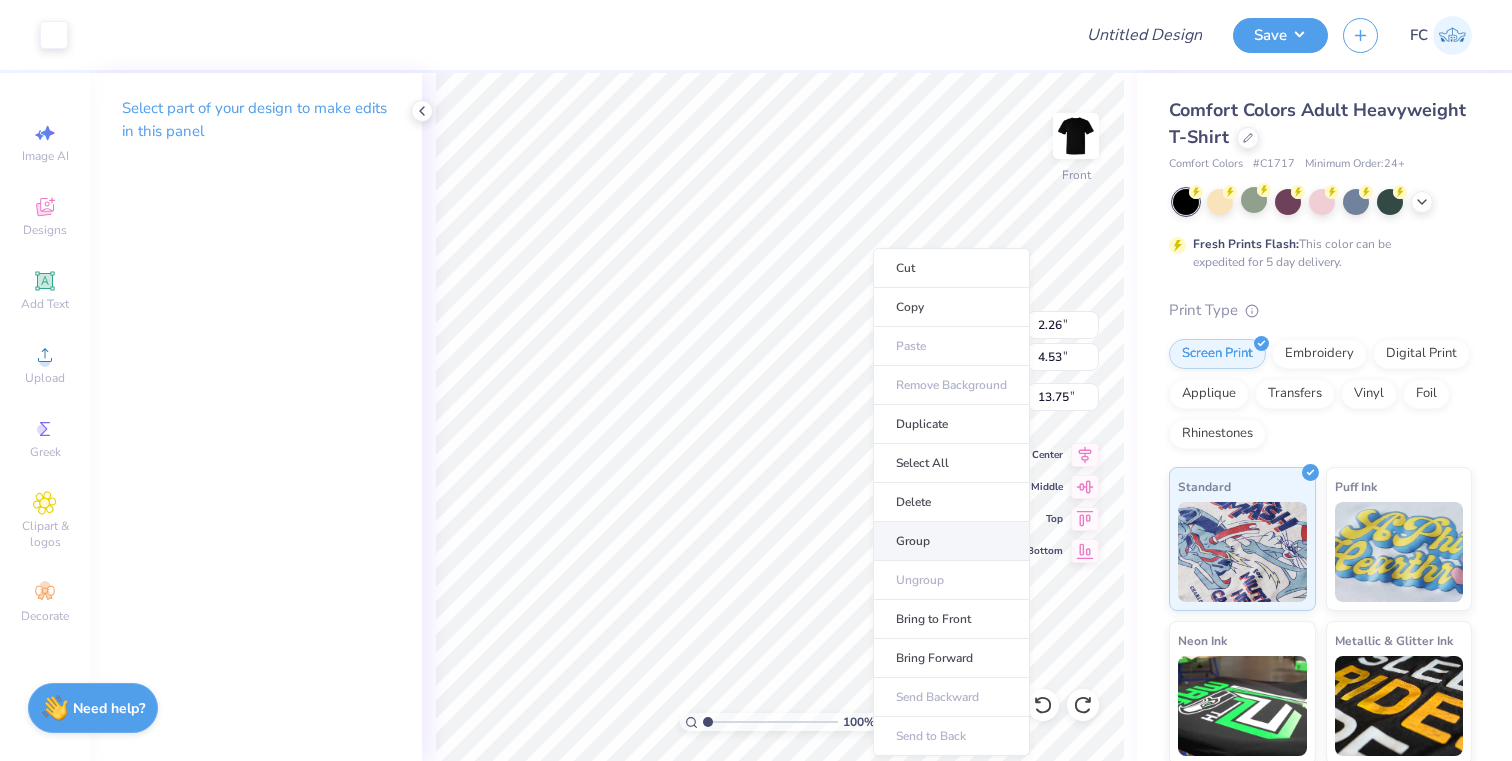 click on "Group" at bounding box center [951, 541] 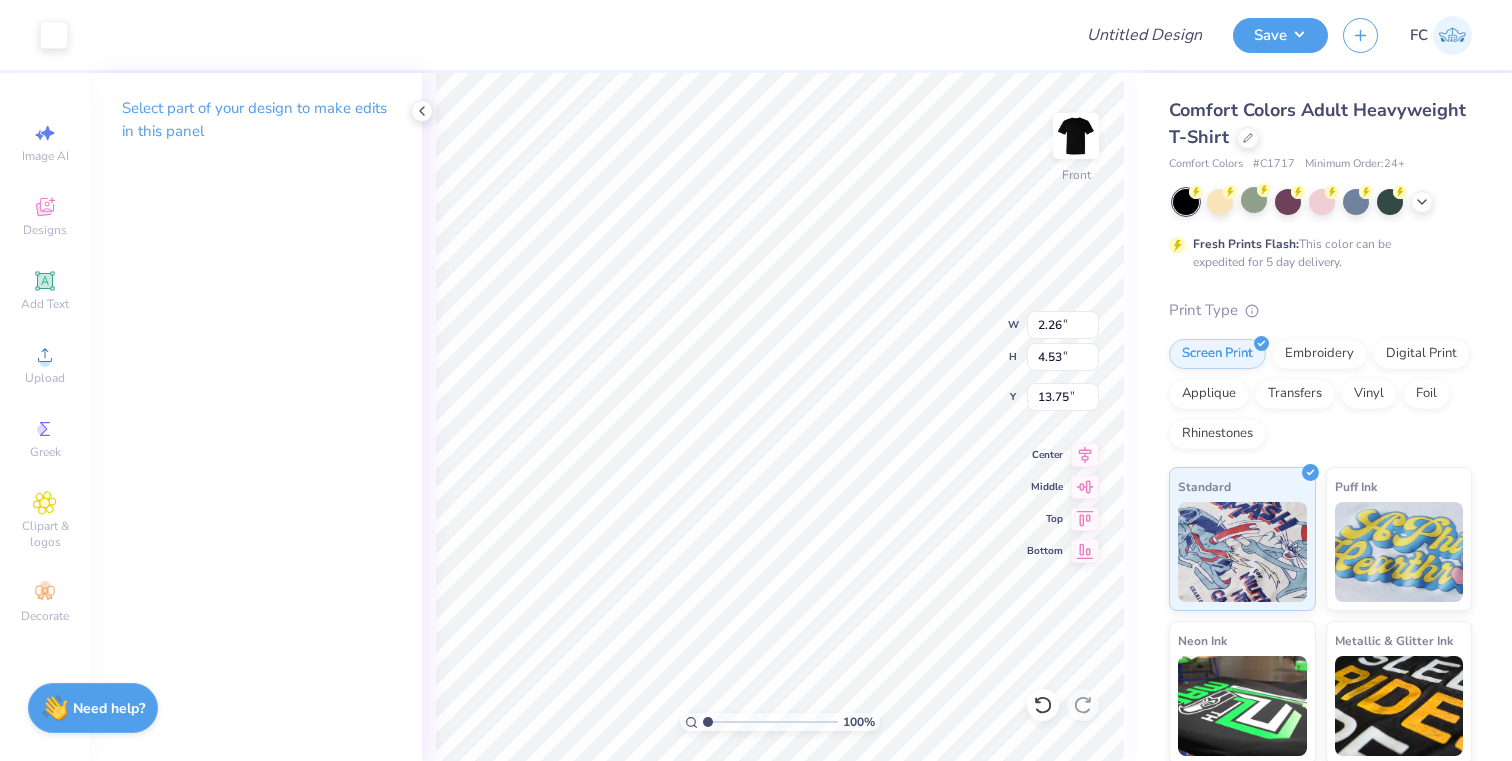 type on "13.32" 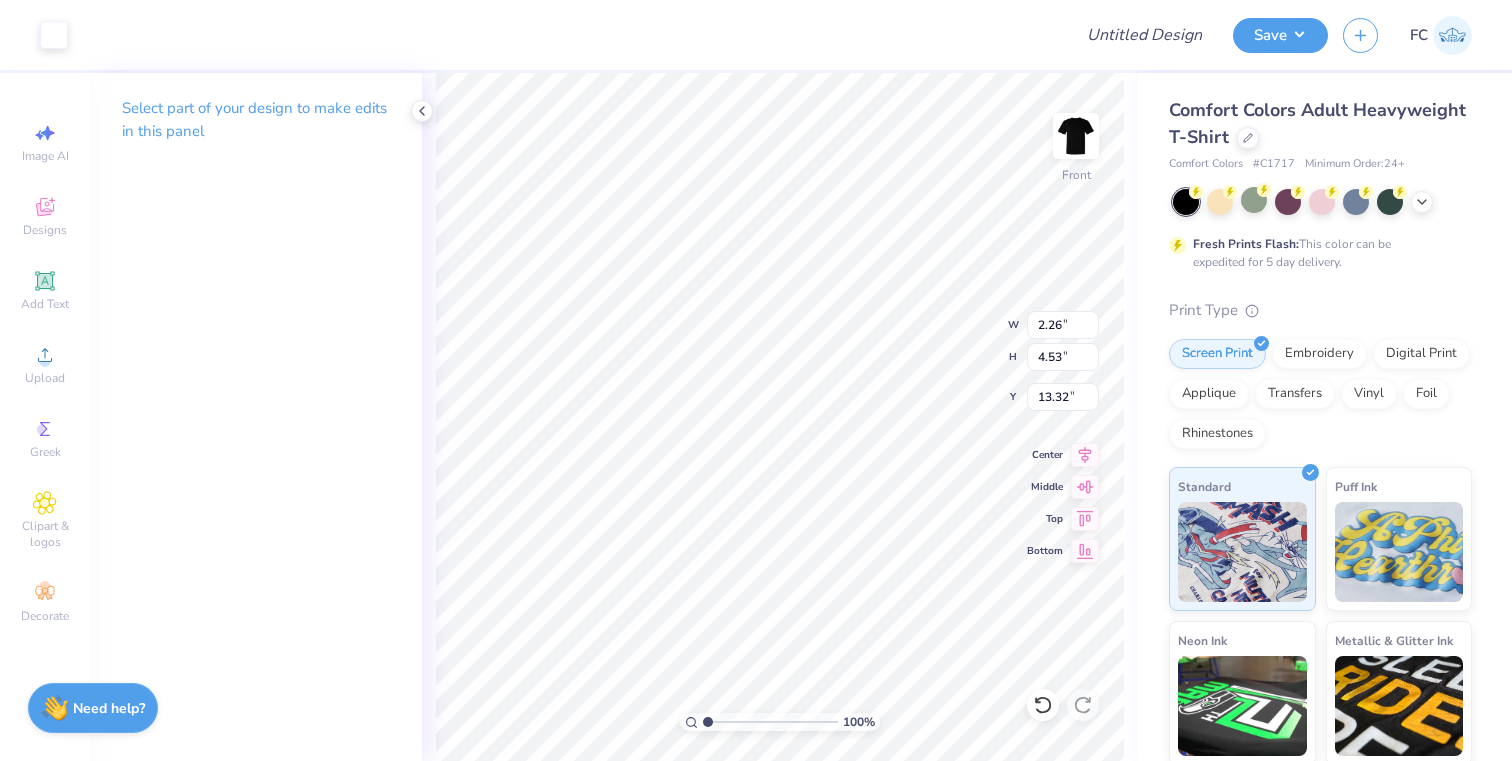 type on "7.66" 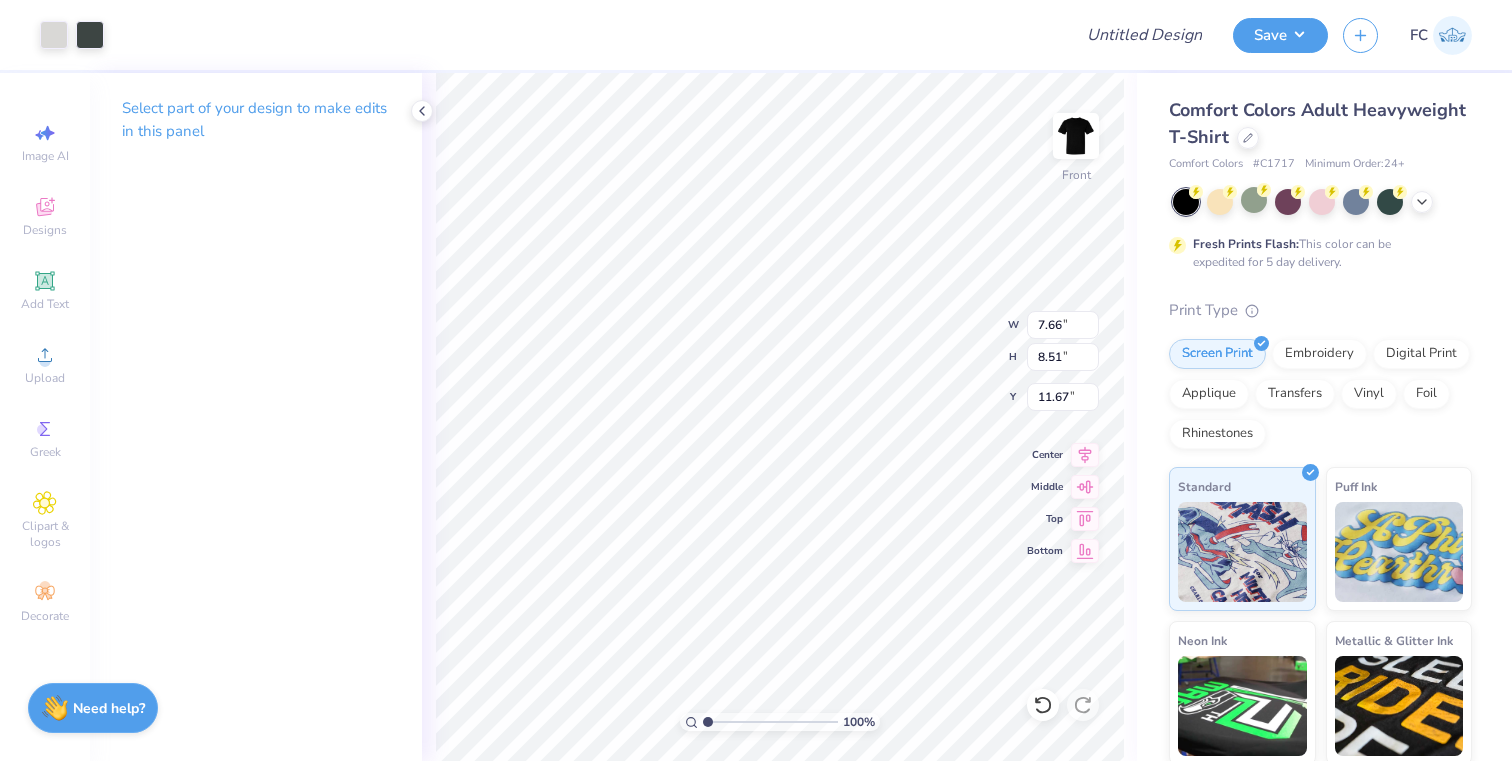 type on "11.57" 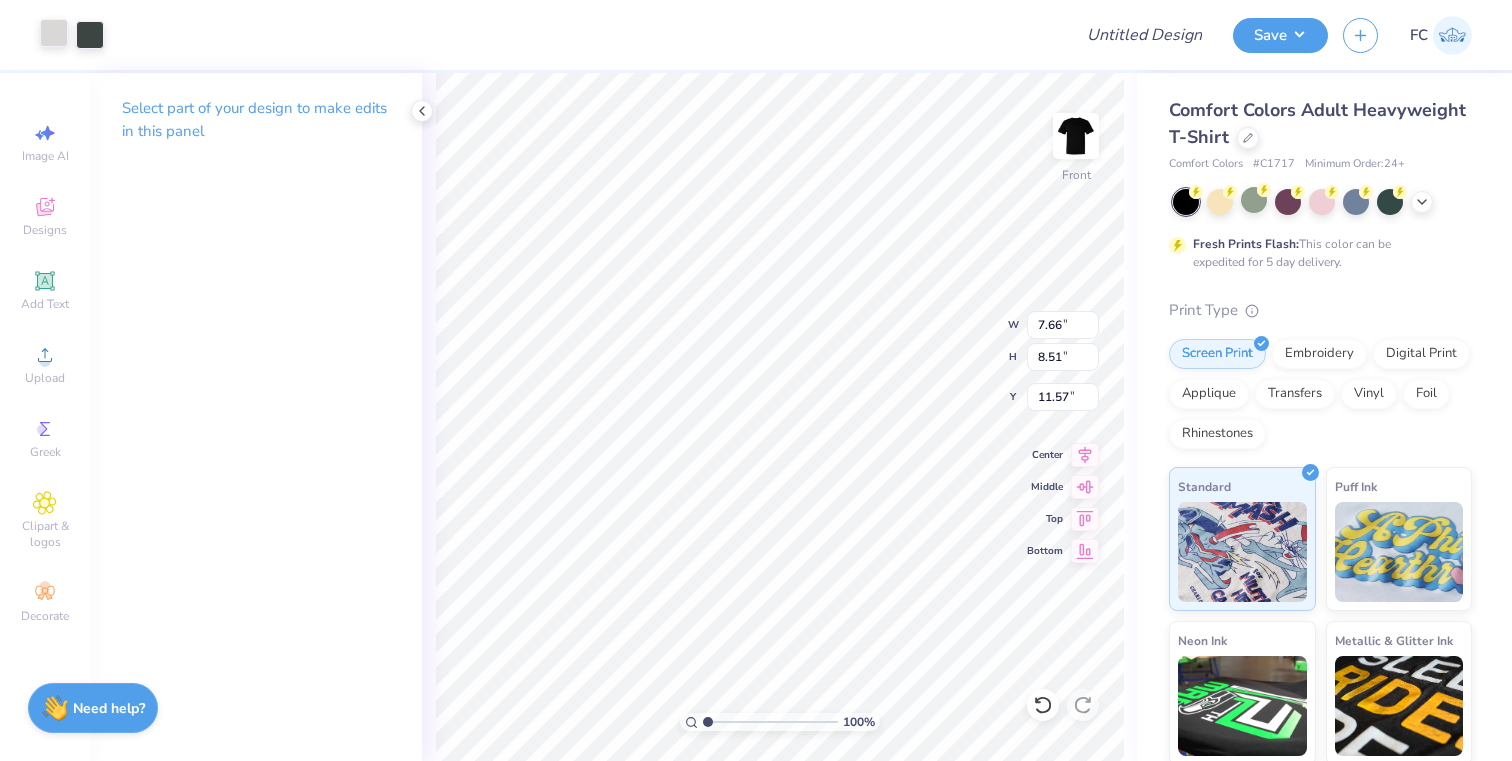 click at bounding box center [54, 33] 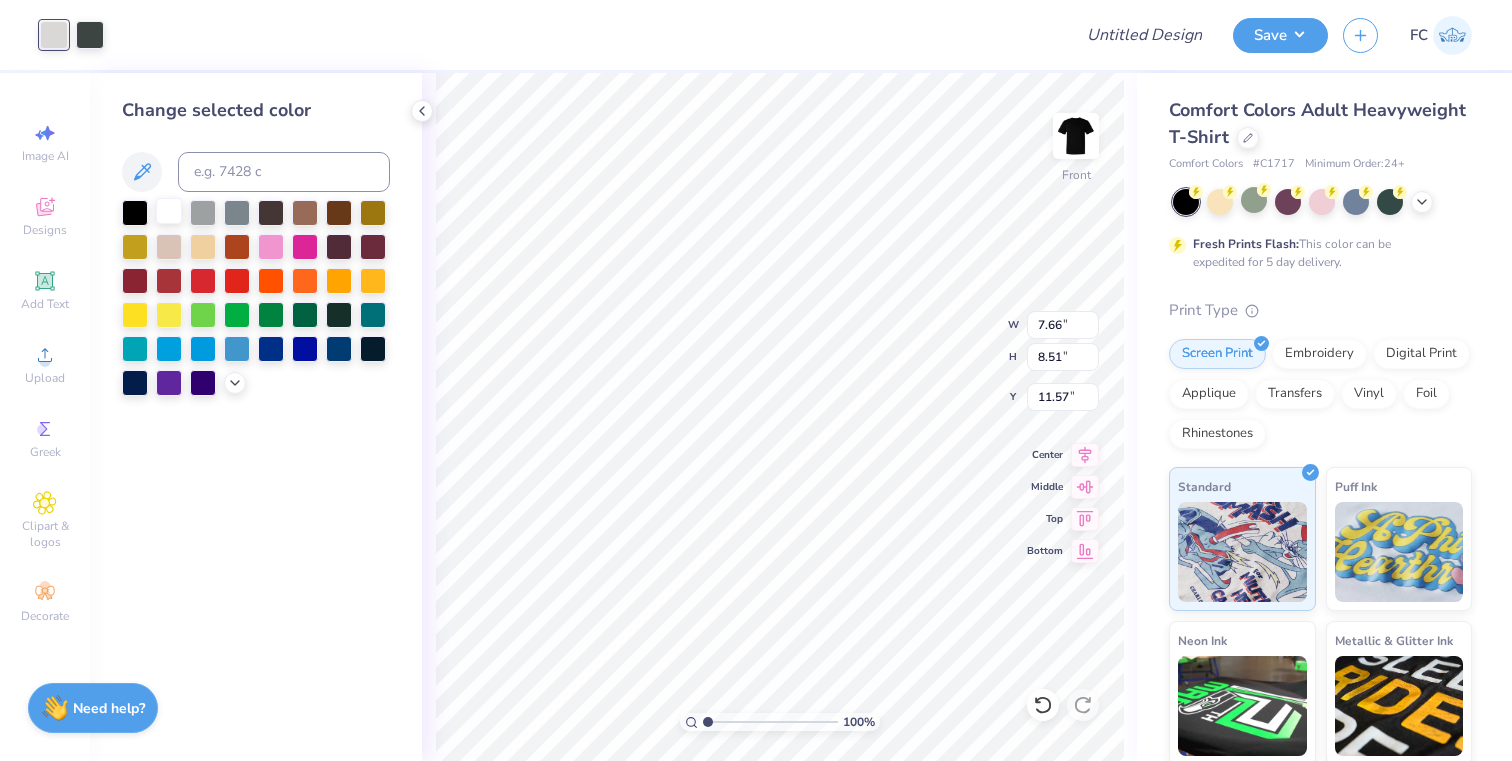 click at bounding box center [169, 211] 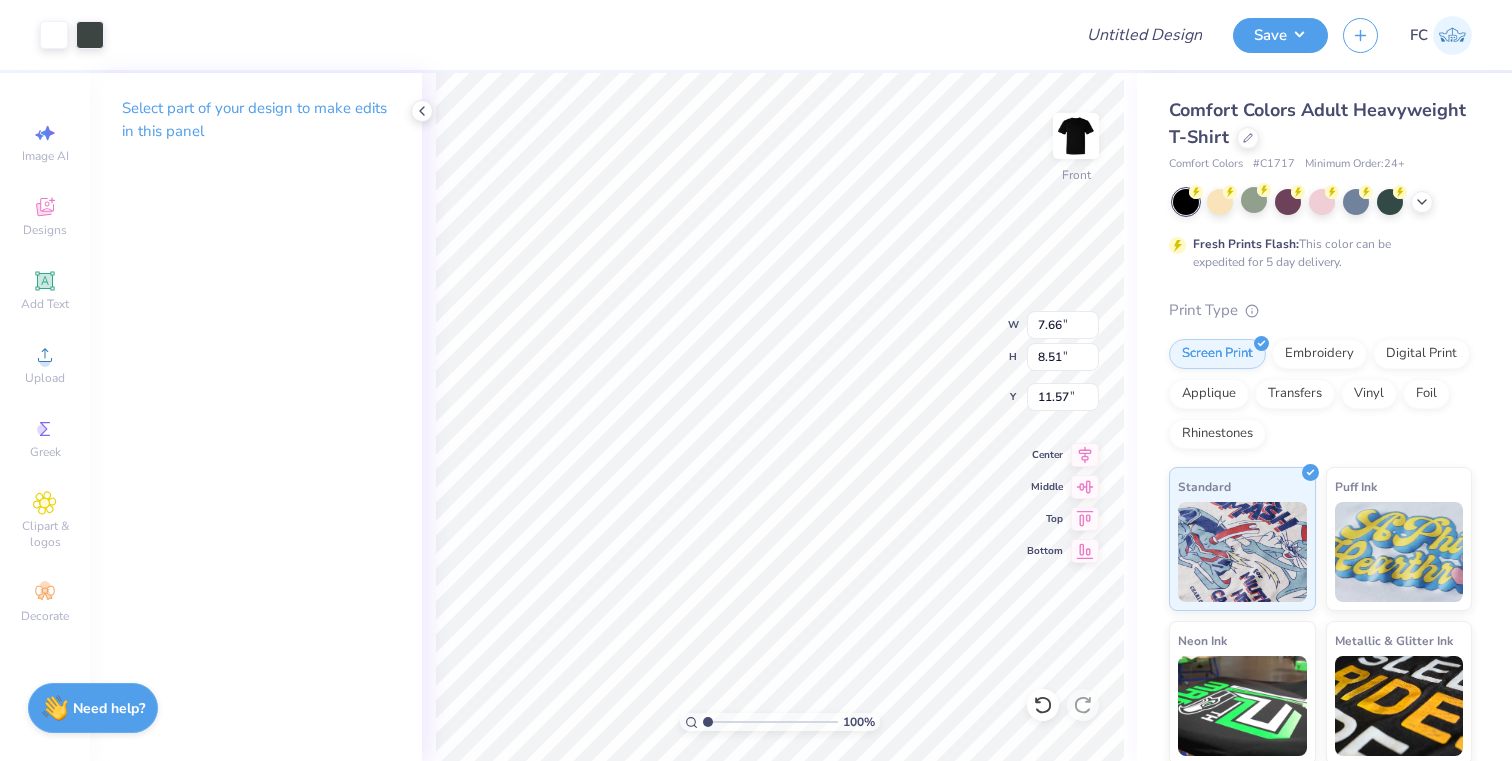 type on "11.92" 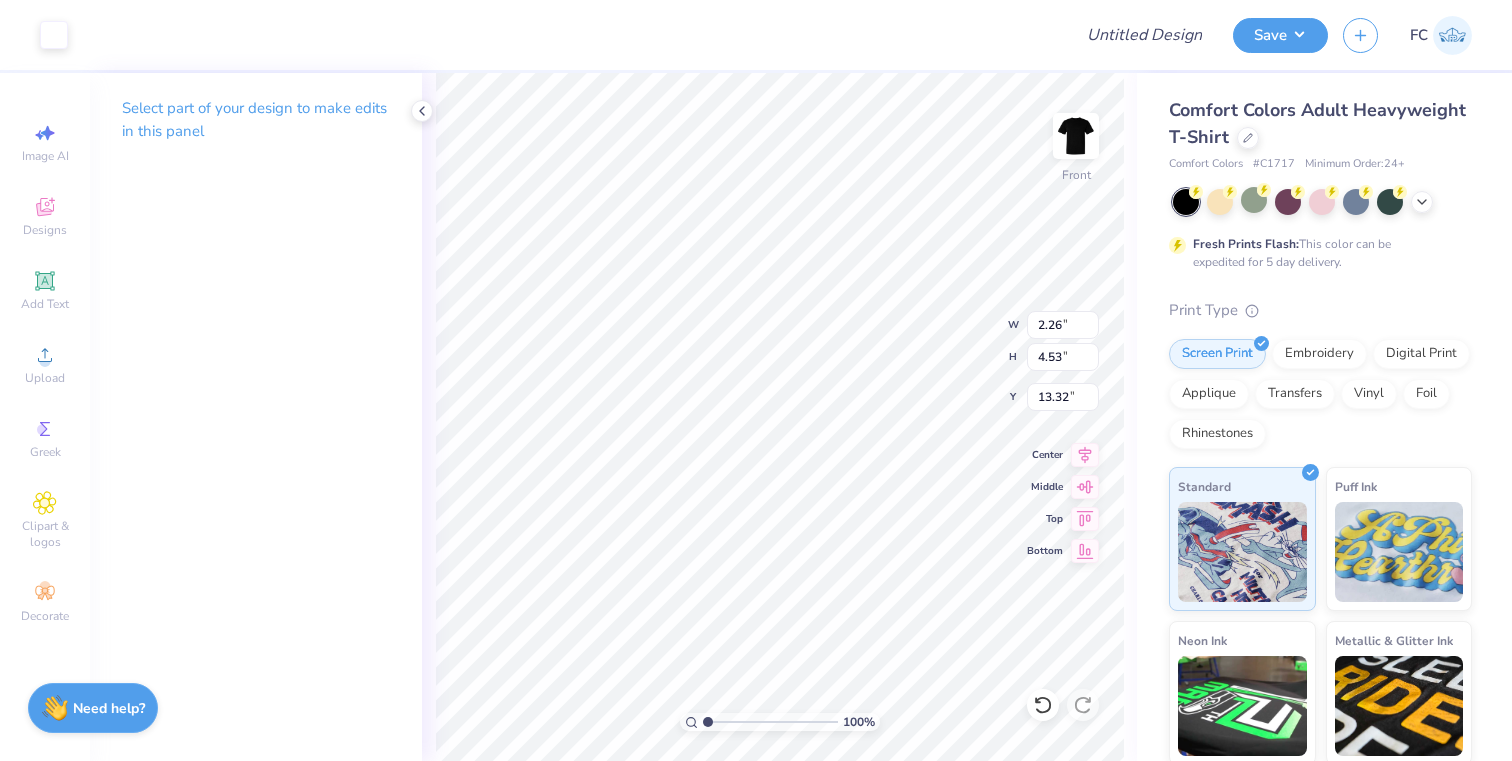 type on "12.37" 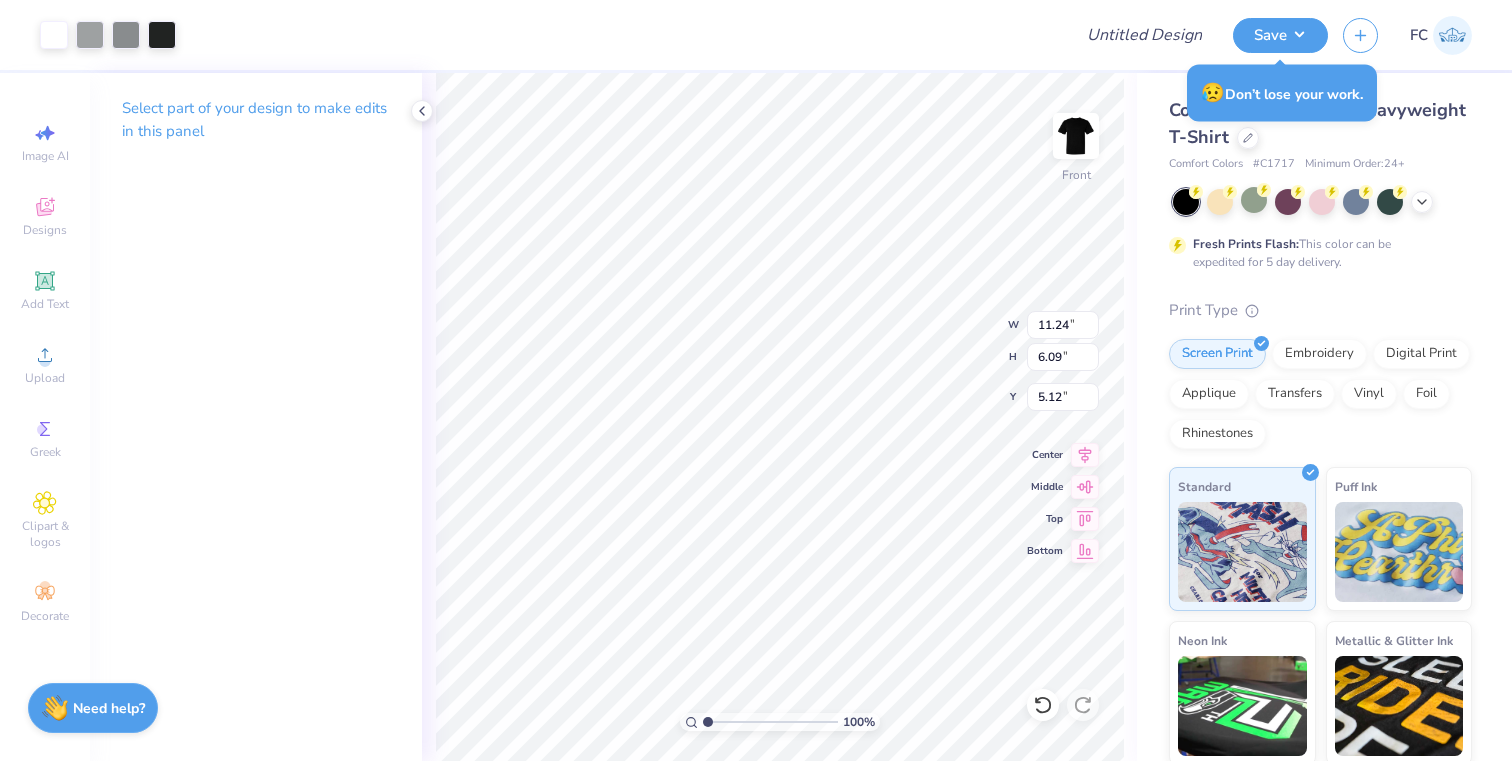 click on "100  % Front W 11.24 11.24 " H 6.09 6.09 " Y 5.12 5.12 " Center Middle Top Bottom" at bounding box center (779, 417) 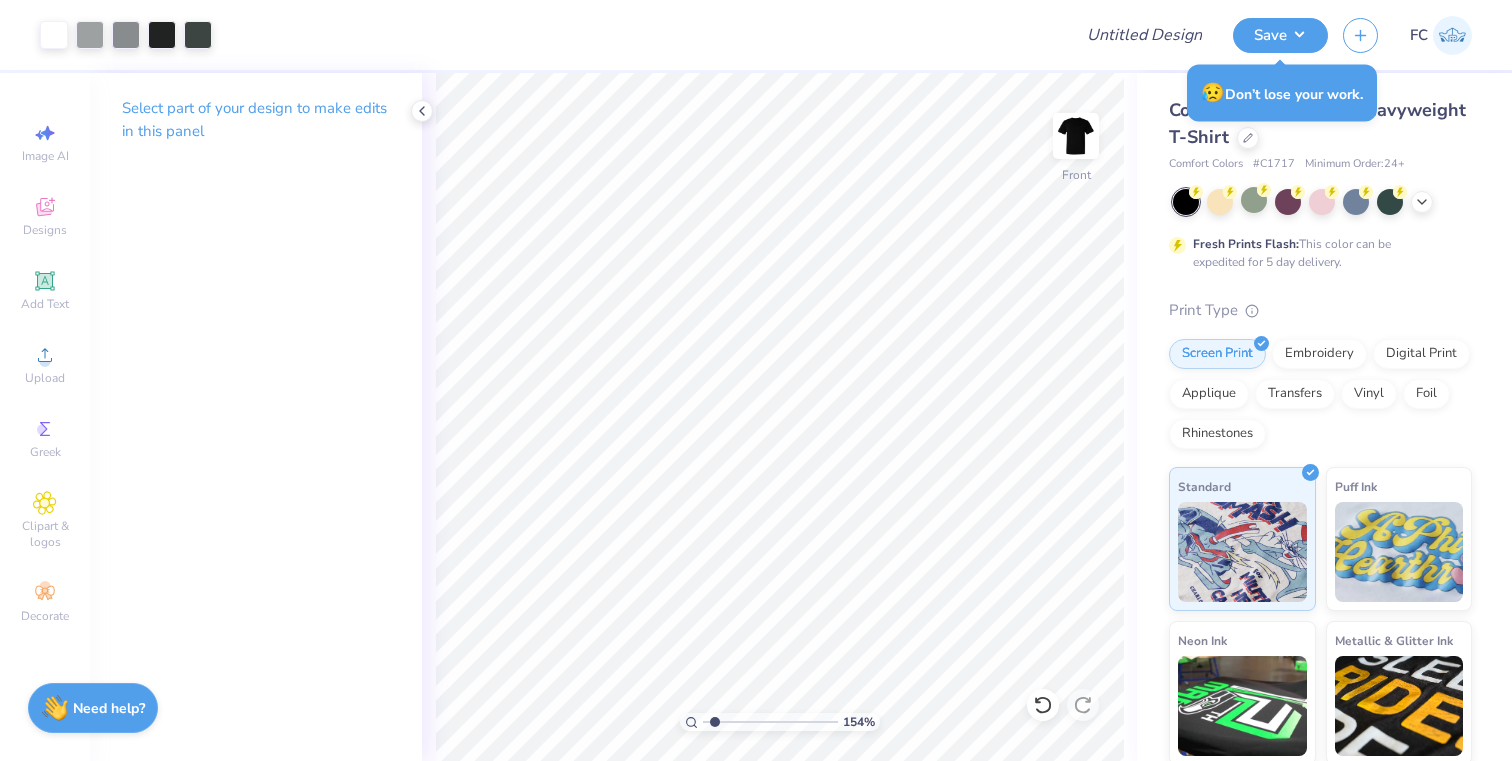 type on "1.54" 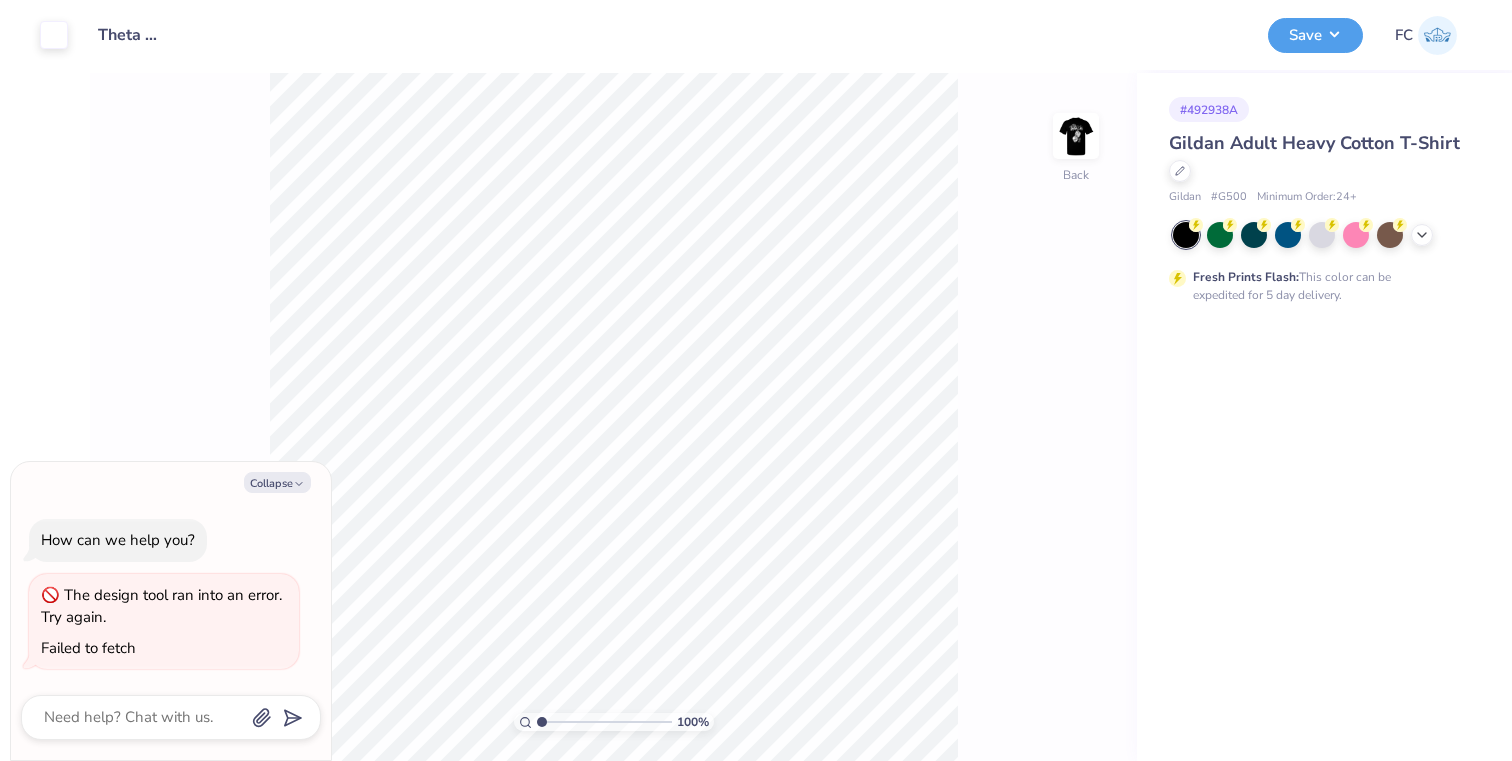 scroll, scrollTop: 0, scrollLeft: 0, axis: both 